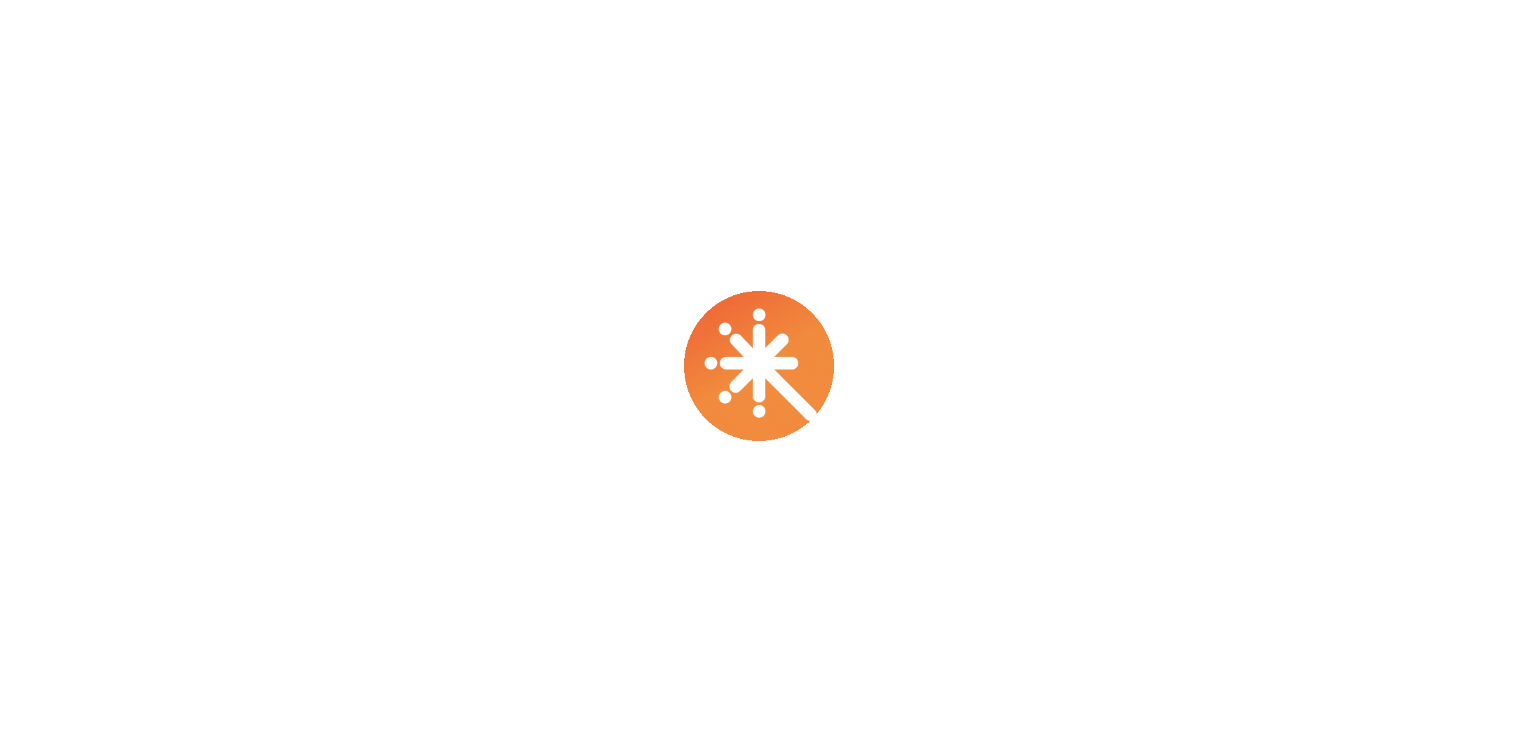 scroll, scrollTop: 0, scrollLeft: 0, axis: both 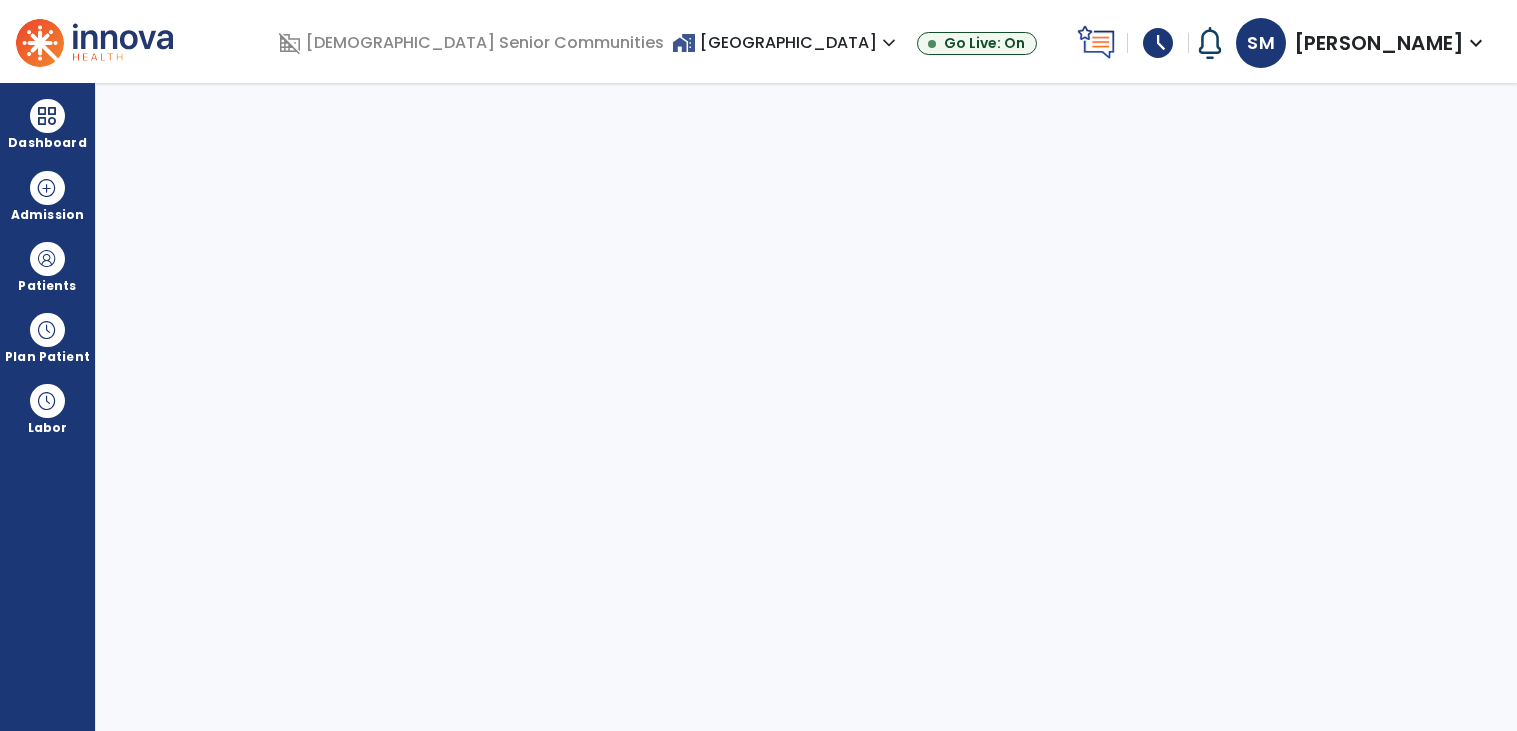 select on "****" 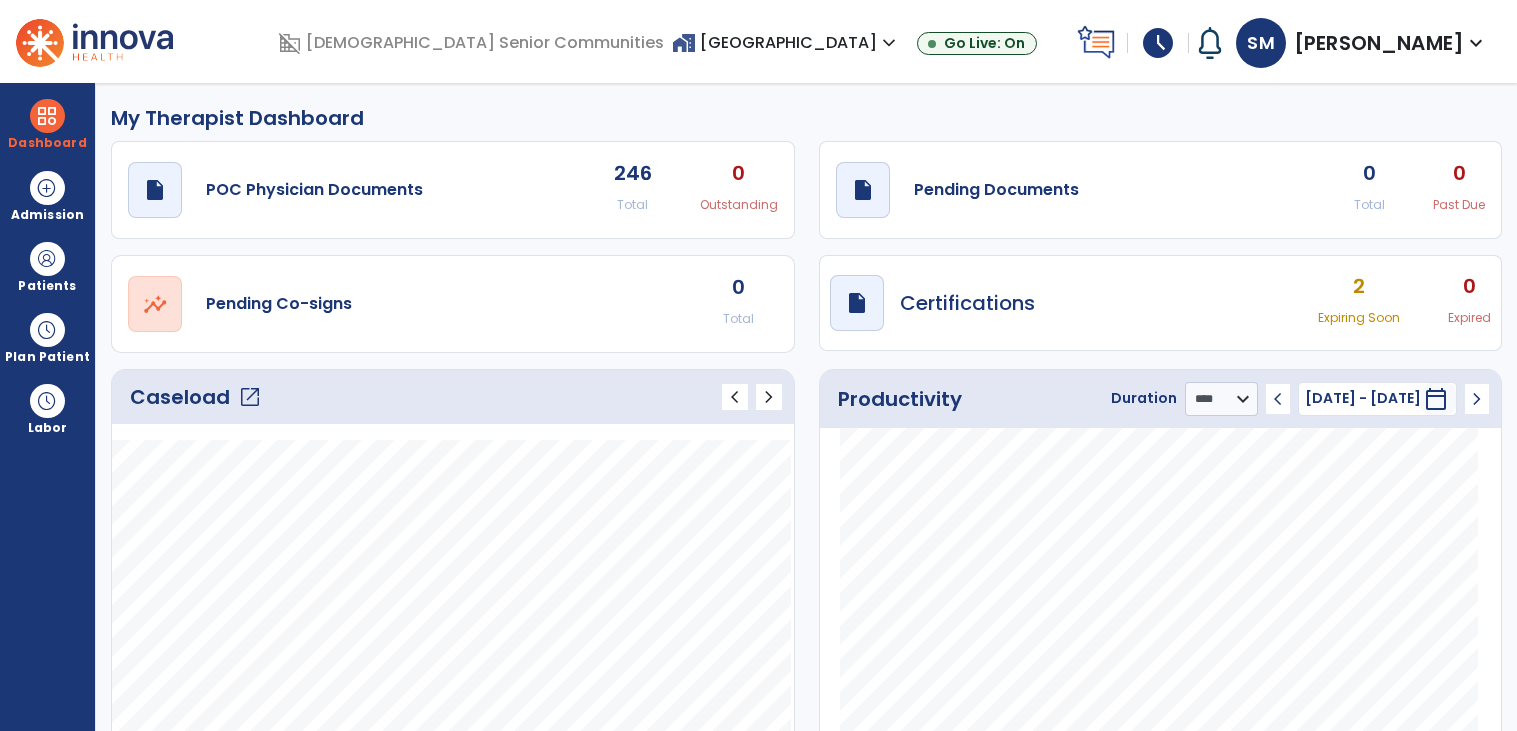 click on "expand_more" at bounding box center [889, 43] 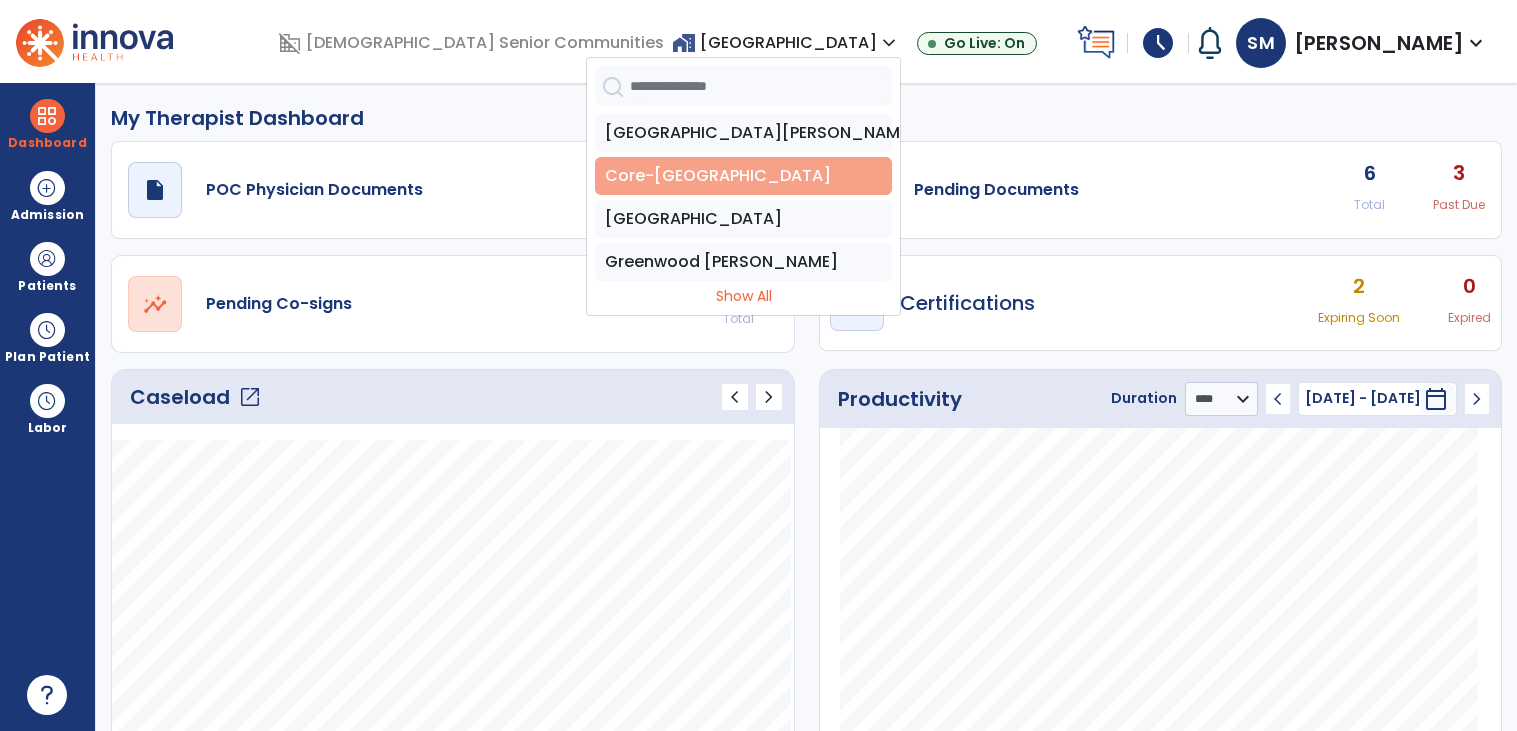 click on "Core-[GEOGRAPHIC_DATA]" at bounding box center (743, 176) 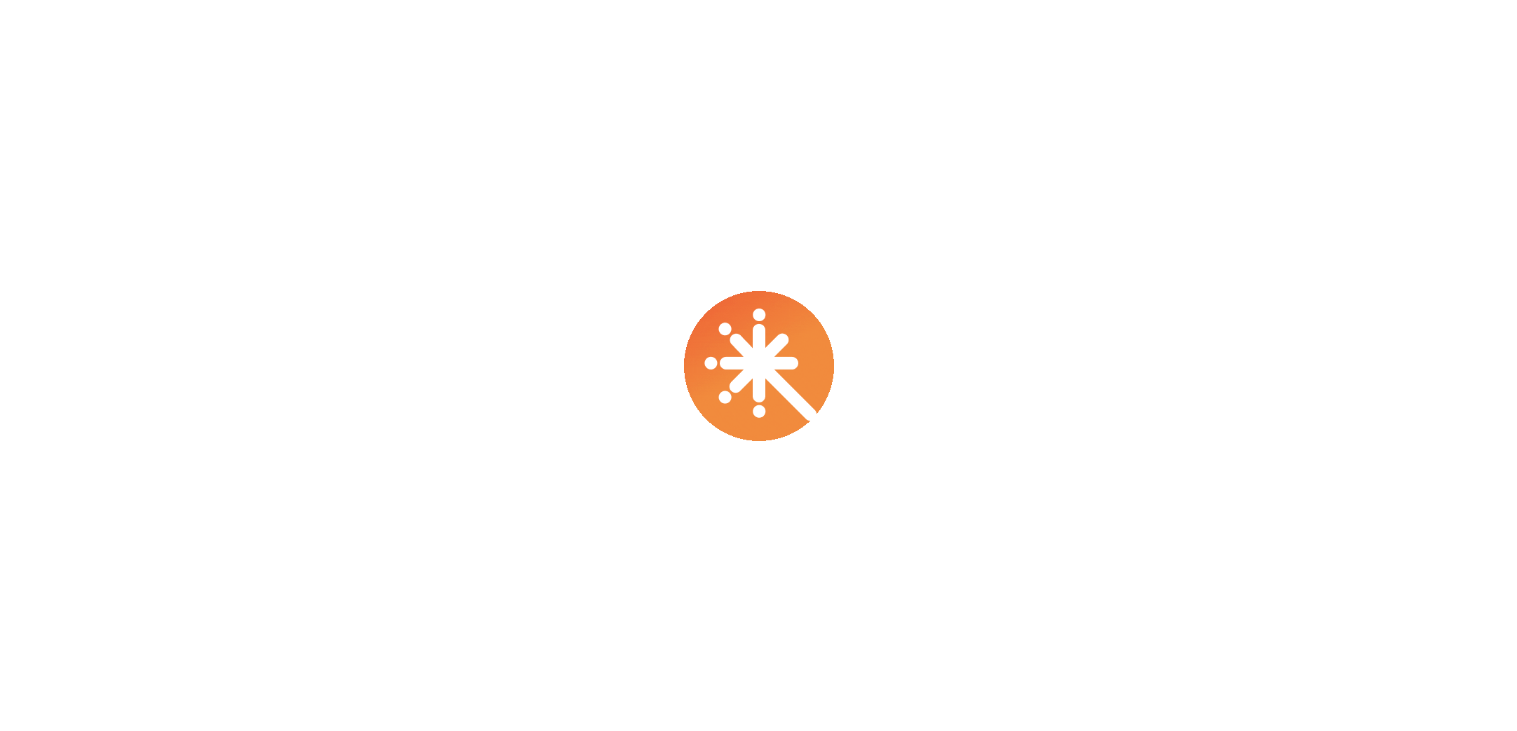 scroll, scrollTop: 0, scrollLeft: 0, axis: both 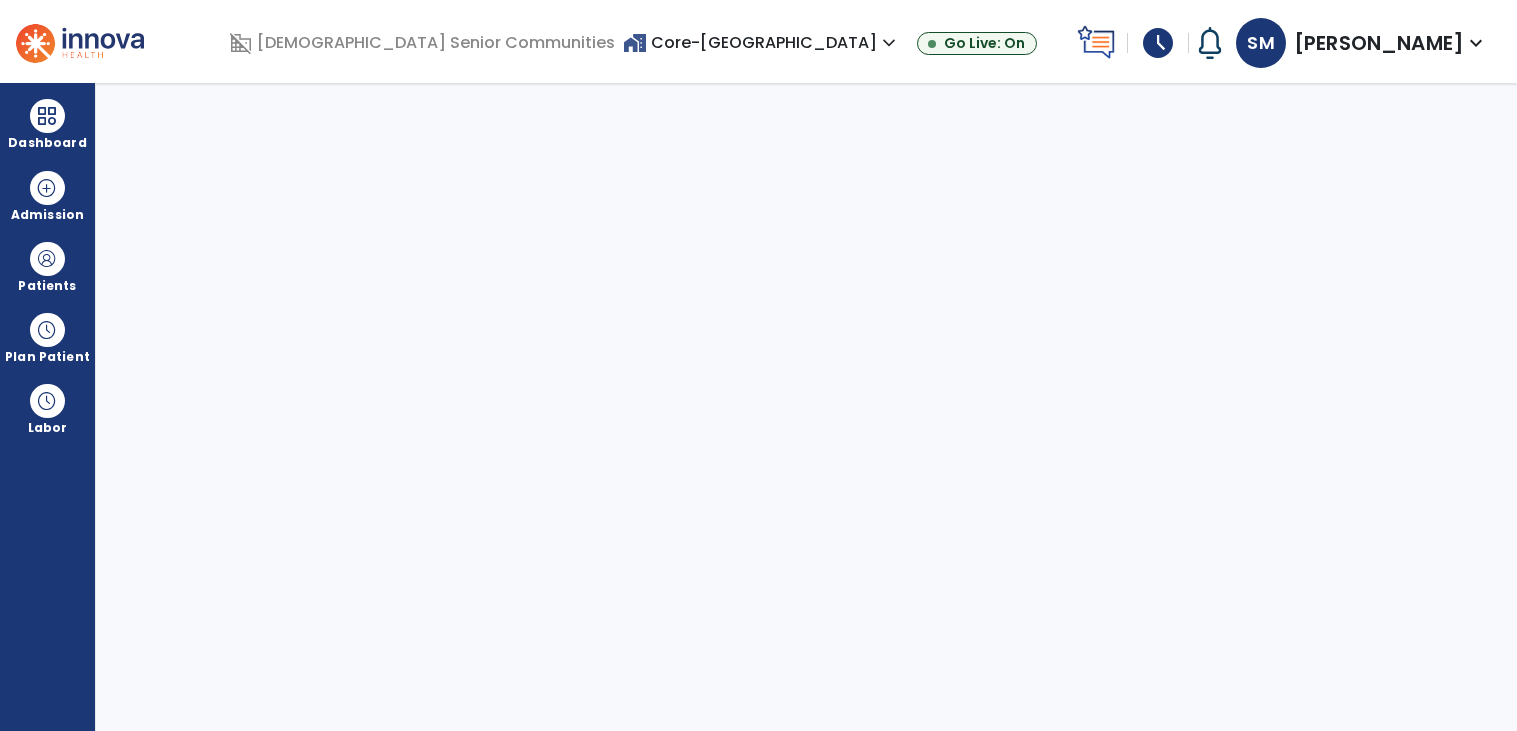 select on "****" 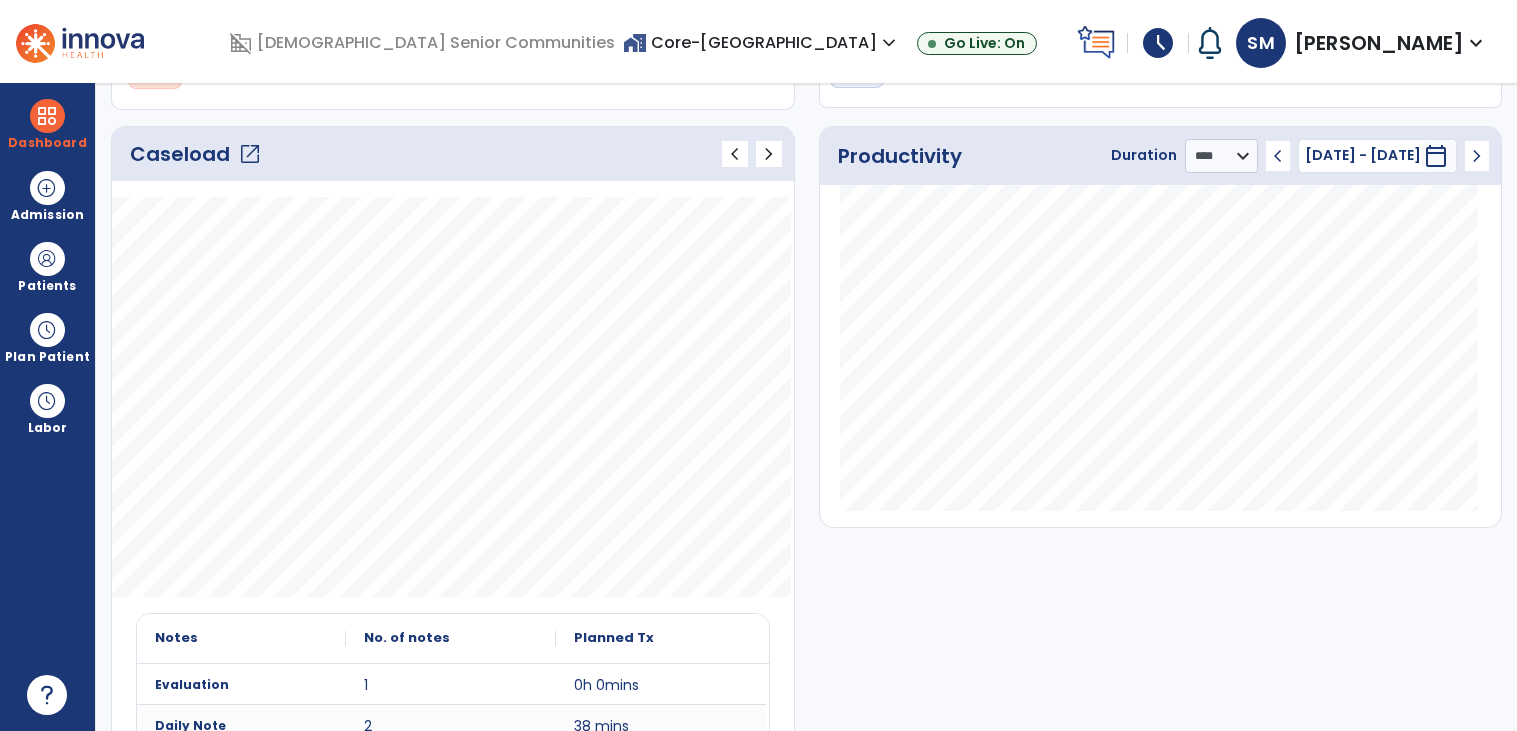 scroll, scrollTop: 188, scrollLeft: 0, axis: vertical 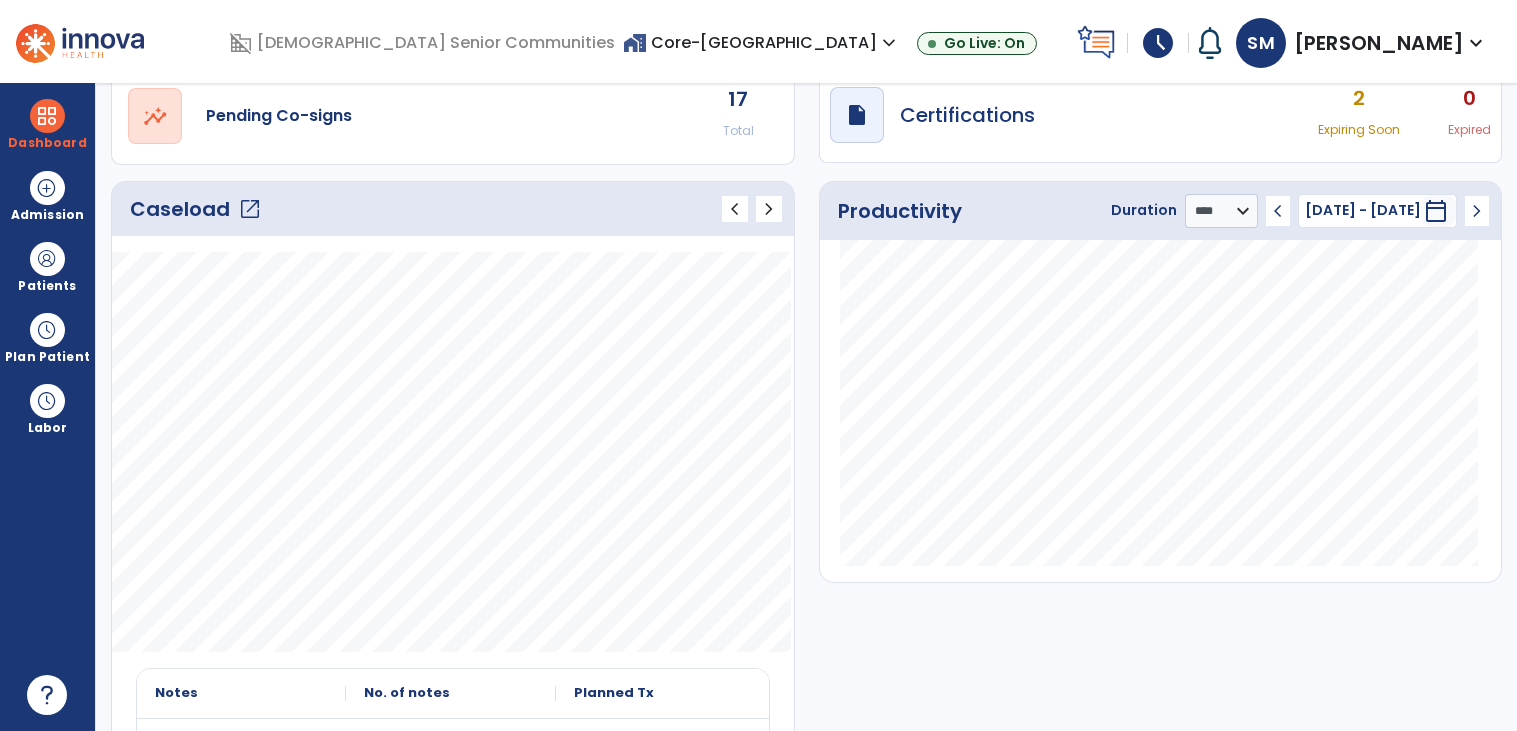 click on "open_in_new" 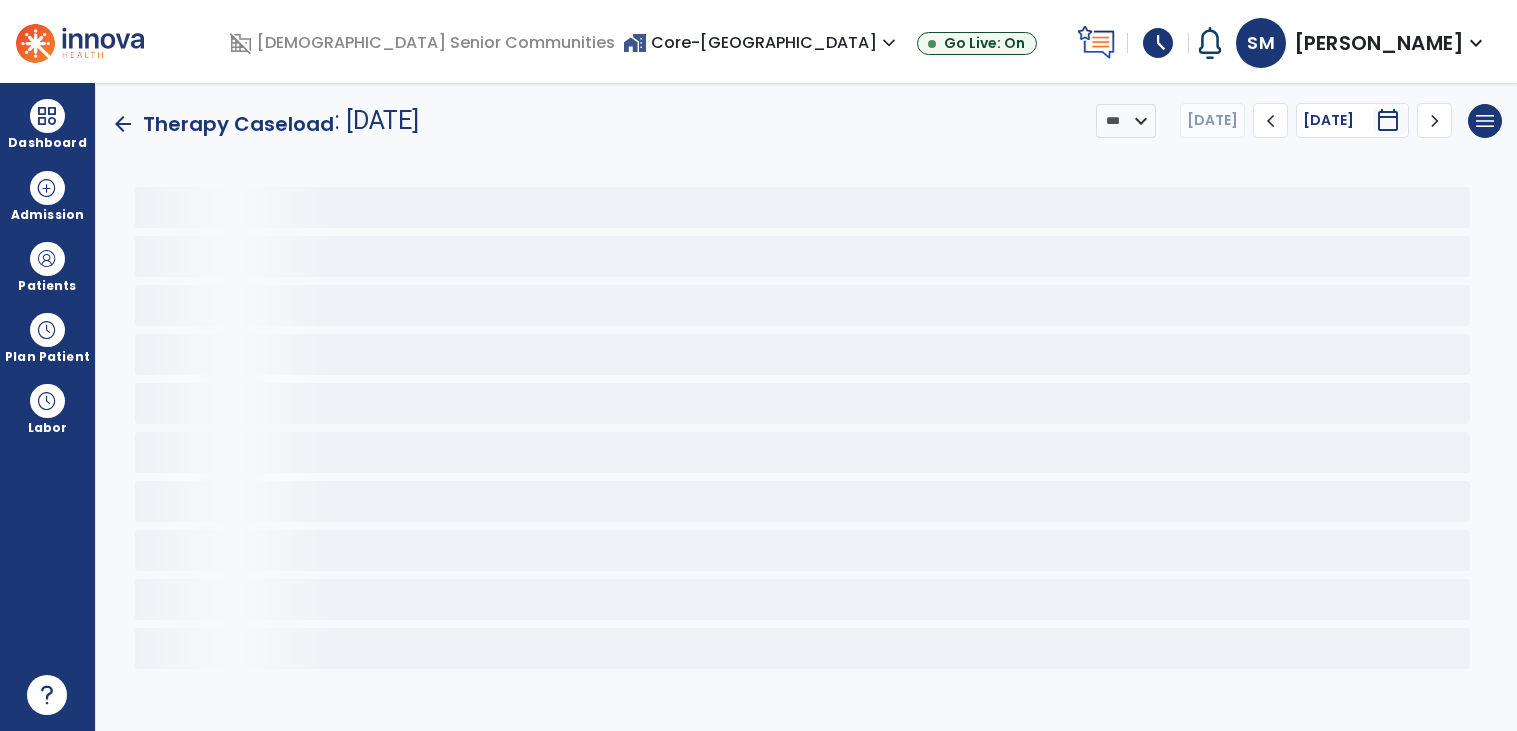 scroll, scrollTop: 0, scrollLeft: 0, axis: both 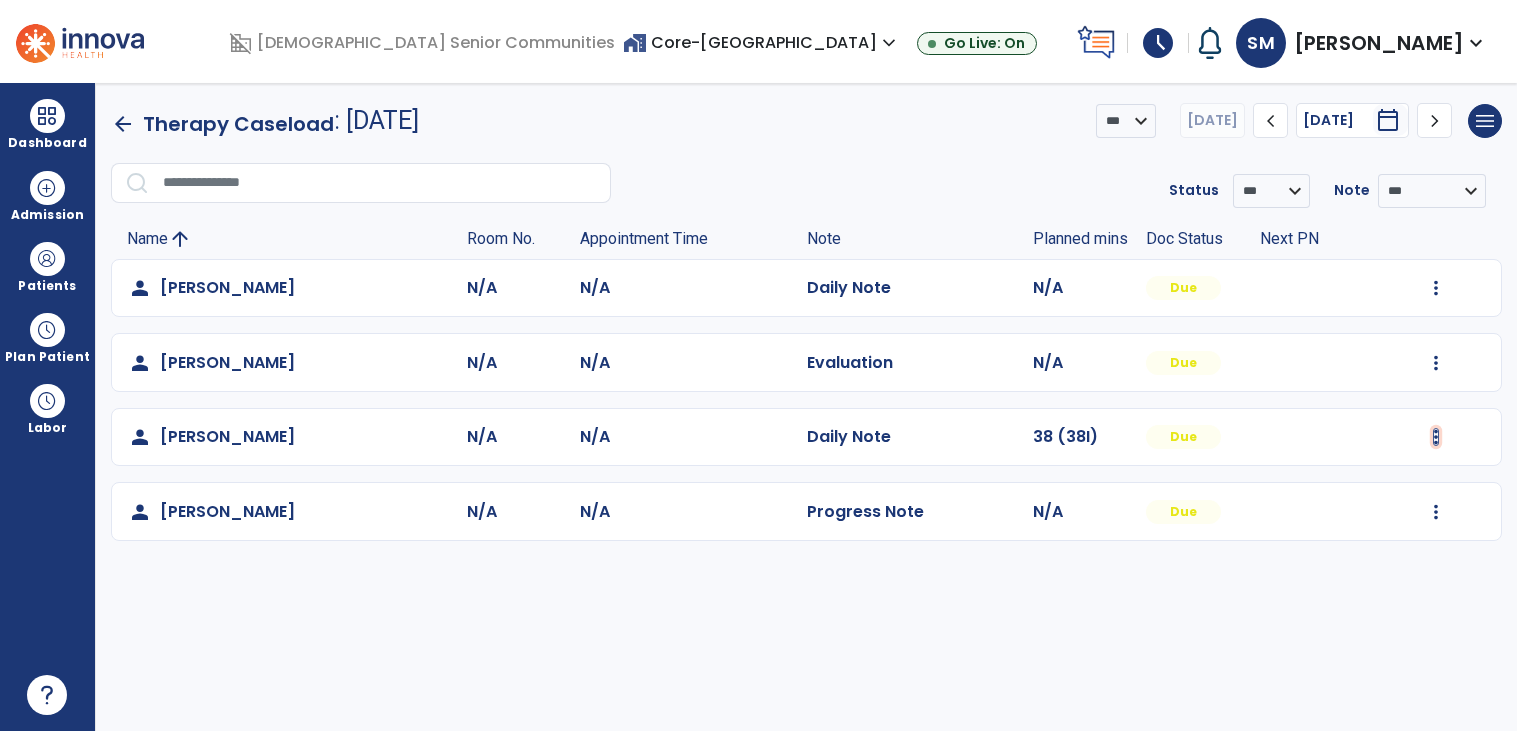 click at bounding box center (1436, 288) 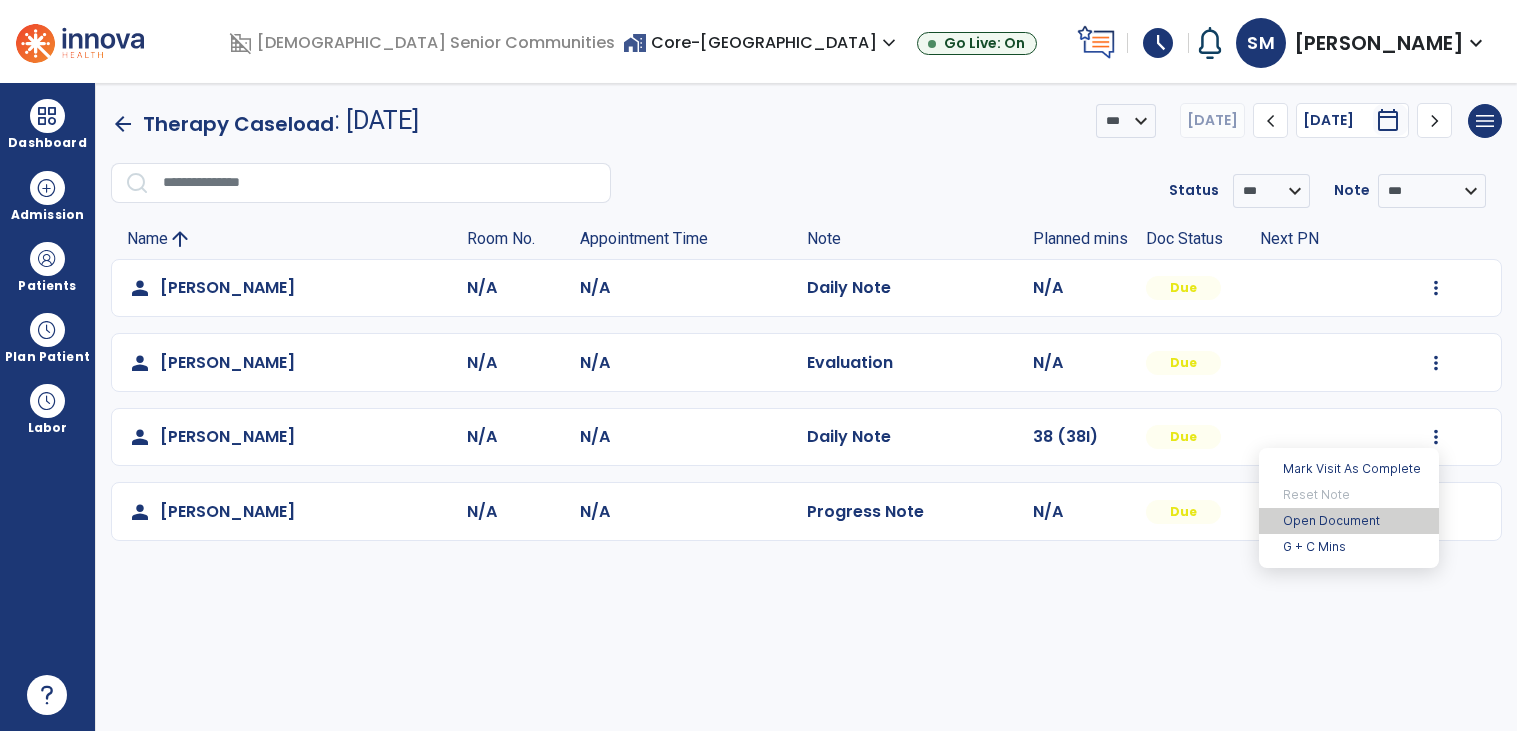 click on "Open Document" at bounding box center (1349, 521) 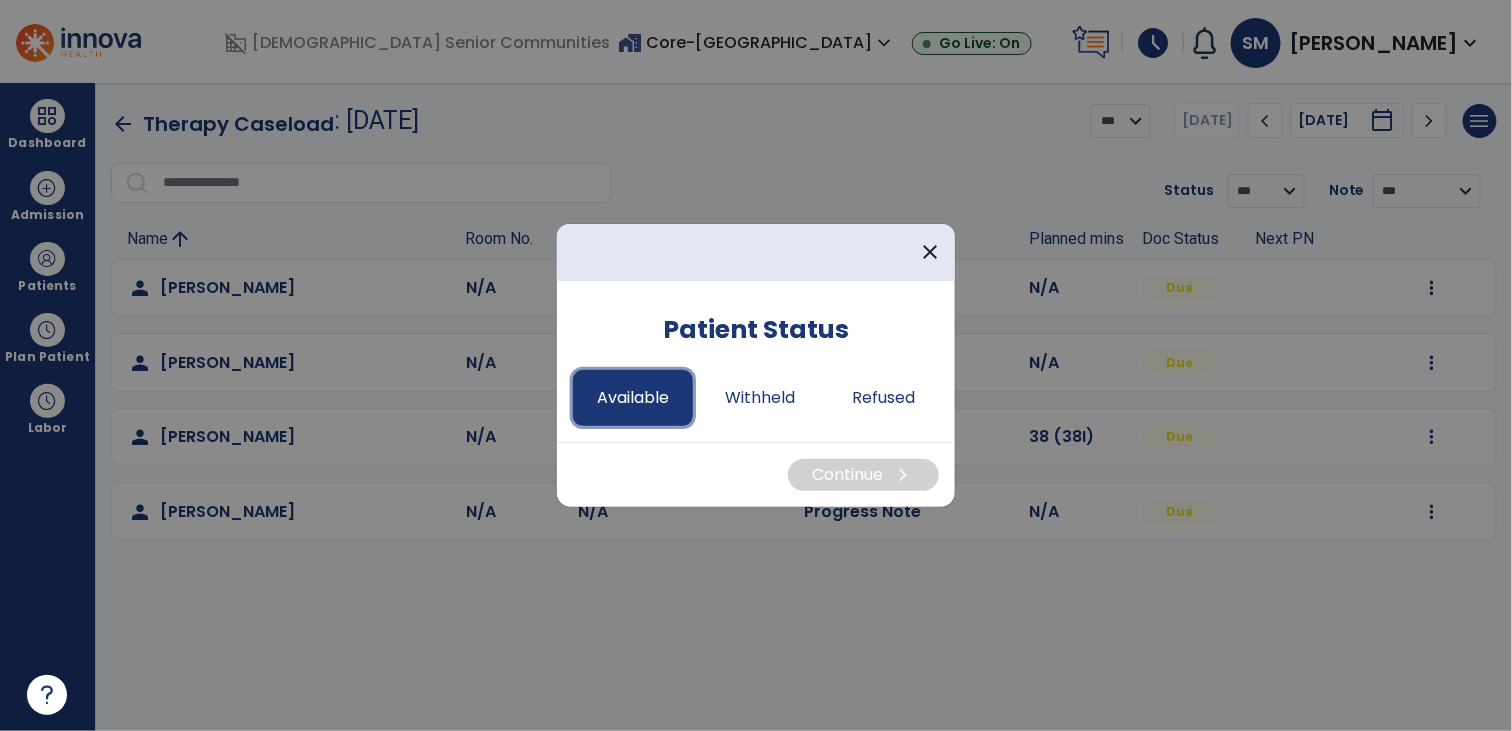 click on "Available" at bounding box center [633, 398] 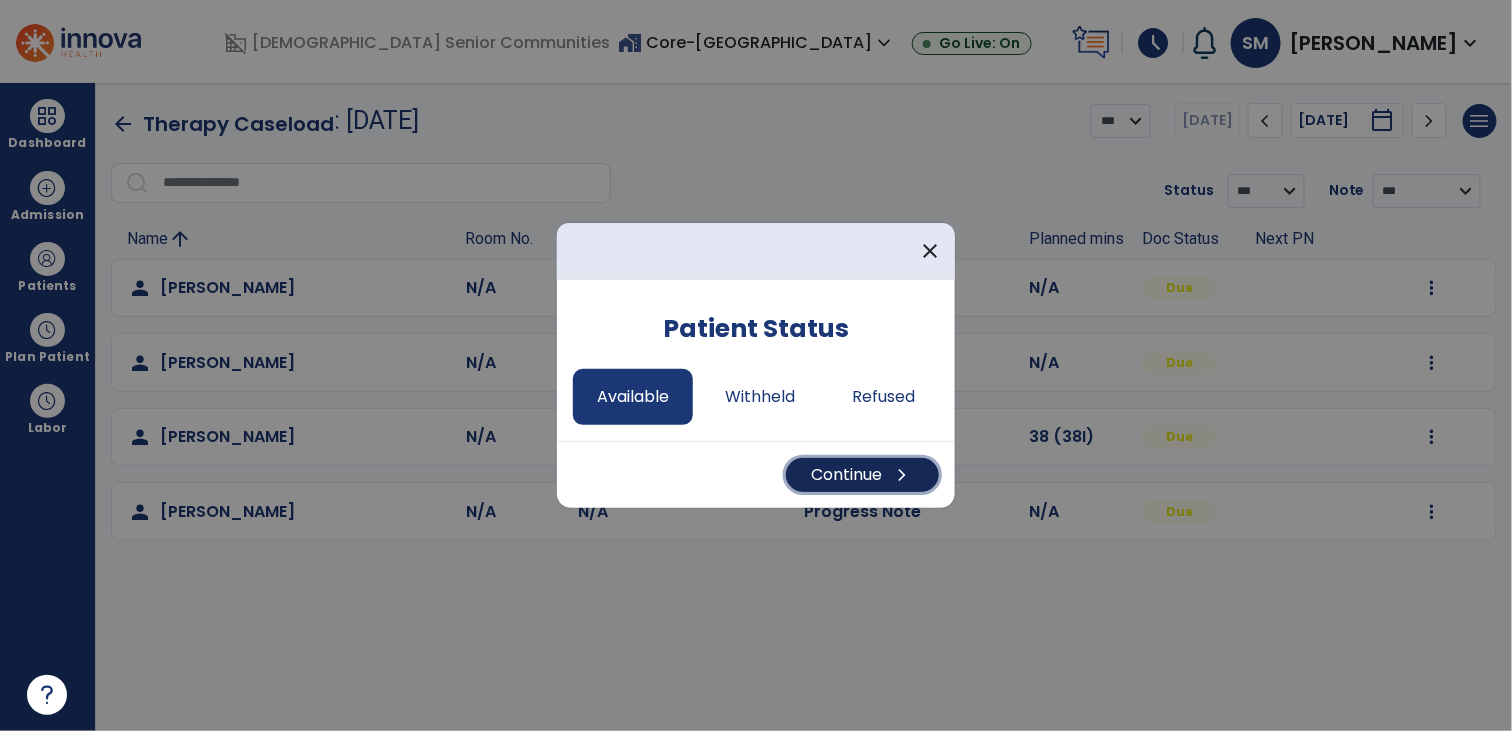 click on "Continue   chevron_right" at bounding box center (862, 475) 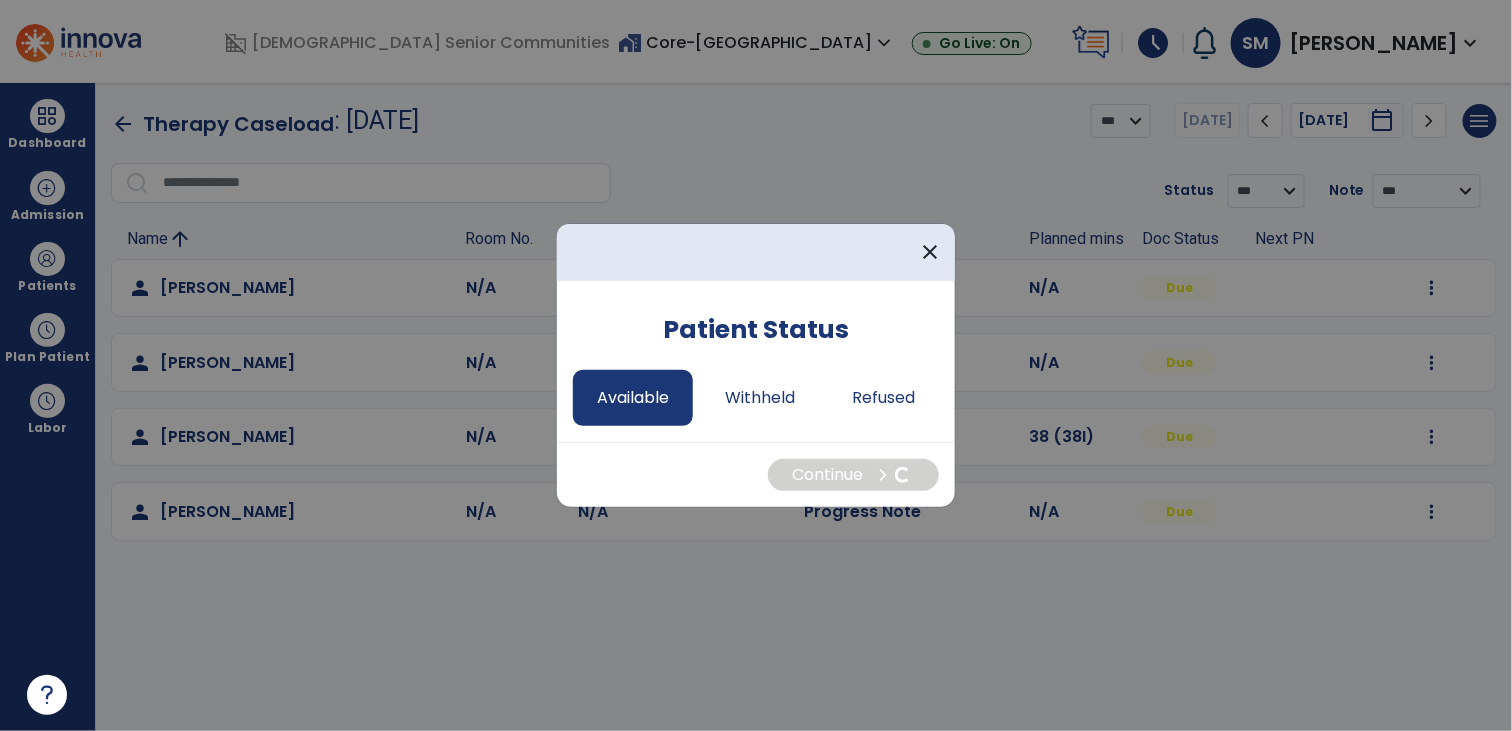 select on "*" 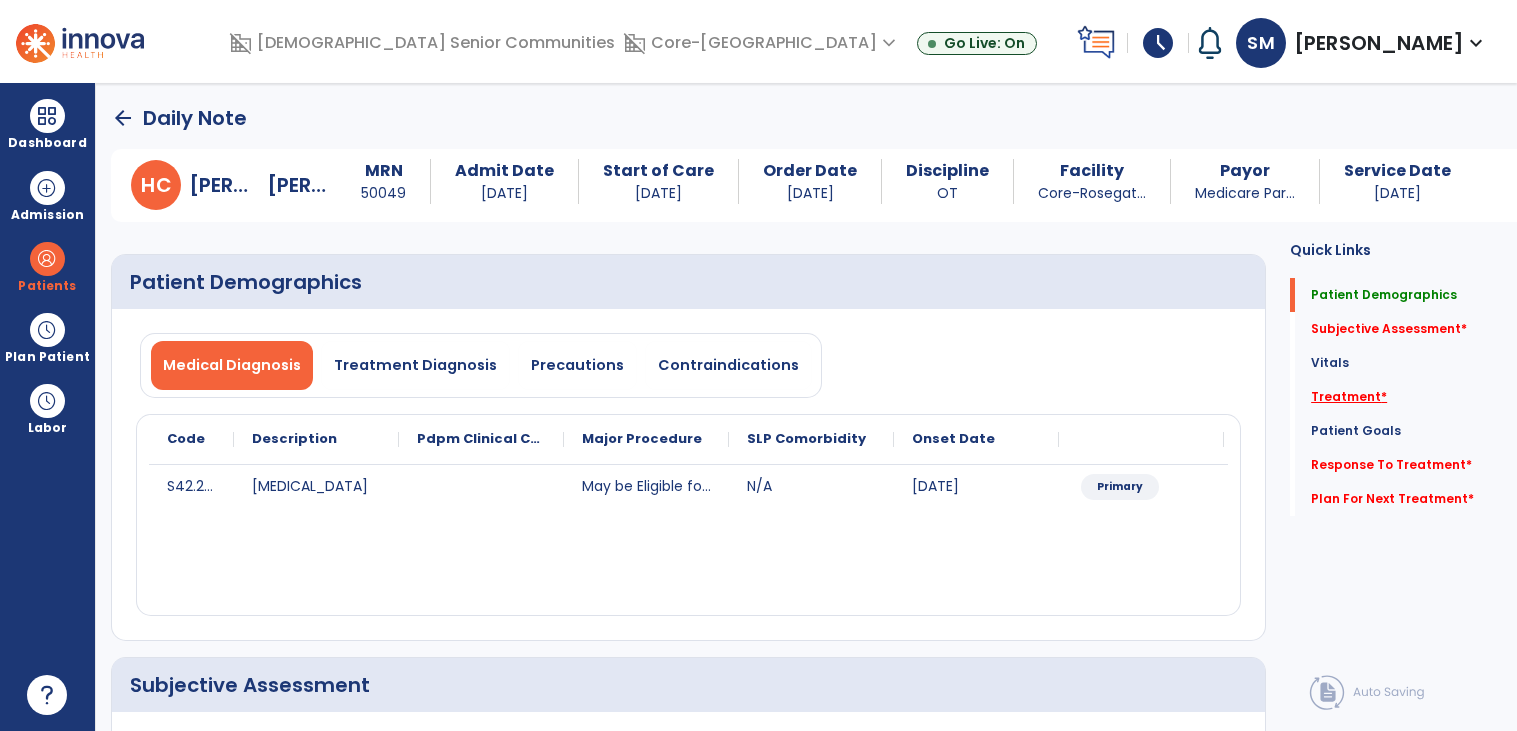 click on "Treatment   *" 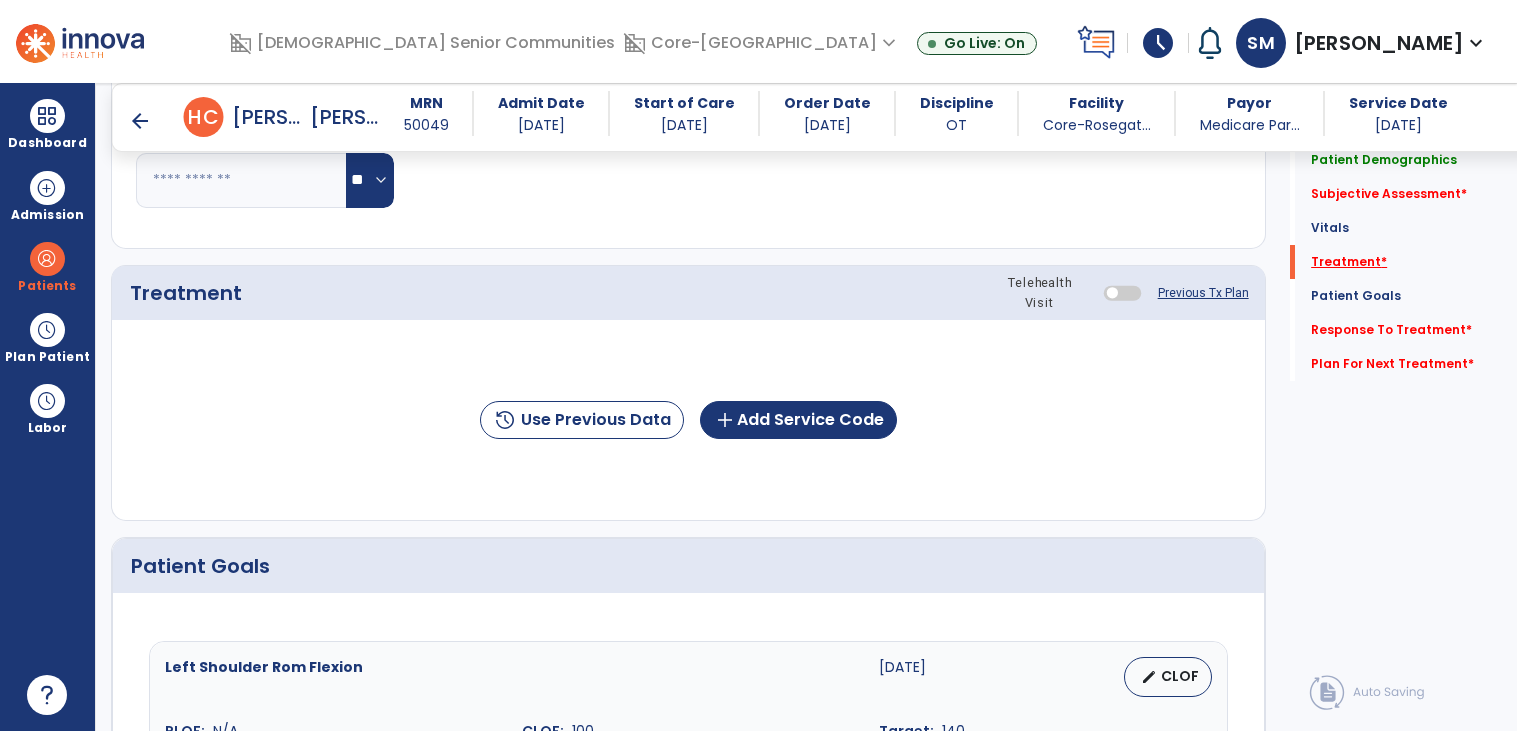 scroll, scrollTop: 1099, scrollLeft: 0, axis: vertical 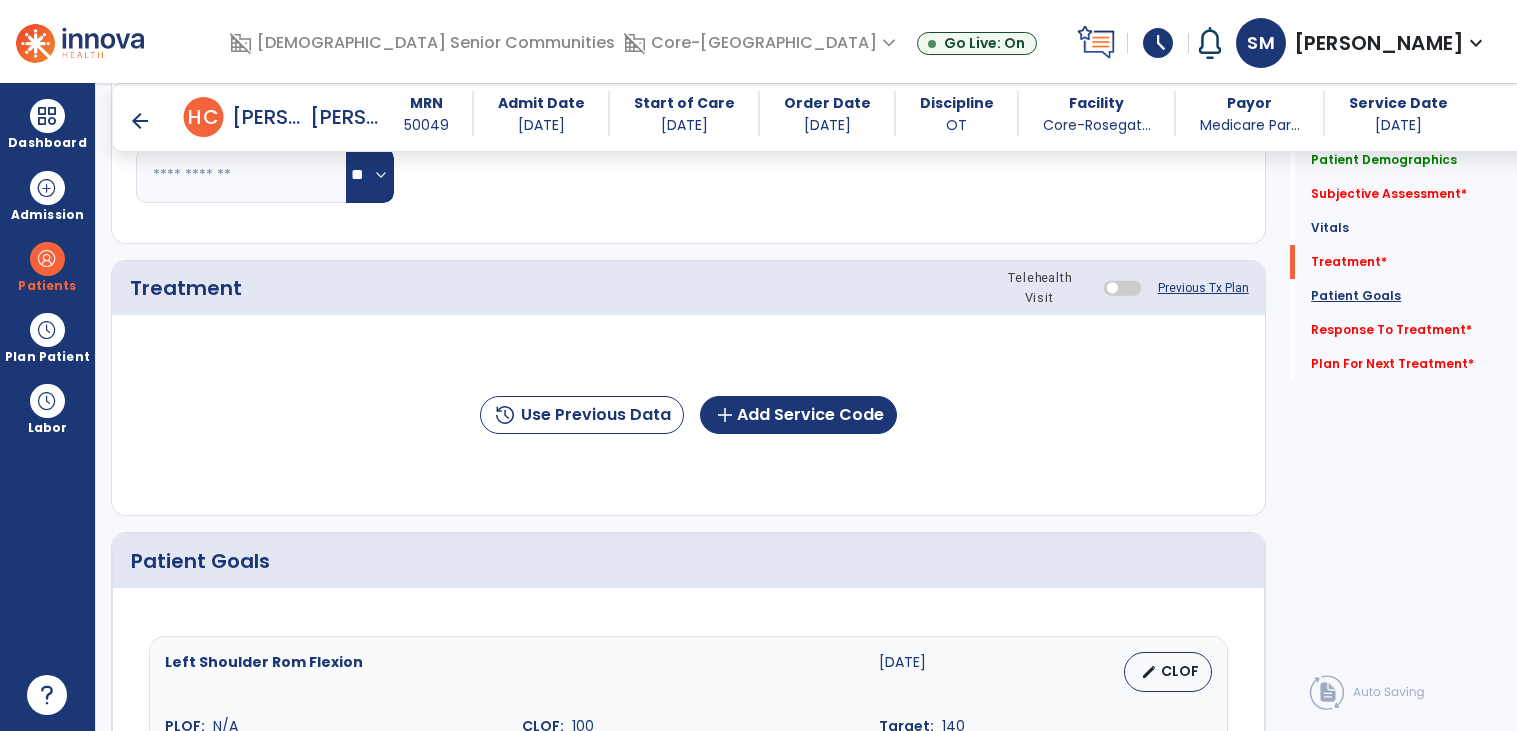click on "Patient Goals" 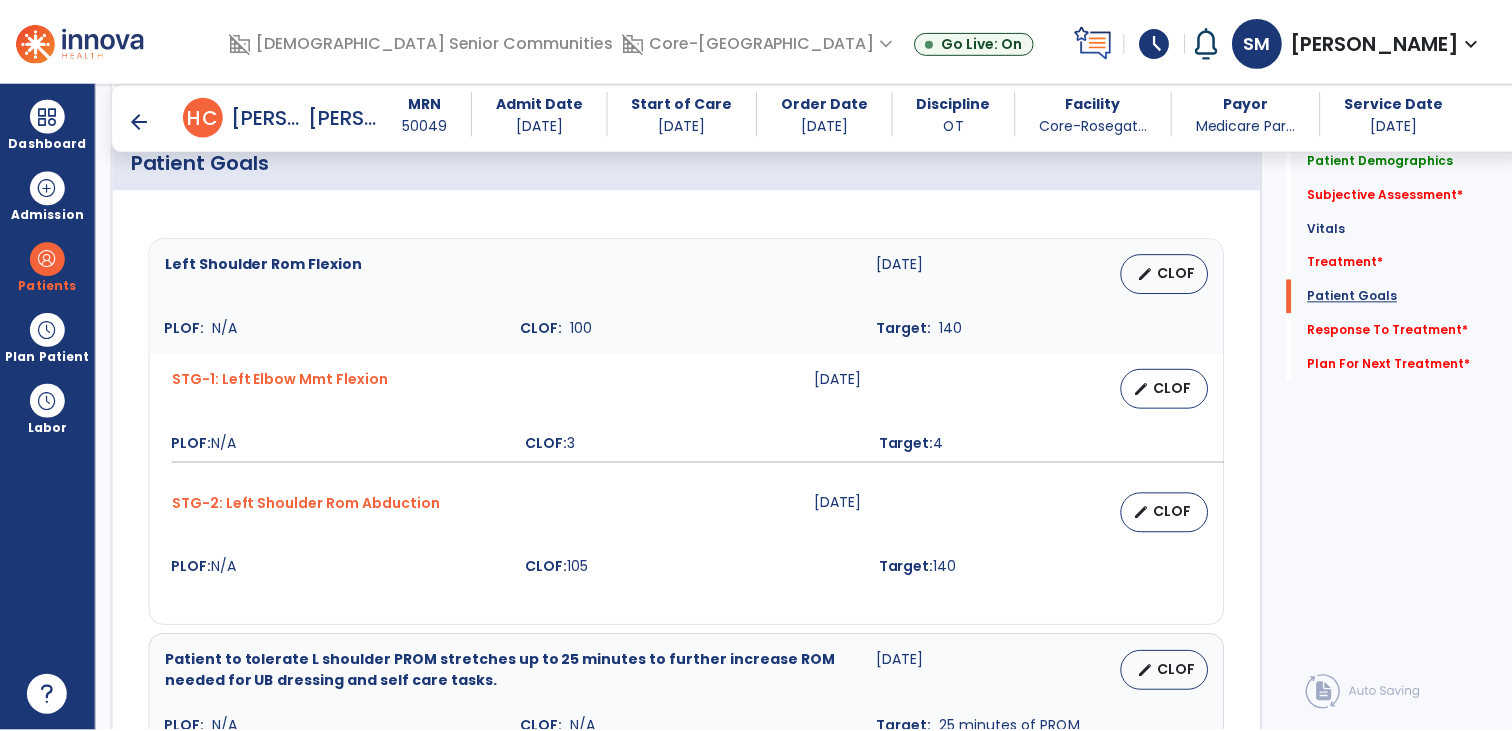 scroll, scrollTop: 1495, scrollLeft: 0, axis: vertical 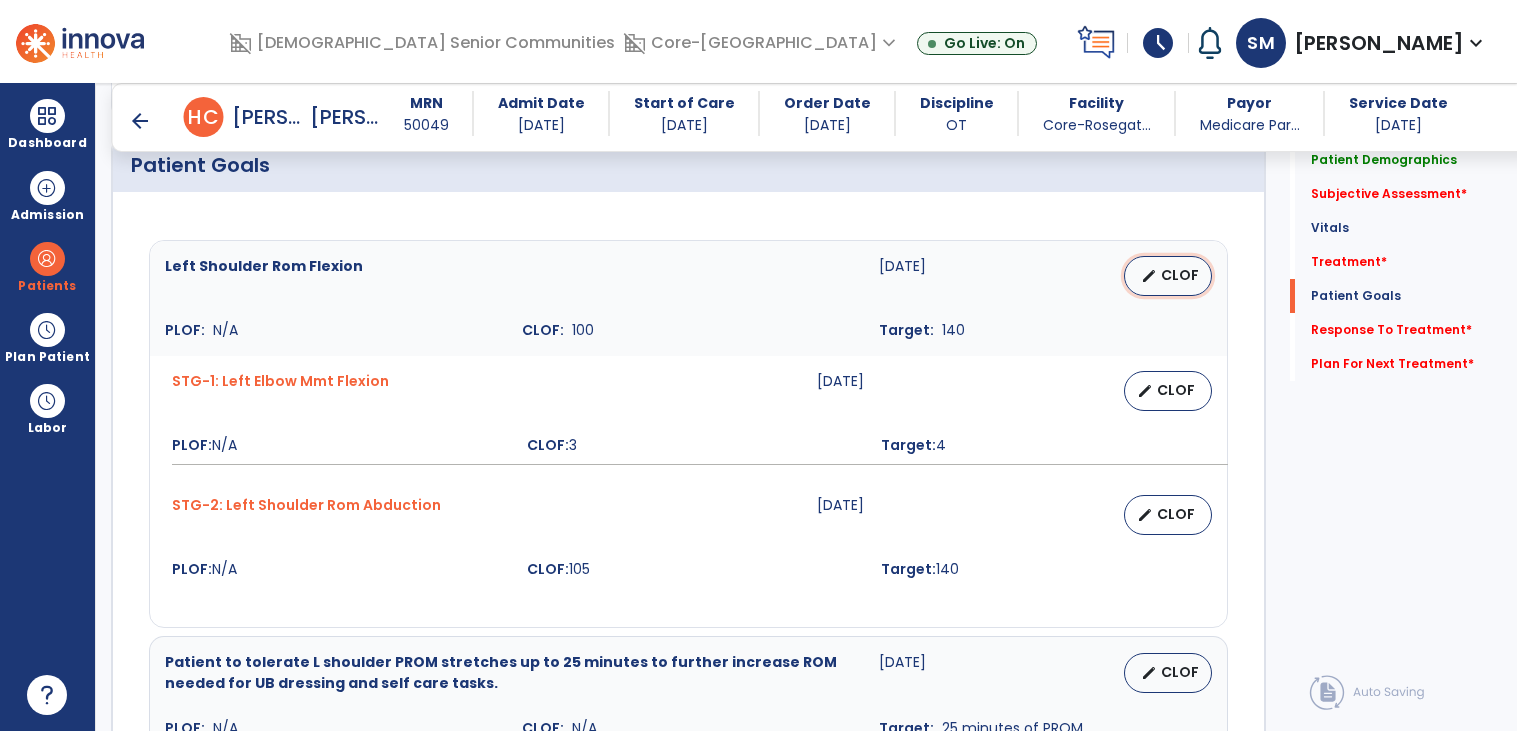 click on "CLOF" at bounding box center (1180, 275) 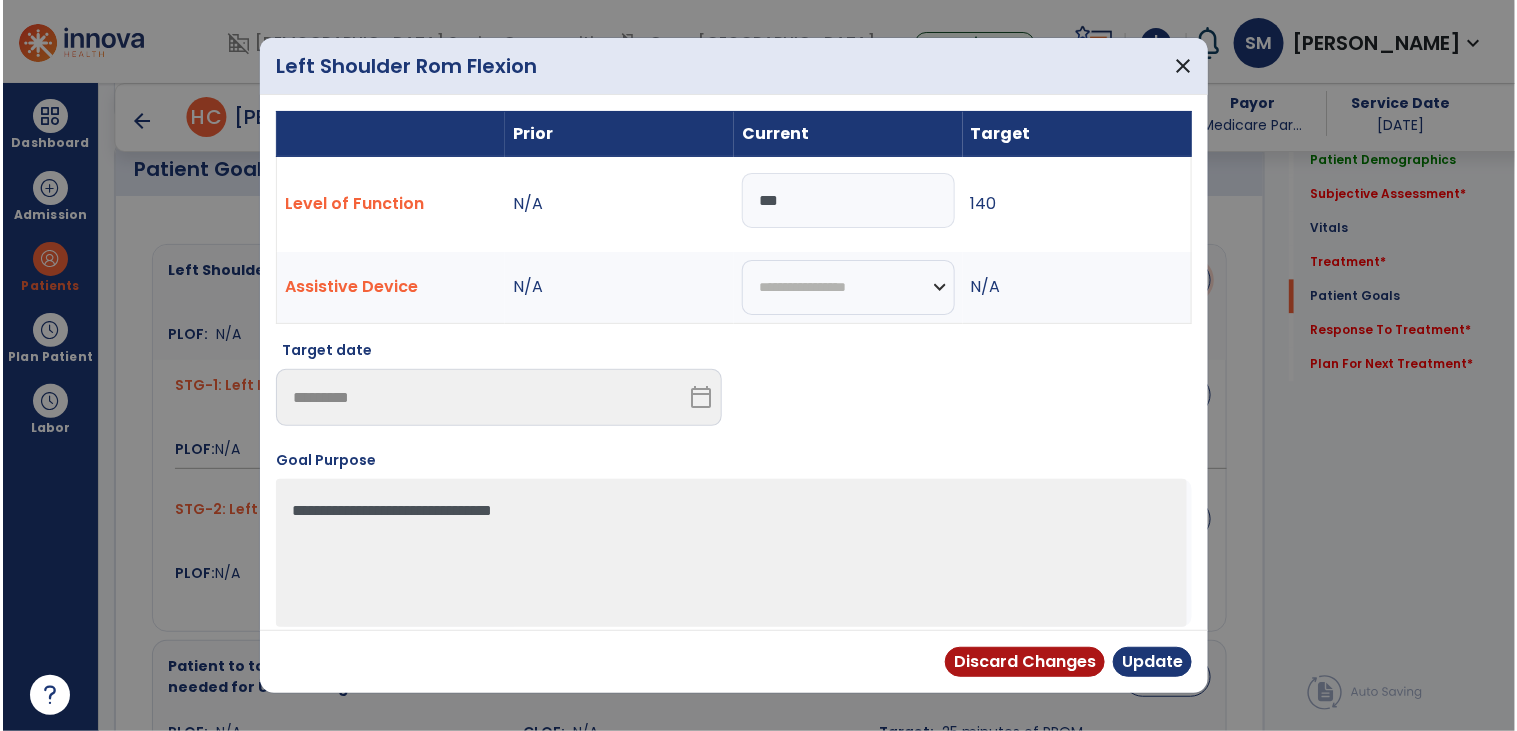 scroll, scrollTop: 1495, scrollLeft: 0, axis: vertical 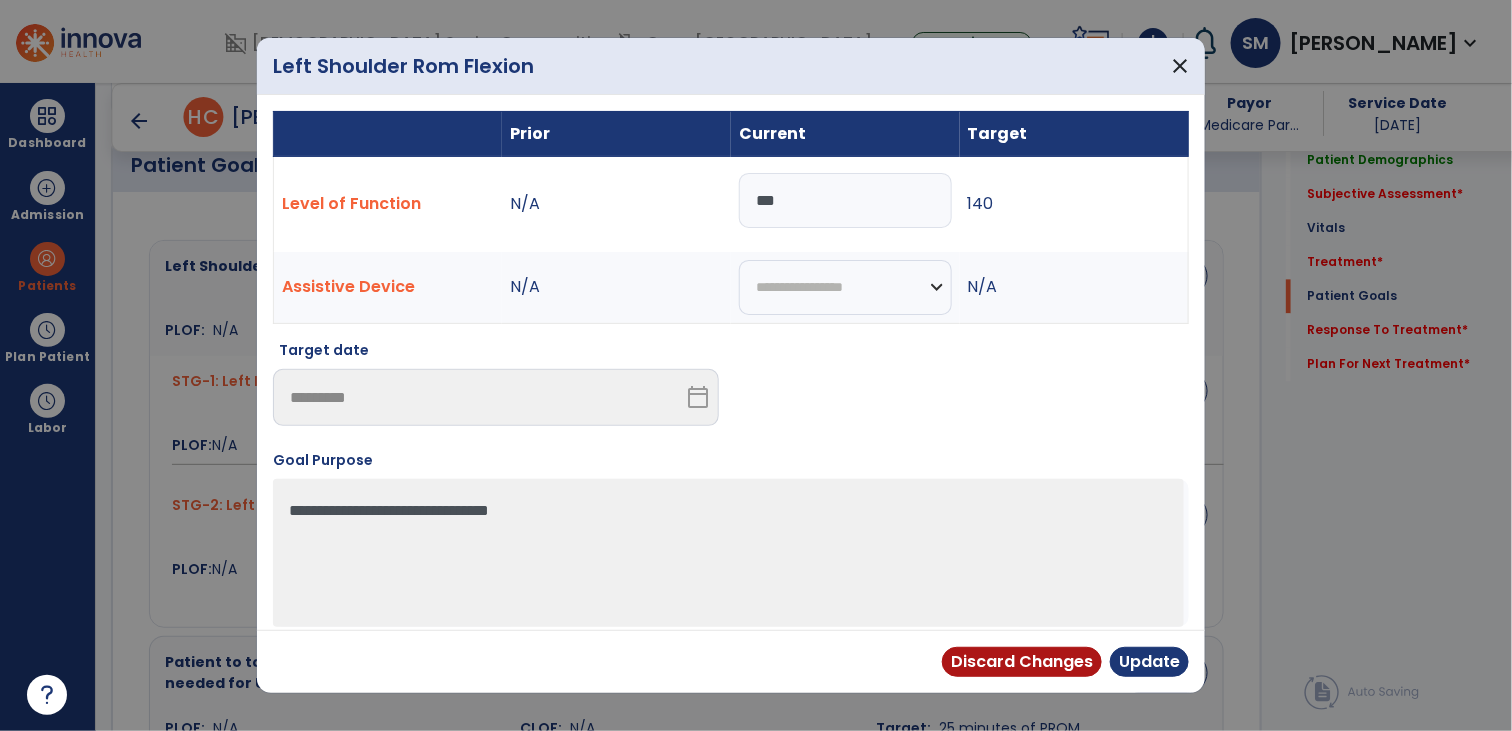 click on "***" at bounding box center [845, 200] 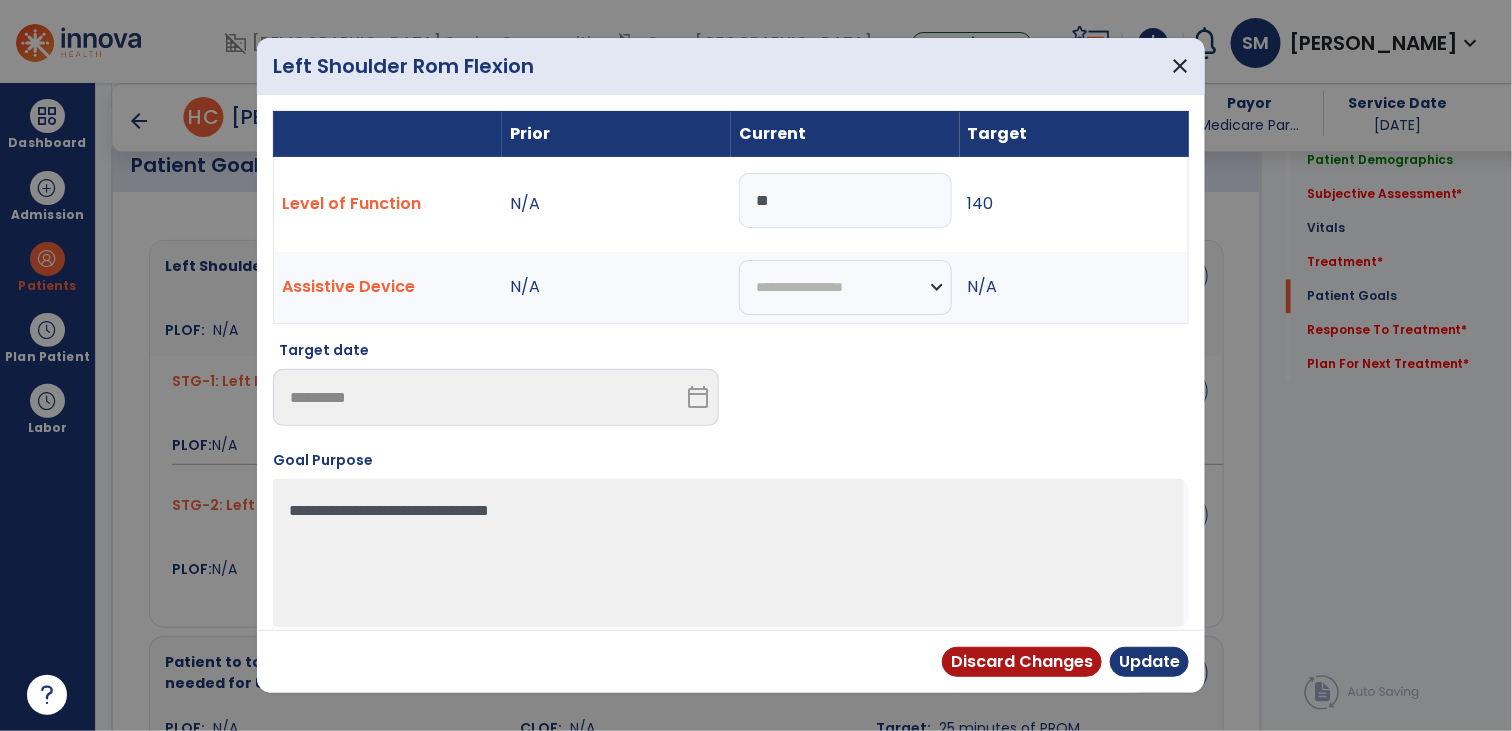 type on "***" 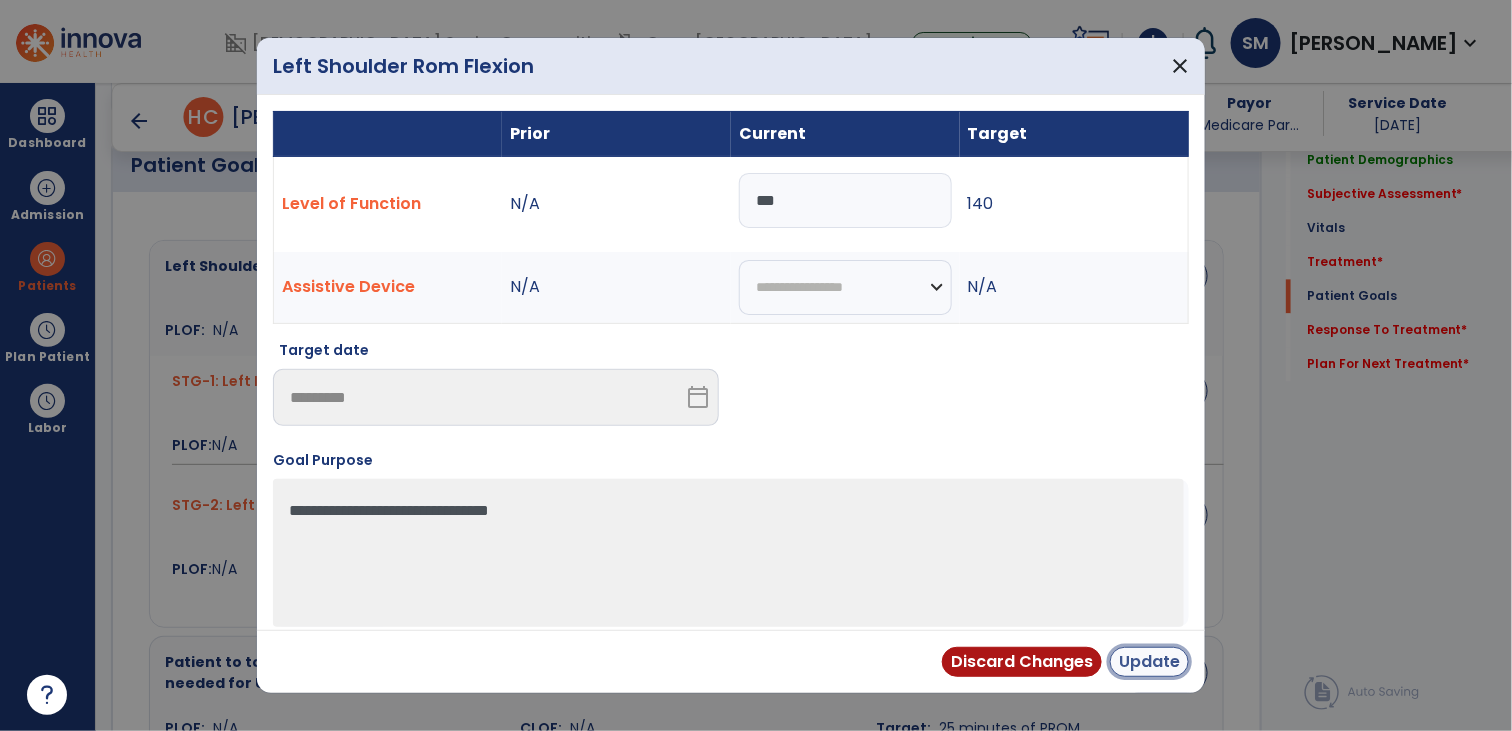 click on "Update" at bounding box center (1149, 662) 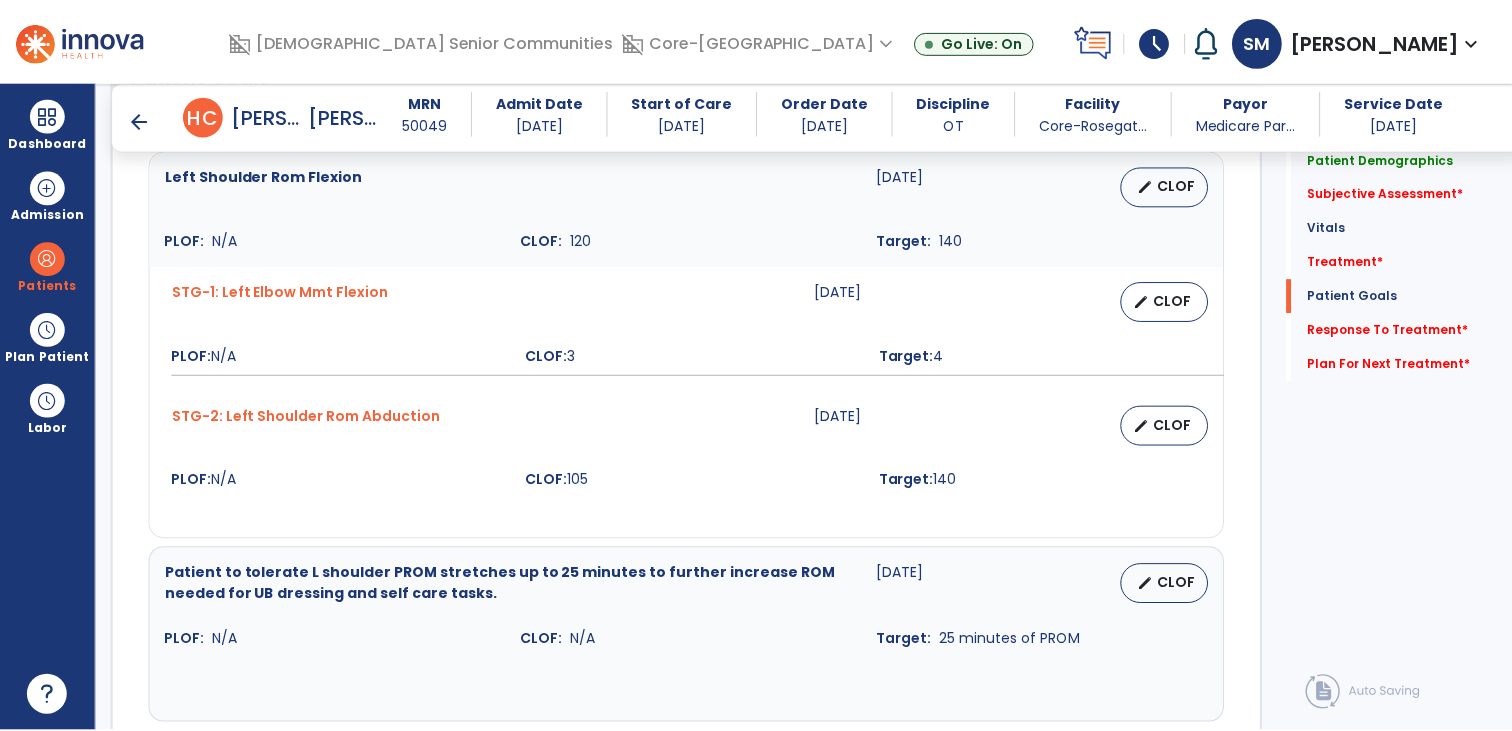 scroll, scrollTop: 1600, scrollLeft: 0, axis: vertical 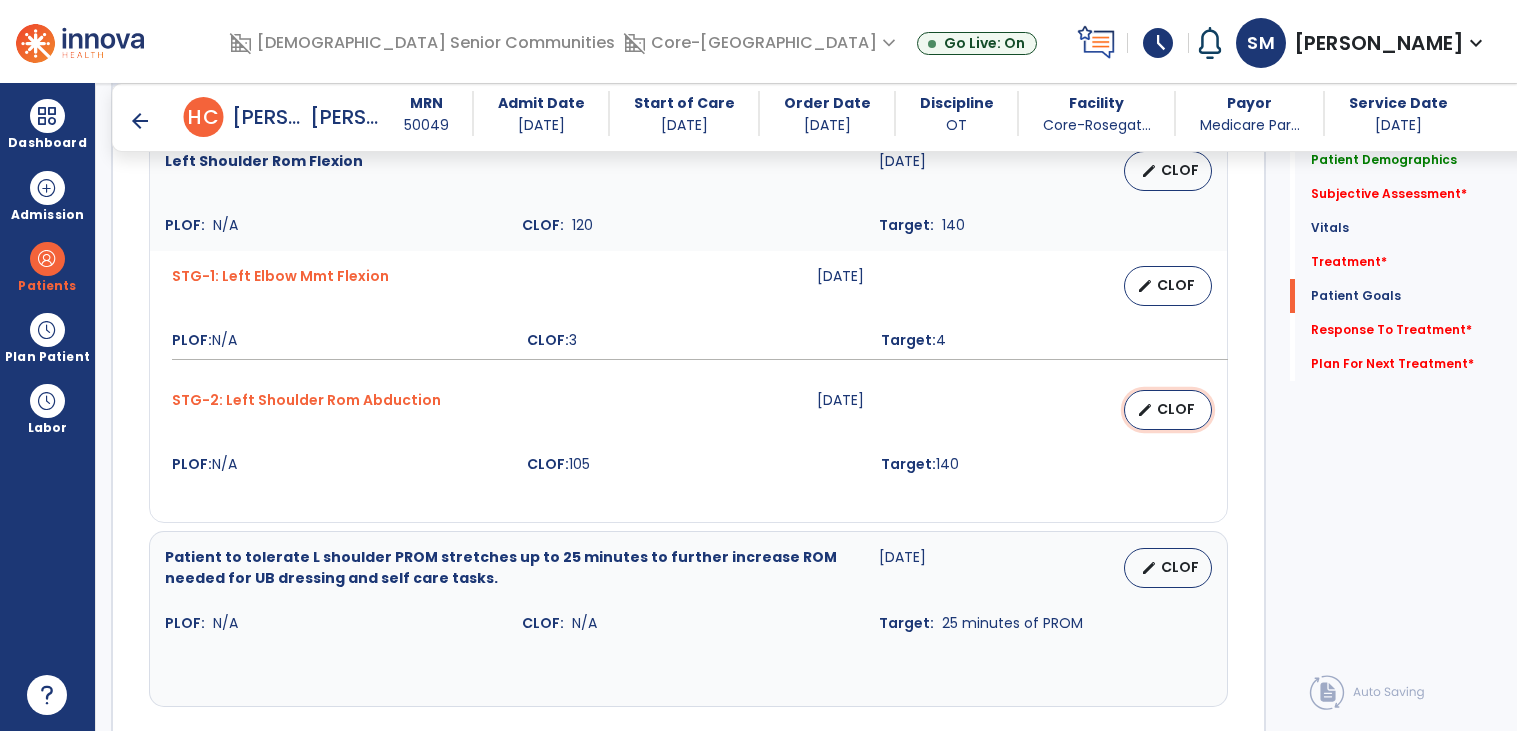 click on "CLOF" at bounding box center [1176, 409] 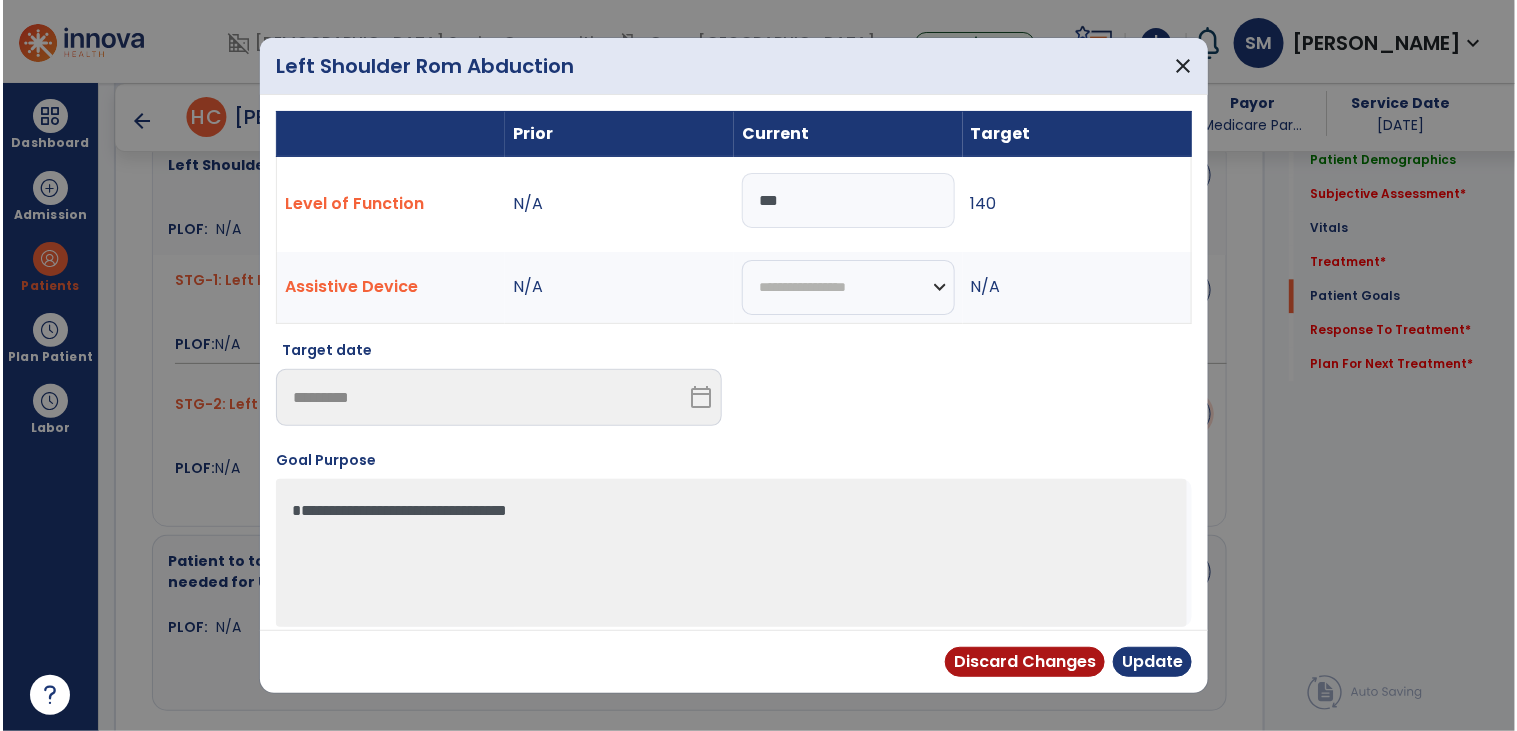 scroll, scrollTop: 1600, scrollLeft: 0, axis: vertical 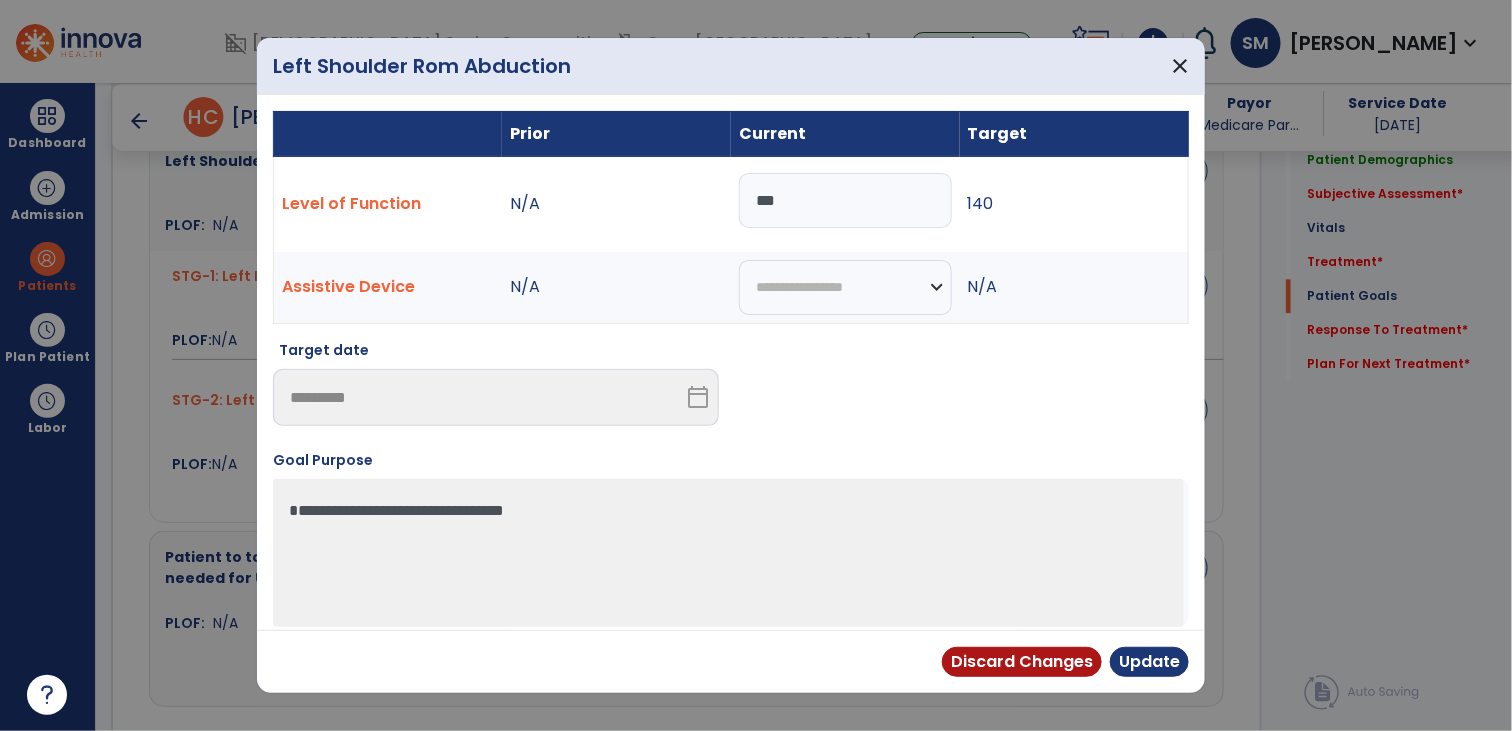 click on "***" at bounding box center [845, 200] 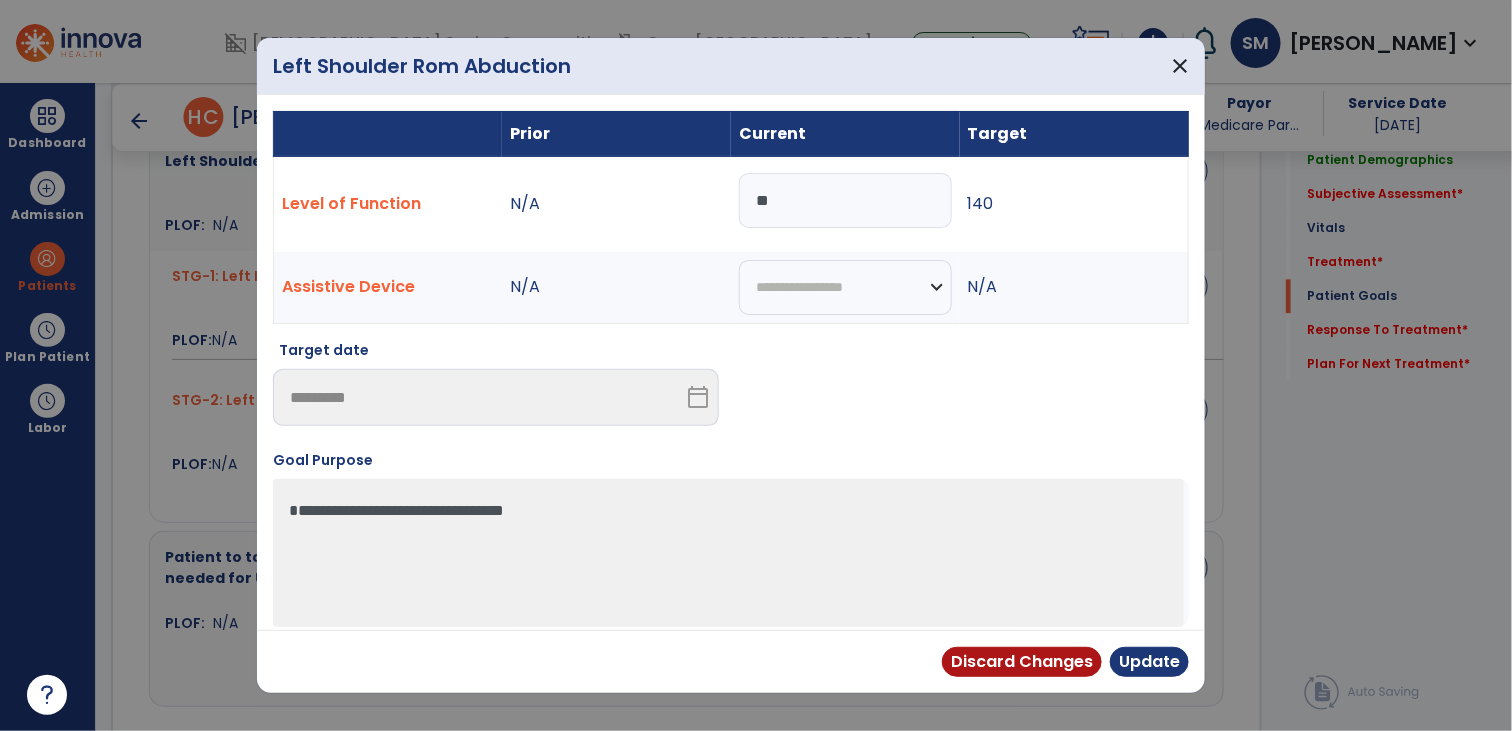 type on "*" 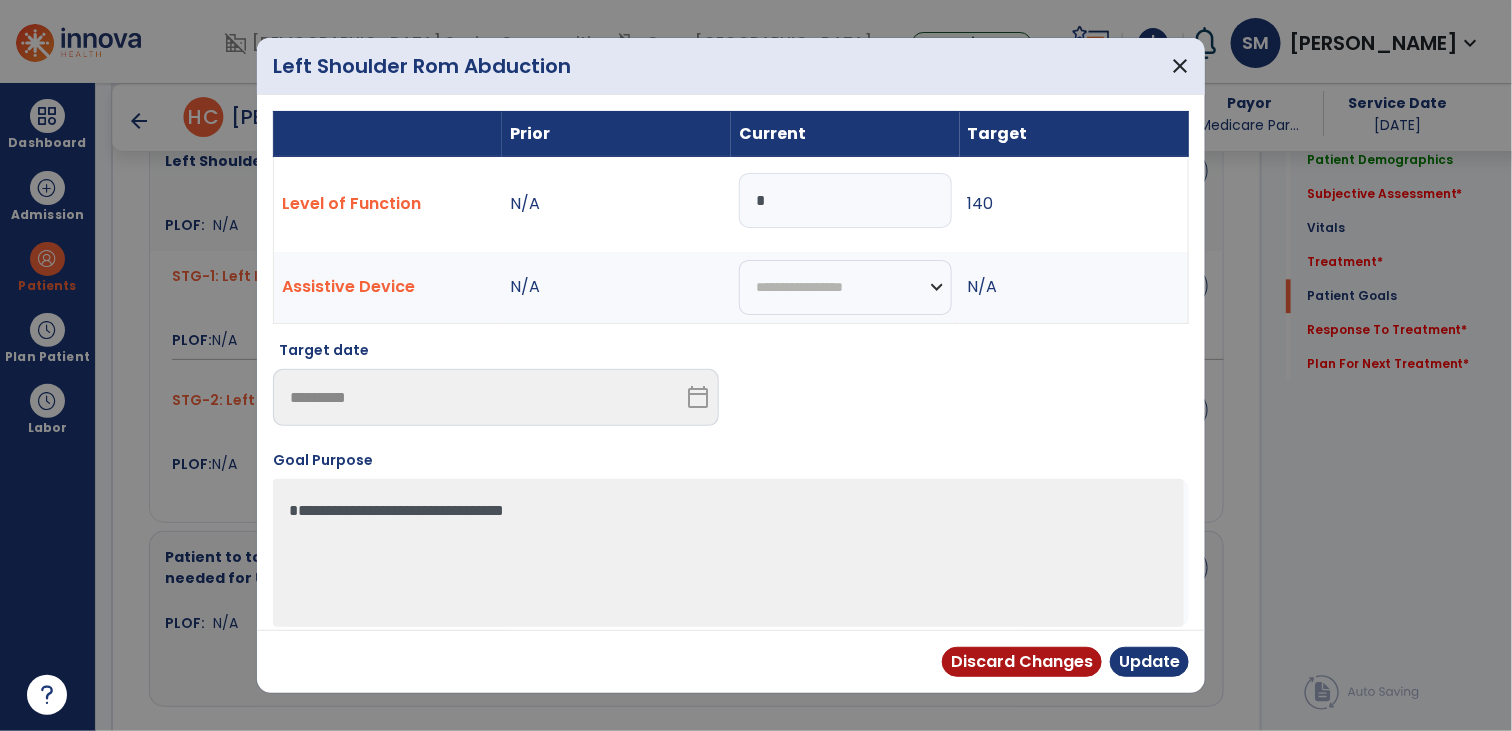 click on "*" at bounding box center [845, 200] 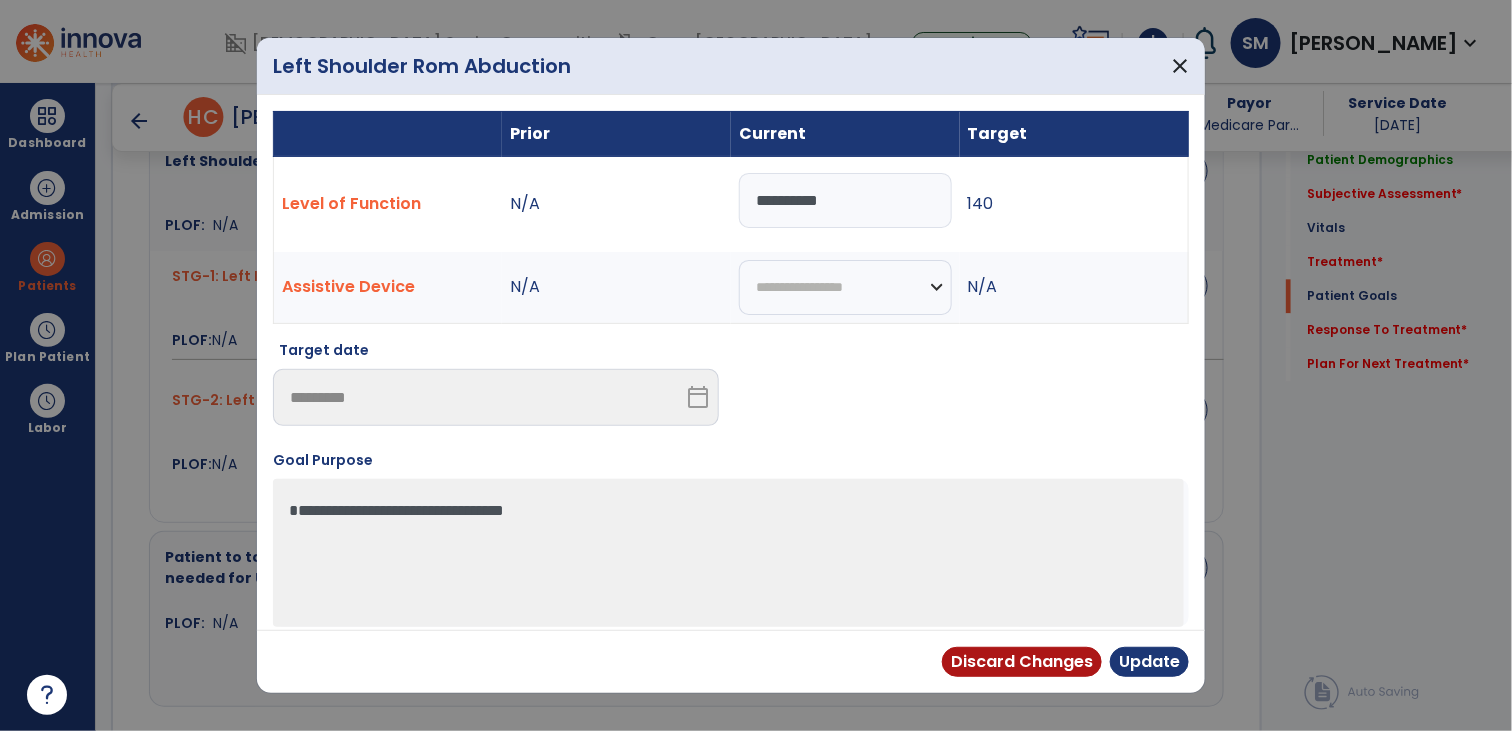 type on "**********" 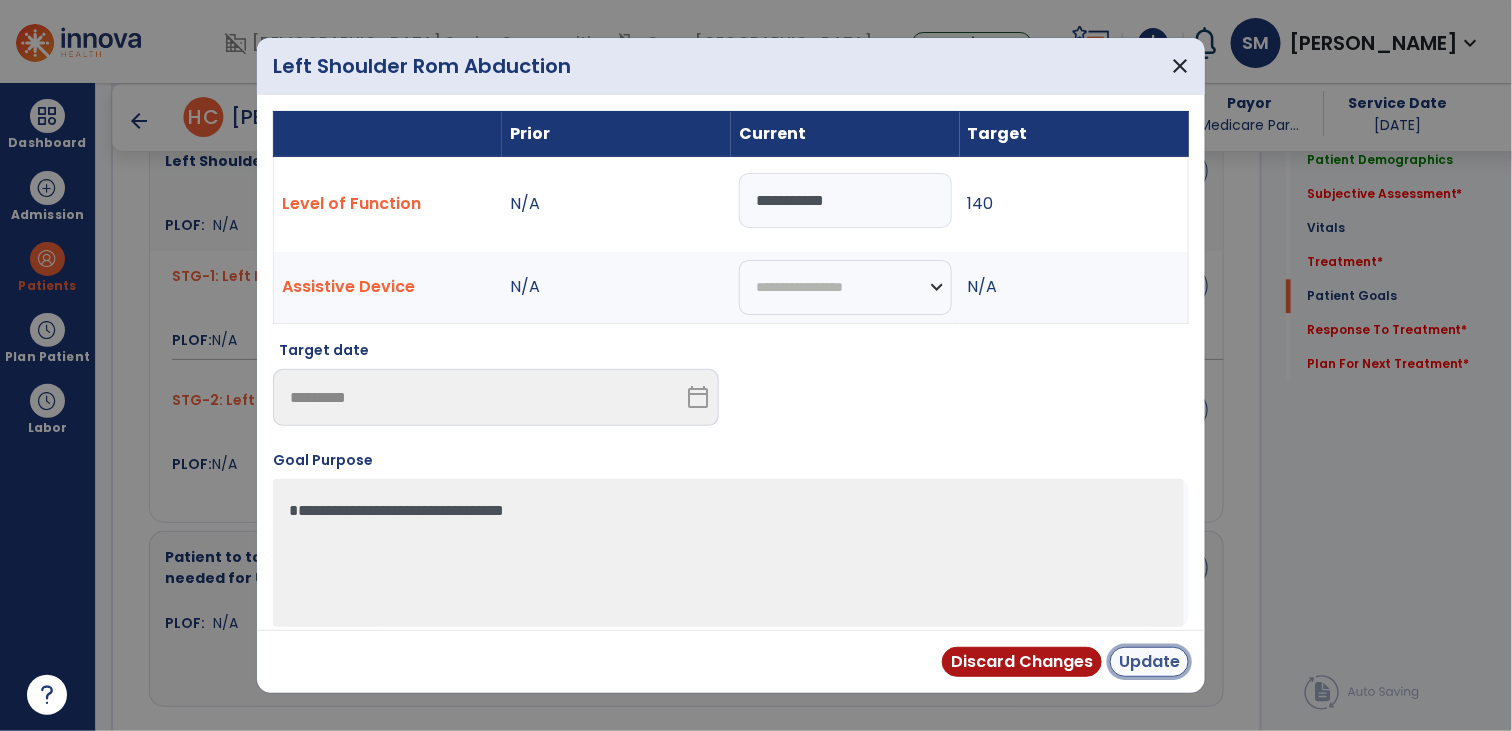 click on "Update" at bounding box center (1149, 662) 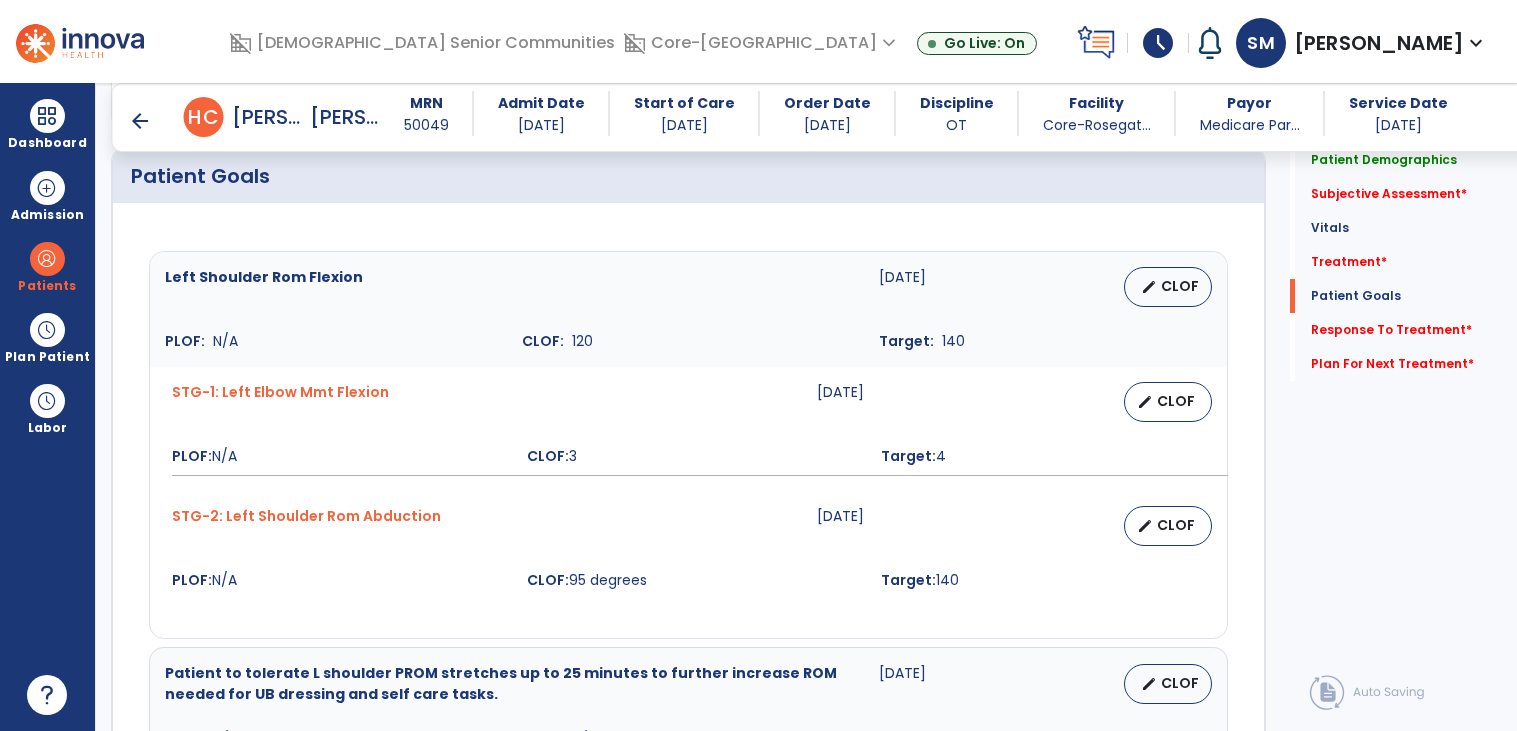scroll, scrollTop: 1508, scrollLeft: 0, axis: vertical 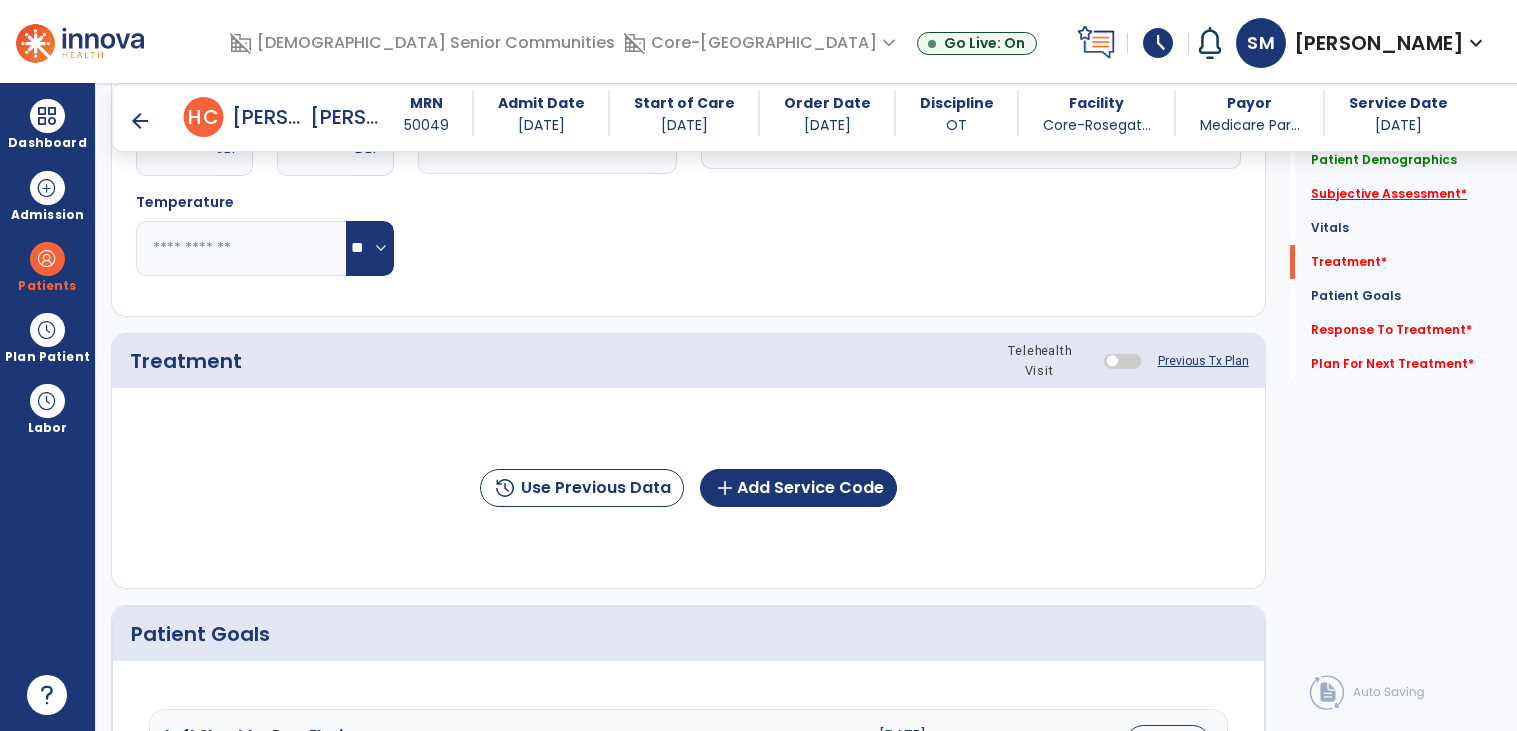 click on "Subjective Assessment   *" 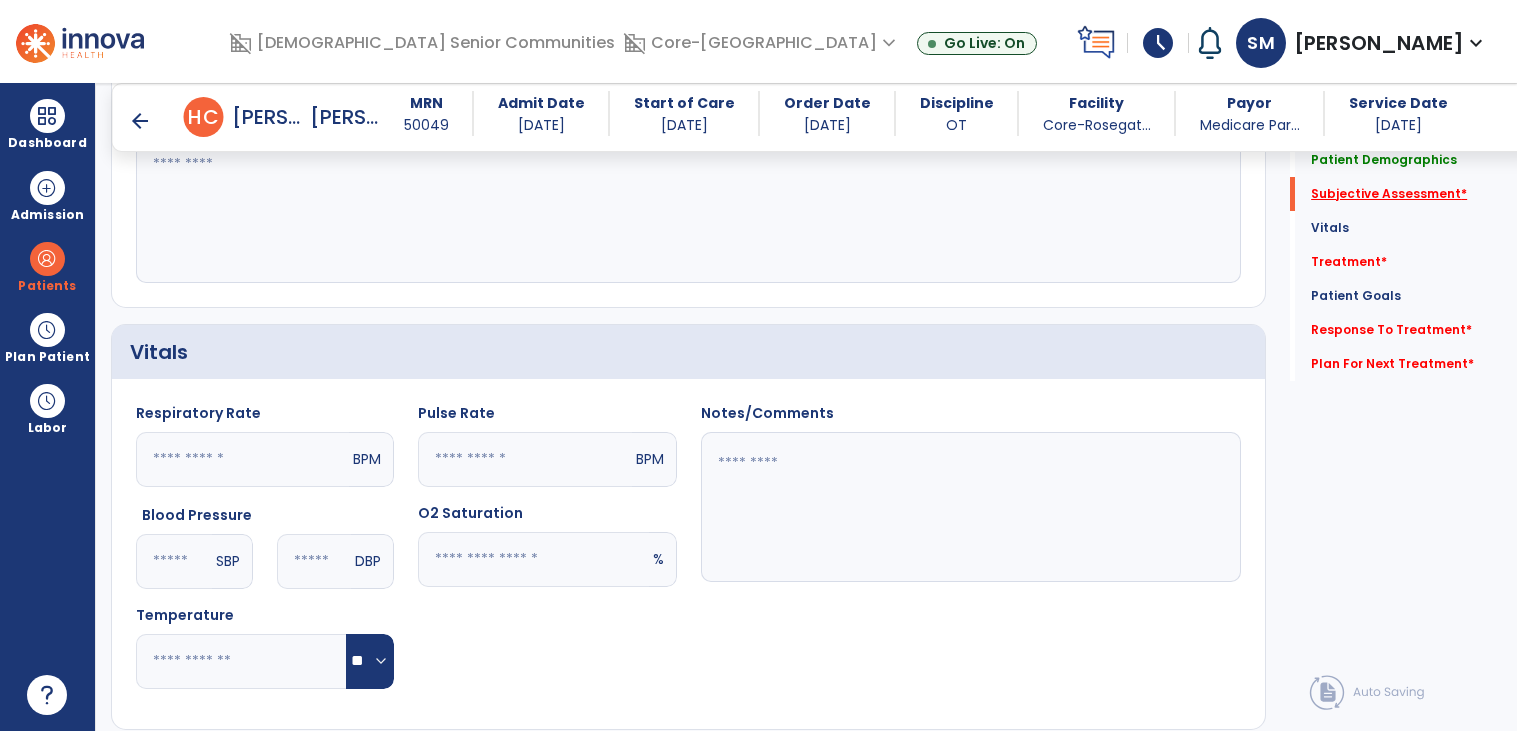 scroll, scrollTop: 372, scrollLeft: 0, axis: vertical 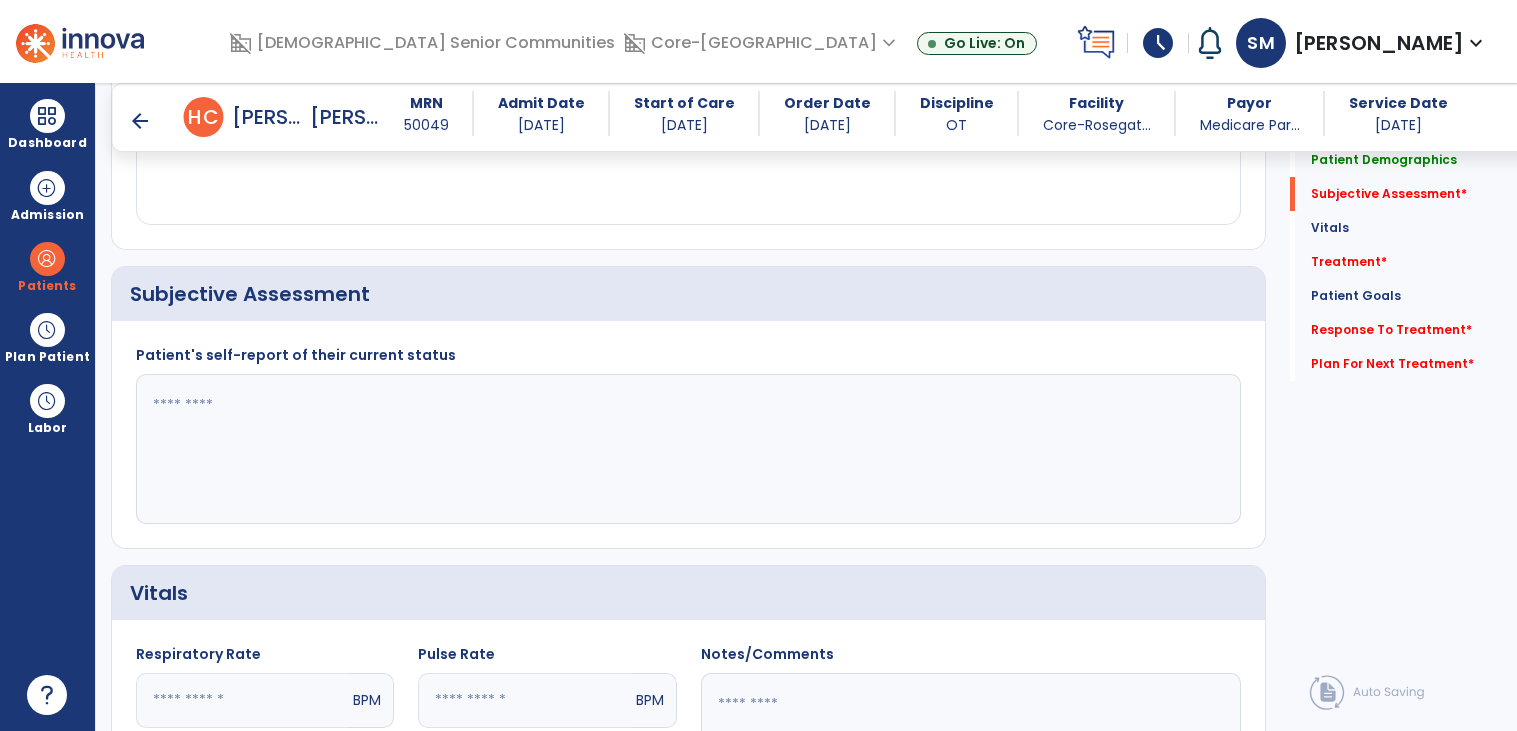 click 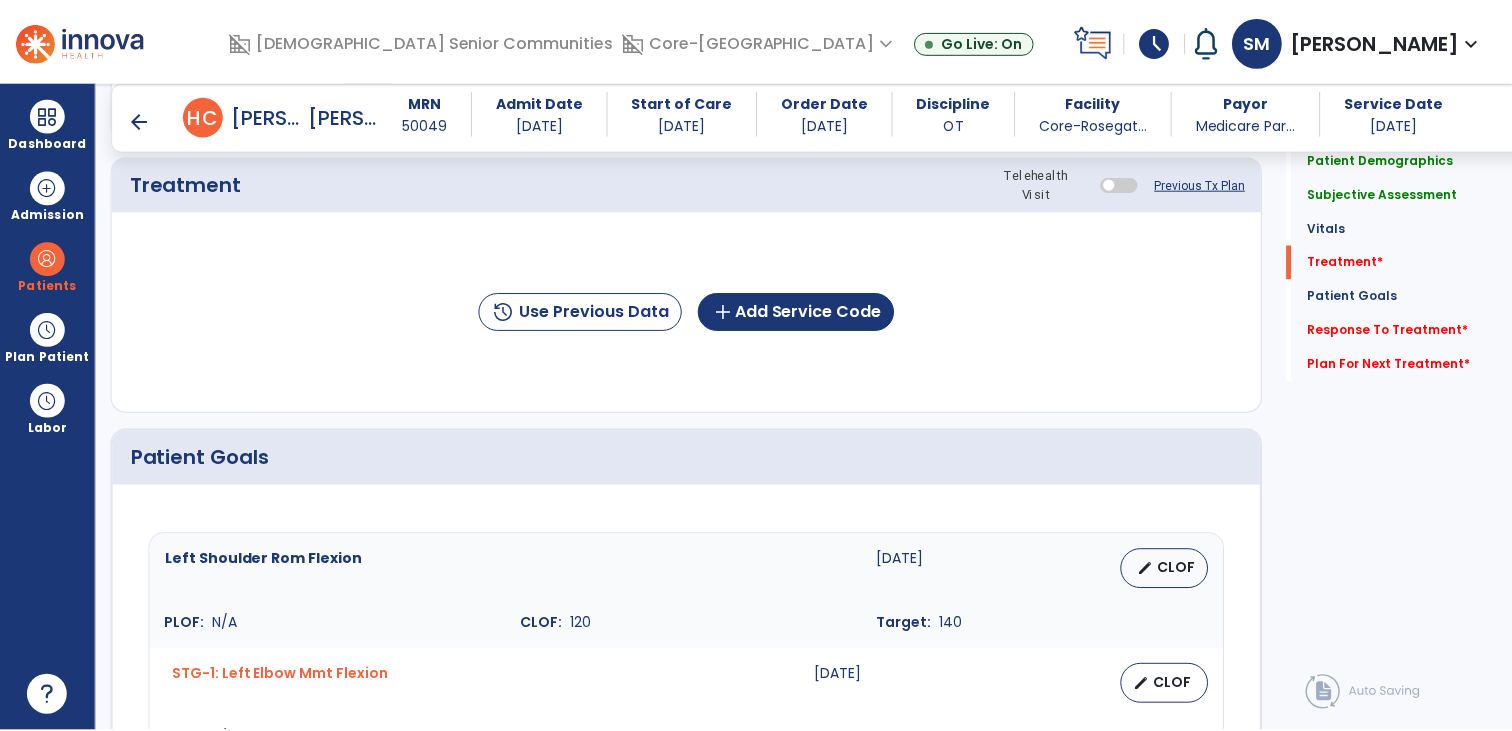 scroll, scrollTop: 1219, scrollLeft: 0, axis: vertical 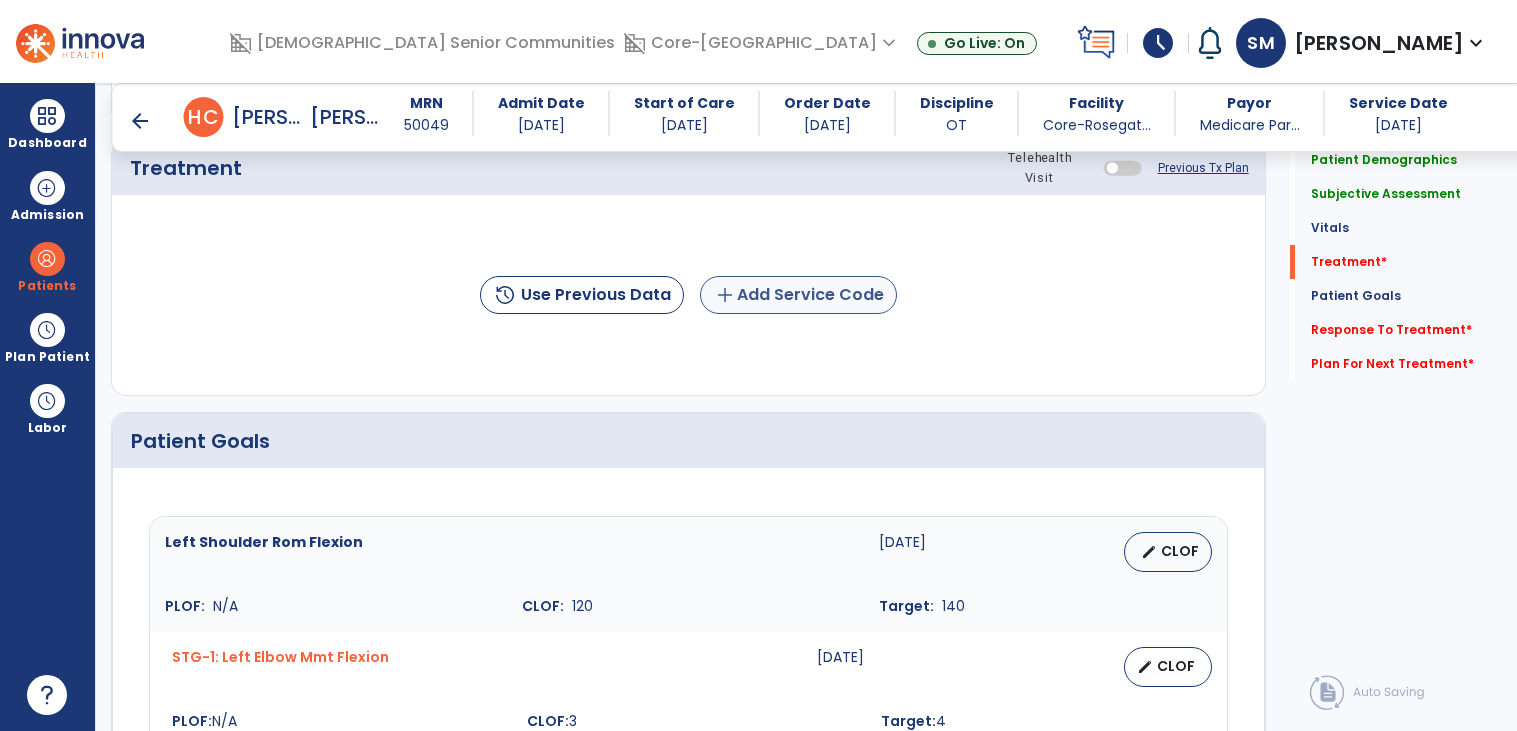 type on "**********" 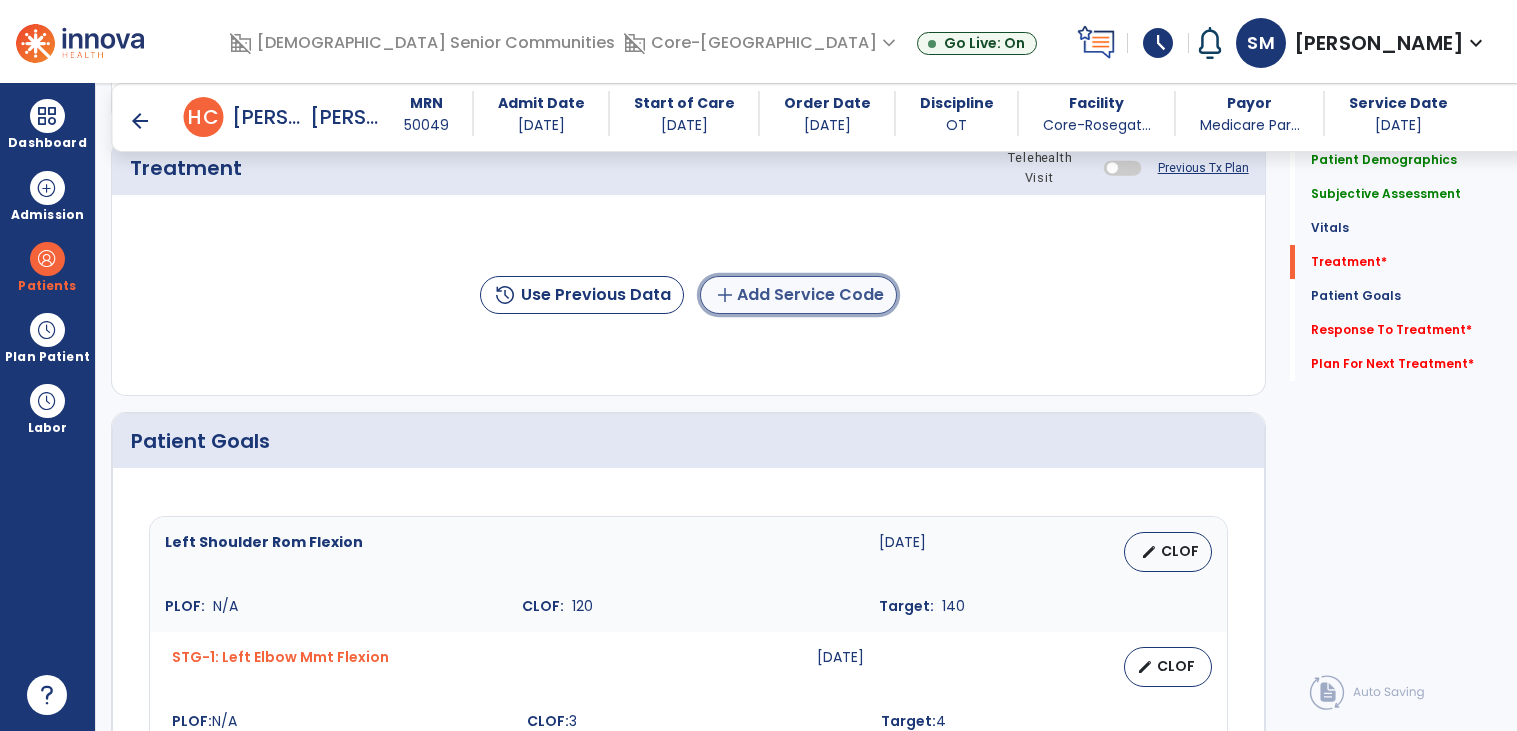 click on "add  Add Service Code" 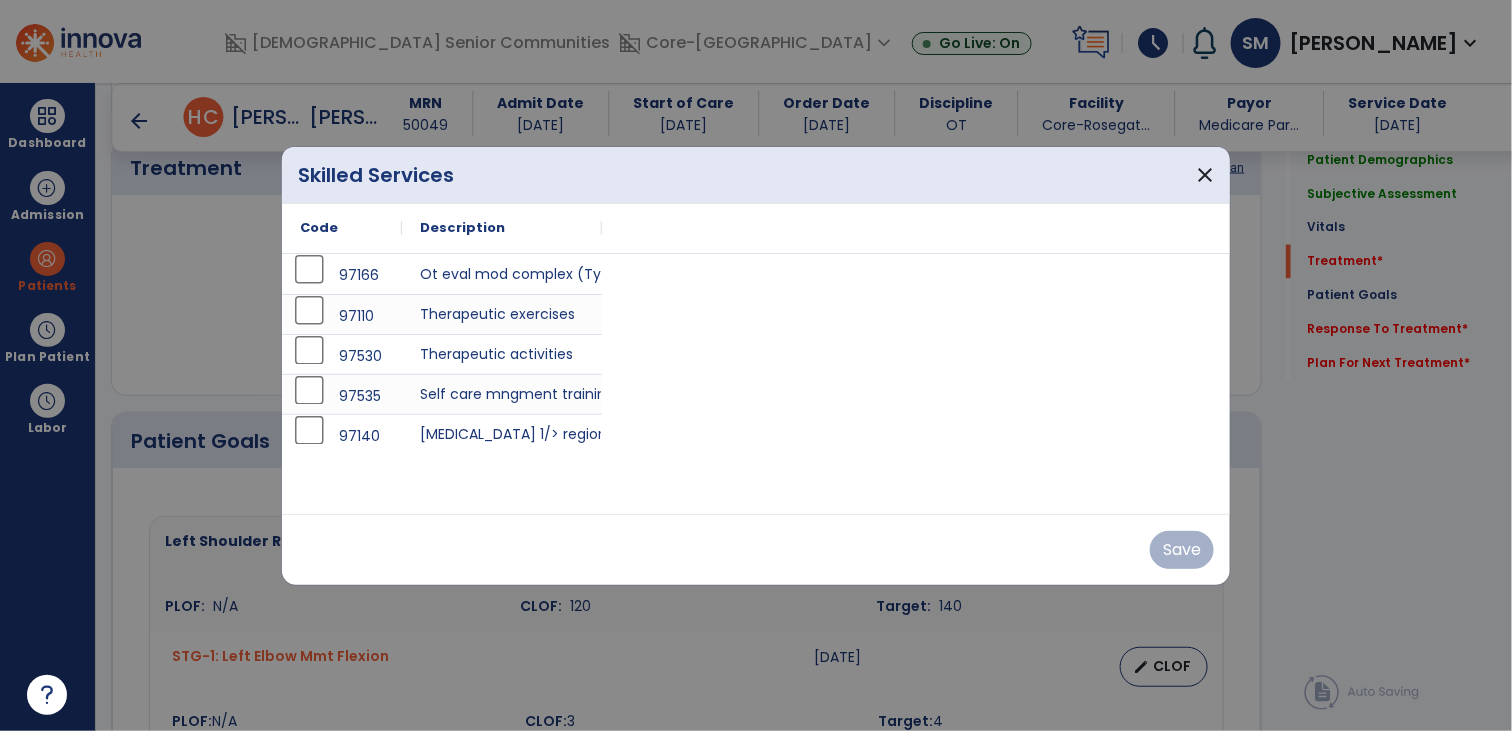 scroll, scrollTop: 1219, scrollLeft: 0, axis: vertical 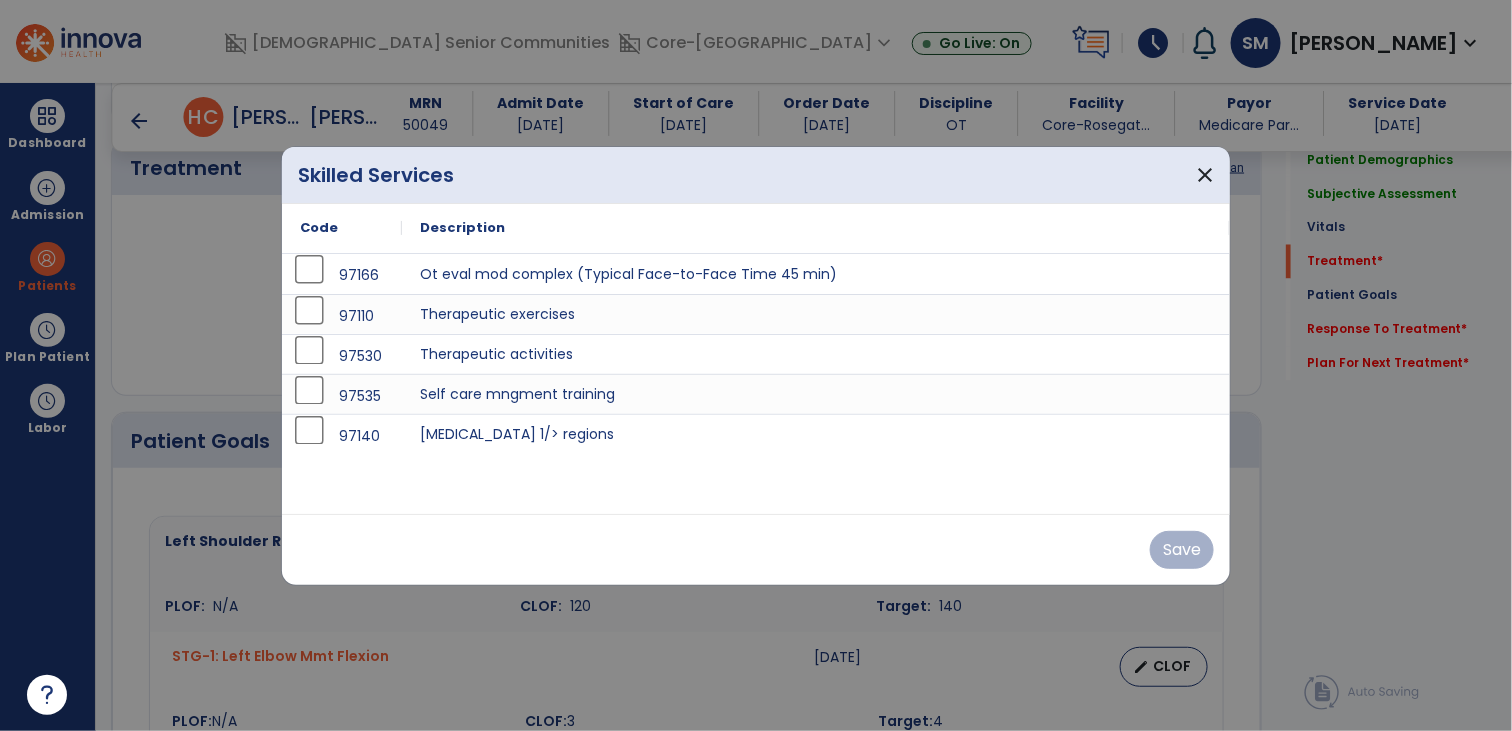 click at bounding box center (756, 365) 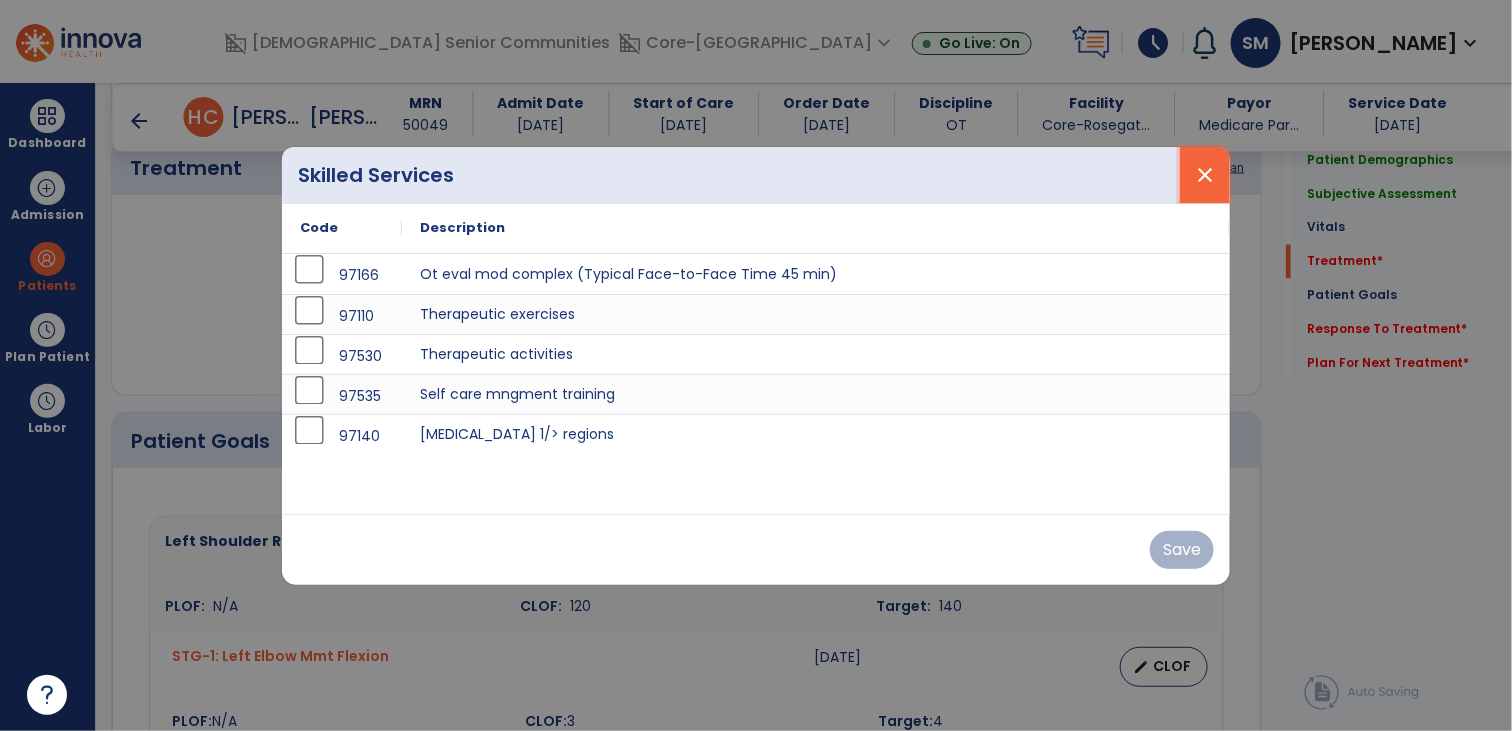 click on "close" at bounding box center (1205, 175) 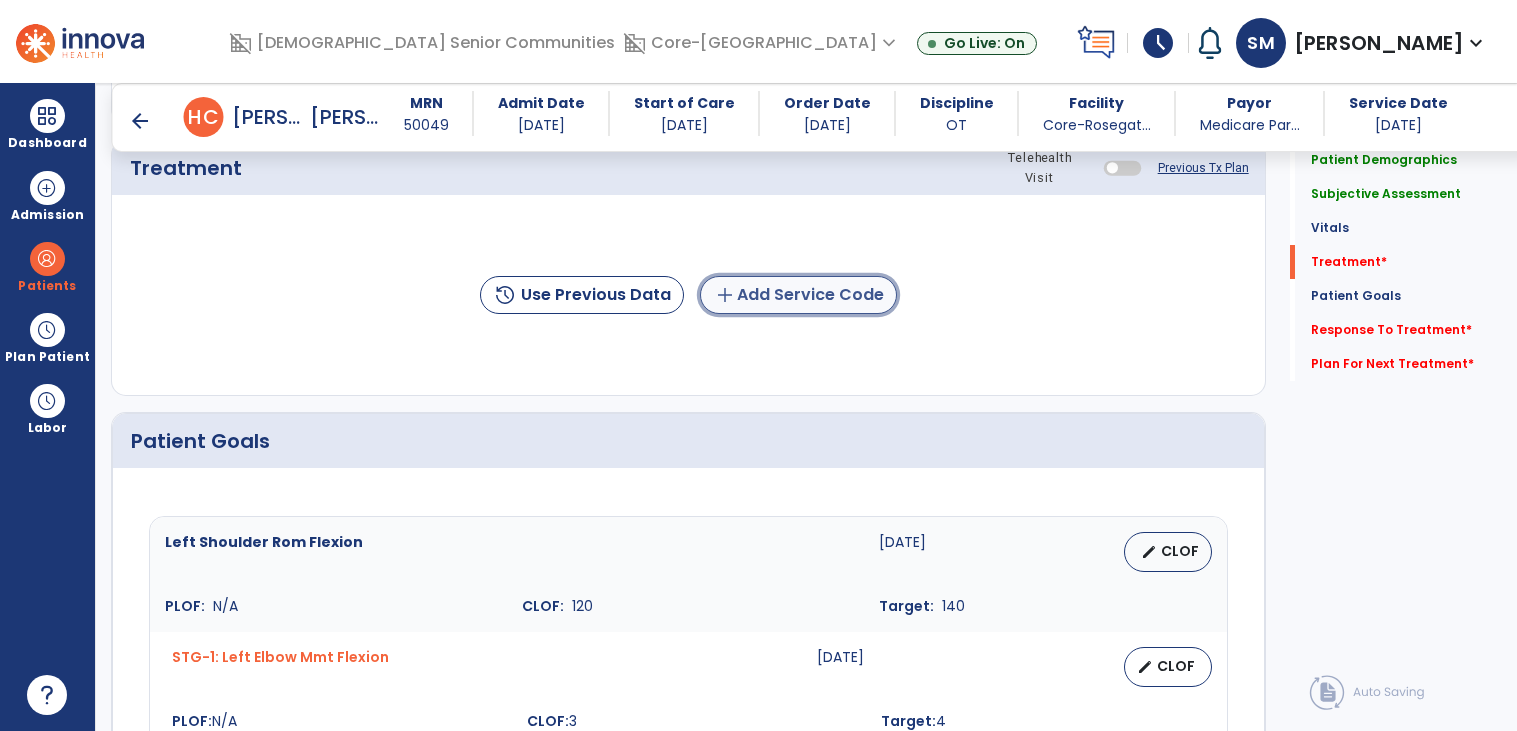 click on "add  Add Service Code" 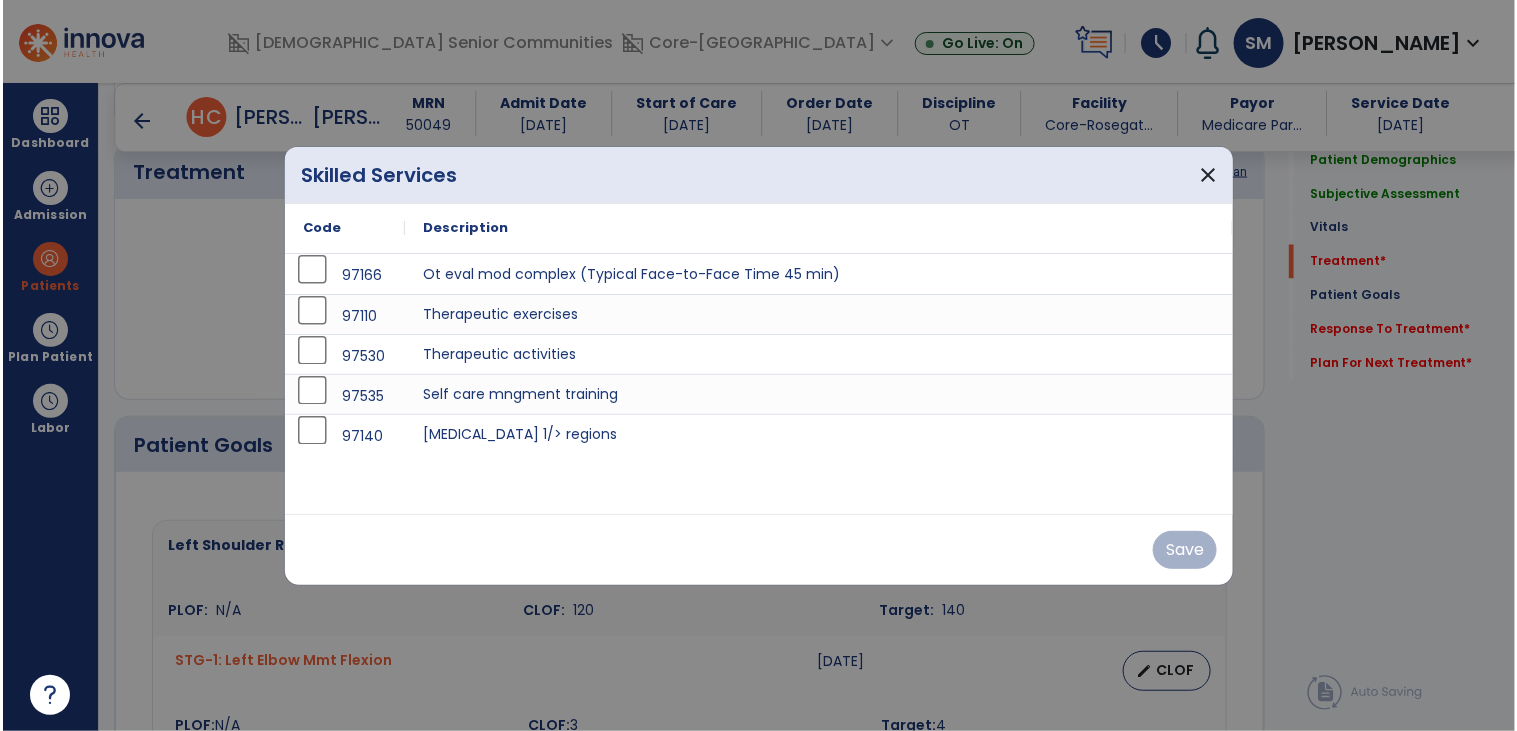 scroll, scrollTop: 1219, scrollLeft: 0, axis: vertical 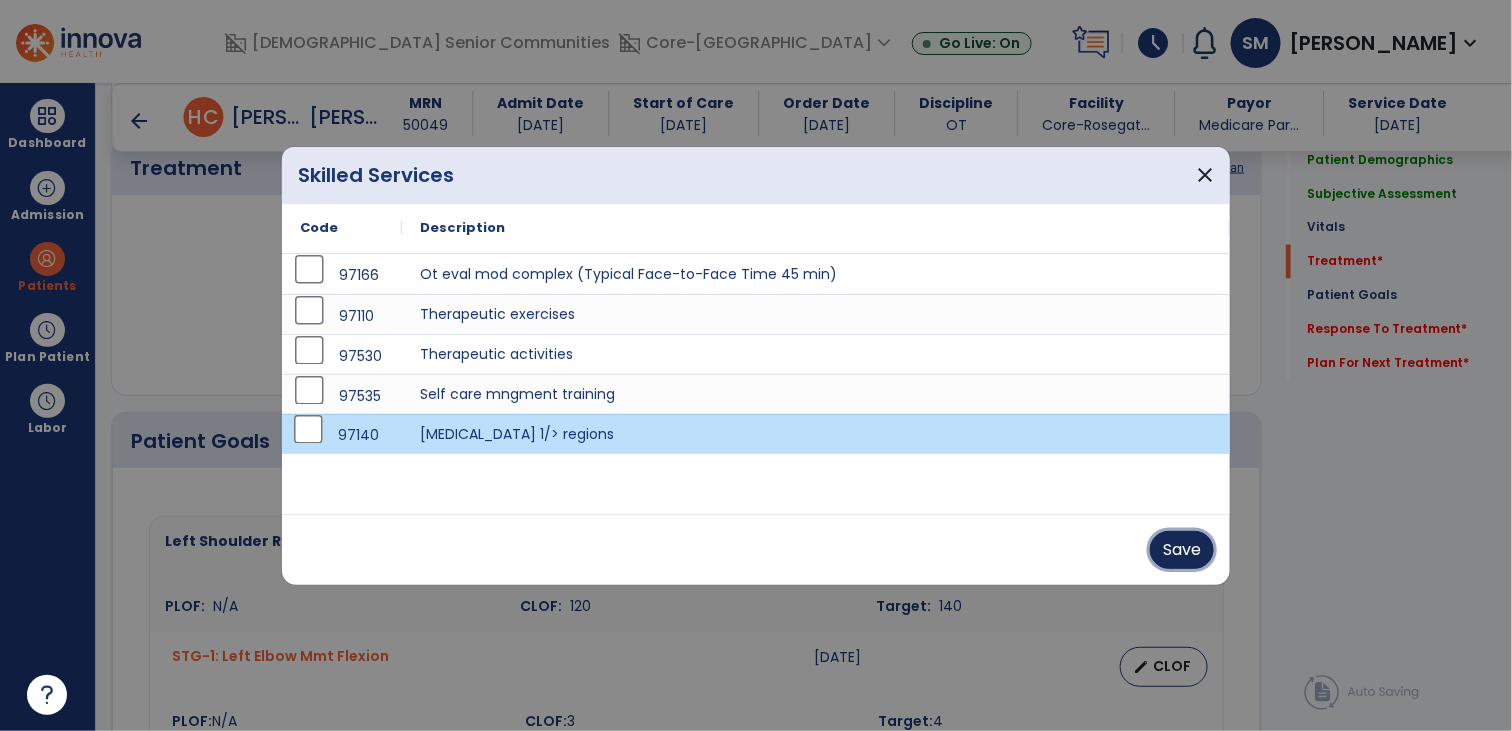 click on "Save" at bounding box center [1182, 550] 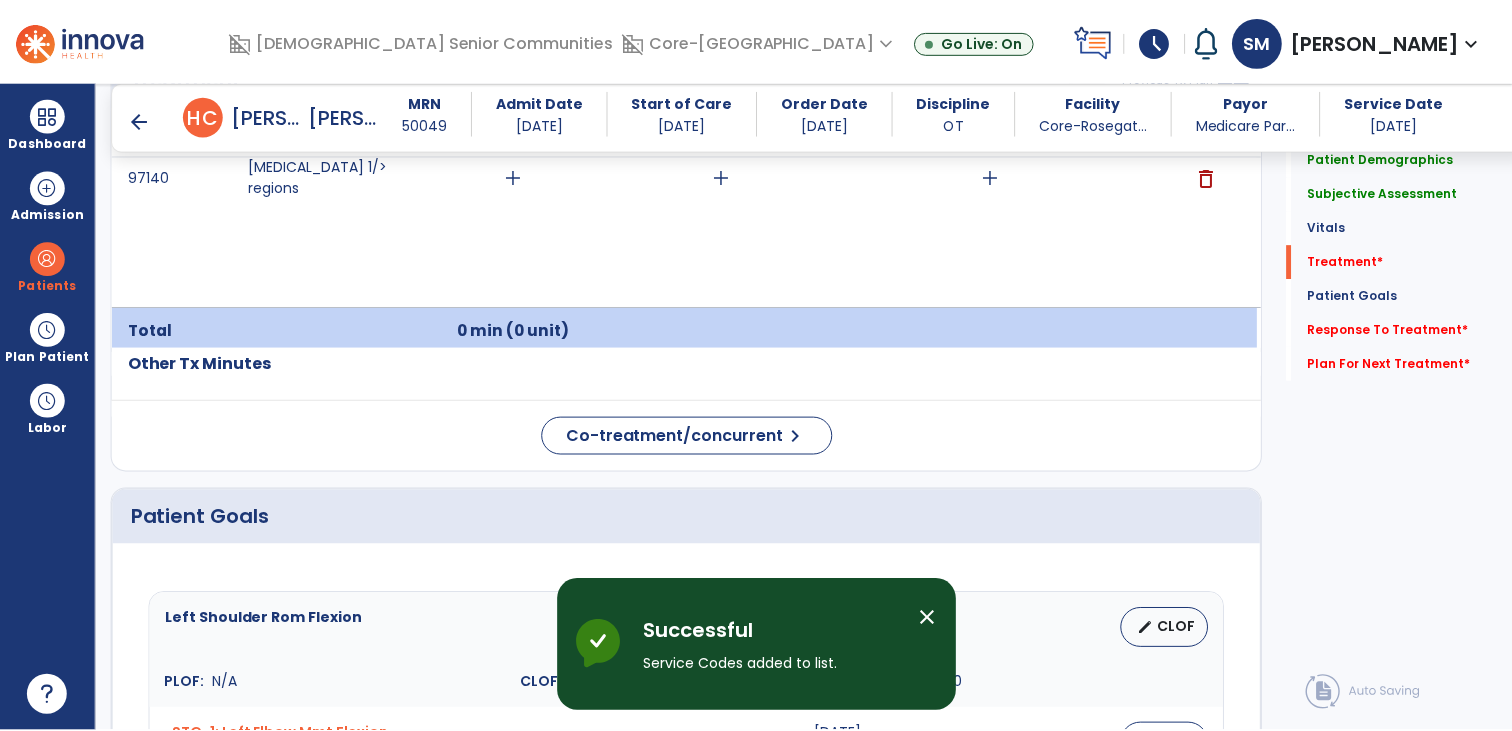 scroll, scrollTop: 1278, scrollLeft: 0, axis: vertical 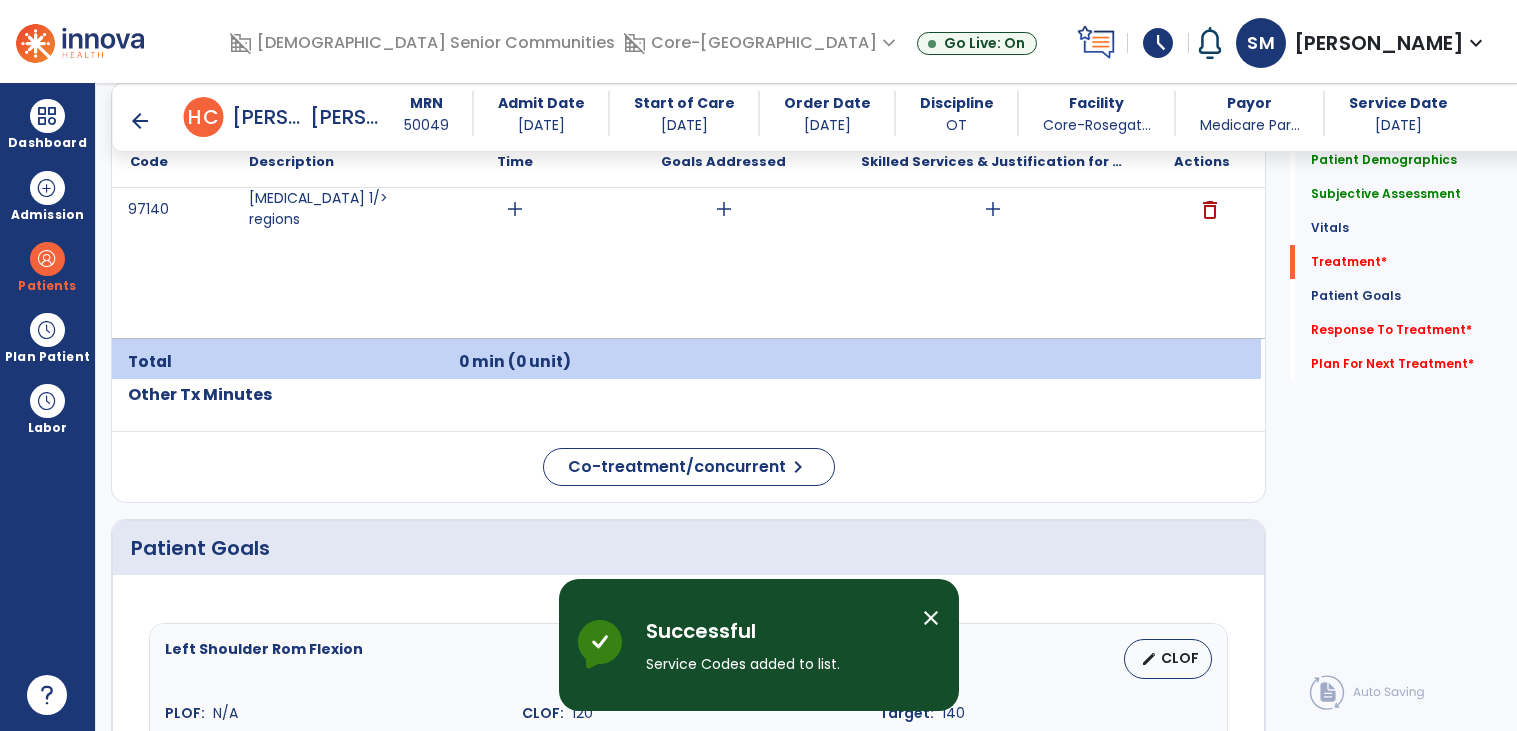 click on "add" at bounding box center (515, 209) 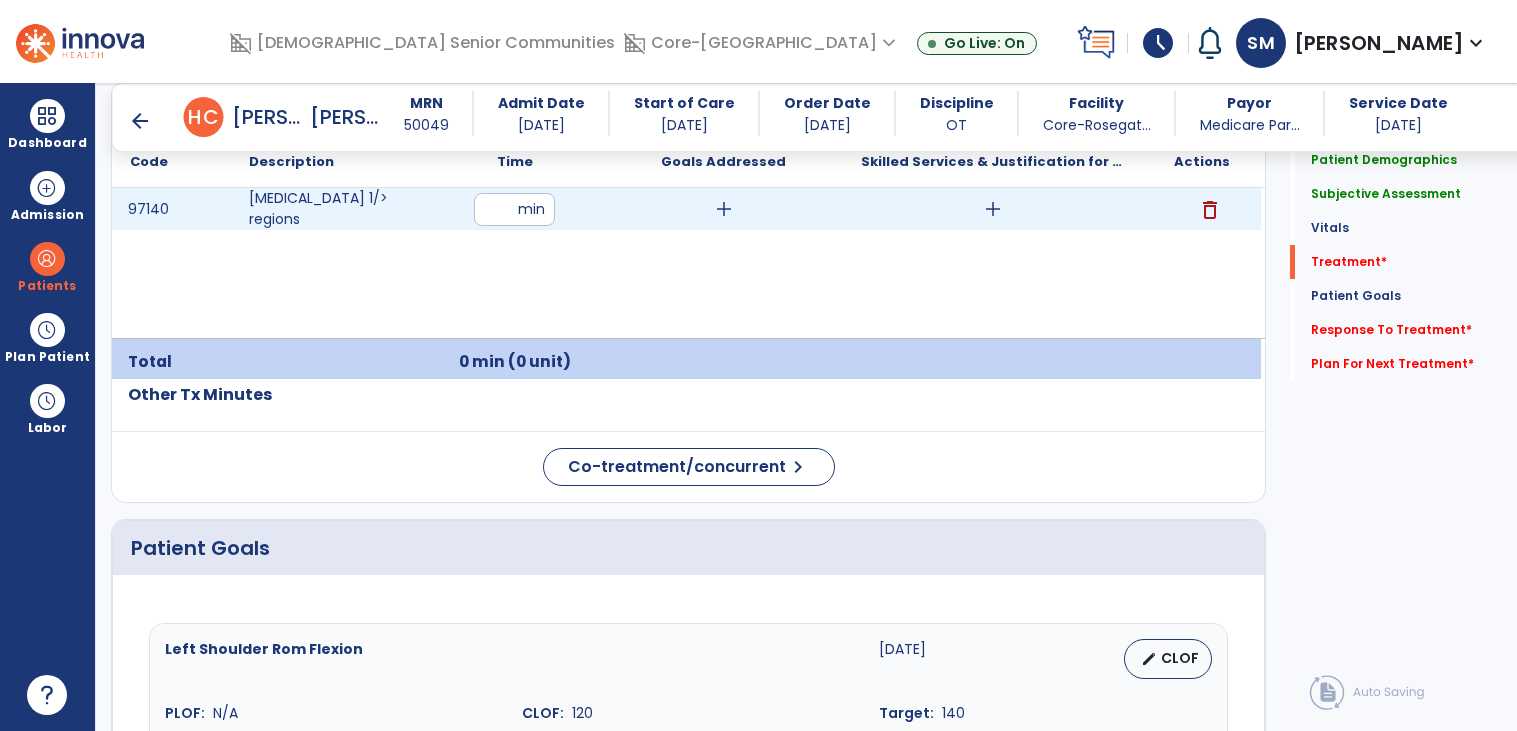 type on "**" 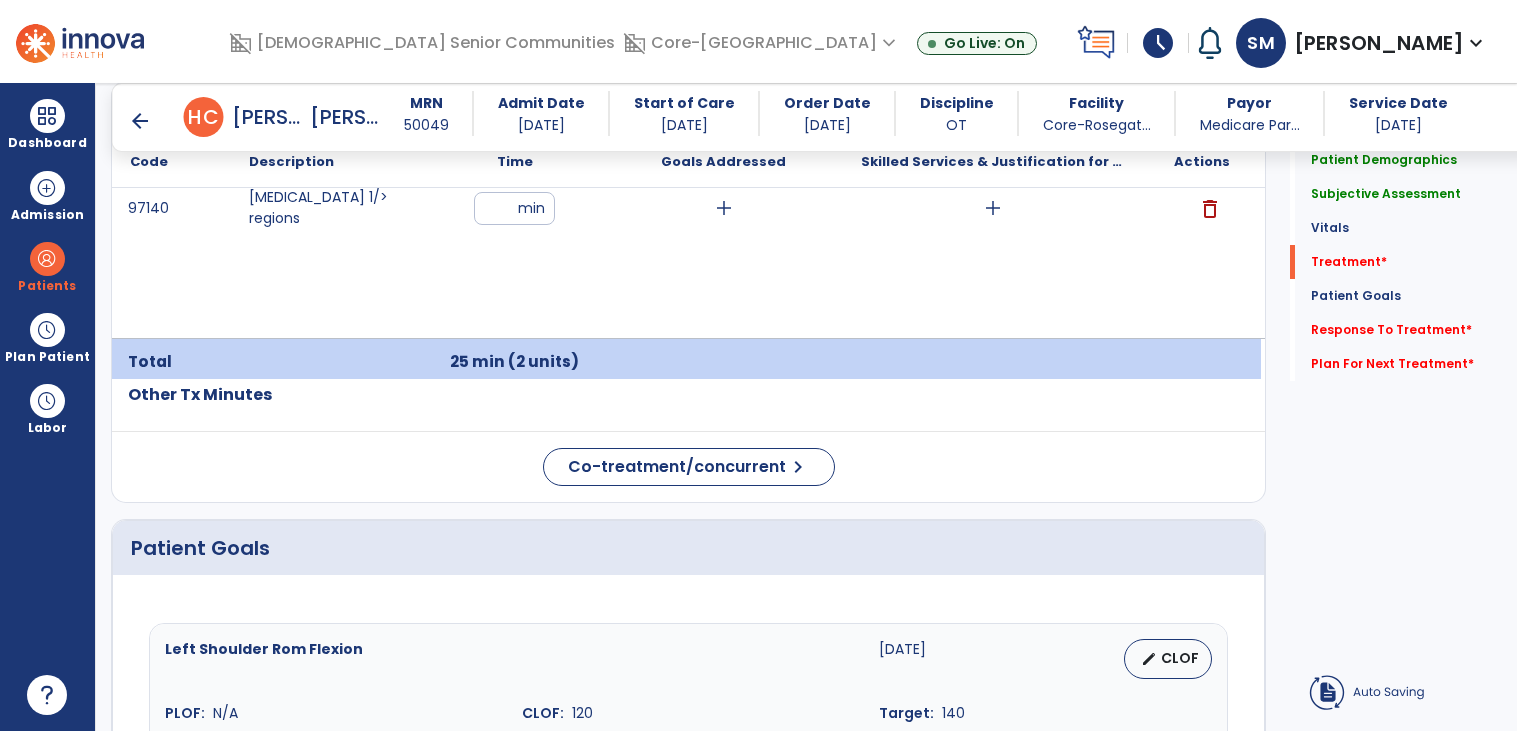 click on "add" at bounding box center [993, 208] 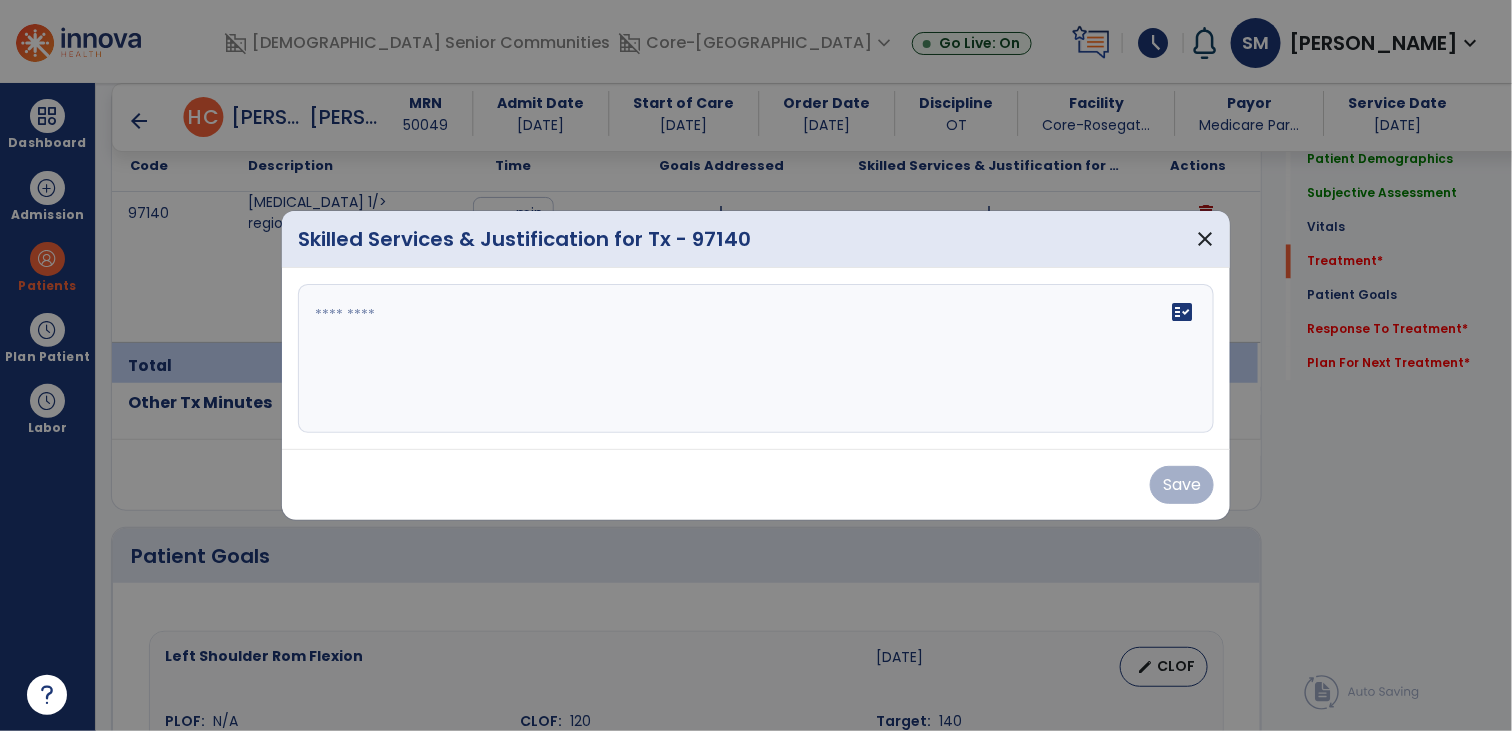 scroll, scrollTop: 1278, scrollLeft: 0, axis: vertical 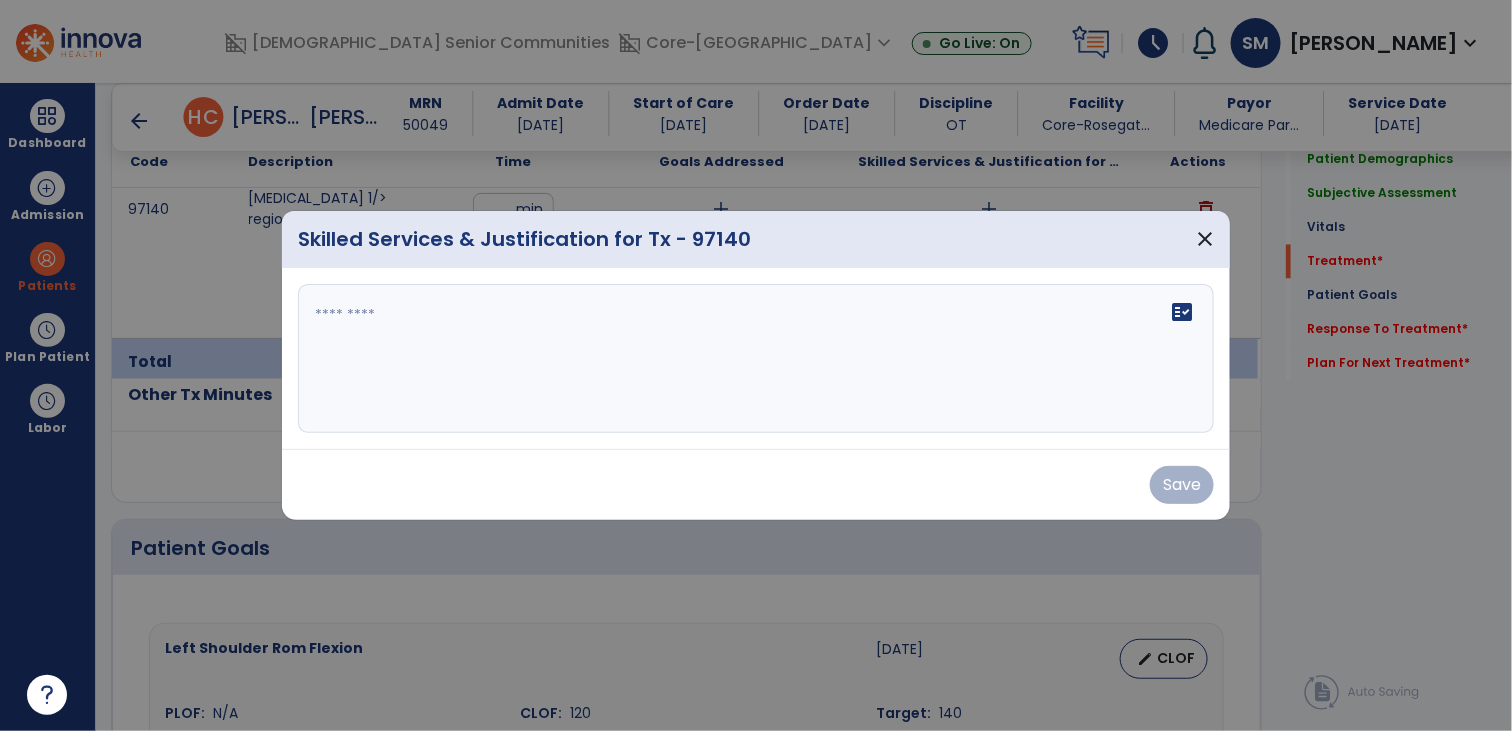 click on "fact_check" at bounding box center (756, 359) 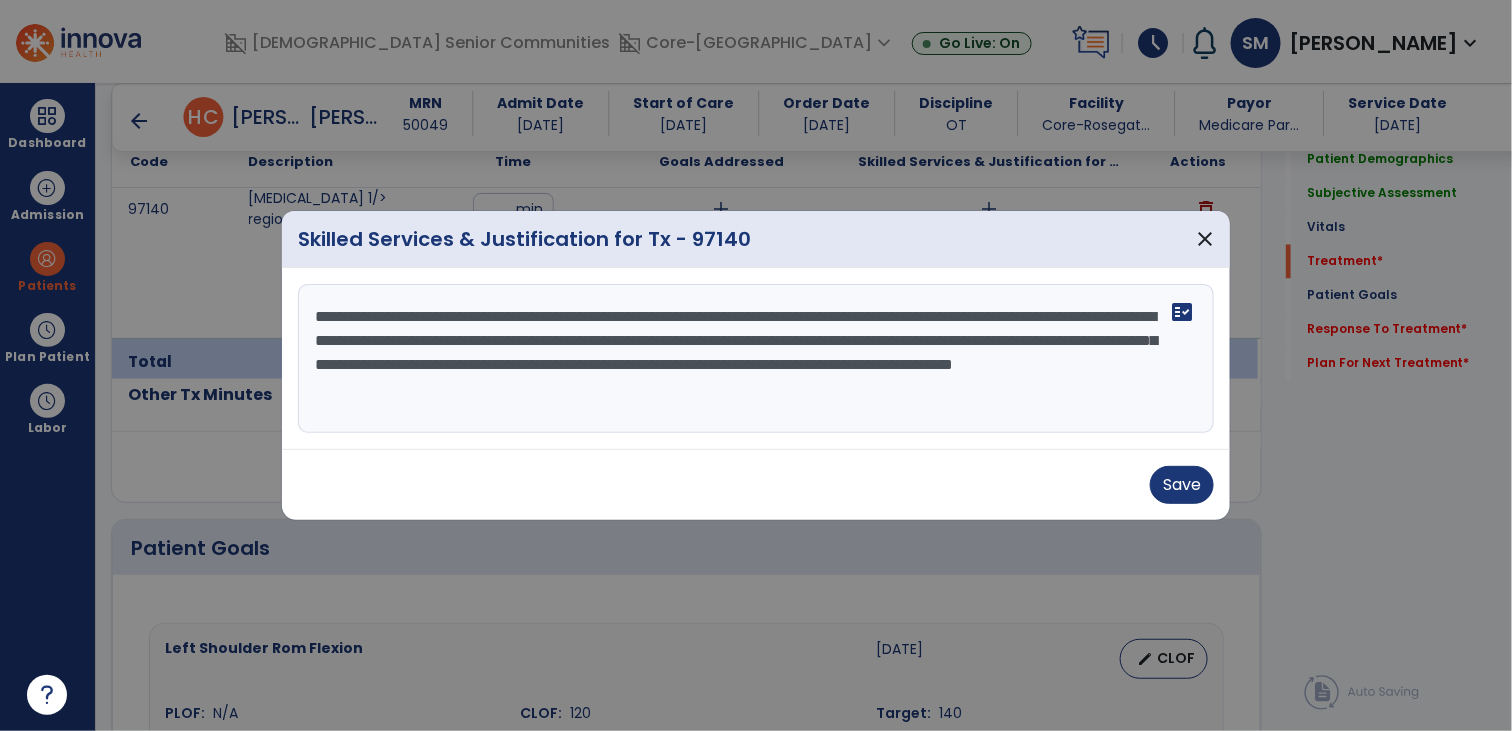 click on "**********" at bounding box center [756, 359] 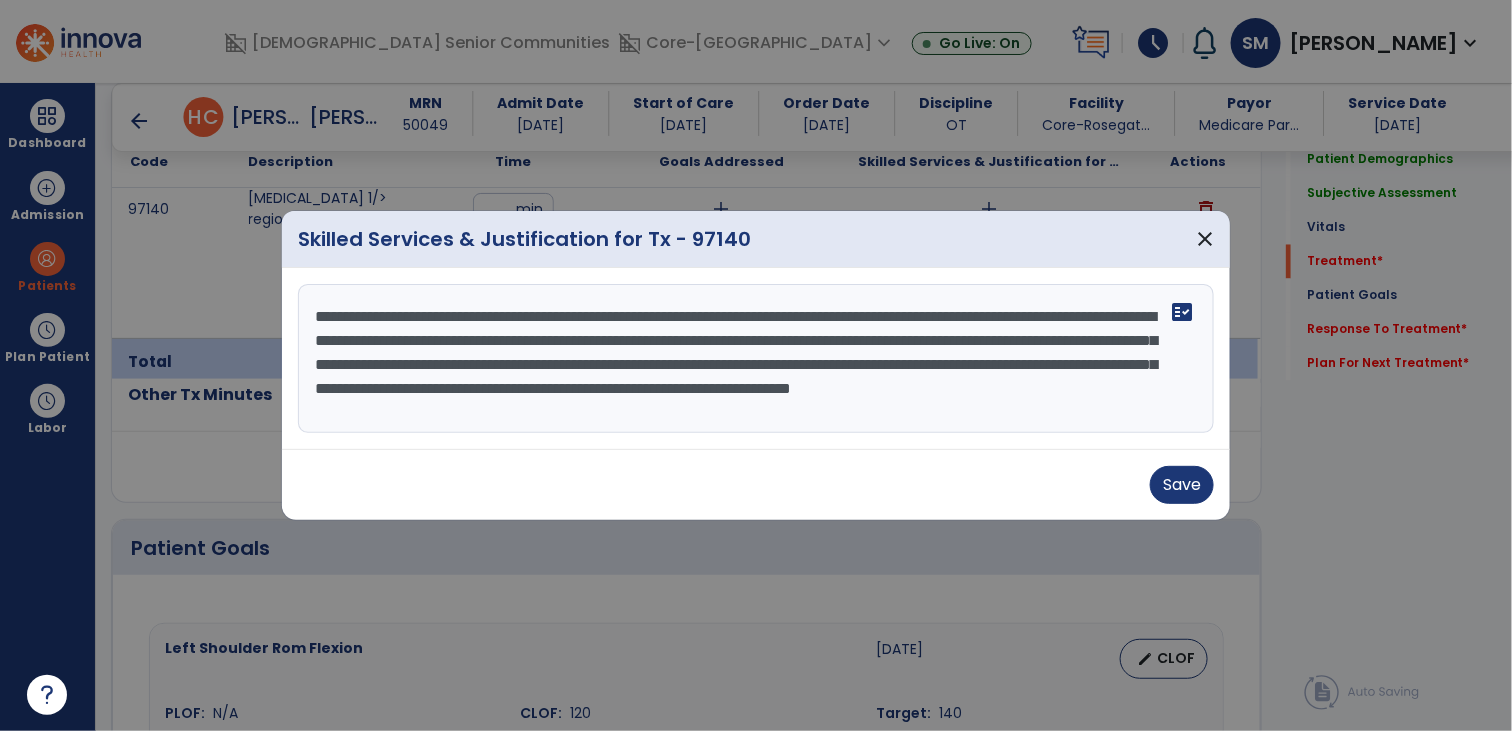 click on "**********" at bounding box center (756, 359) 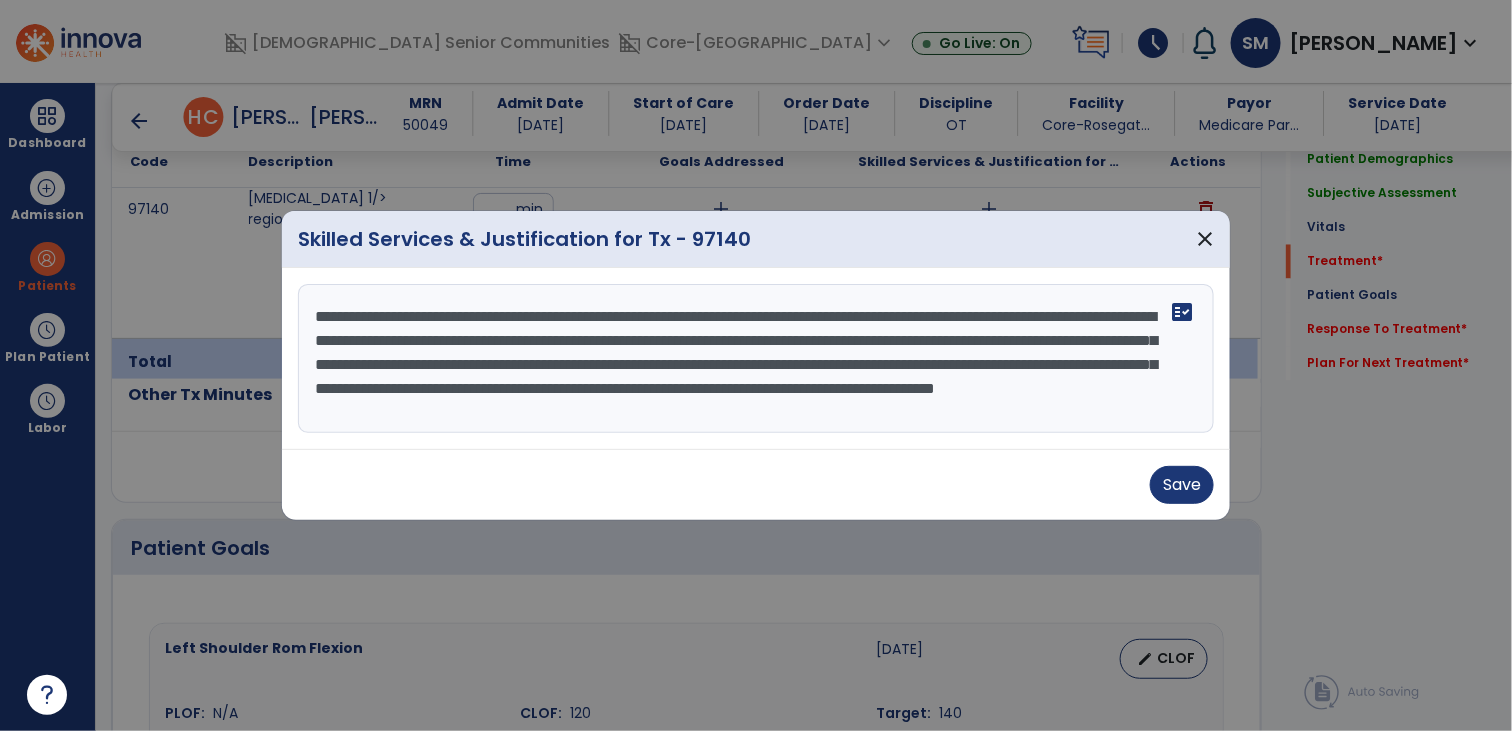 scroll, scrollTop: 14, scrollLeft: 0, axis: vertical 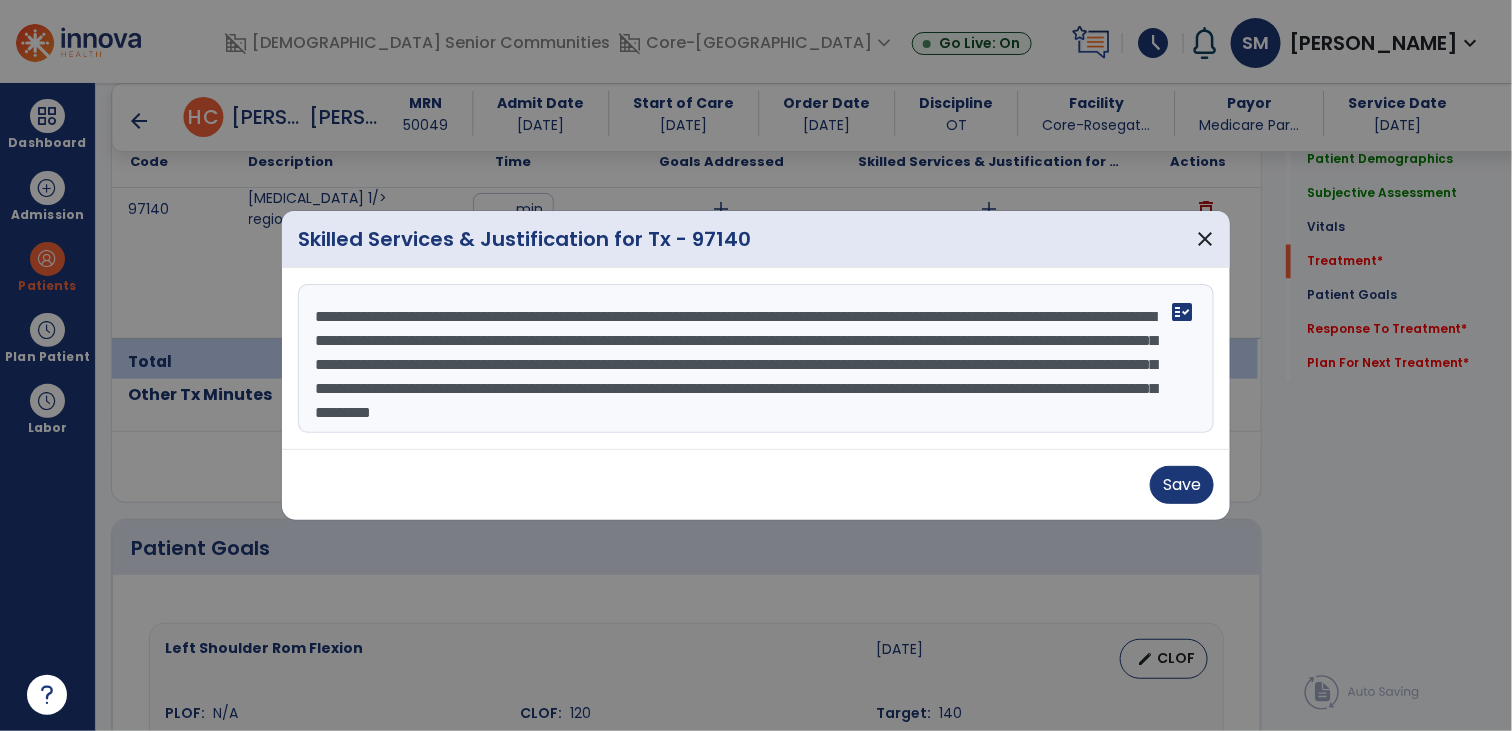 click on "**********" at bounding box center [756, 359] 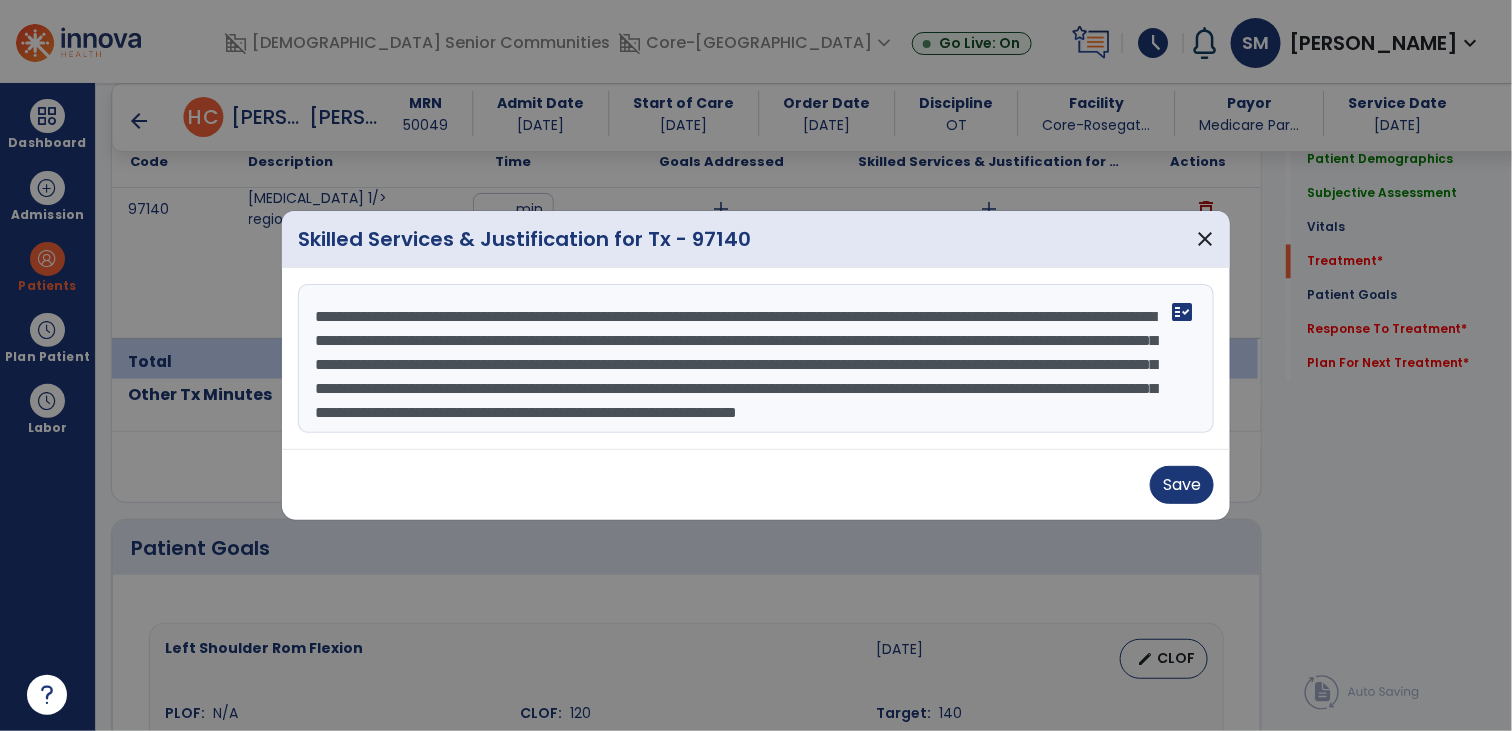 scroll, scrollTop: 38, scrollLeft: 0, axis: vertical 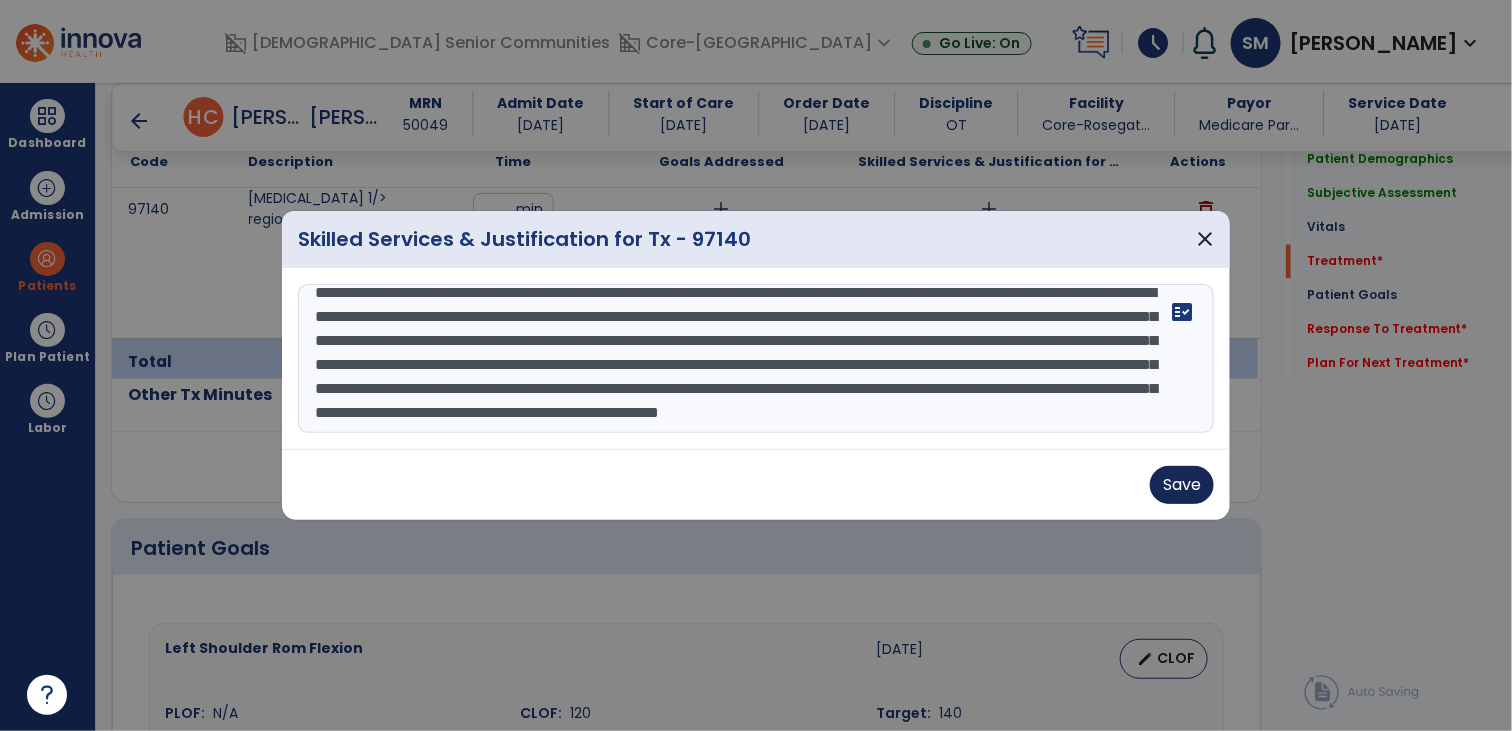 type on "**********" 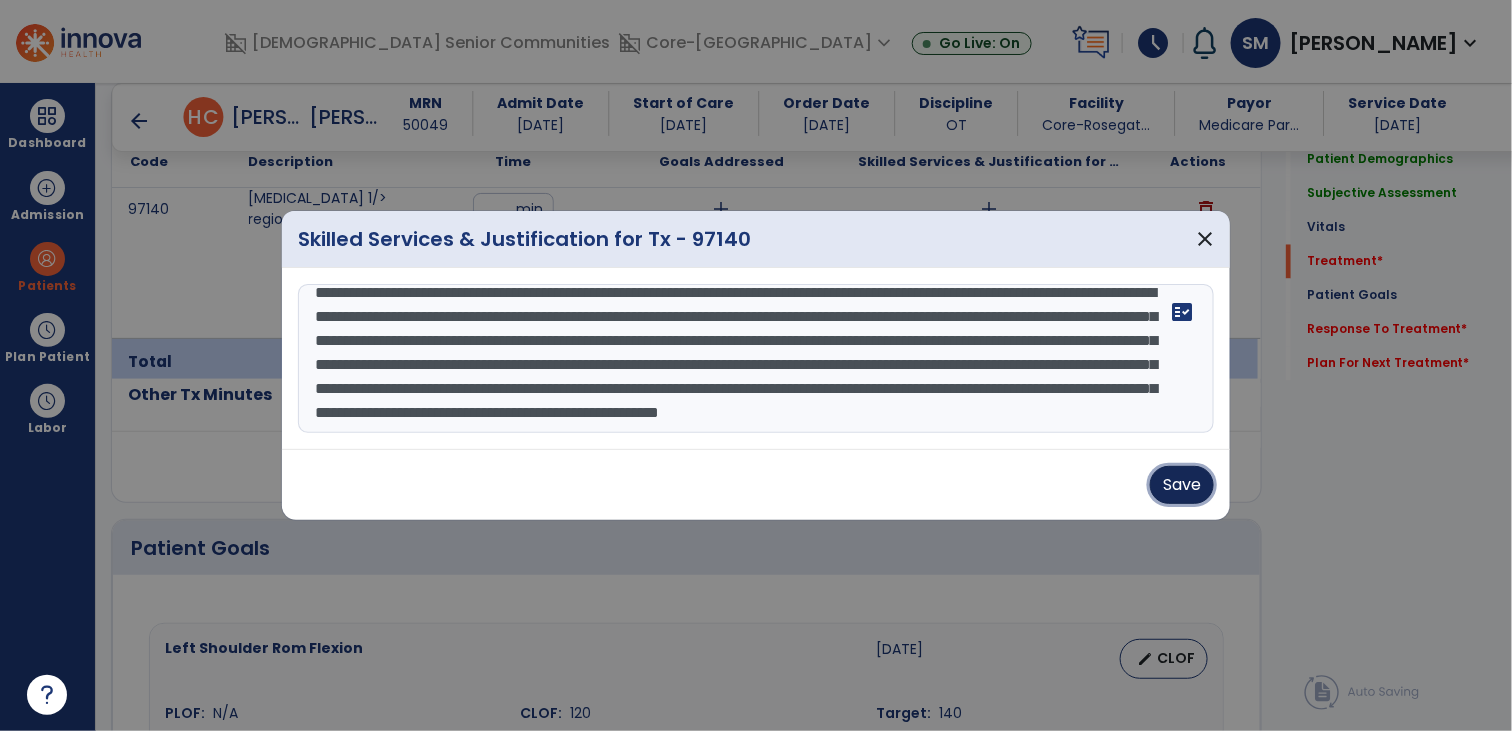 click on "Save" at bounding box center (1182, 485) 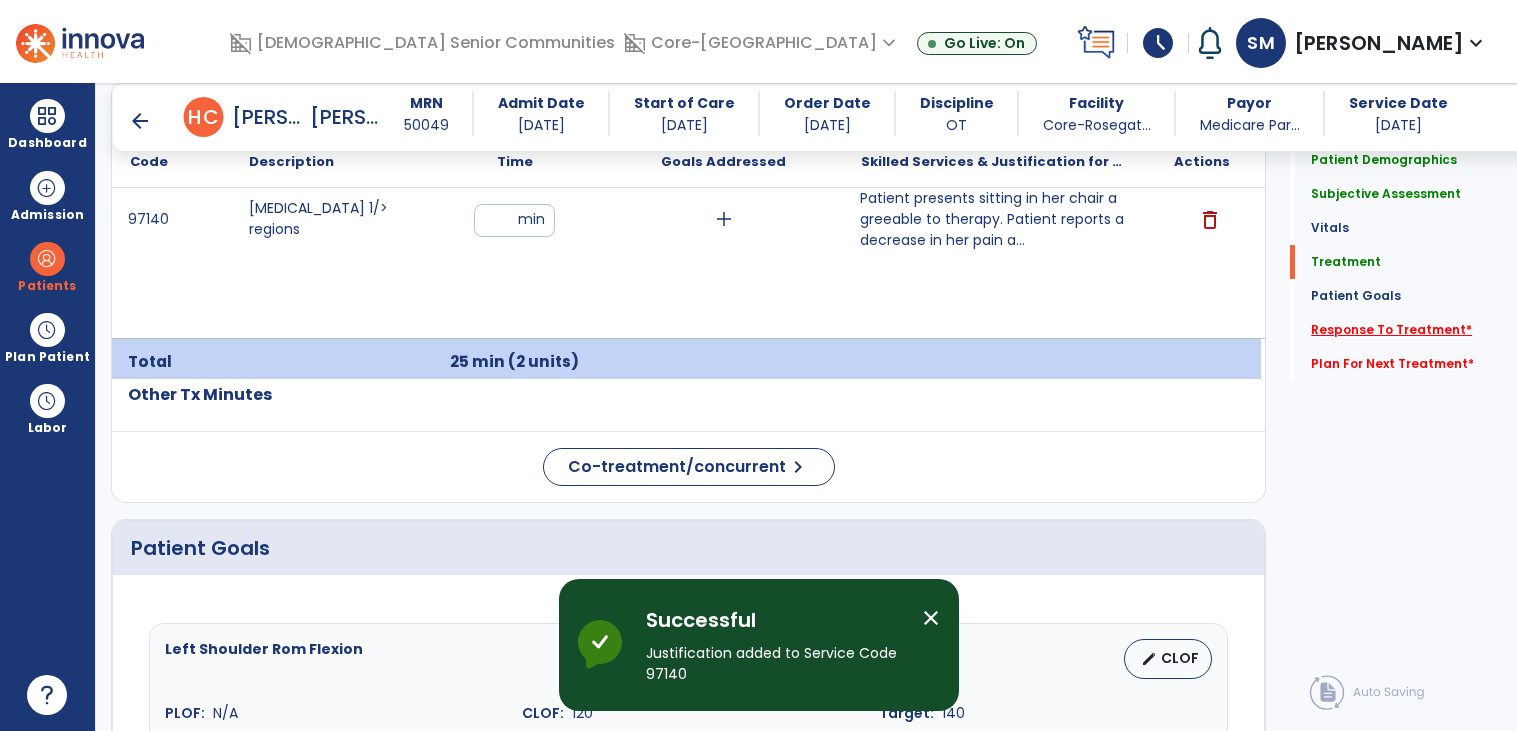 click on "Response To Treatment   *" 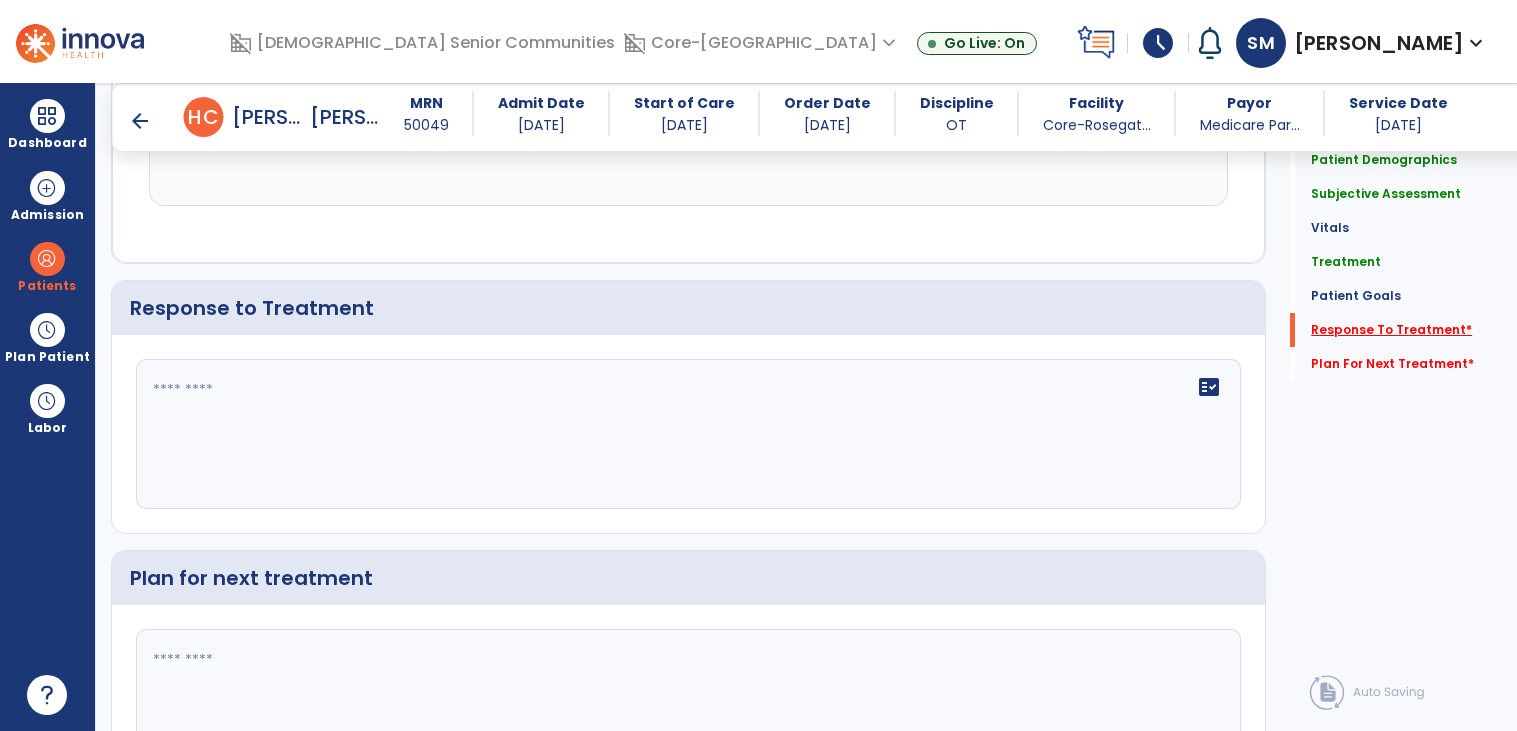 scroll, scrollTop: 2268, scrollLeft: 0, axis: vertical 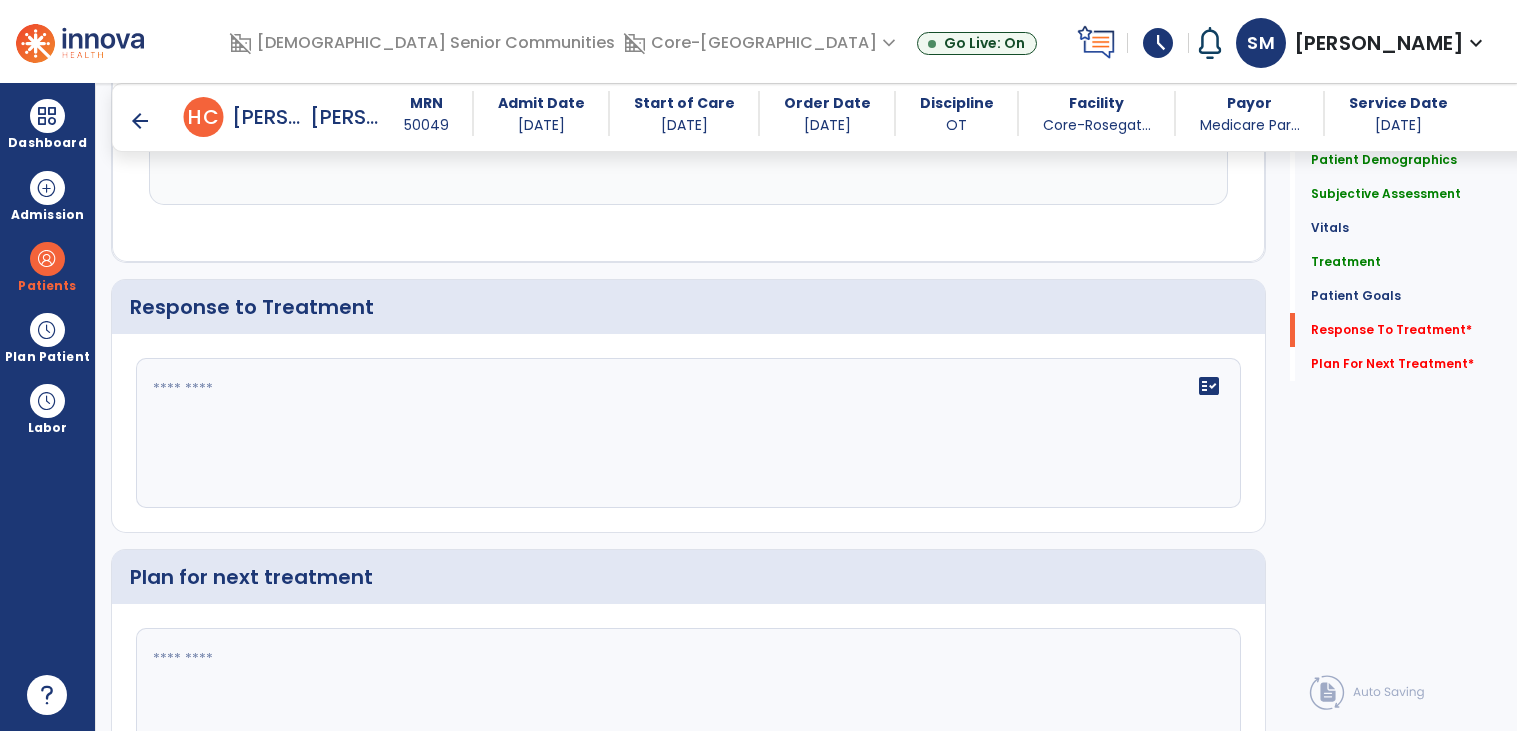 click on "fact_check" 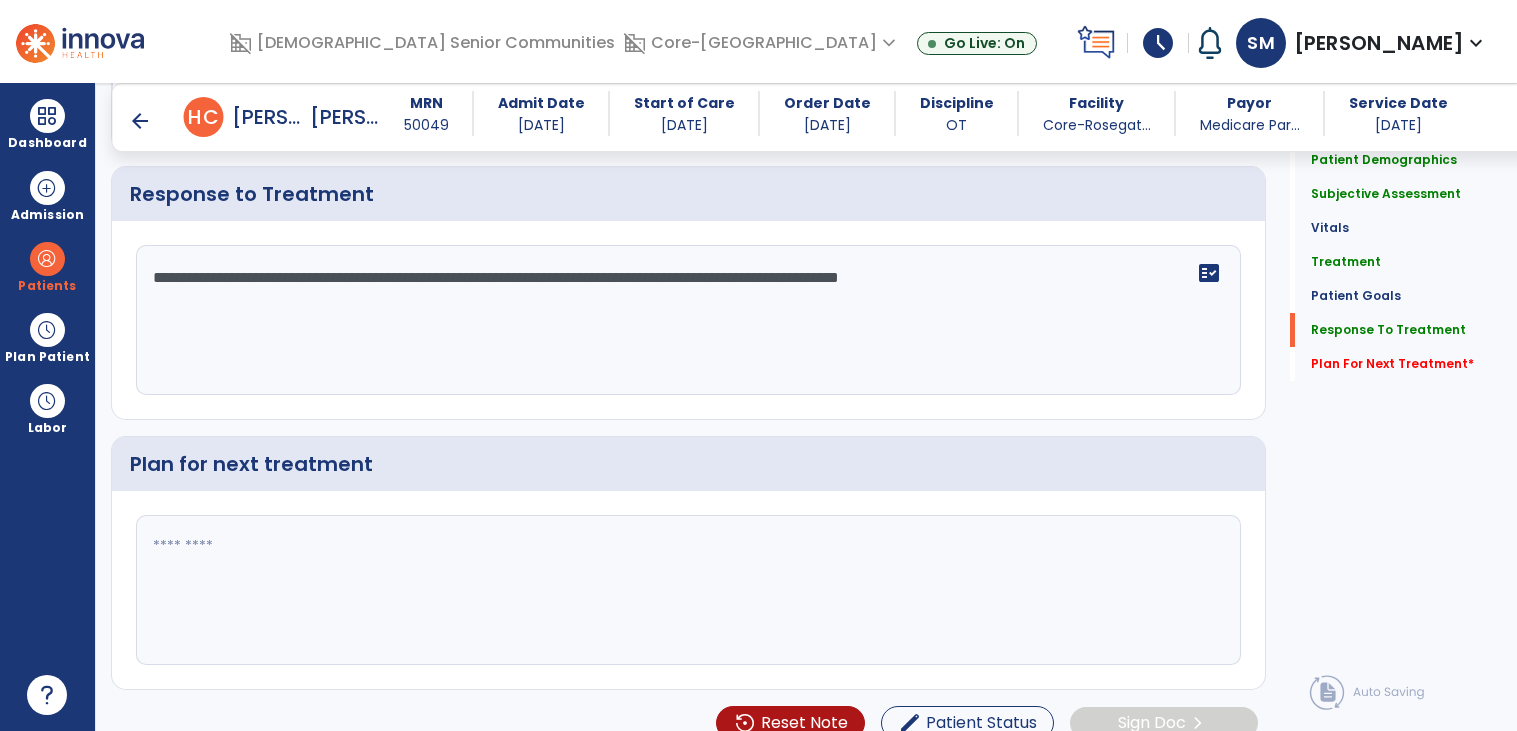 scroll, scrollTop: 2400, scrollLeft: 0, axis: vertical 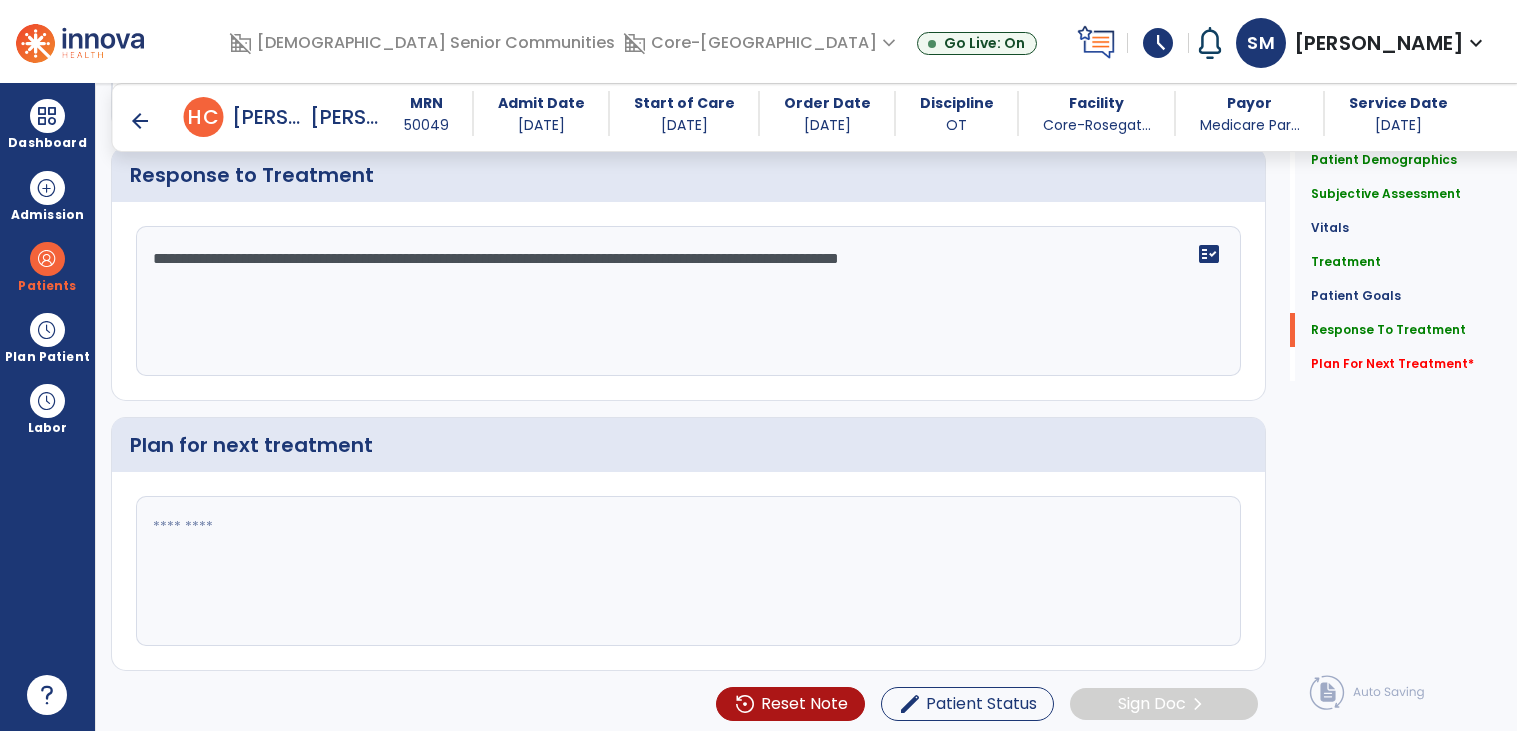 type on "**********" 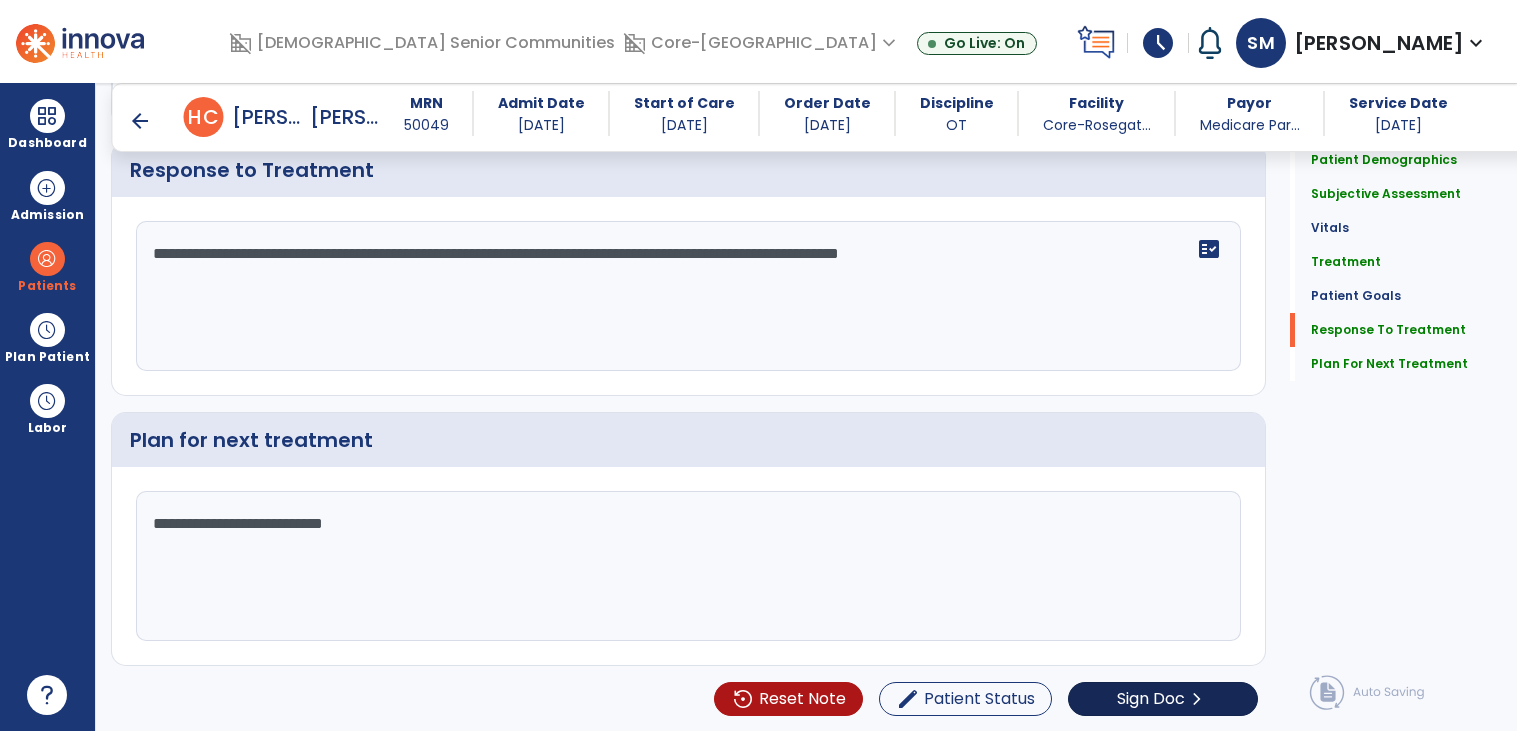 type on "**********" 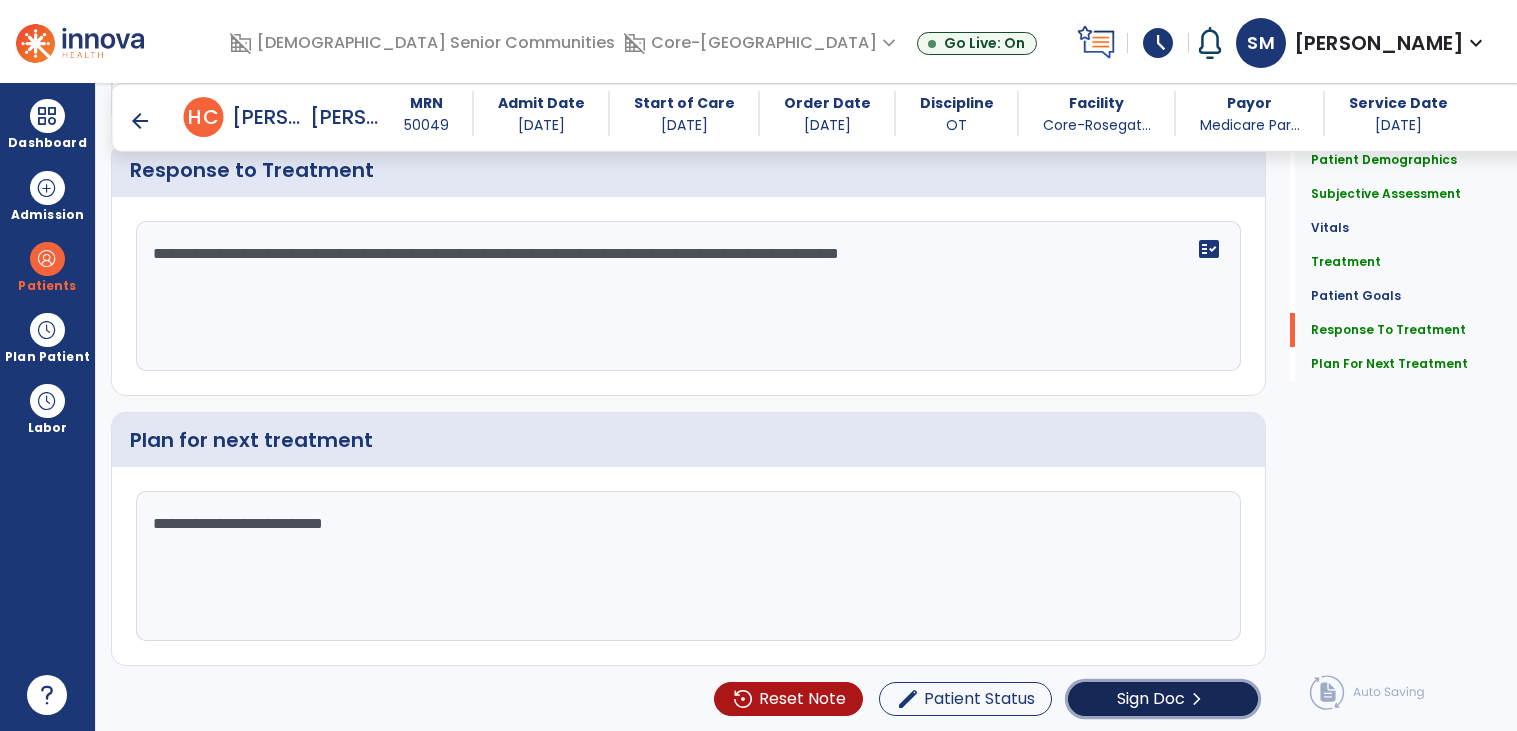 click on "chevron_right" 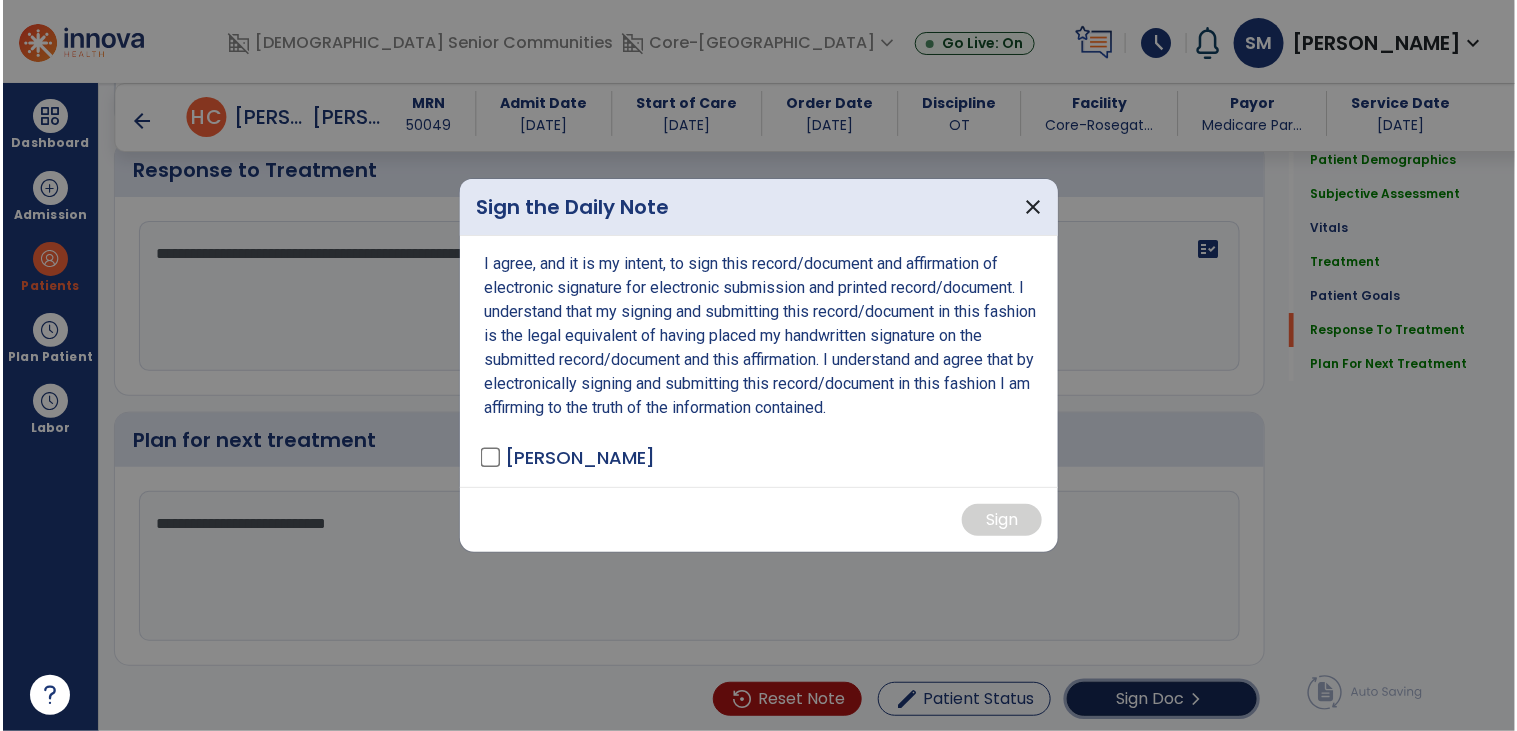 scroll, scrollTop: 2405, scrollLeft: 0, axis: vertical 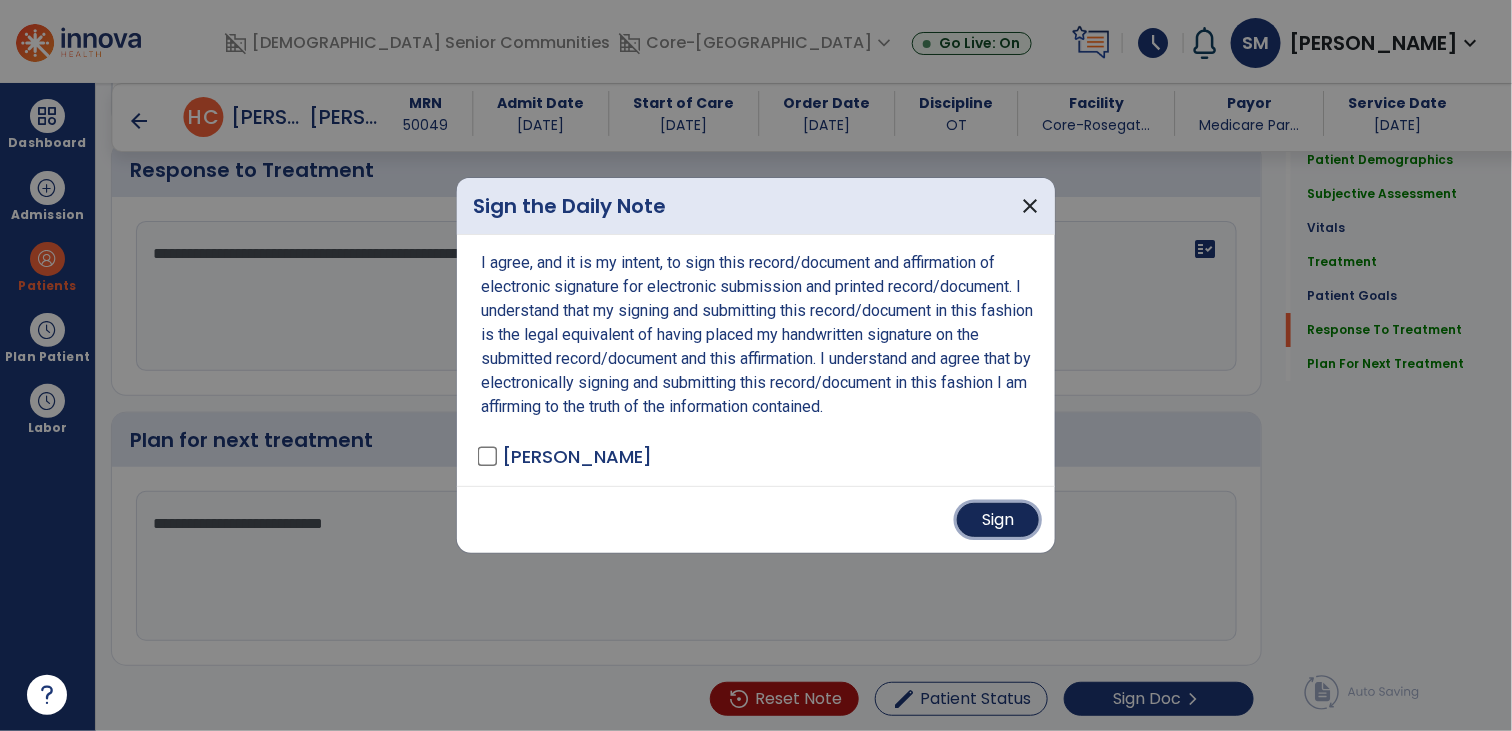 click on "Sign" at bounding box center (998, 520) 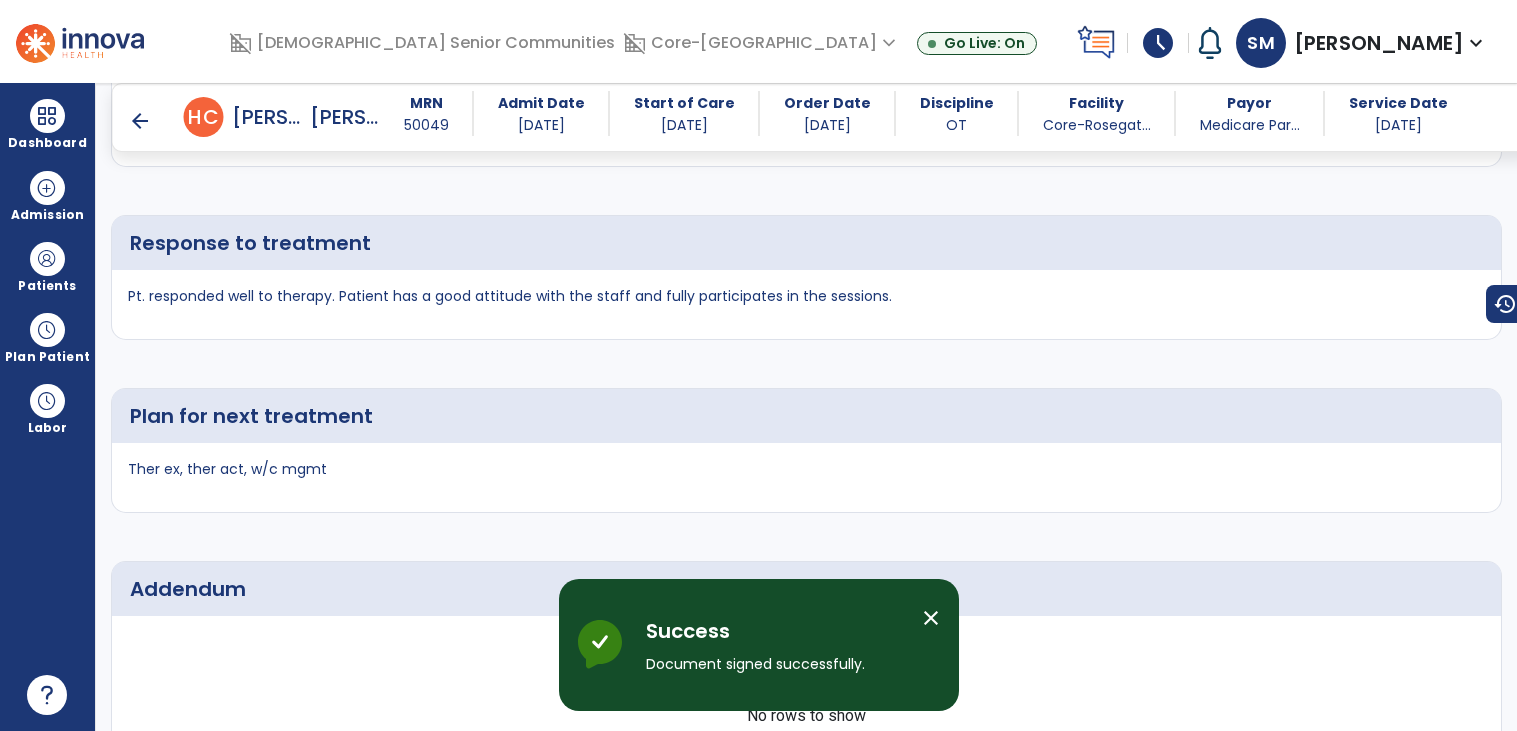 scroll, scrollTop: 2780, scrollLeft: 0, axis: vertical 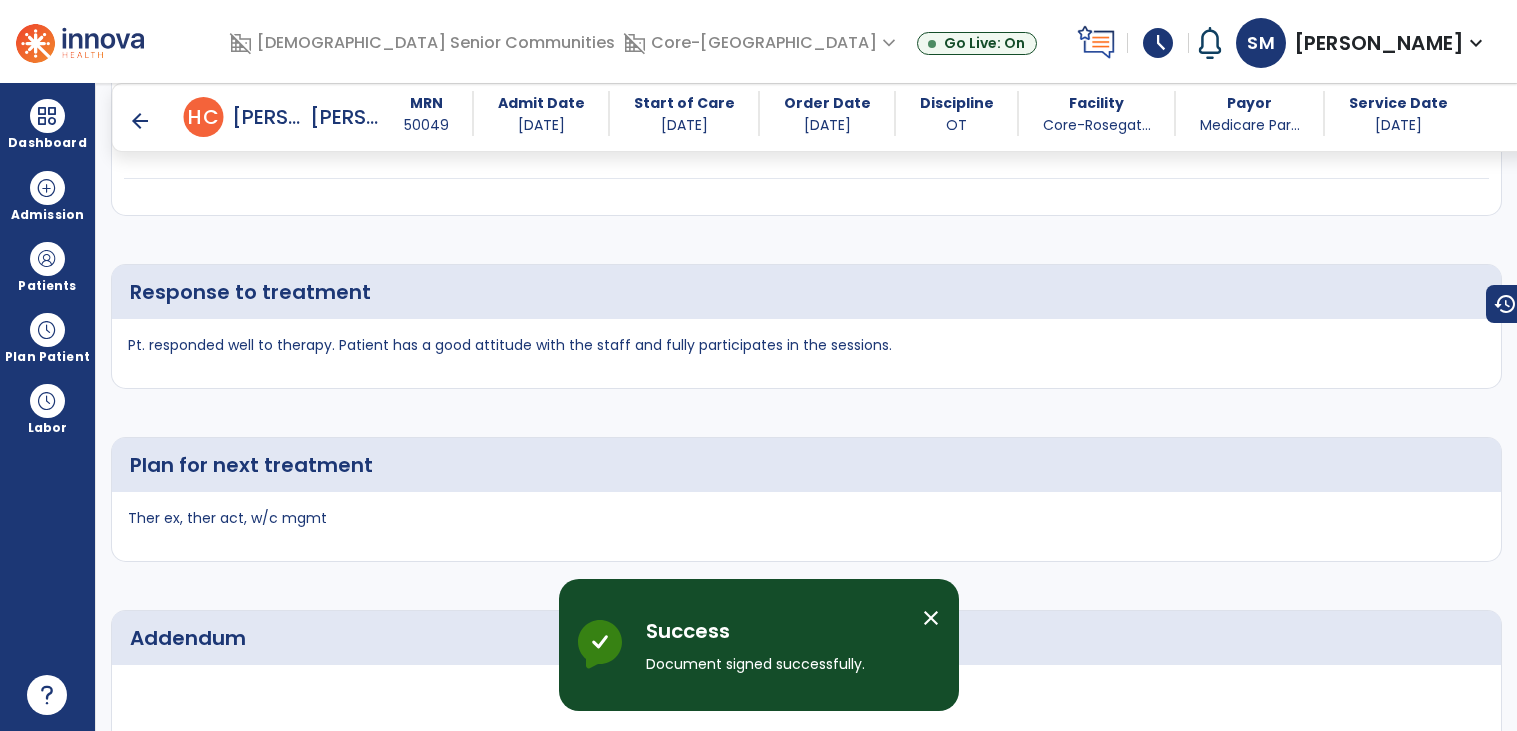 click on "arrow_back" at bounding box center [140, 121] 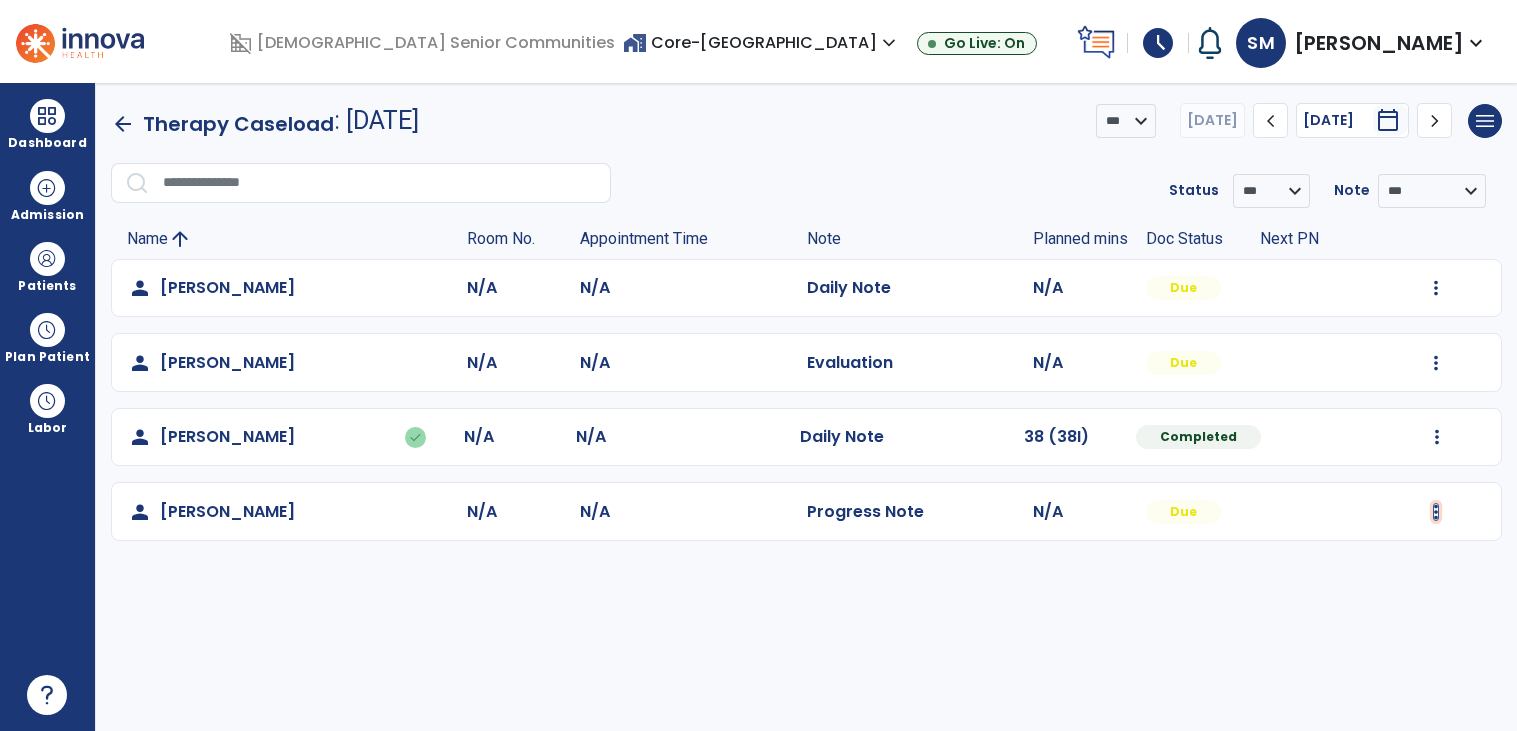 click at bounding box center [1436, 288] 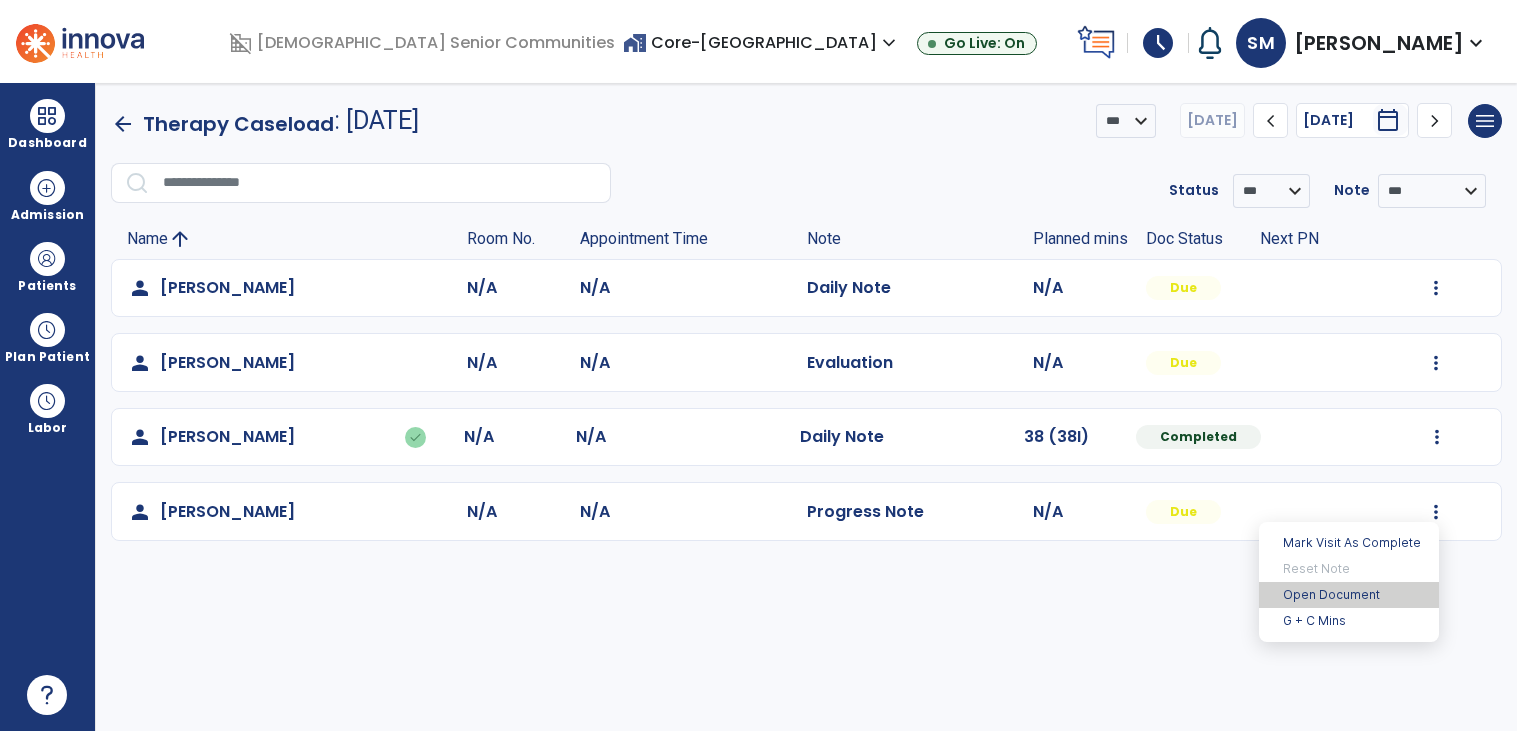click on "Open Document" at bounding box center [1349, 595] 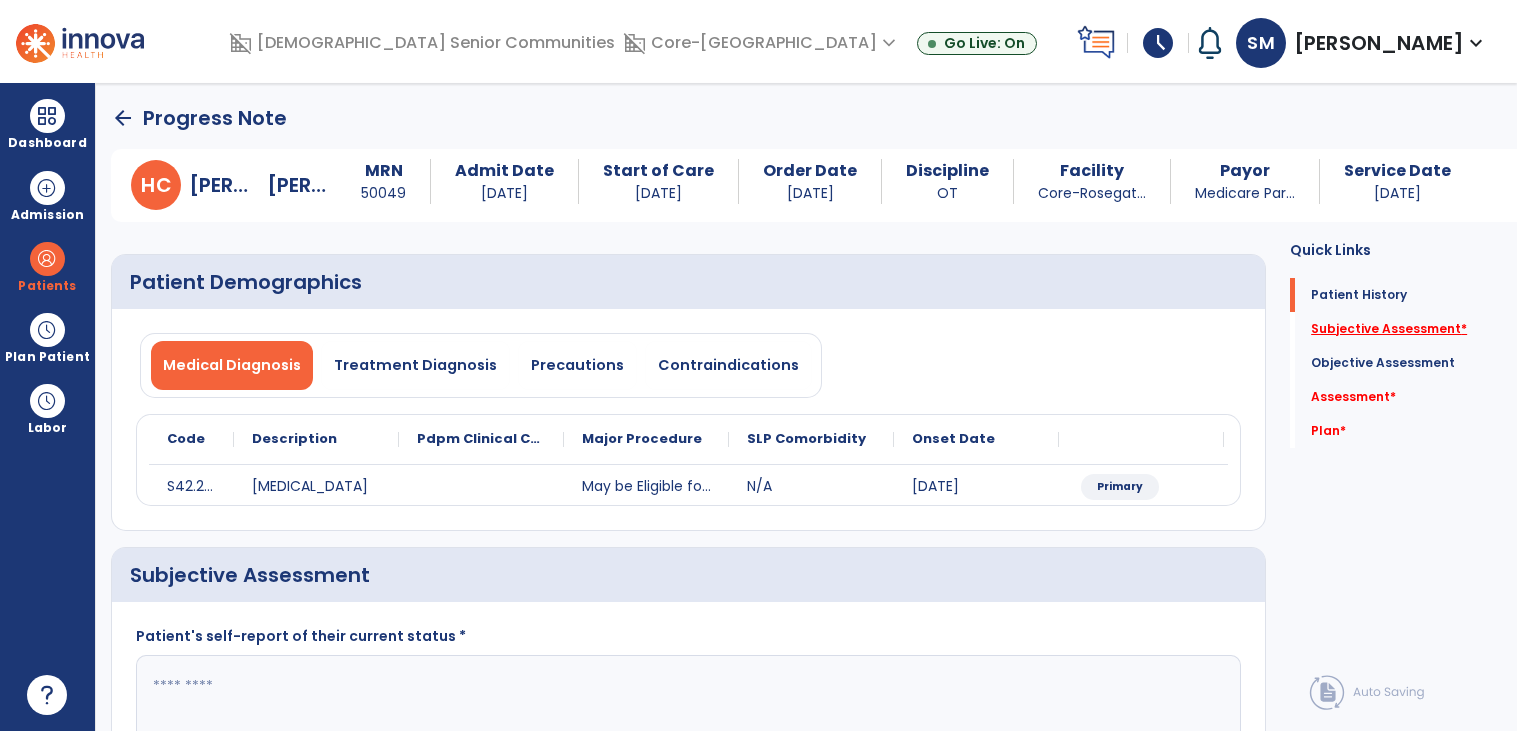 click on "Subjective Assessment   *" 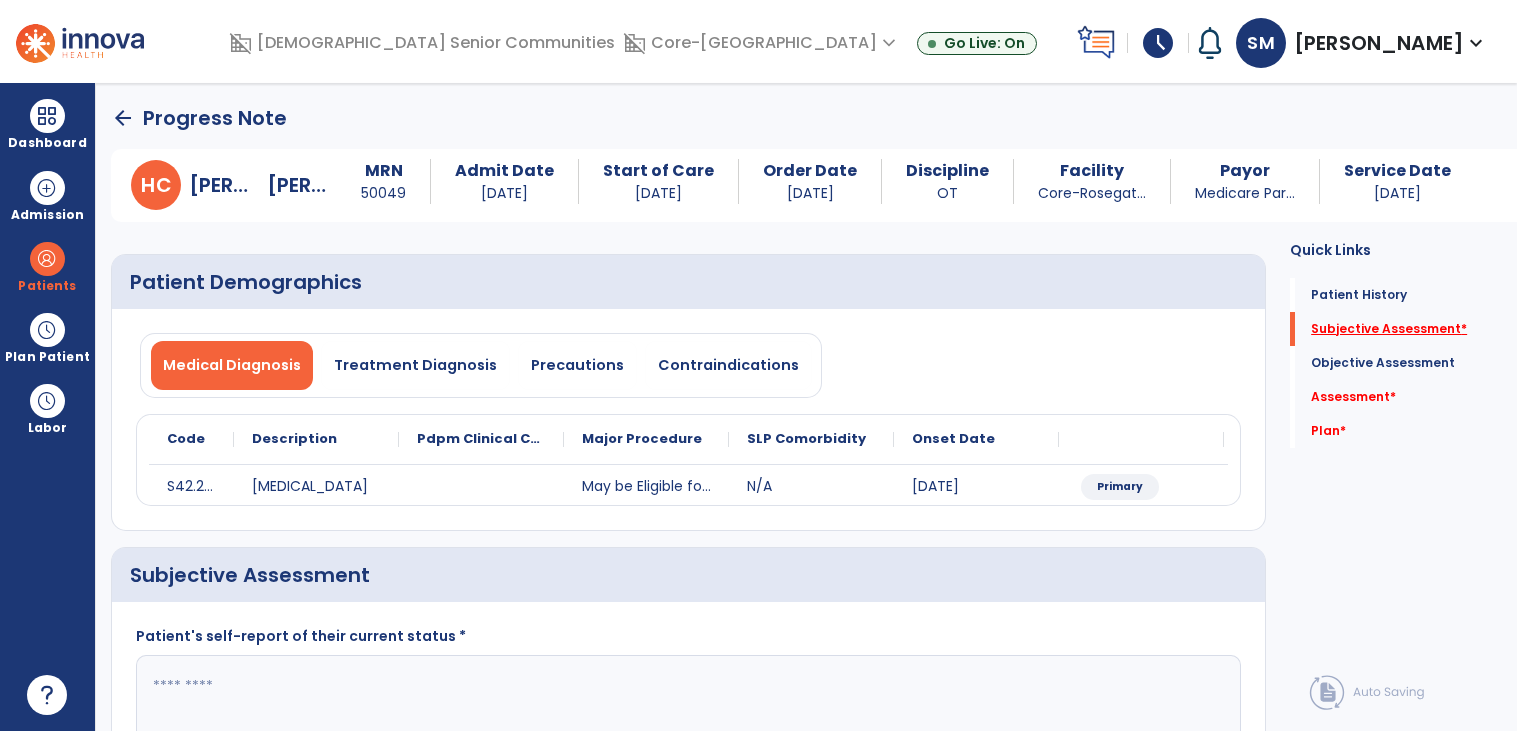 scroll, scrollTop: 201, scrollLeft: 0, axis: vertical 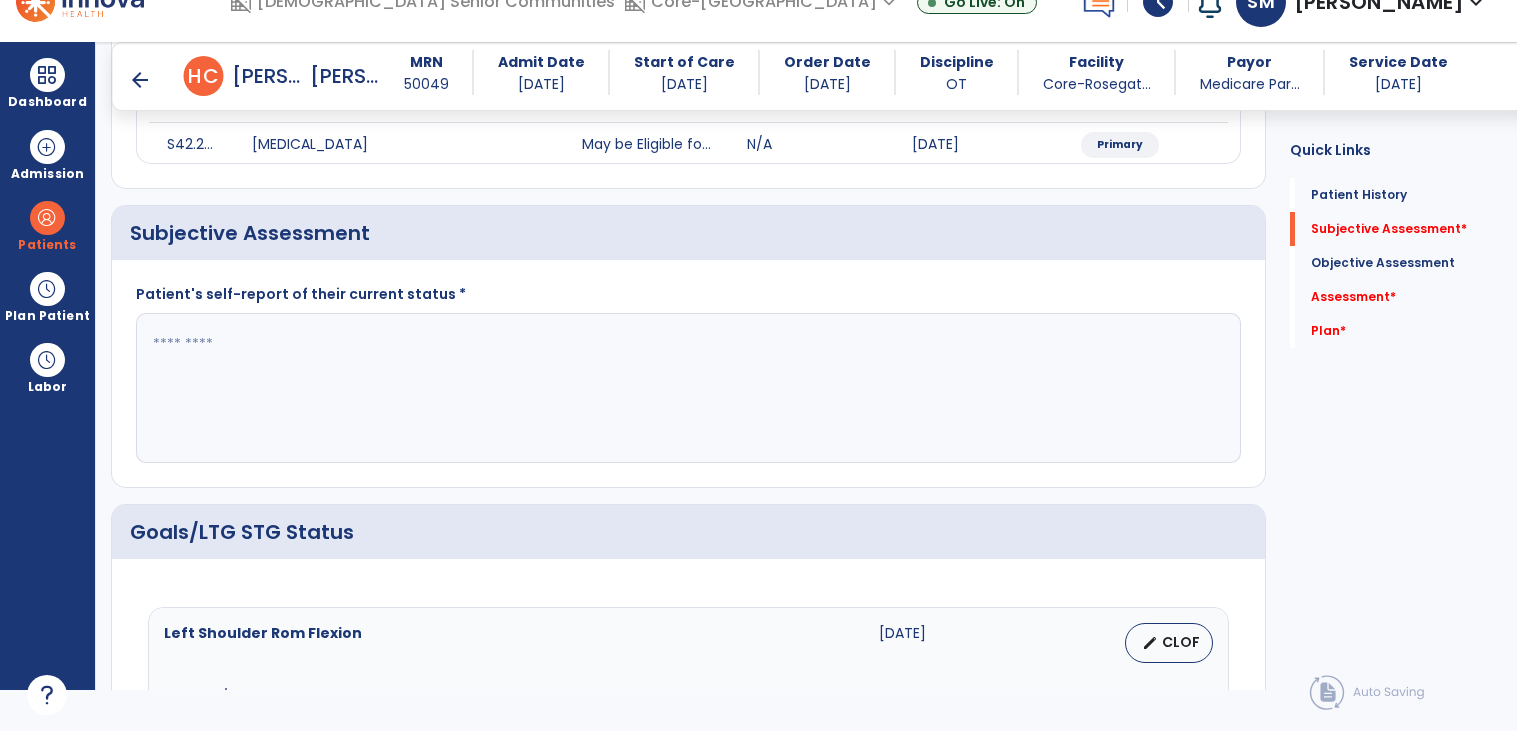 click 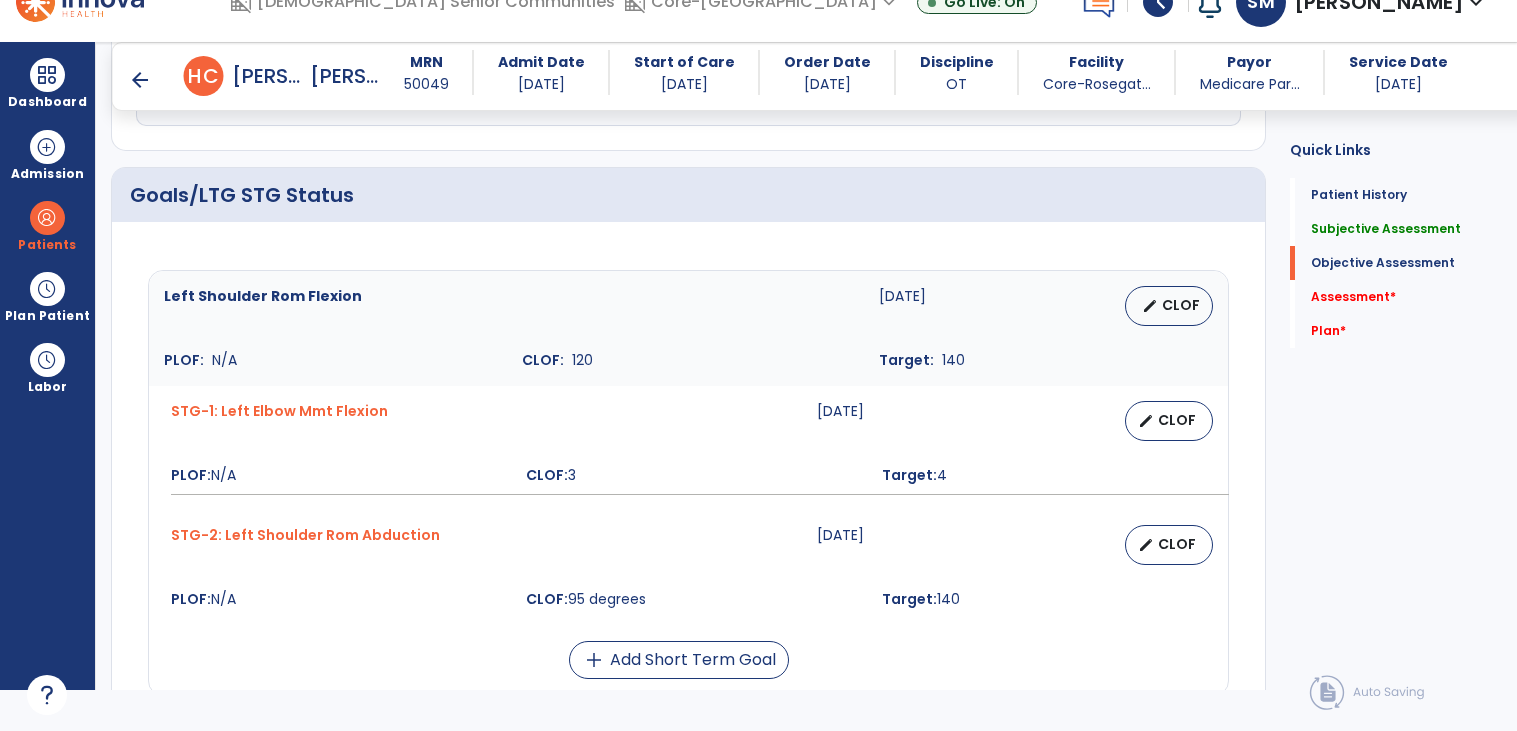 scroll, scrollTop: 636, scrollLeft: 0, axis: vertical 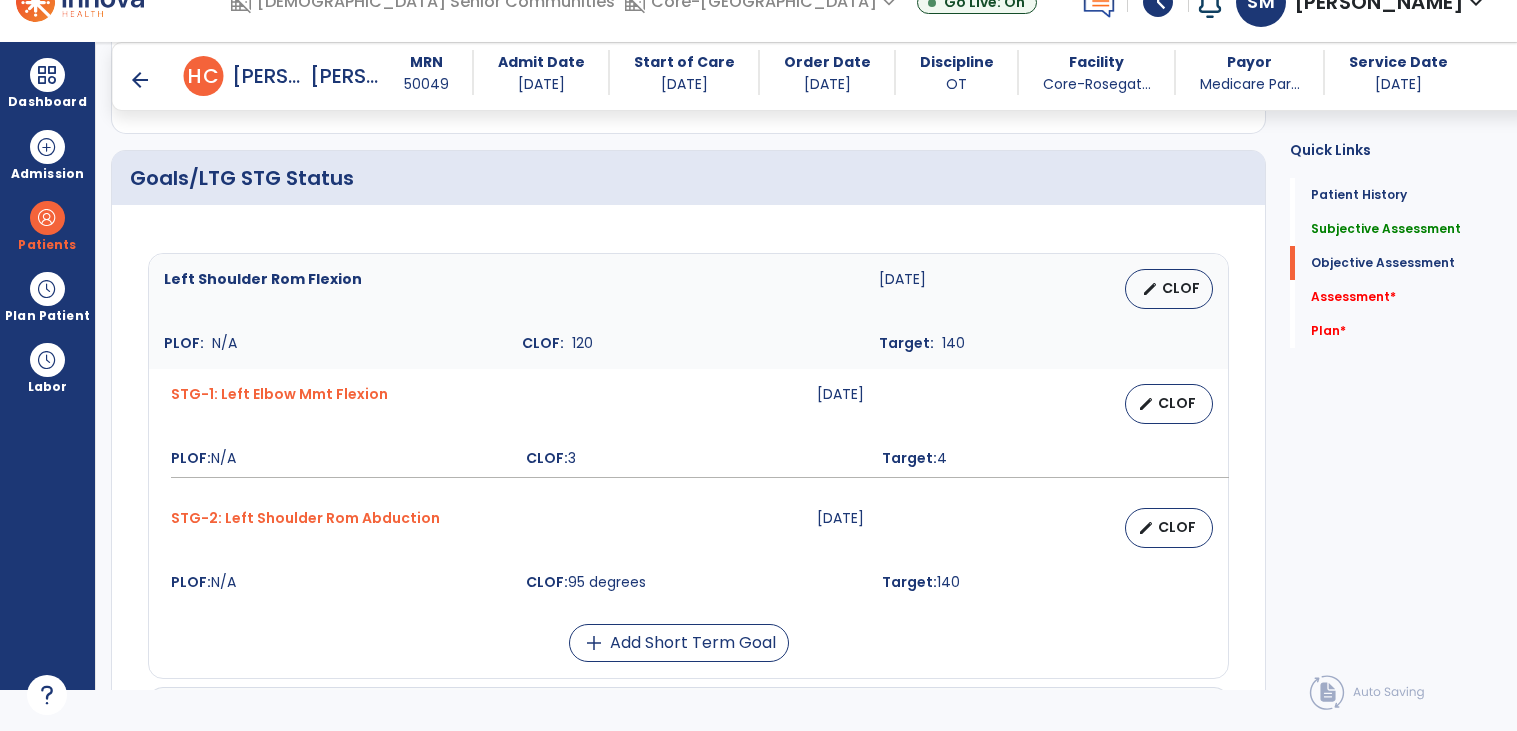 type on "**********" 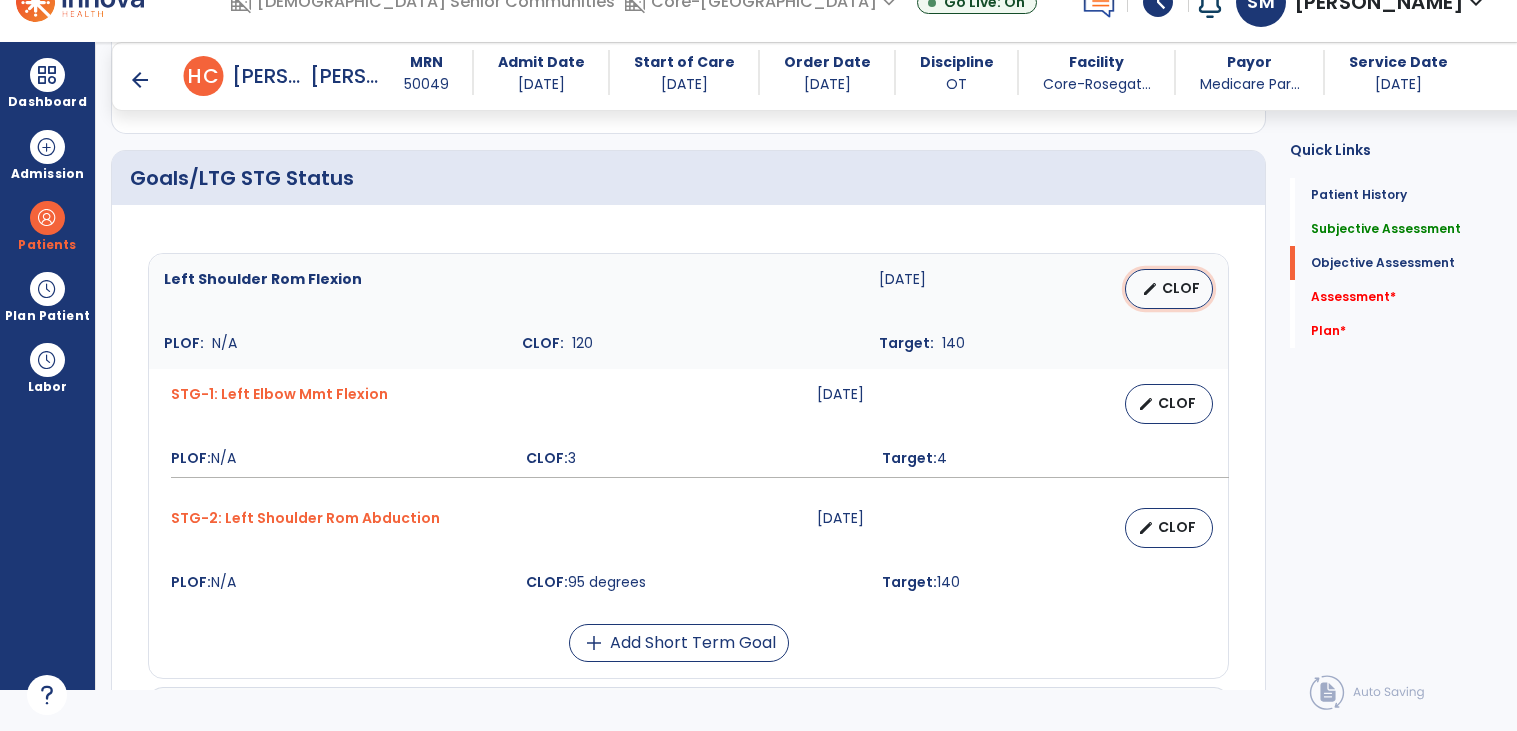 click on "edit   CLOF" at bounding box center (1169, 289) 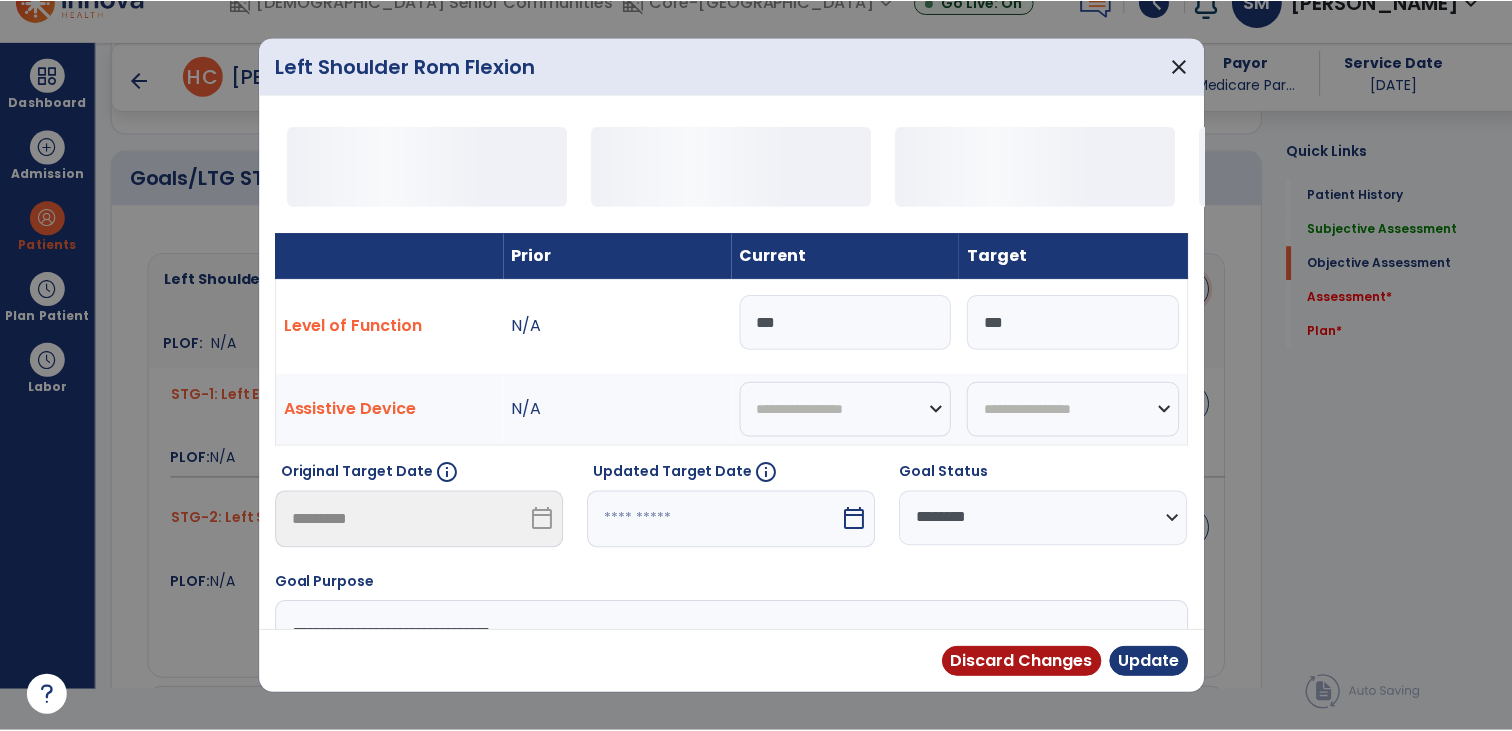 scroll, scrollTop: 0, scrollLeft: 0, axis: both 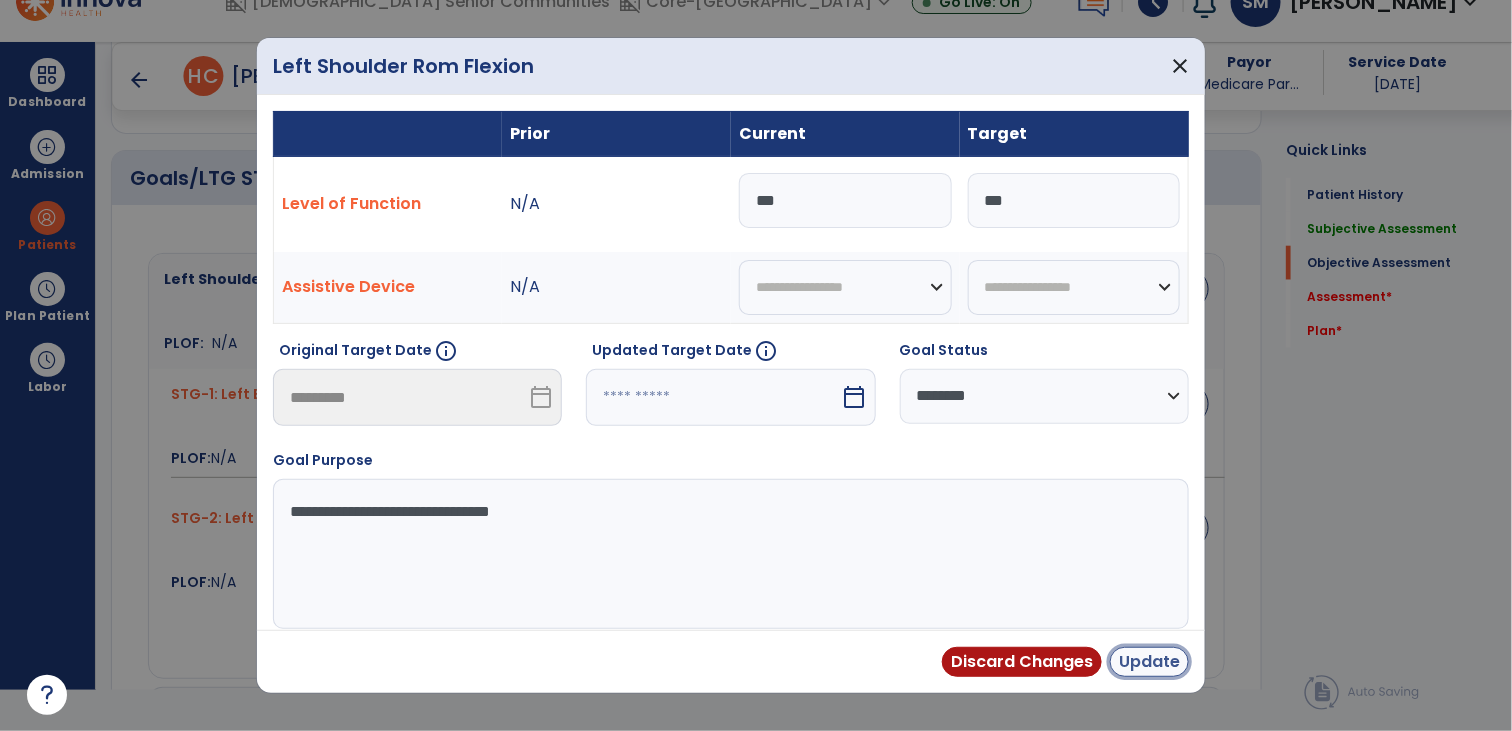 click on "Update" at bounding box center [1149, 662] 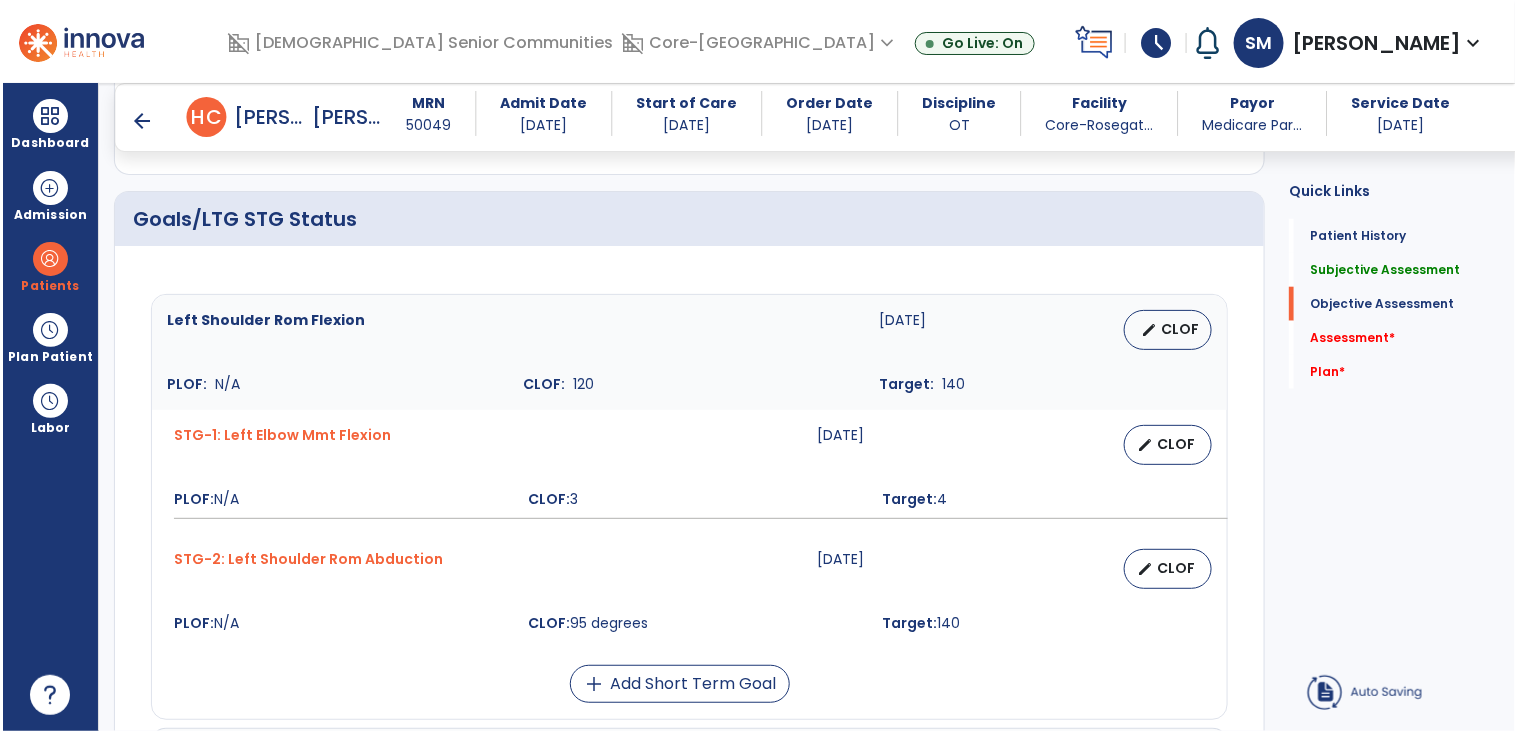 scroll, scrollTop: 41, scrollLeft: 0, axis: vertical 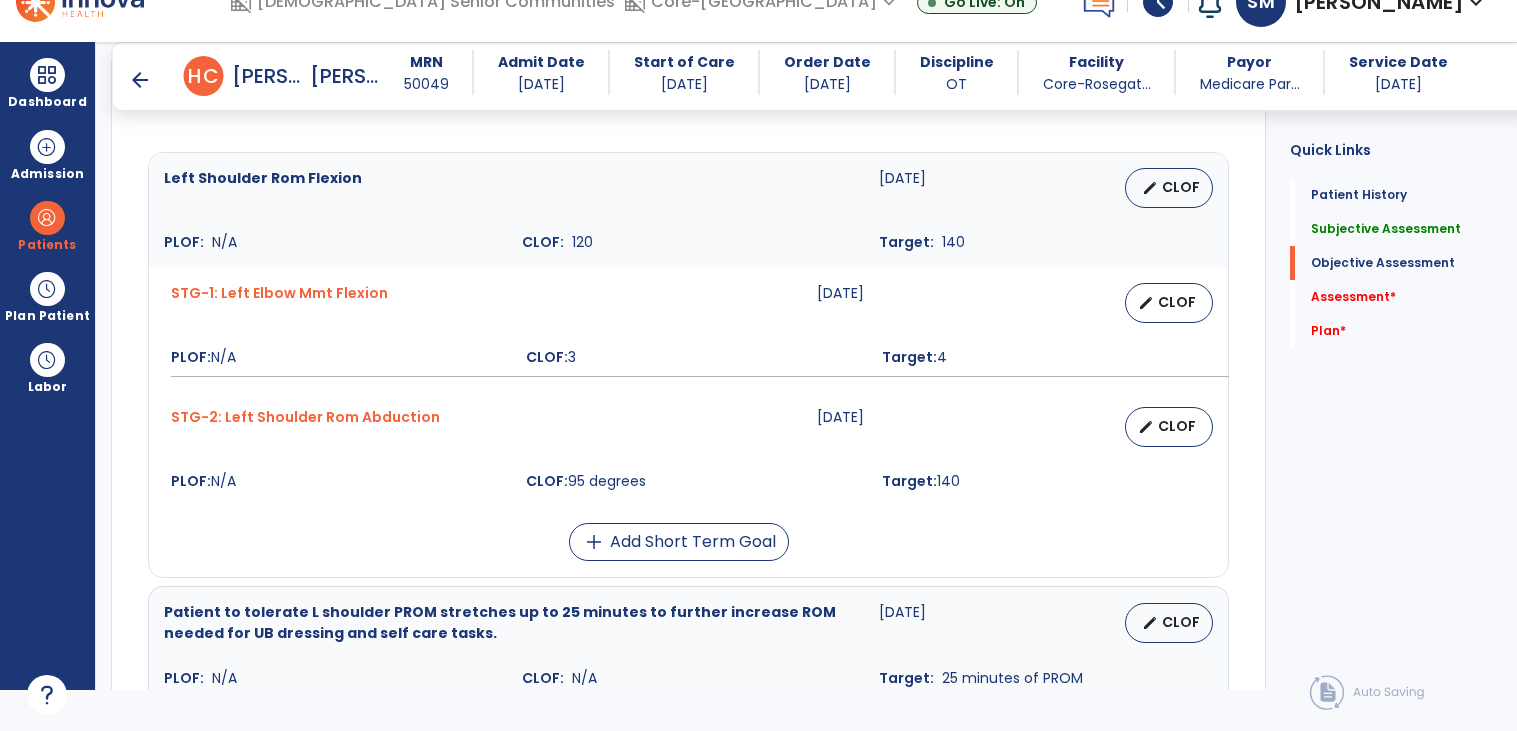 click on "edit   CLOF" at bounding box center (1169, 303) 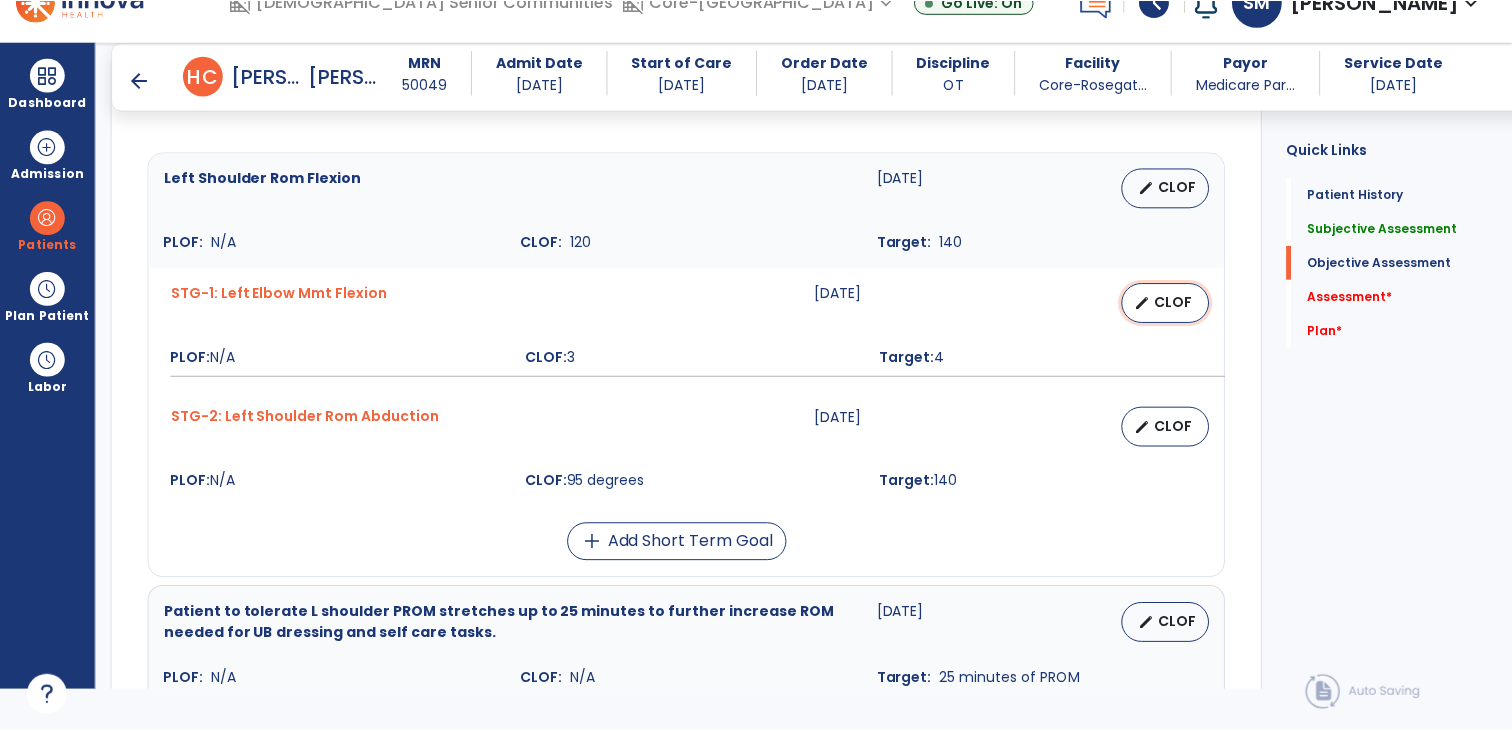 scroll, scrollTop: 0, scrollLeft: 0, axis: both 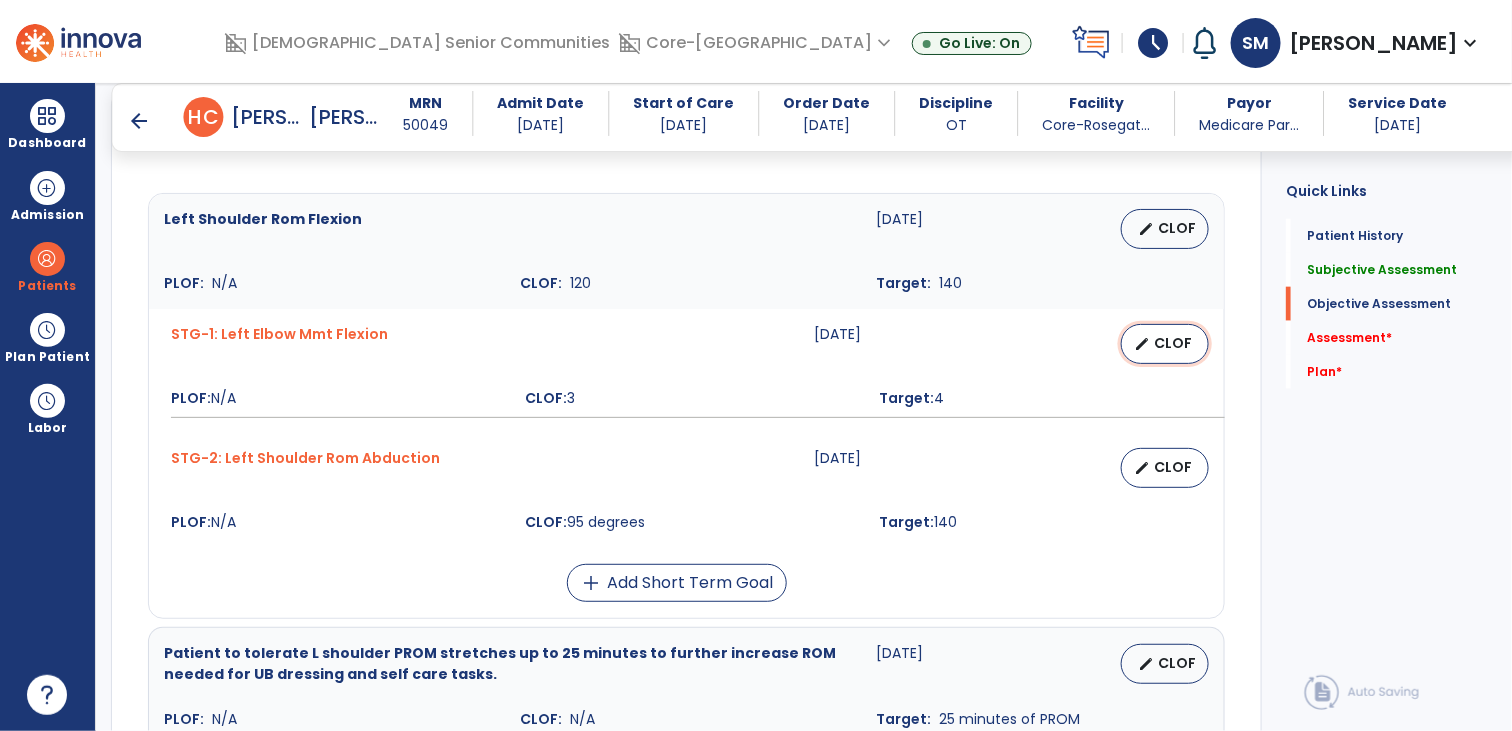 select on "********" 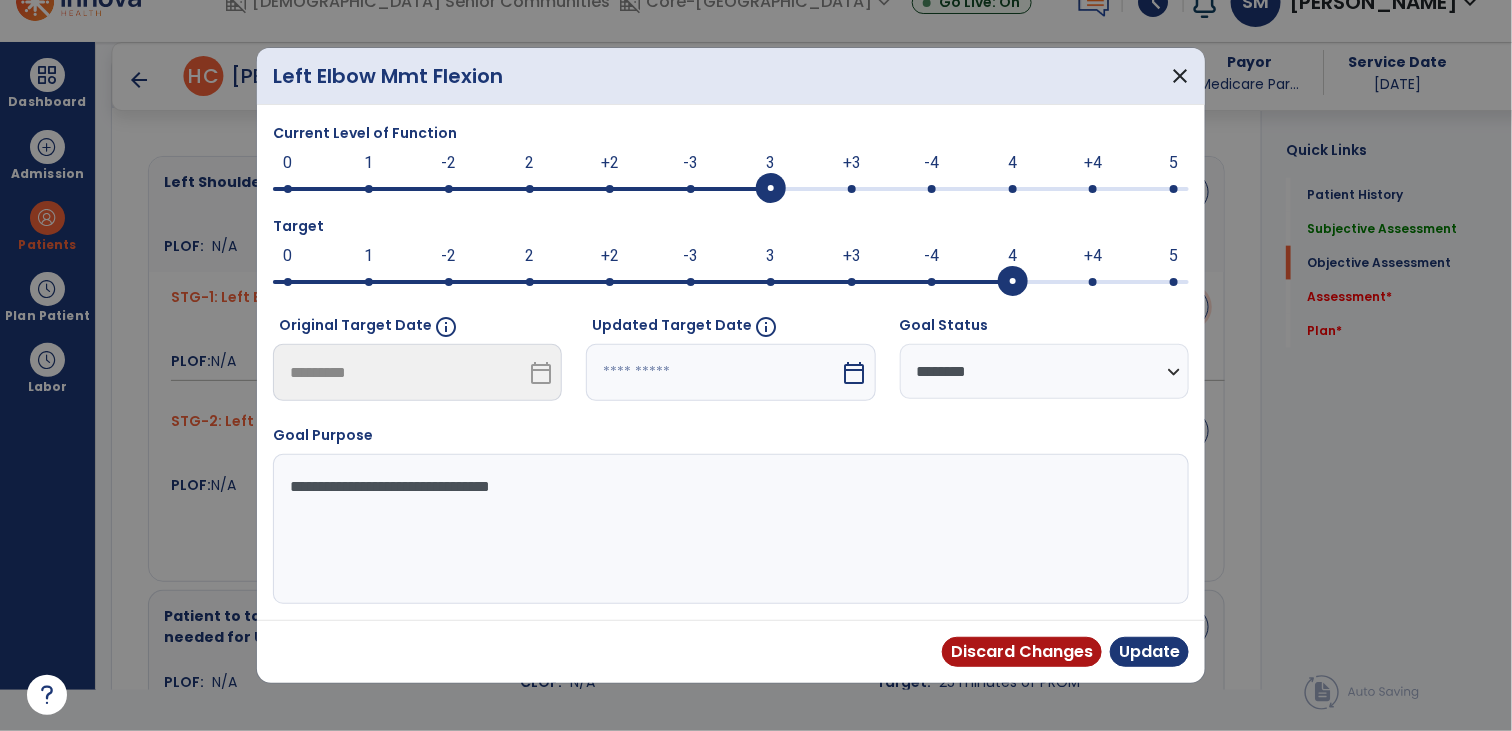 scroll, scrollTop: 737, scrollLeft: 0, axis: vertical 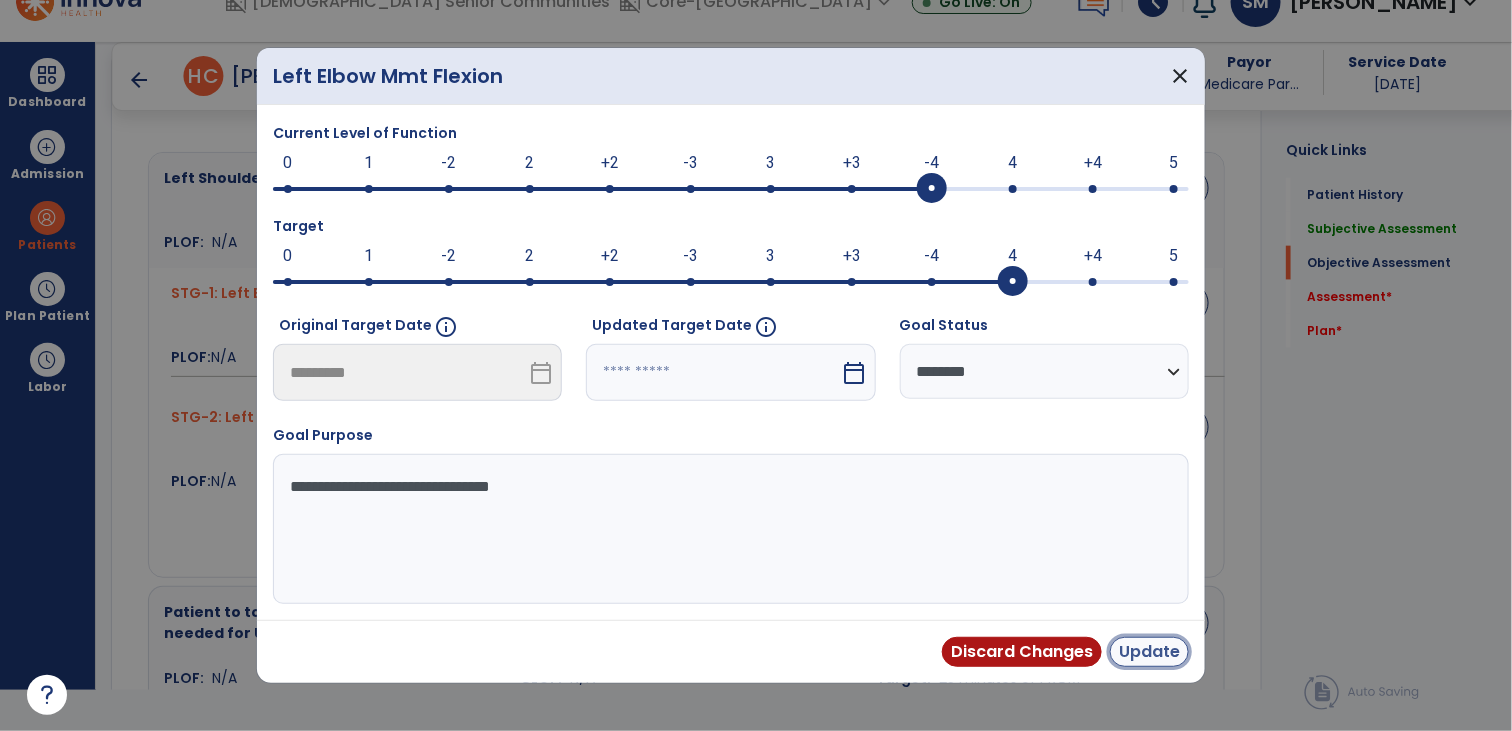 click on "Update" at bounding box center (1149, 652) 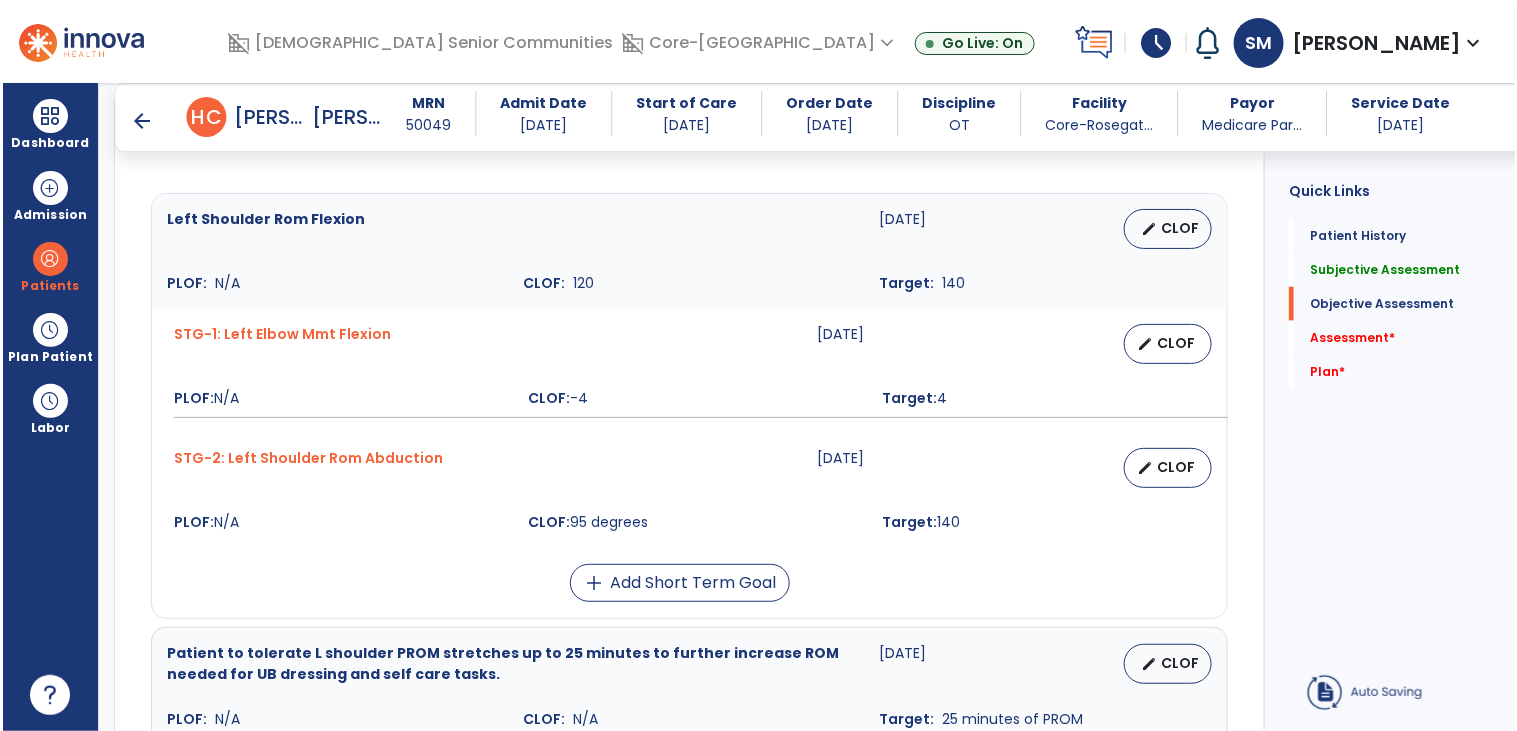scroll, scrollTop: 41, scrollLeft: 0, axis: vertical 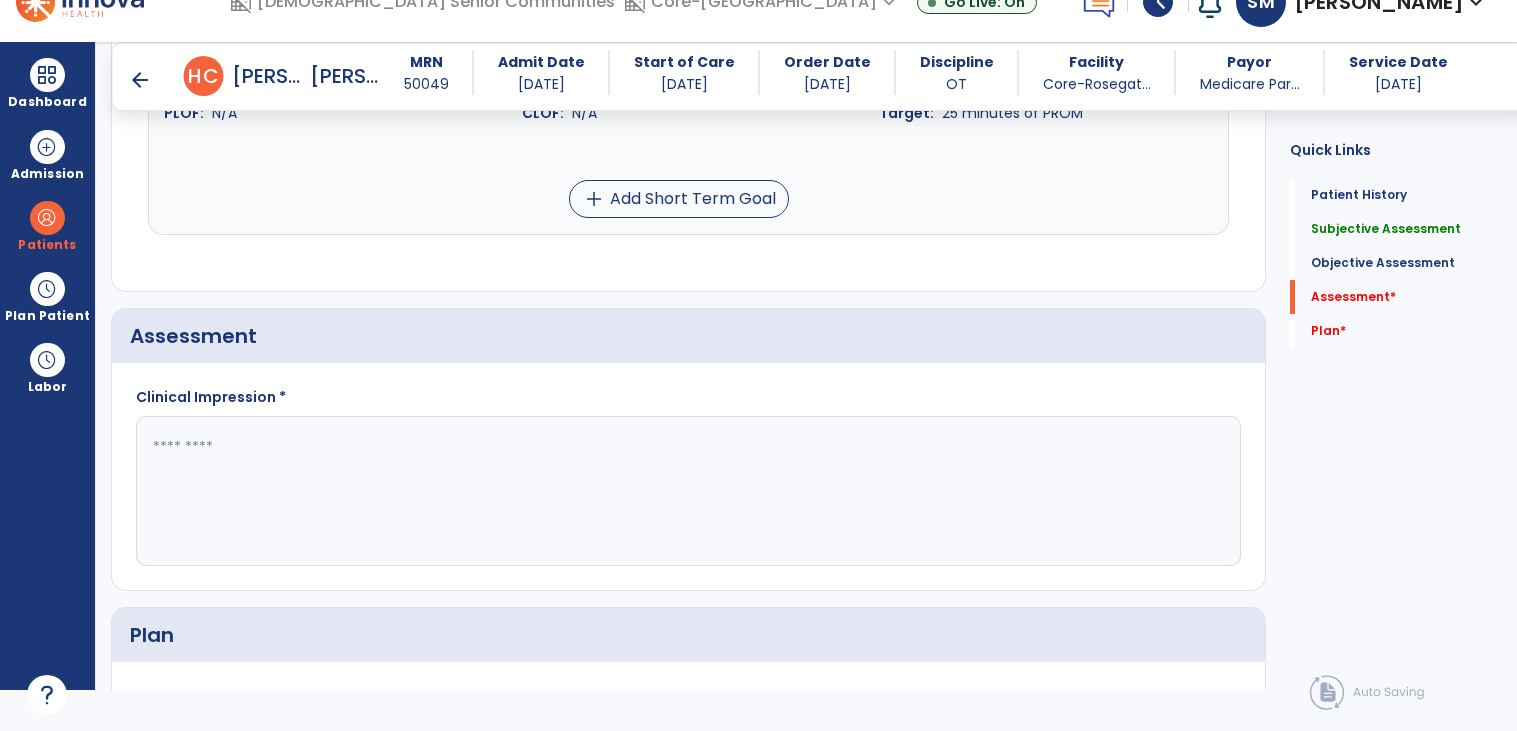 click 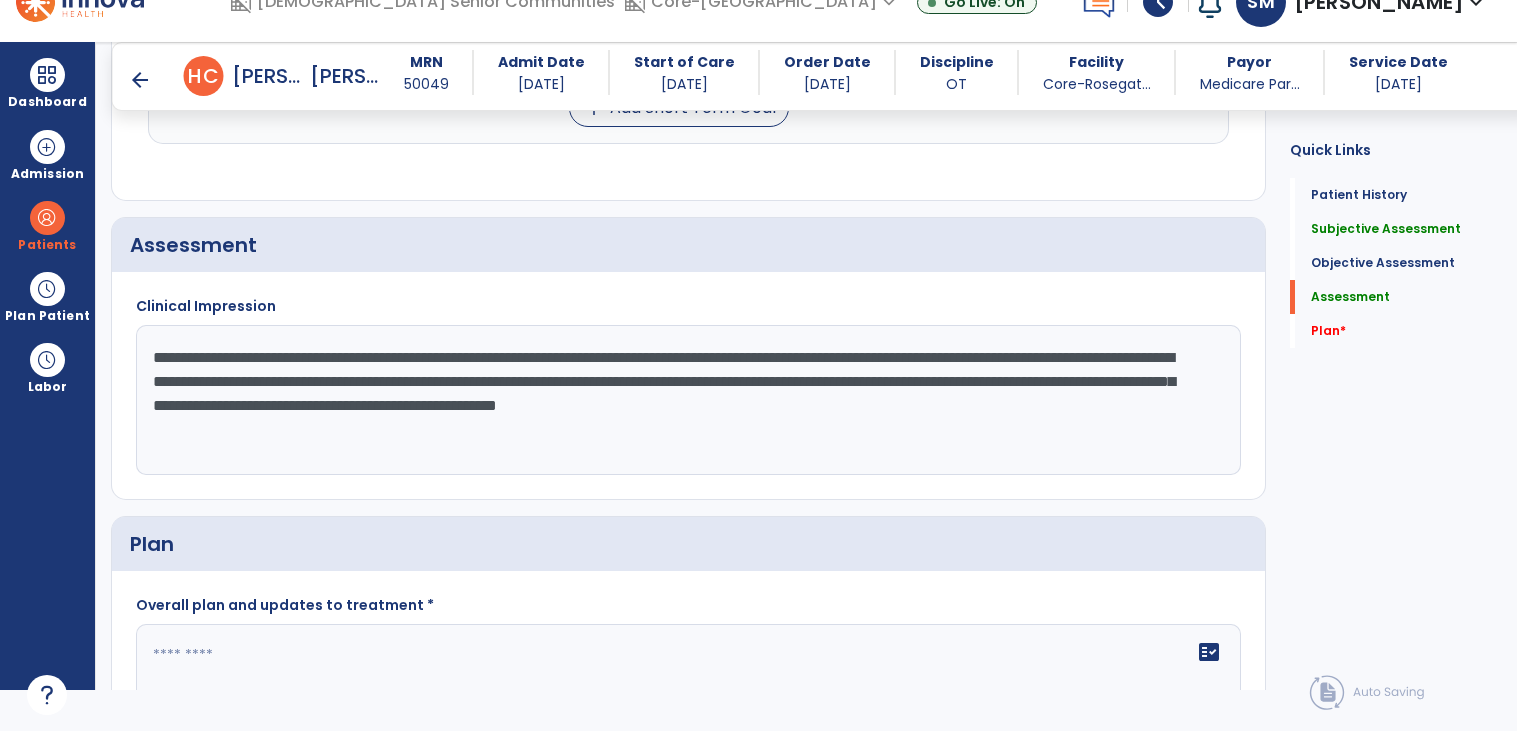 scroll, scrollTop: 1512, scrollLeft: 0, axis: vertical 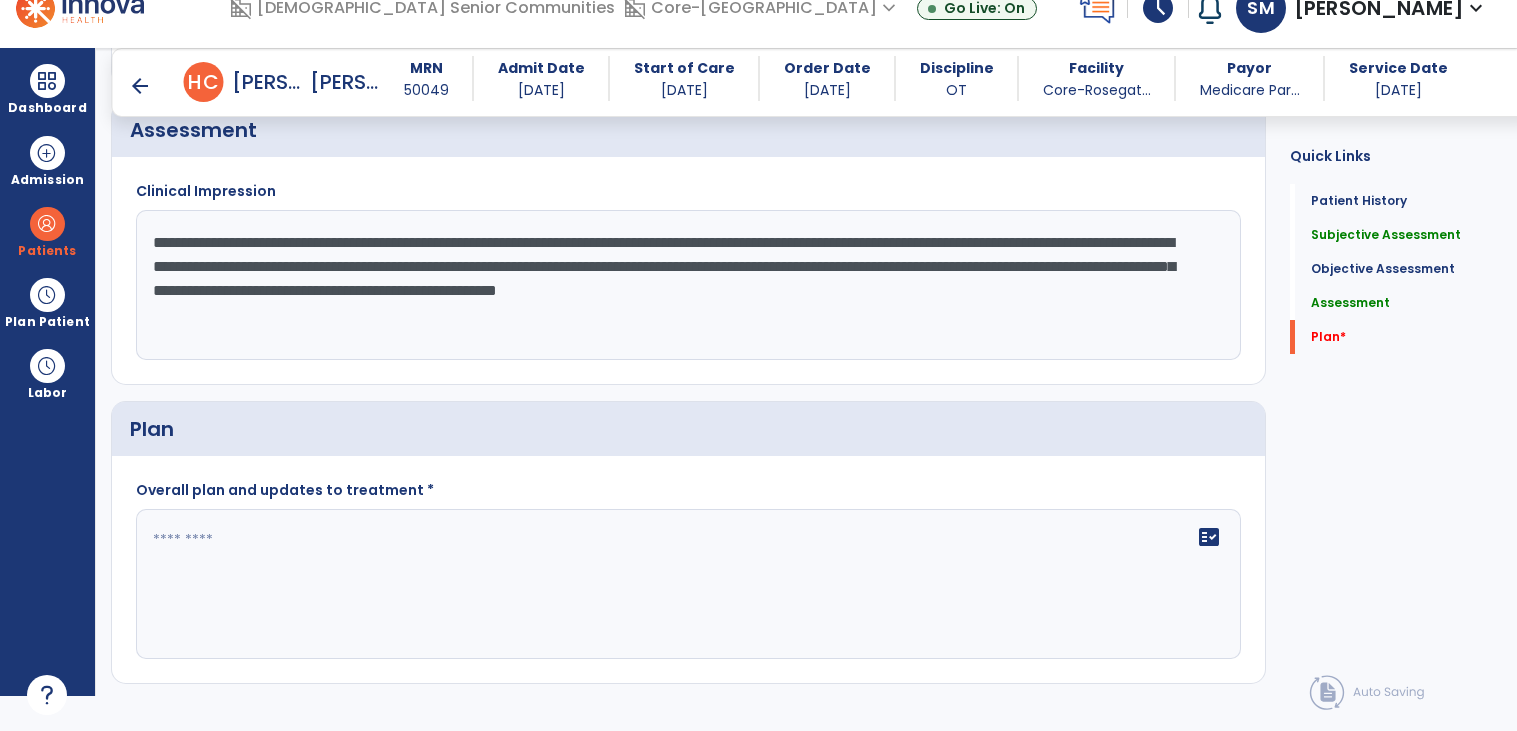 type on "**********" 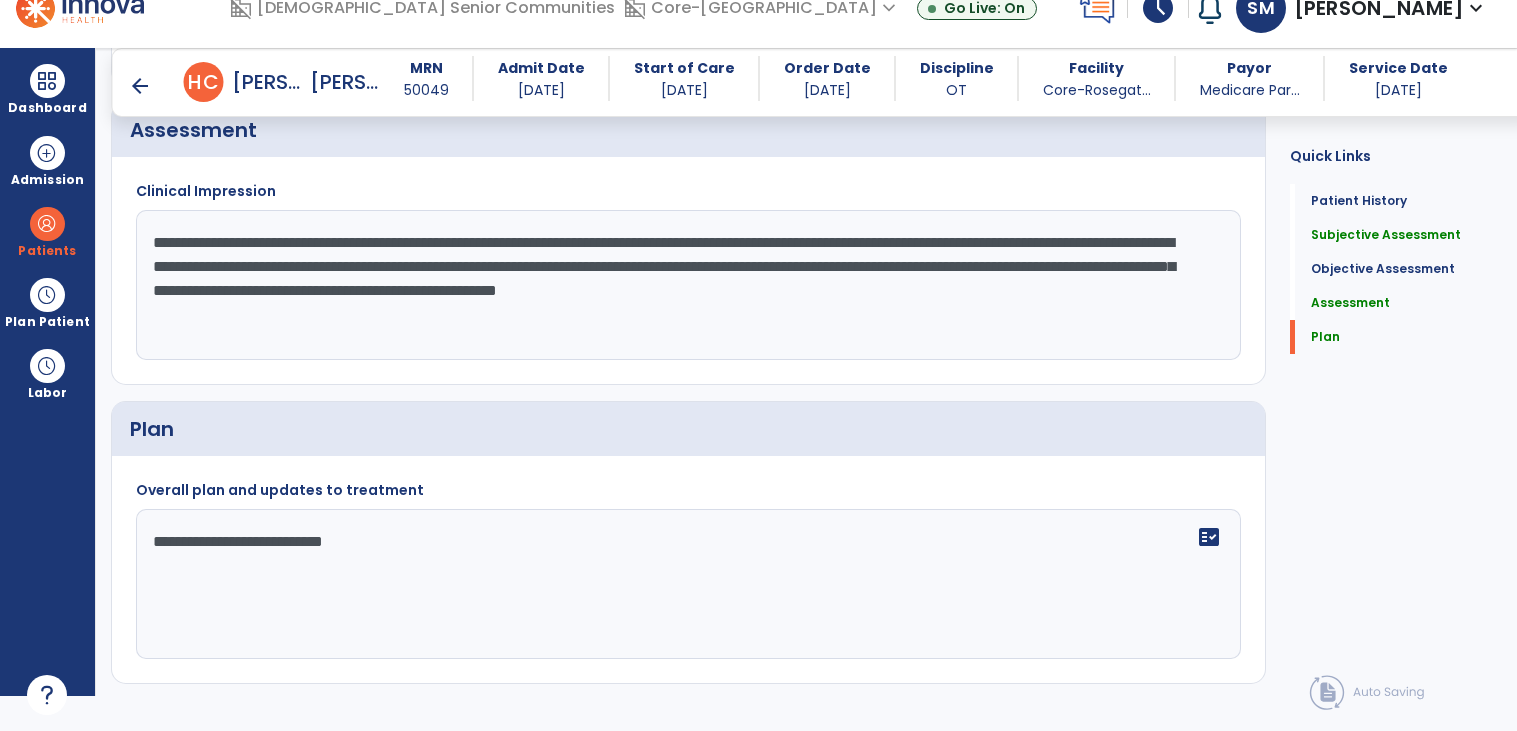 scroll, scrollTop: 0, scrollLeft: 0, axis: both 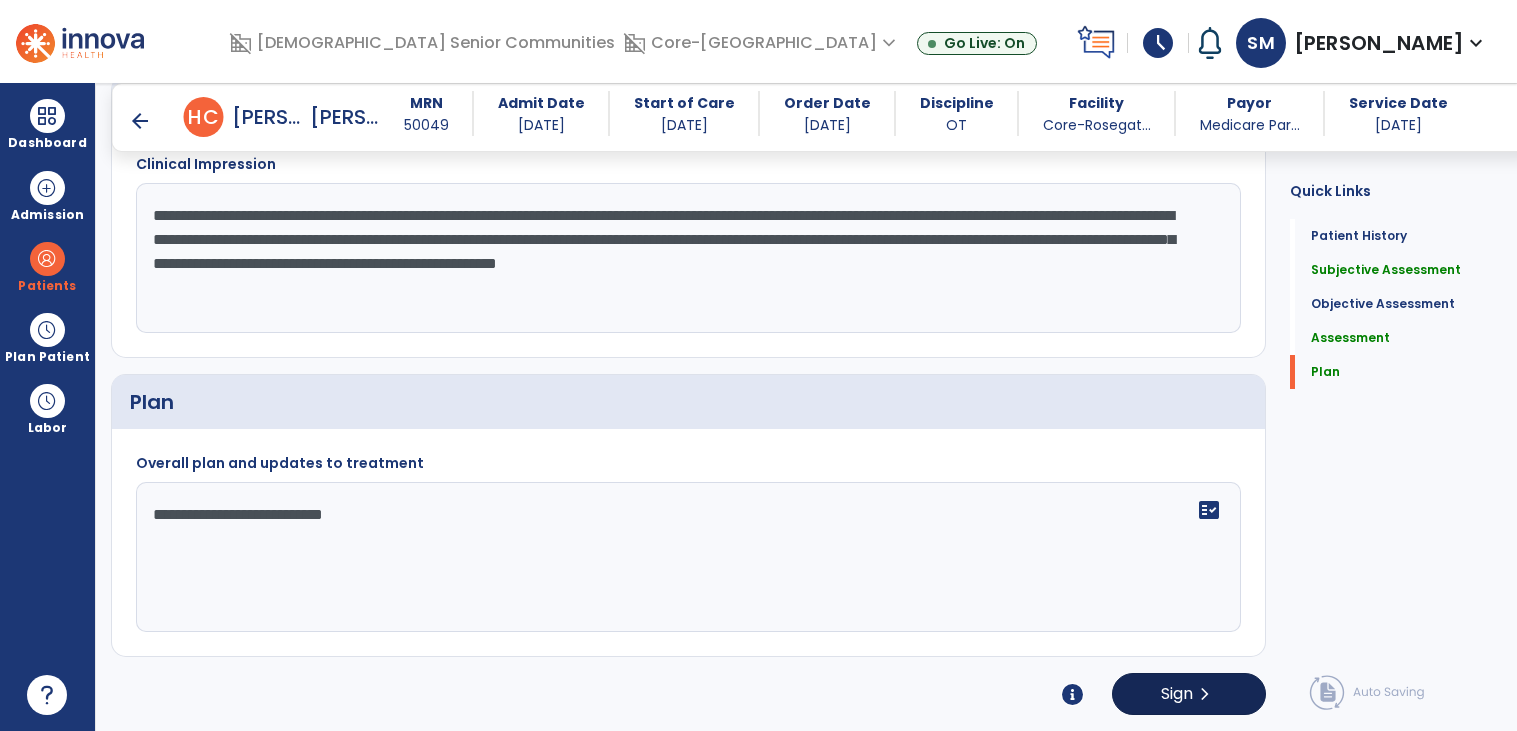 type on "**********" 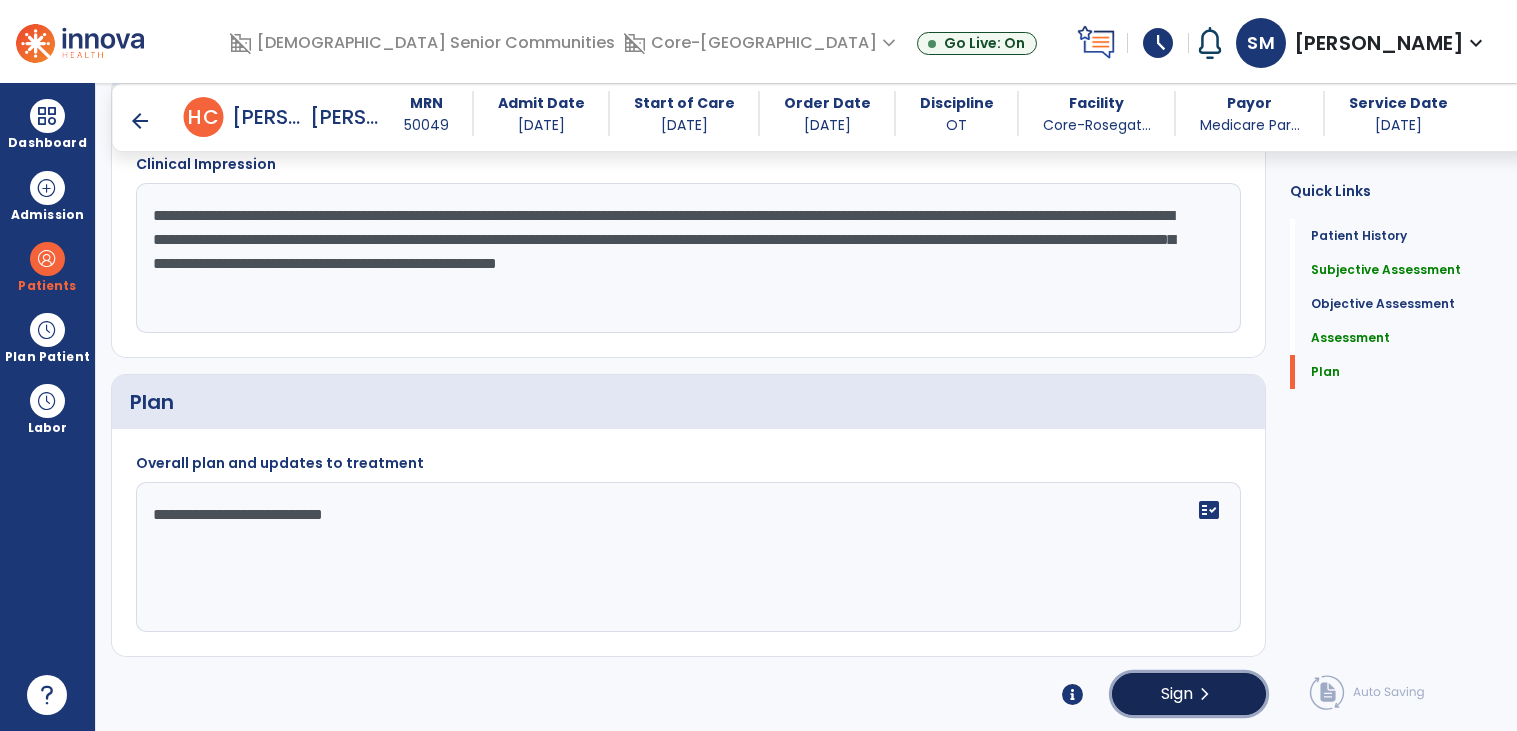 click on "Sign  chevron_right" 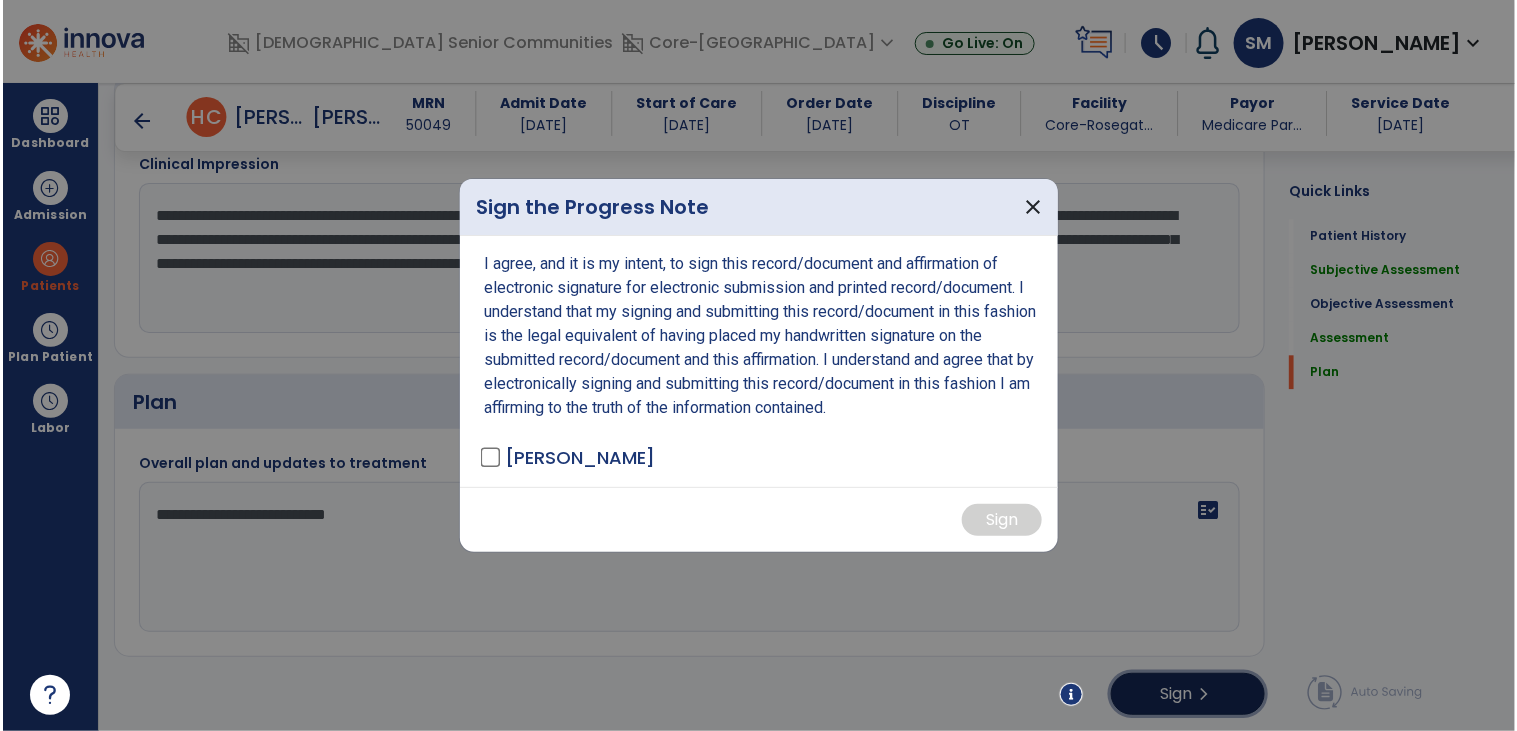 scroll, scrollTop: 1578, scrollLeft: 0, axis: vertical 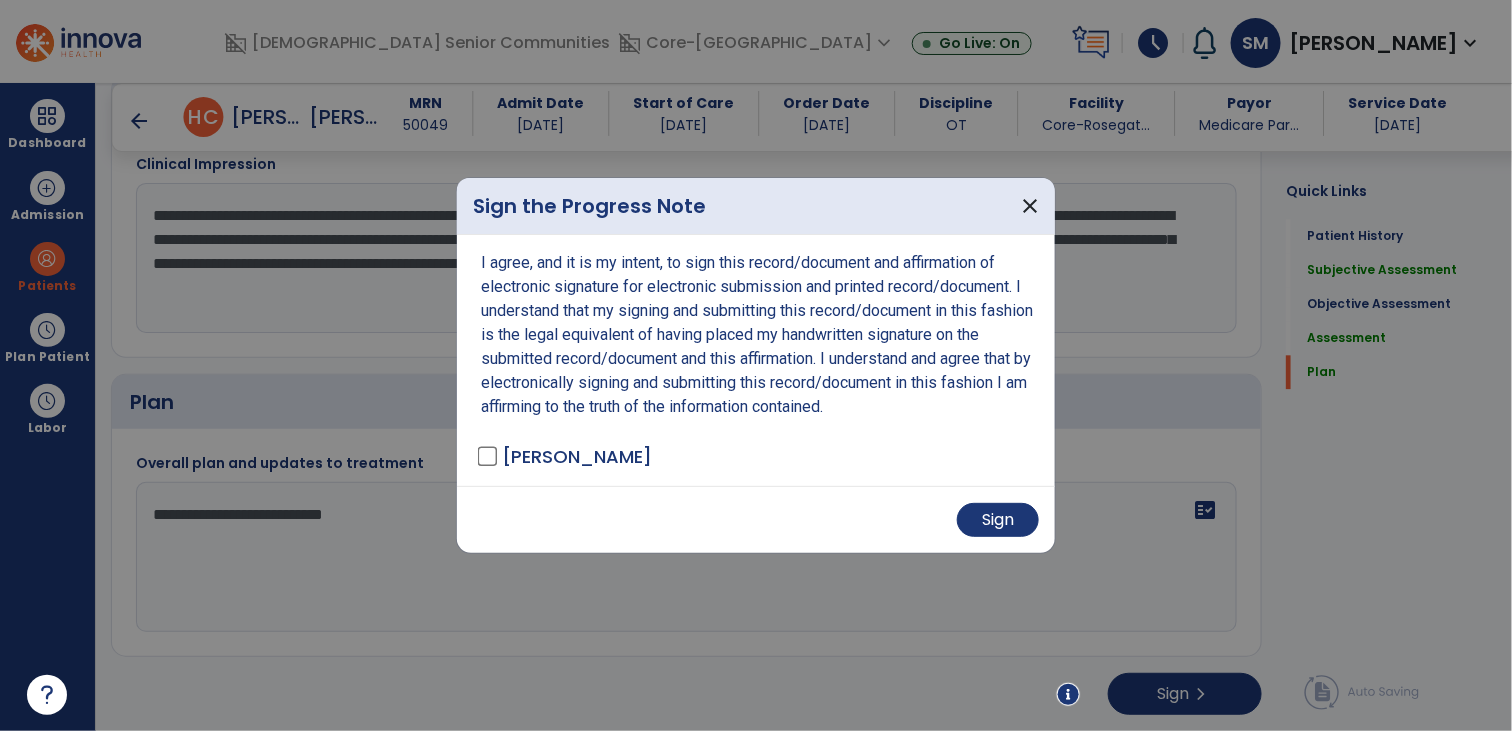 click on "Sign" at bounding box center [756, 519] 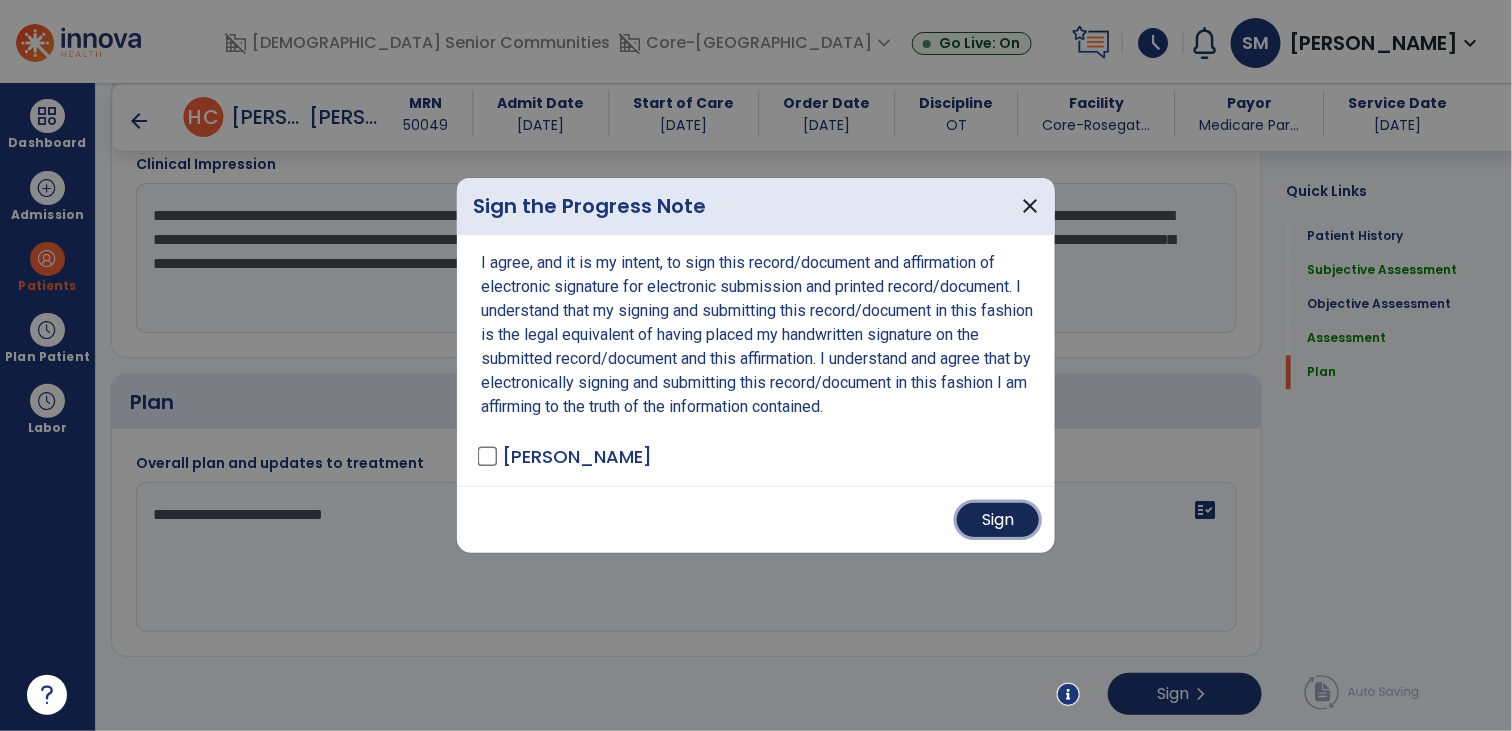 click on "Sign" at bounding box center (998, 520) 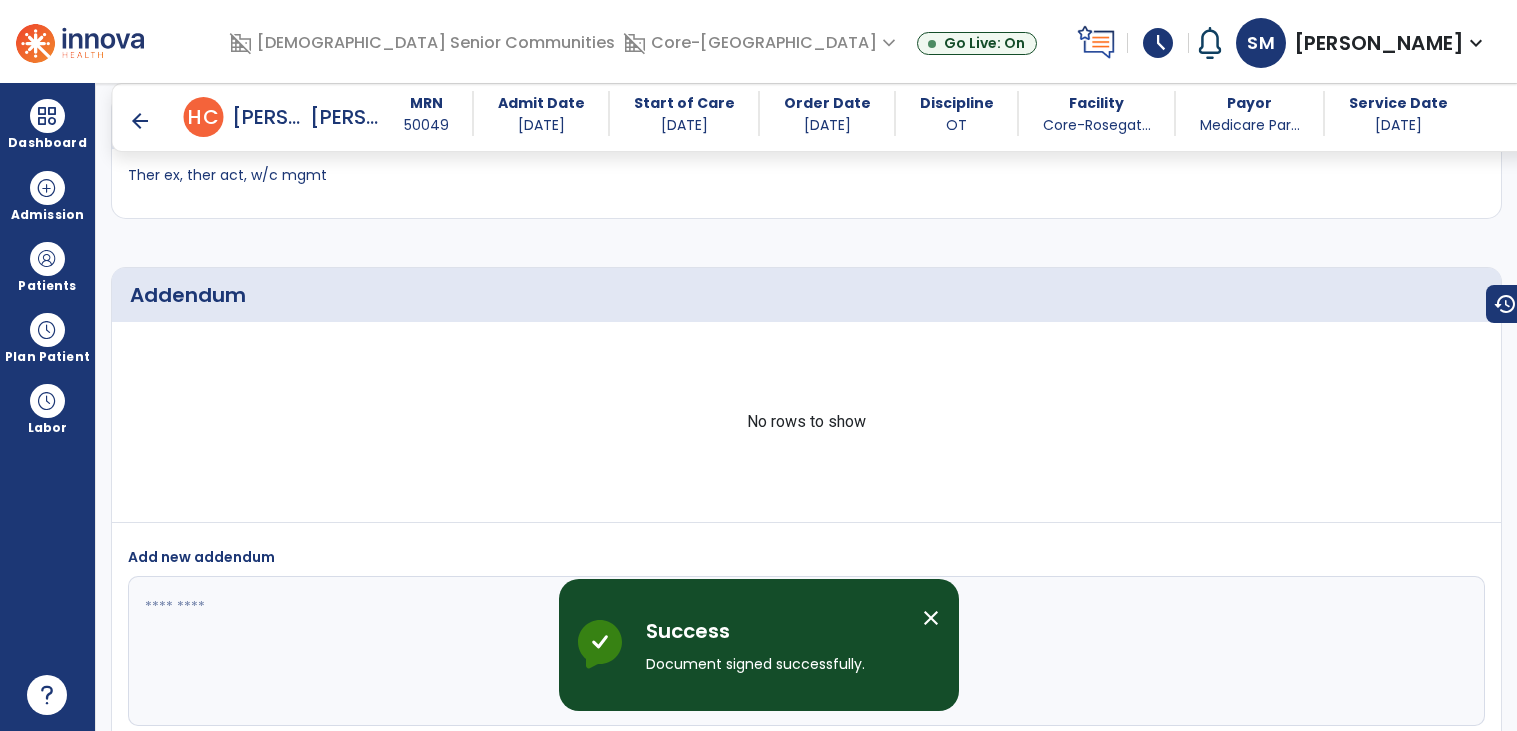 scroll, scrollTop: 2027, scrollLeft: 0, axis: vertical 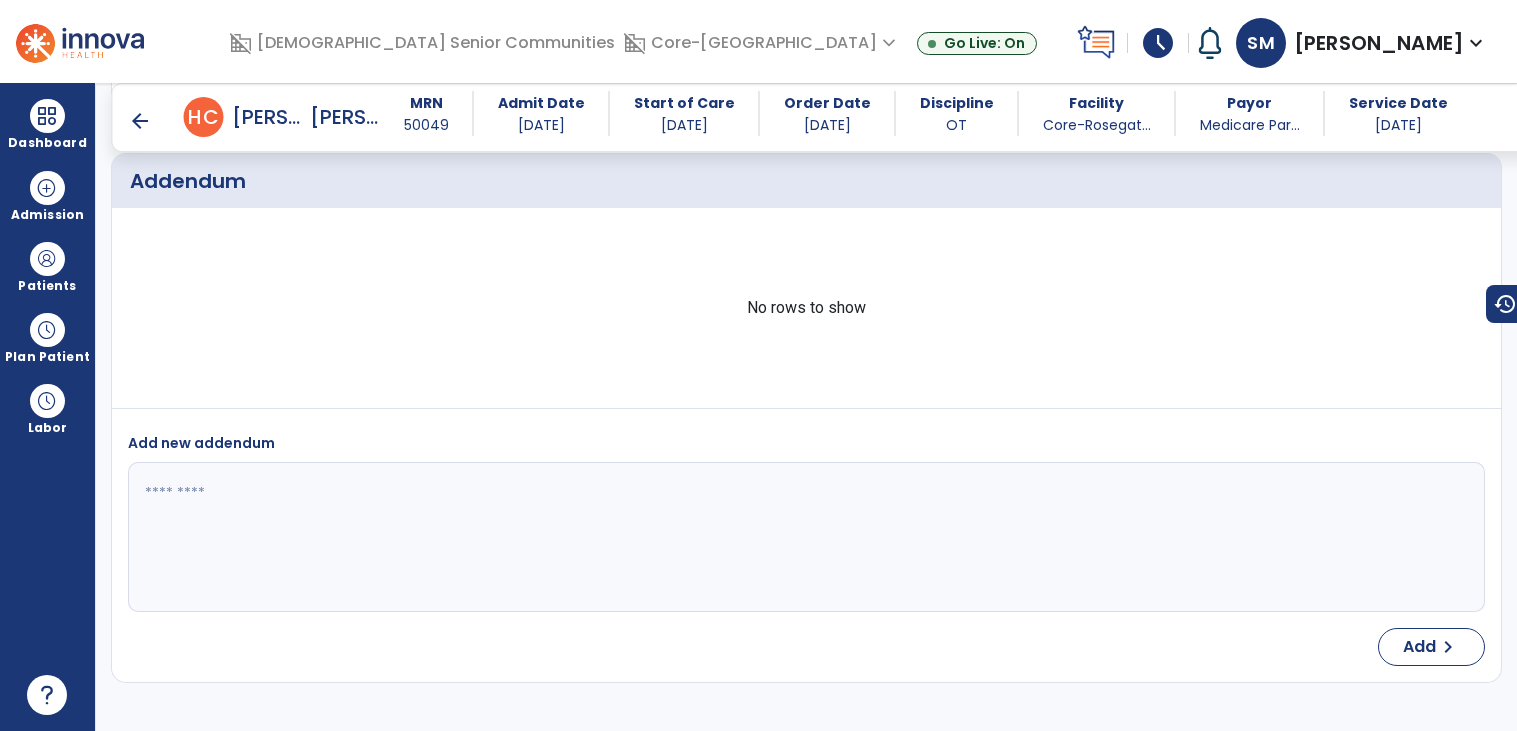 click on "arrow_back" at bounding box center [140, 121] 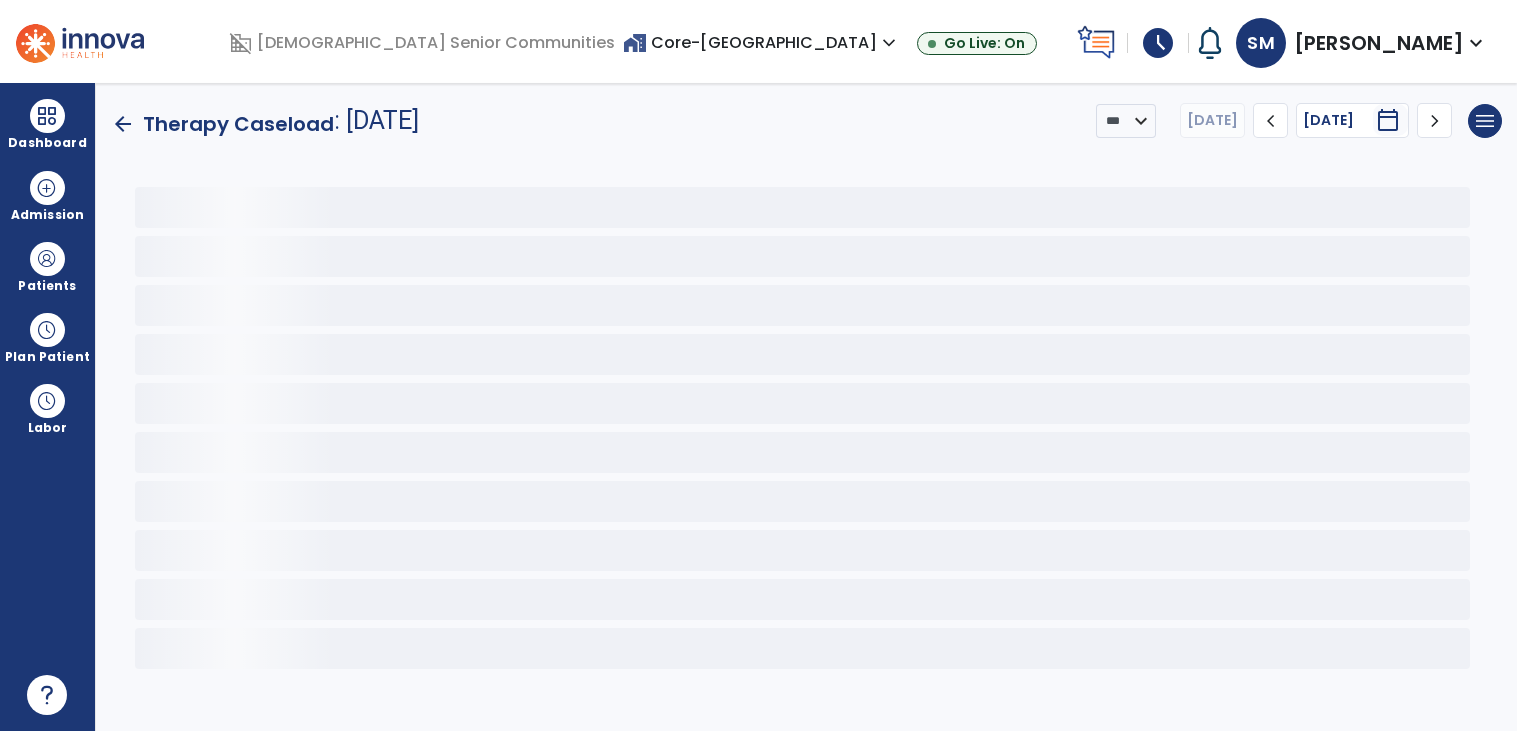 scroll, scrollTop: 0, scrollLeft: 0, axis: both 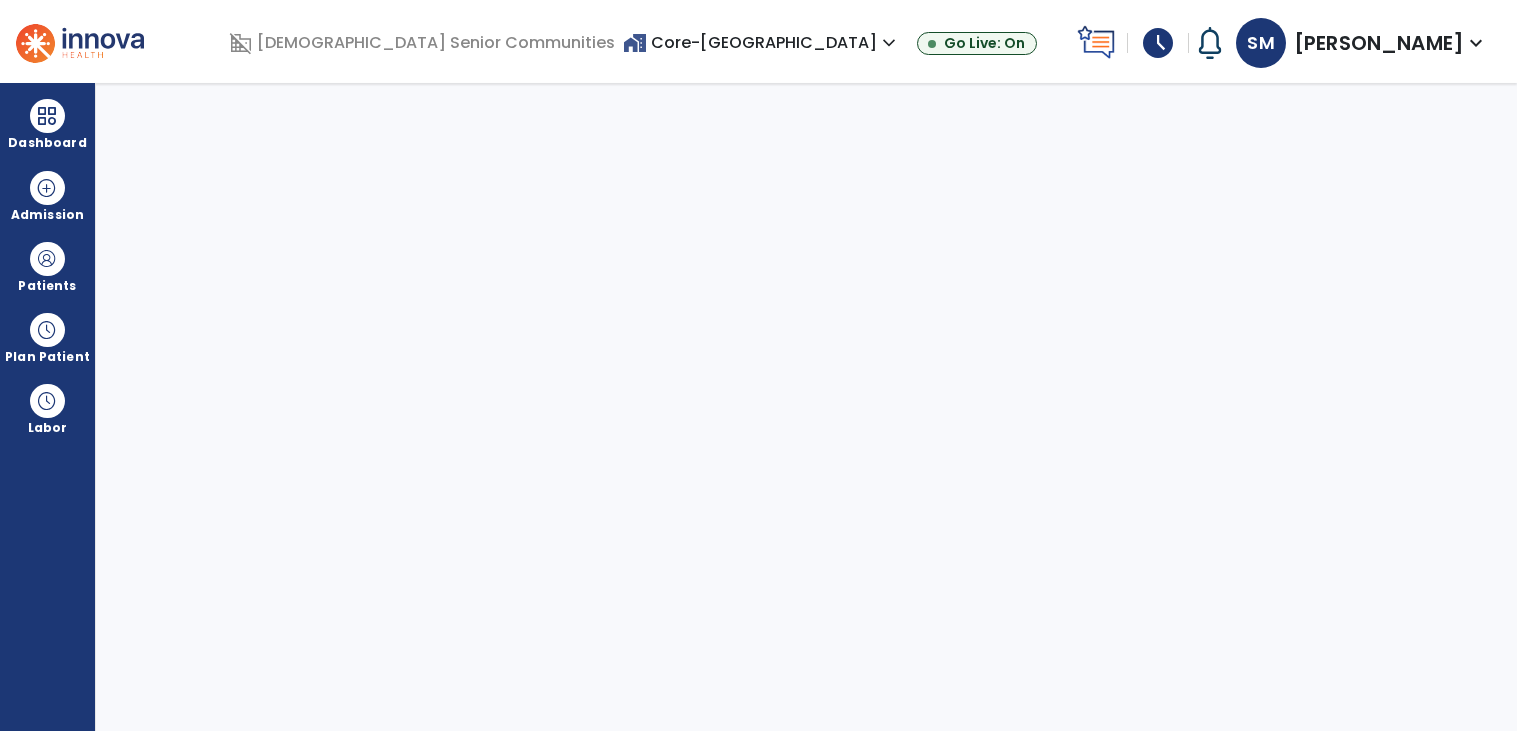 select on "****" 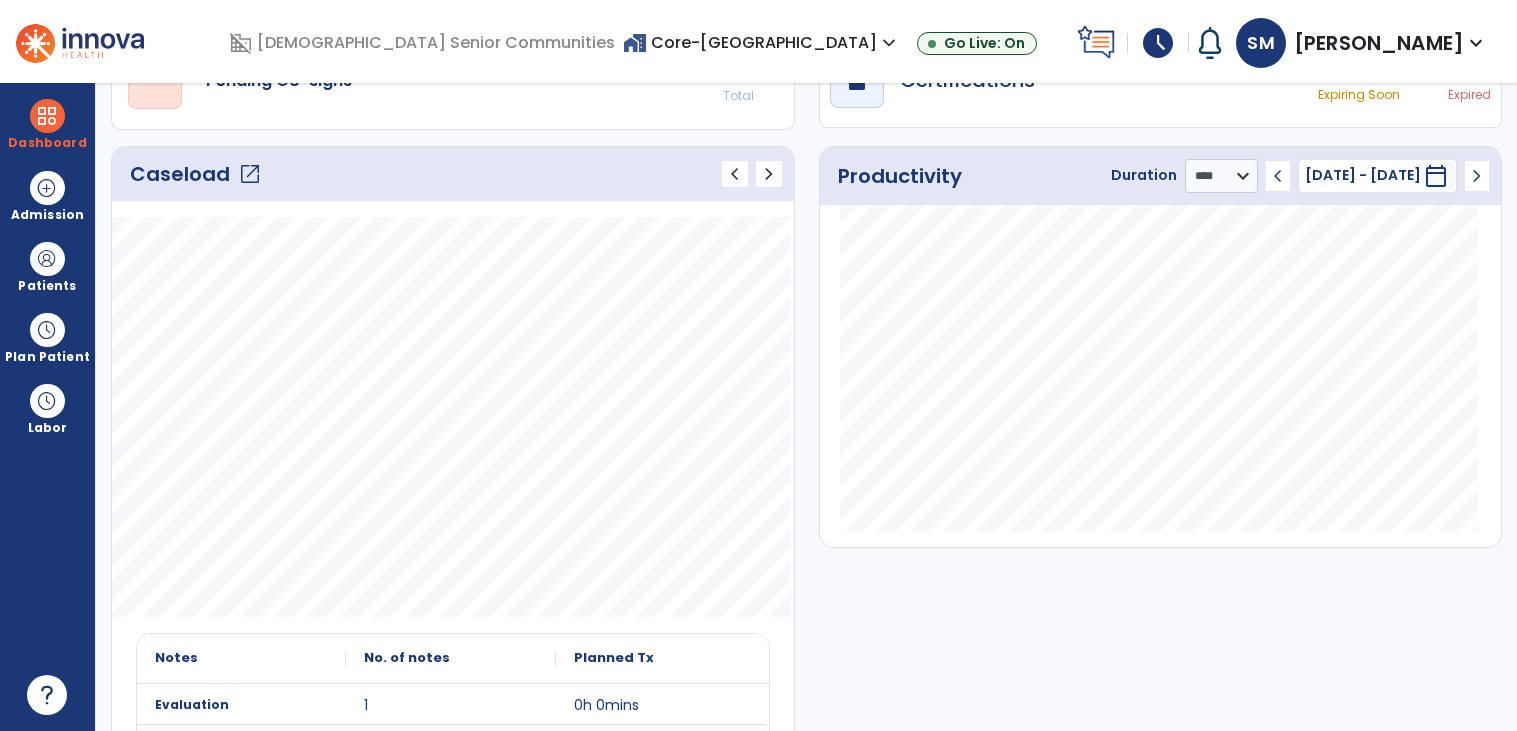 scroll, scrollTop: 0, scrollLeft: 0, axis: both 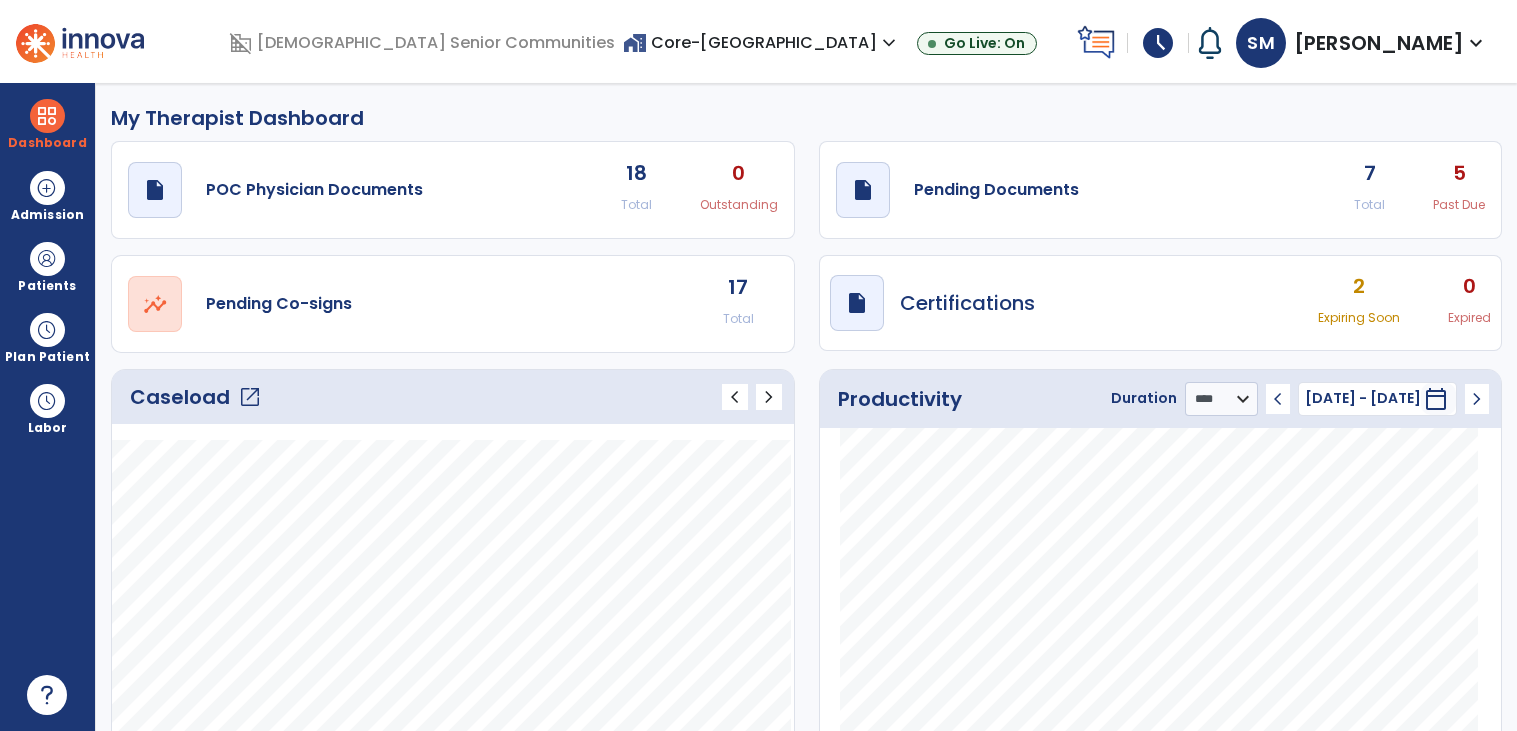 click on "home_work   Core-Rosegate Village   expand_more" at bounding box center [762, 42] 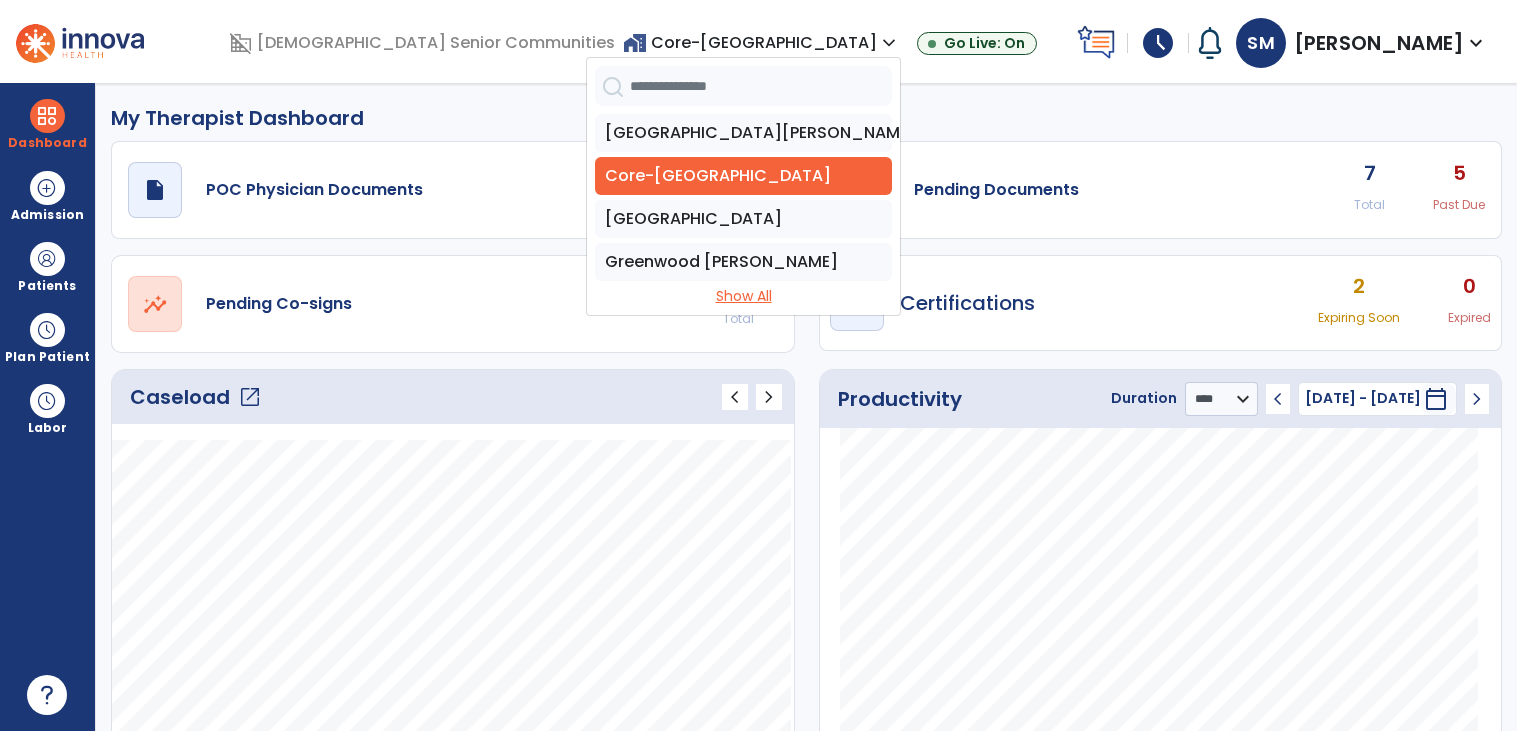 click on "Show All" at bounding box center [743, 296] 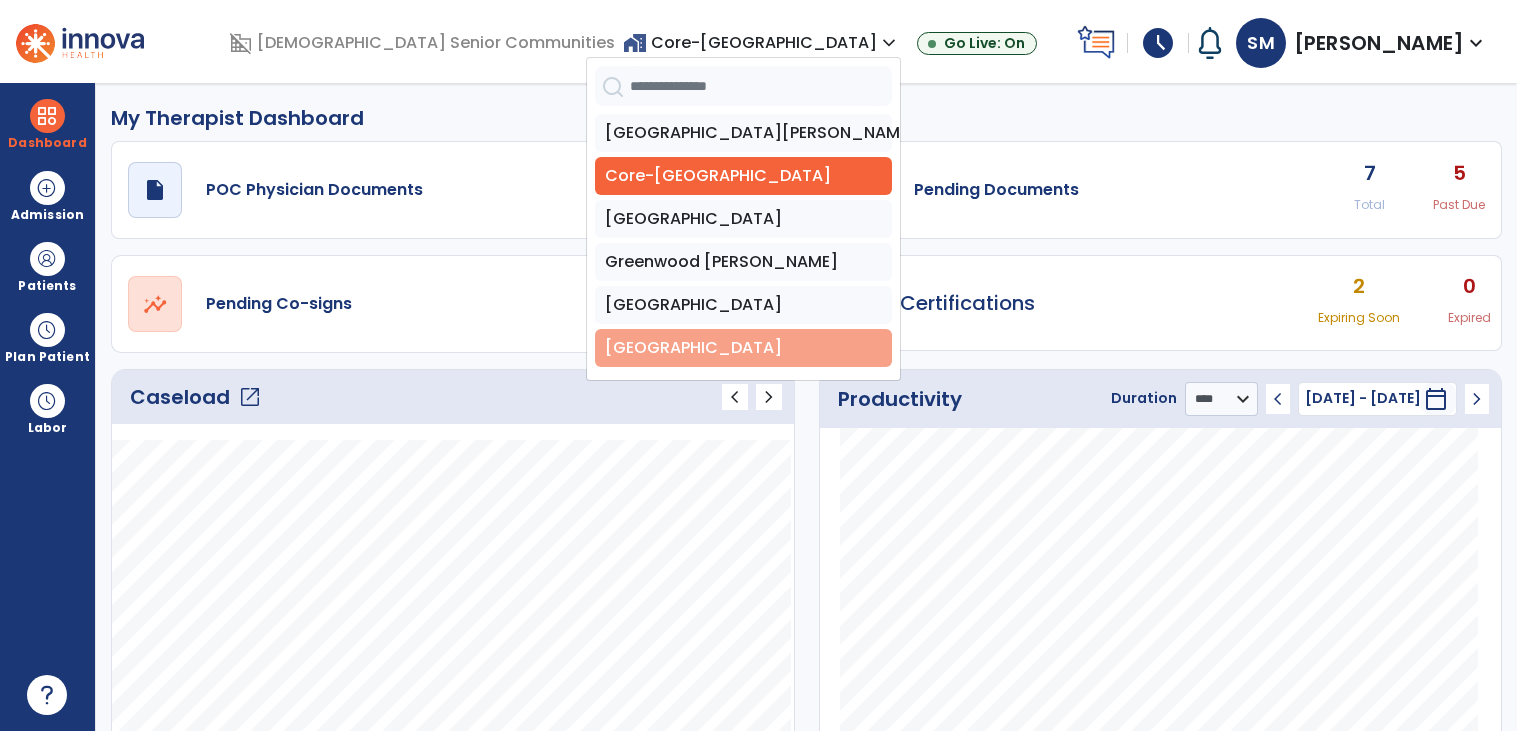 click on "[GEOGRAPHIC_DATA]" at bounding box center [743, 348] 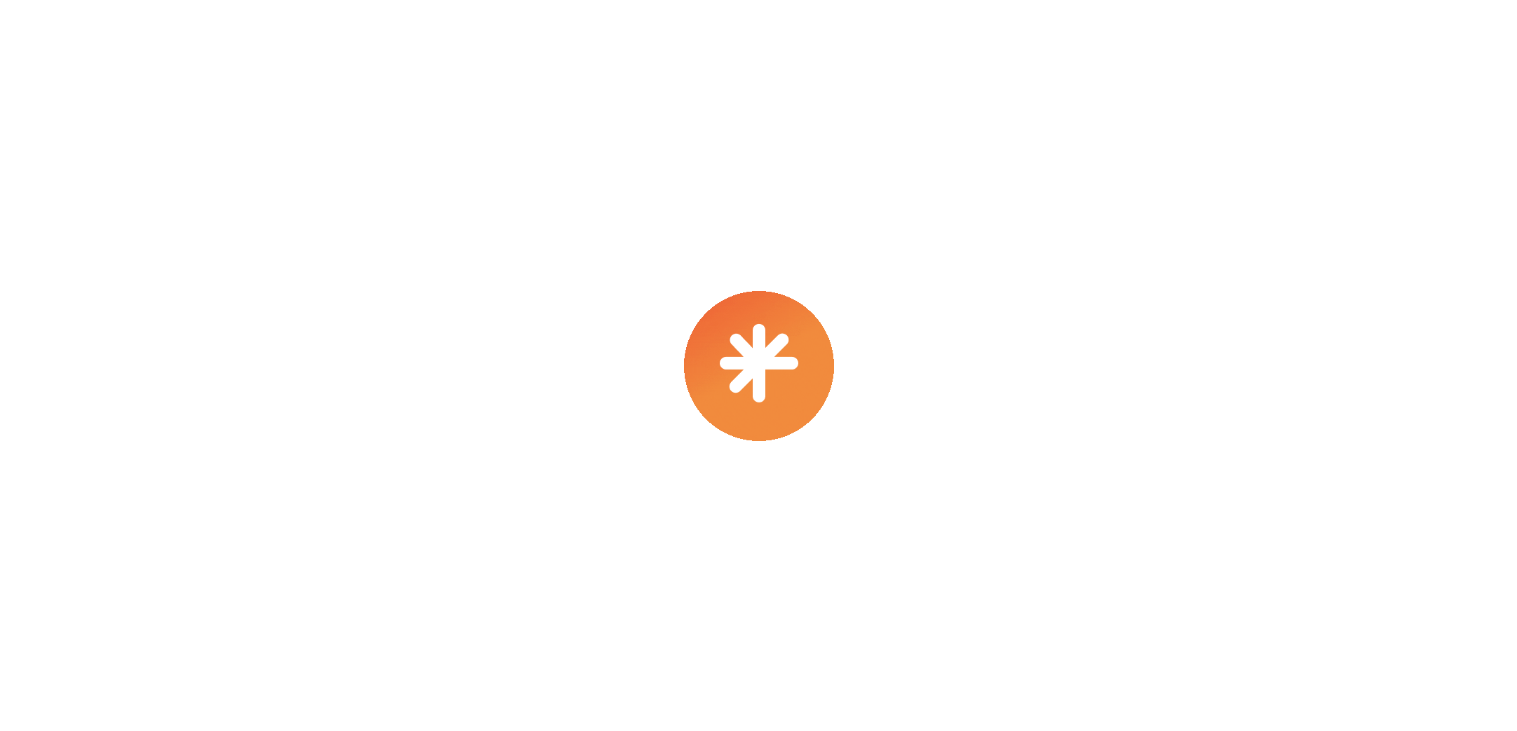scroll, scrollTop: 0, scrollLeft: 0, axis: both 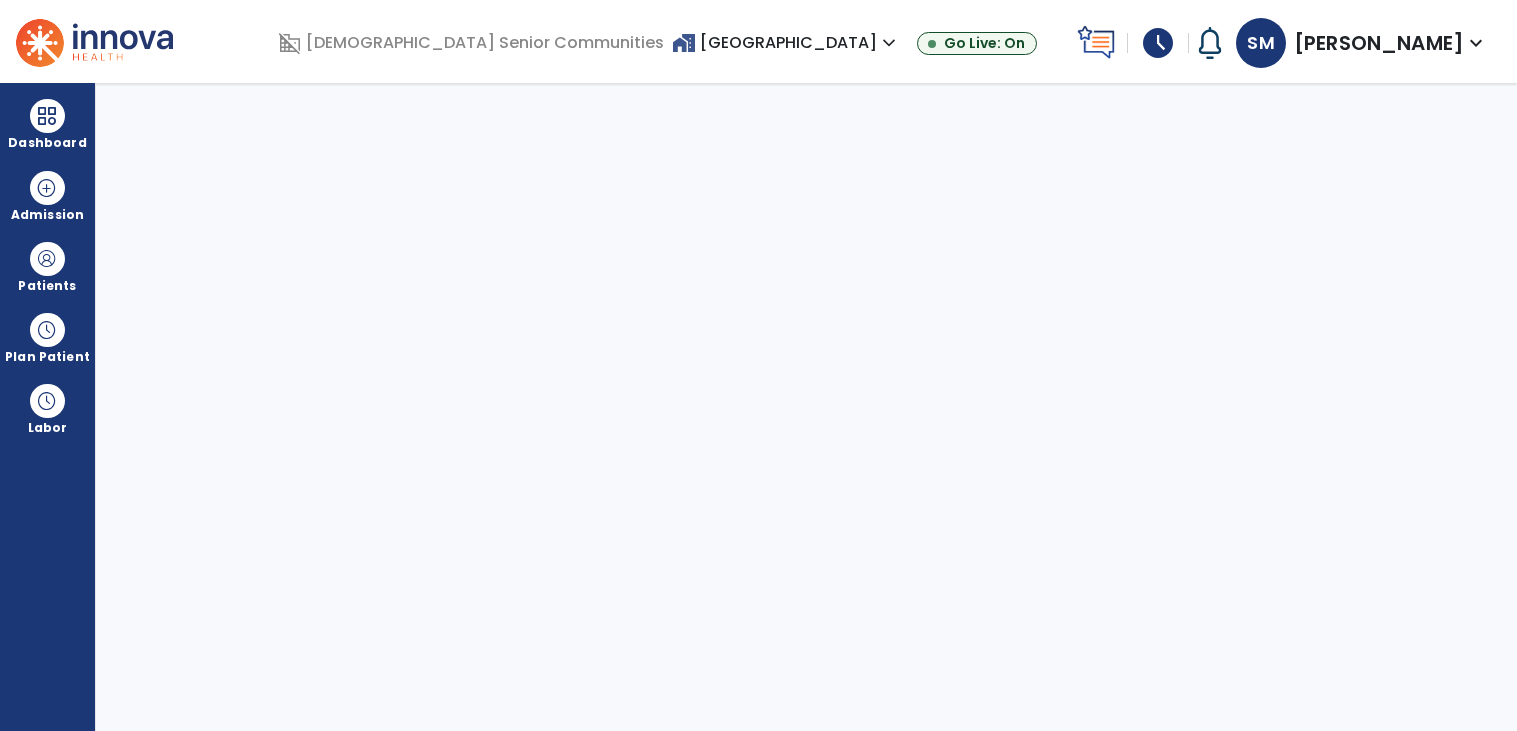 select on "****" 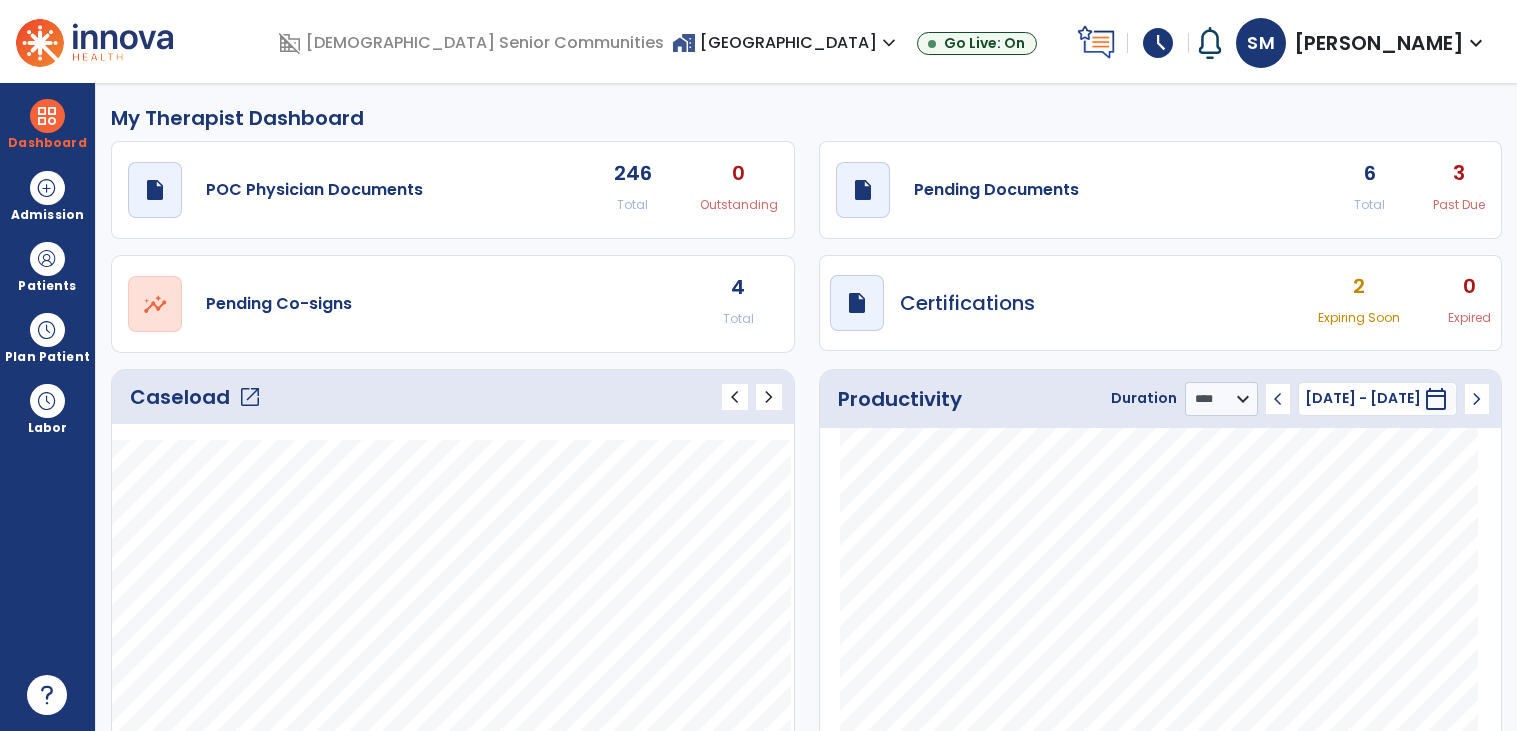 click on "Caseload   open_in_new" 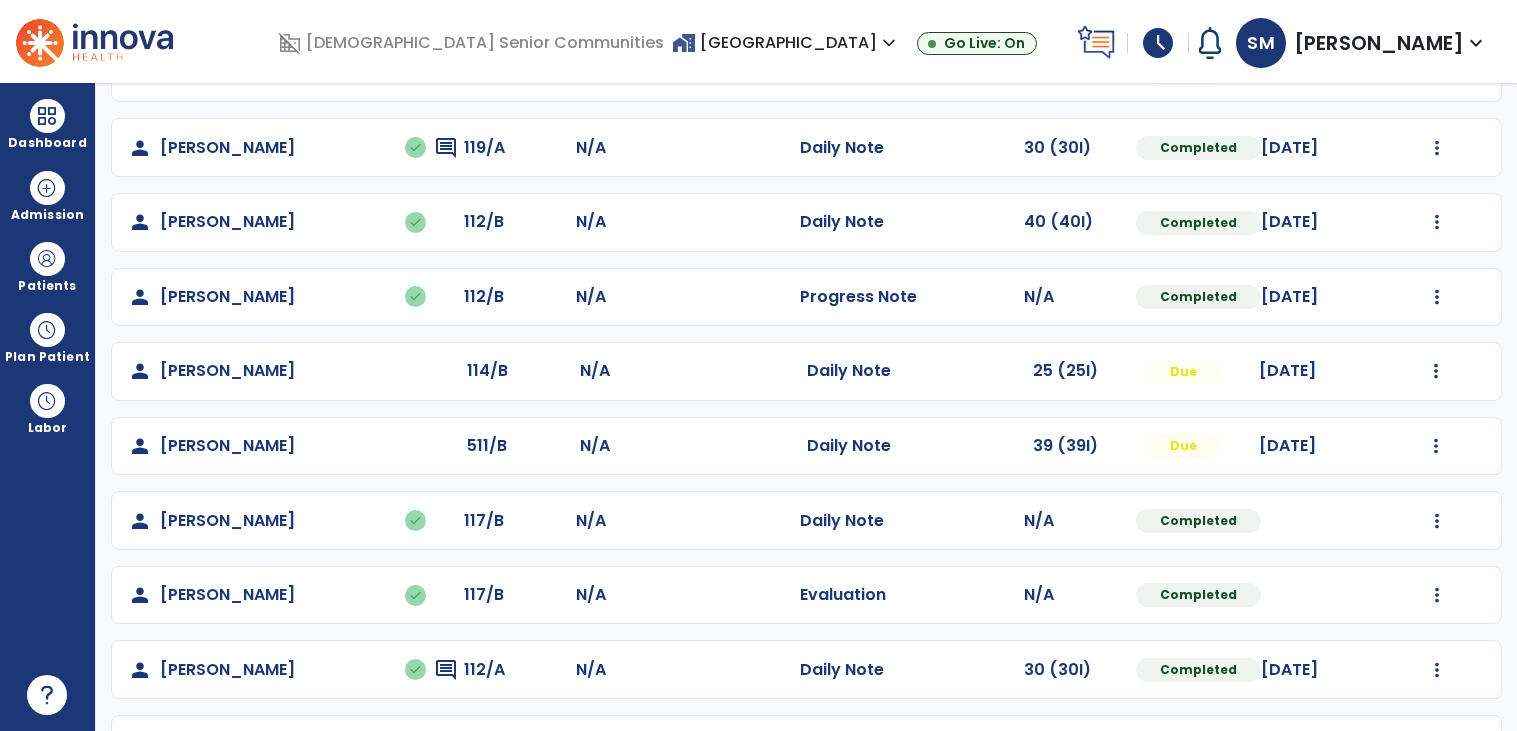 scroll, scrollTop: 666, scrollLeft: 0, axis: vertical 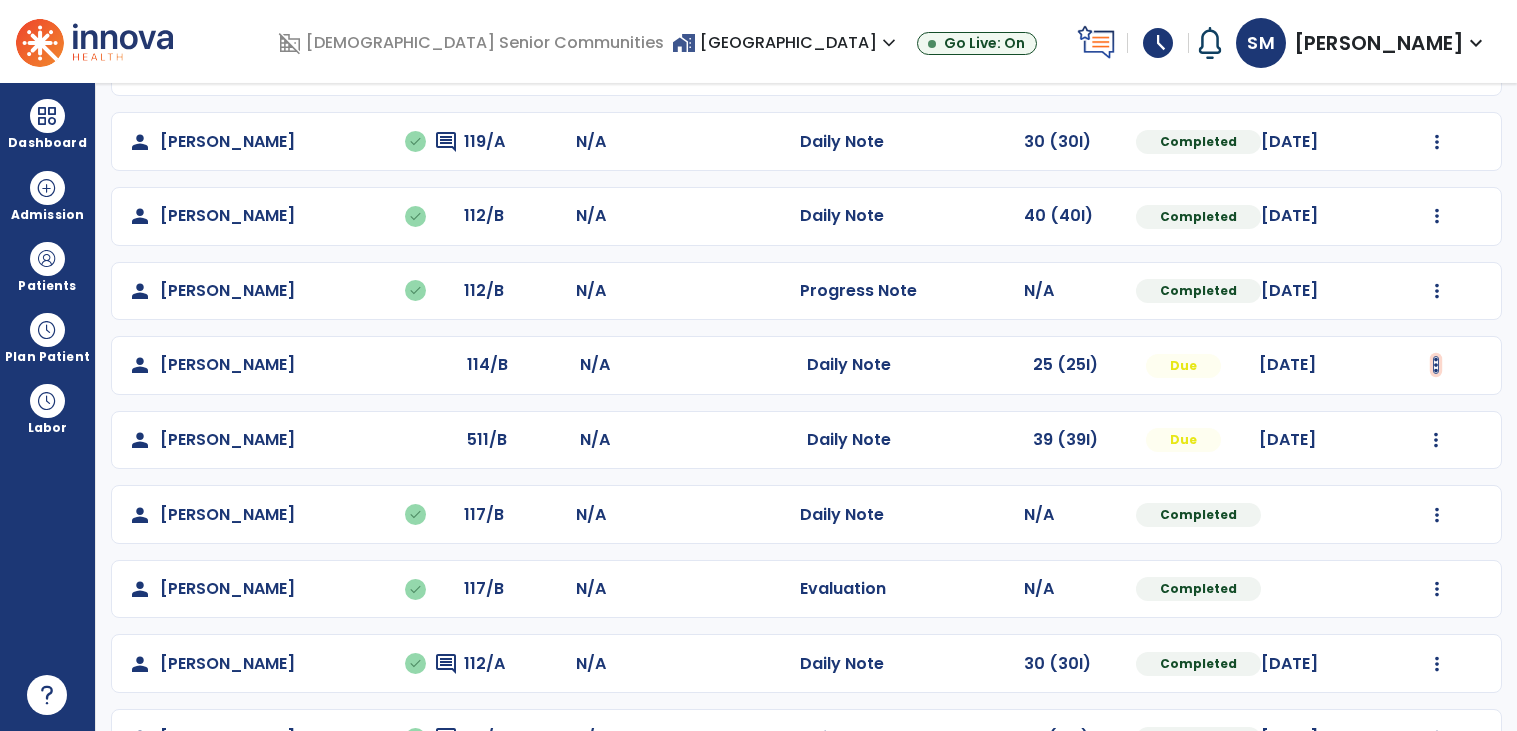 click at bounding box center (1437, -82) 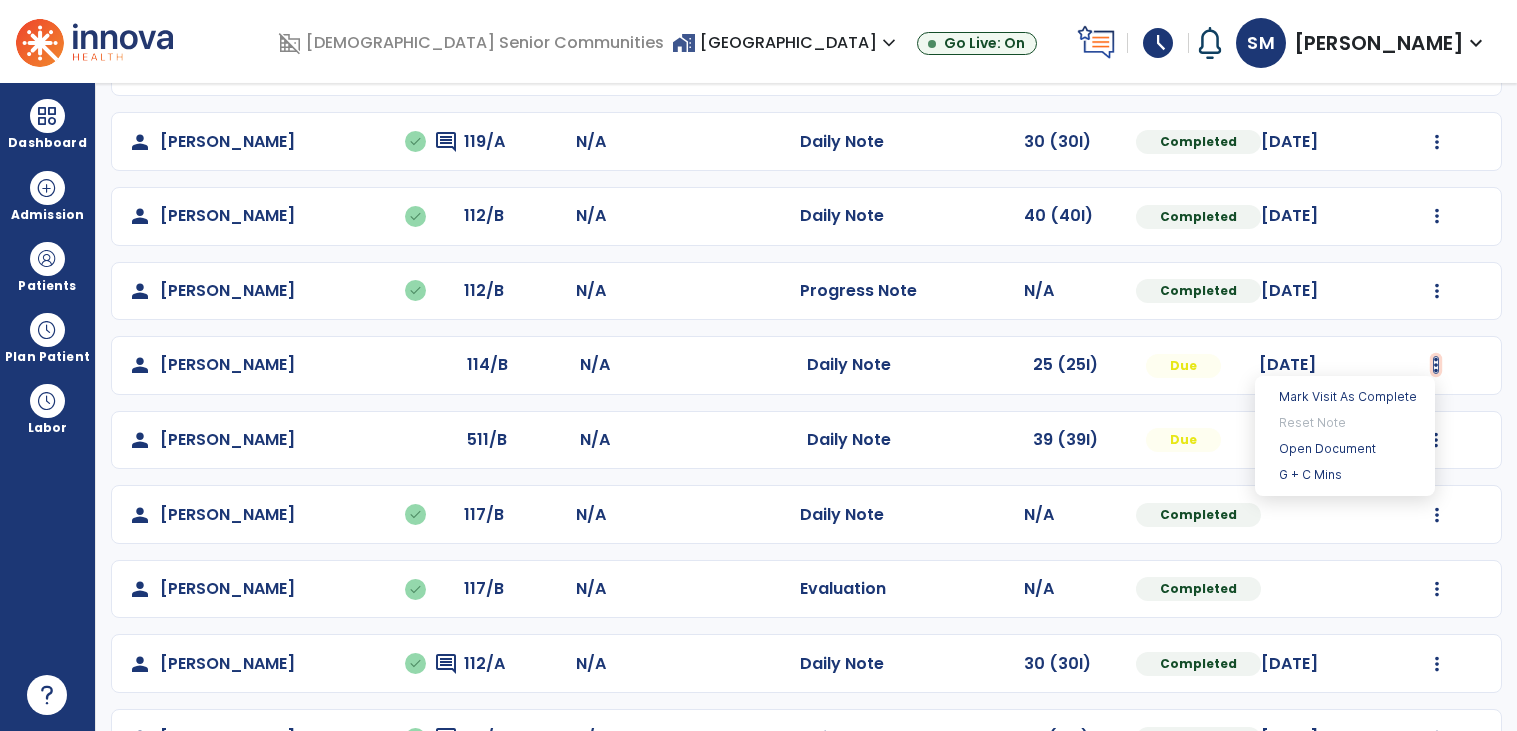 click at bounding box center [1436, 365] 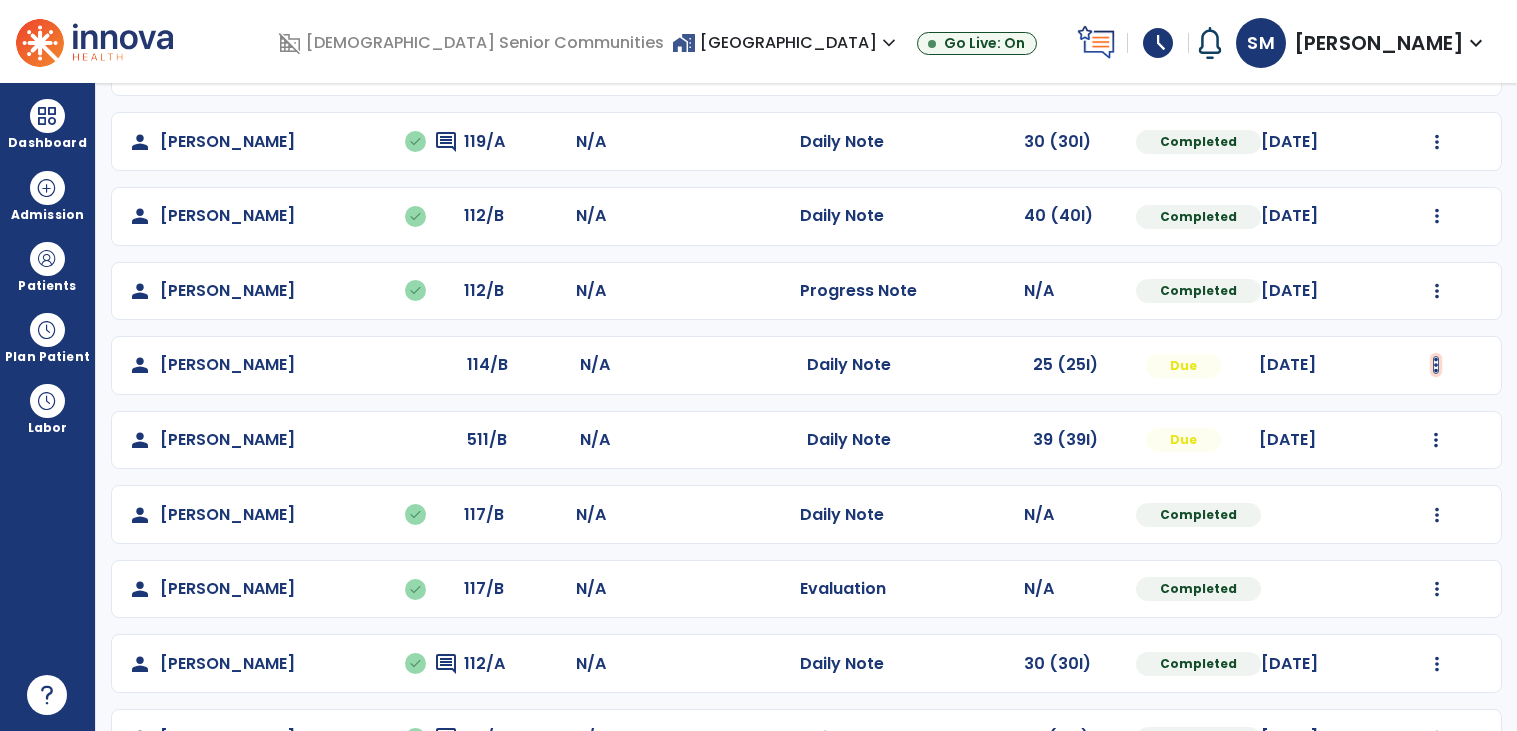 click at bounding box center [1437, -82] 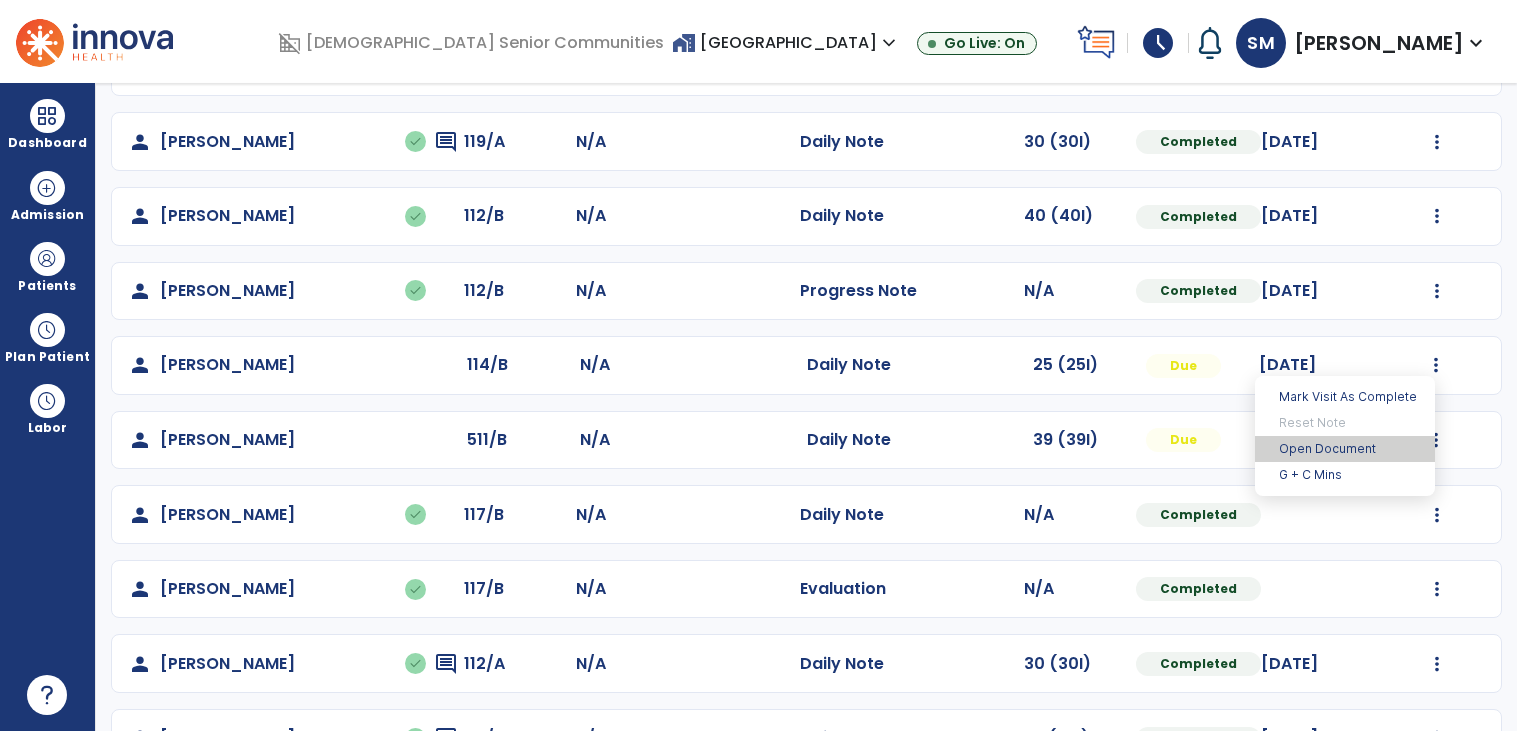 click on "Open Document" at bounding box center [1345, 449] 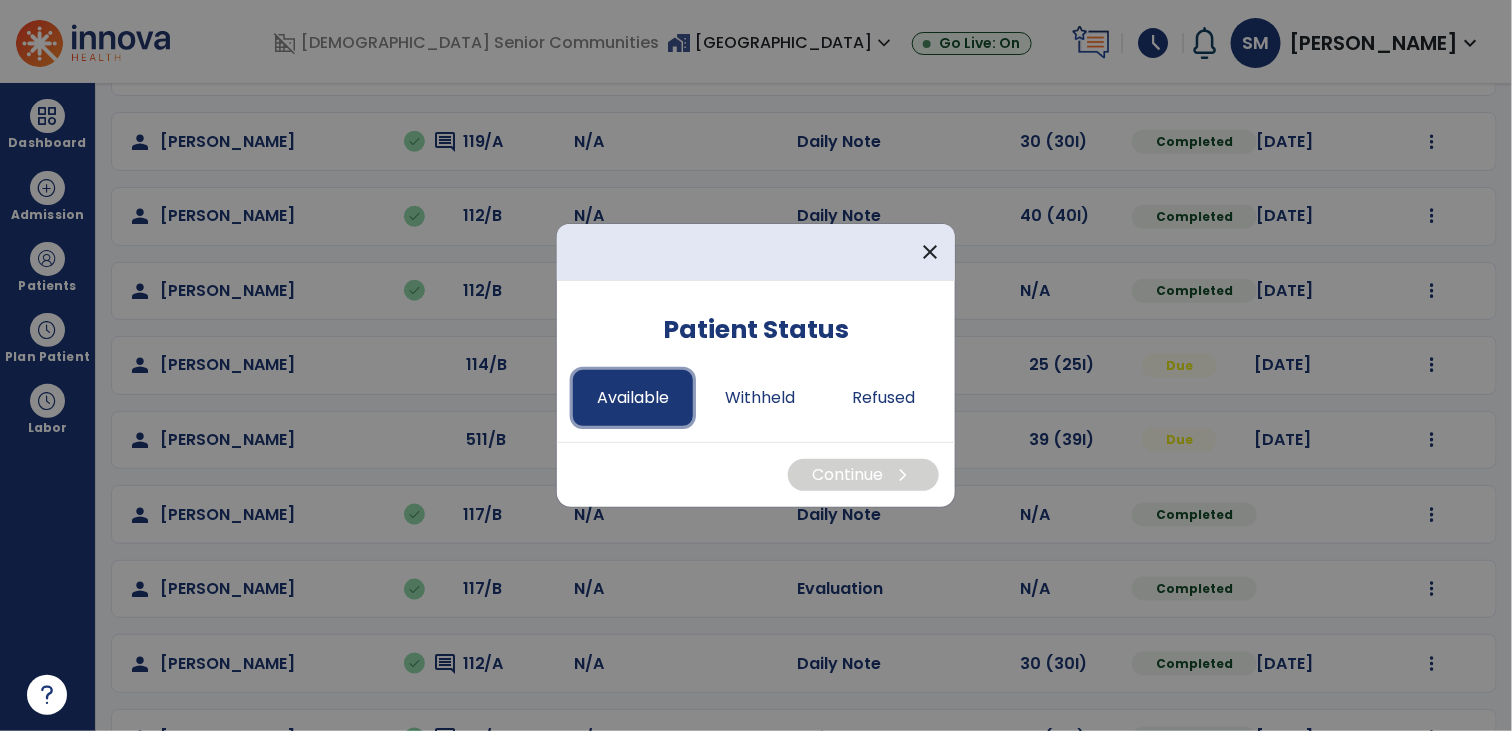 click on "Available" at bounding box center (633, 398) 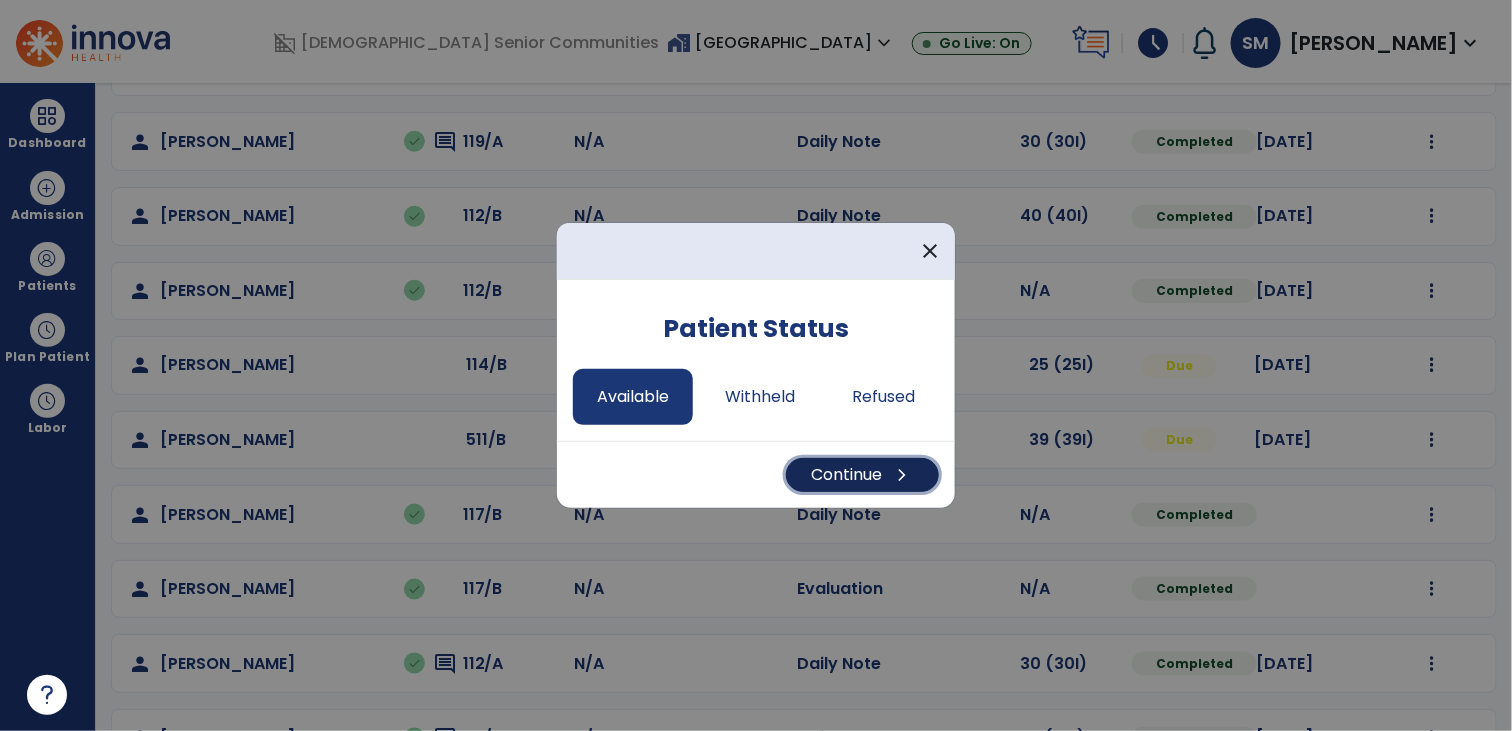 click on "Continue   chevron_right" at bounding box center [862, 475] 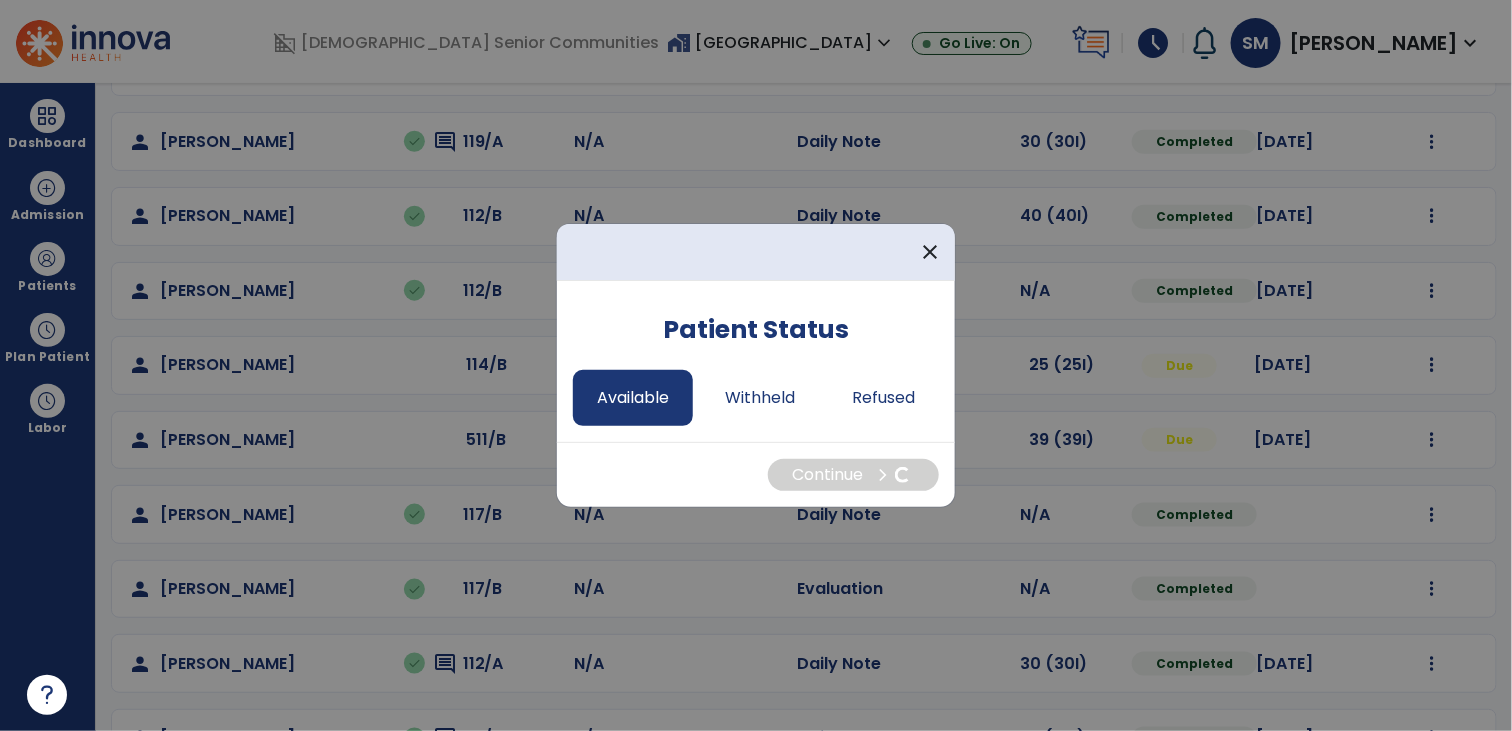 select on "*" 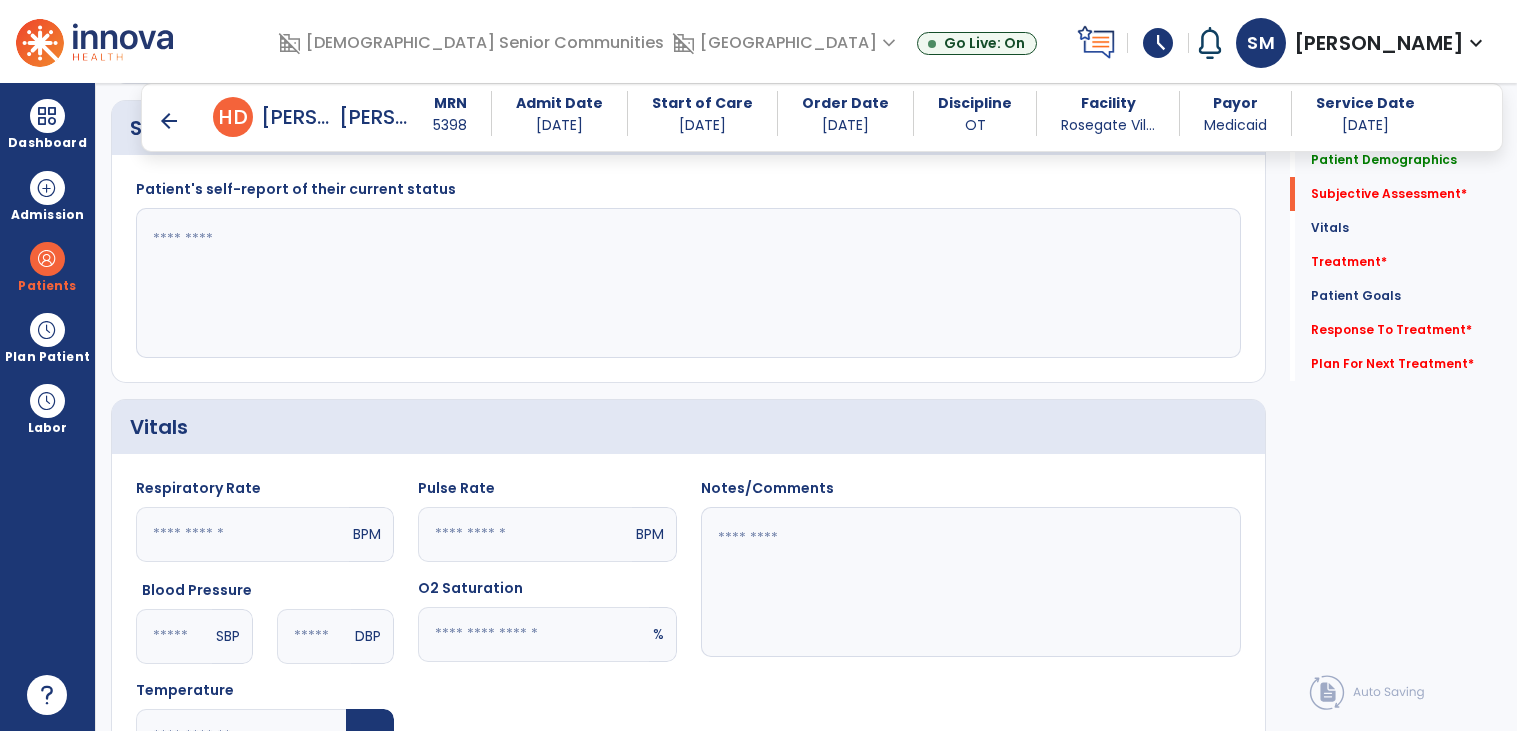 scroll, scrollTop: 540, scrollLeft: 0, axis: vertical 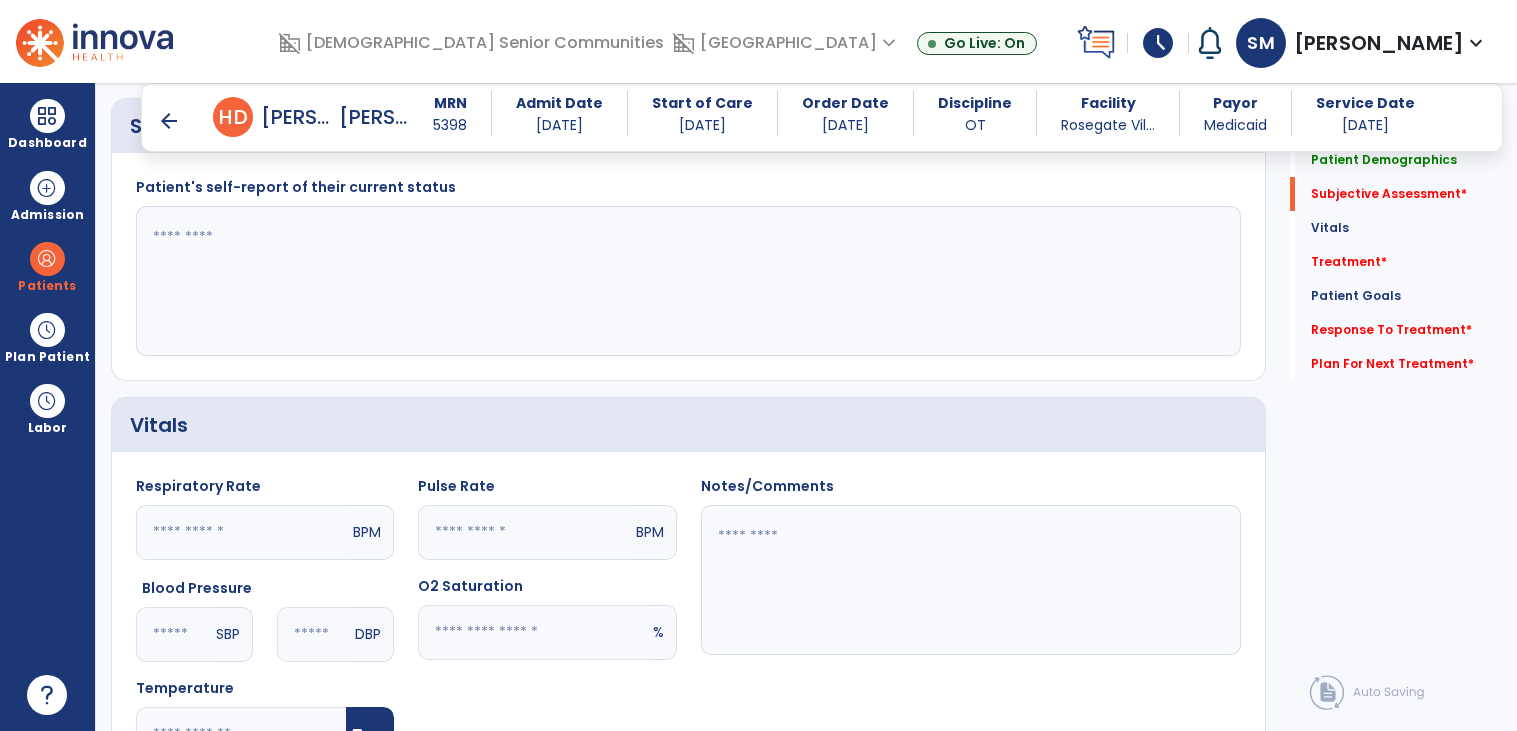 click 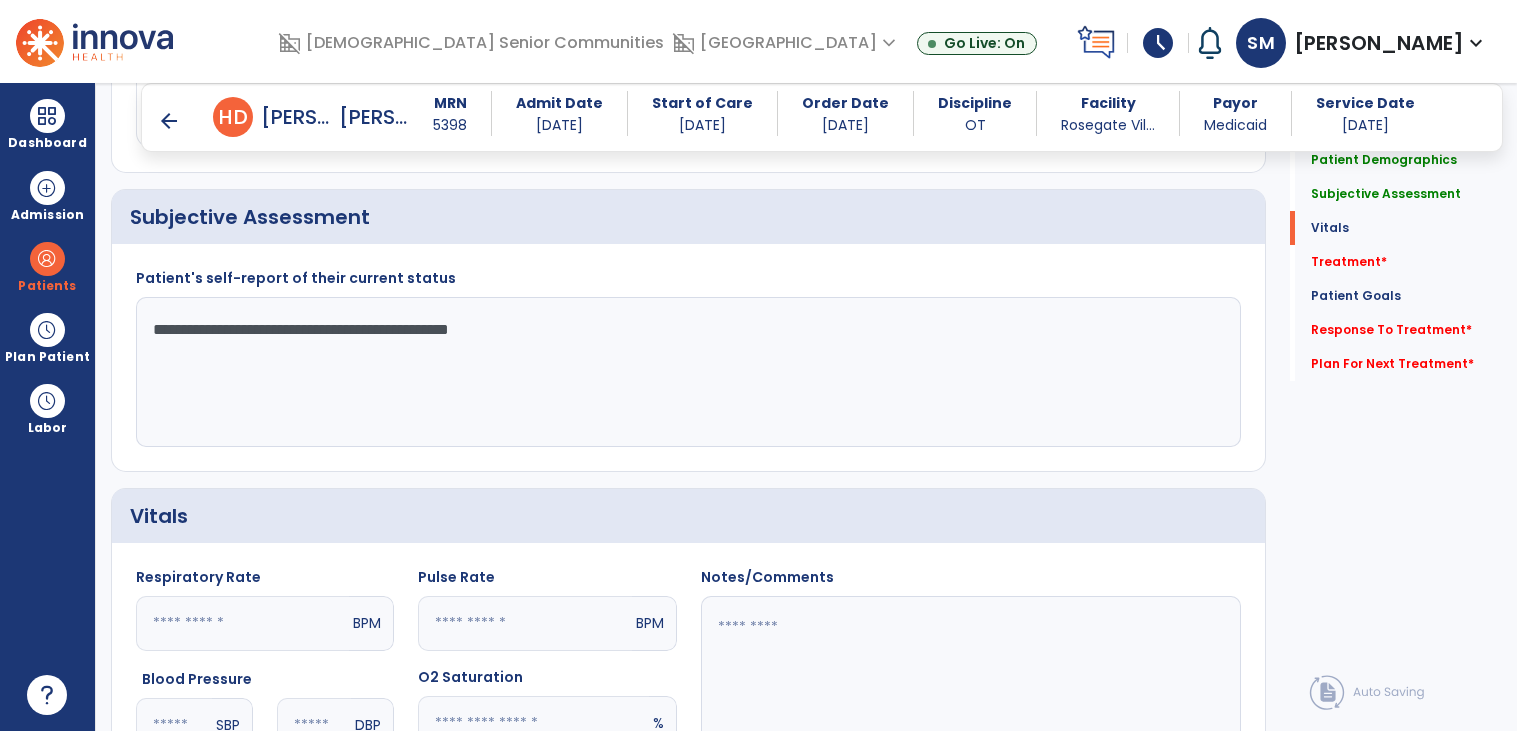 scroll, scrollTop: 448, scrollLeft: 0, axis: vertical 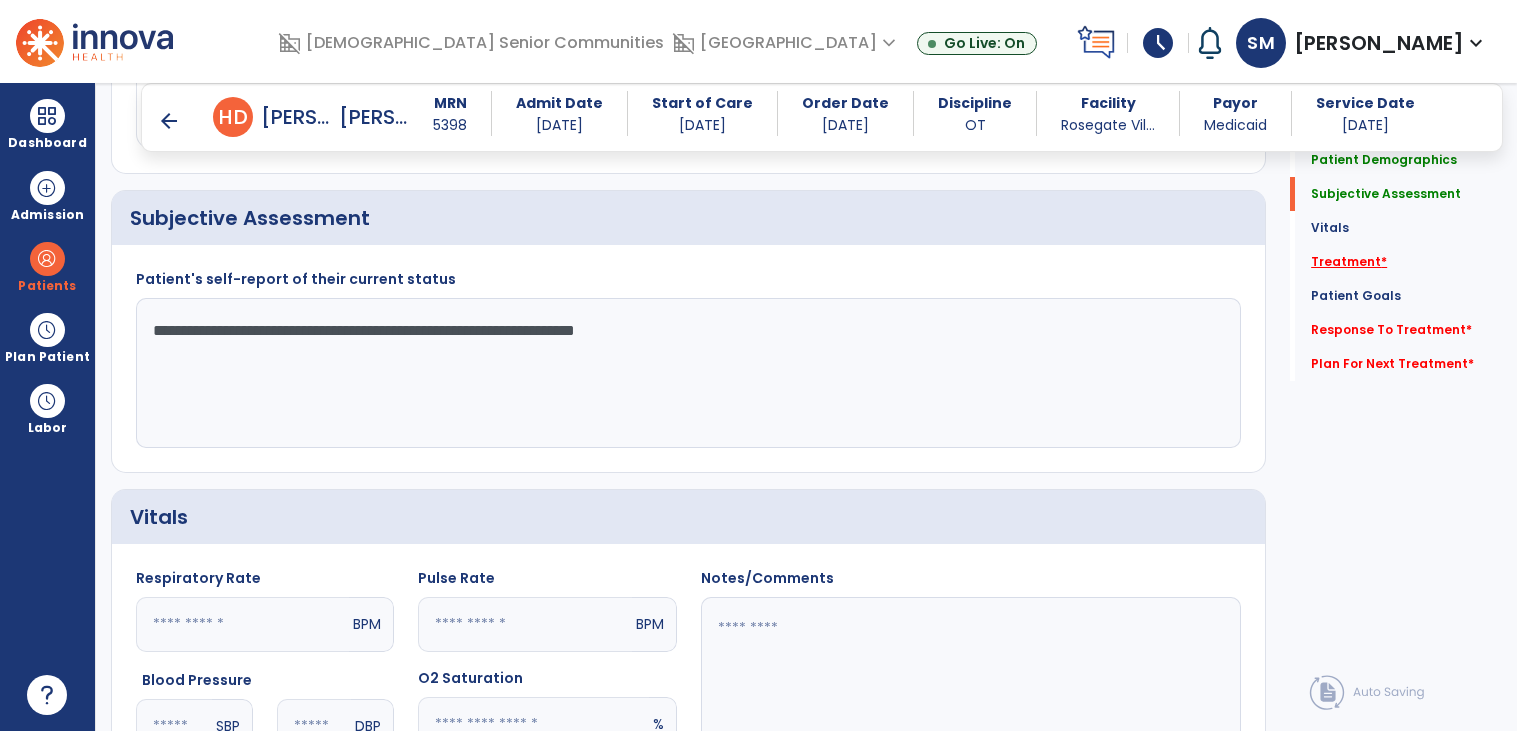 type on "**********" 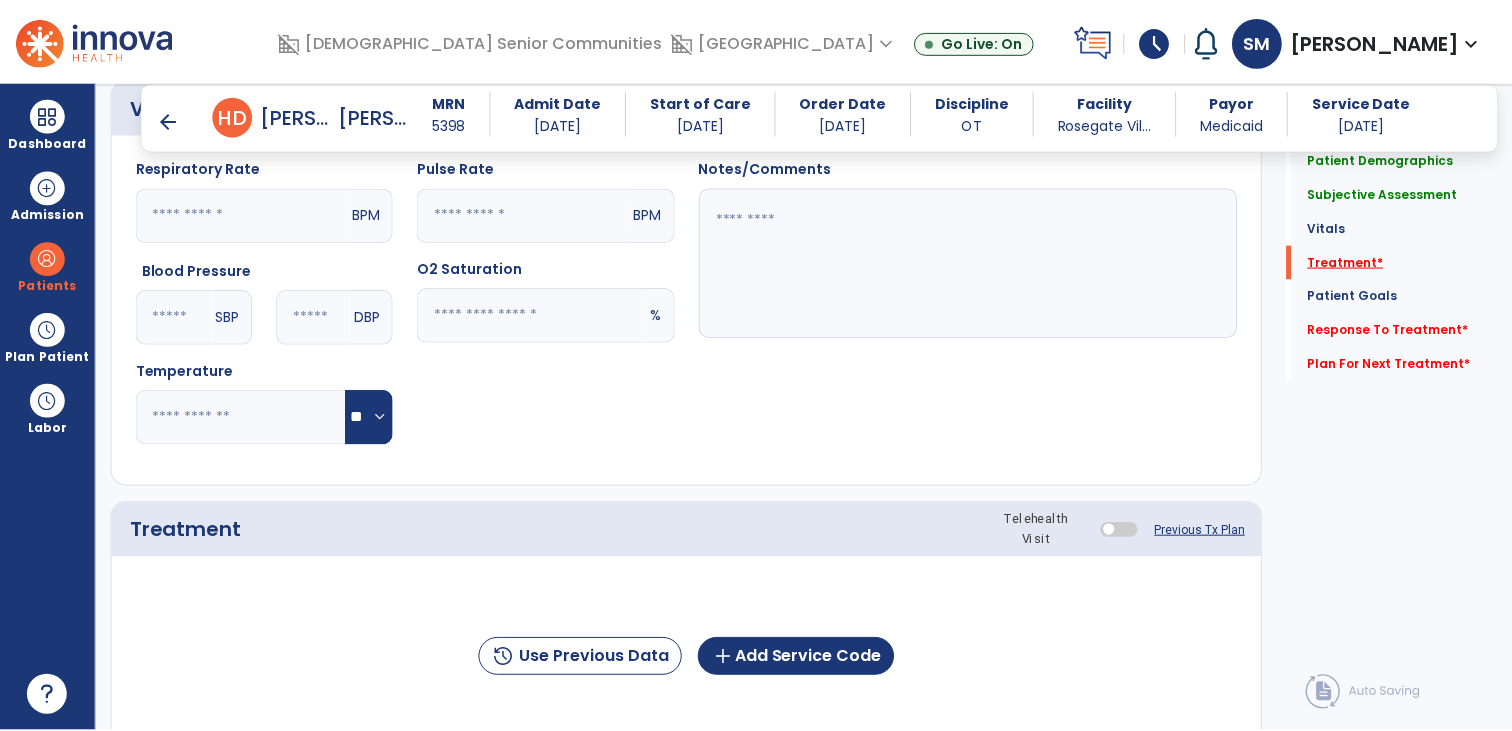 scroll, scrollTop: 1080, scrollLeft: 0, axis: vertical 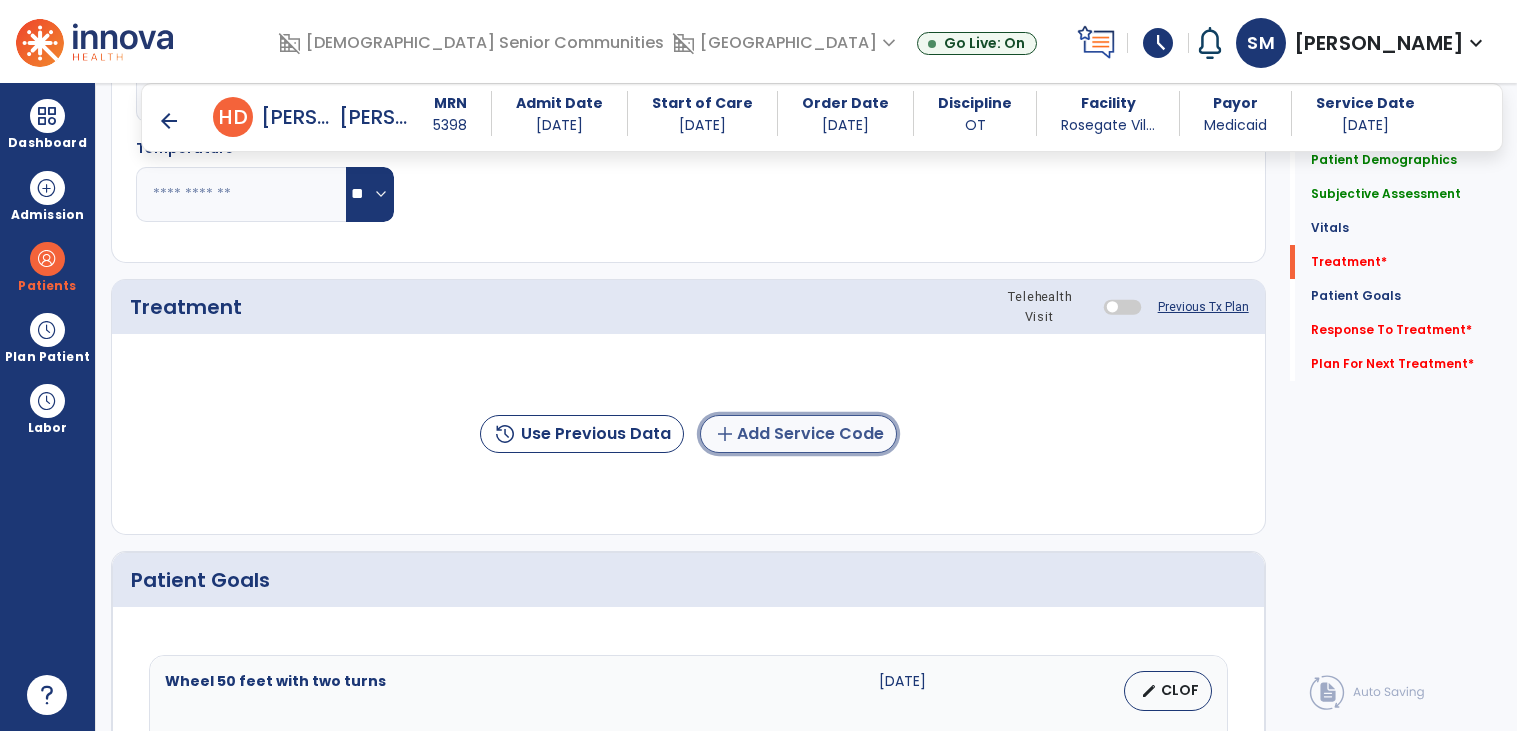 click on "add  Add Service Code" 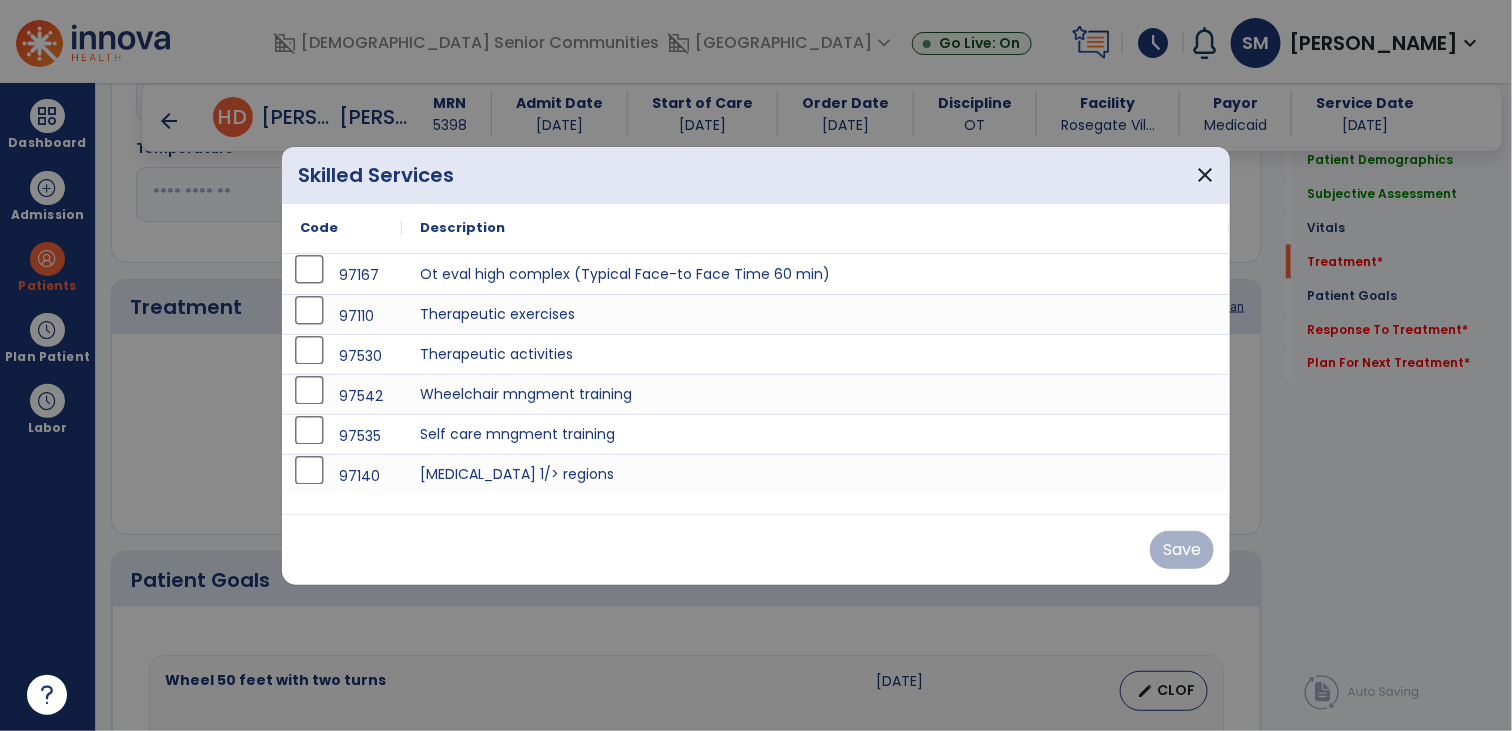 scroll, scrollTop: 1080, scrollLeft: 0, axis: vertical 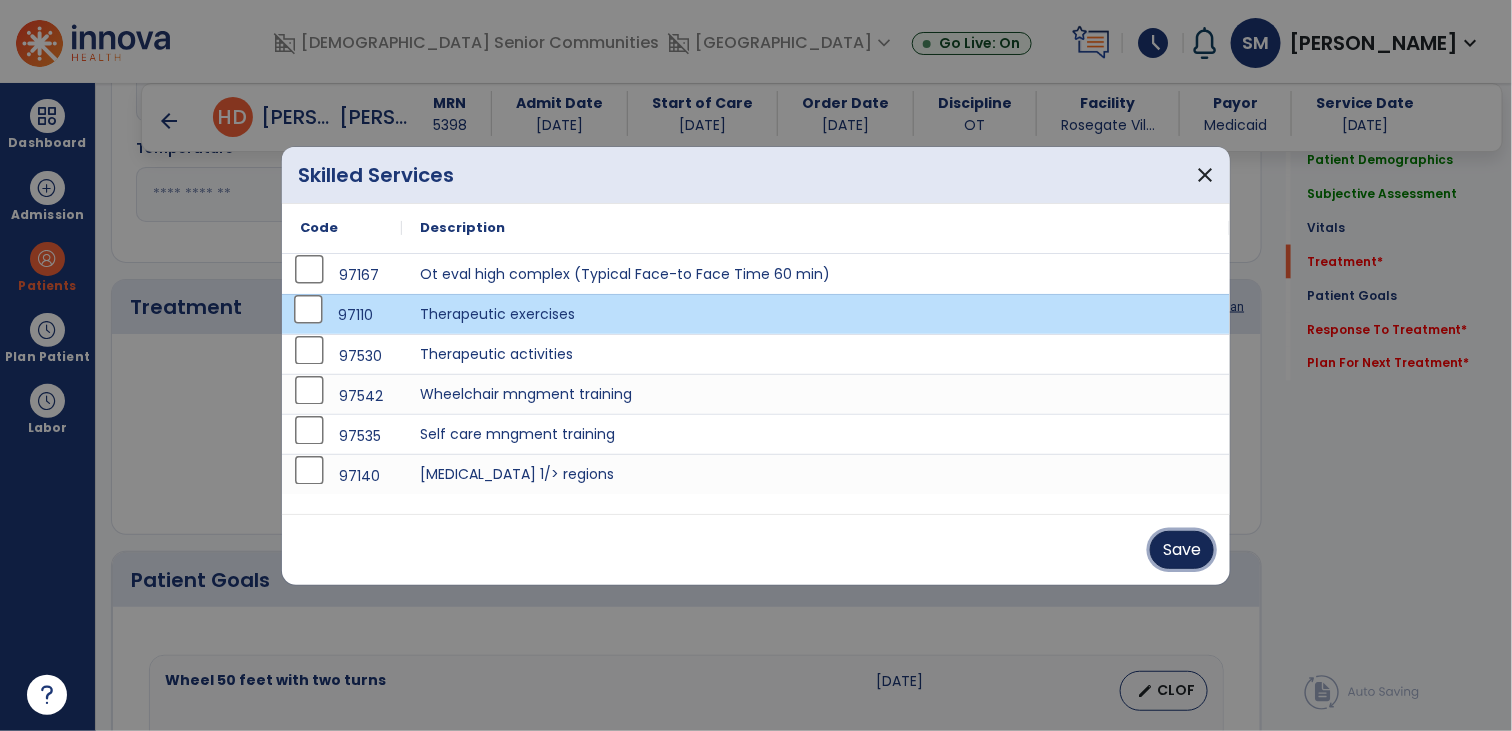 click on "Save" at bounding box center (1182, 550) 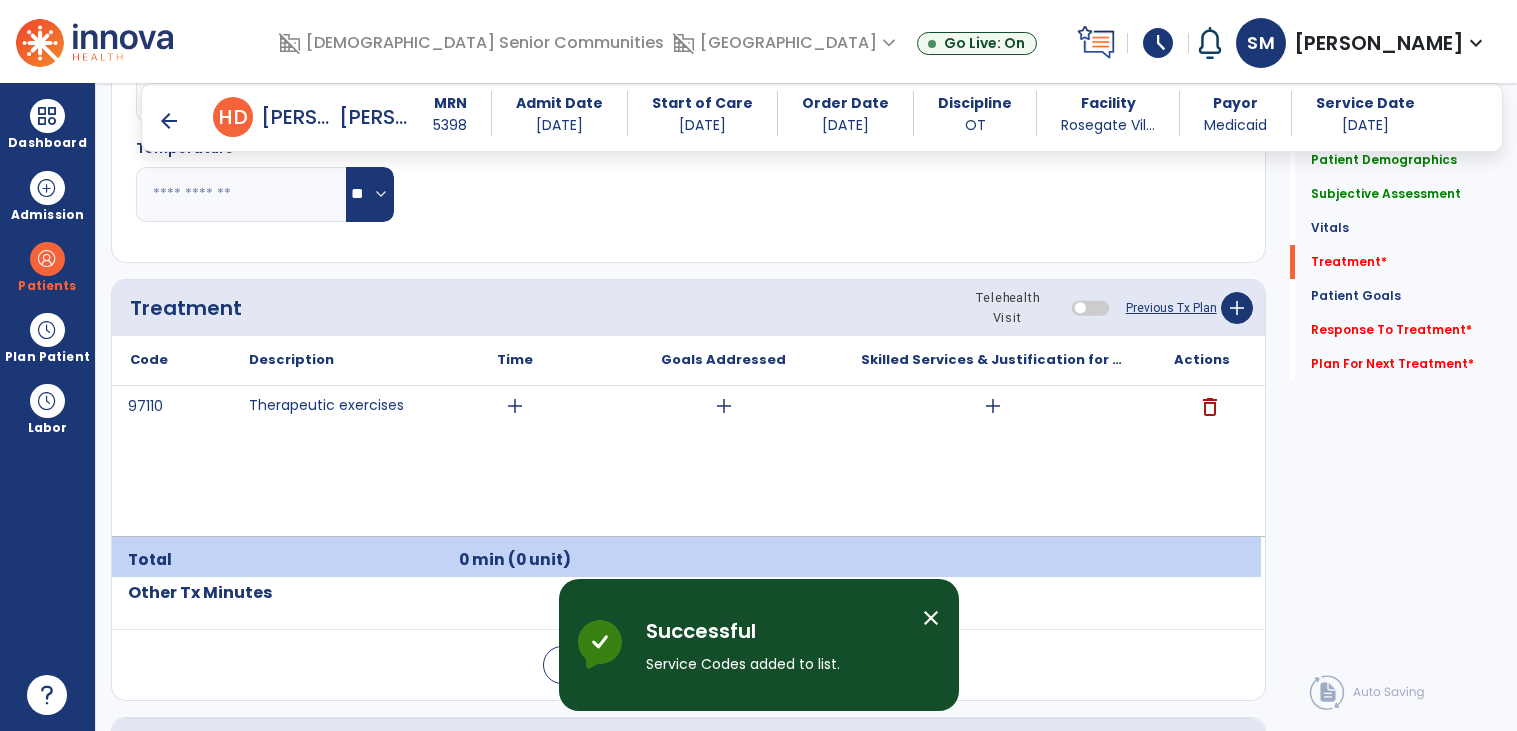 click on "add" at bounding box center [515, 406] 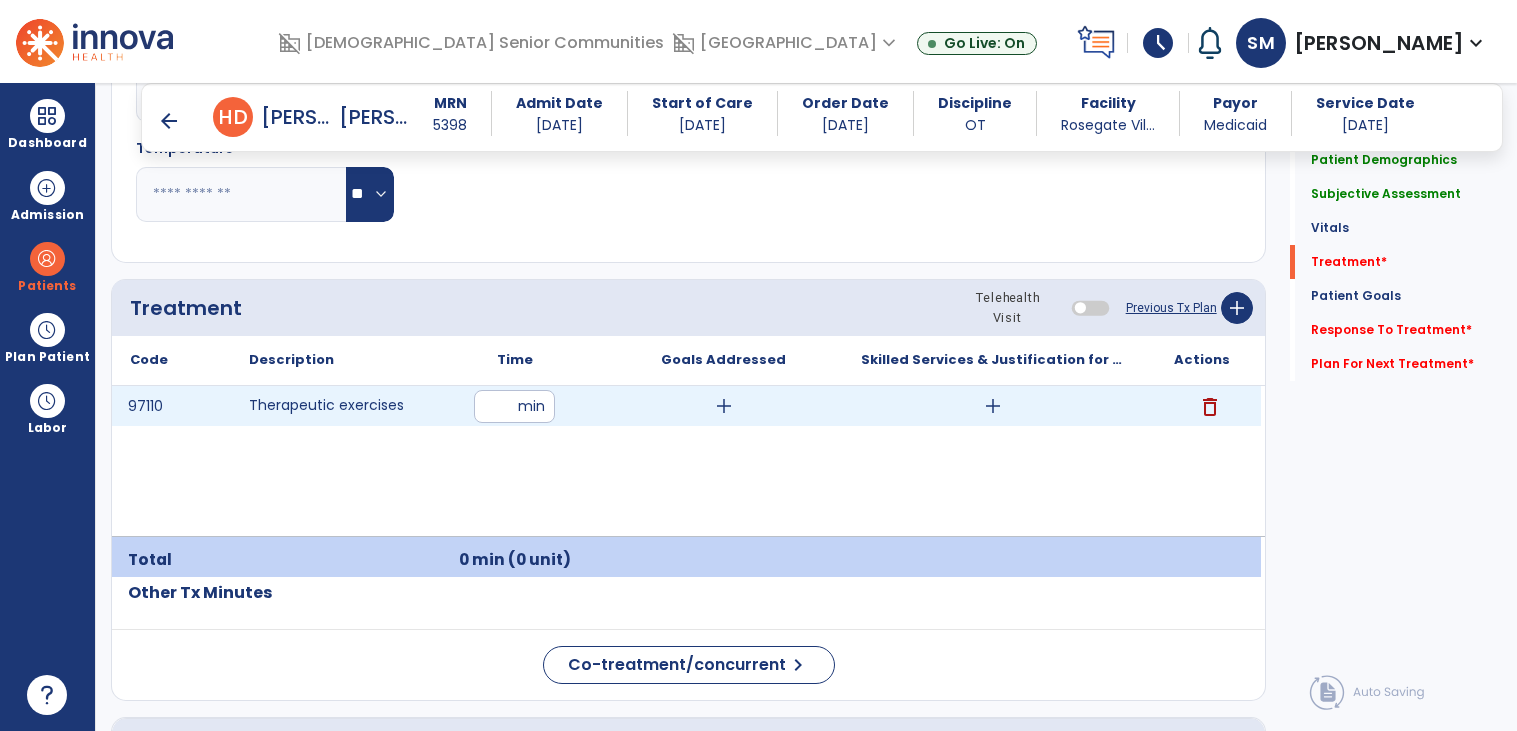 type on "**" 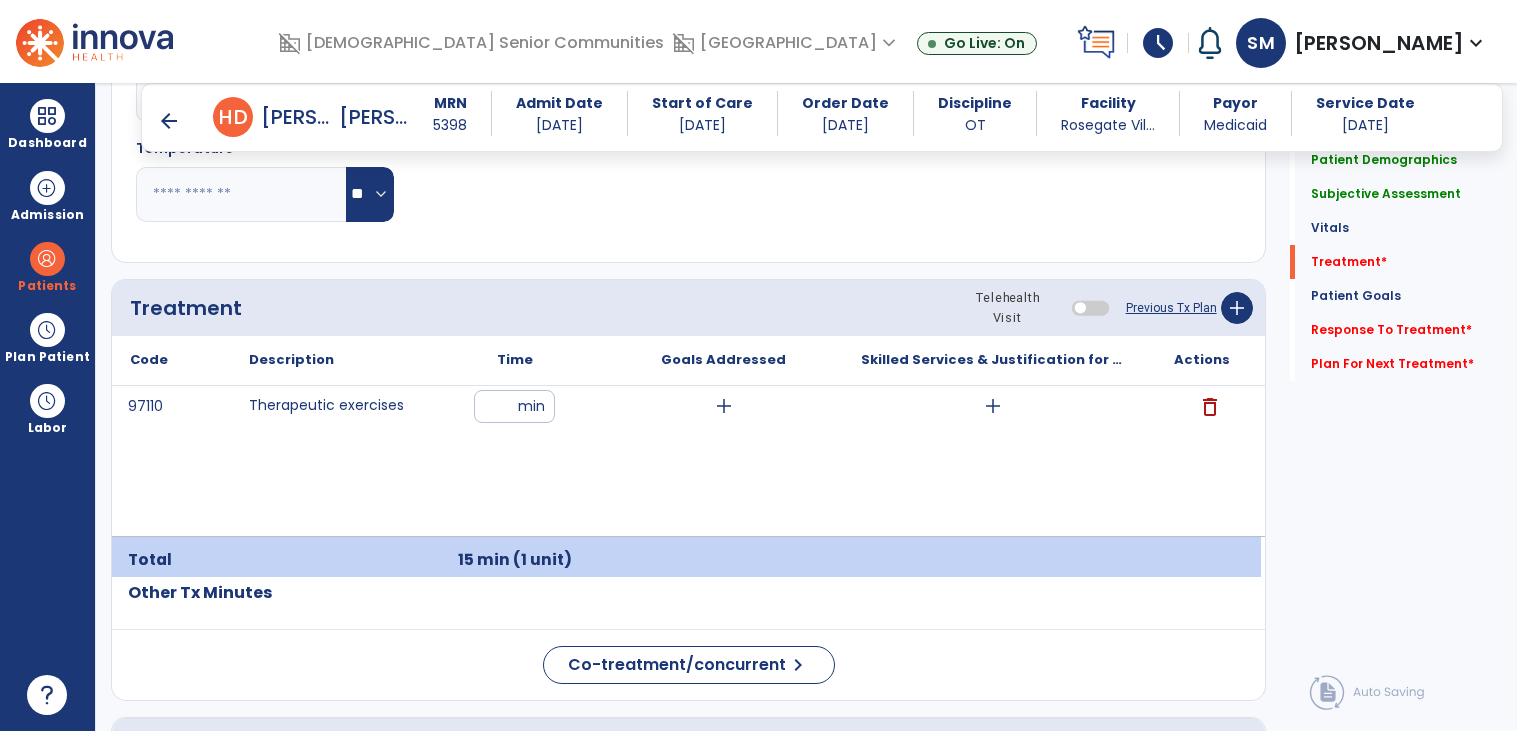 click on "add" at bounding box center (992, 406) 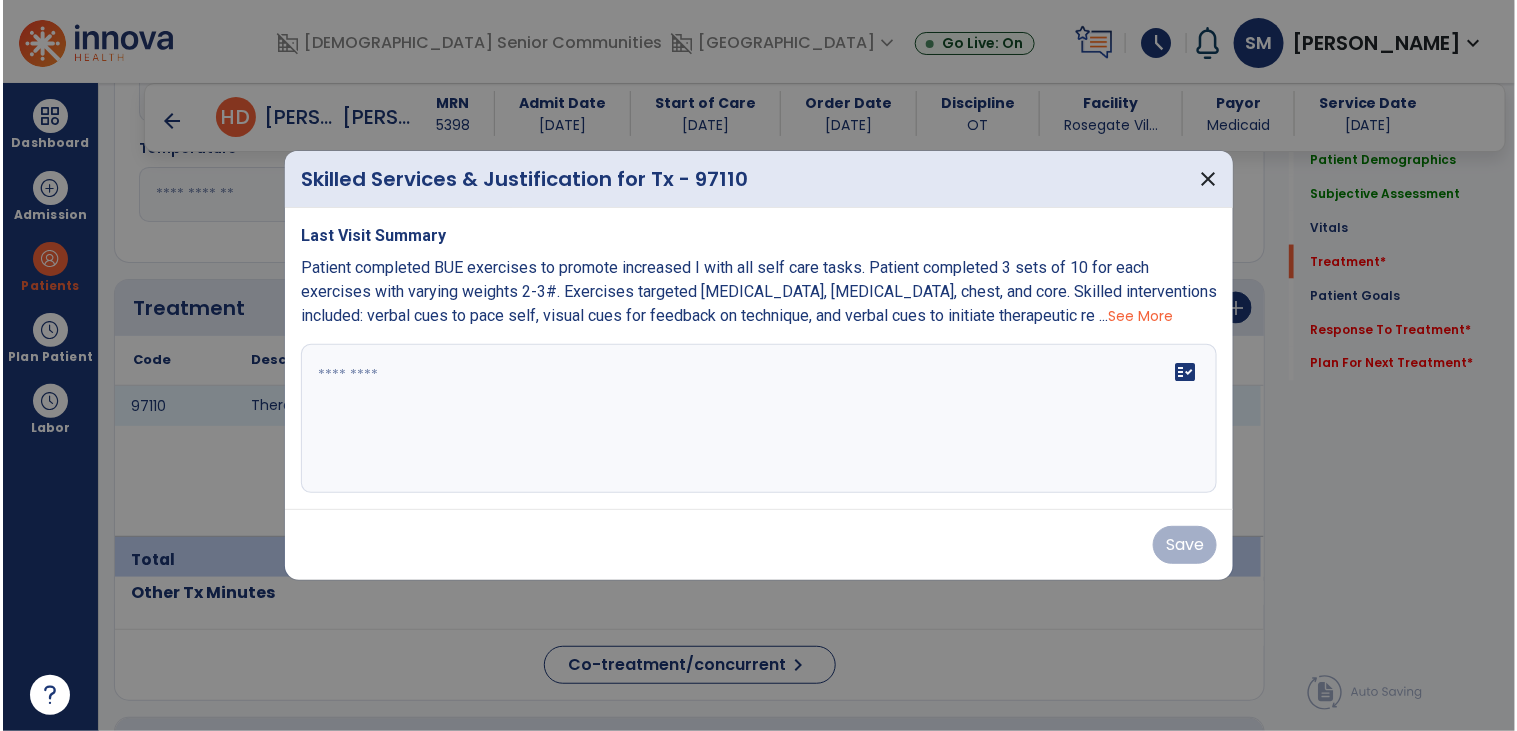 scroll, scrollTop: 1080, scrollLeft: 0, axis: vertical 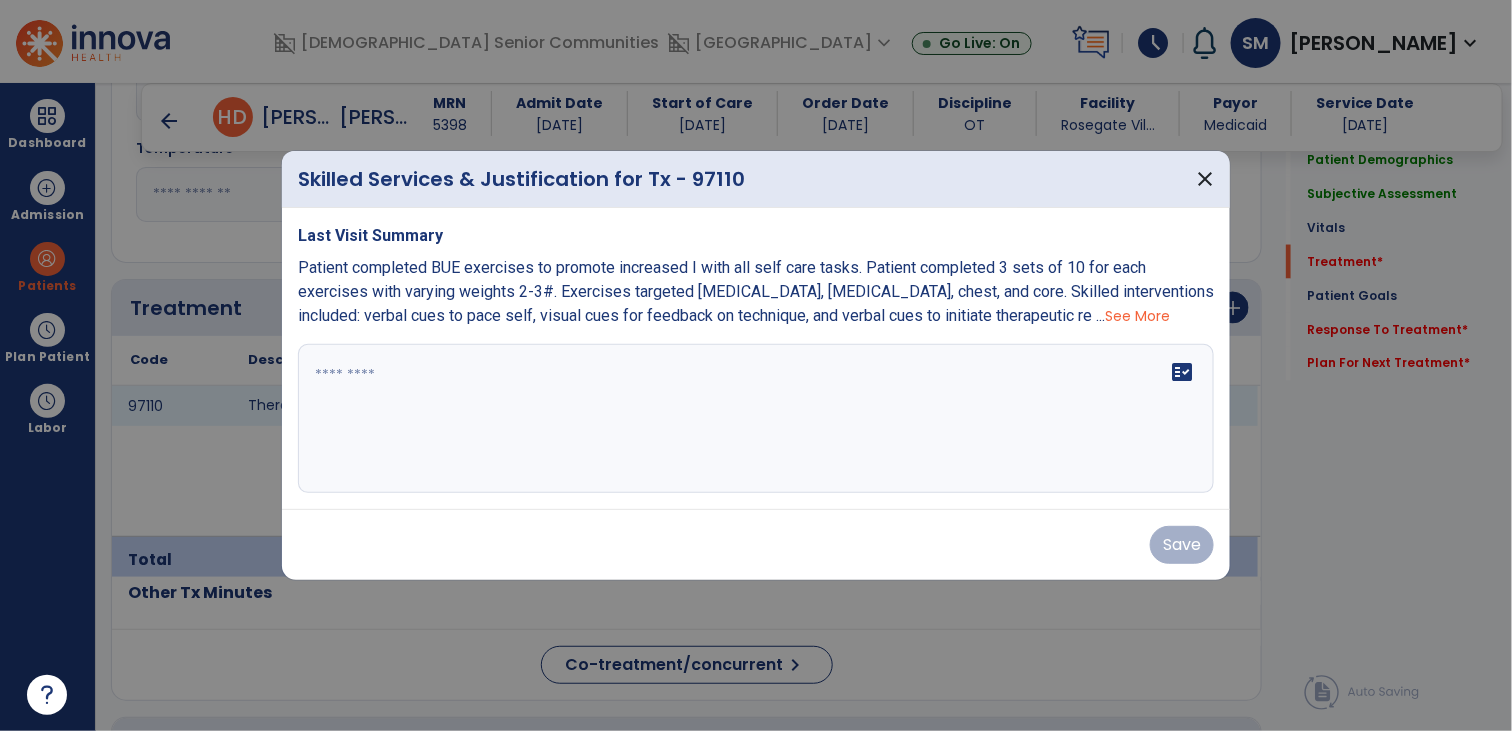 click on "fact_check" at bounding box center [756, 419] 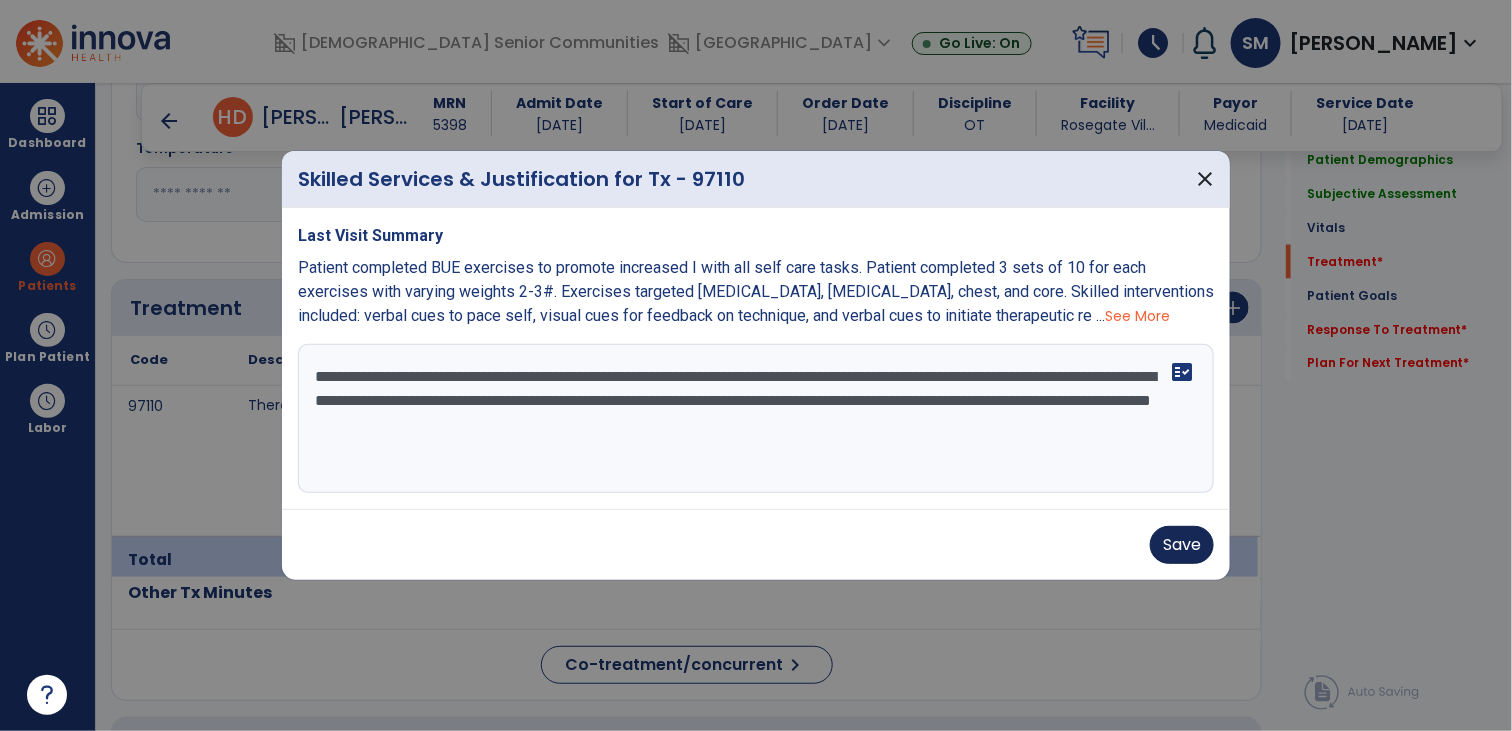 type on "**********" 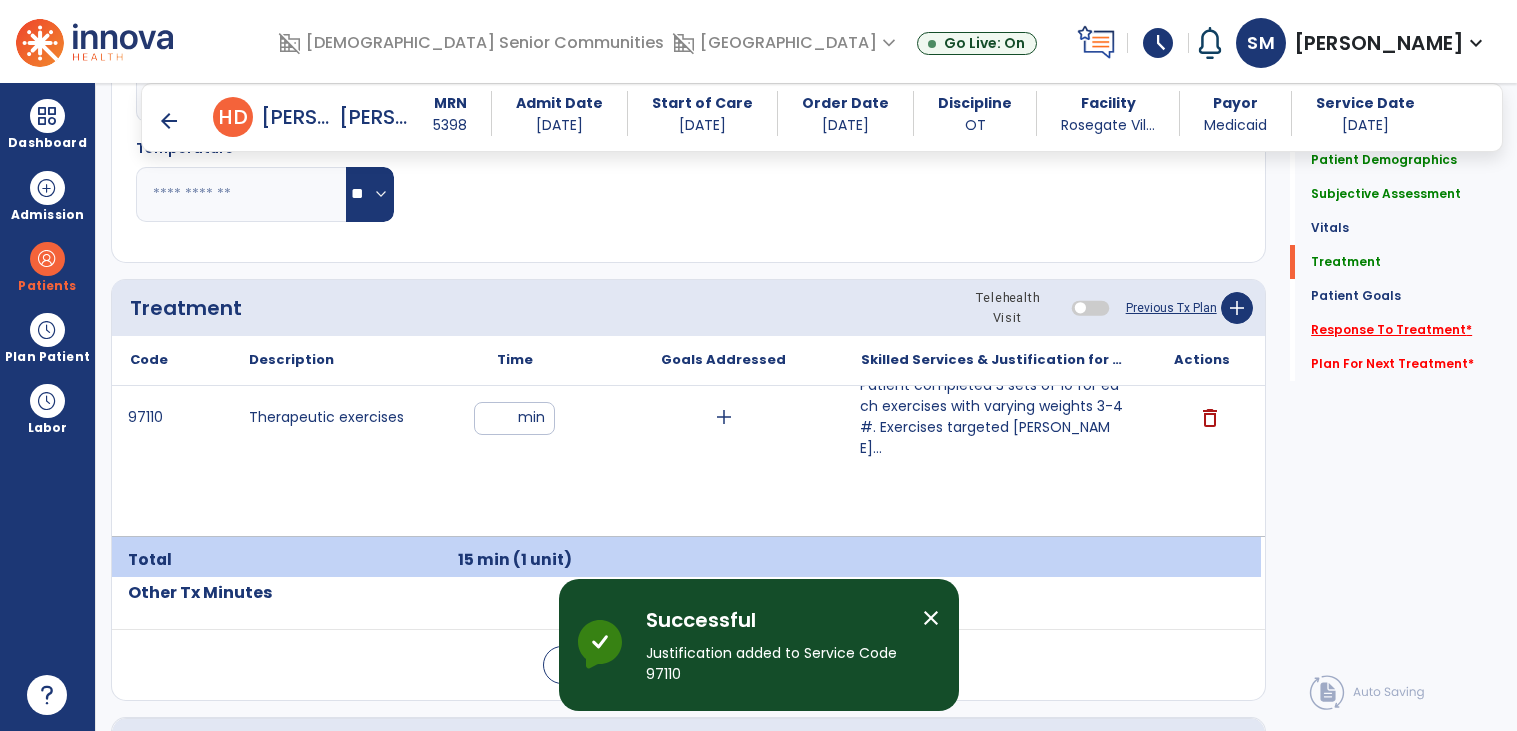 click on "Response To Treatment   *" 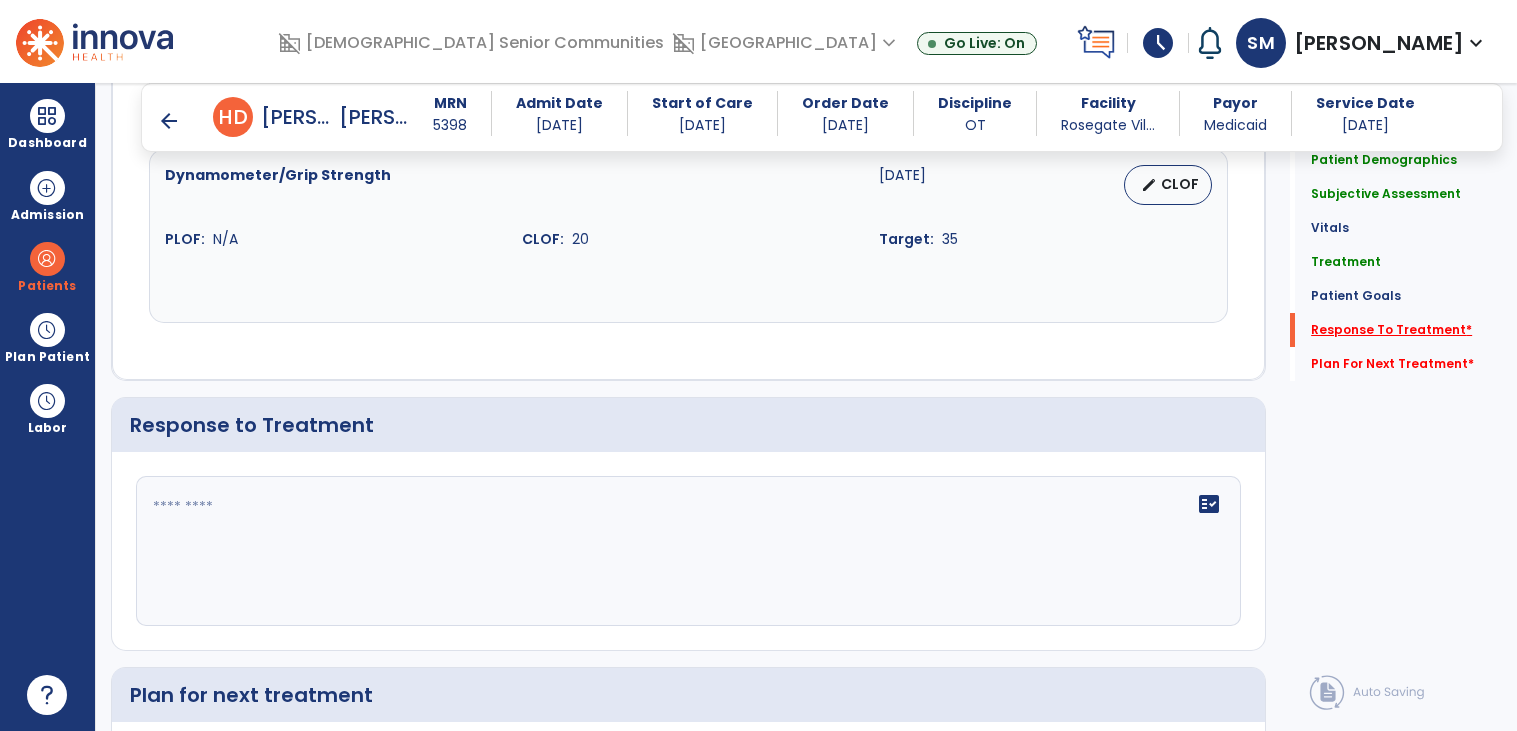 scroll, scrollTop: 2539, scrollLeft: 0, axis: vertical 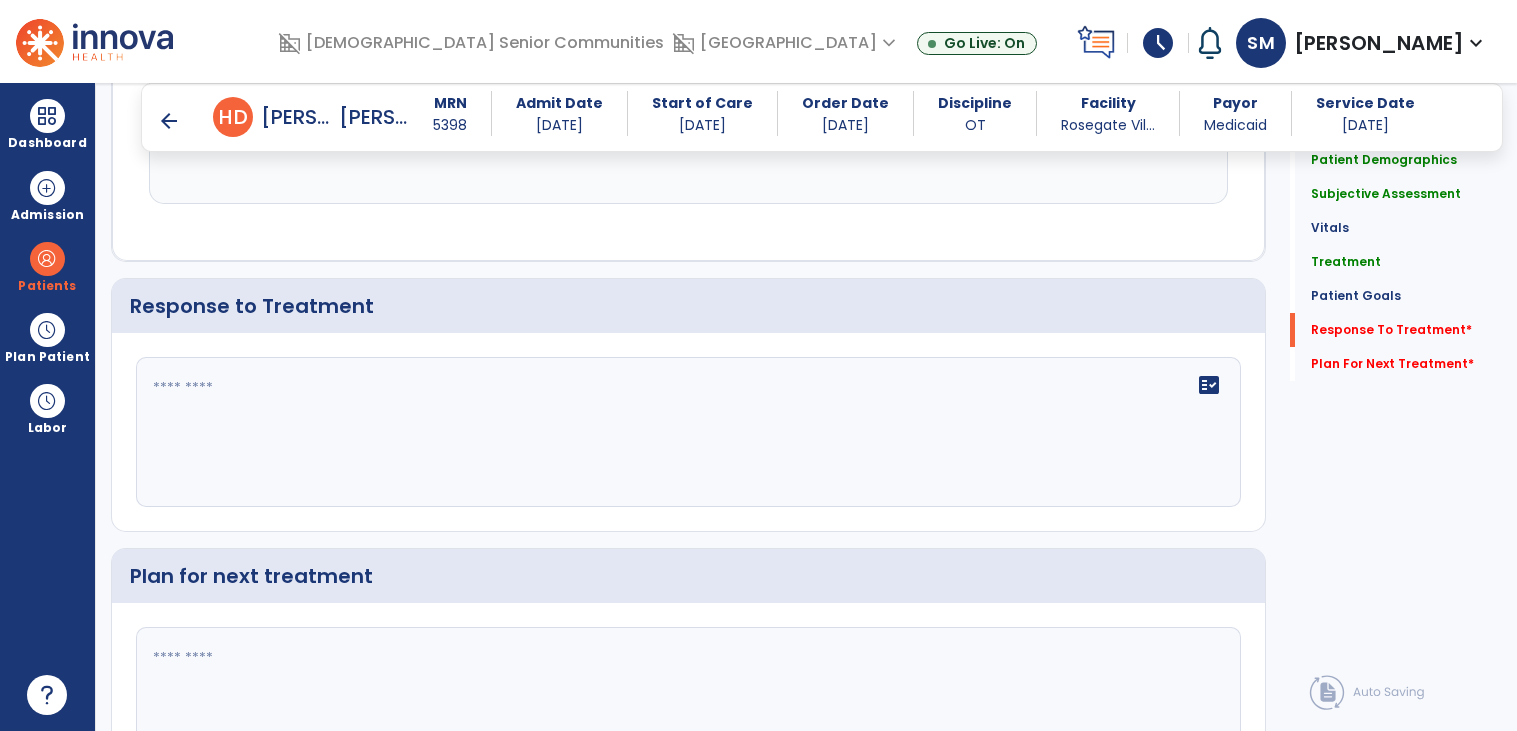click on "fact_check" 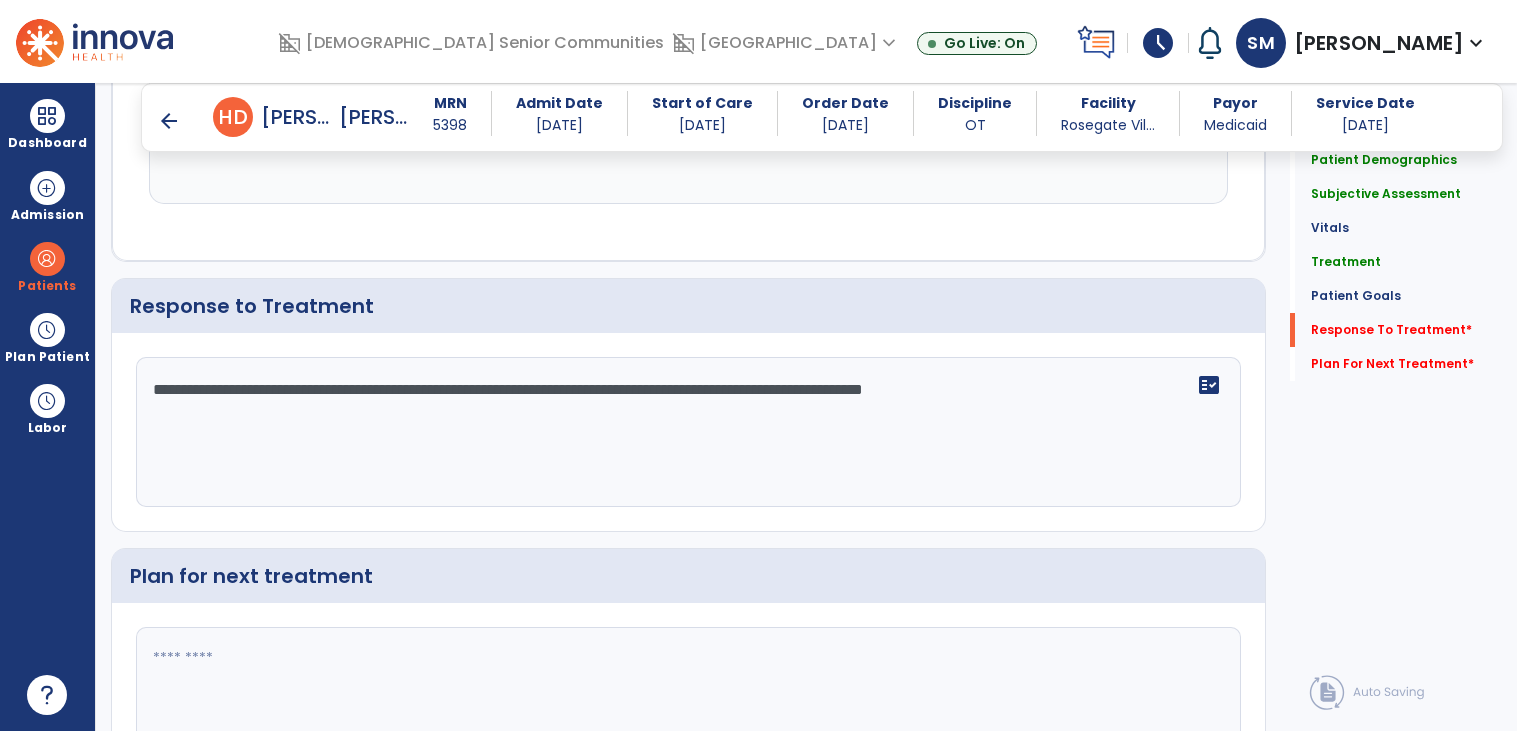 type on "**********" 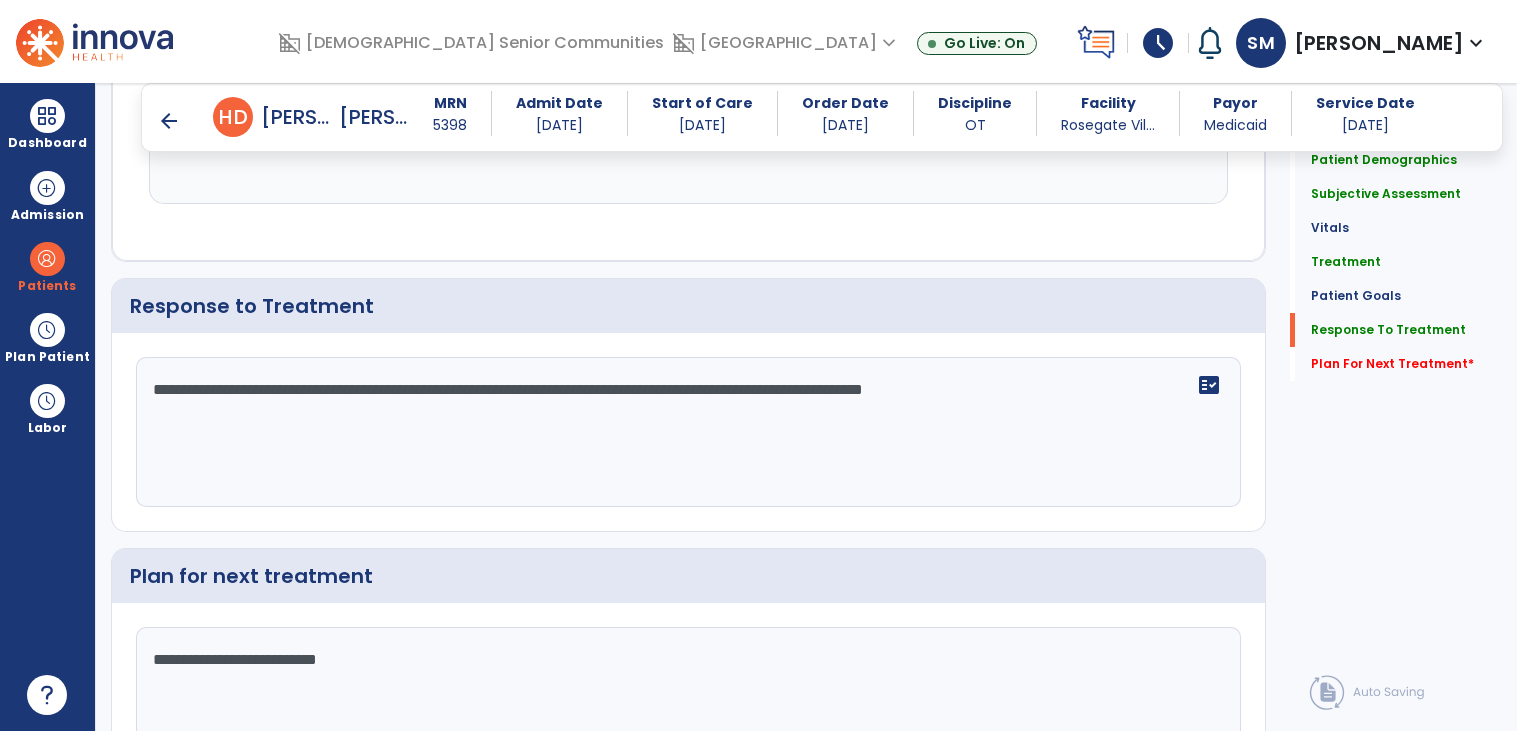 type on "**********" 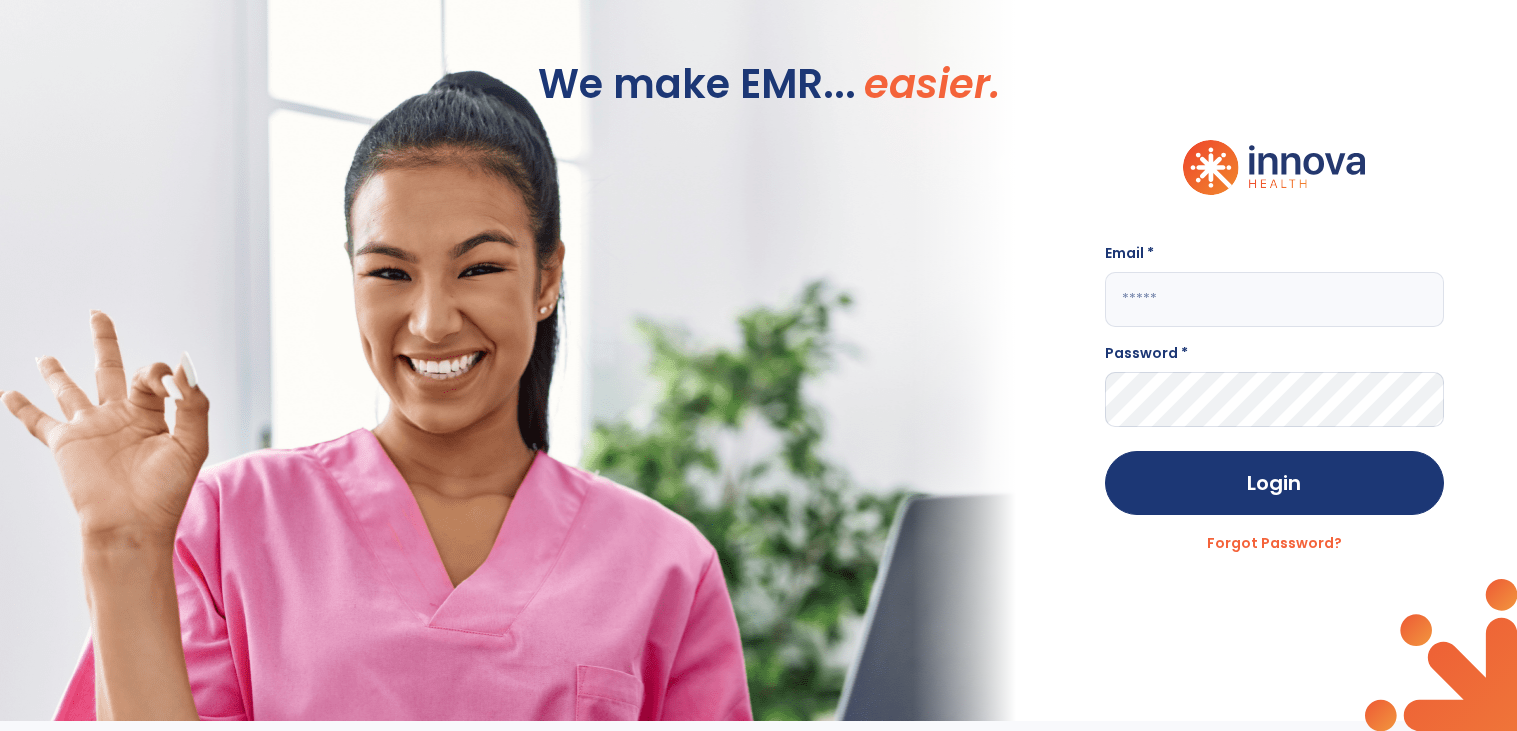 scroll, scrollTop: 0, scrollLeft: 0, axis: both 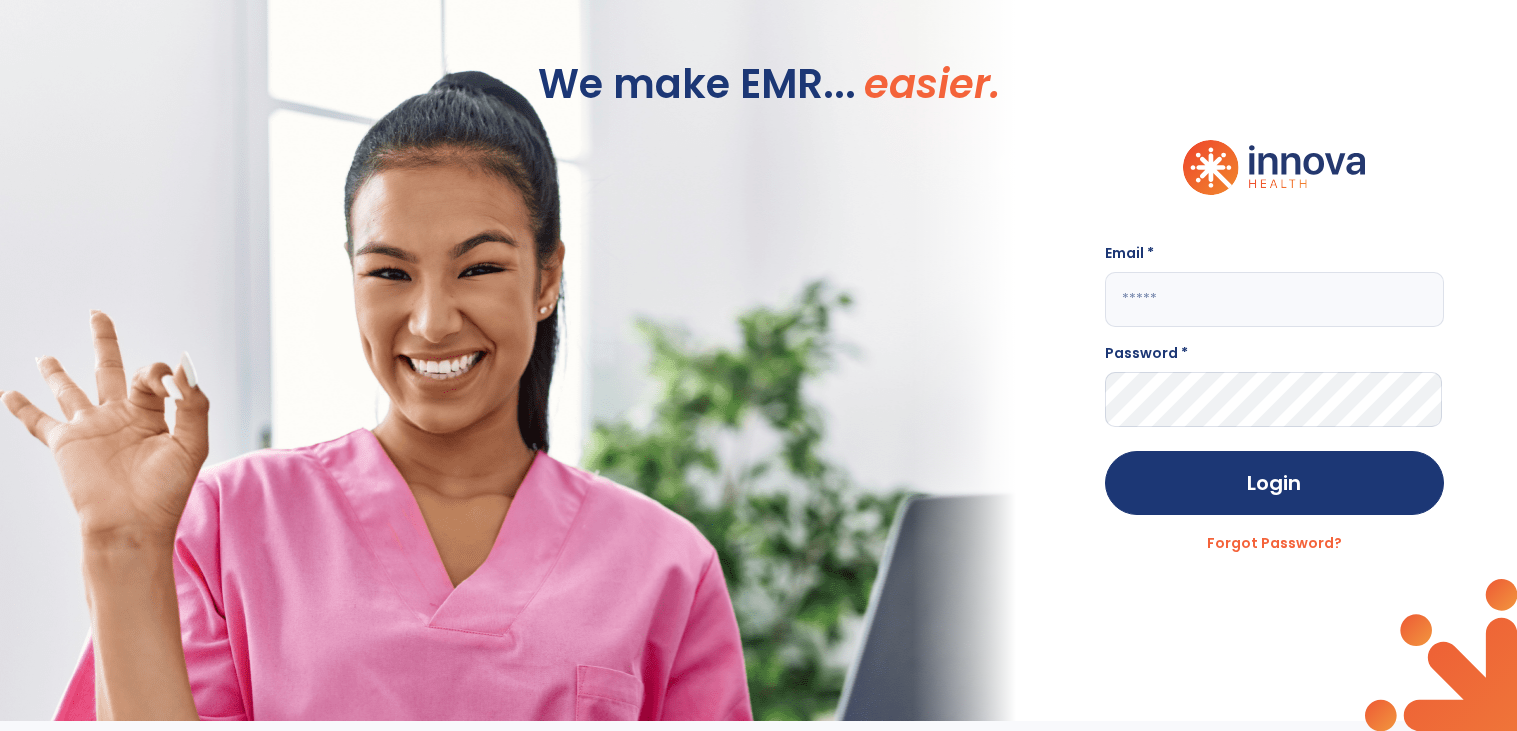 click 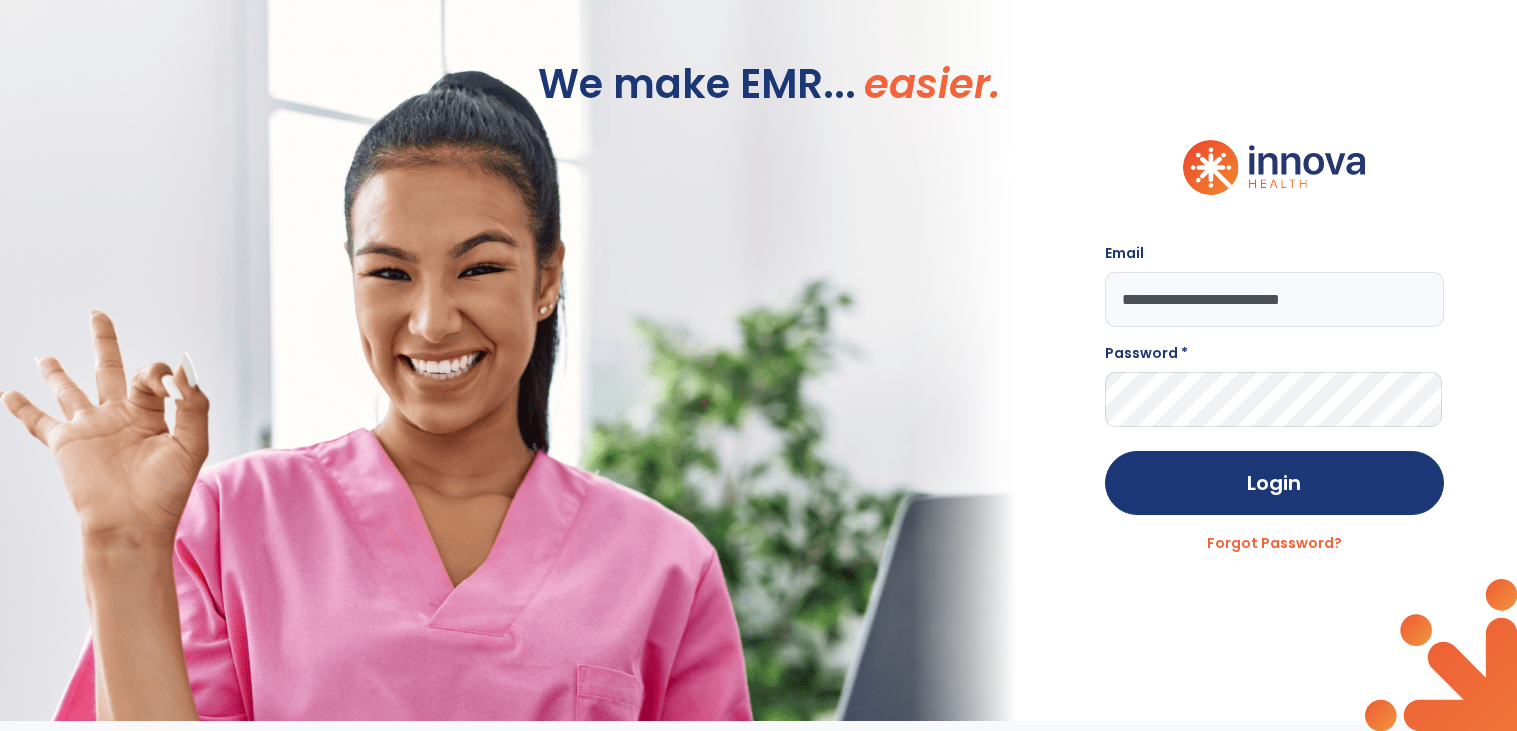 type on "**********" 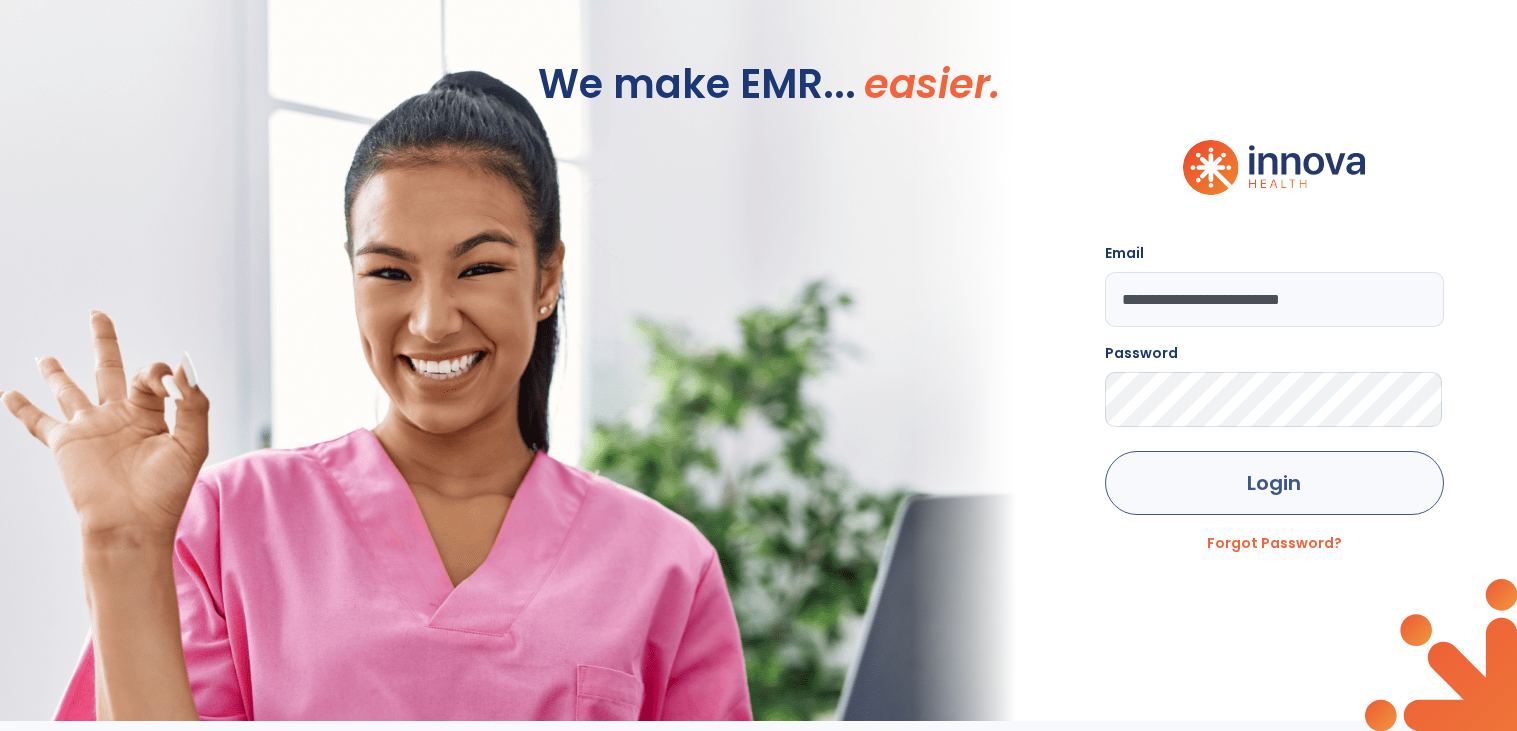click on "Login" 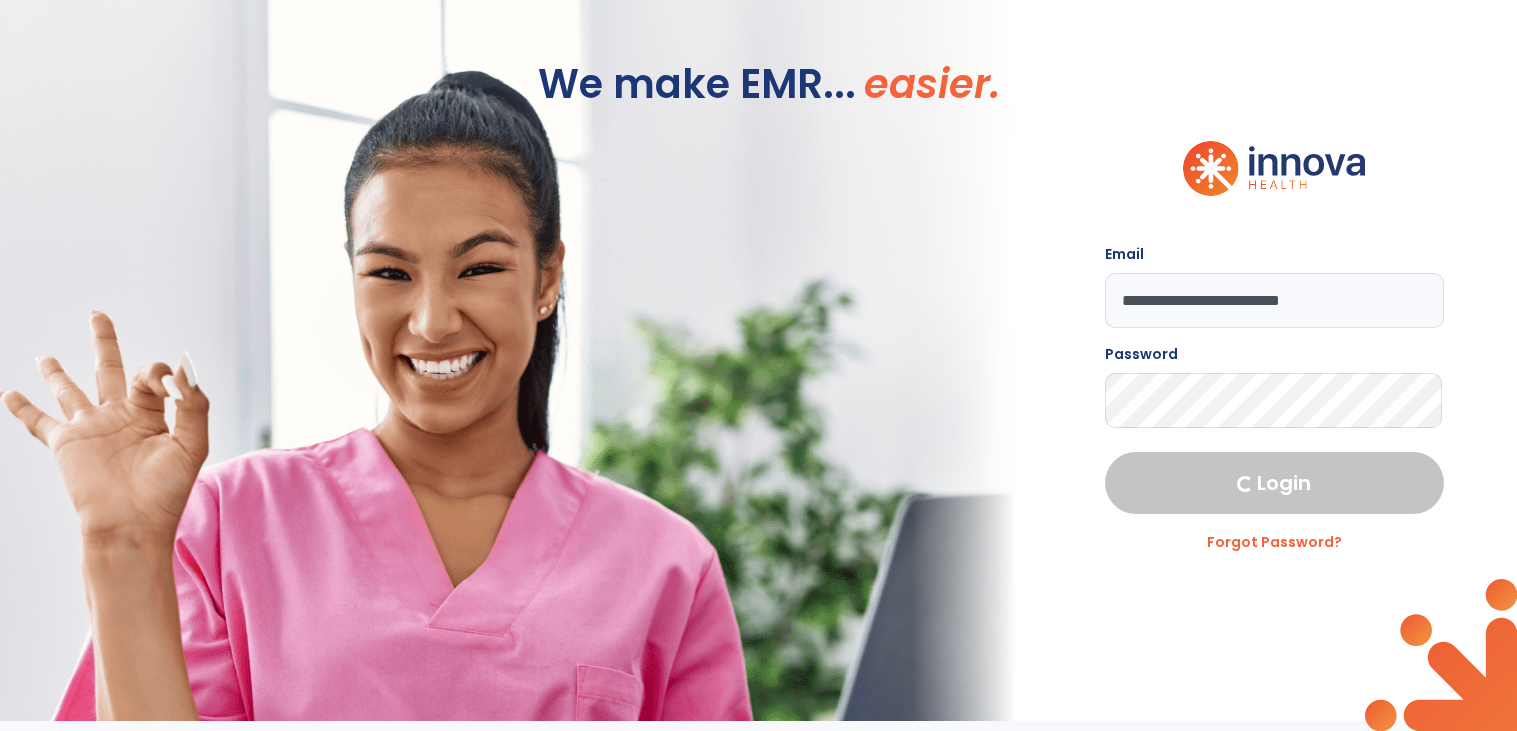 select on "****" 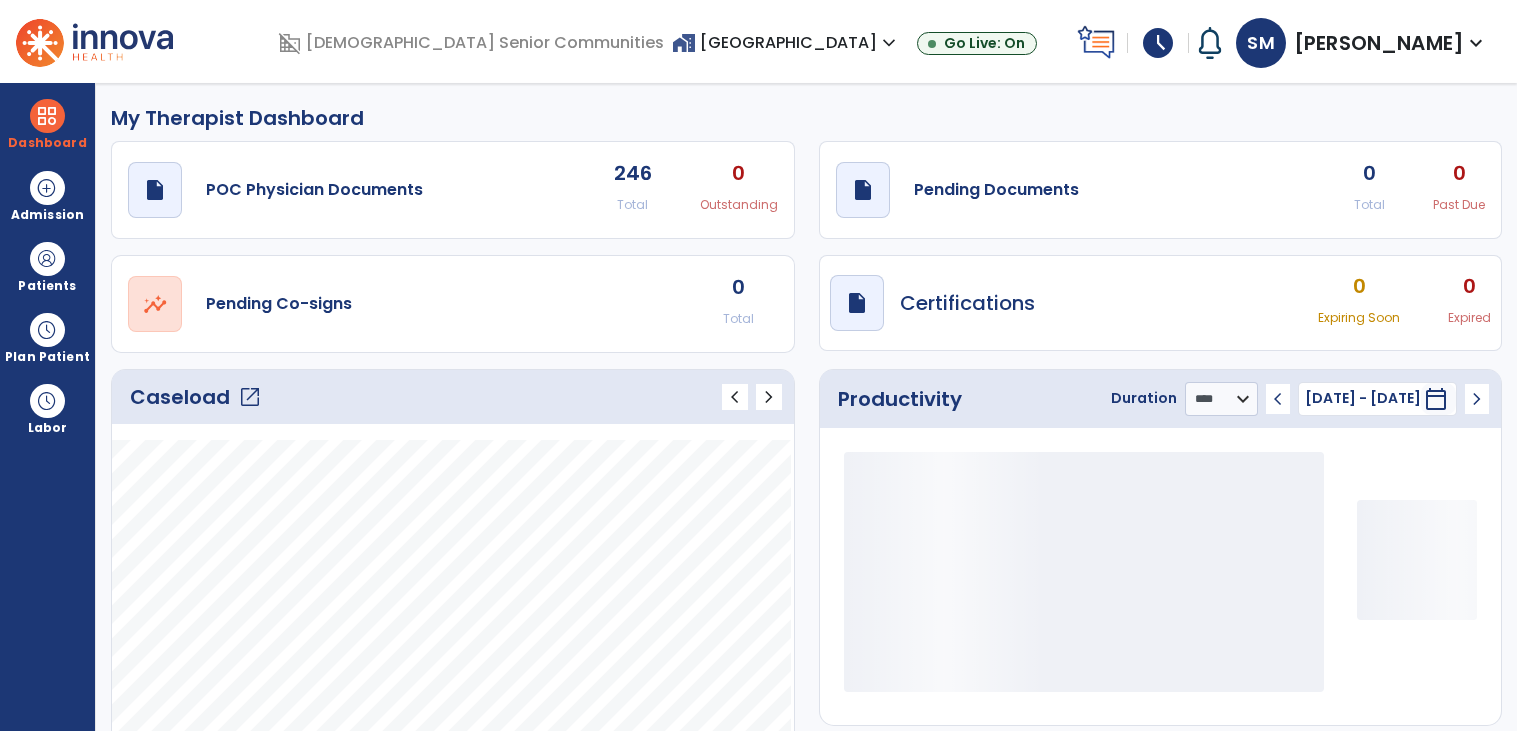 click on "open_in_new" 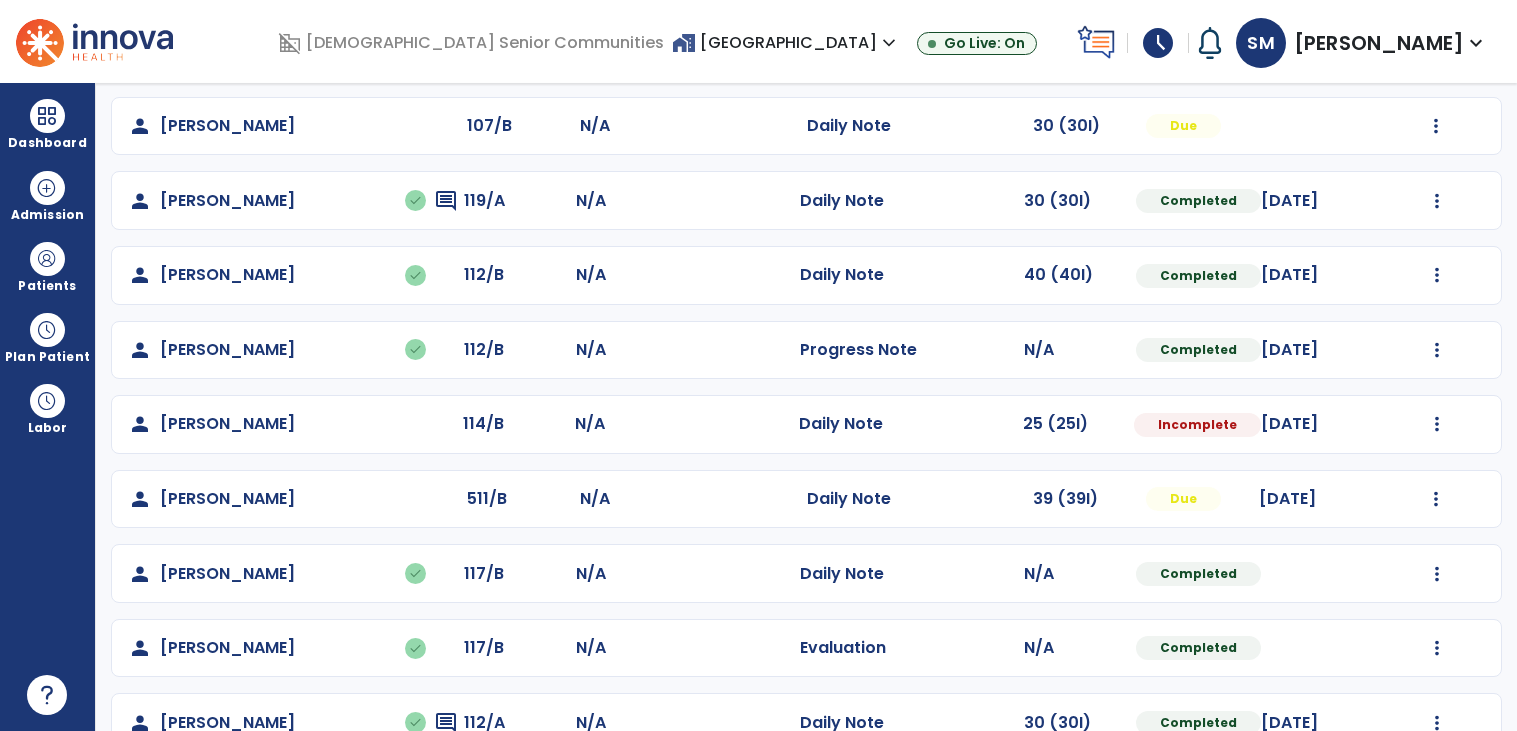 scroll, scrollTop: 610, scrollLeft: 0, axis: vertical 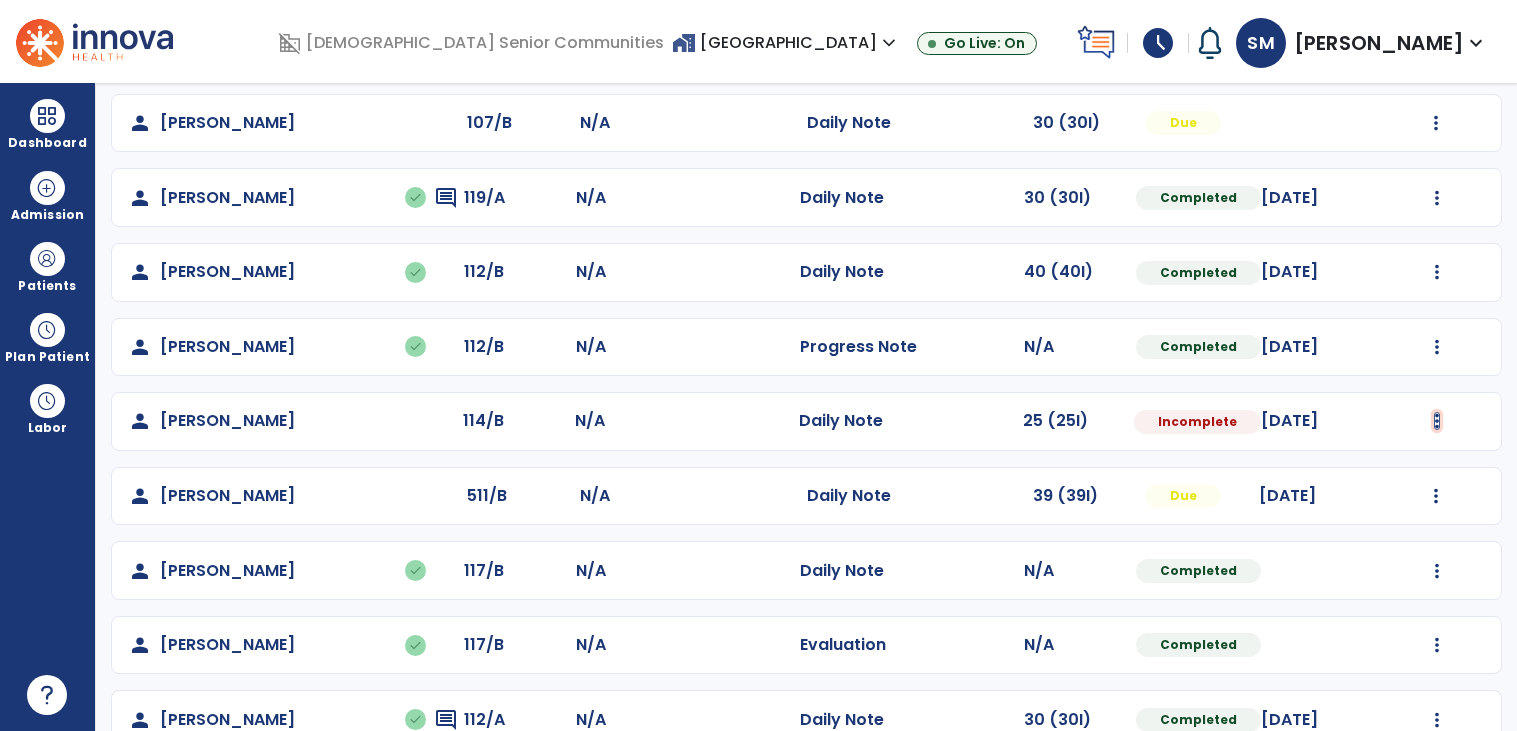 click at bounding box center (1437, -26) 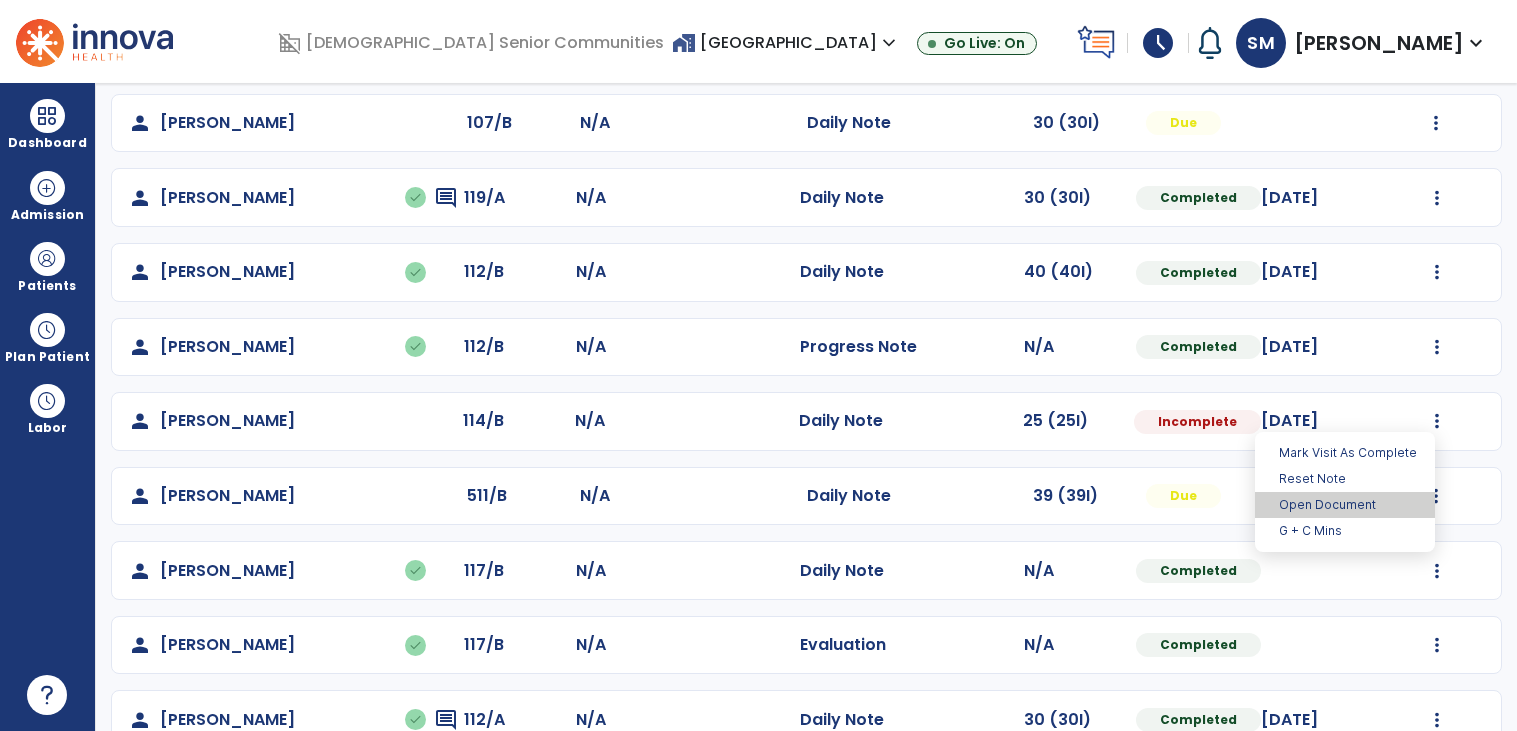 click on "Open Document" at bounding box center [1345, 505] 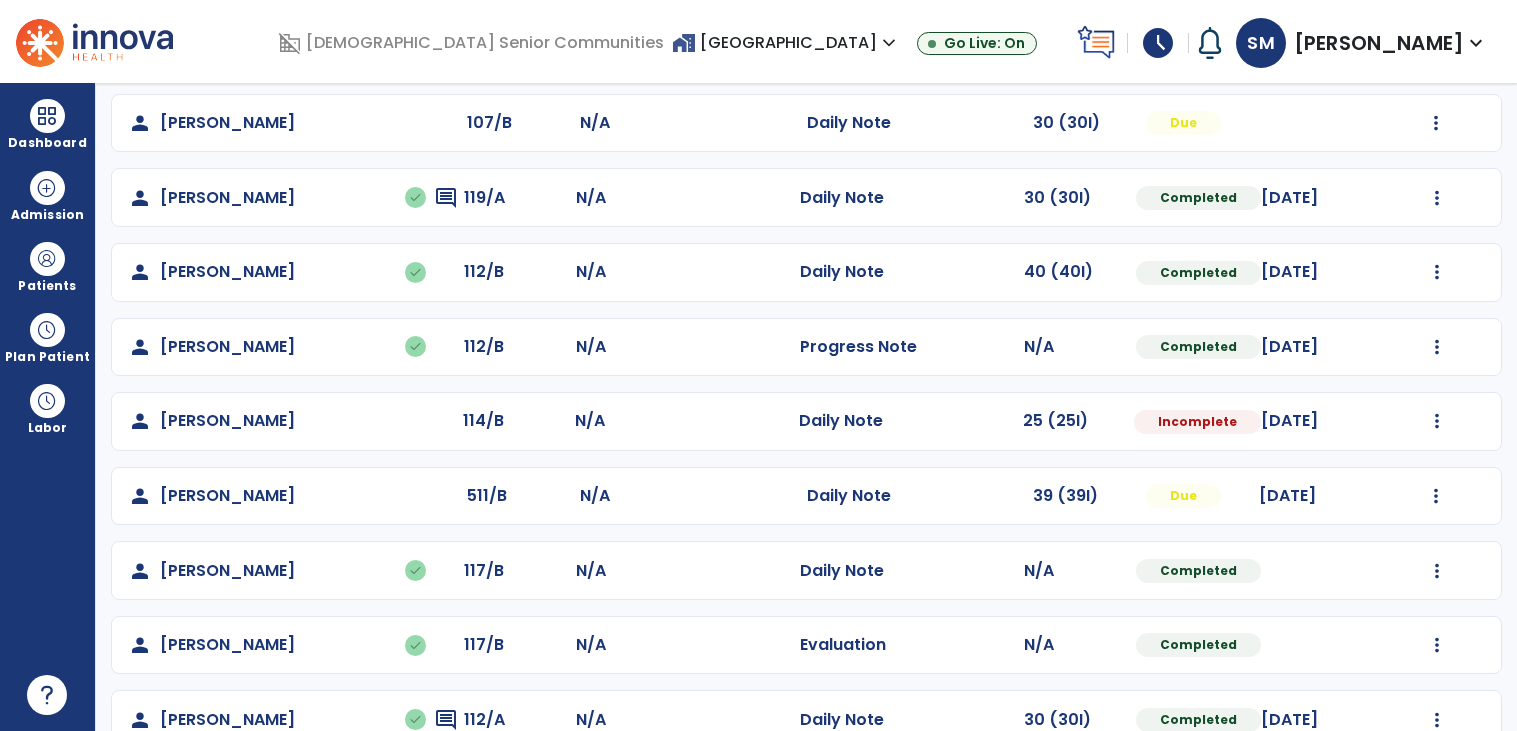 select on "*" 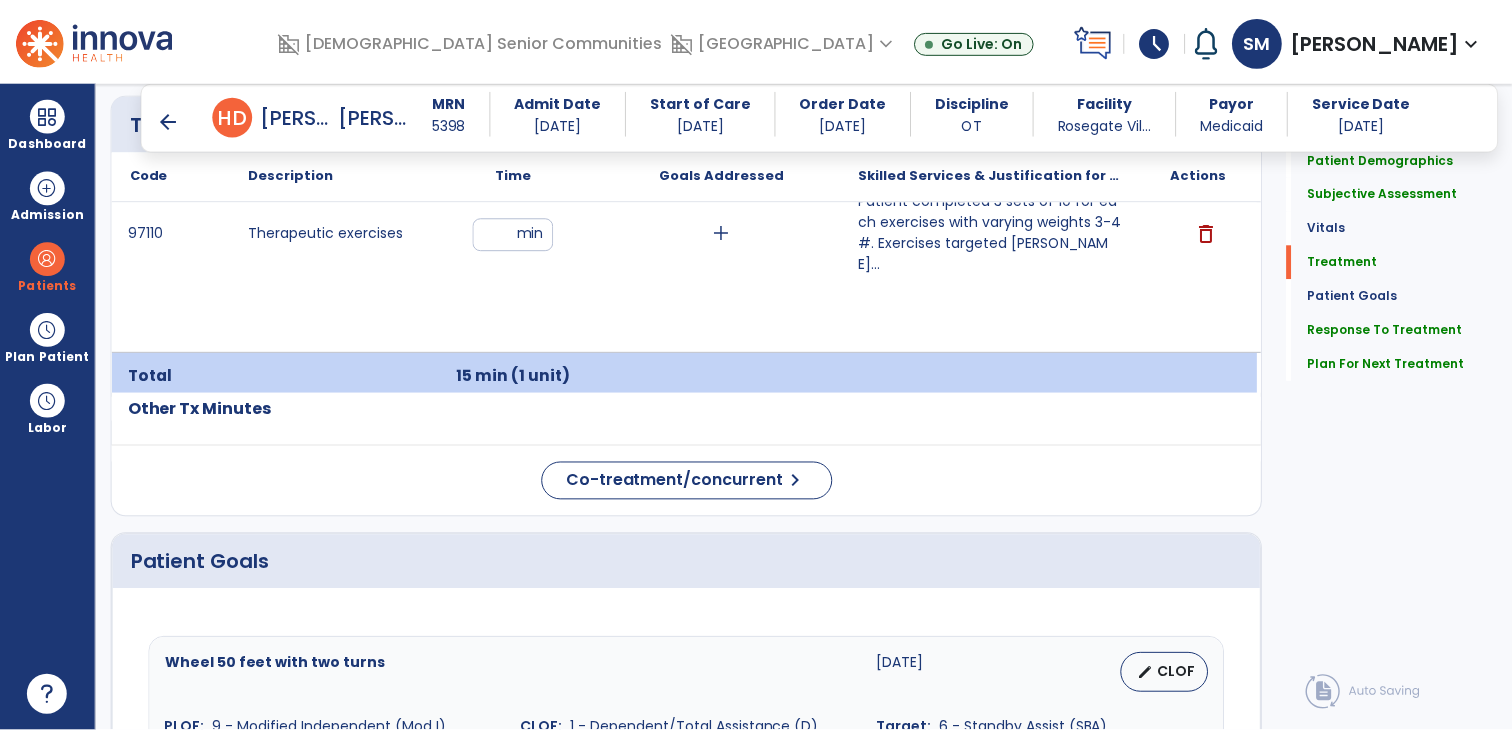 scroll, scrollTop: 1156, scrollLeft: 0, axis: vertical 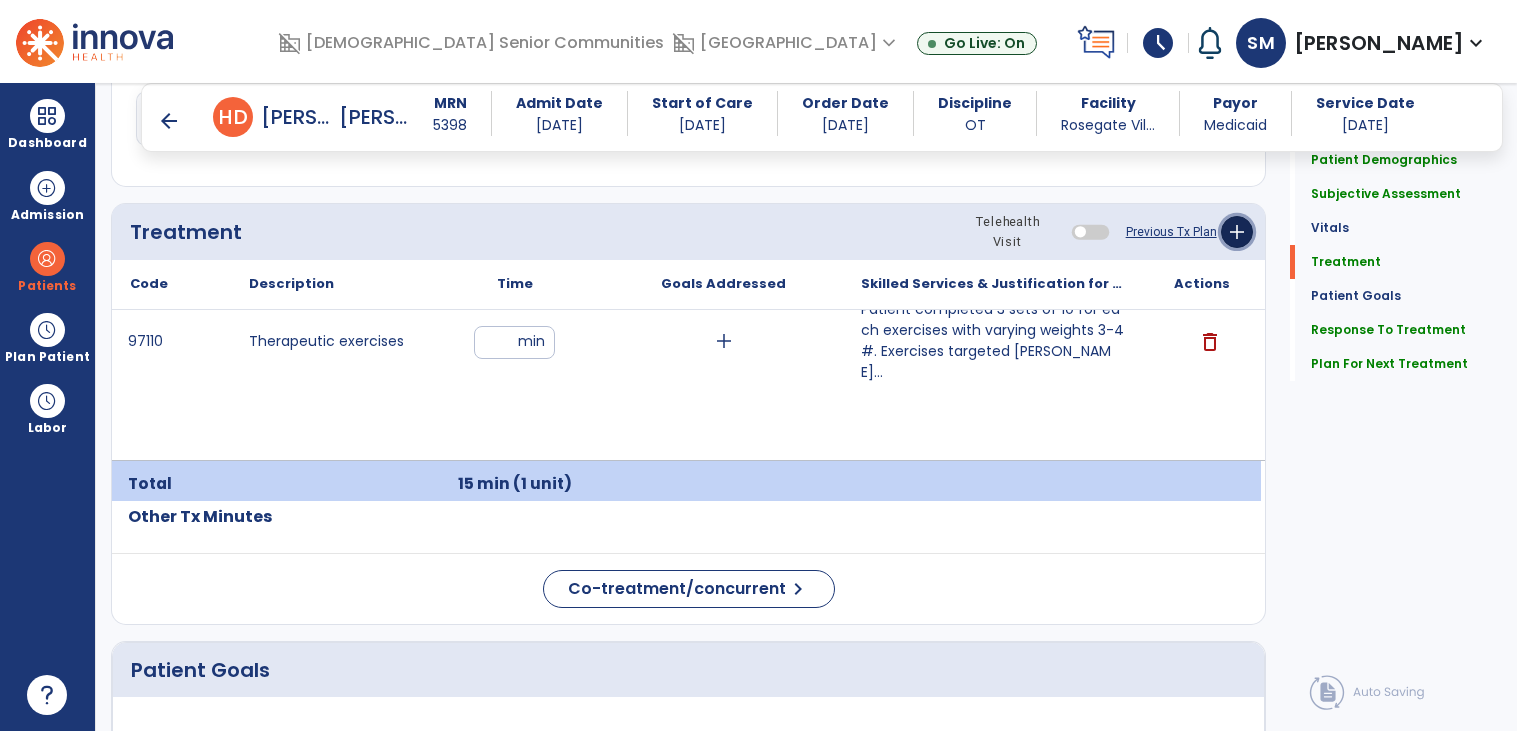 click on "add" 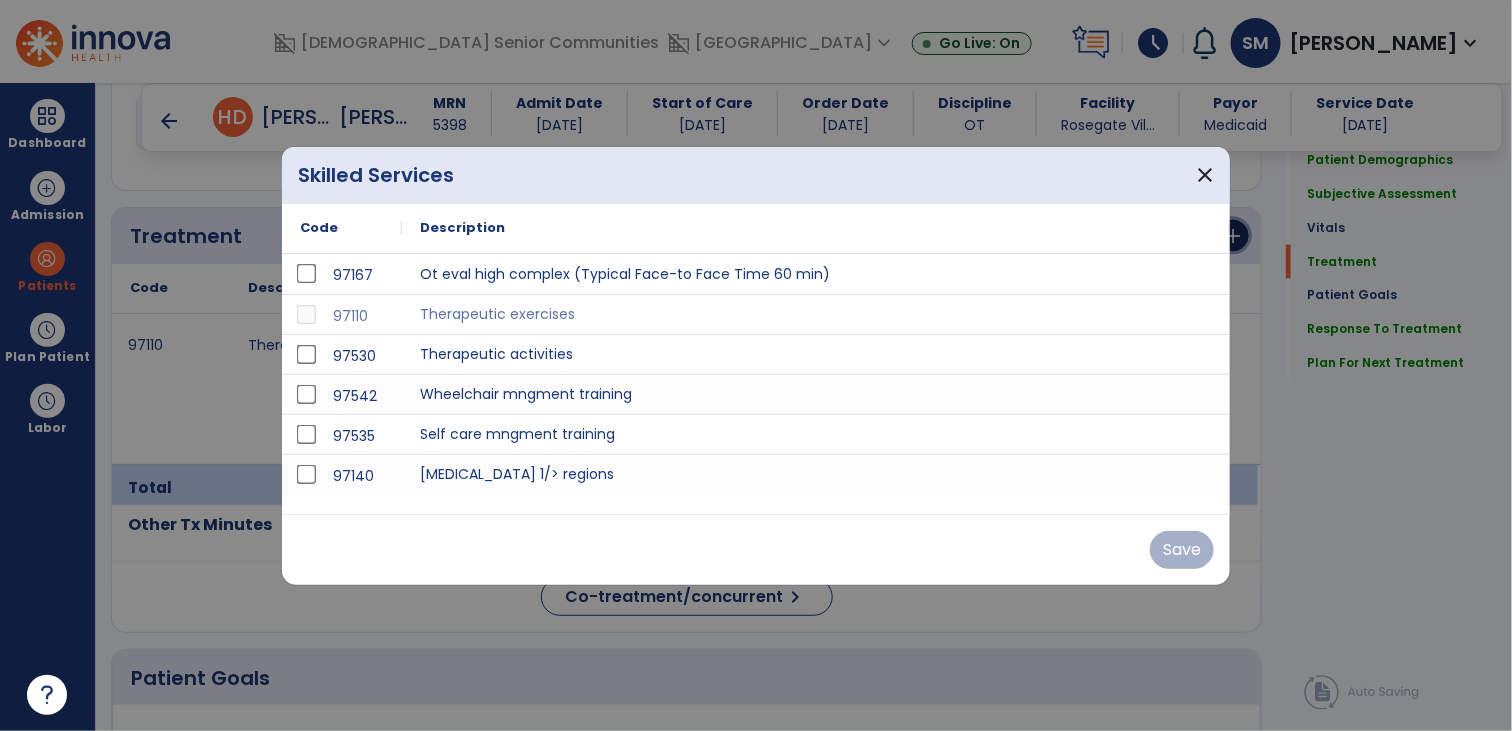 scroll, scrollTop: 1156, scrollLeft: 0, axis: vertical 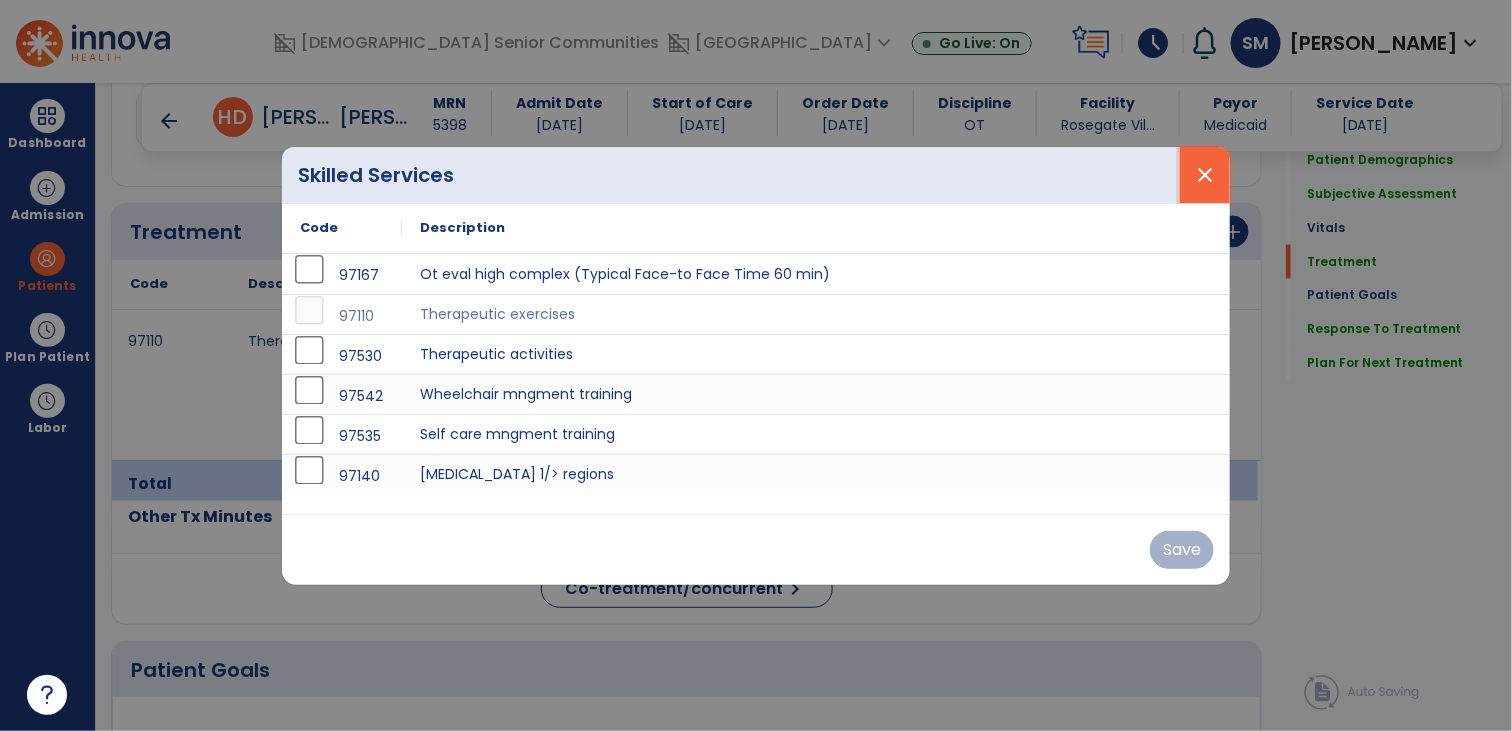 click on "close" at bounding box center [1205, 175] 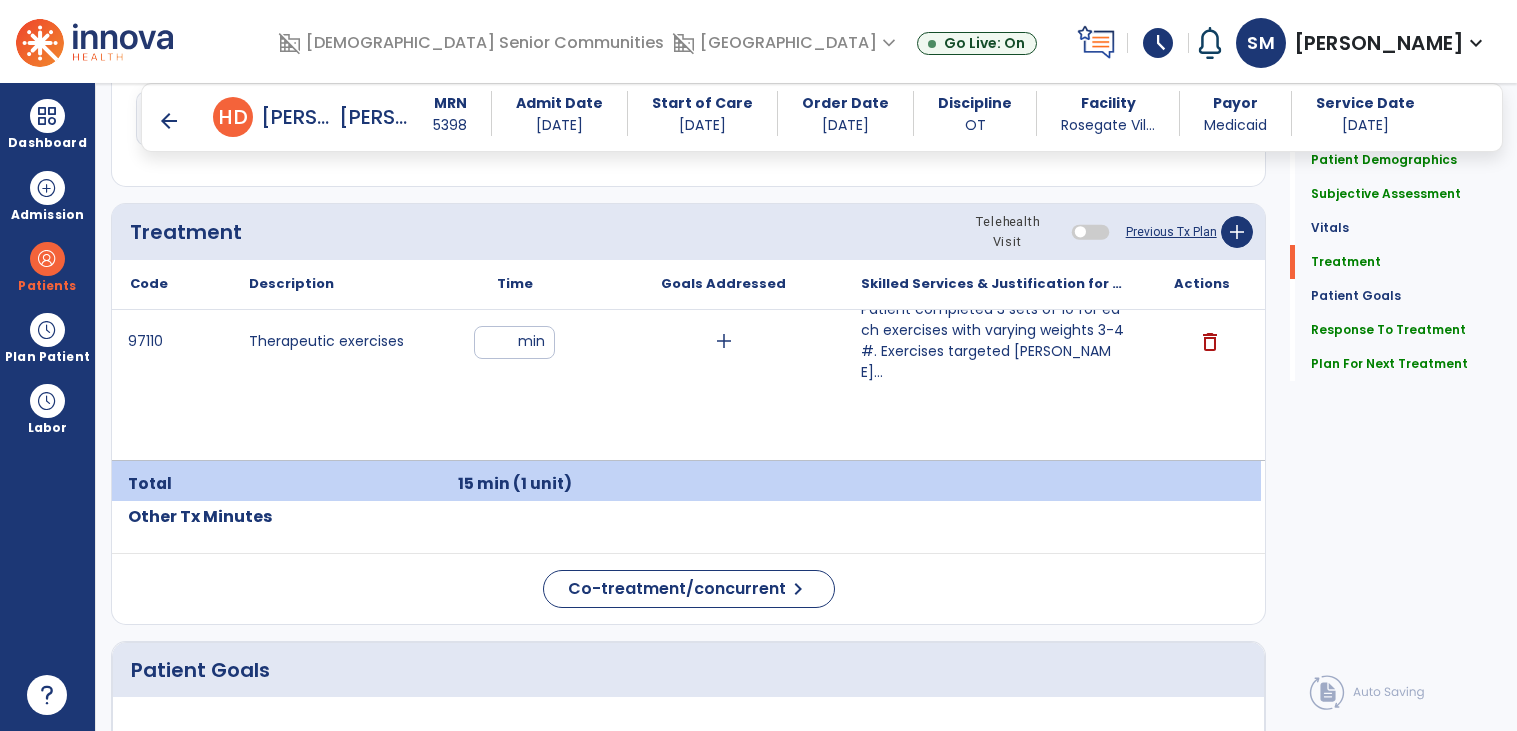 click on "**" at bounding box center (514, 342) 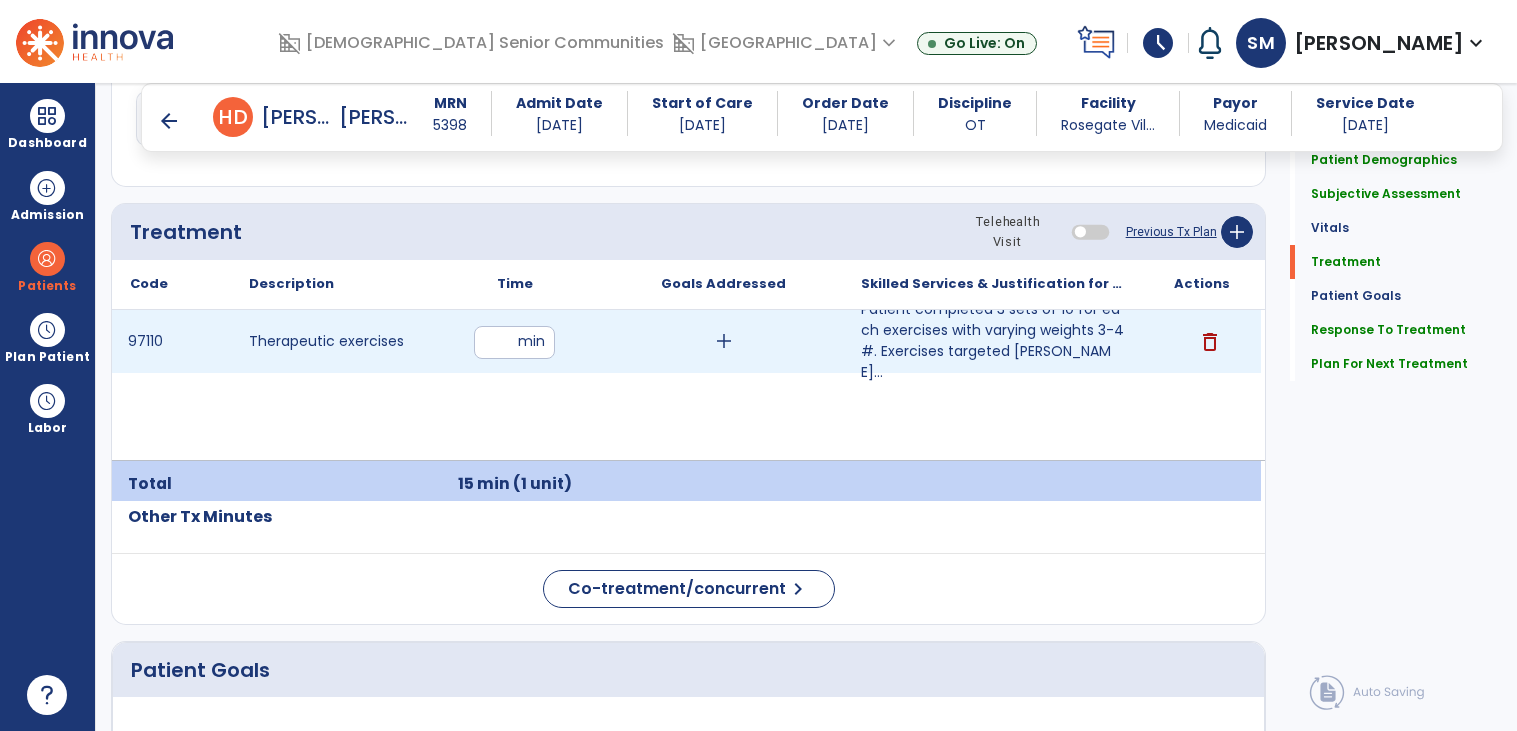 type on "*" 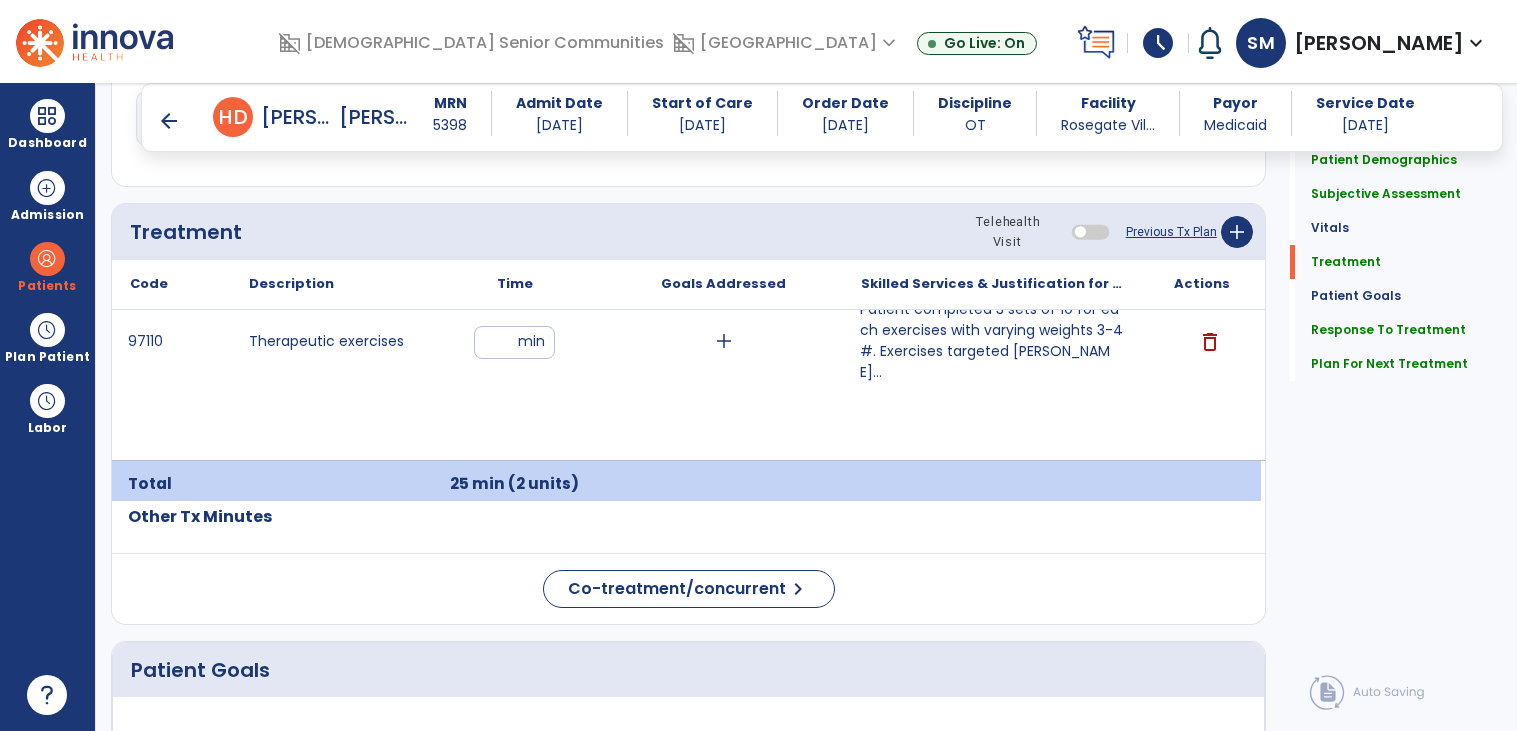click on "Patient completed 3 sets of 10 for each exercises with varying weights 3-4#. Exercises targeted bice..." at bounding box center [992, 341] 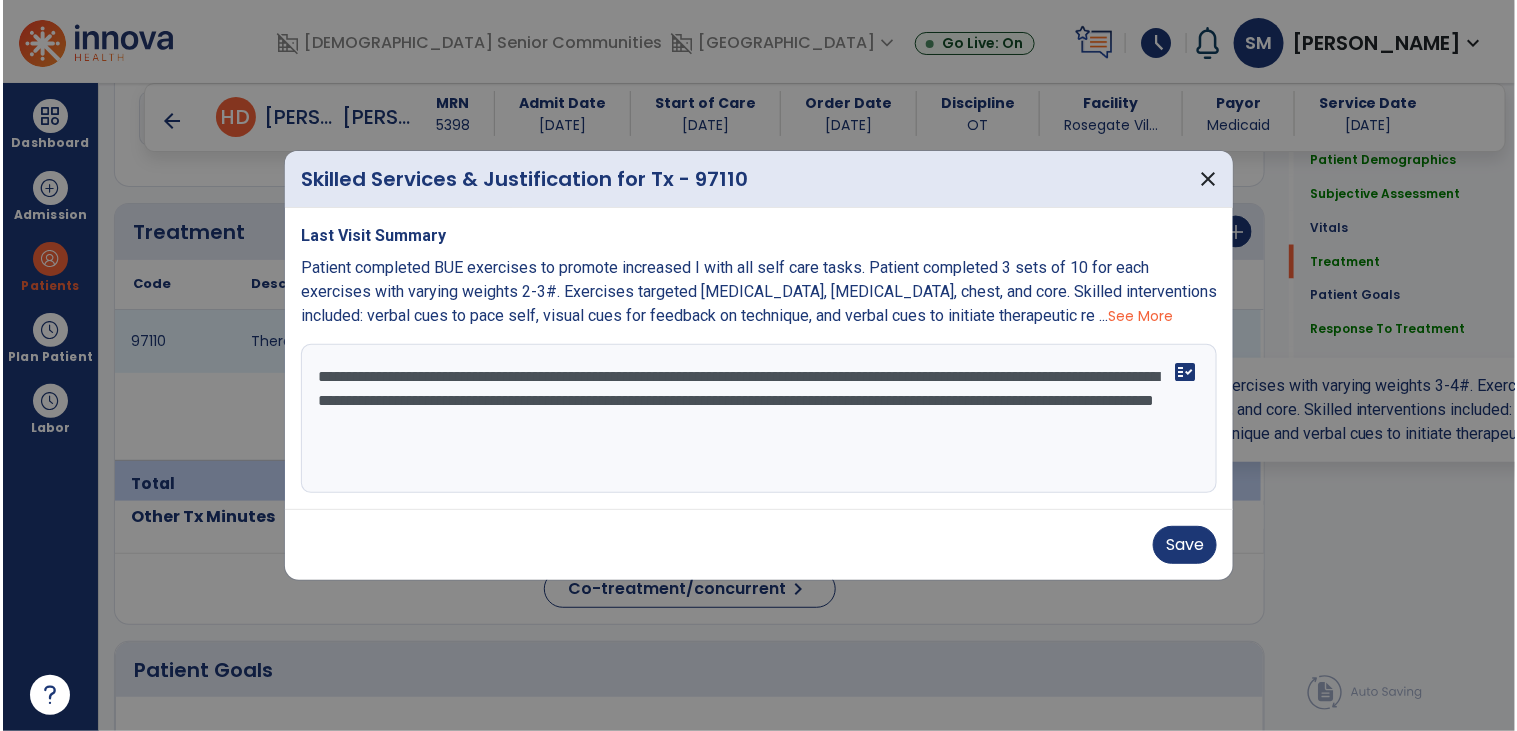 scroll, scrollTop: 1156, scrollLeft: 0, axis: vertical 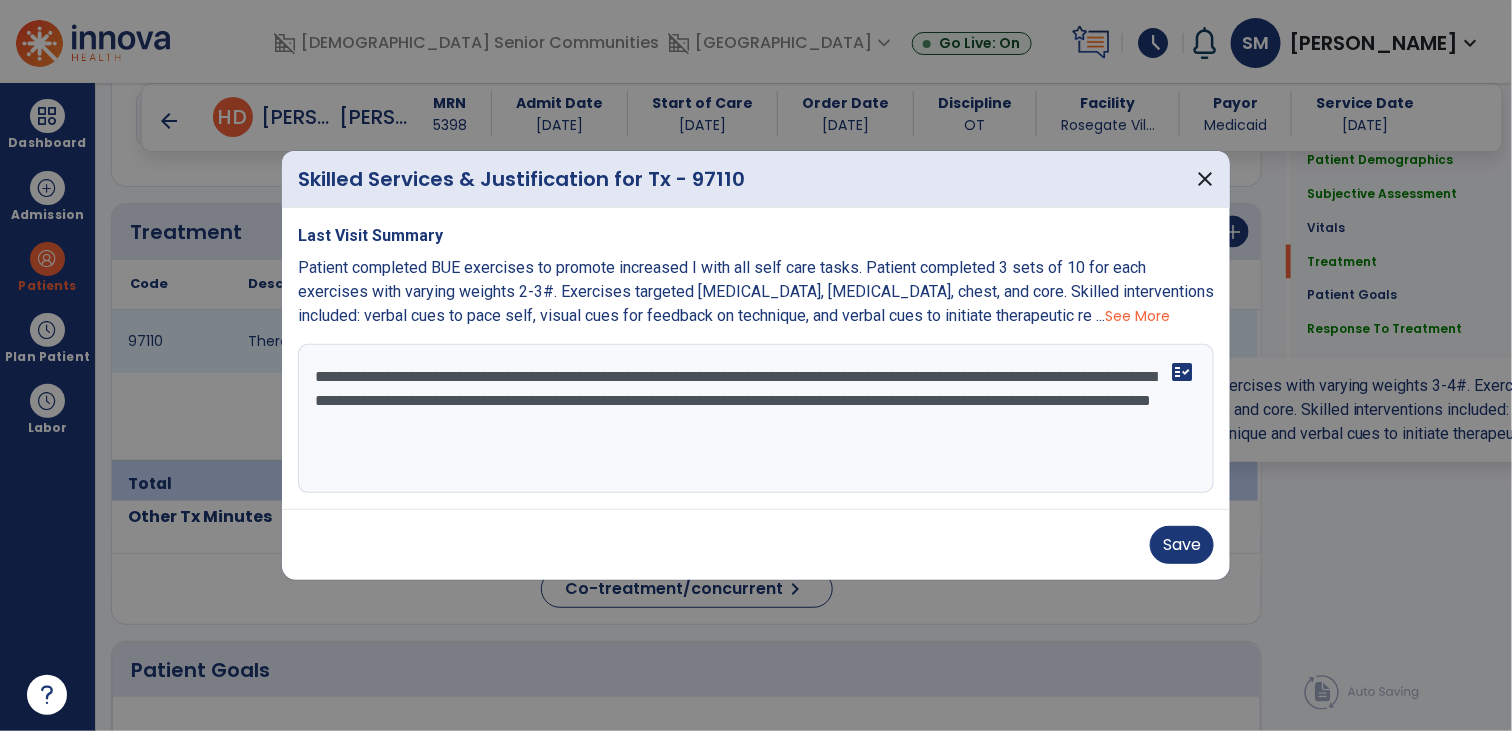 click on "**********" at bounding box center [756, 419] 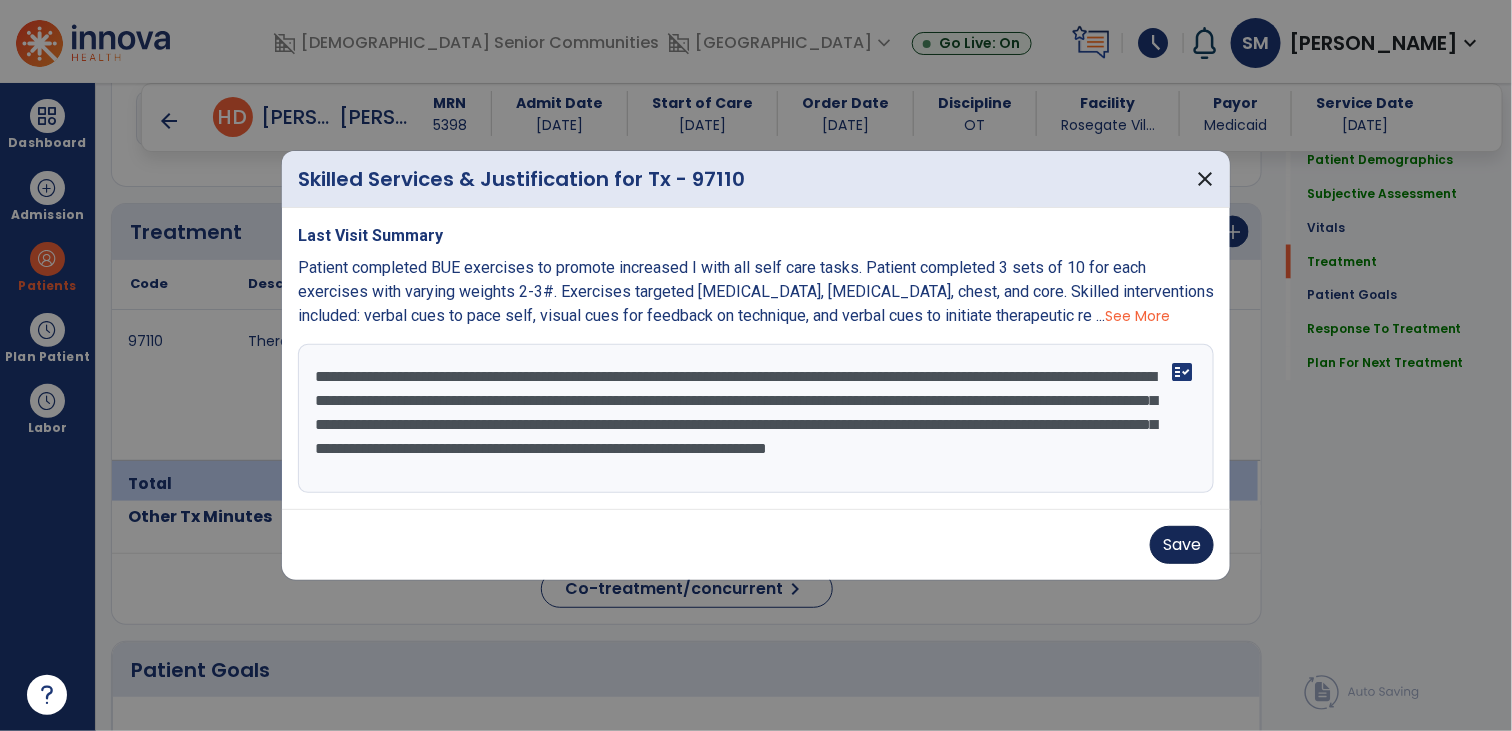 type on "**********" 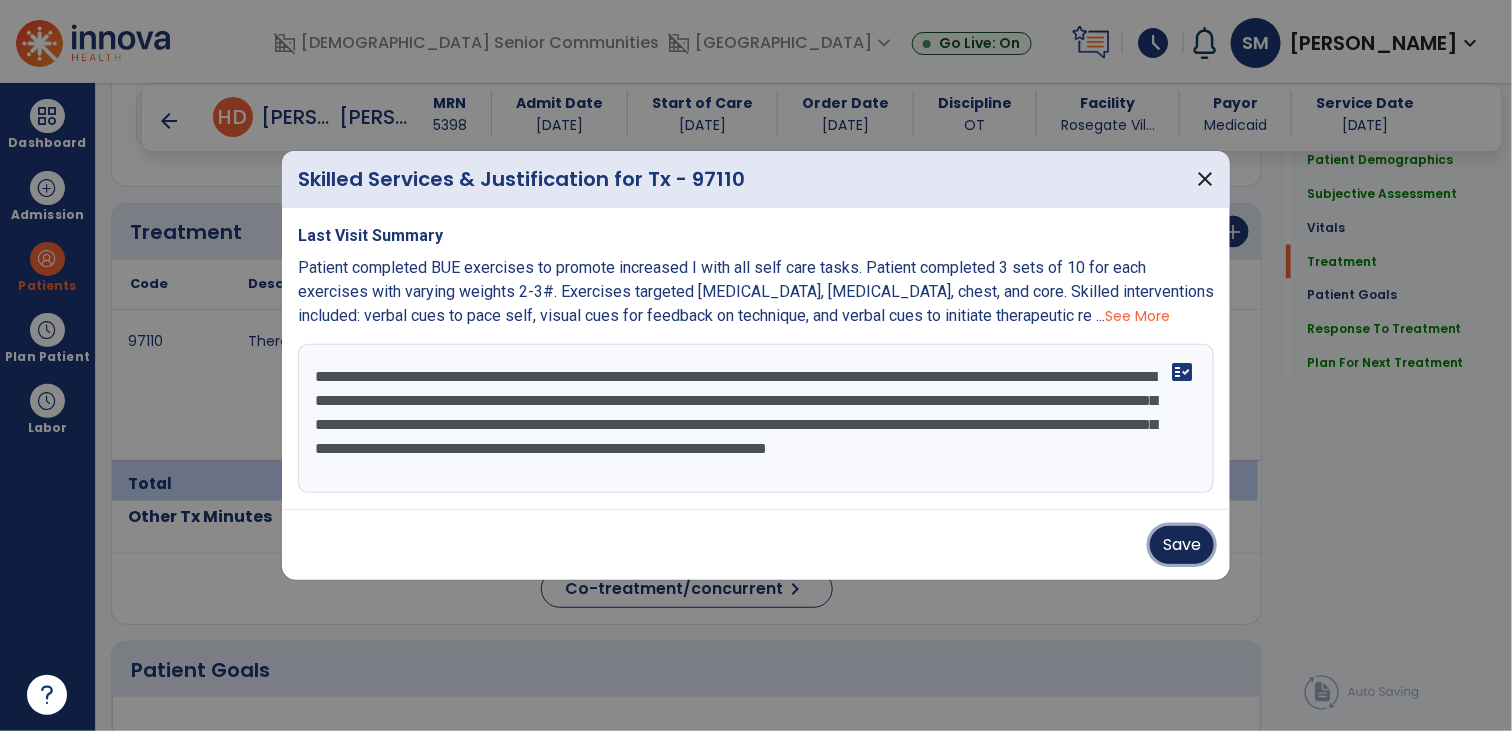 click on "Save" at bounding box center (1182, 545) 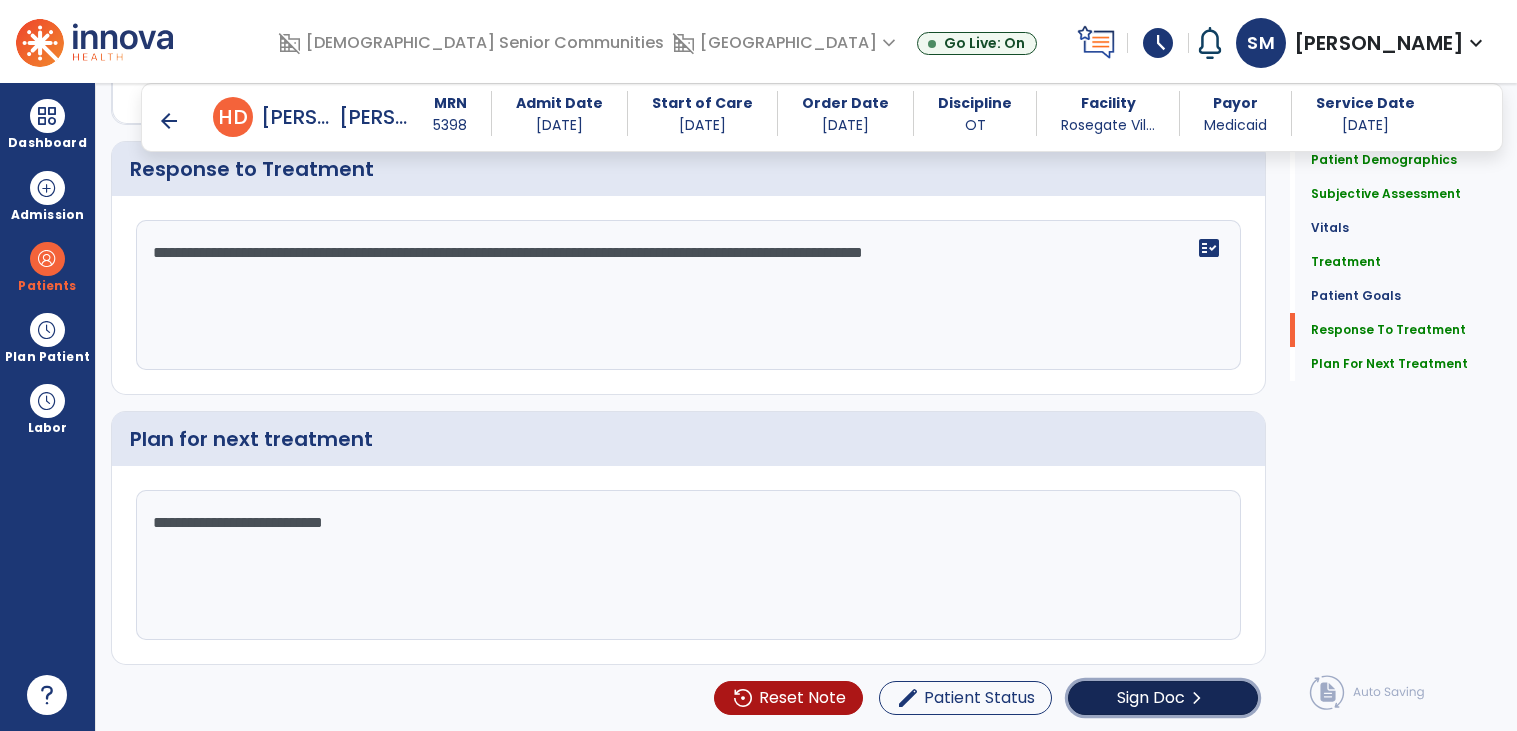 click on "chevron_right" 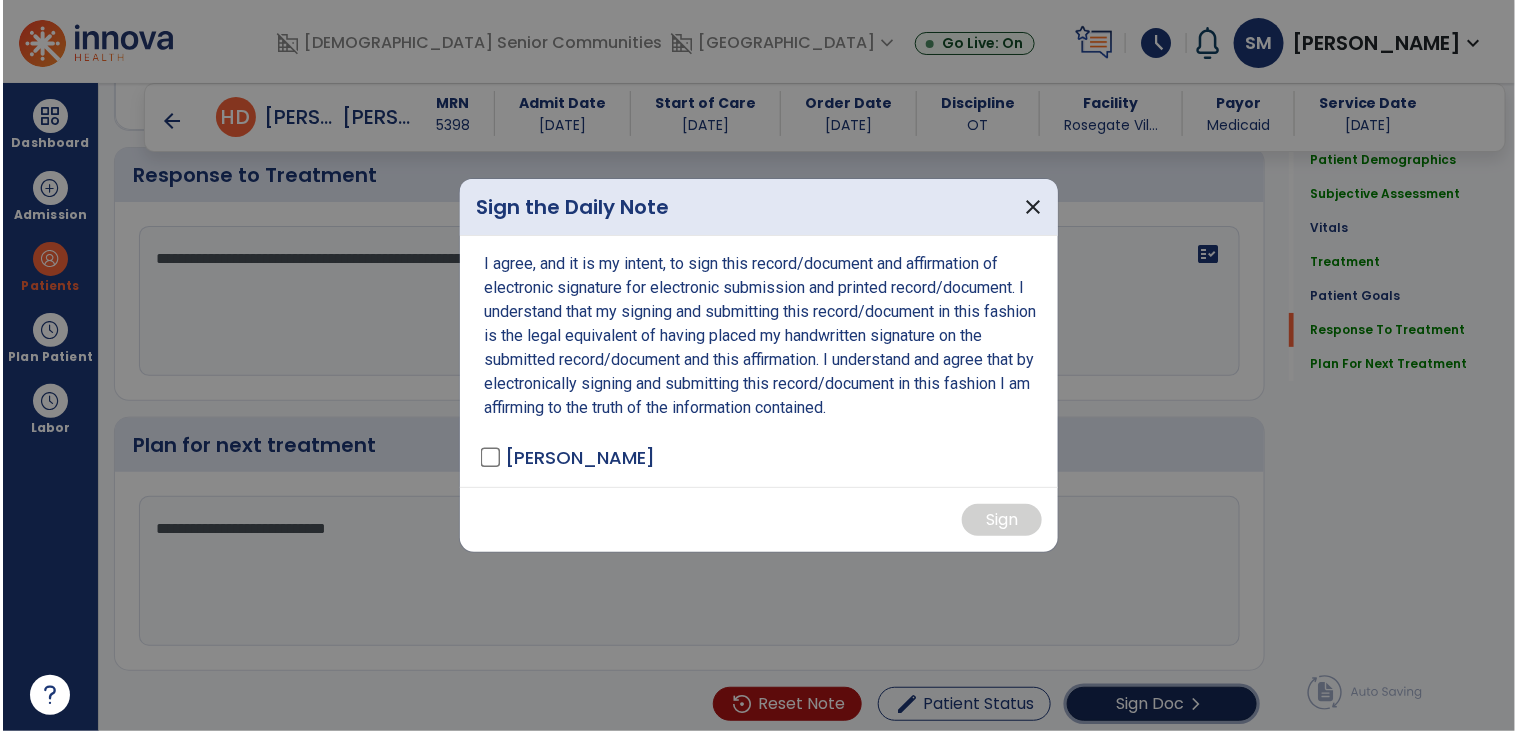 scroll, scrollTop: 2678, scrollLeft: 0, axis: vertical 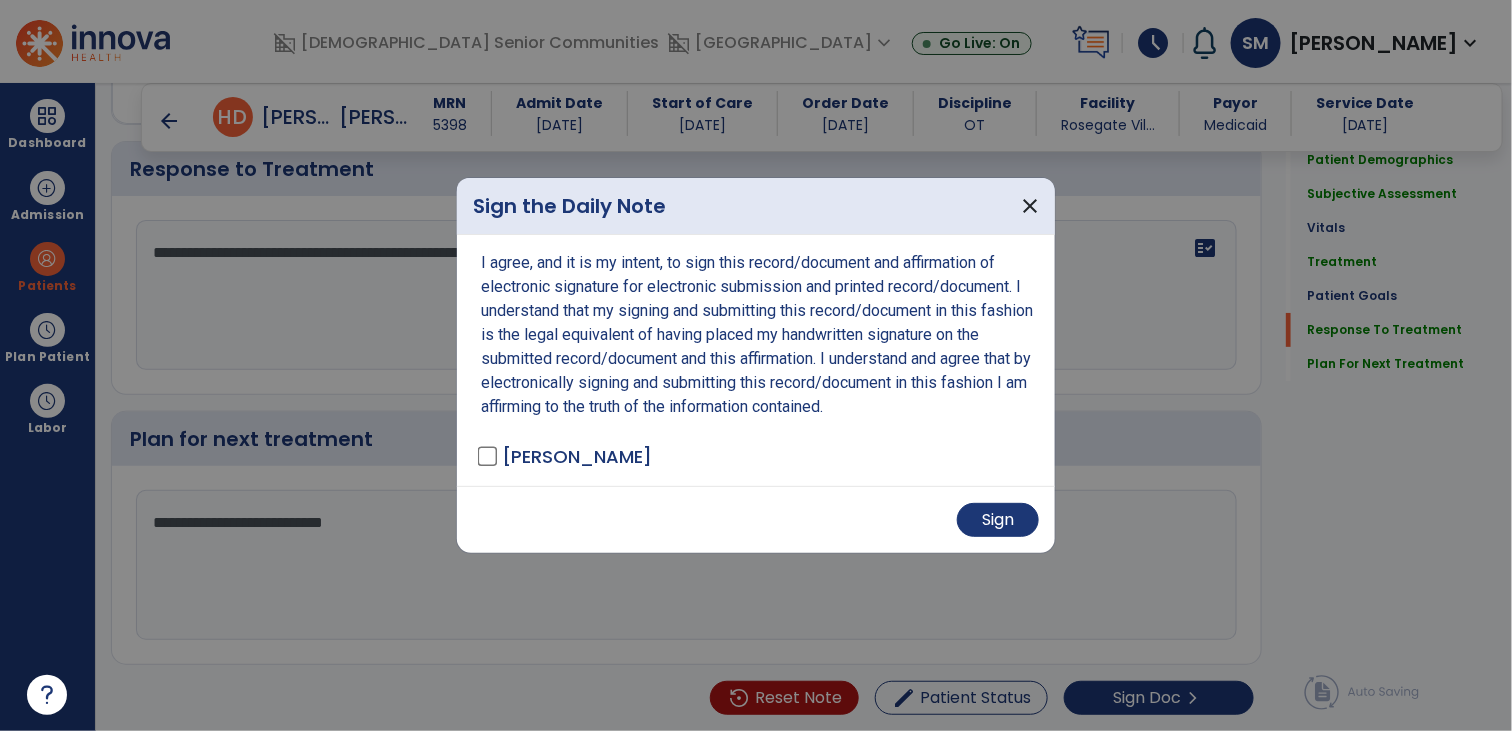 click at bounding box center (756, 365) 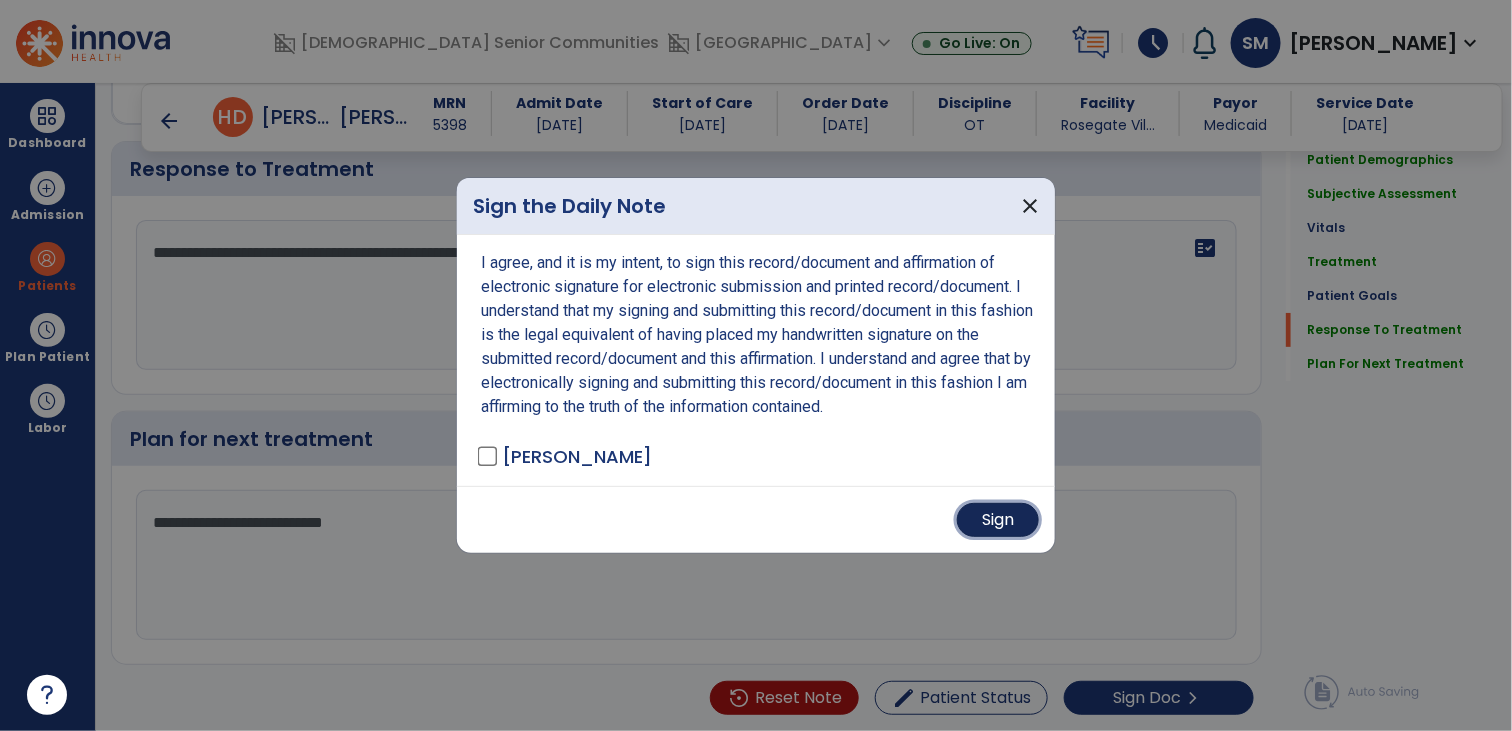 click on "Sign" at bounding box center (998, 520) 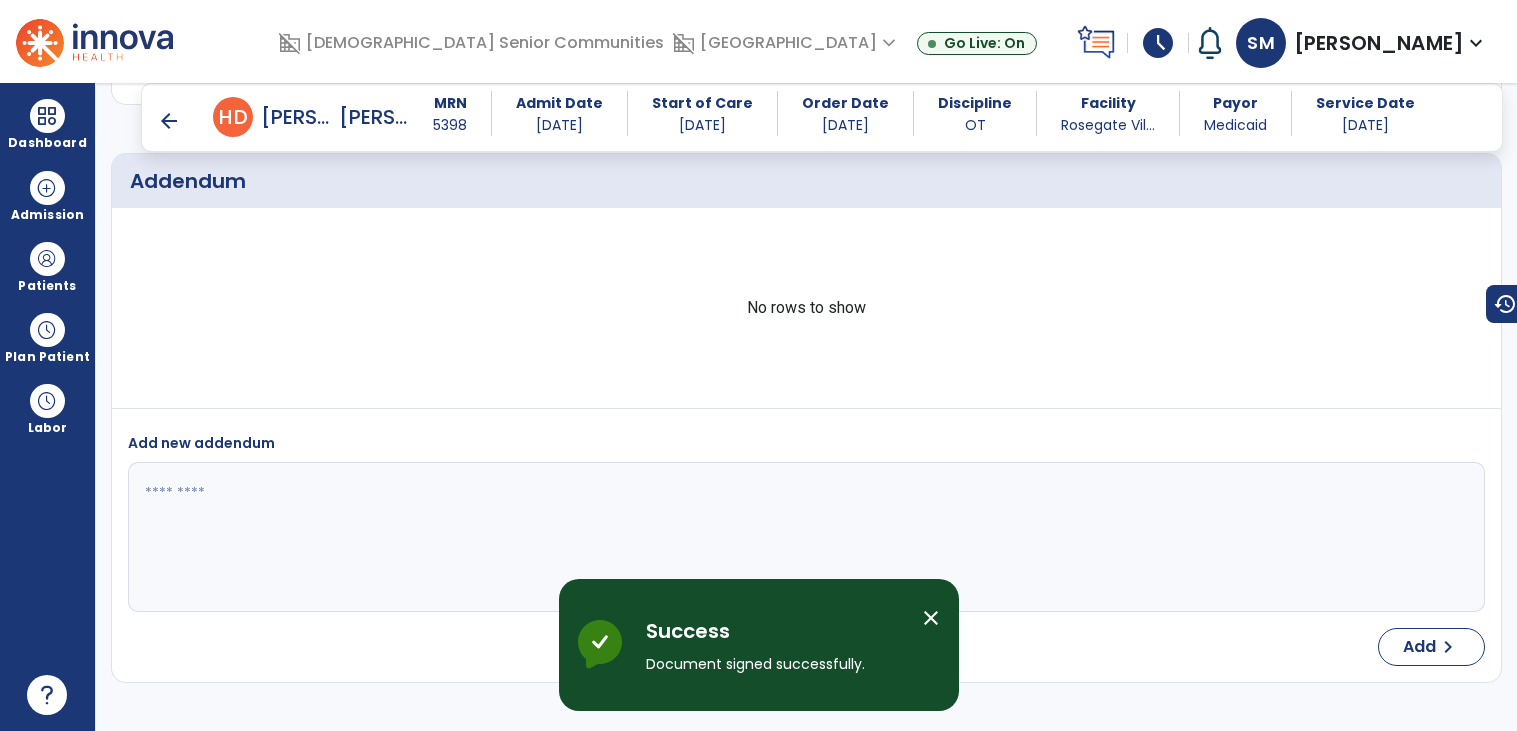 scroll, scrollTop: 3530, scrollLeft: 0, axis: vertical 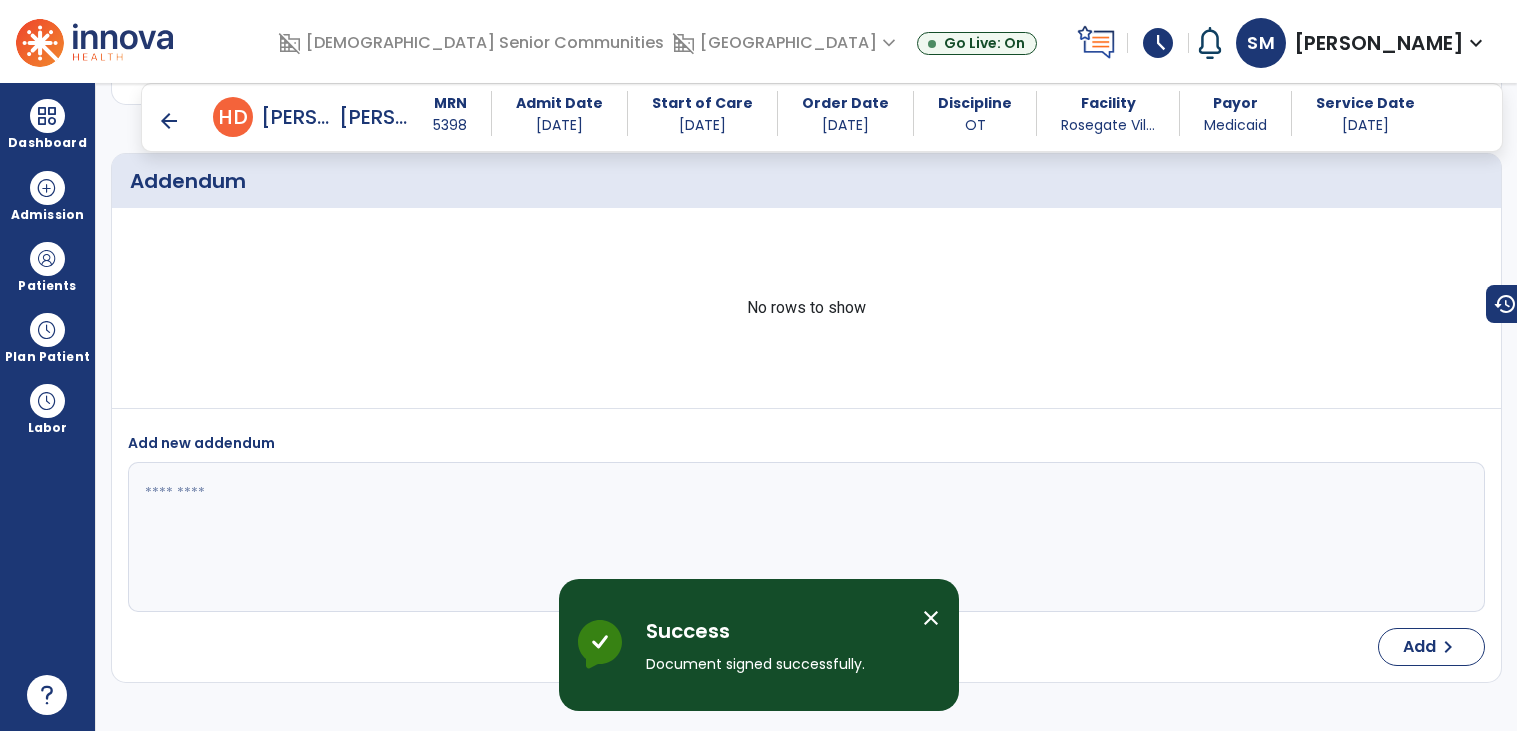 click on "arrow_back" at bounding box center [169, 121] 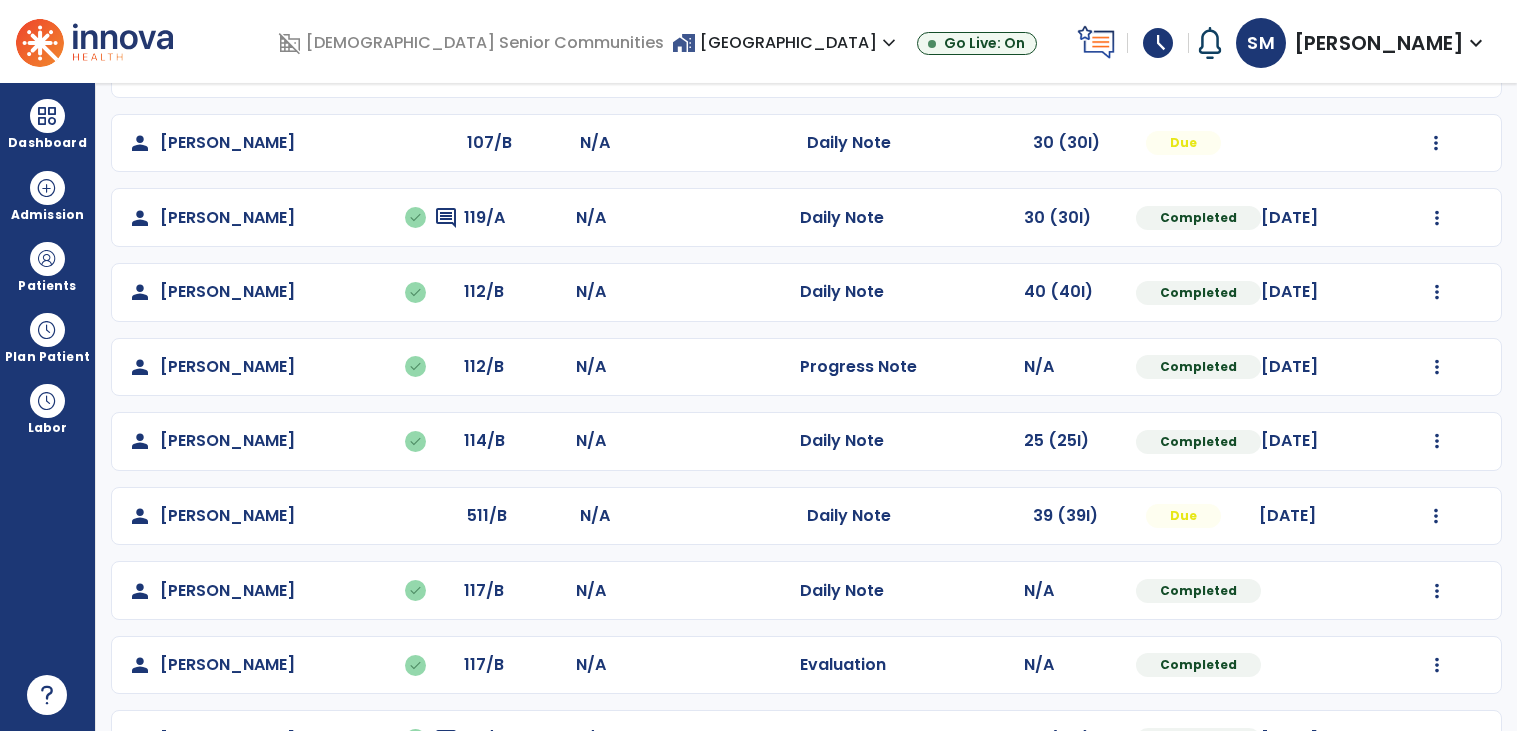 scroll, scrollTop: 604, scrollLeft: 0, axis: vertical 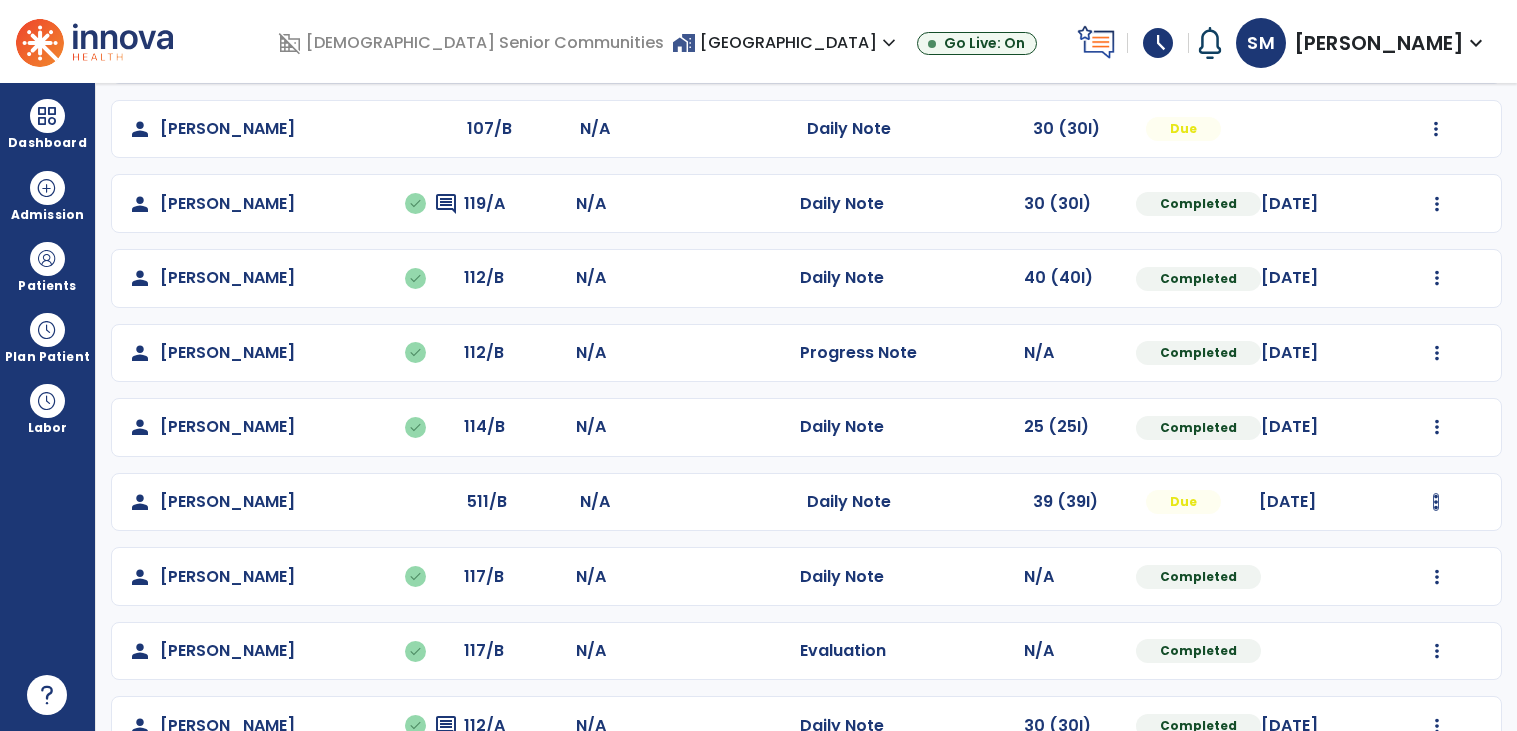 click at bounding box center (1437, -20) 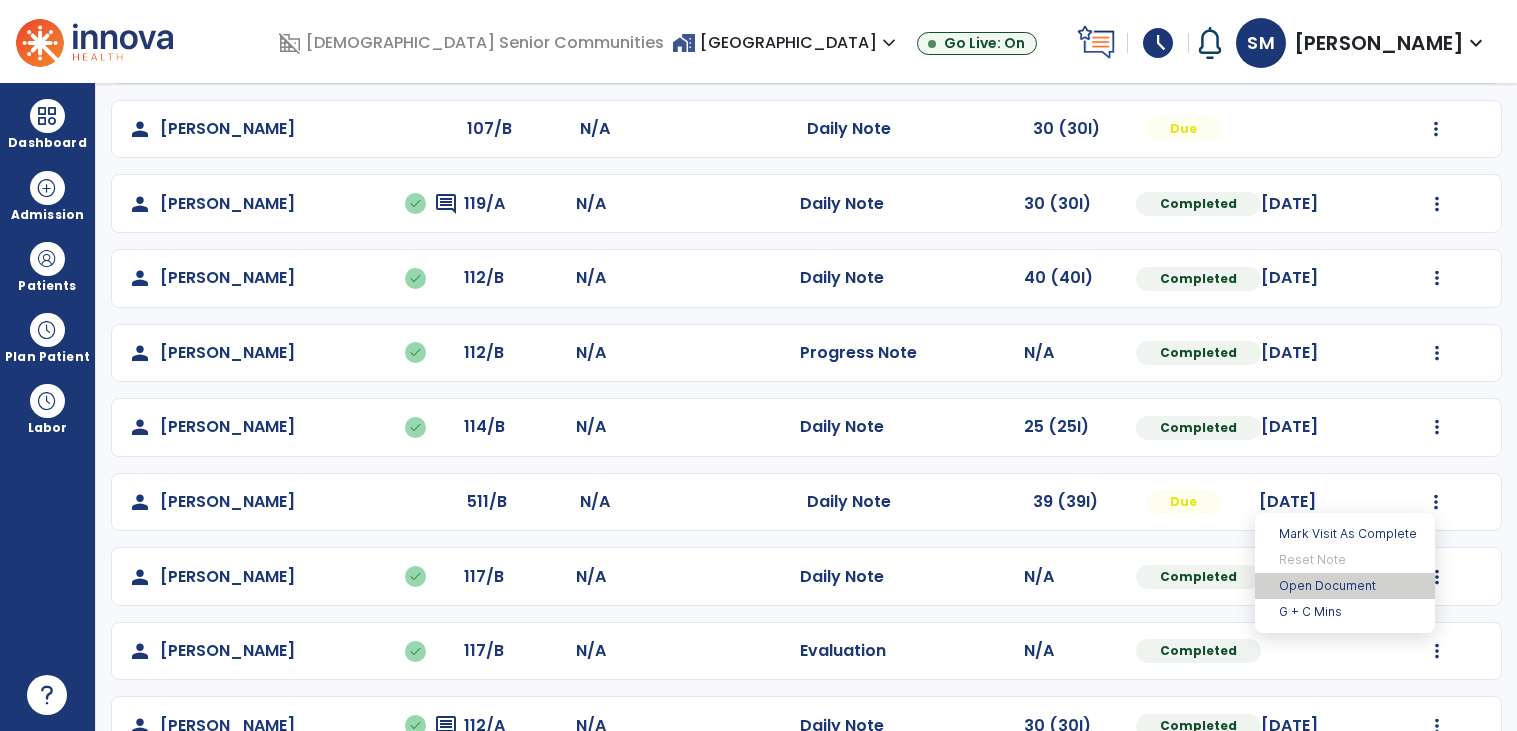 click on "Open Document" at bounding box center (1345, 586) 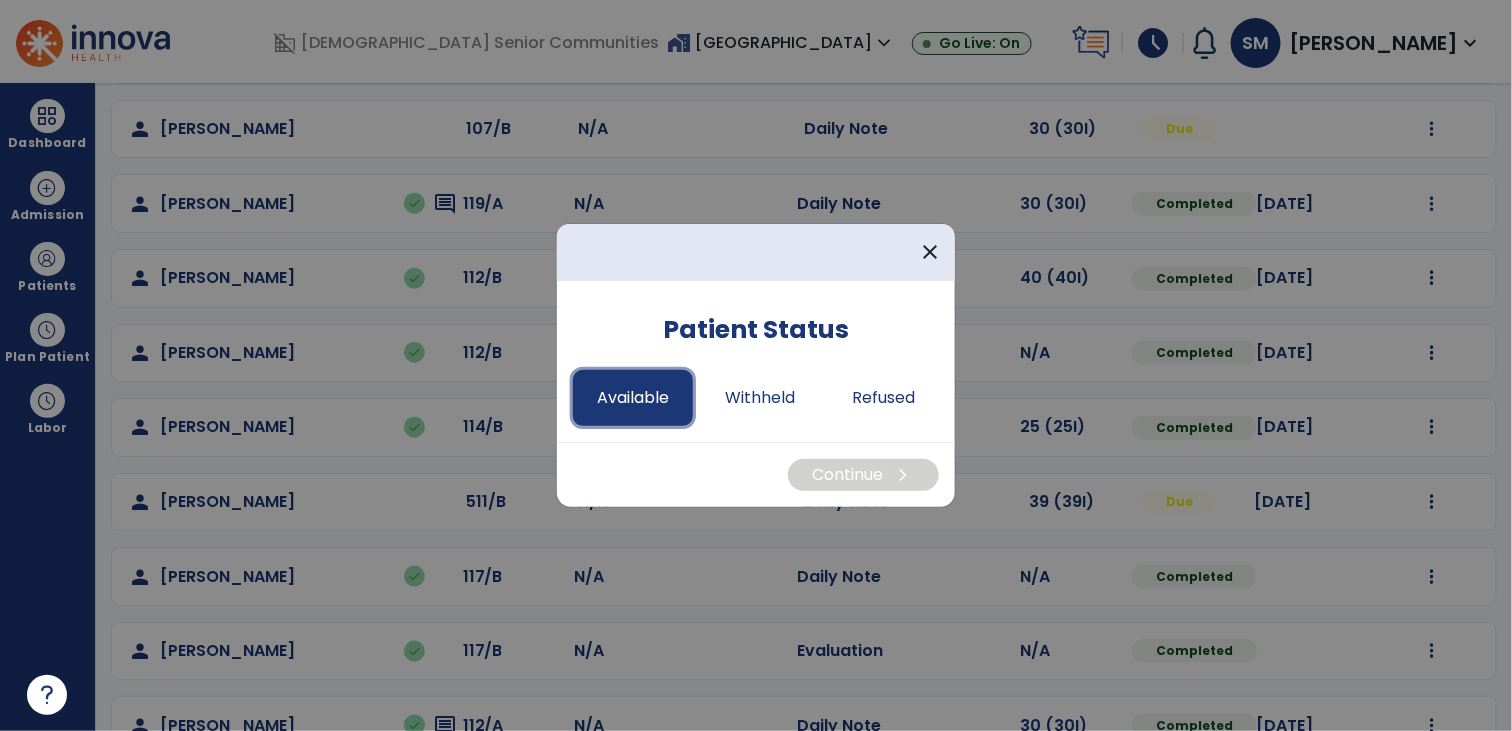 click on "Available" at bounding box center (633, 398) 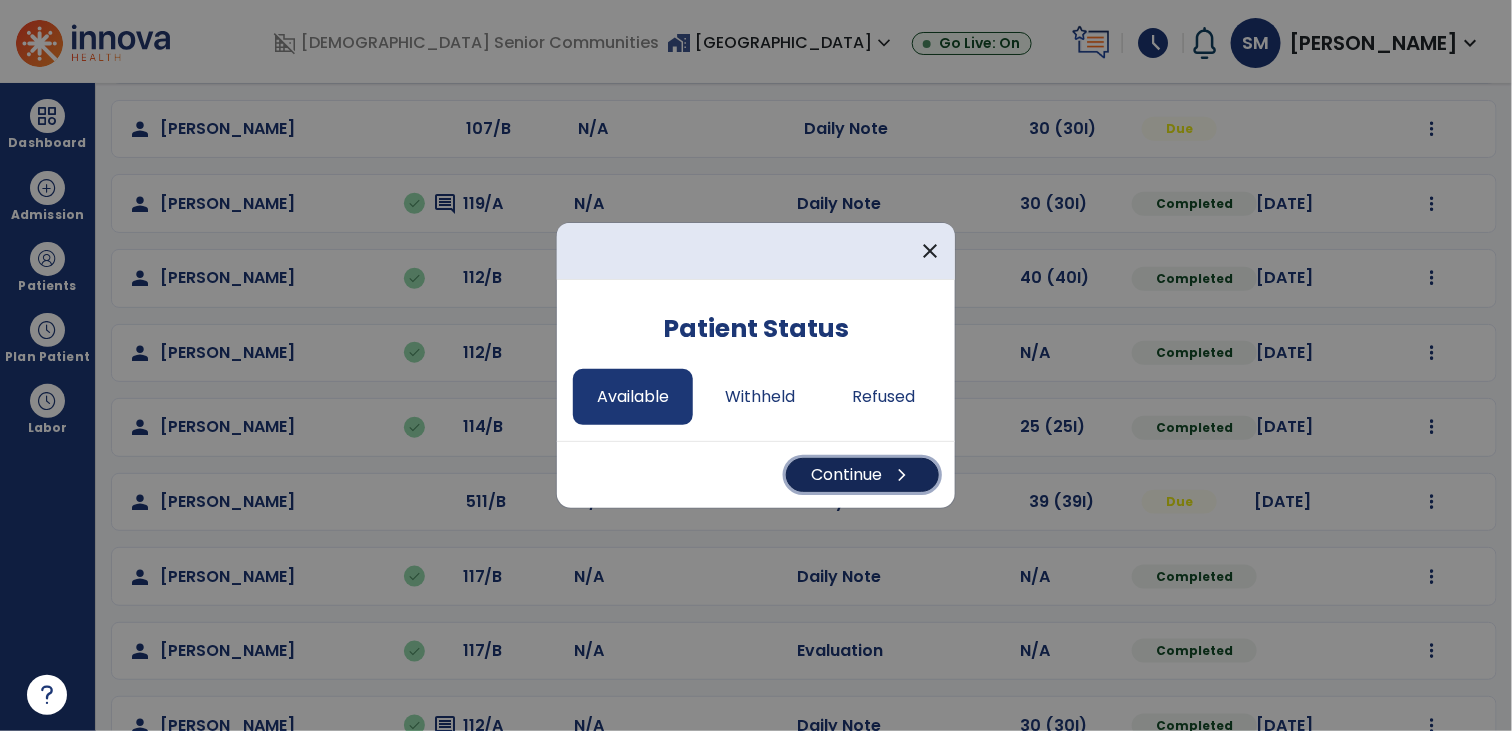 click on "Continue   chevron_right" at bounding box center (862, 475) 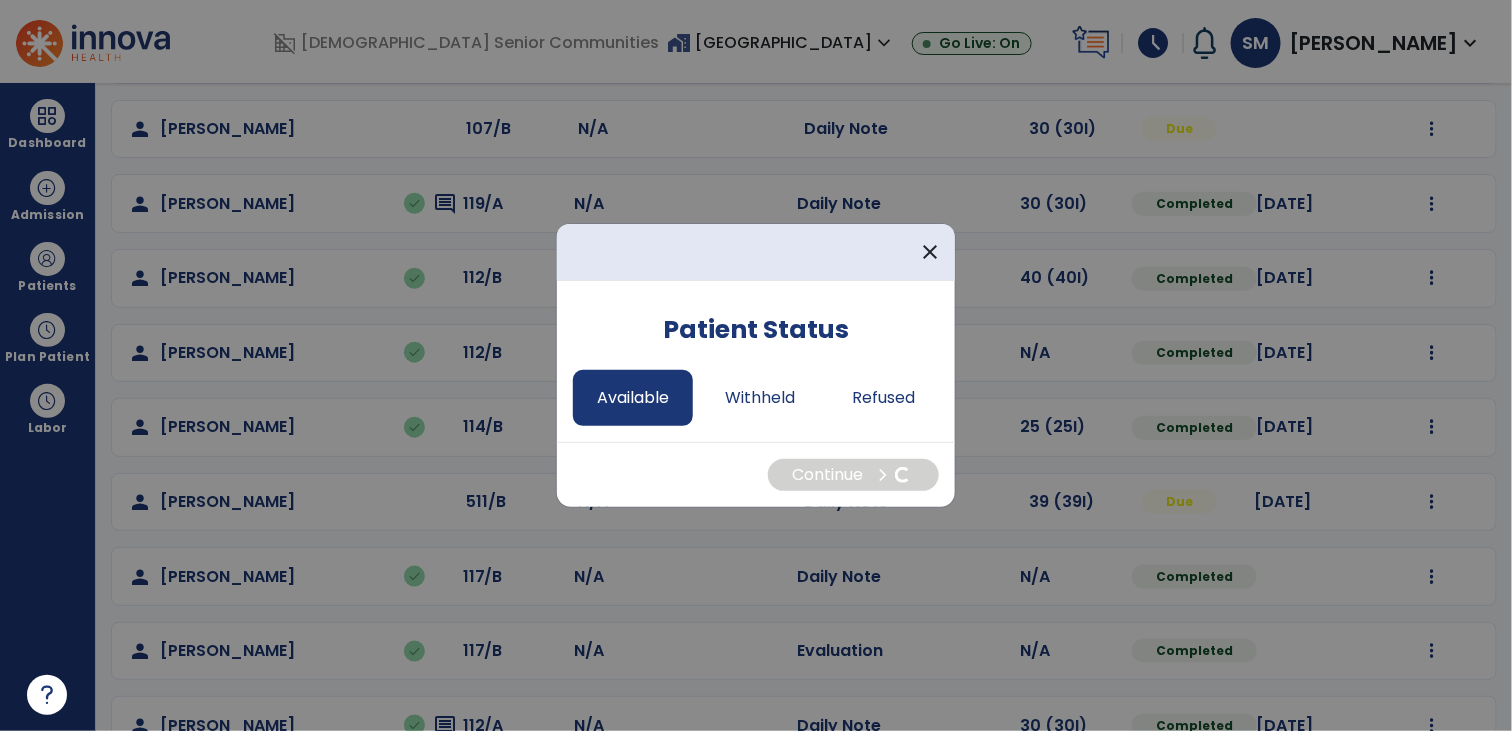 select on "*" 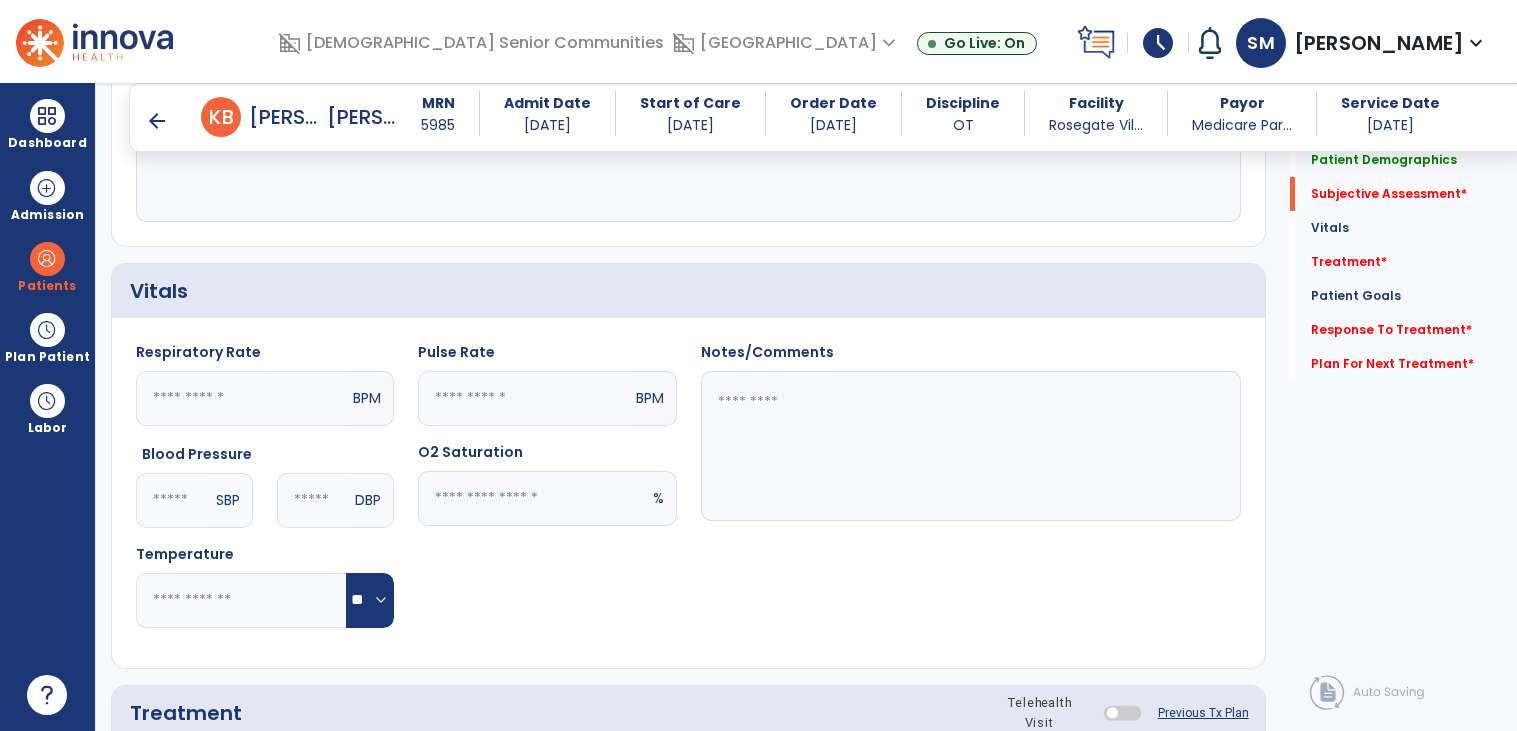 scroll, scrollTop: 255, scrollLeft: 0, axis: vertical 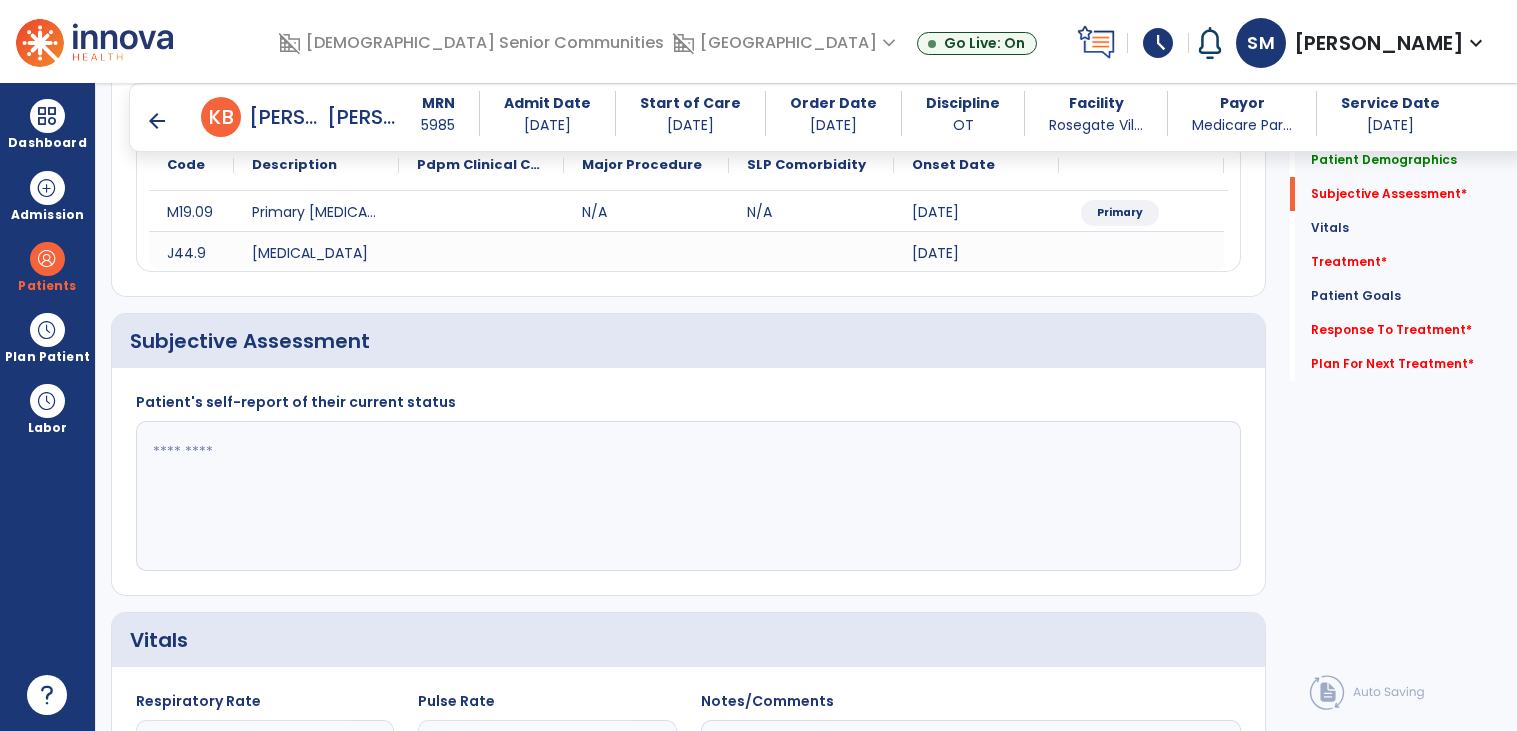 click 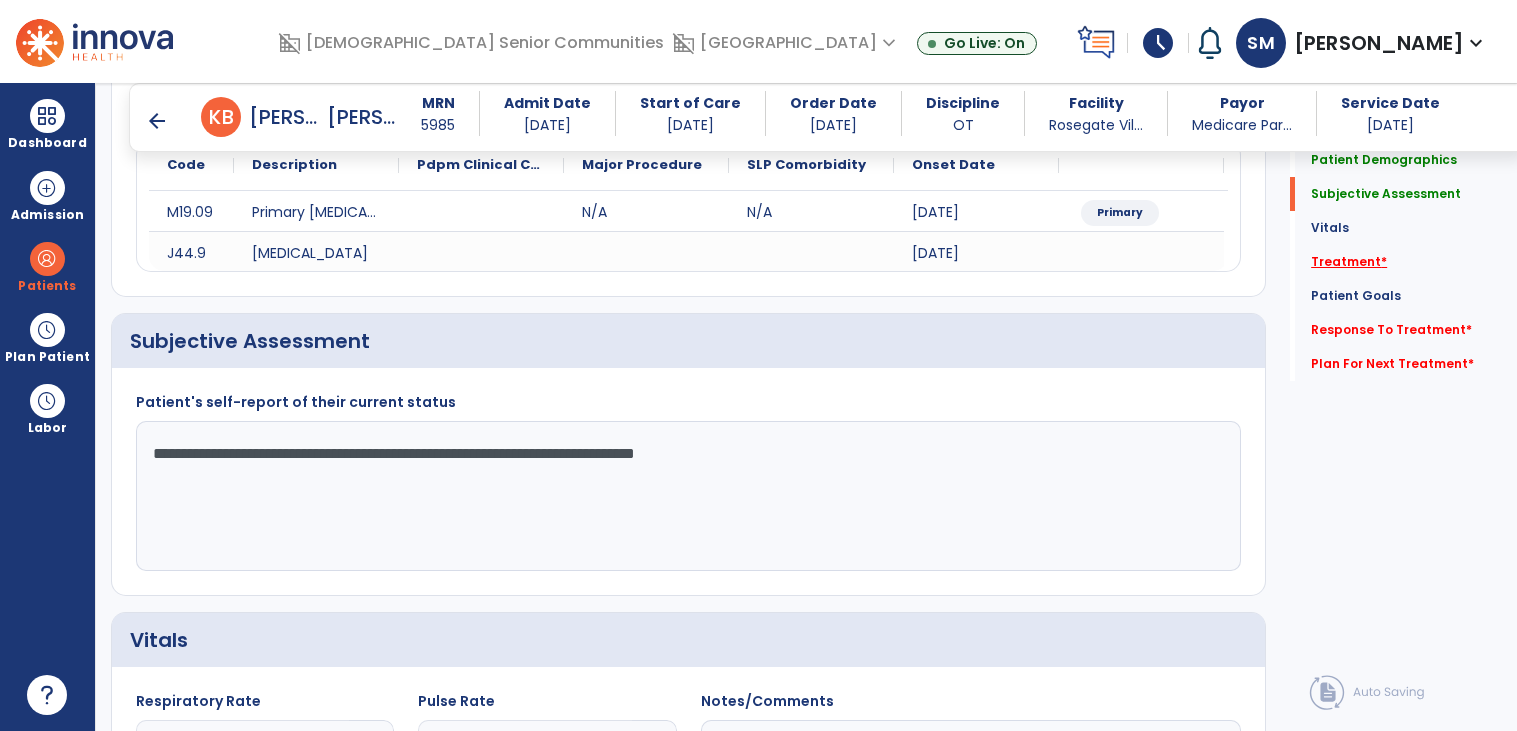 type on "**********" 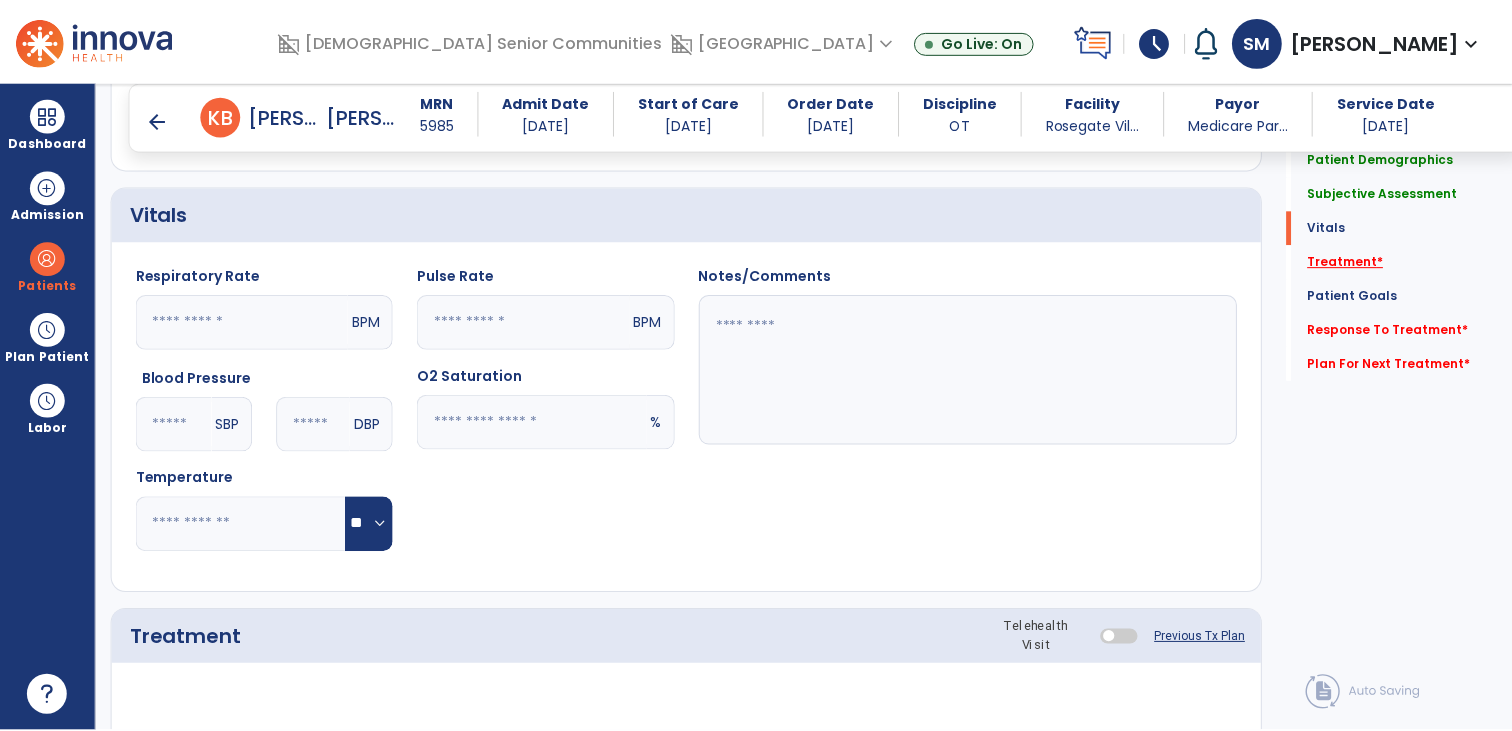 scroll, scrollTop: 1010, scrollLeft: 0, axis: vertical 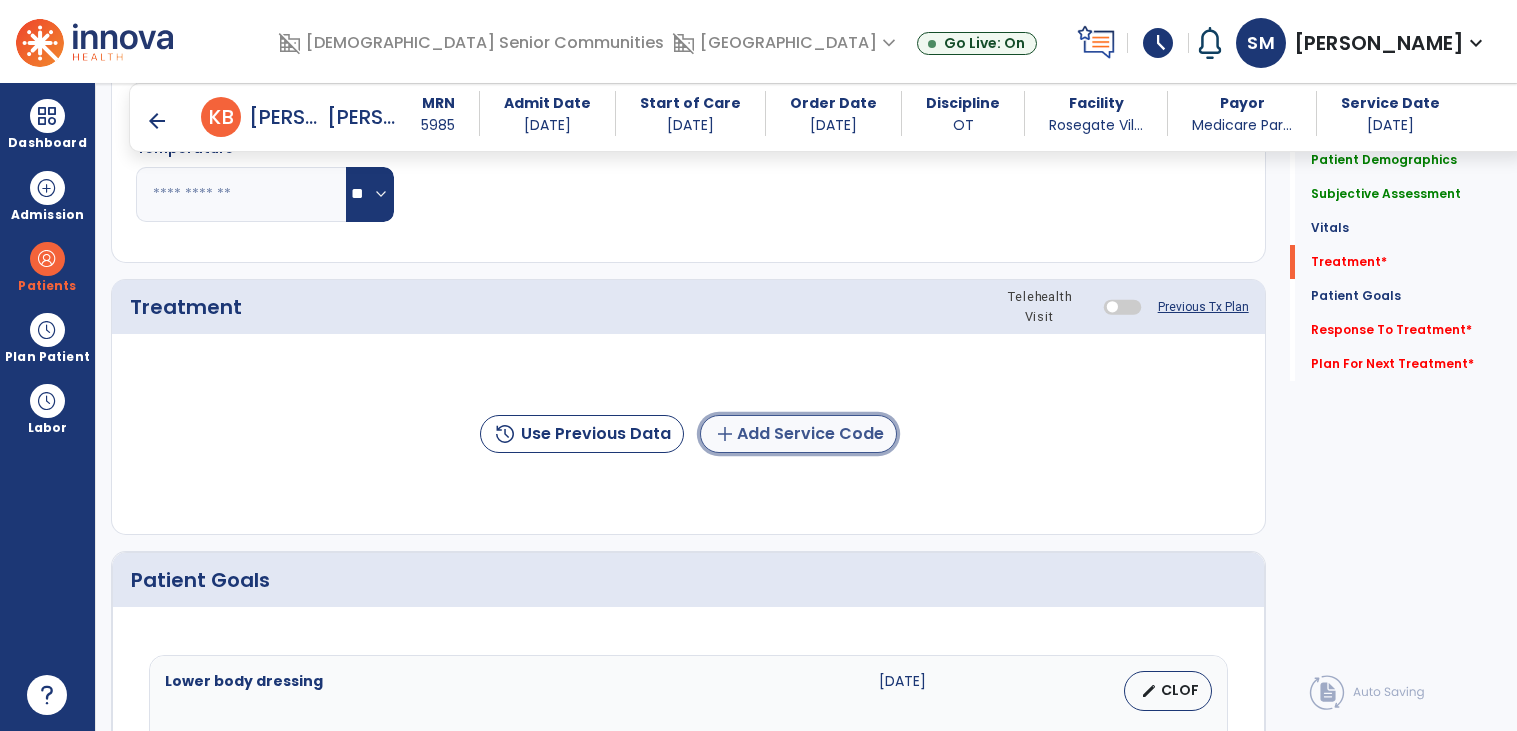 click on "add  Add Service Code" 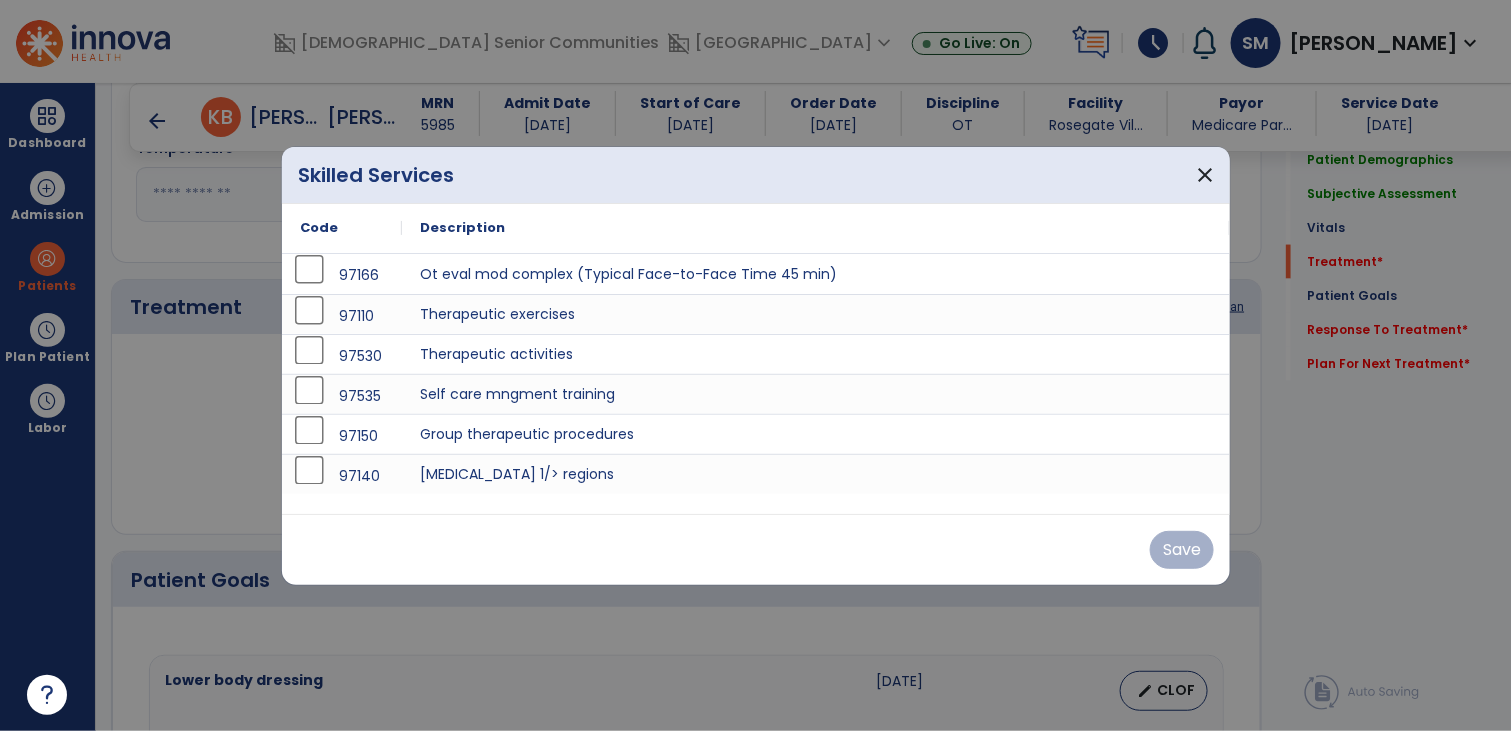 scroll, scrollTop: 1010, scrollLeft: 0, axis: vertical 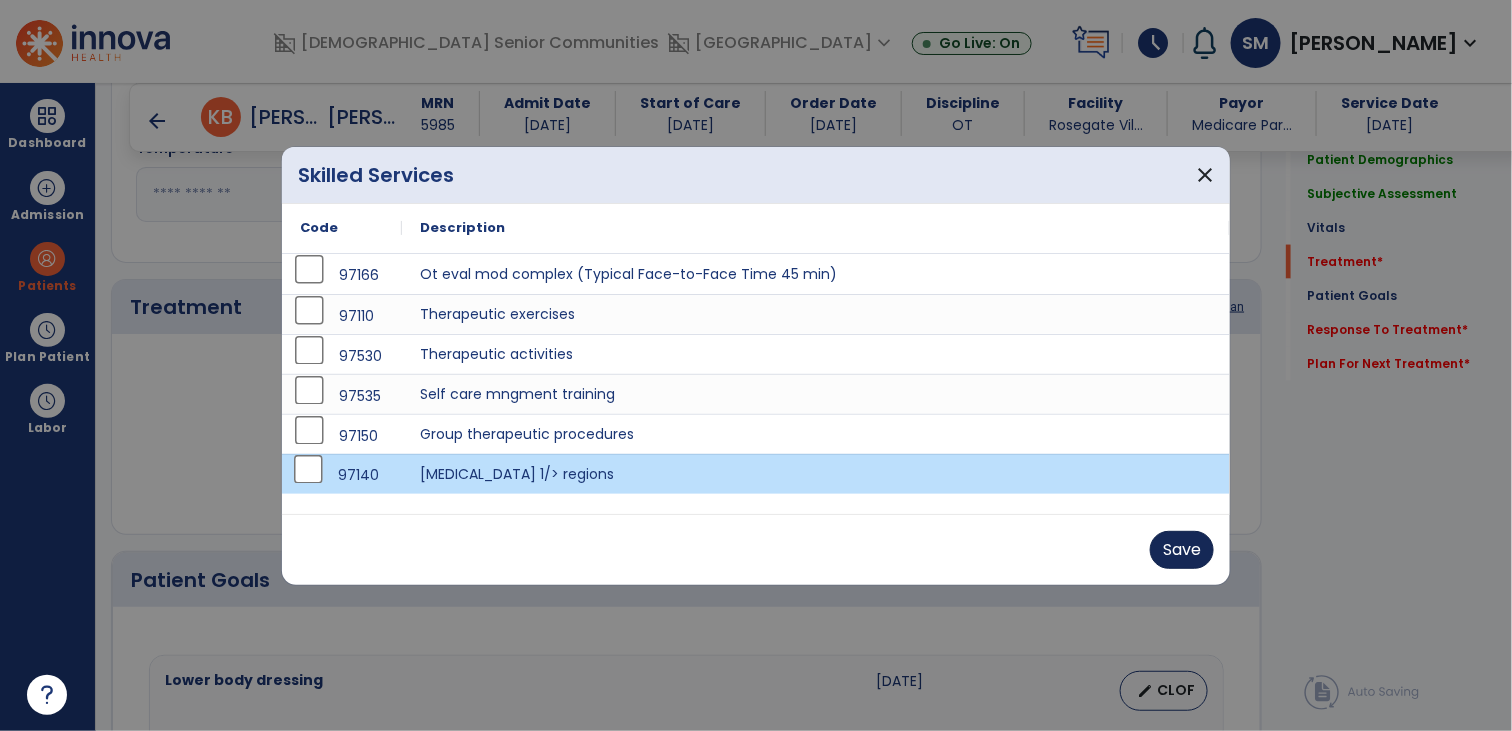 click on "Save" at bounding box center (1182, 550) 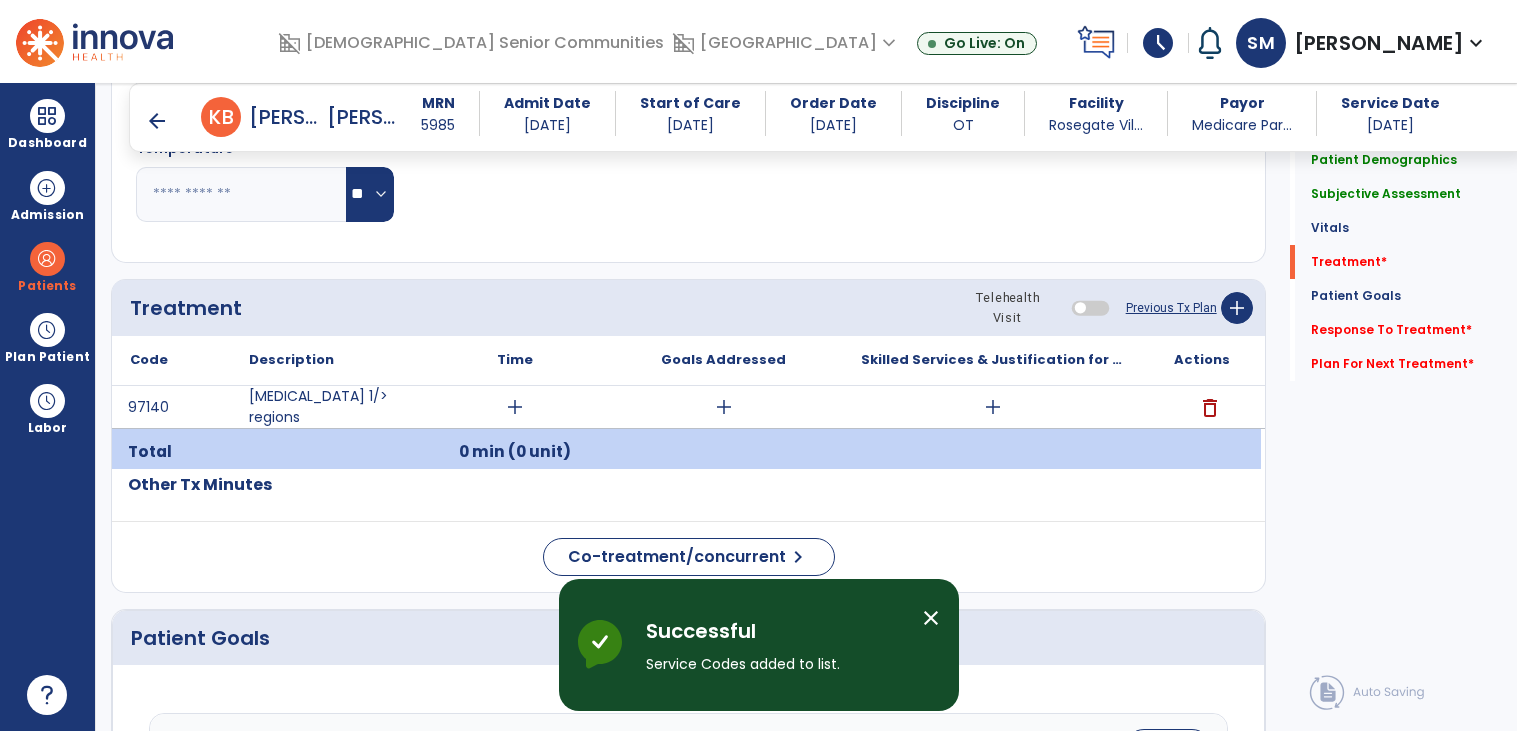 click on "add" at bounding box center [515, 407] 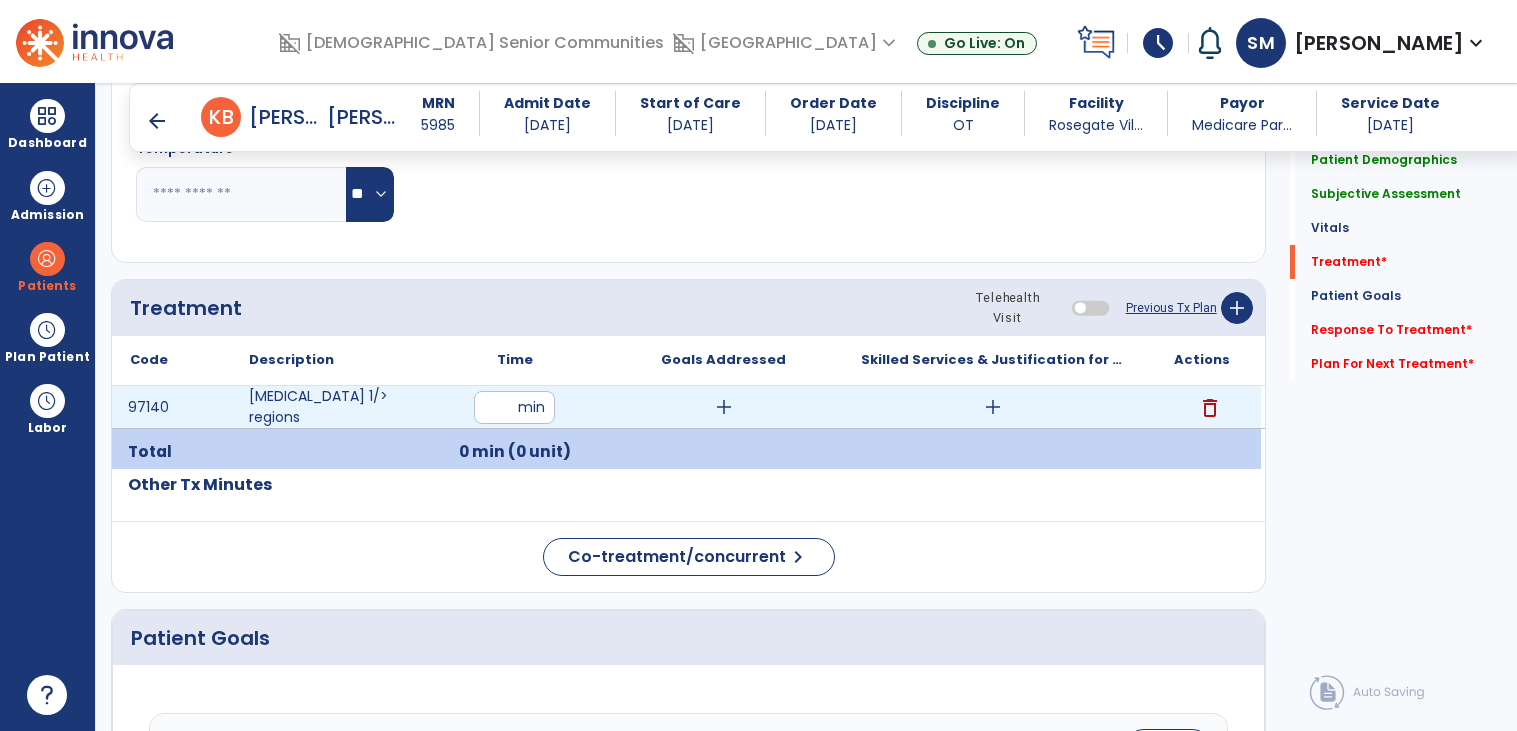 type on "**" 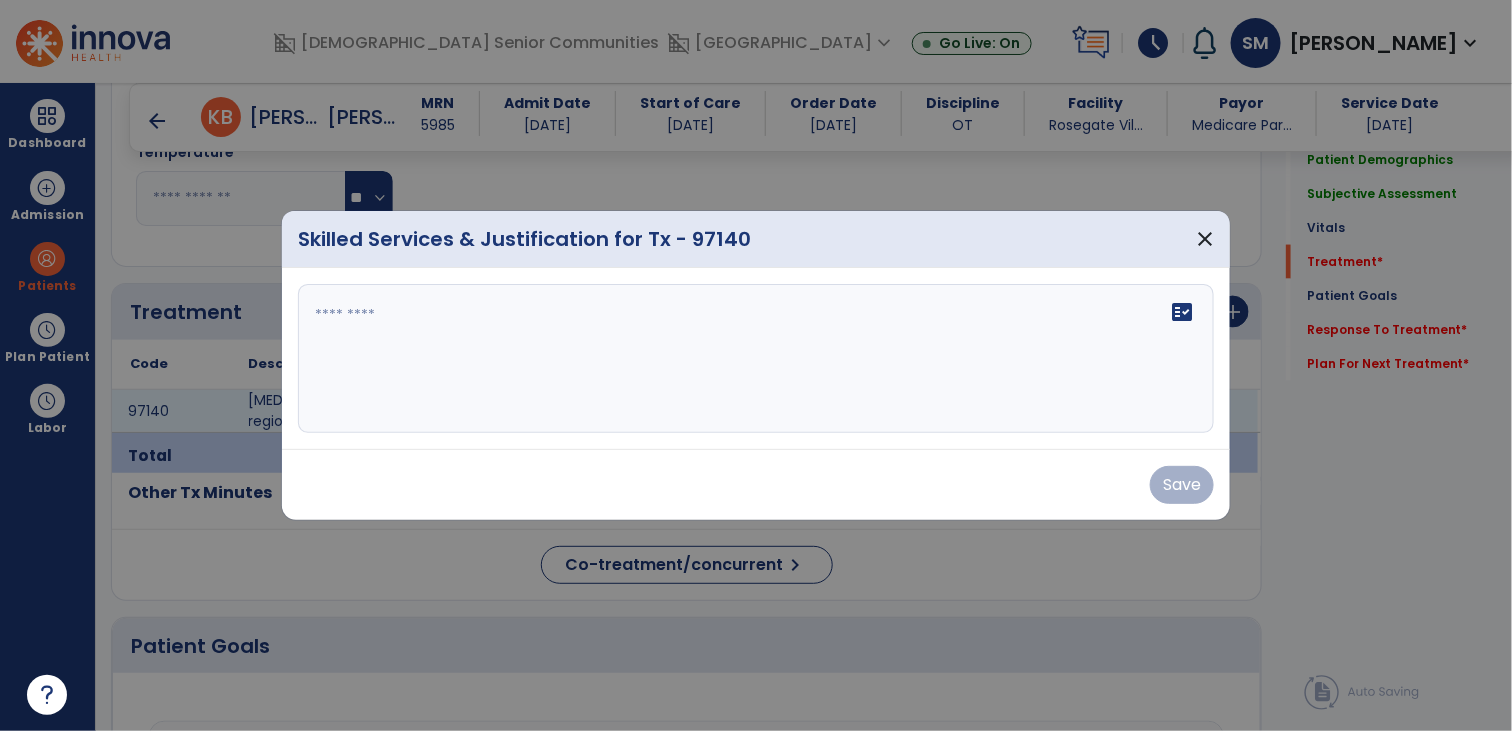 click on "fact_check" at bounding box center (756, 359) 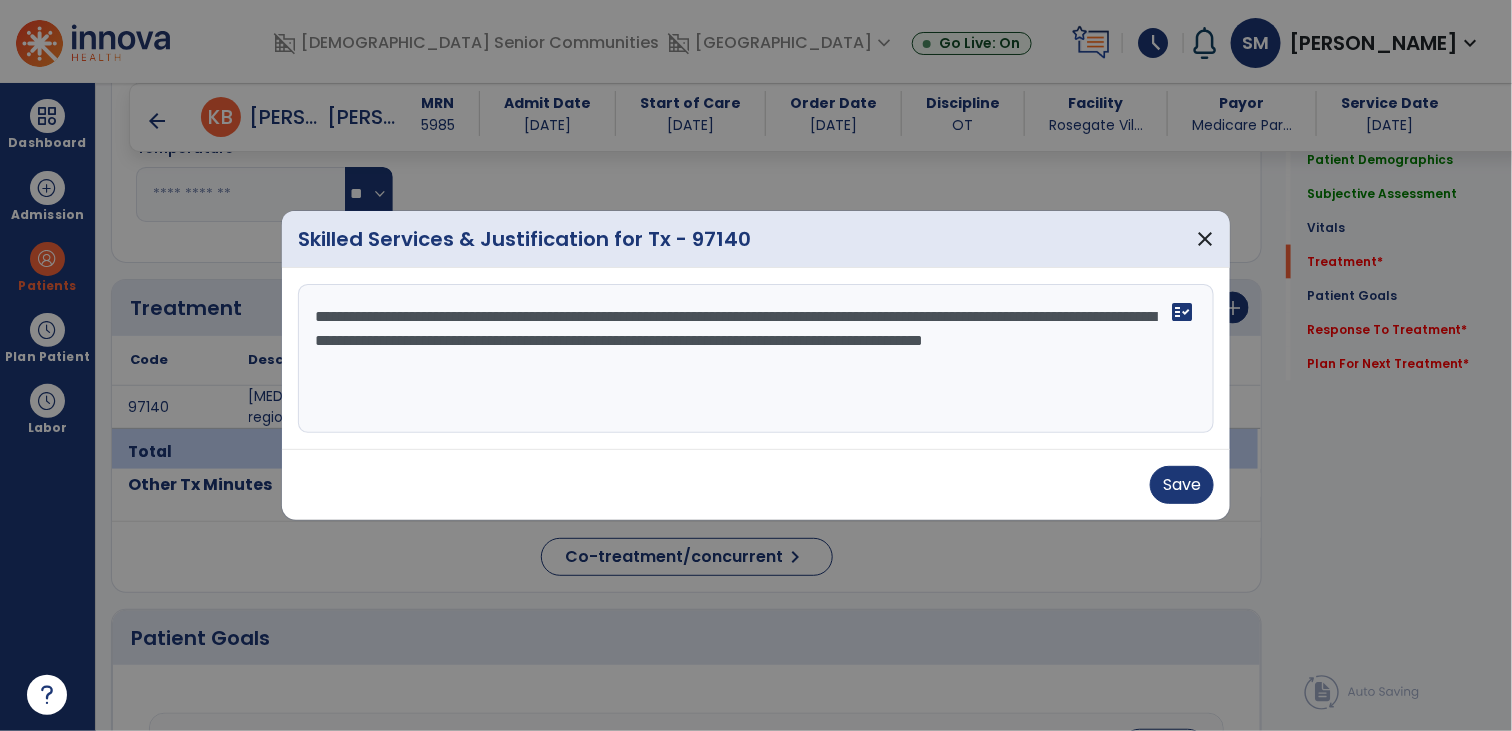 type on "**********" 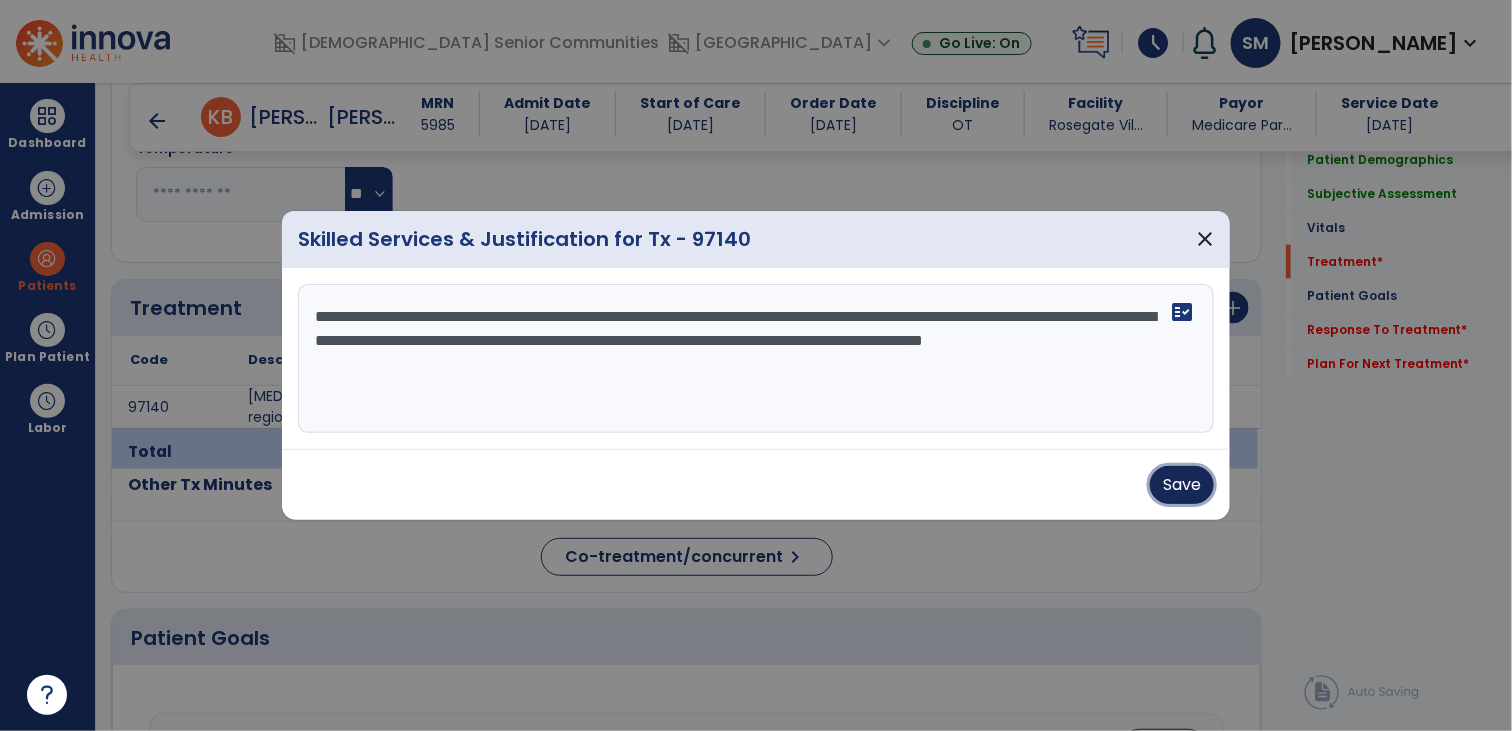 click on "Save" at bounding box center [1182, 485] 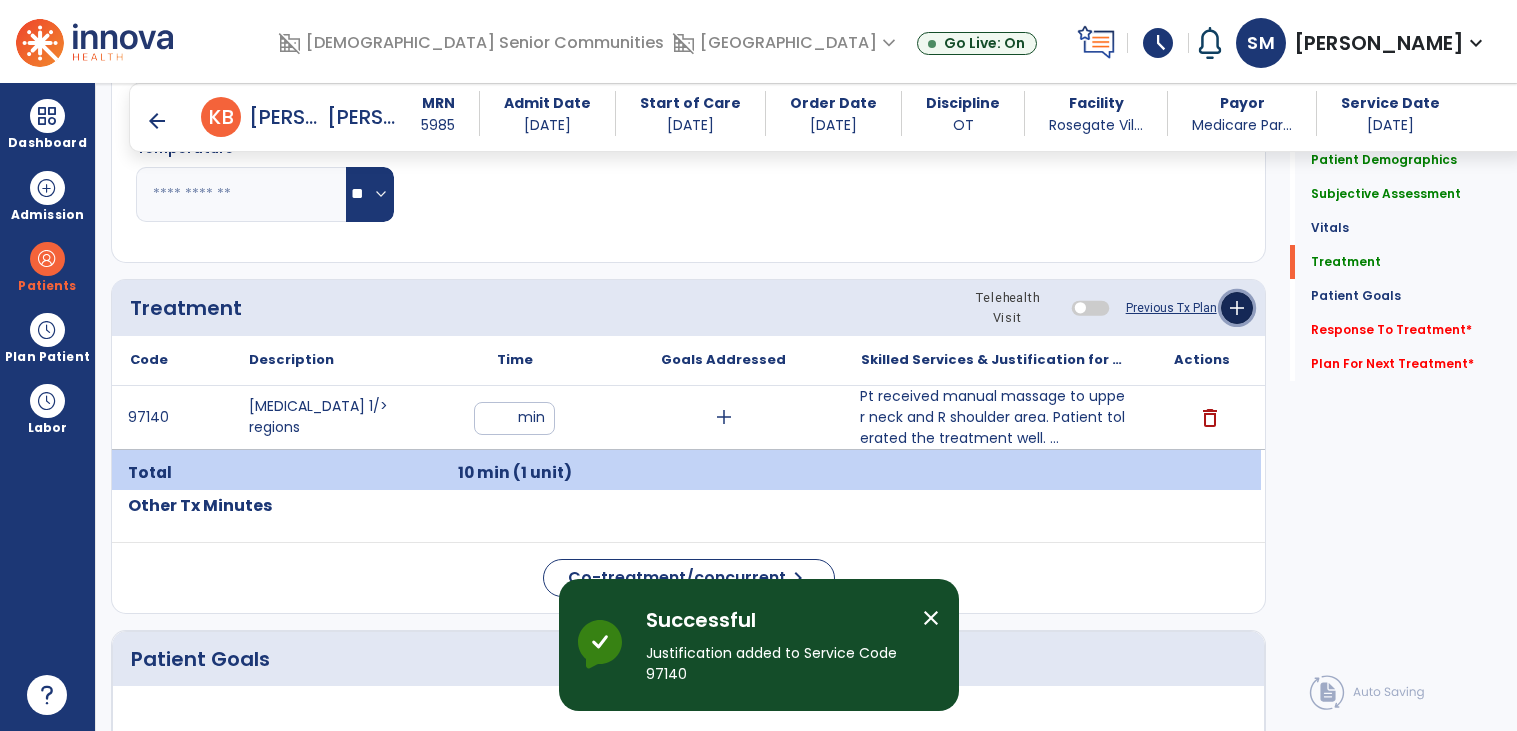 click on "add" 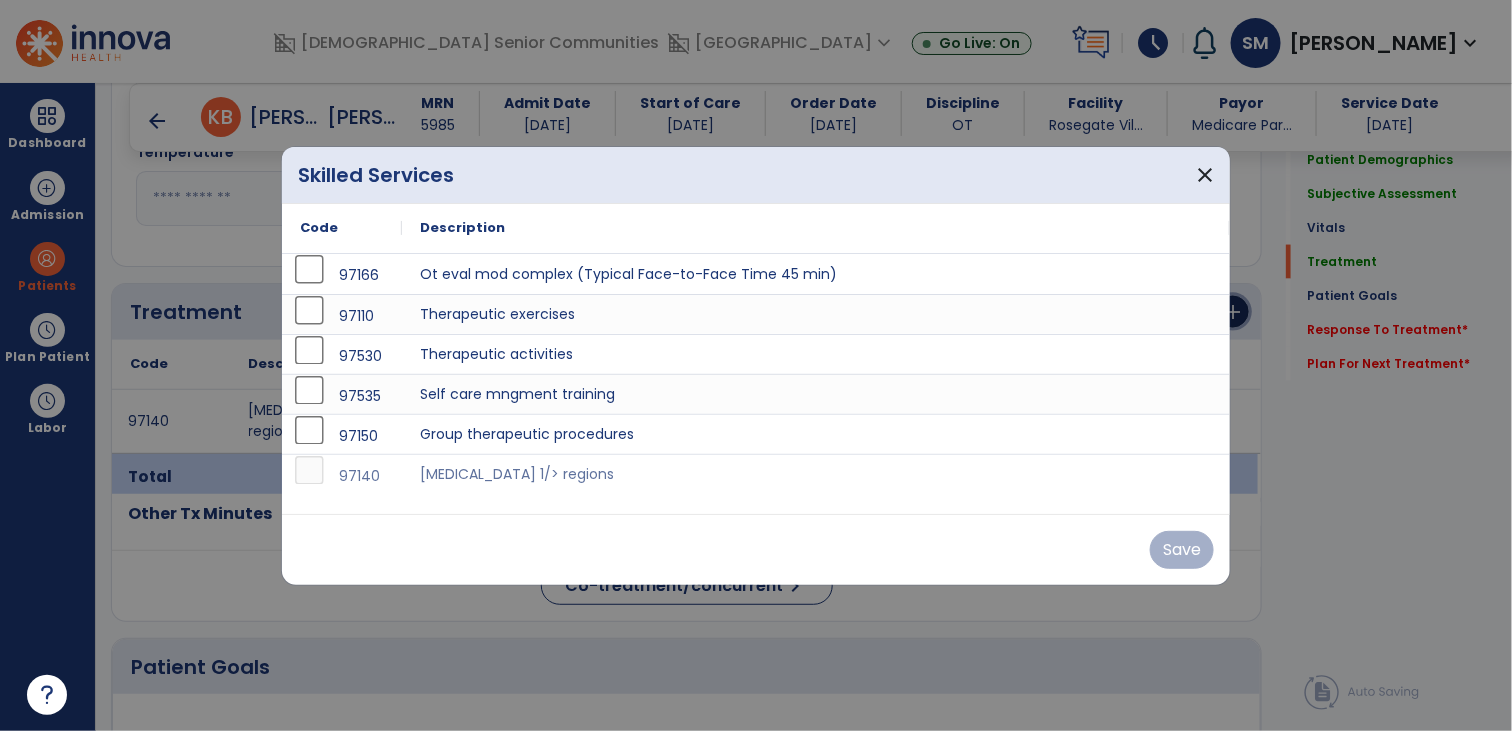 scroll, scrollTop: 1010, scrollLeft: 0, axis: vertical 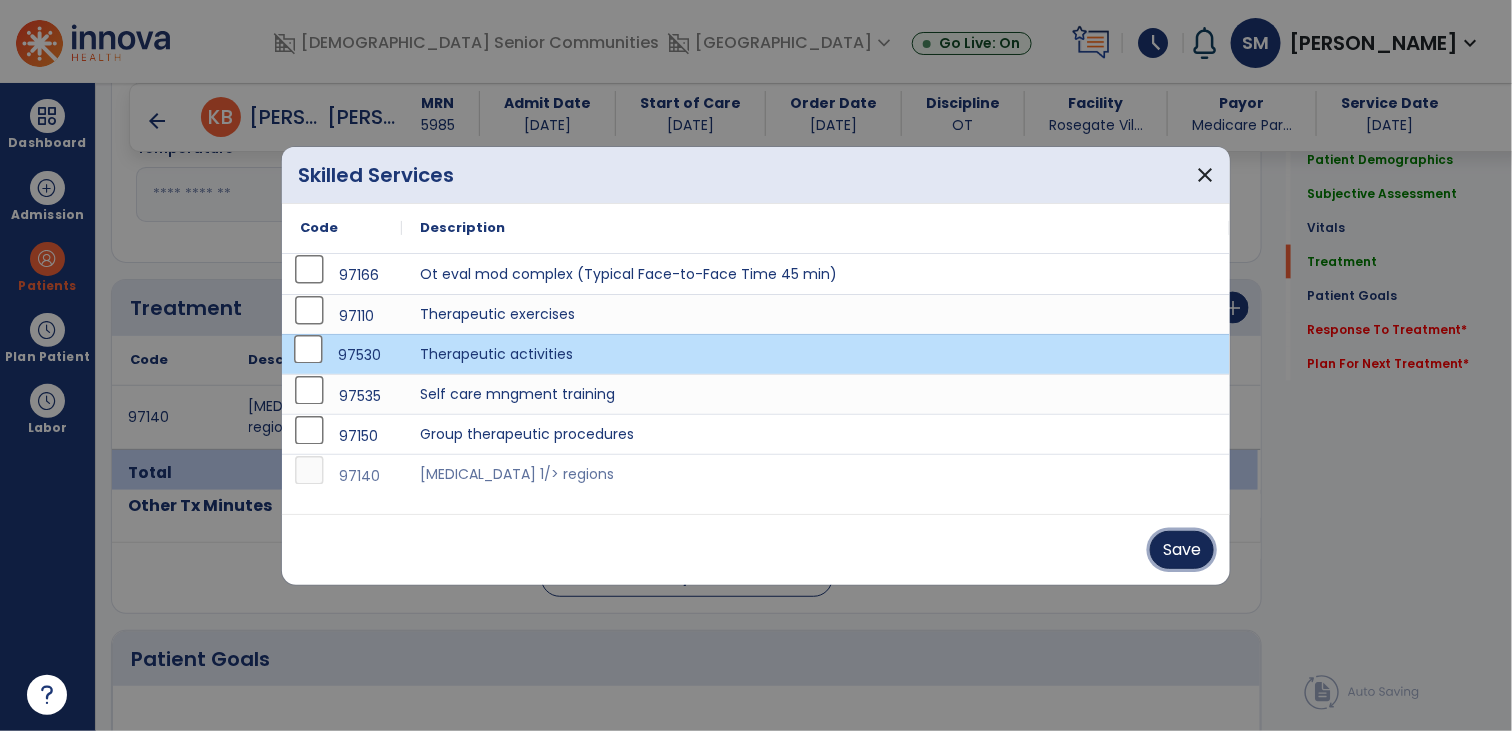 click on "Save" at bounding box center [1182, 550] 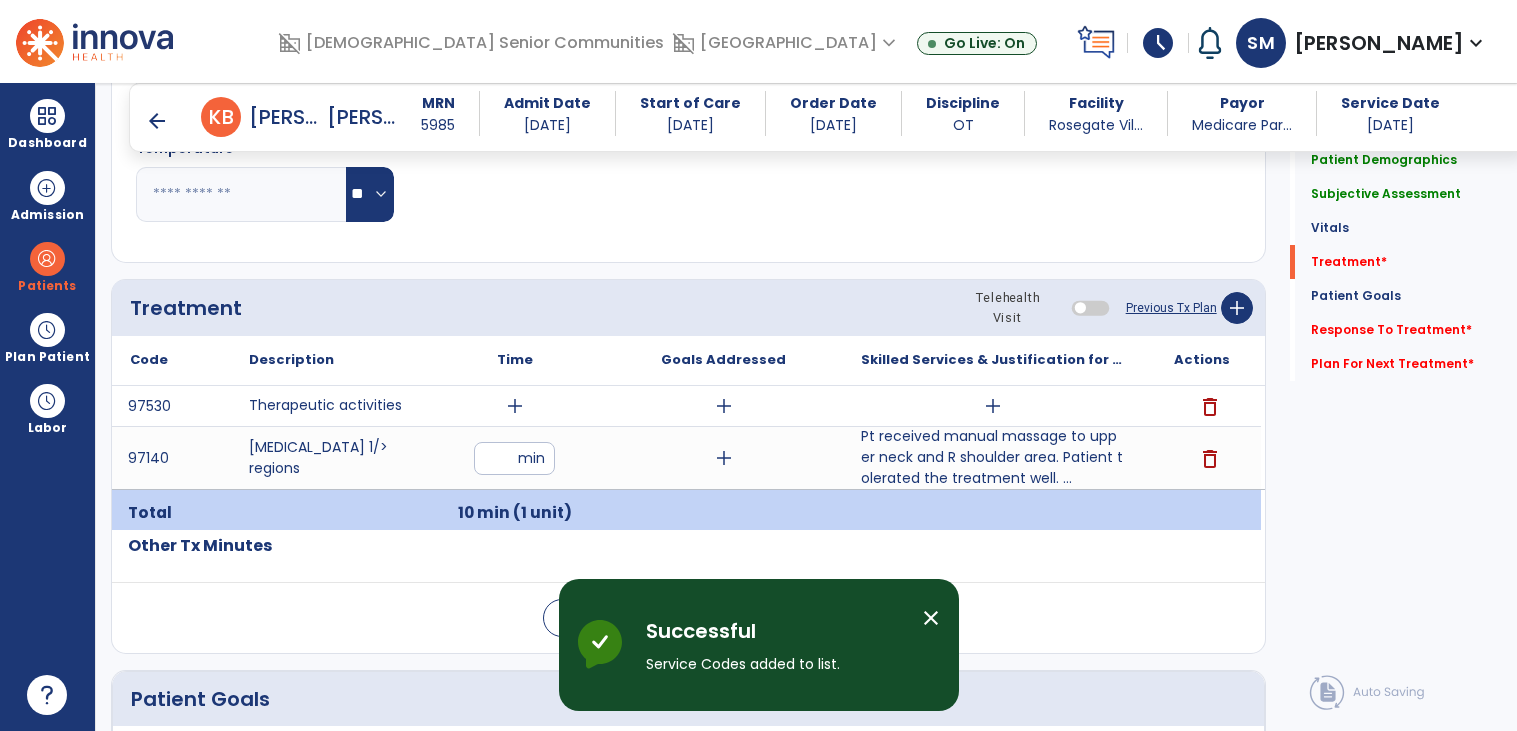 click on "add" at bounding box center (515, 406) 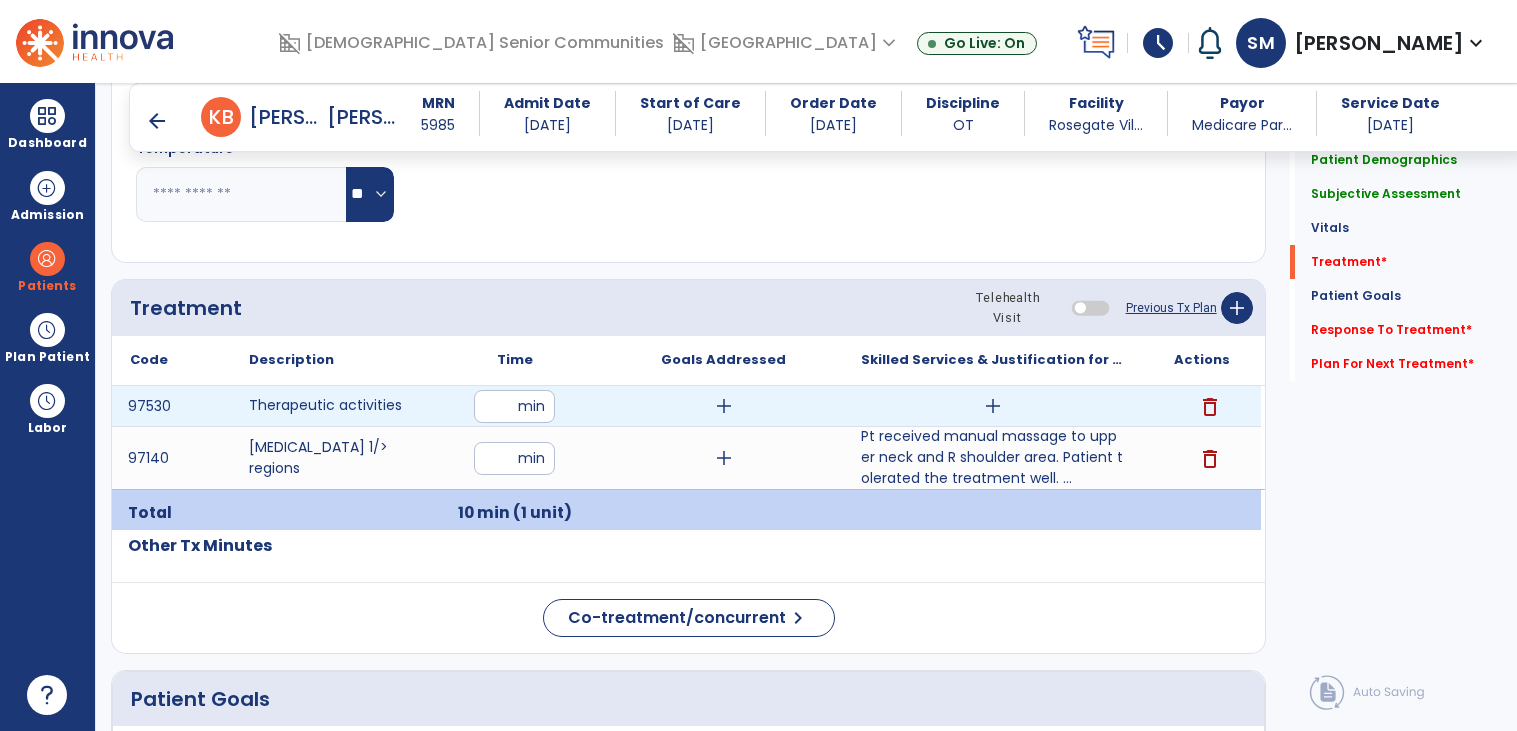 type on "**" 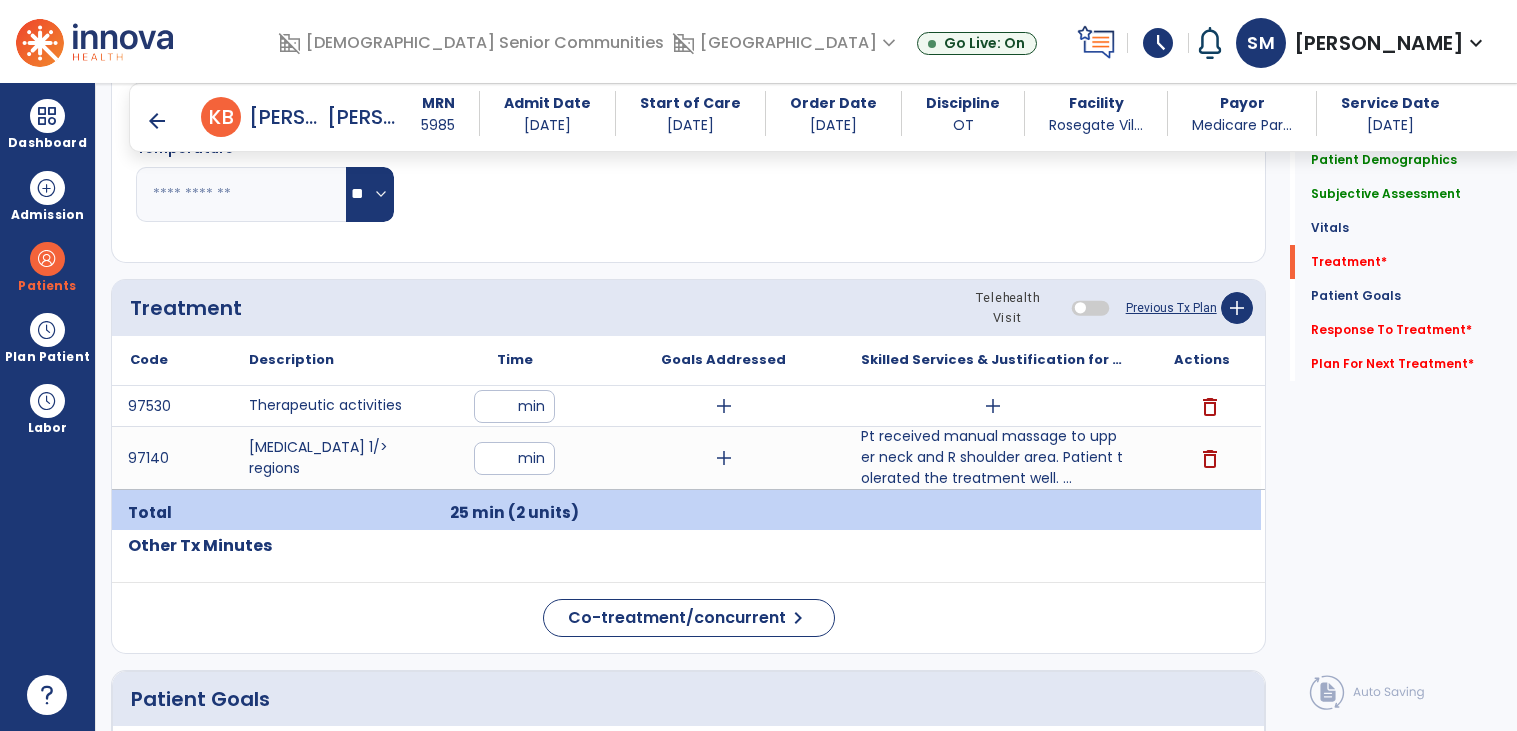 click on "add" at bounding box center [993, 406] 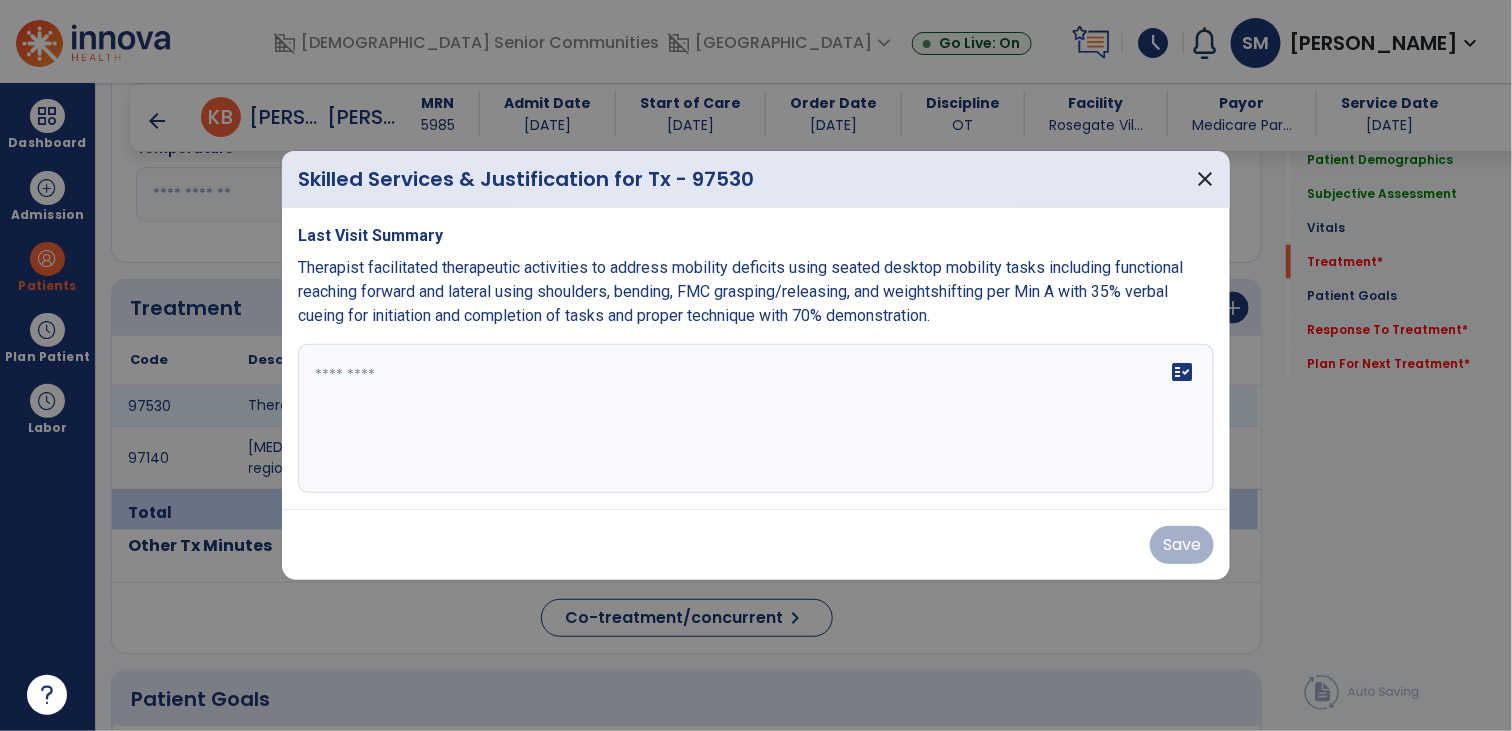 scroll, scrollTop: 1010, scrollLeft: 0, axis: vertical 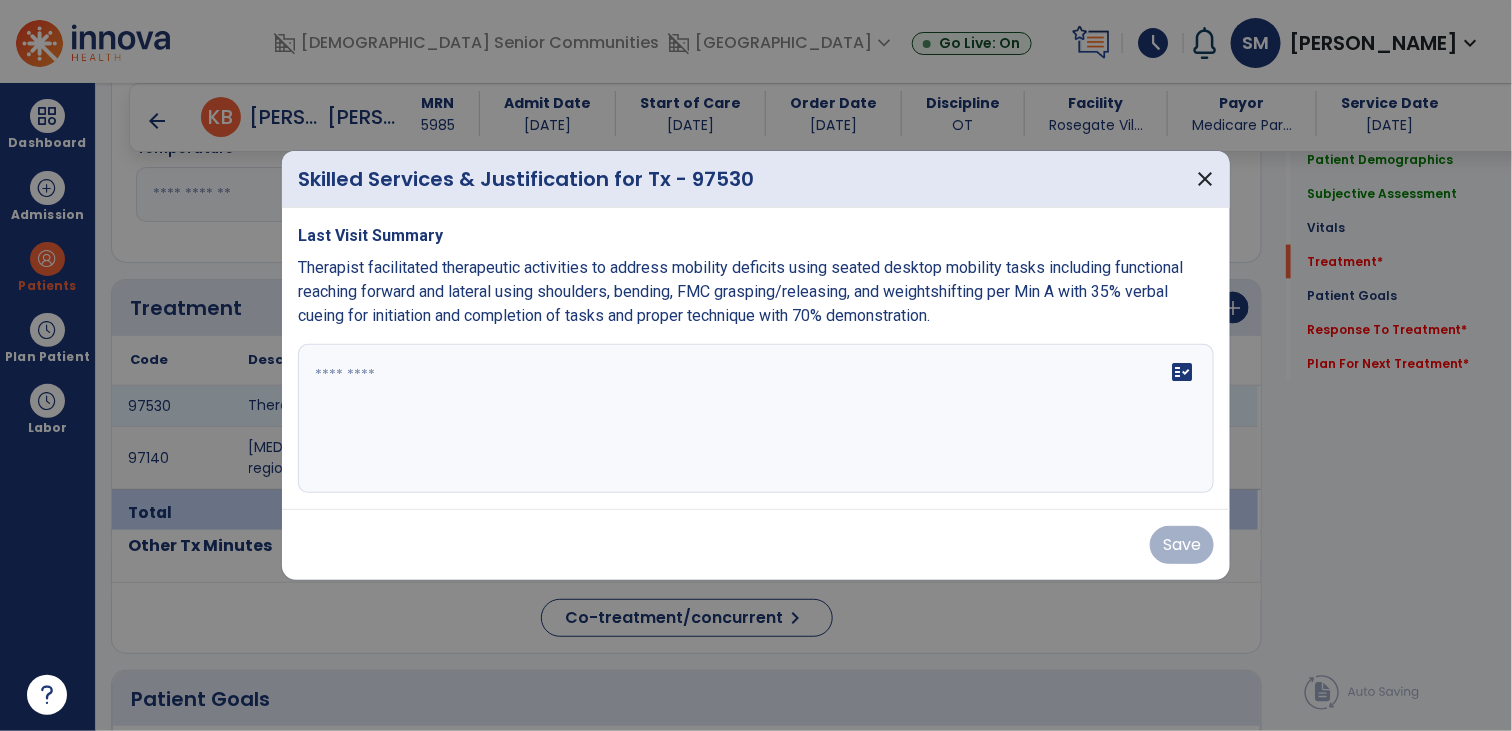 click on "fact_check" at bounding box center [756, 419] 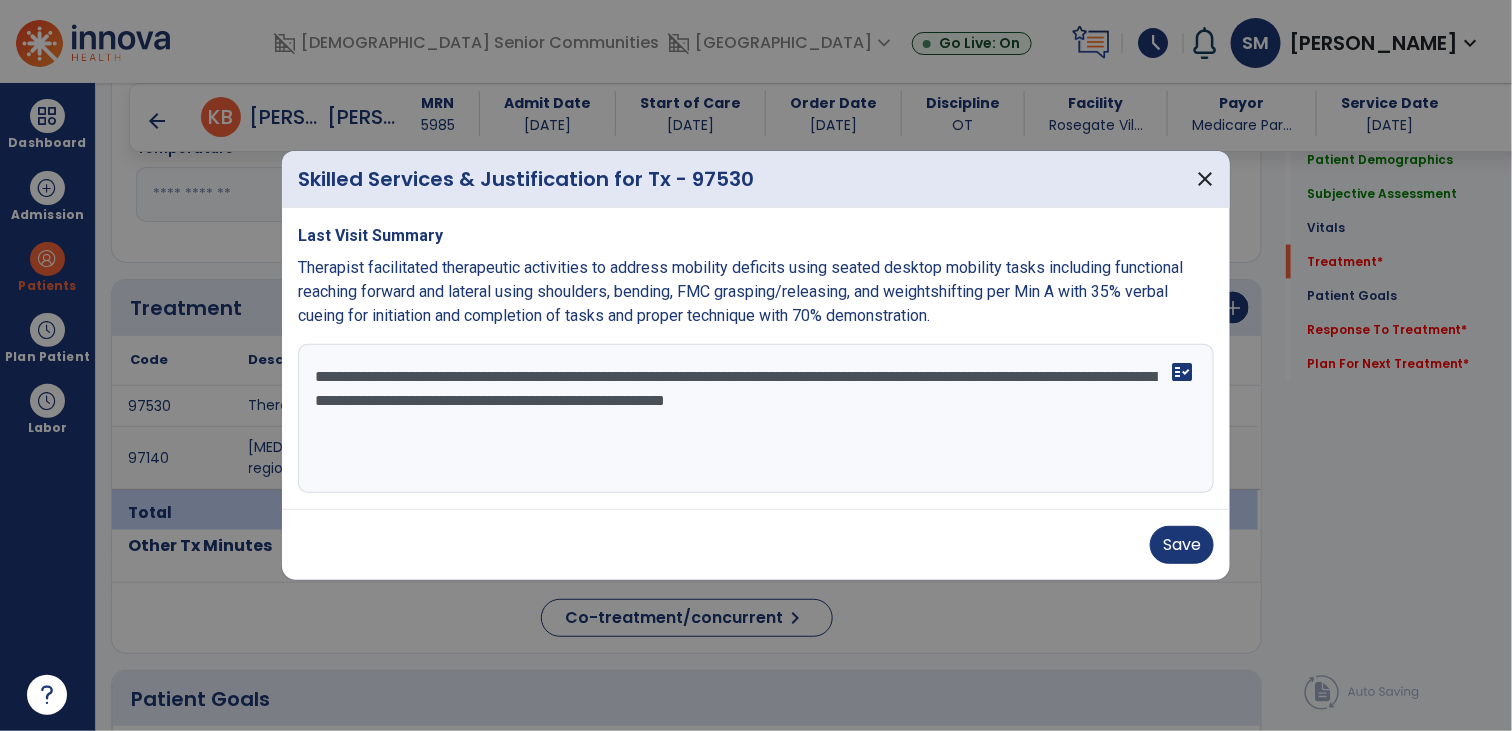 click on "**********" at bounding box center [756, 419] 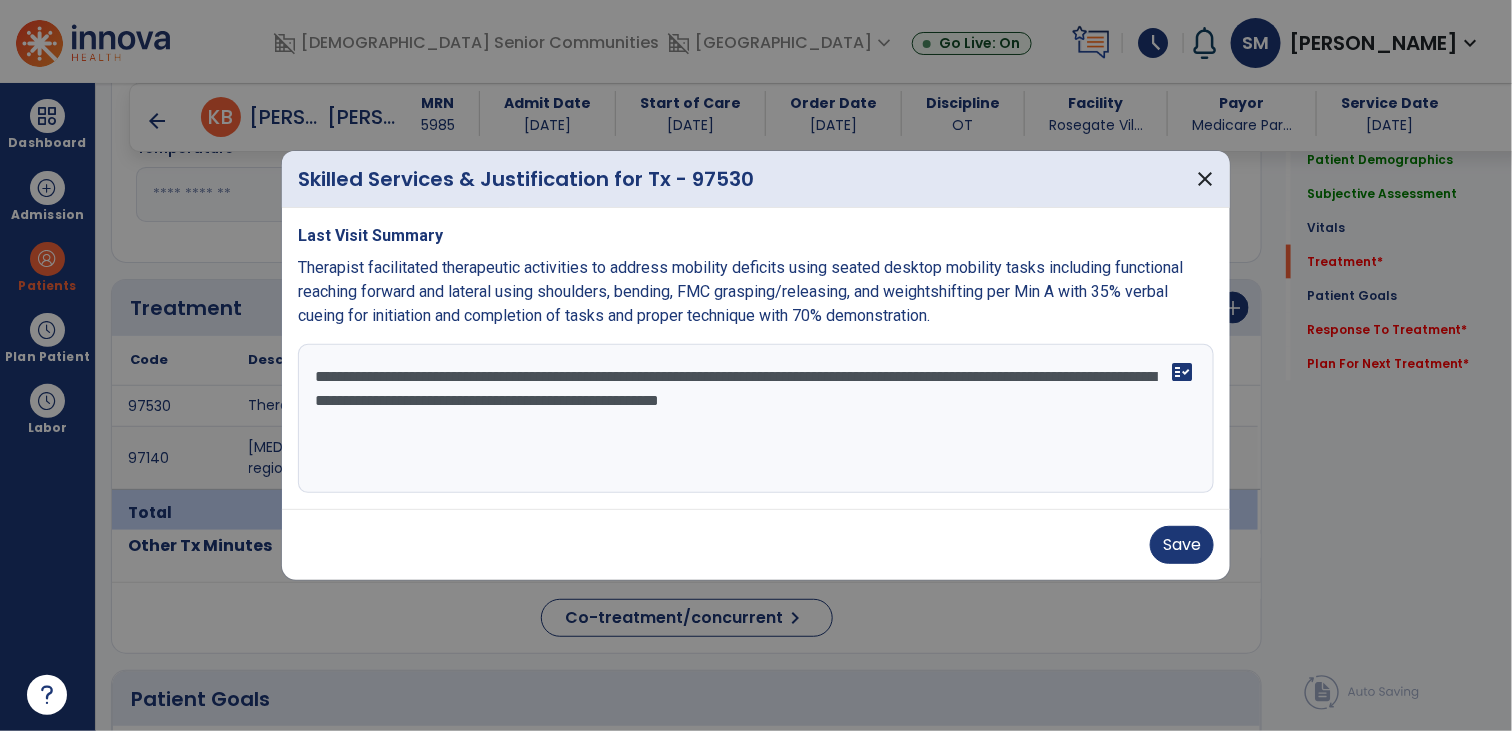 click on "**********" at bounding box center (756, 419) 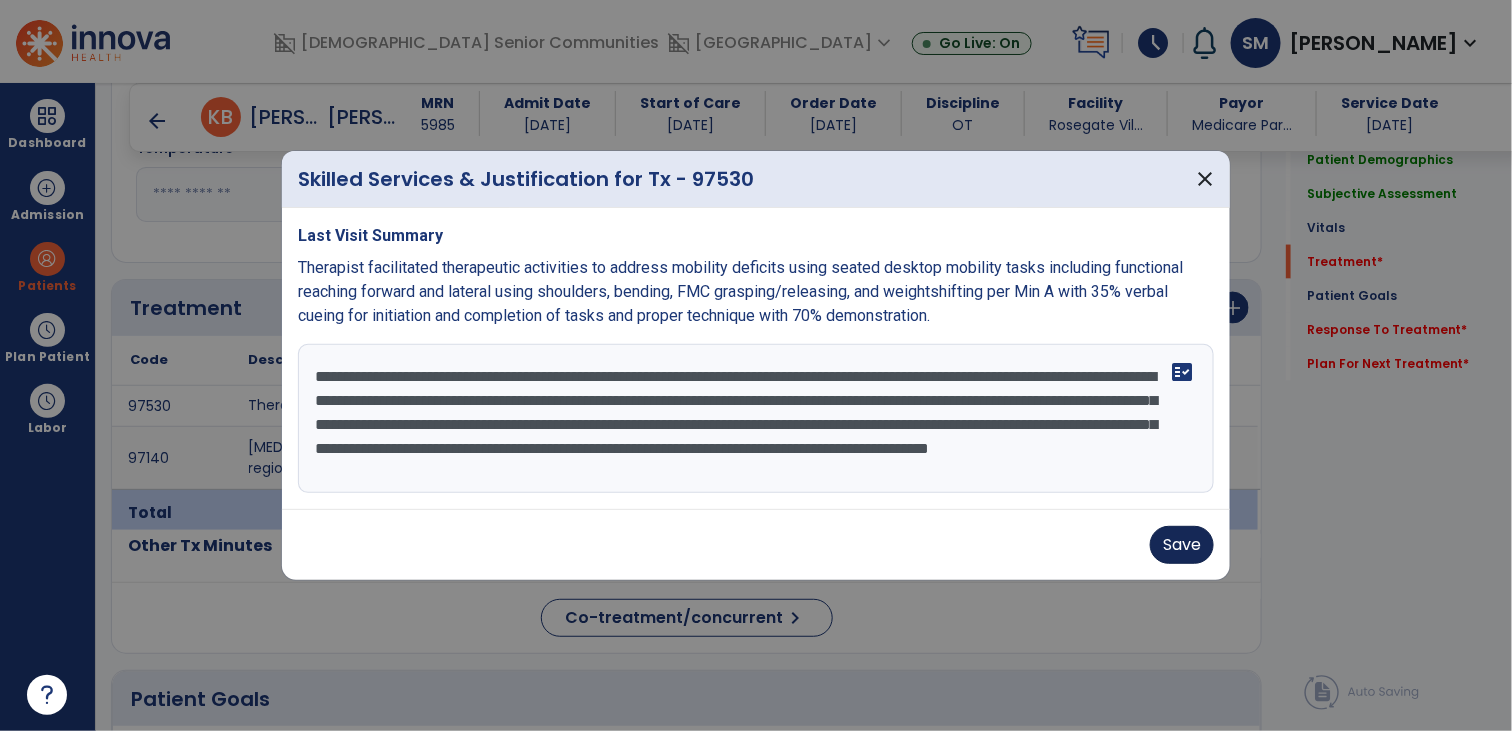 type on "**********" 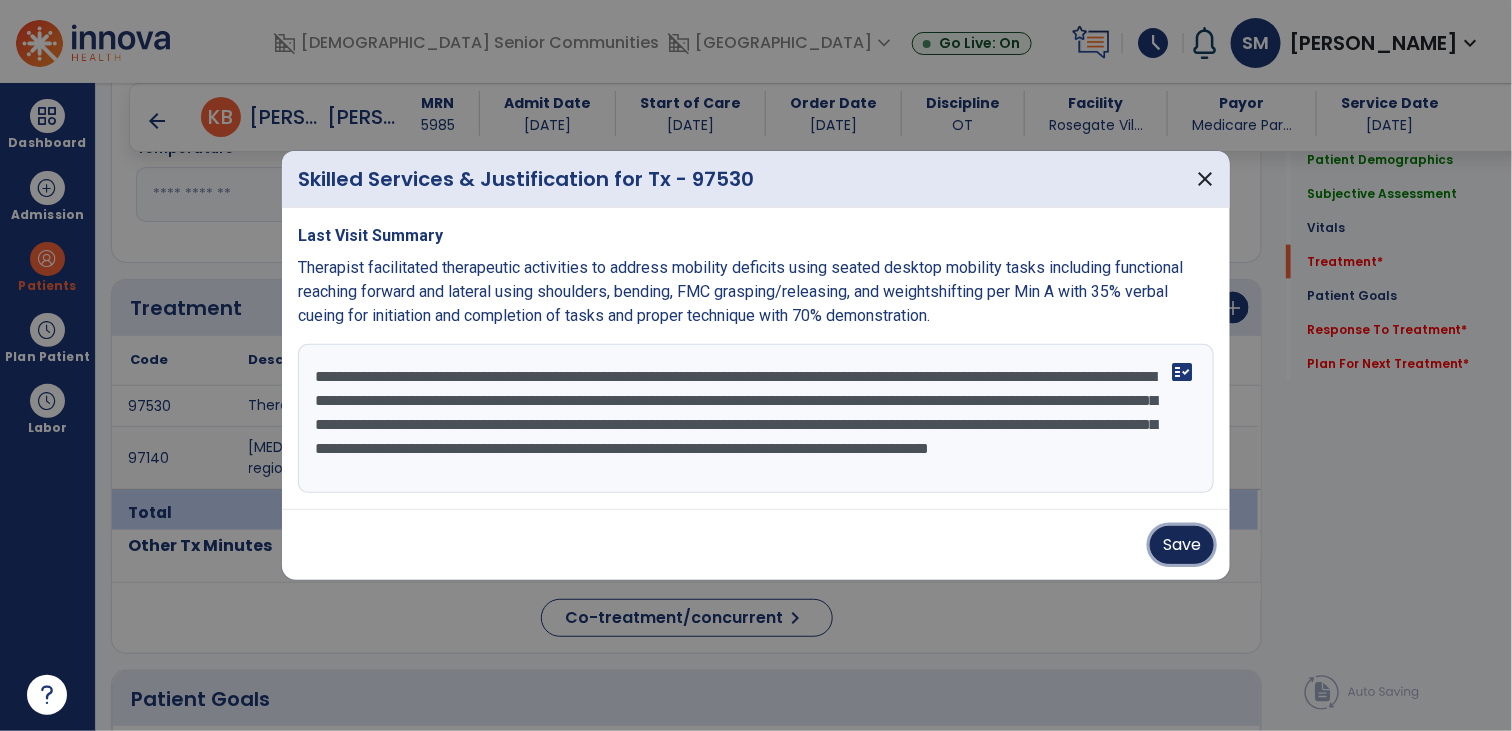 click on "Save" at bounding box center [1182, 545] 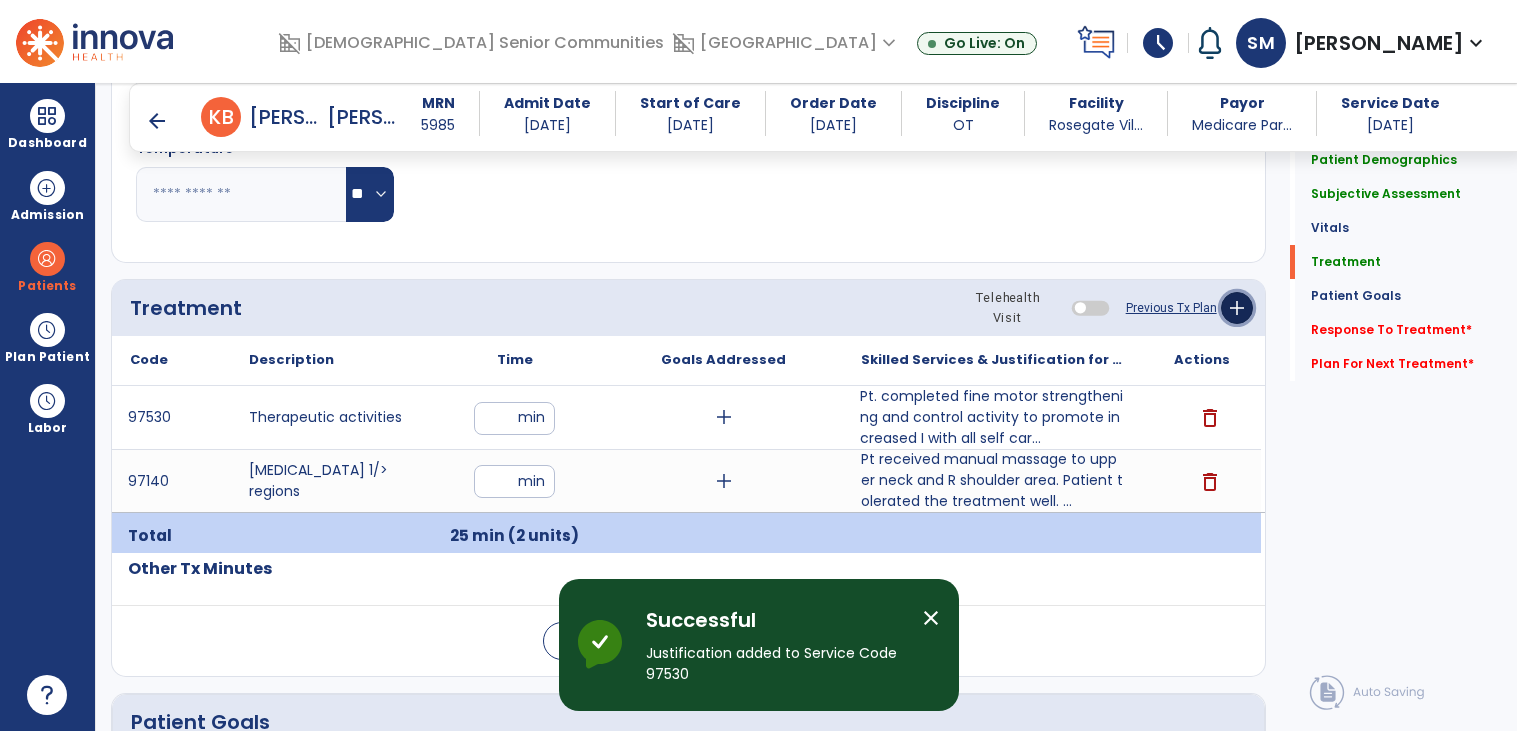 click on "add" 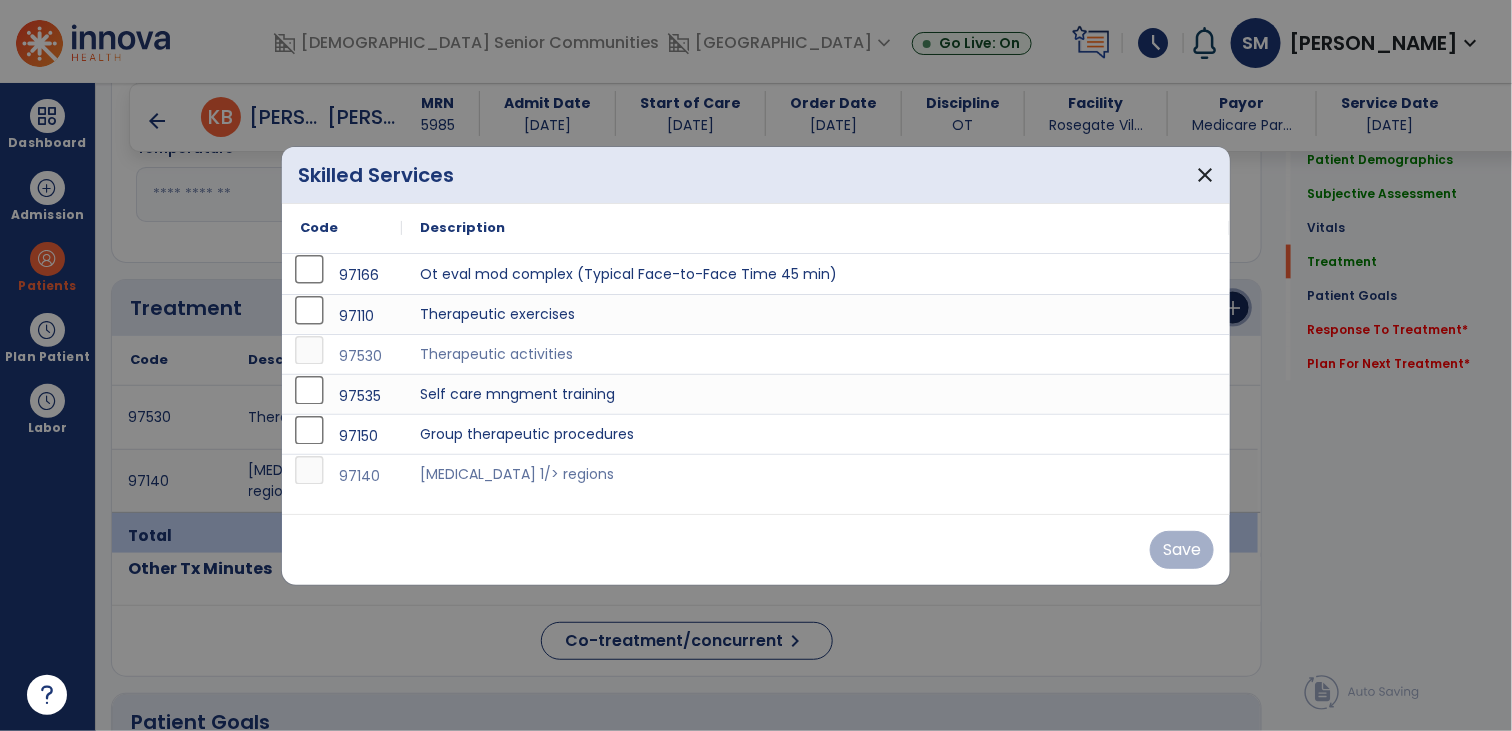 scroll, scrollTop: 1010, scrollLeft: 0, axis: vertical 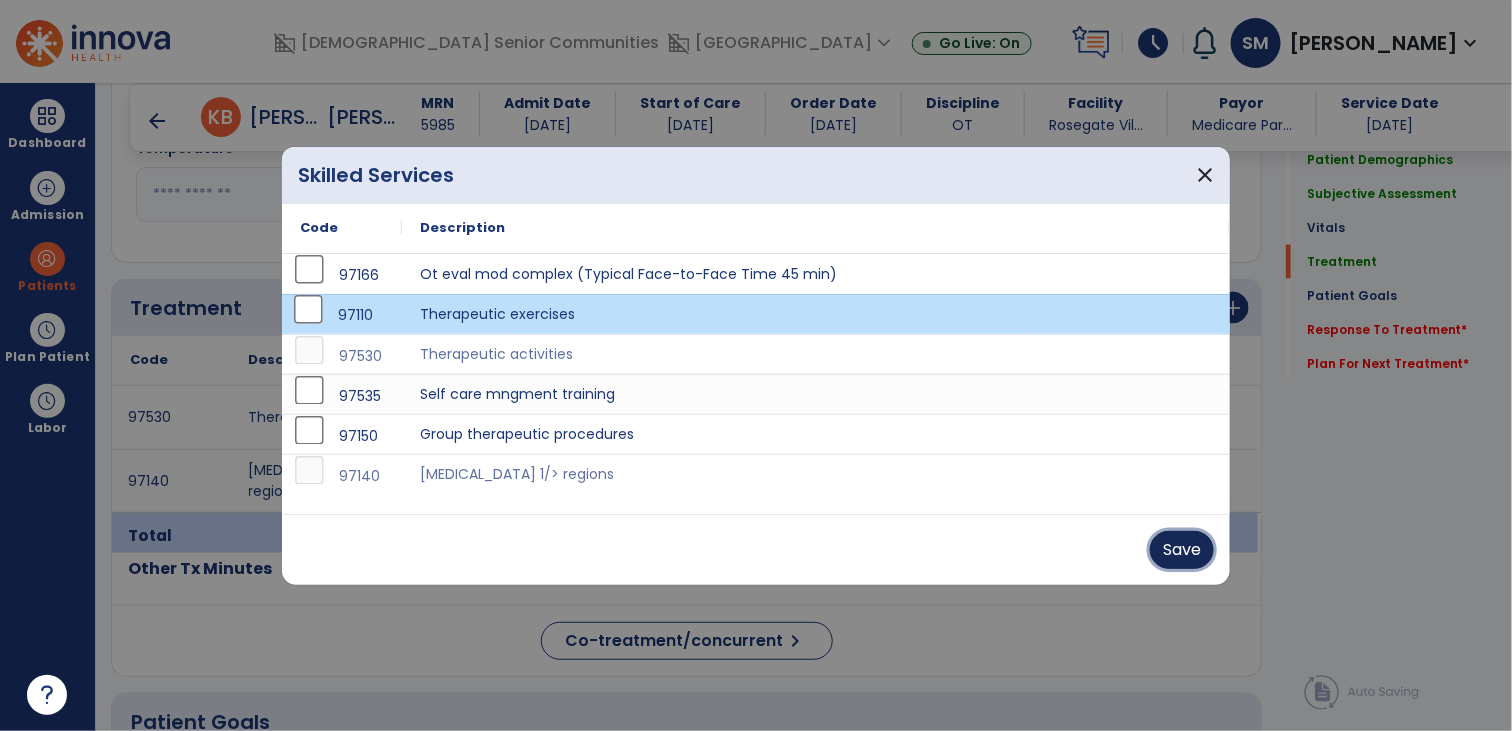 click on "Save" at bounding box center [1182, 550] 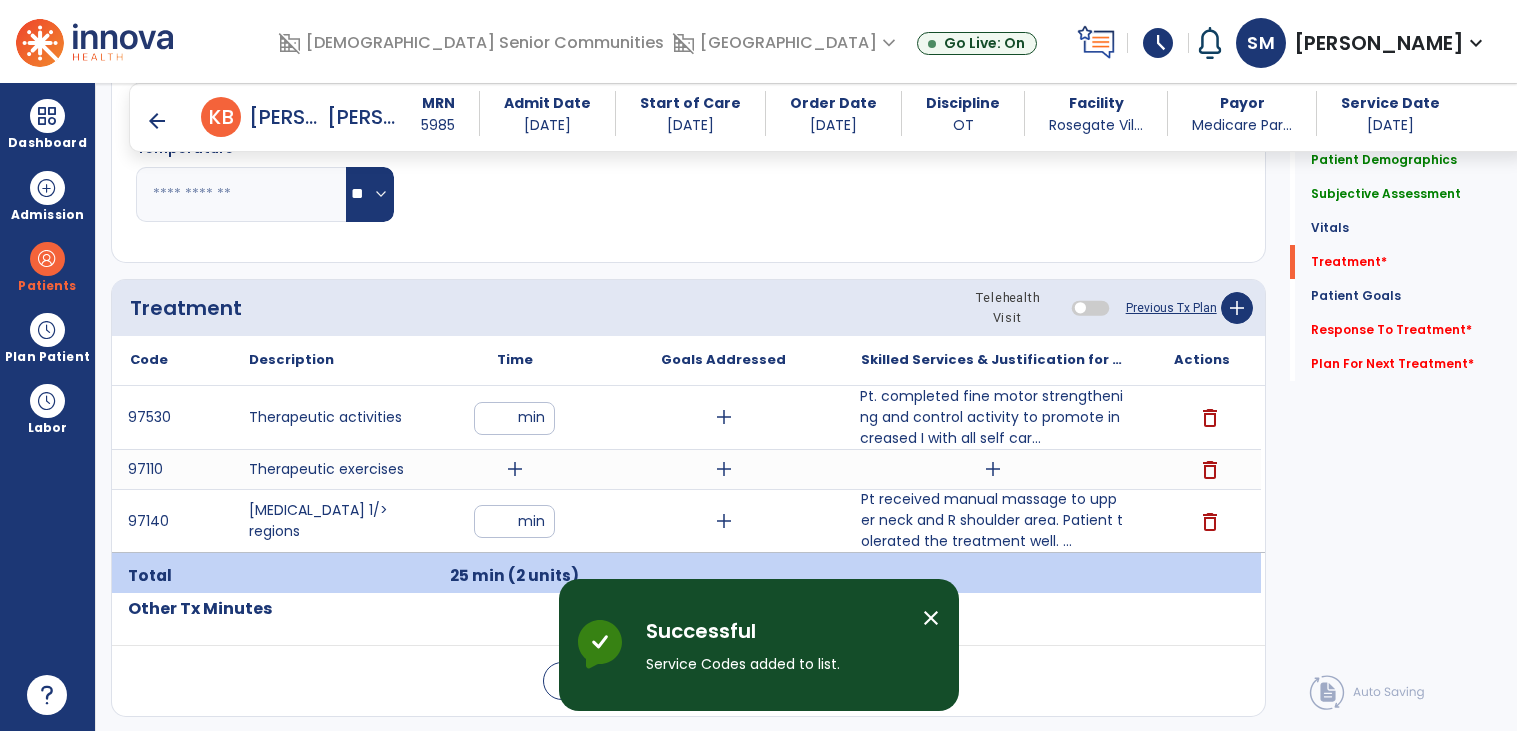 click on "add" at bounding box center [515, 469] 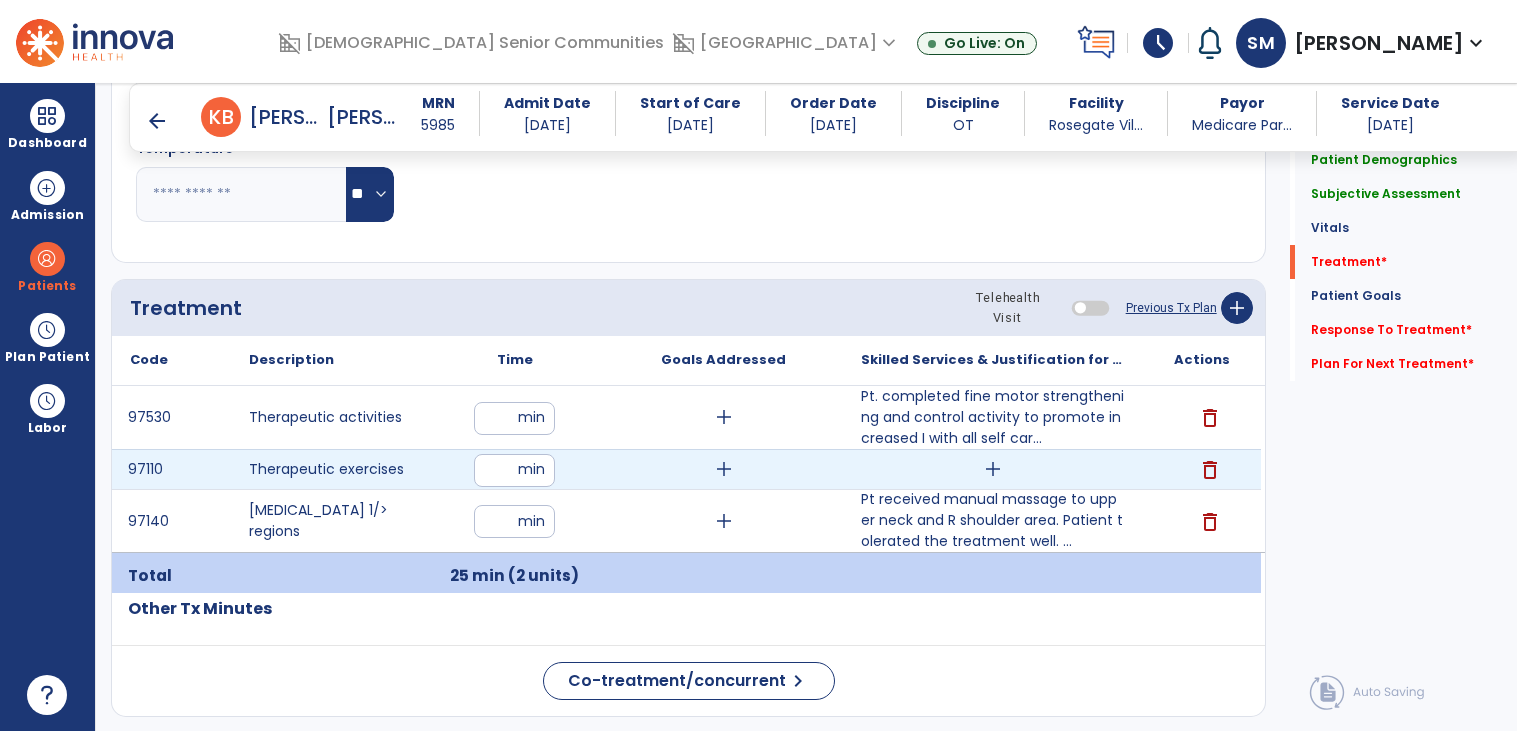 type on "**" 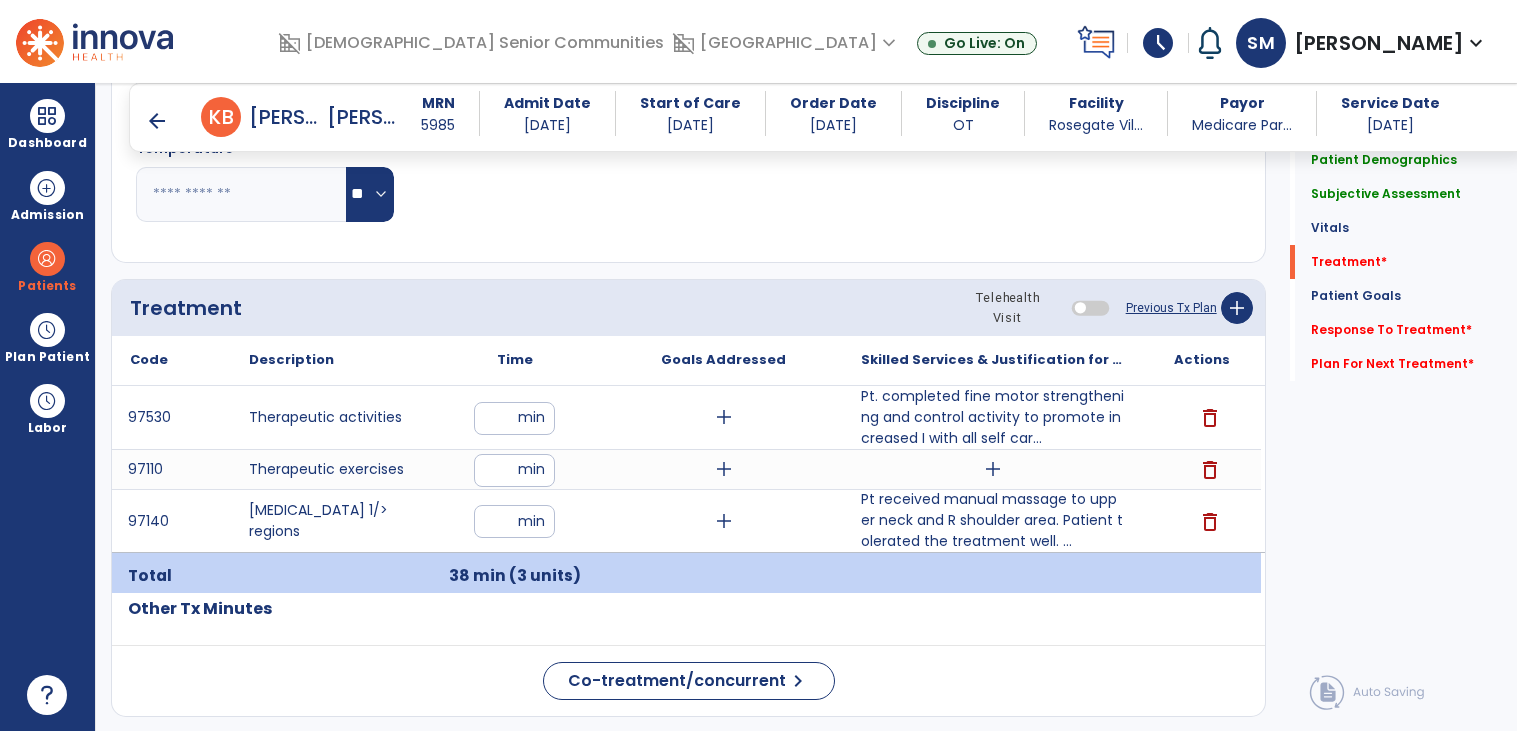 click on "add" at bounding box center [992, 469] 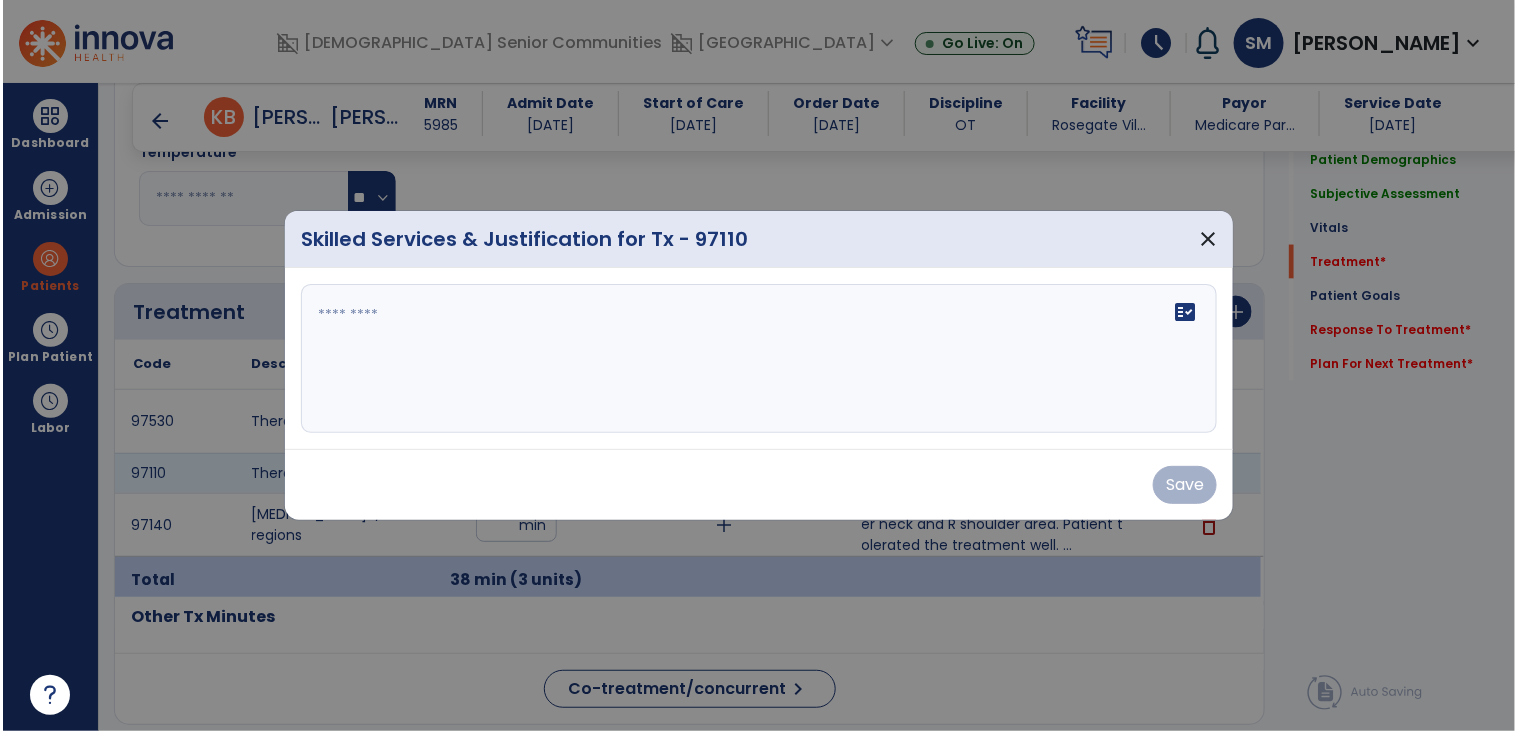 scroll, scrollTop: 1010, scrollLeft: 0, axis: vertical 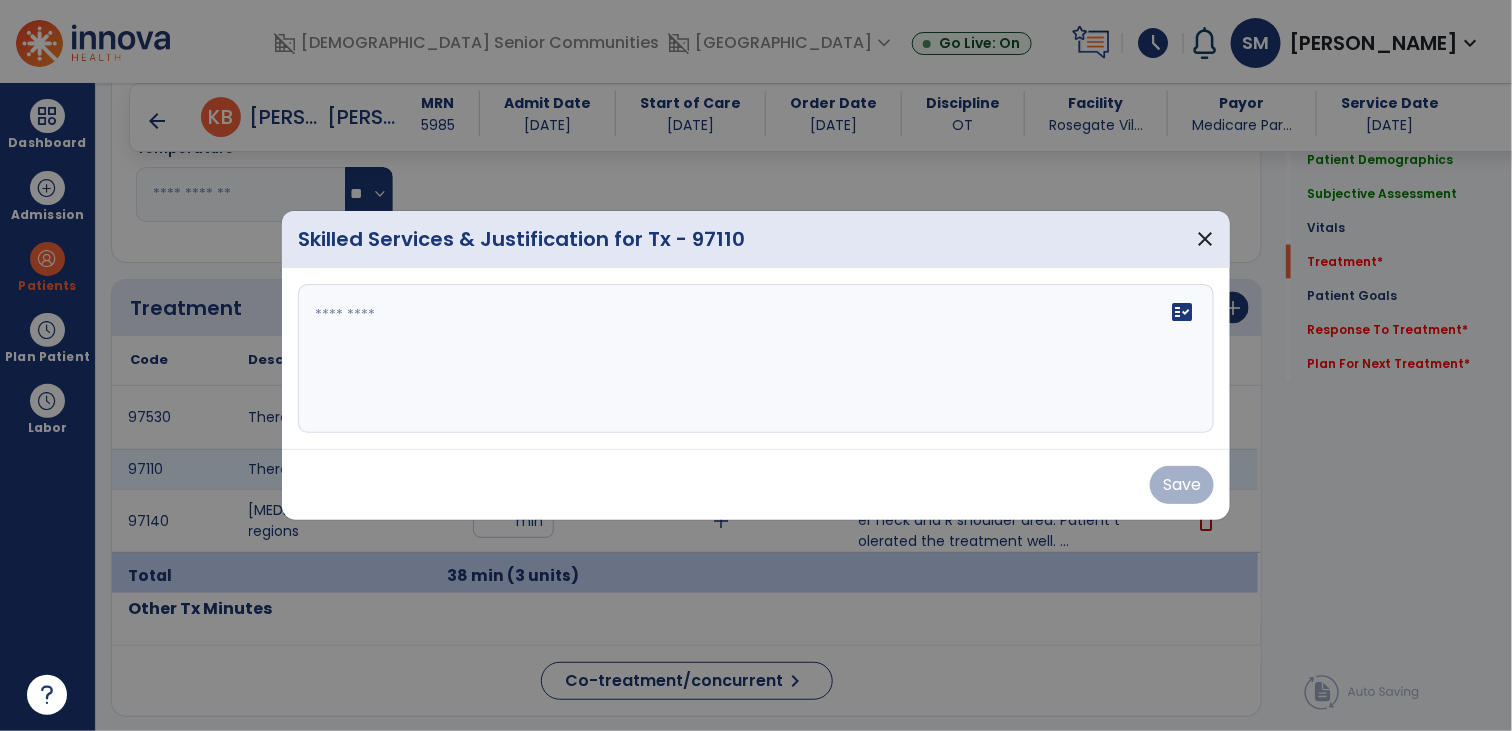 click on "fact_check" at bounding box center [756, 359] 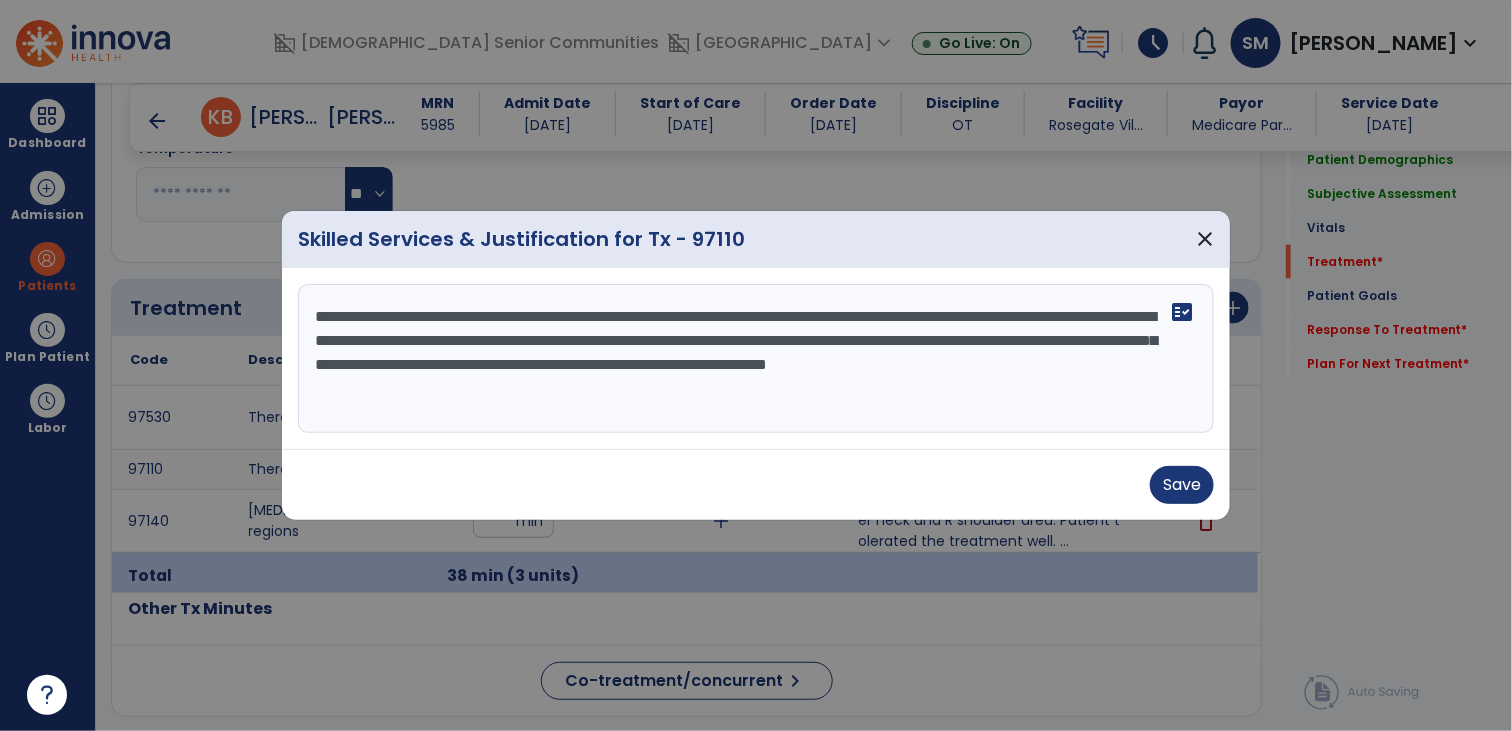 type on "**********" 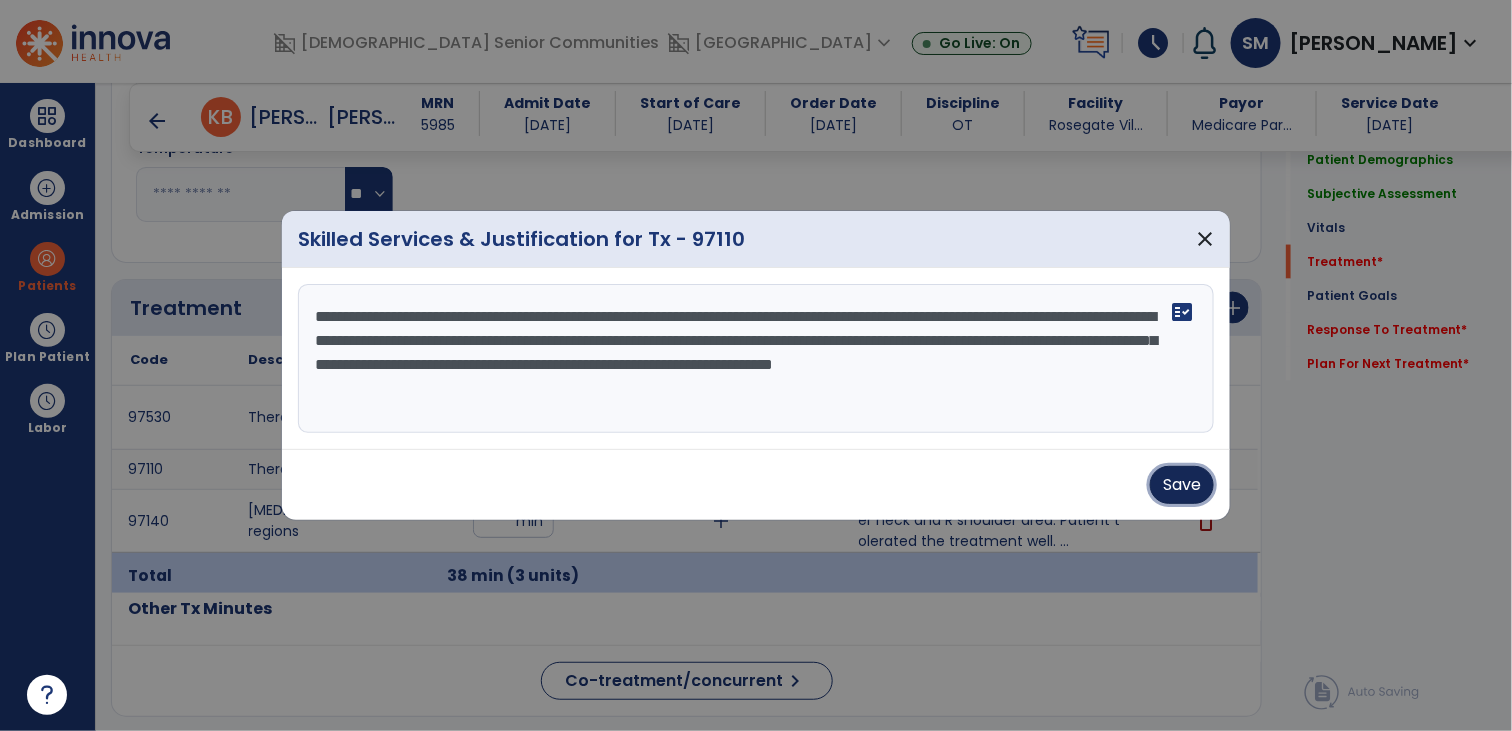 click on "Save" at bounding box center (1182, 485) 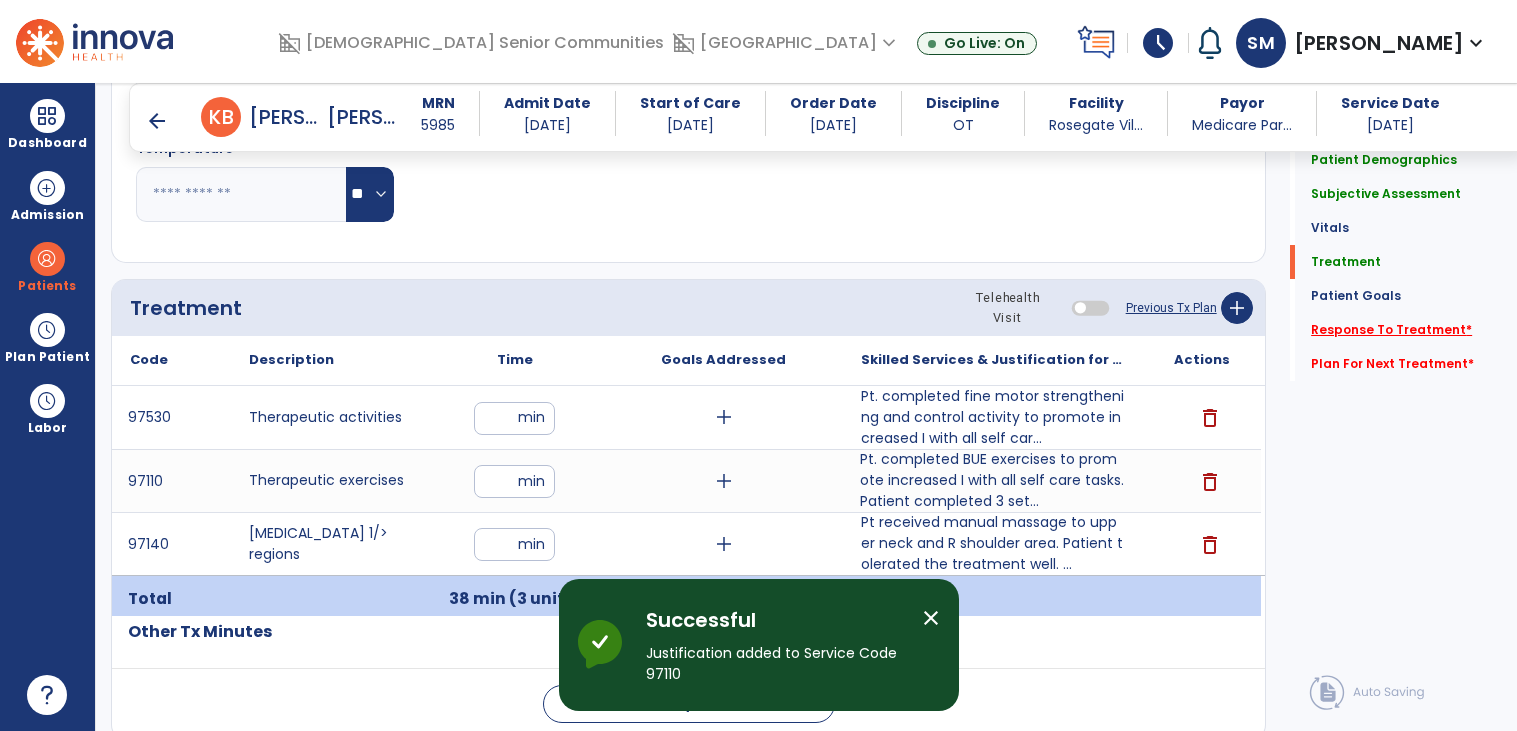 click on "Response To Treatment   *" 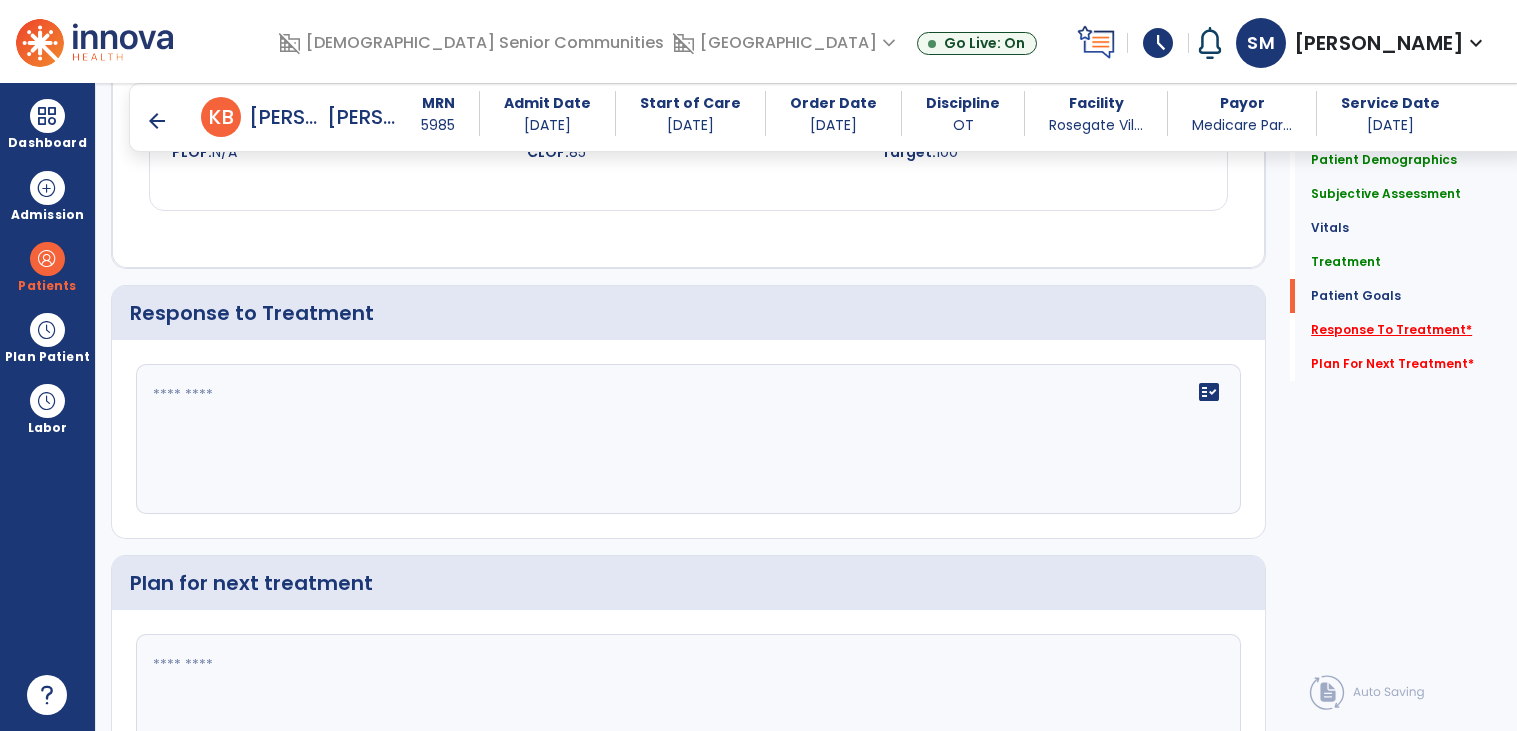 scroll, scrollTop: 2204, scrollLeft: 0, axis: vertical 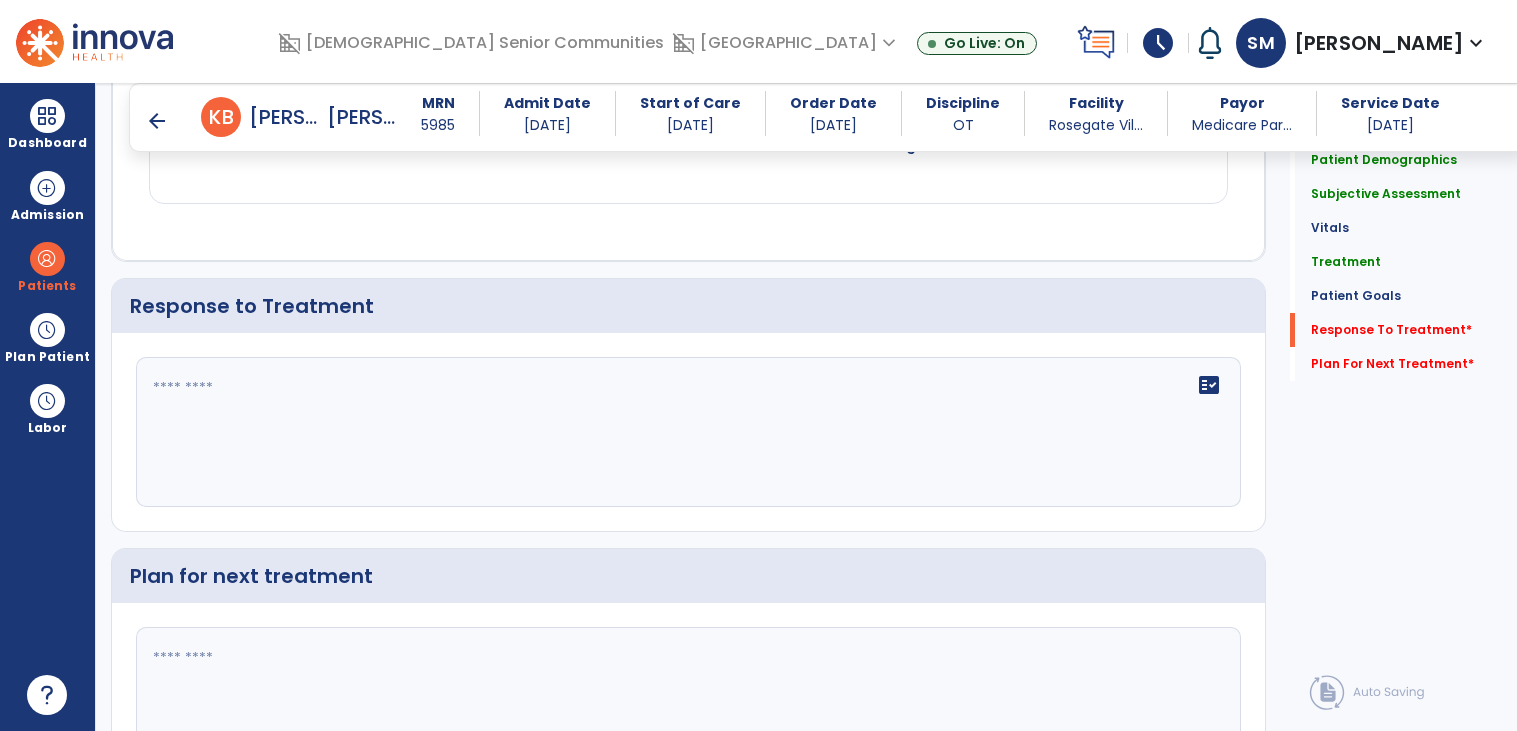 click on "fact_check" 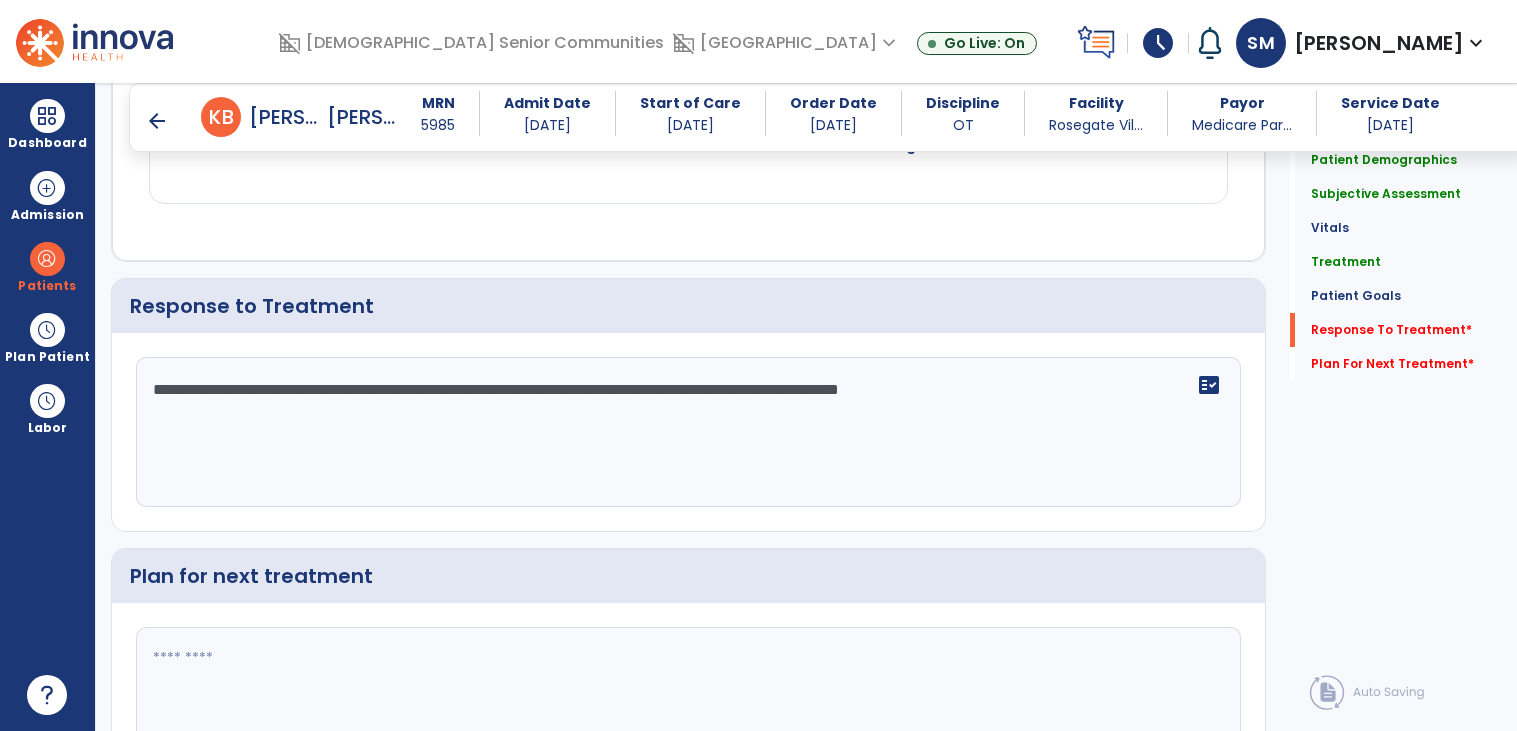 type on "**********" 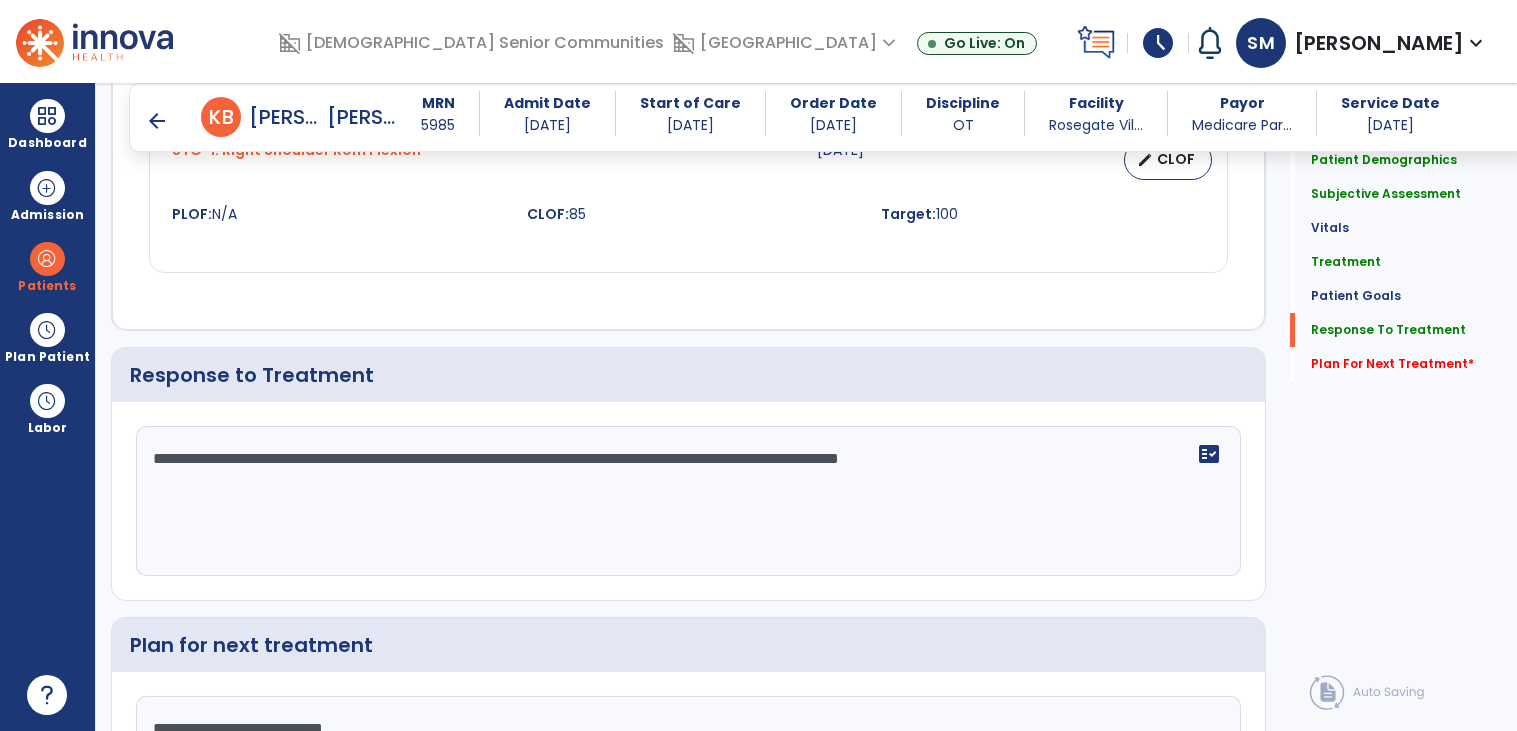 scroll, scrollTop: 2204, scrollLeft: 0, axis: vertical 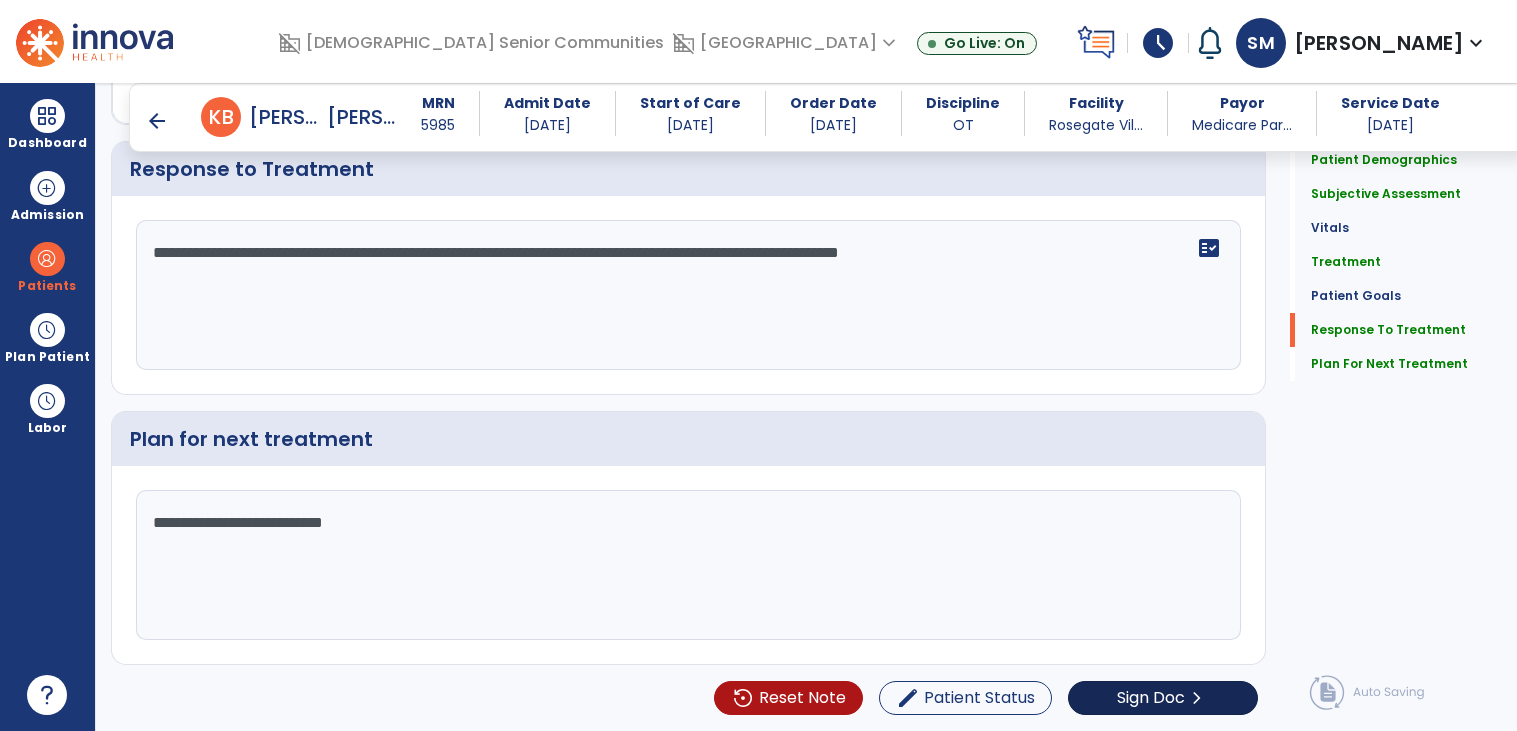 type on "**********" 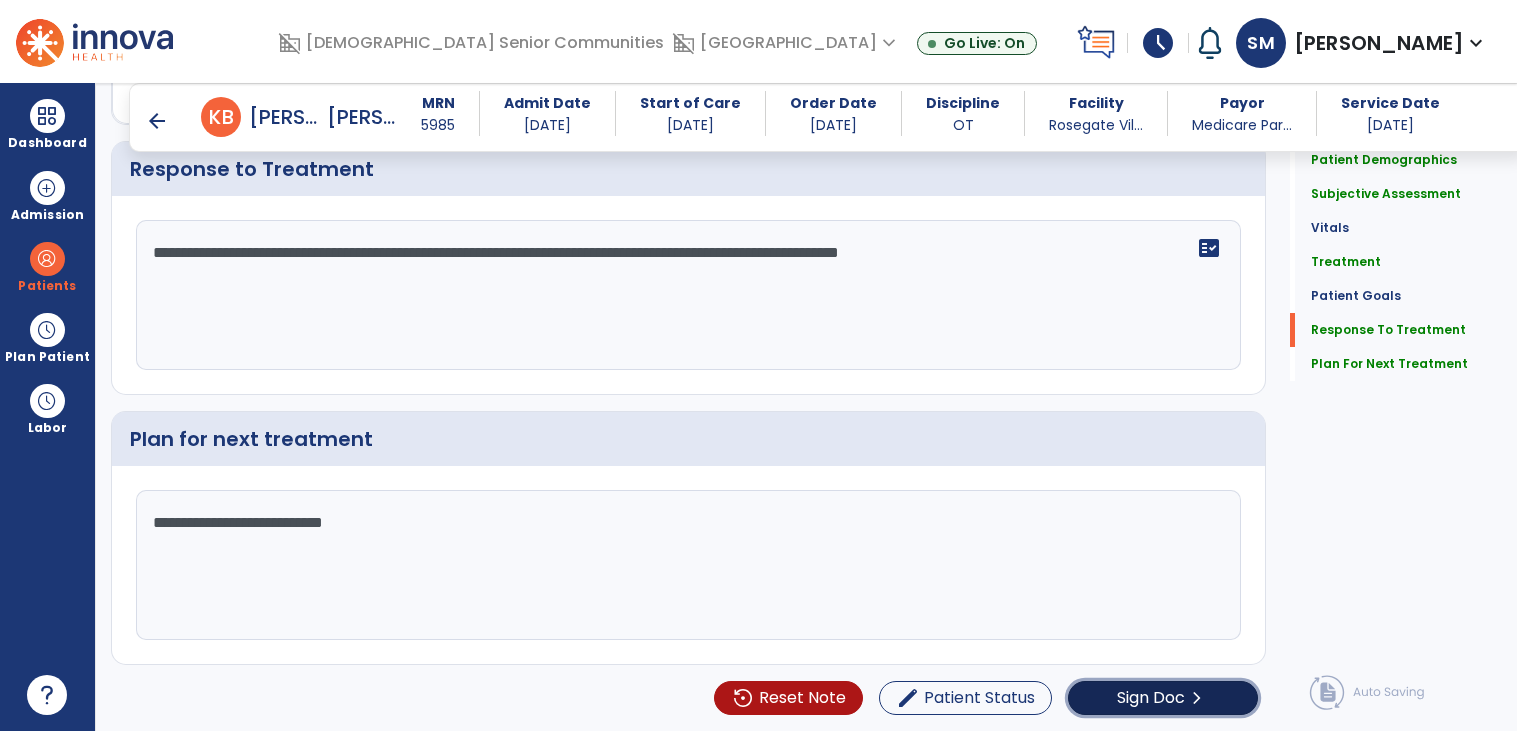 click on "chevron_right" 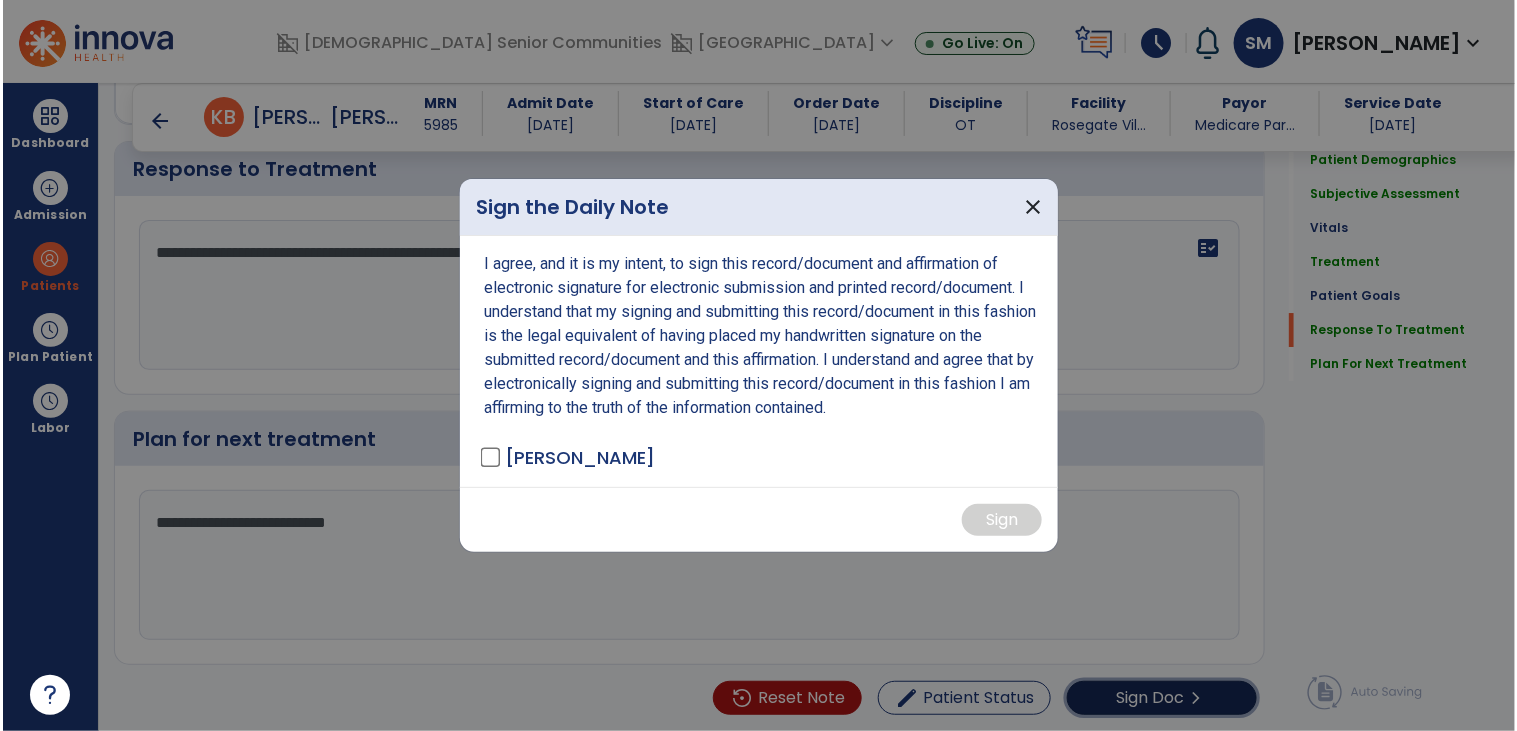 scroll, scrollTop: 2343, scrollLeft: 0, axis: vertical 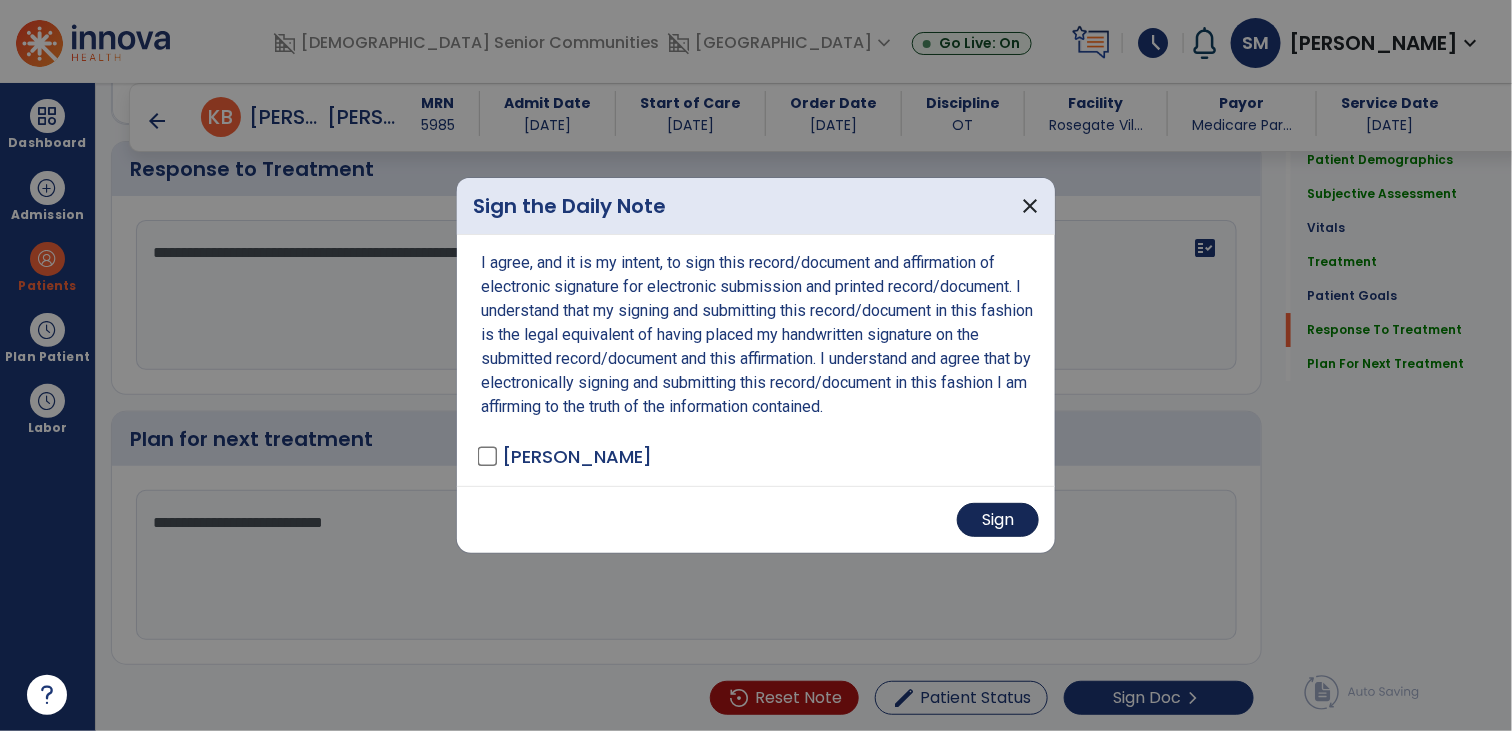click on "Sign" at bounding box center (998, 520) 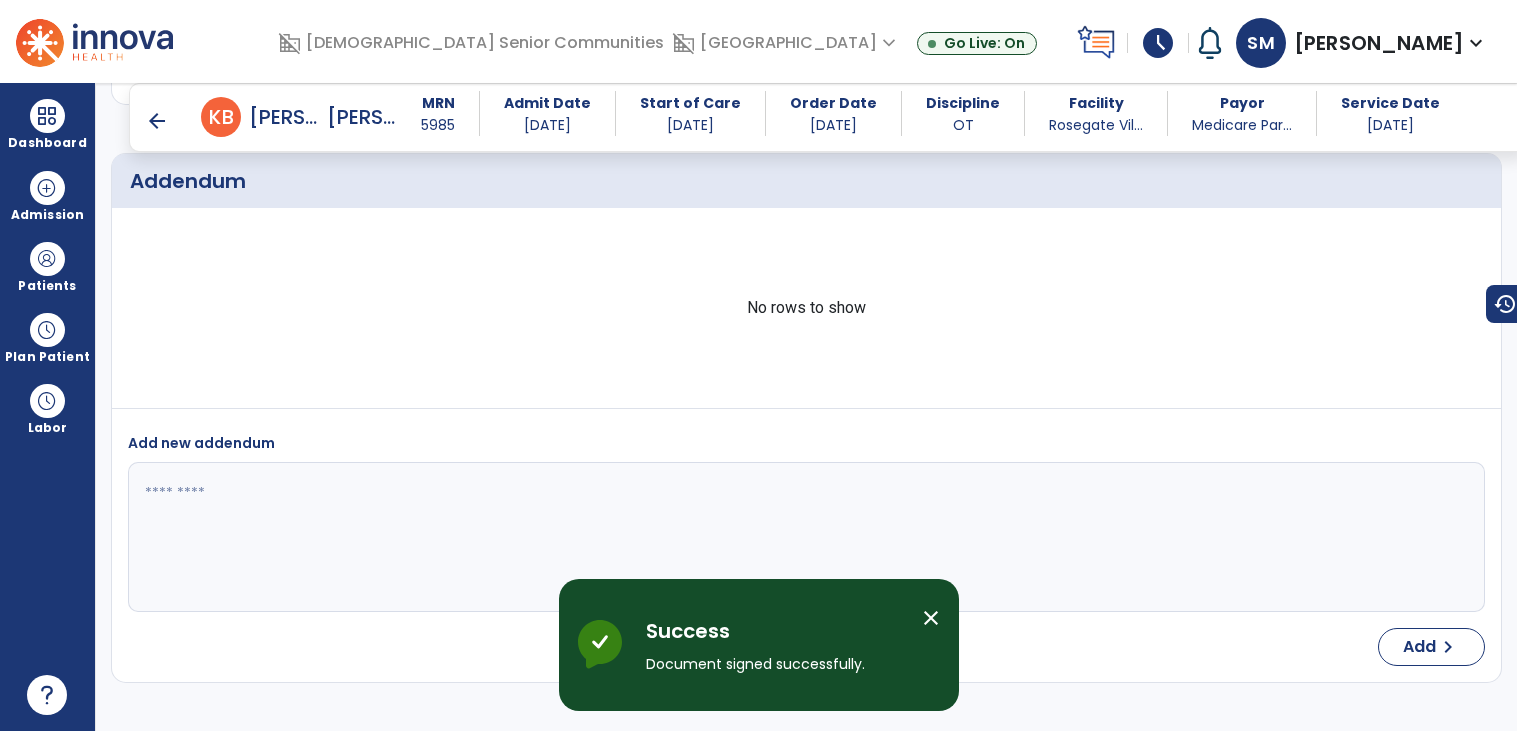 scroll, scrollTop: 3575, scrollLeft: 0, axis: vertical 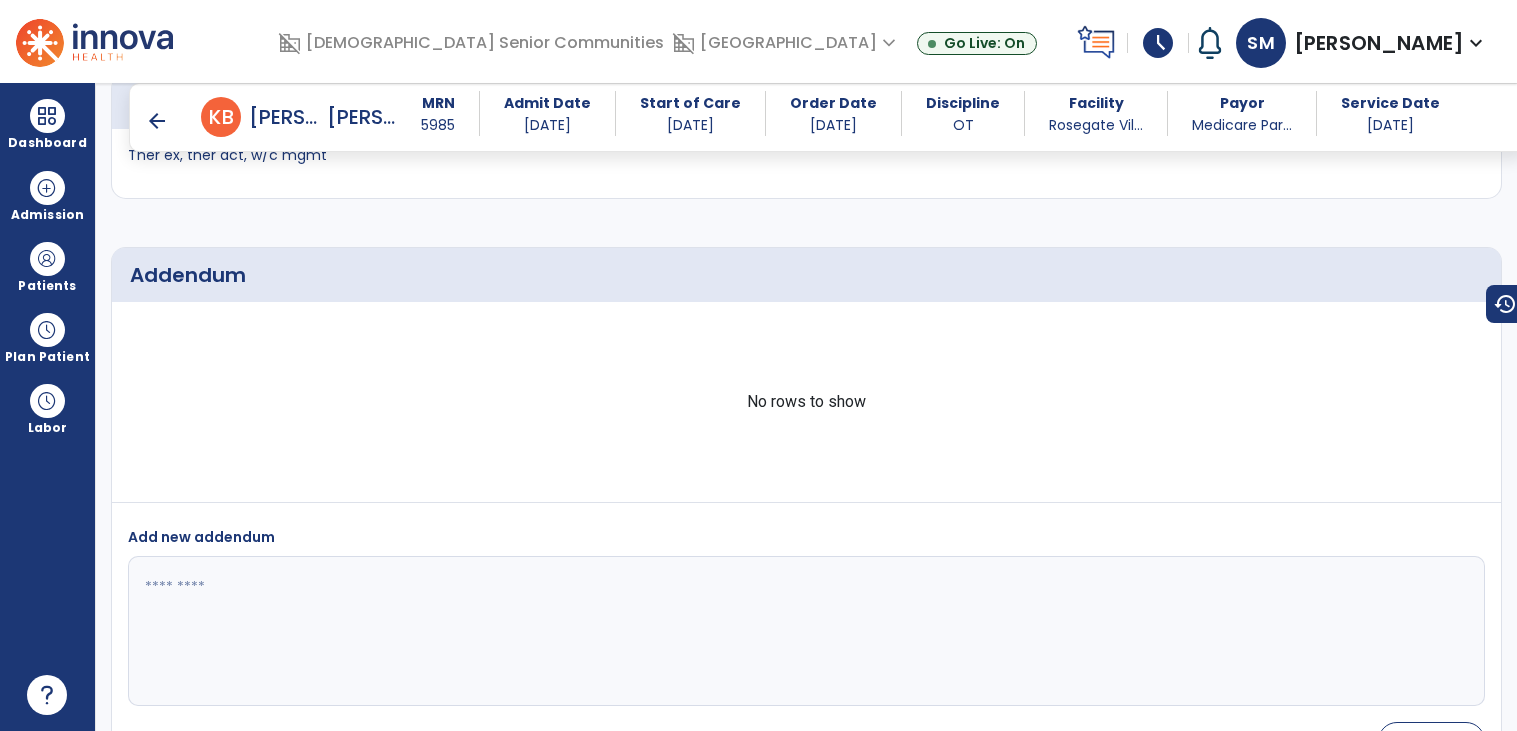 click on "arrow_back" at bounding box center [157, 121] 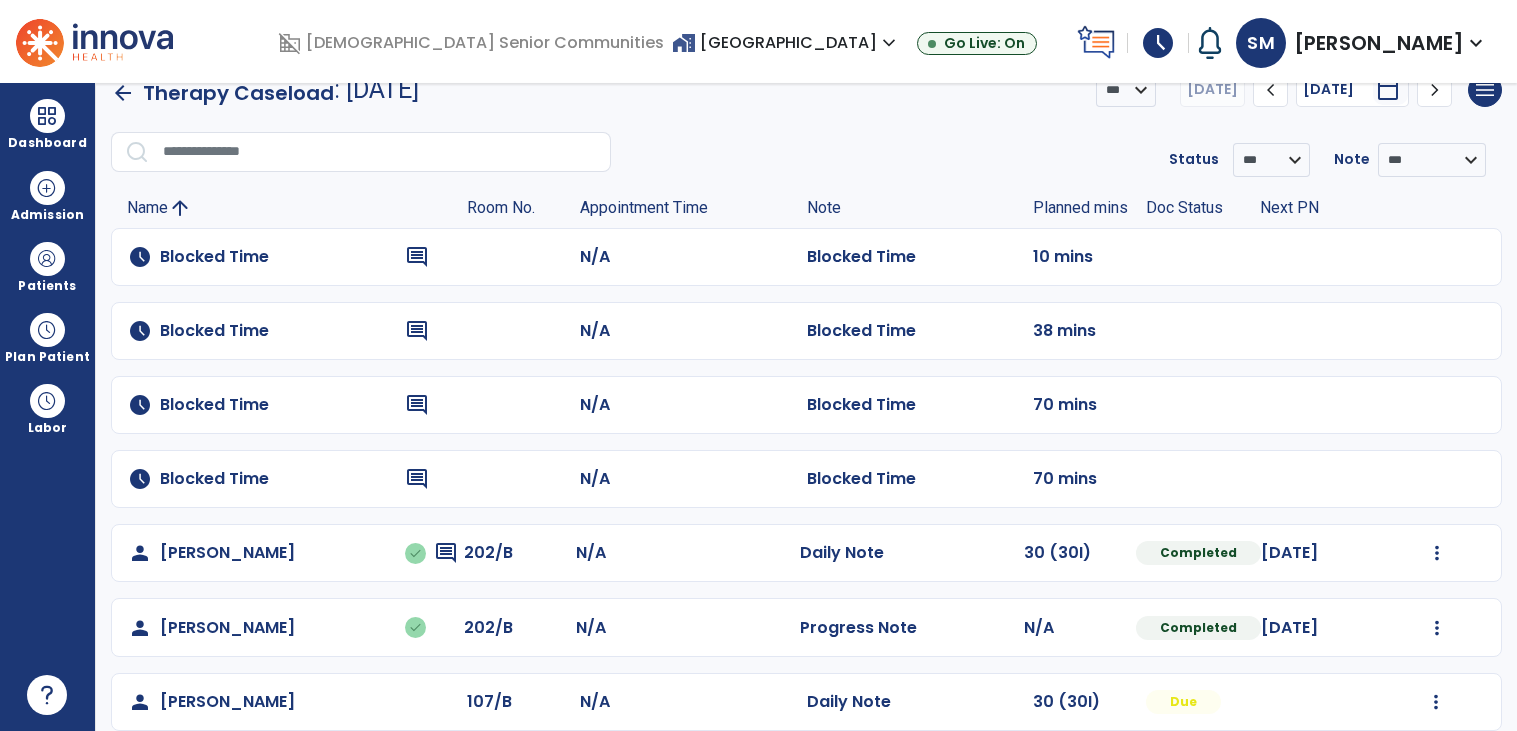 scroll, scrollTop: 0, scrollLeft: 0, axis: both 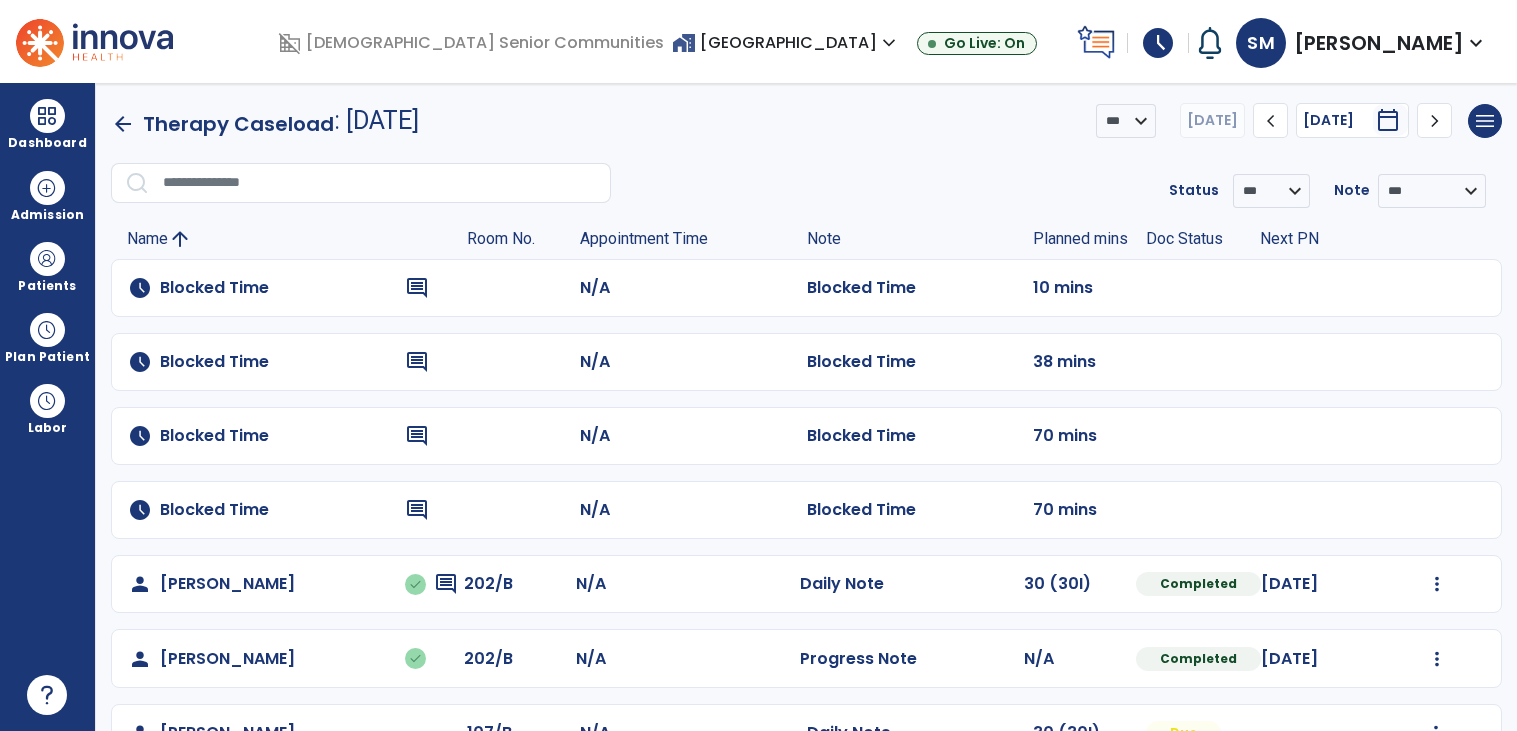 click on "arrow_back" 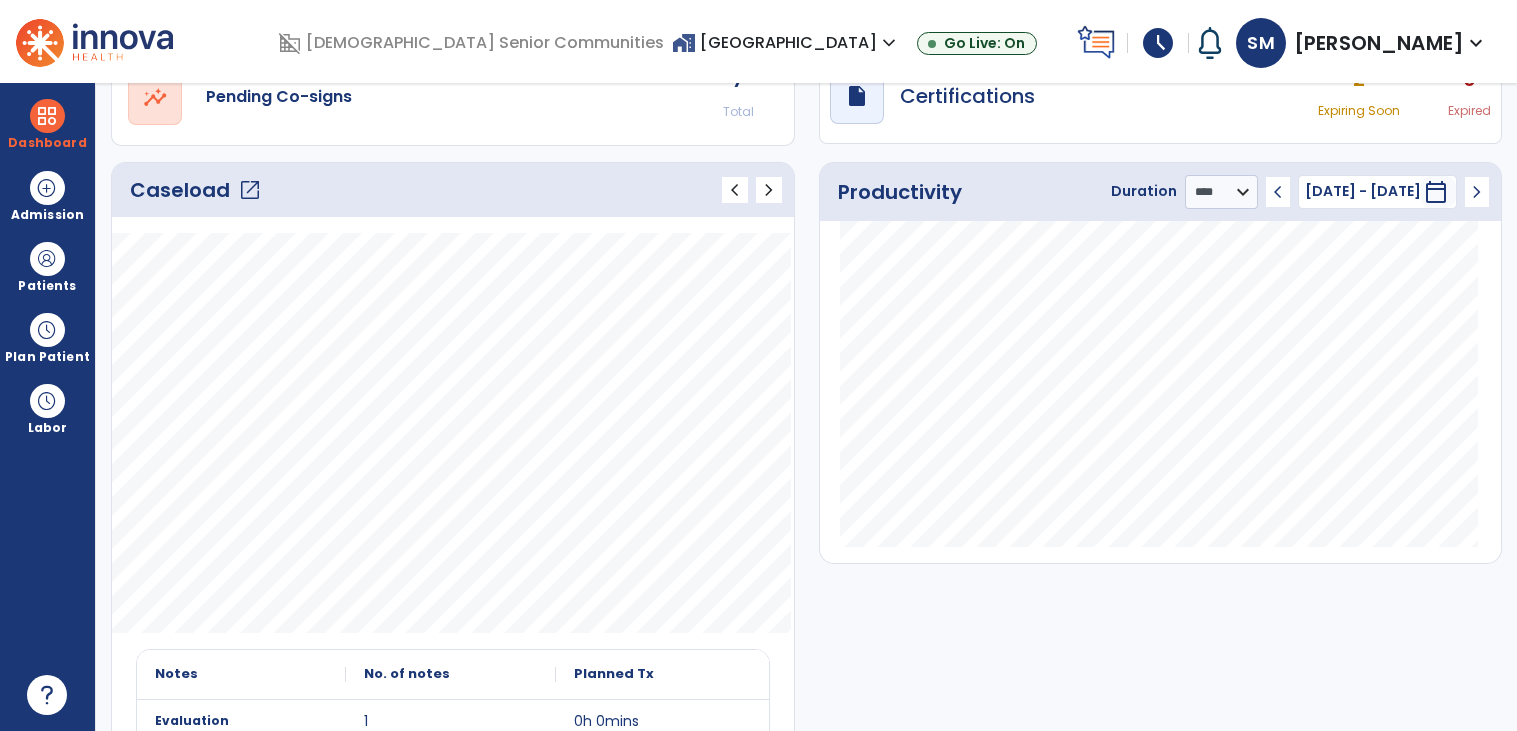 scroll, scrollTop: 0, scrollLeft: 0, axis: both 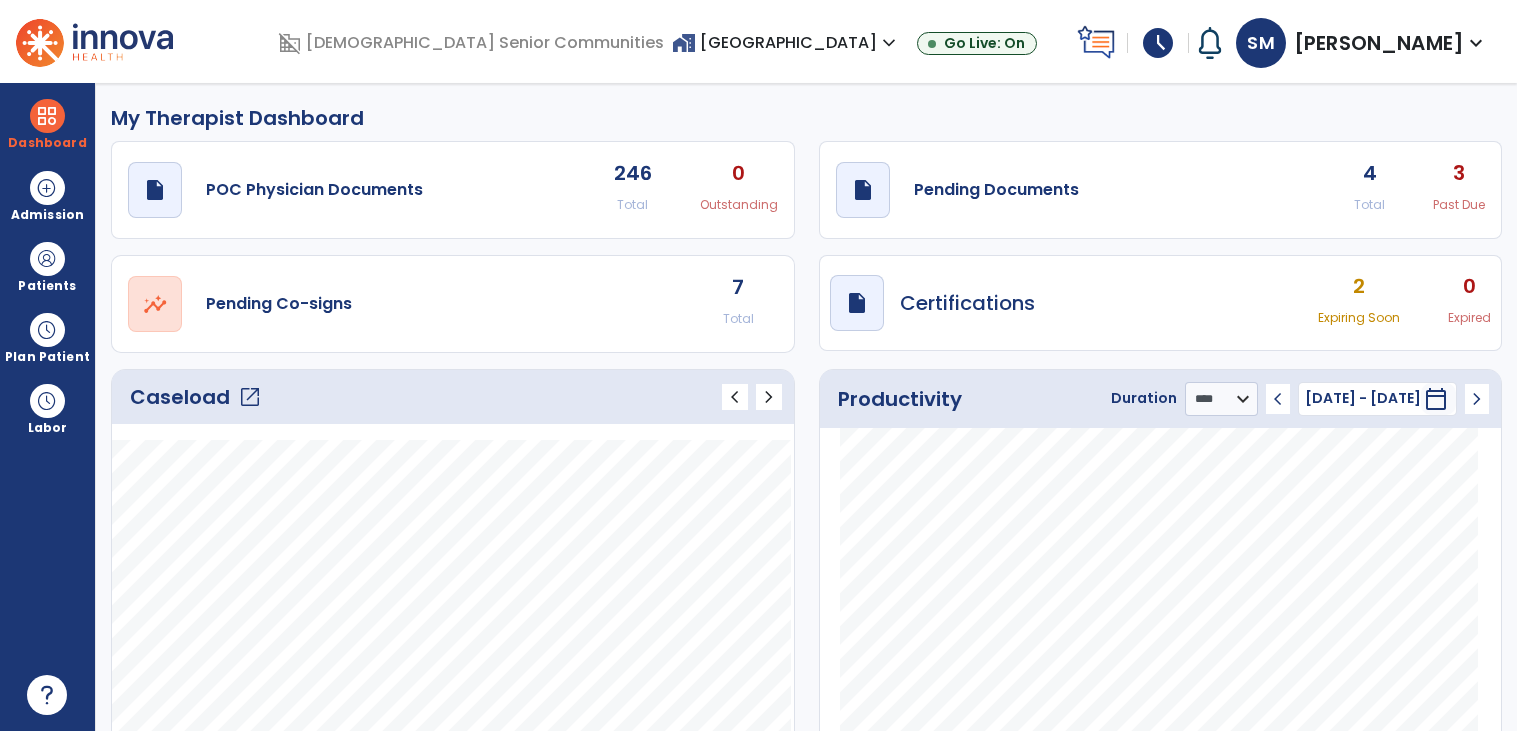 click on "home_work   Rosegate Village   expand_more" at bounding box center (786, 42) 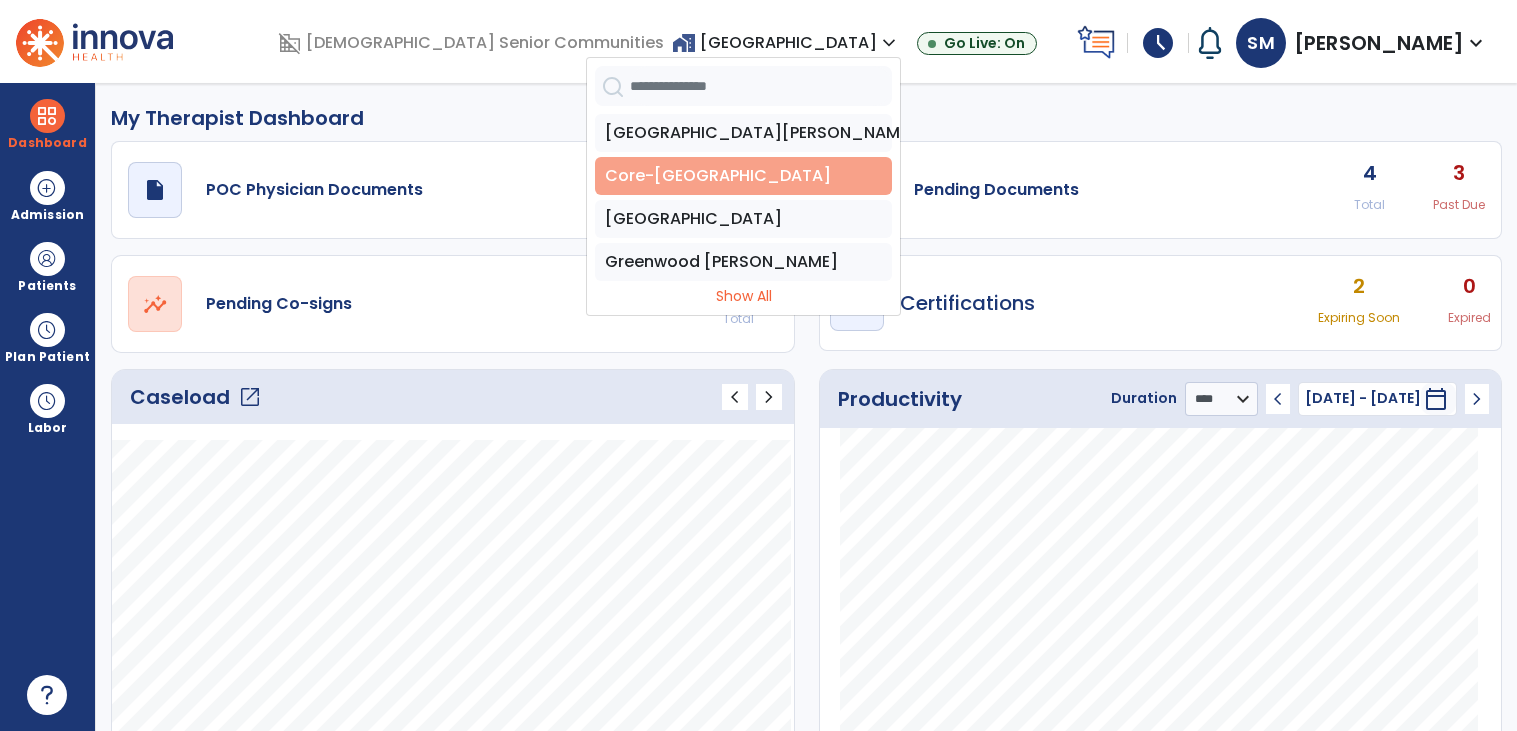 click on "Core-[GEOGRAPHIC_DATA]" at bounding box center [743, 176] 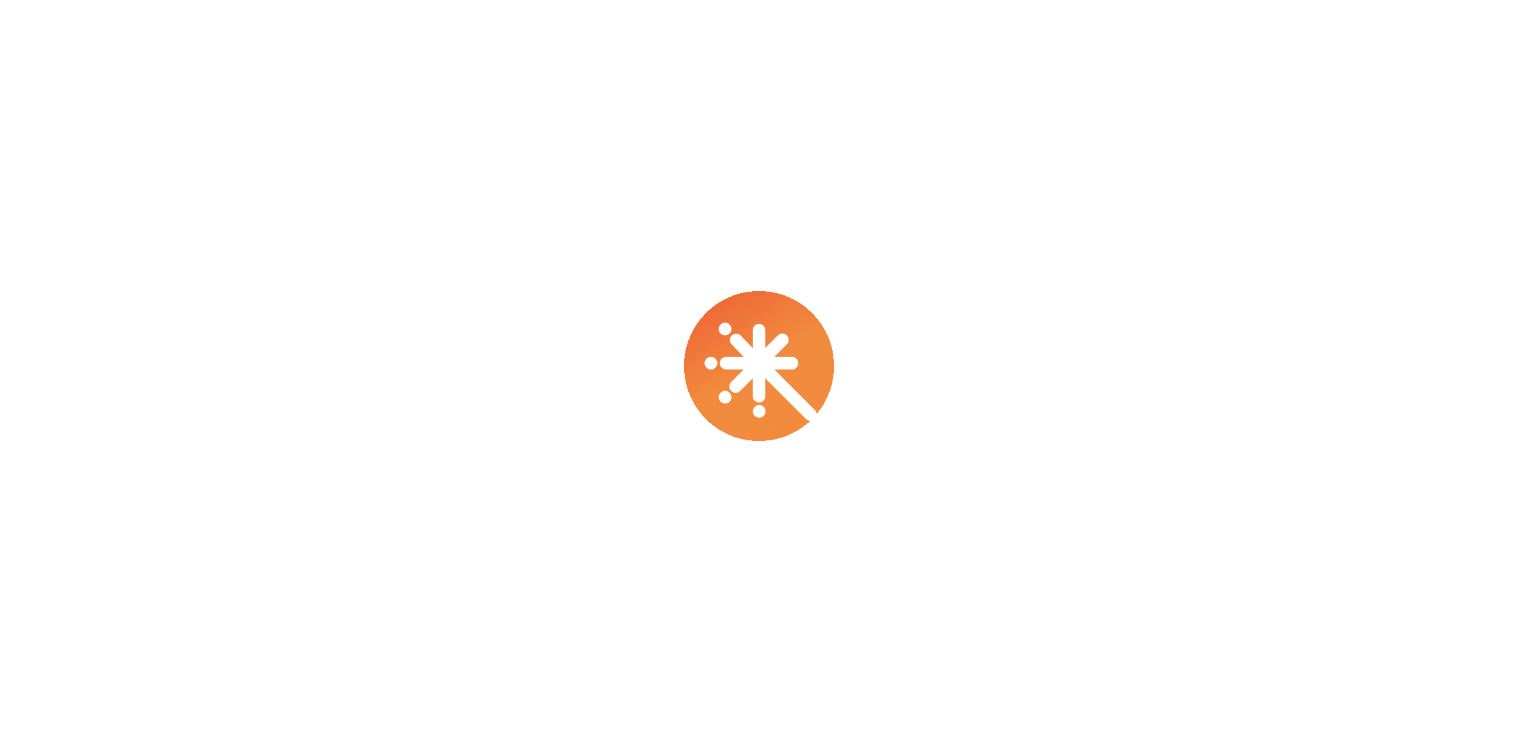 scroll, scrollTop: 0, scrollLeft: 0, axis: both 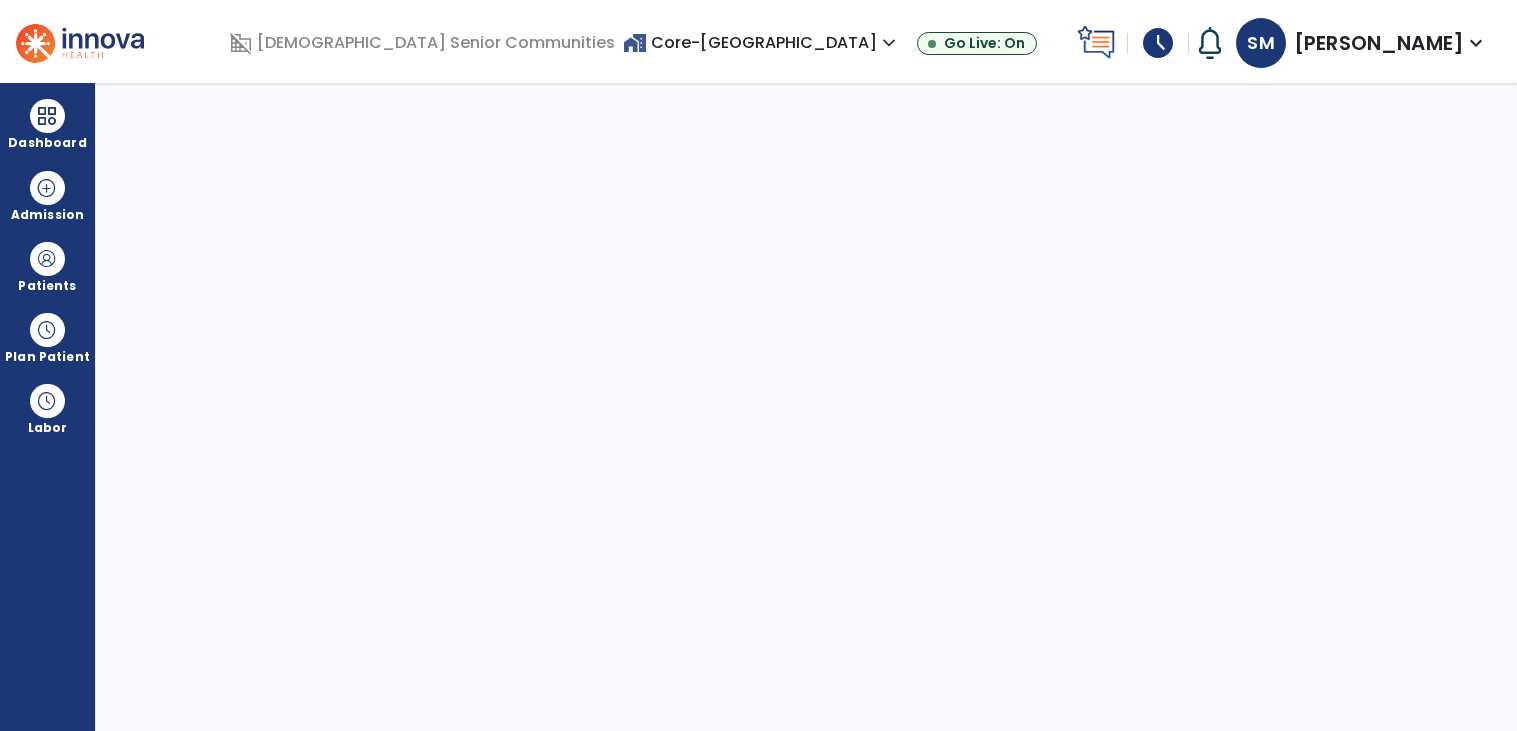 select on "****" 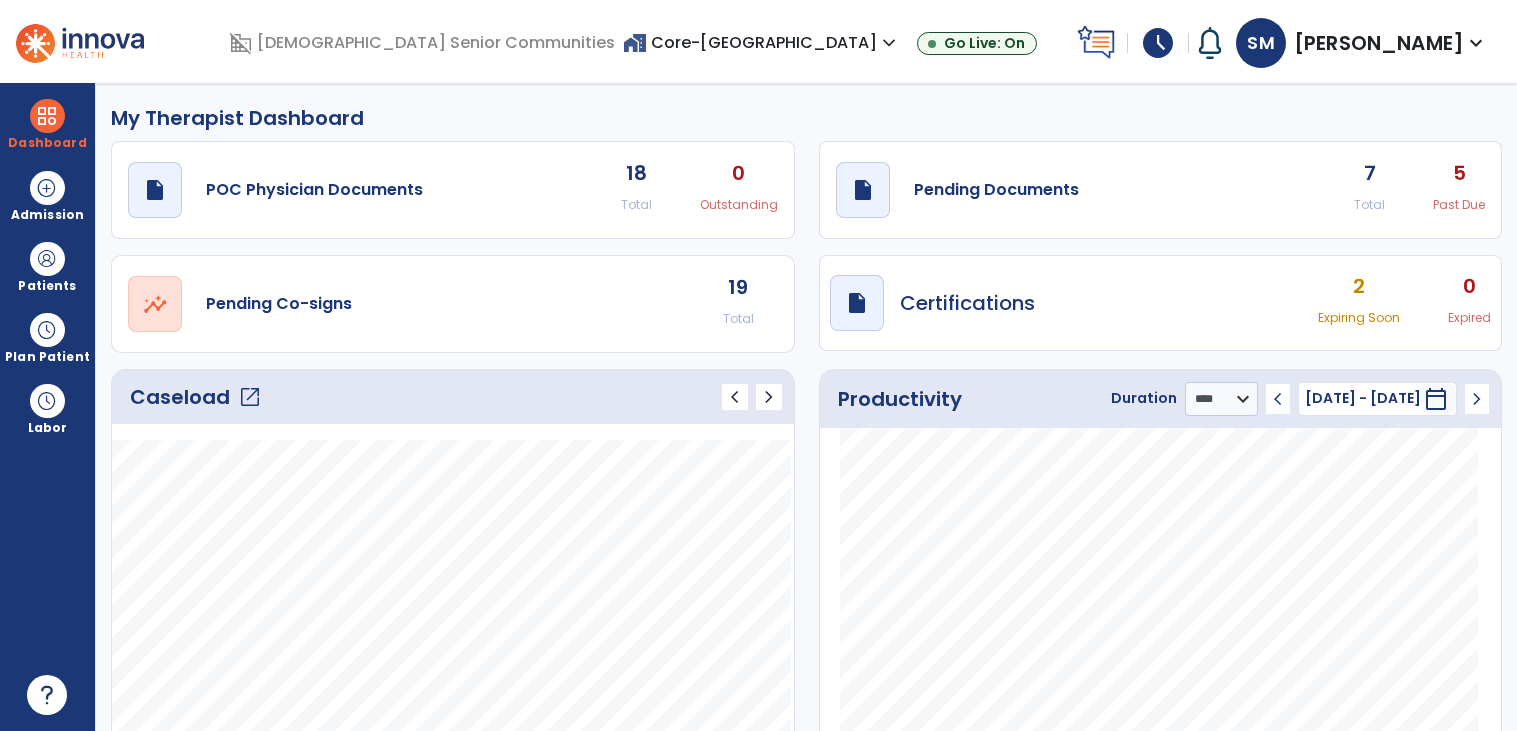 scroll, scrollTop: 46, scrollLeft: 0, axis: vertical 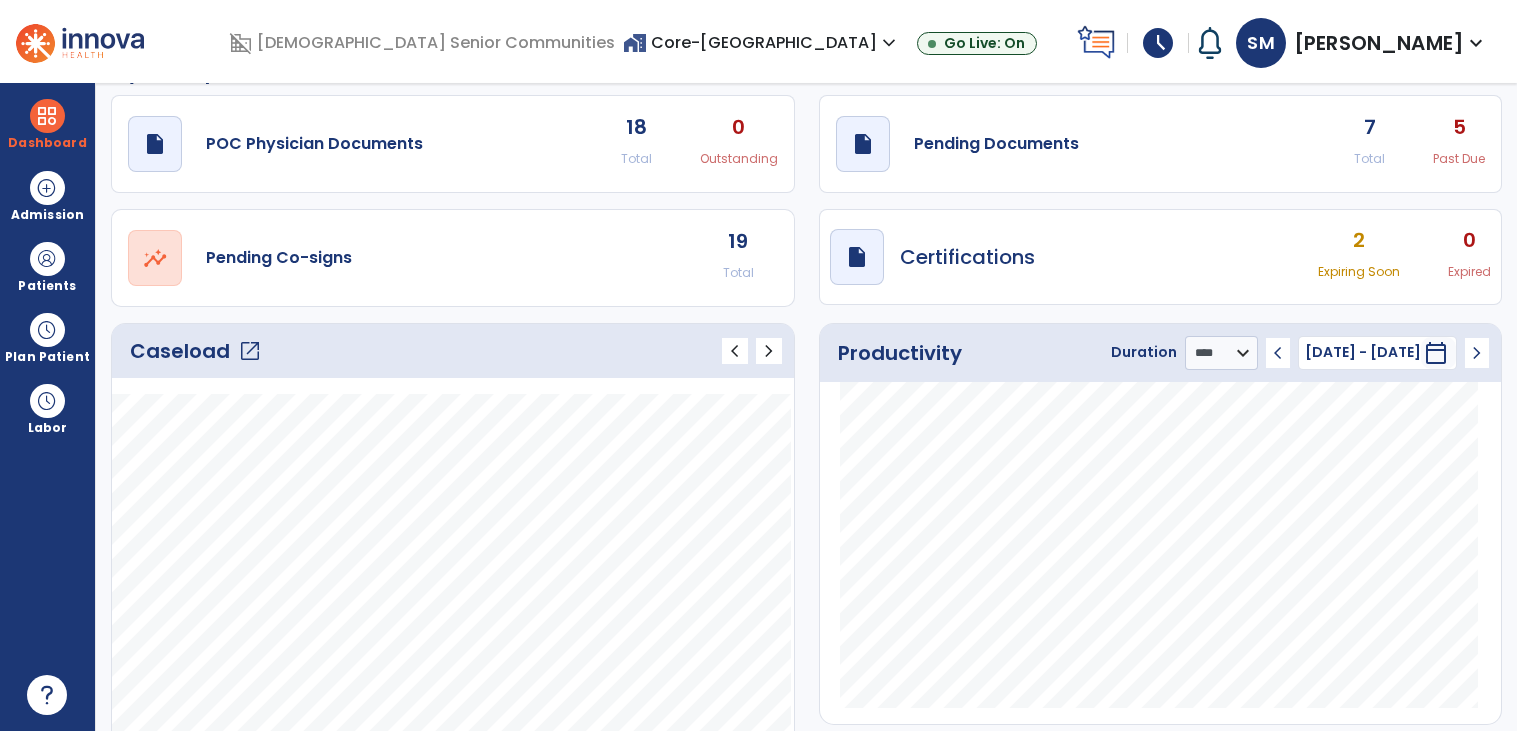 click on "Caseload   open_in_new" 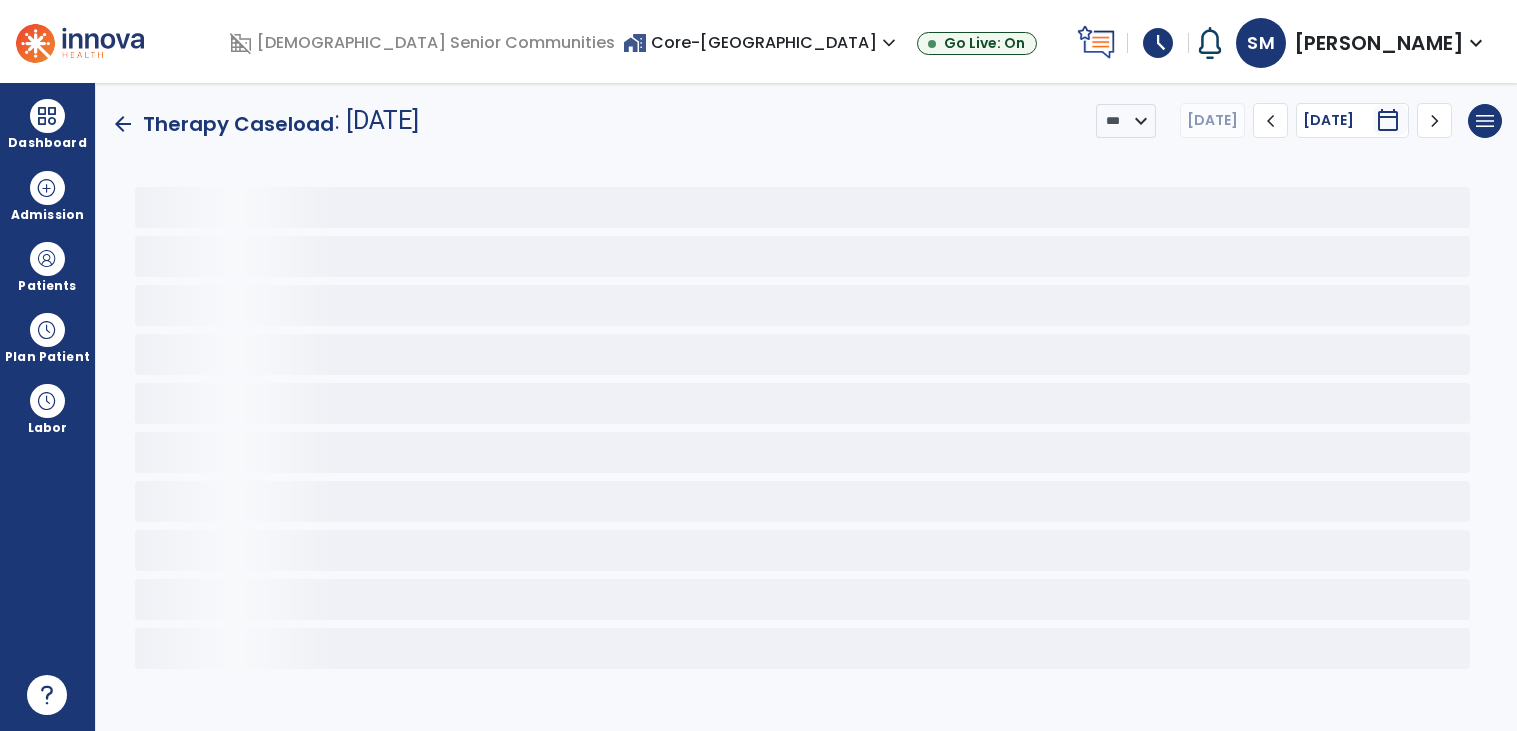 scroll, scrollTop: 0, scrollLeft: 0, axis: both 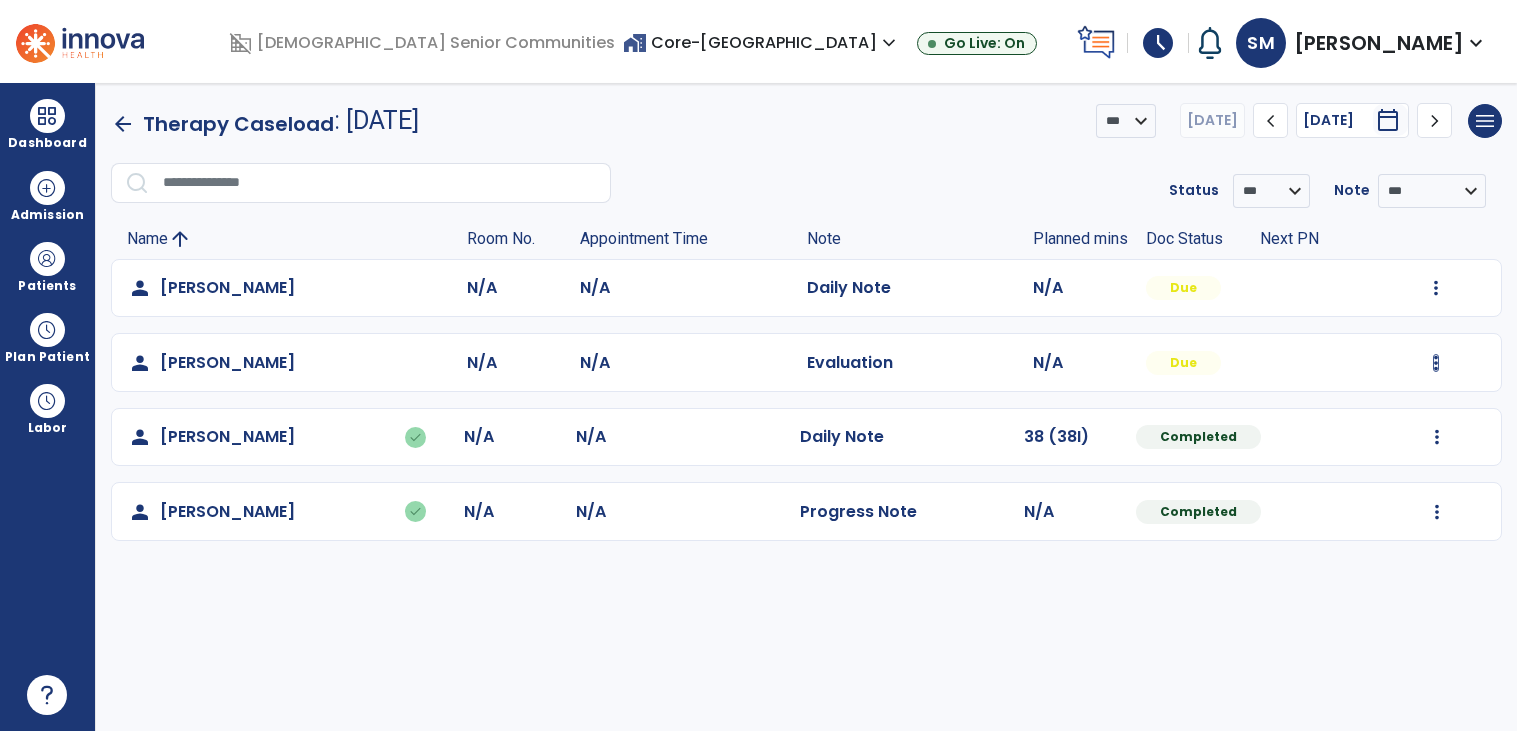 click at bounding box center [1436, 288] 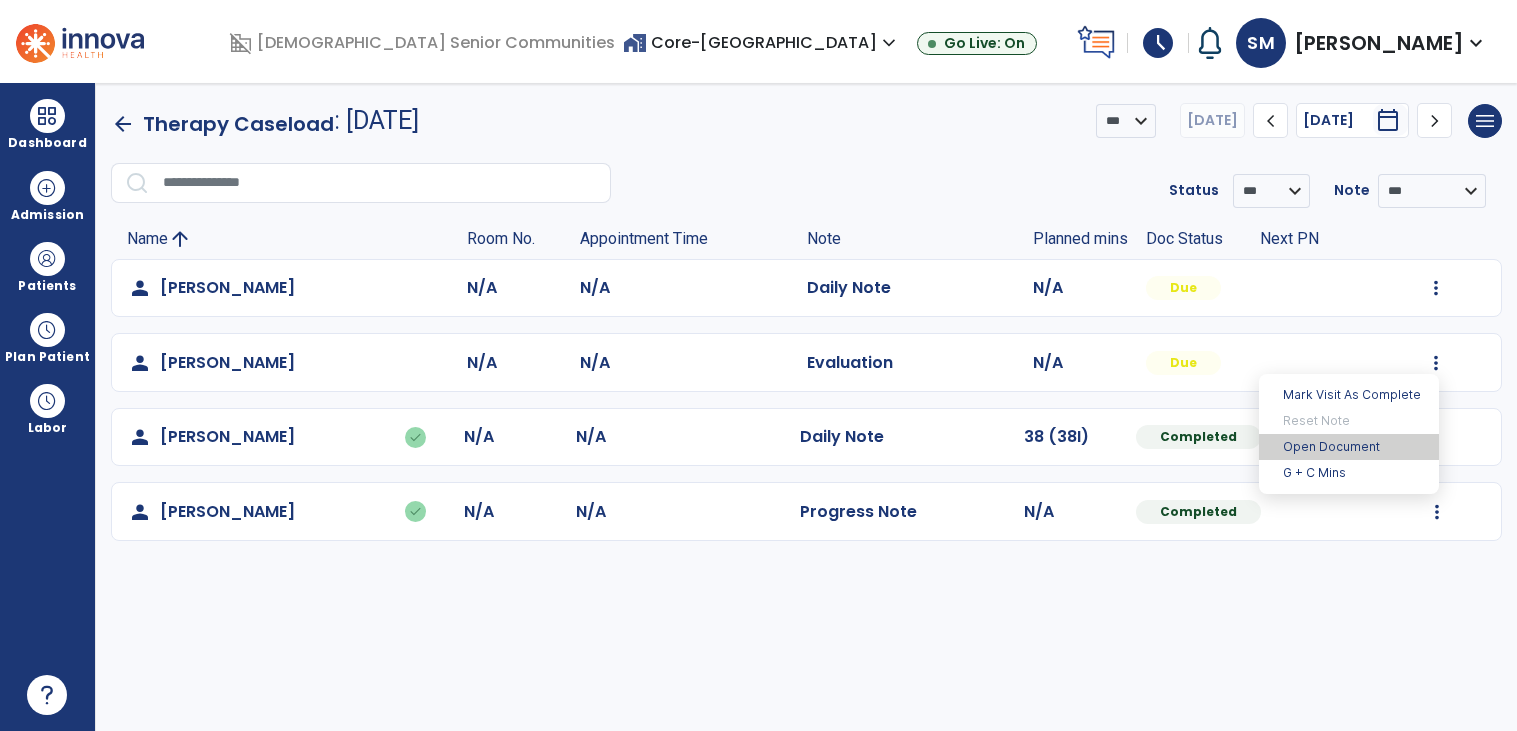 click on "Open Document" at bounding box center (1349, 447) 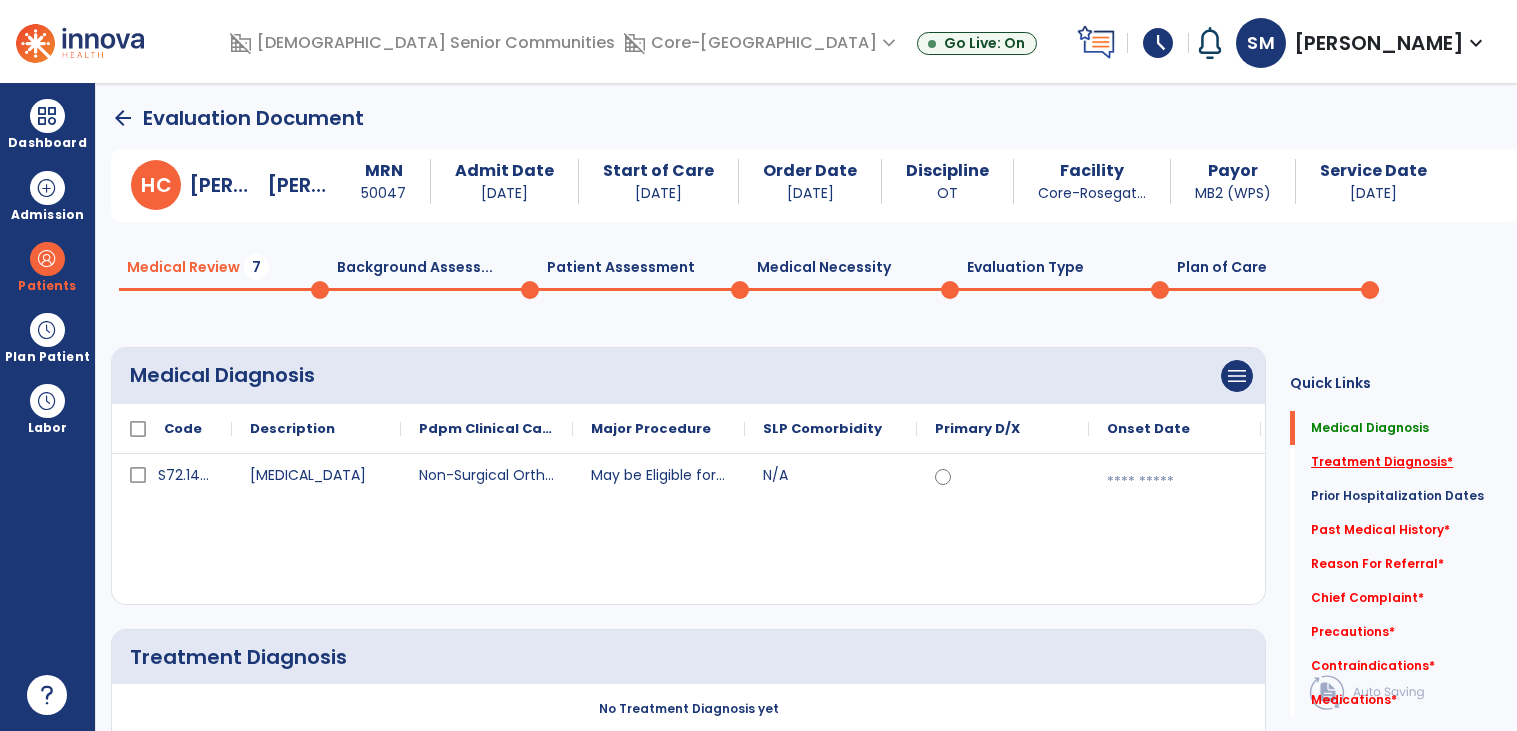 click on "Treatment Diagnosis   *" 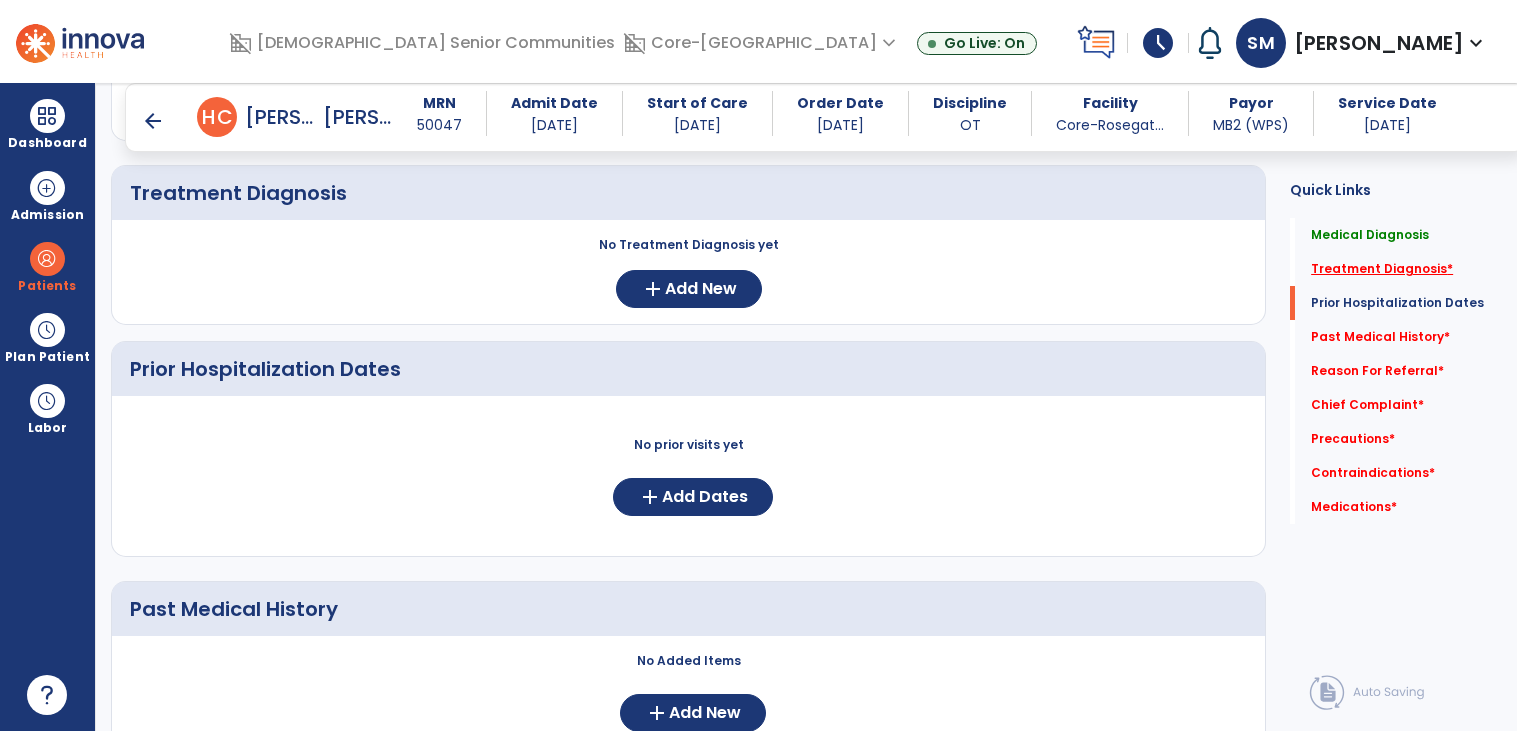 scroll, scrollTop: 416, scrollLeft: 0, axis: vertical 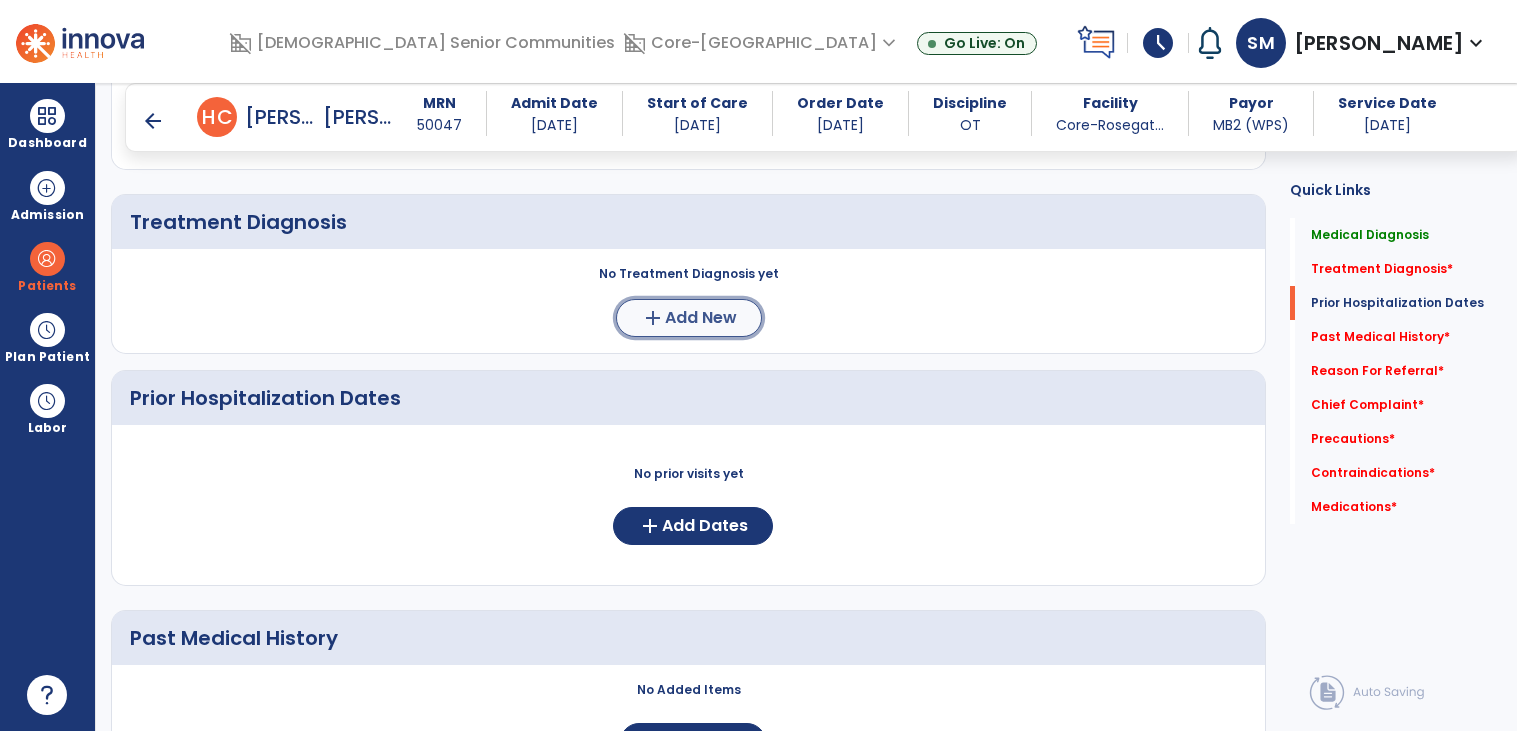 click on "add  Add New" 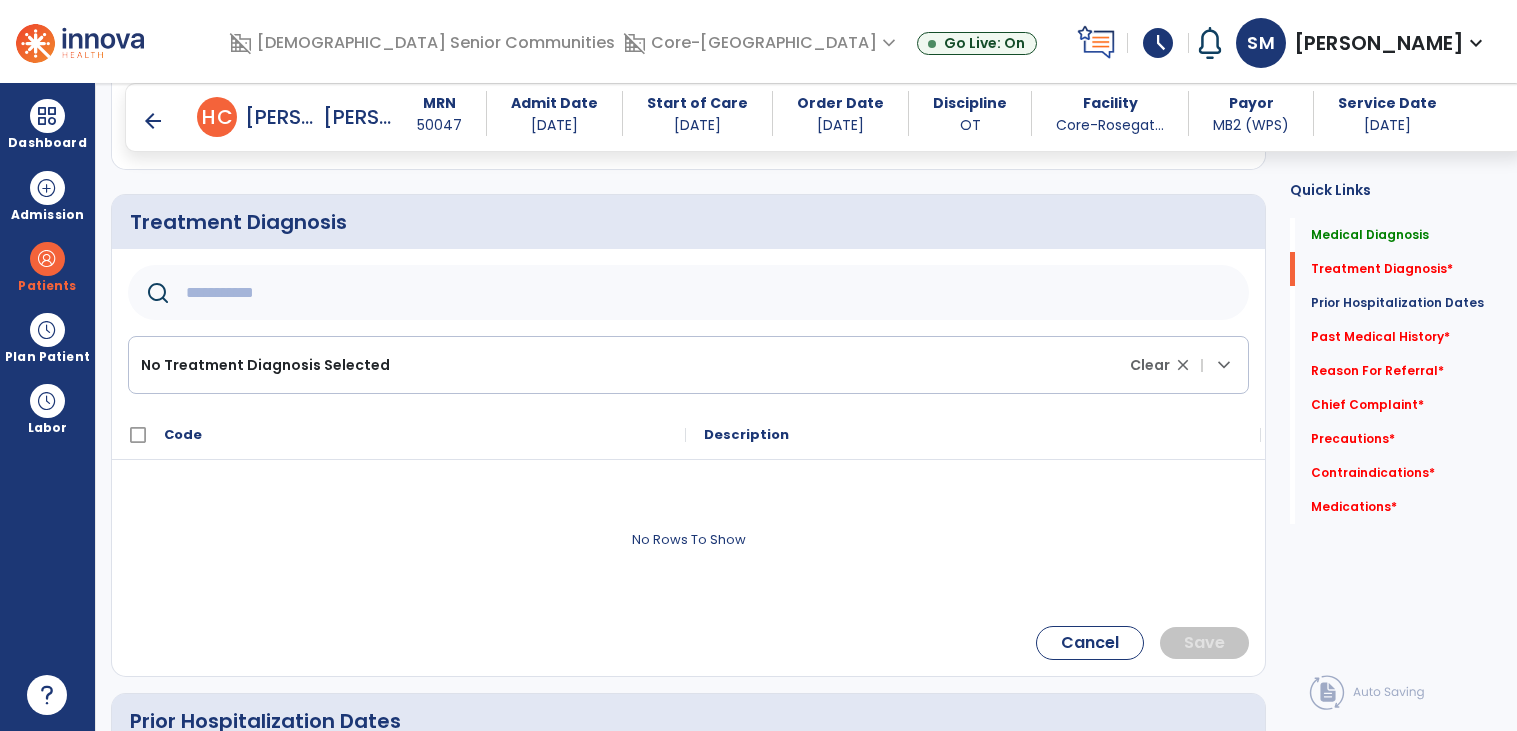 click 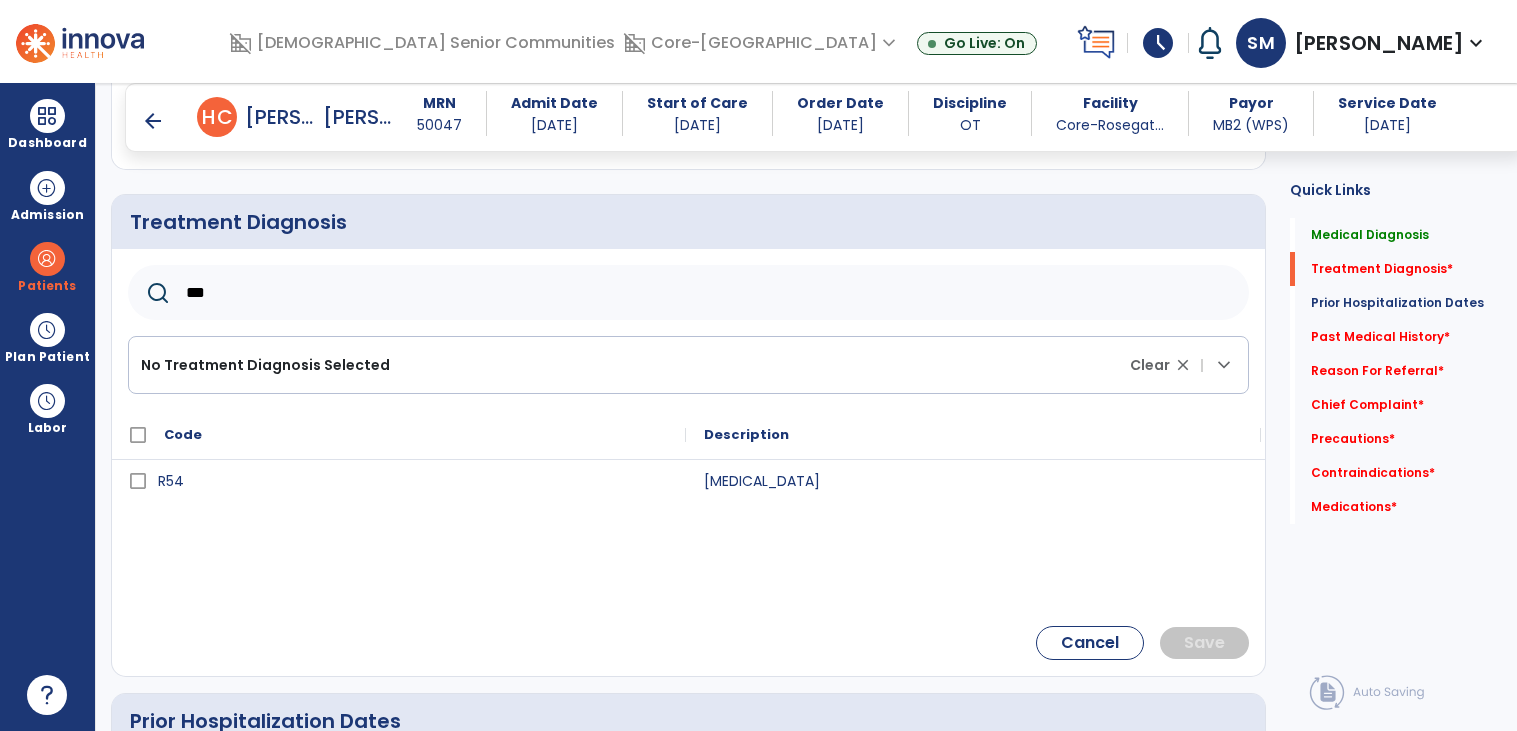 type on "***" 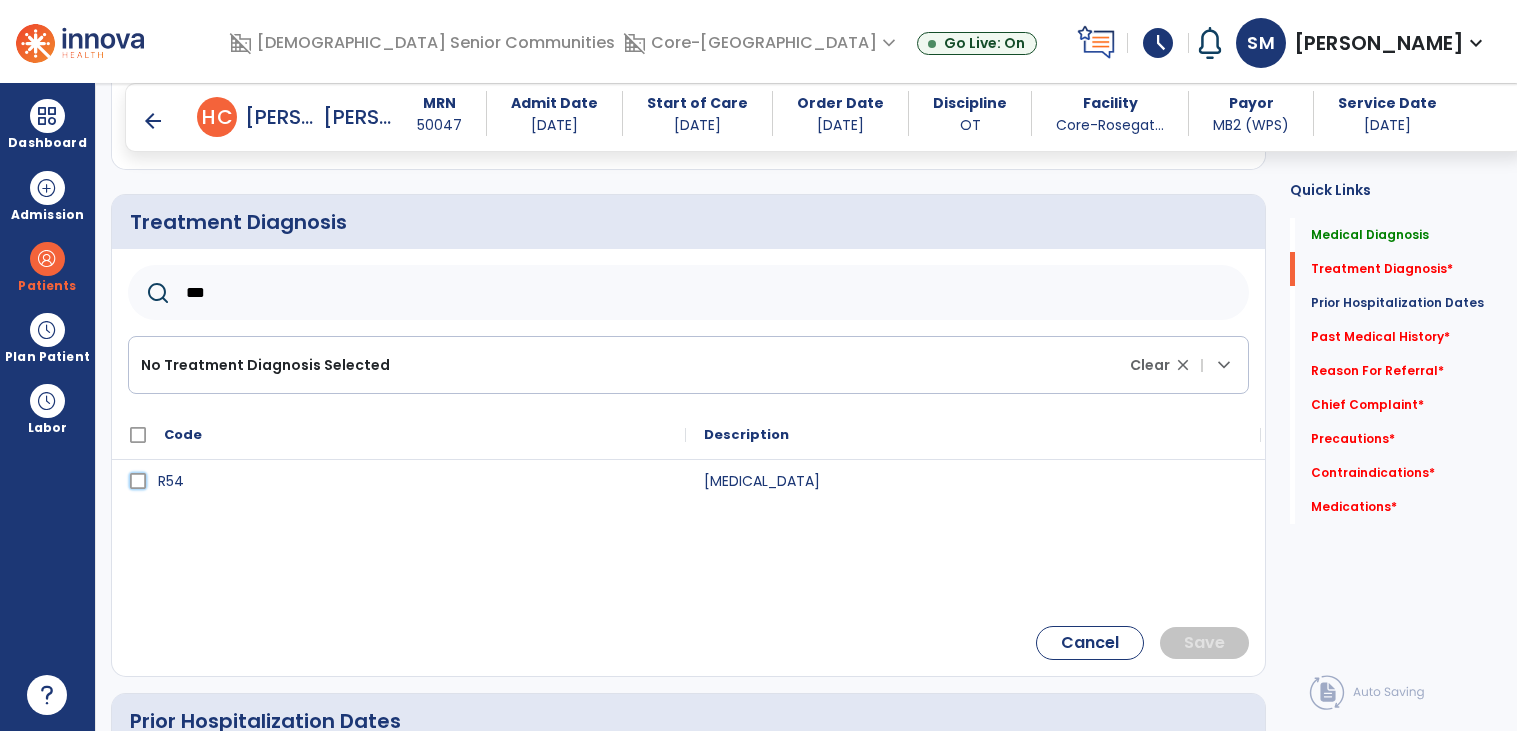 click 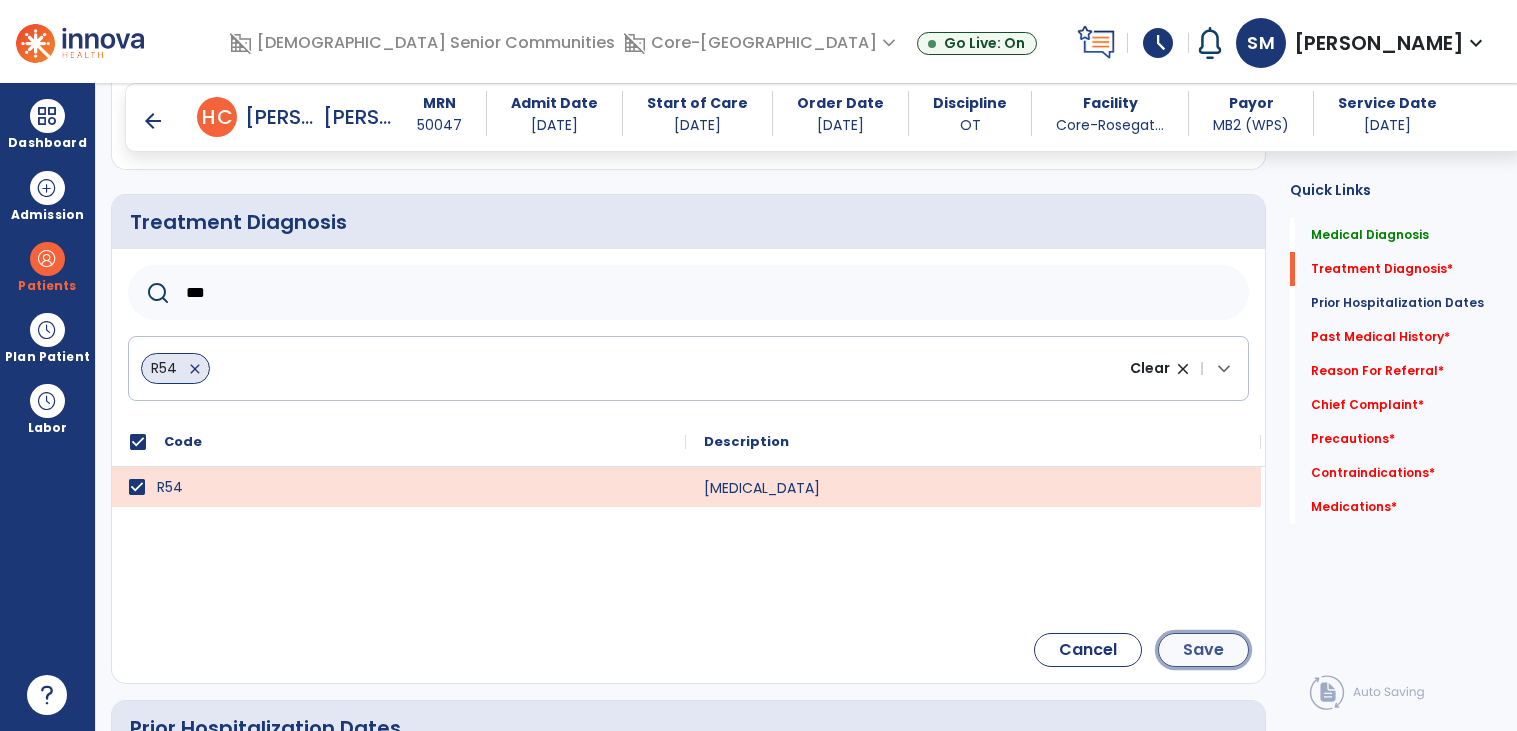 click on "Save" 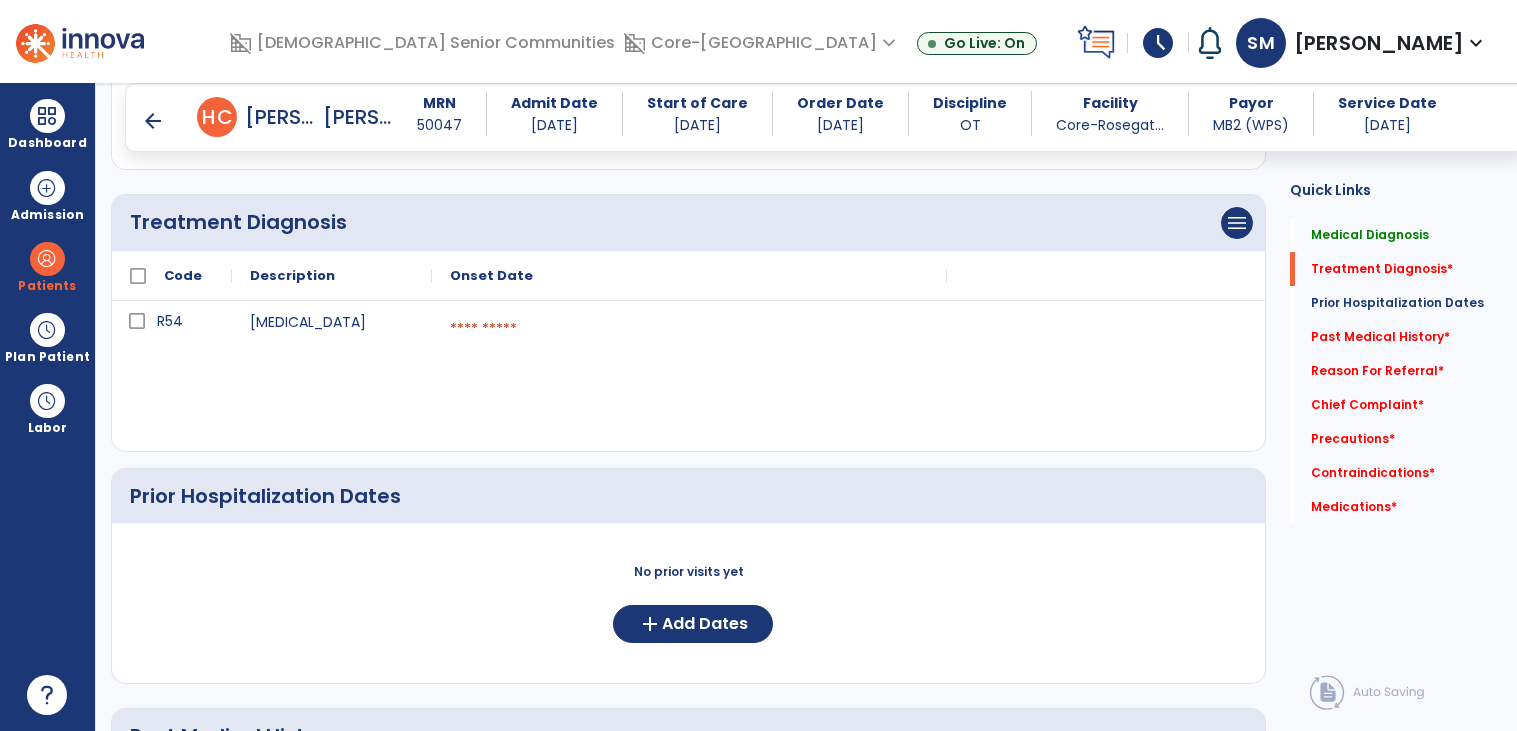 click on "arrow_back" at bounding box center (153, 121) 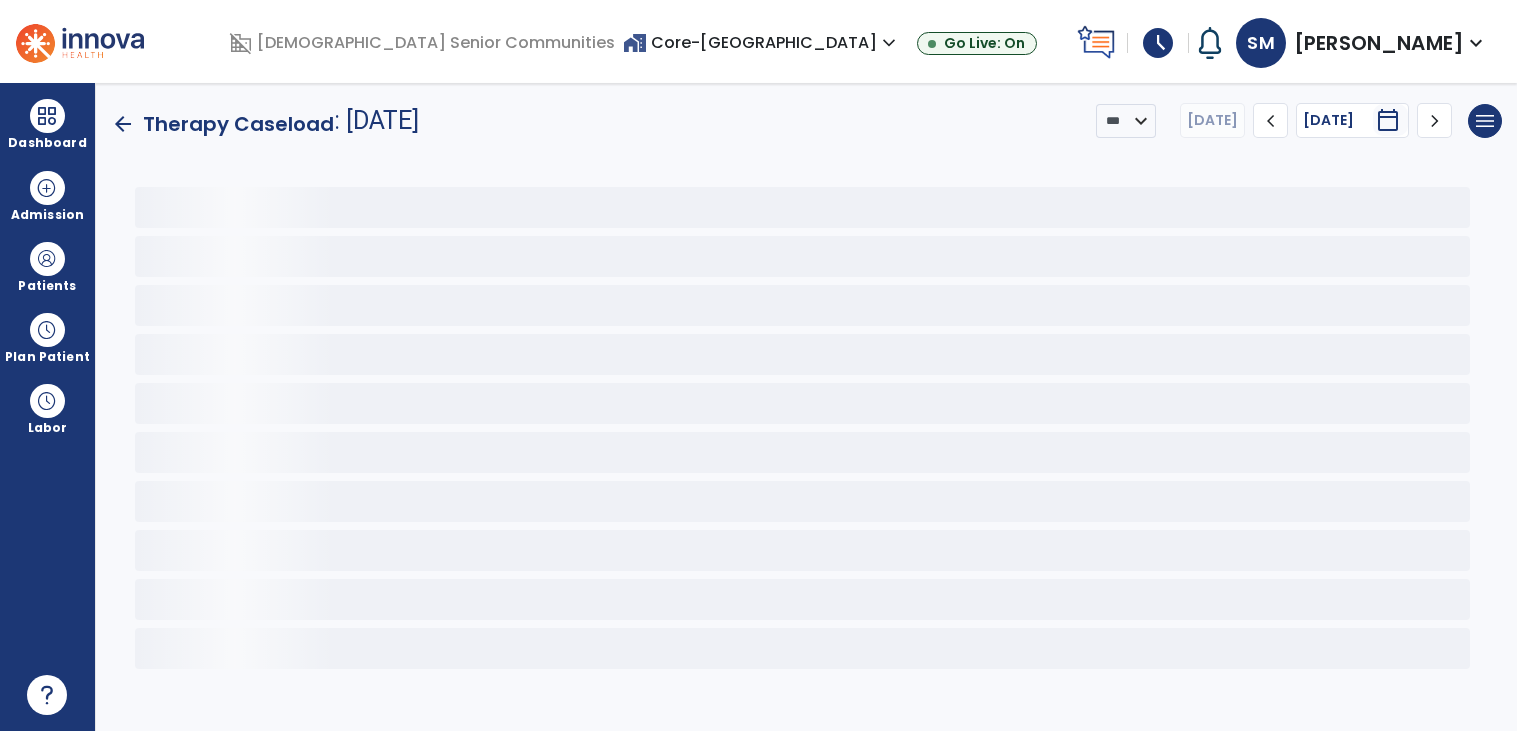 scroll, scrollTop: 0, scrollLeft: 0, axis: both 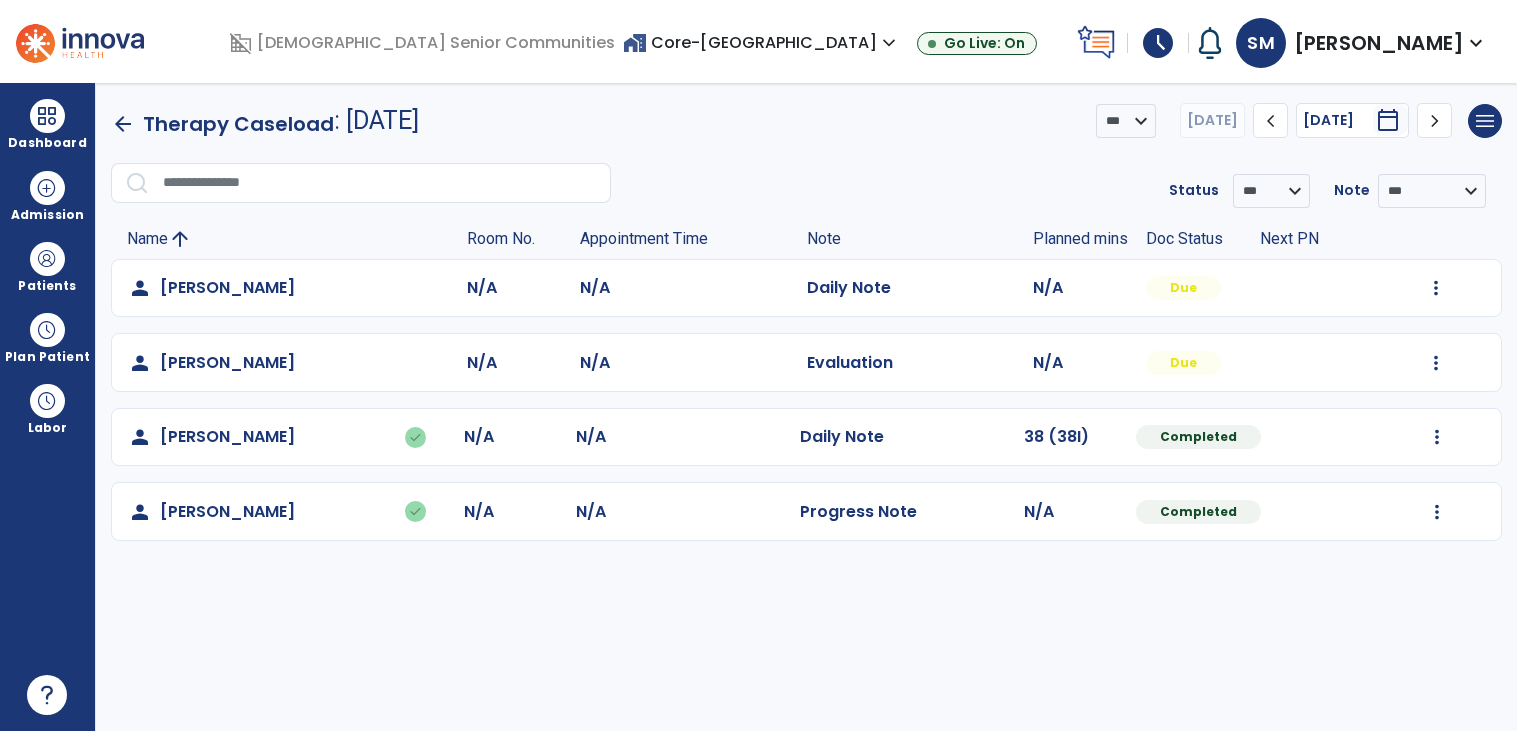 click on "arrow_back" 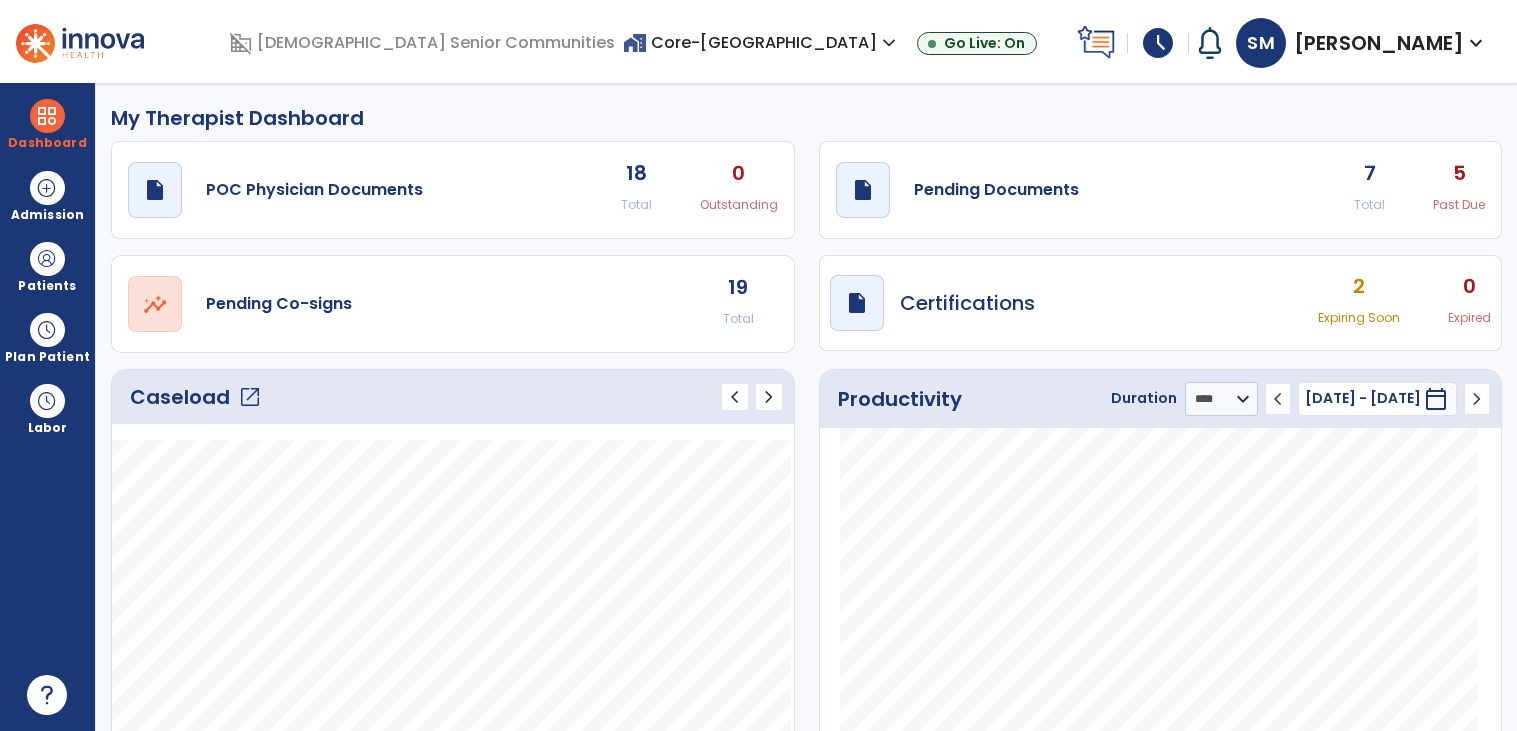 click on "home_work   Core-Rosegate Village   expand_more" at bounding box center [762, 42] 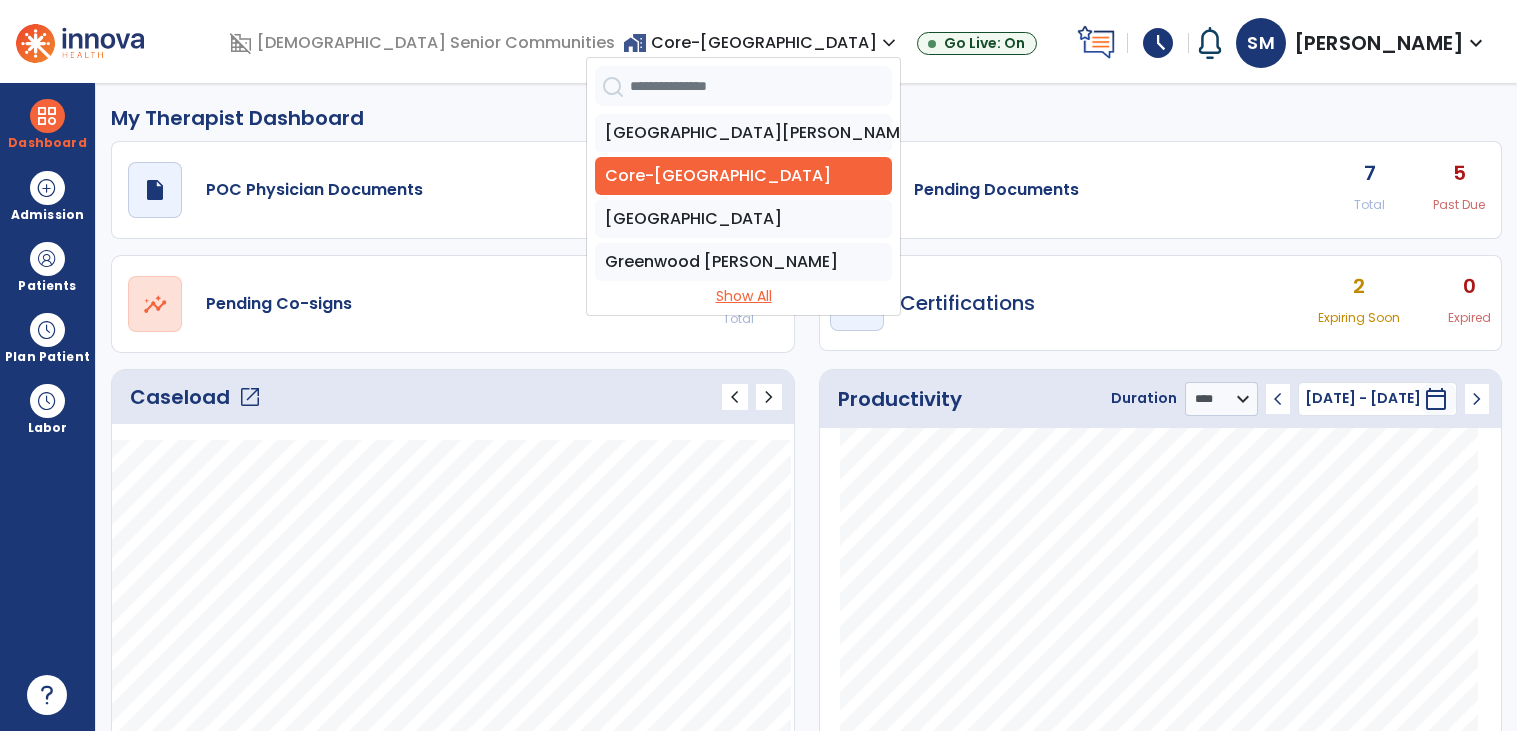 click on "Show All" at bounding box center [743, 296] 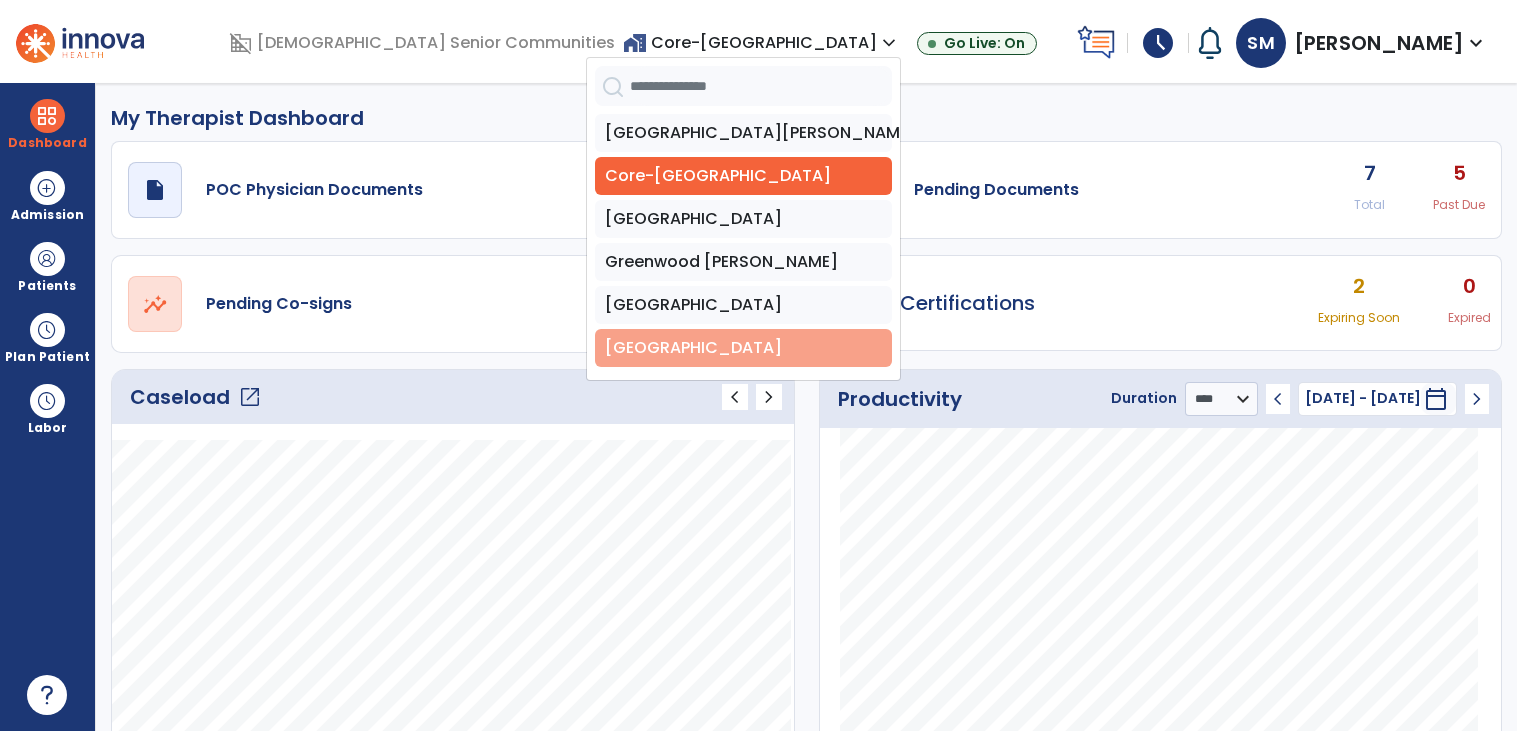 click on "[GEOGRAPHIC_DATA]" at bounding box center [743, 348] 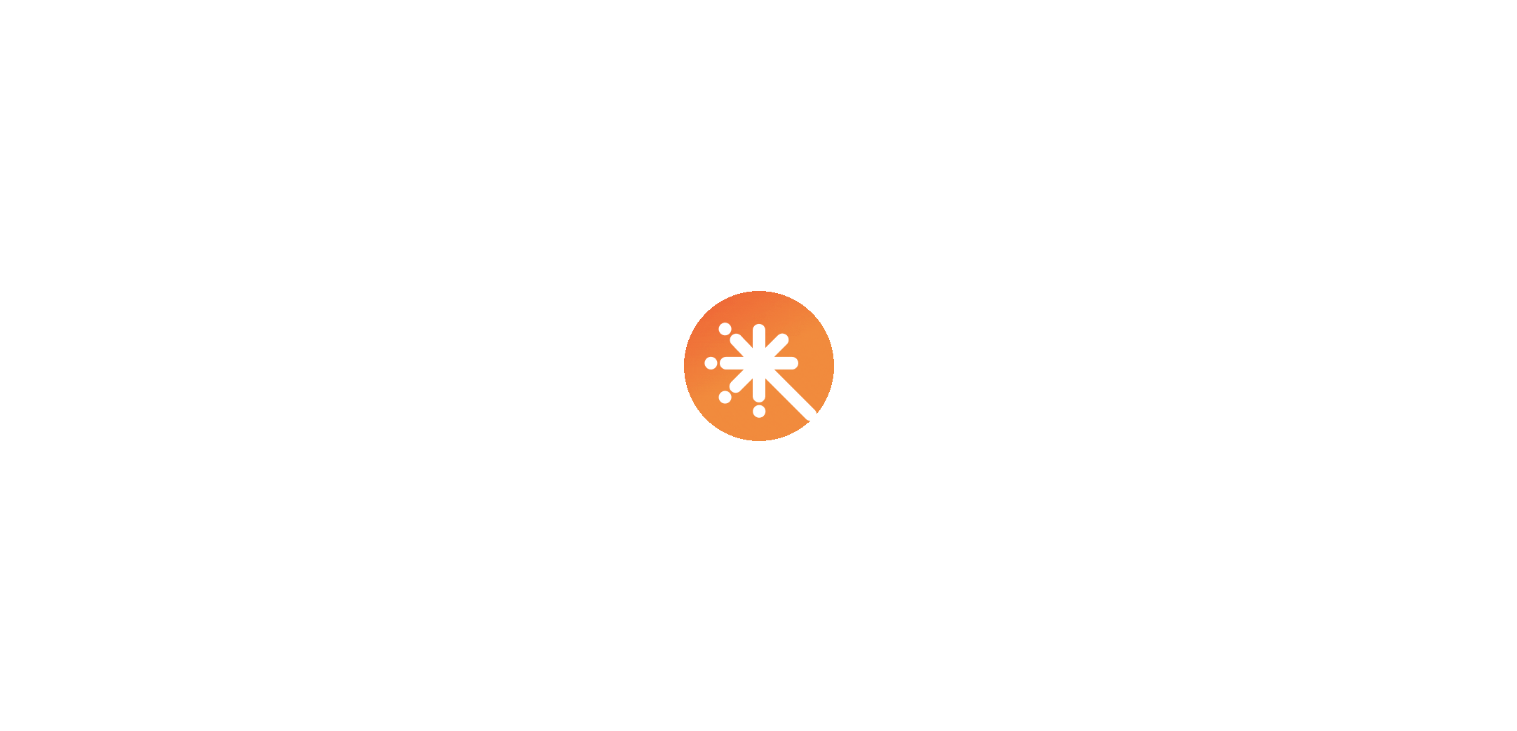 scroll, scrollTop: 0, scrollLeft: 0, axis: both 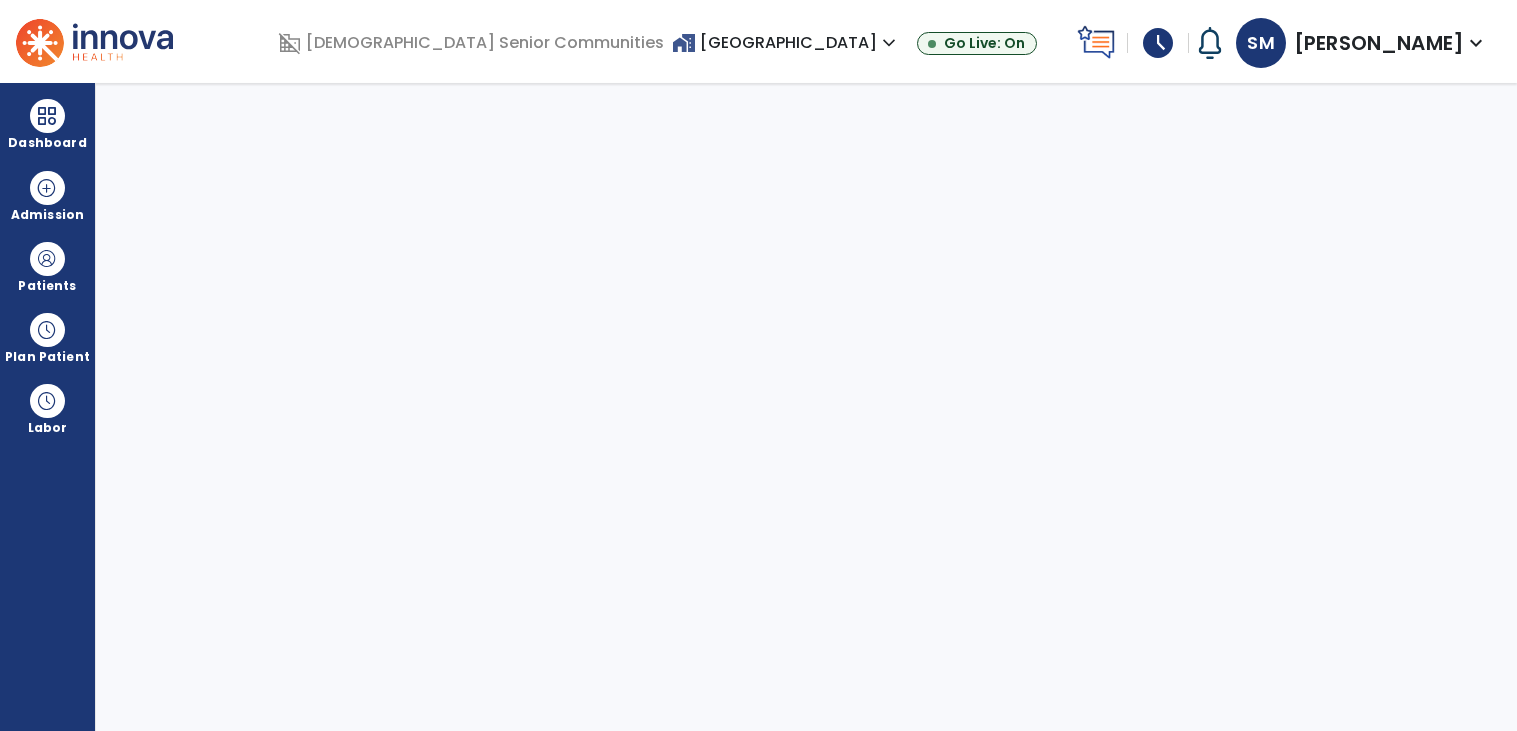 select on "****" 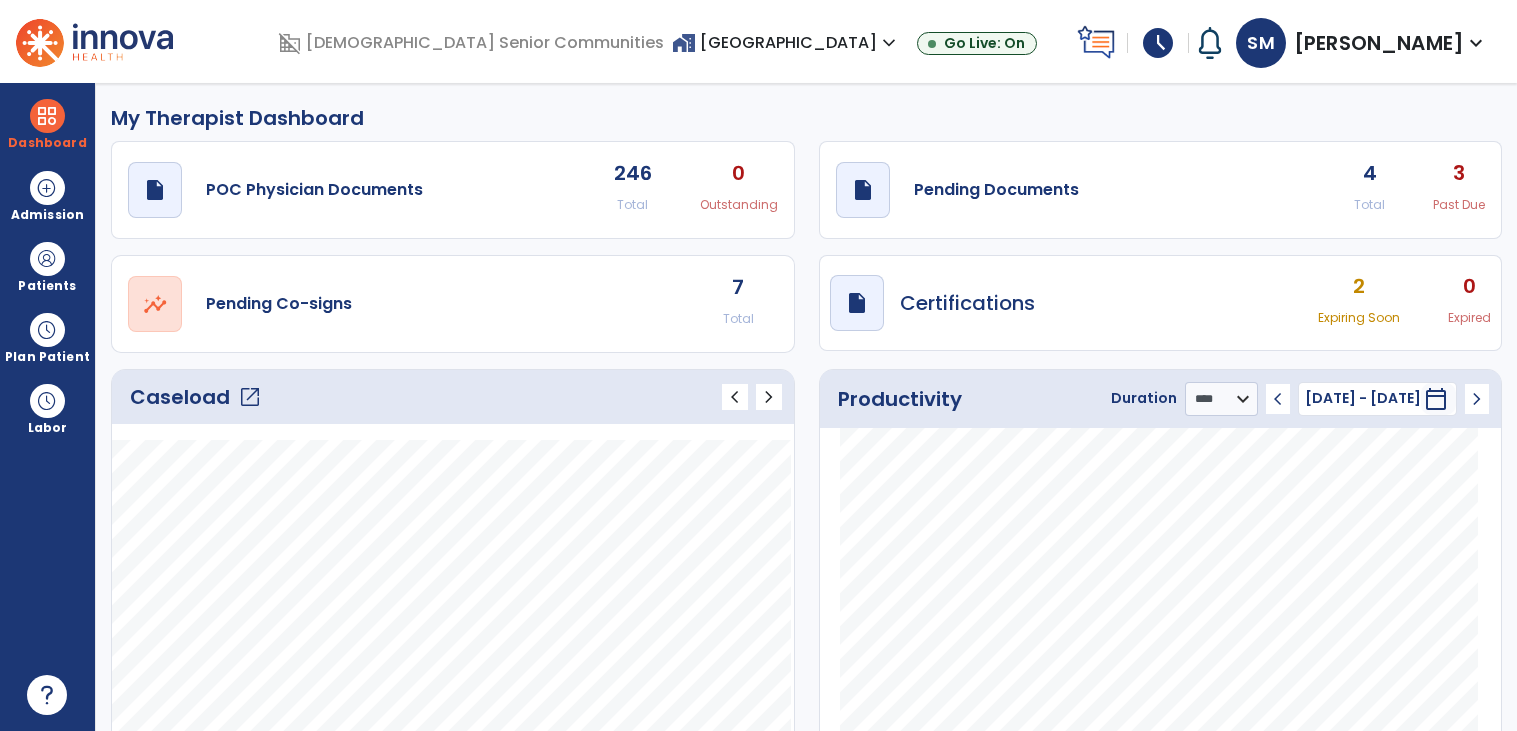 click on "open_in_new" 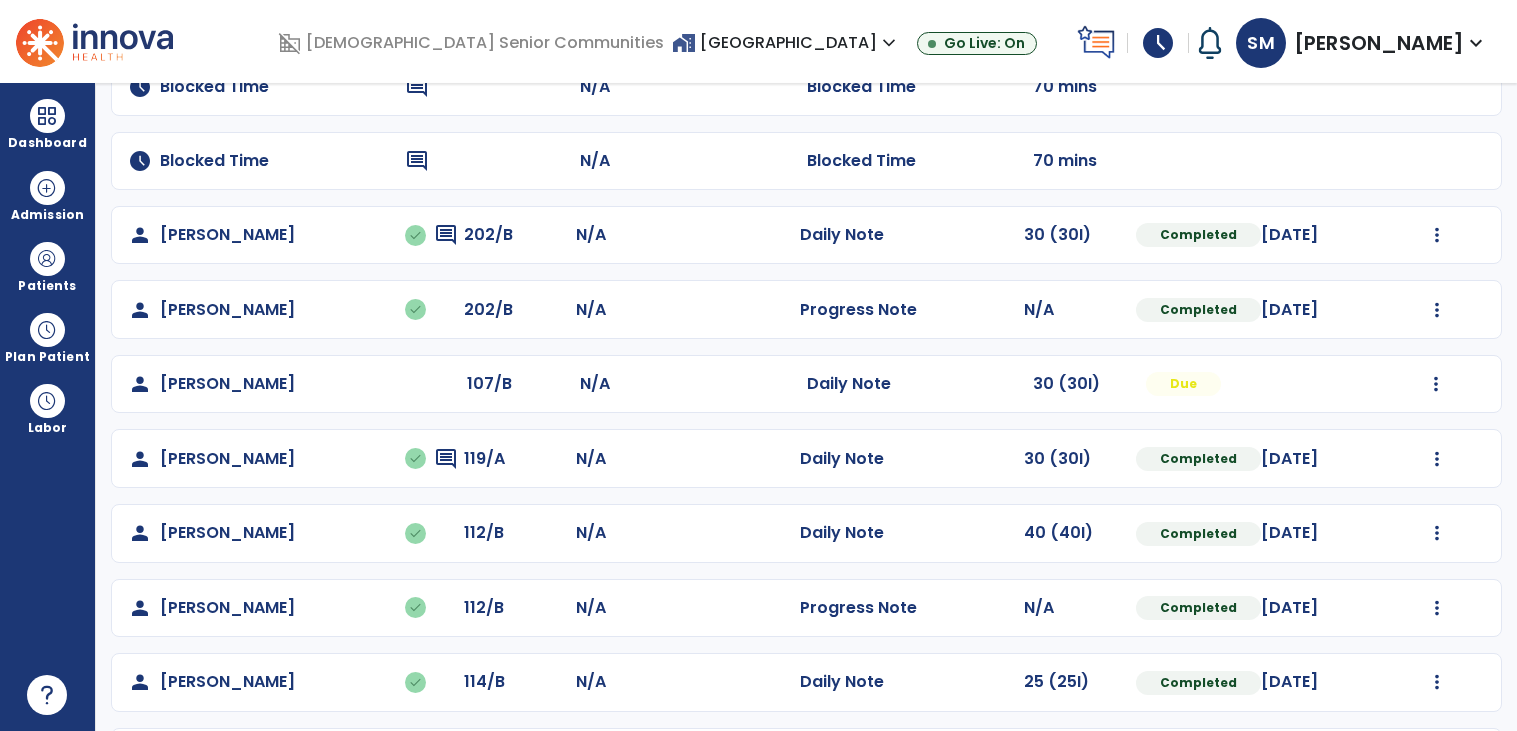 scroll, scrollTop: 343, scrollLeft: 0, axis: vertical 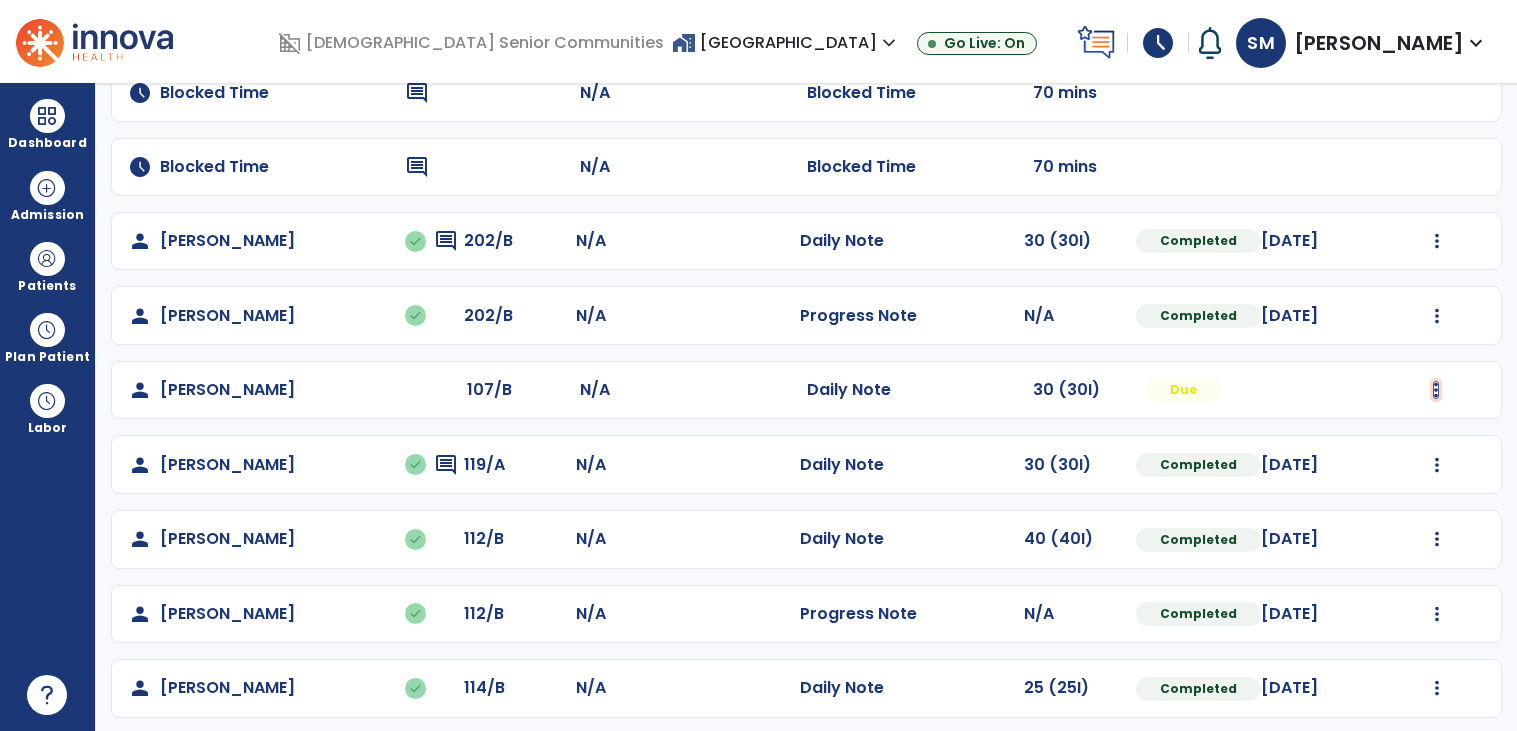 click at bounding box center (1437, 241) 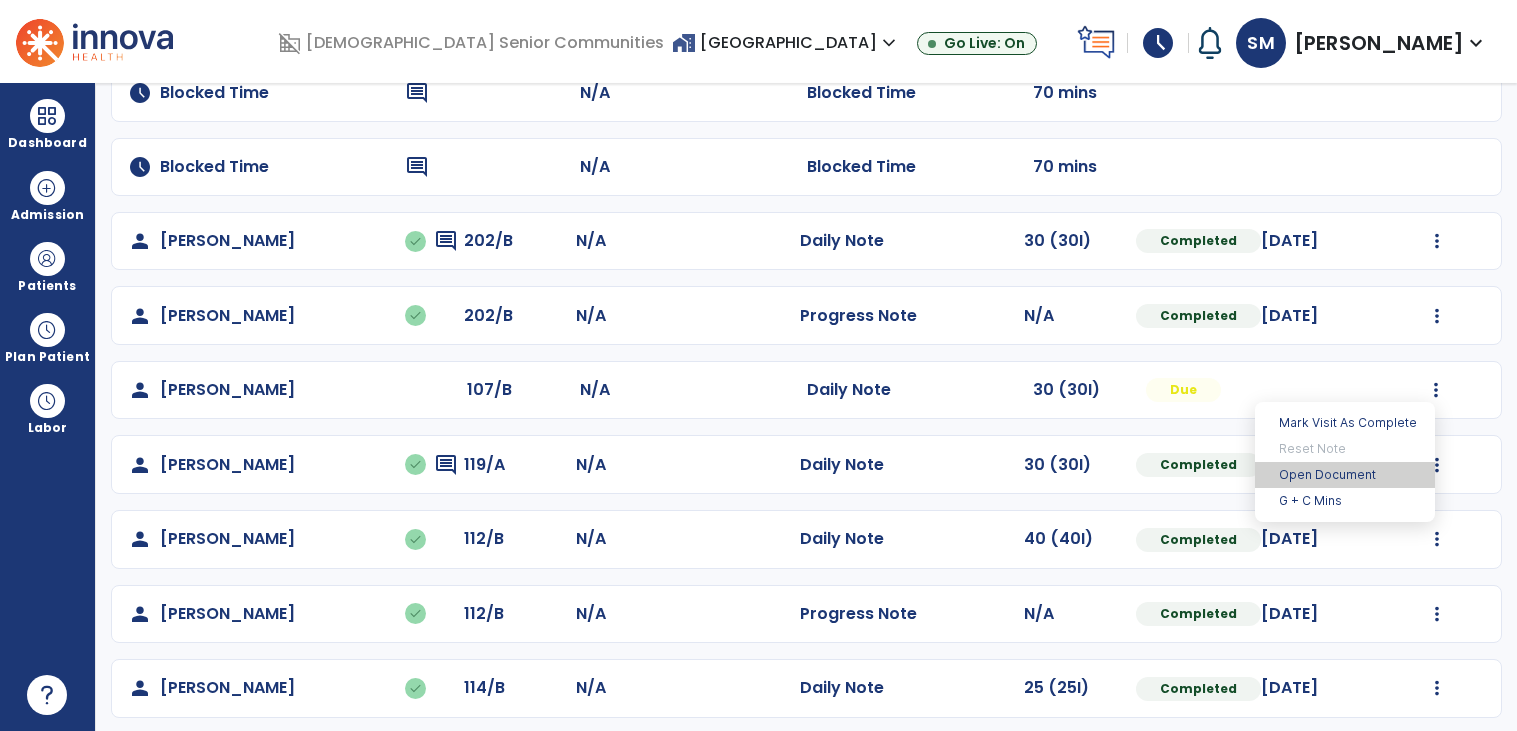 click on "Open Document" at bounding box center [1345, 475] 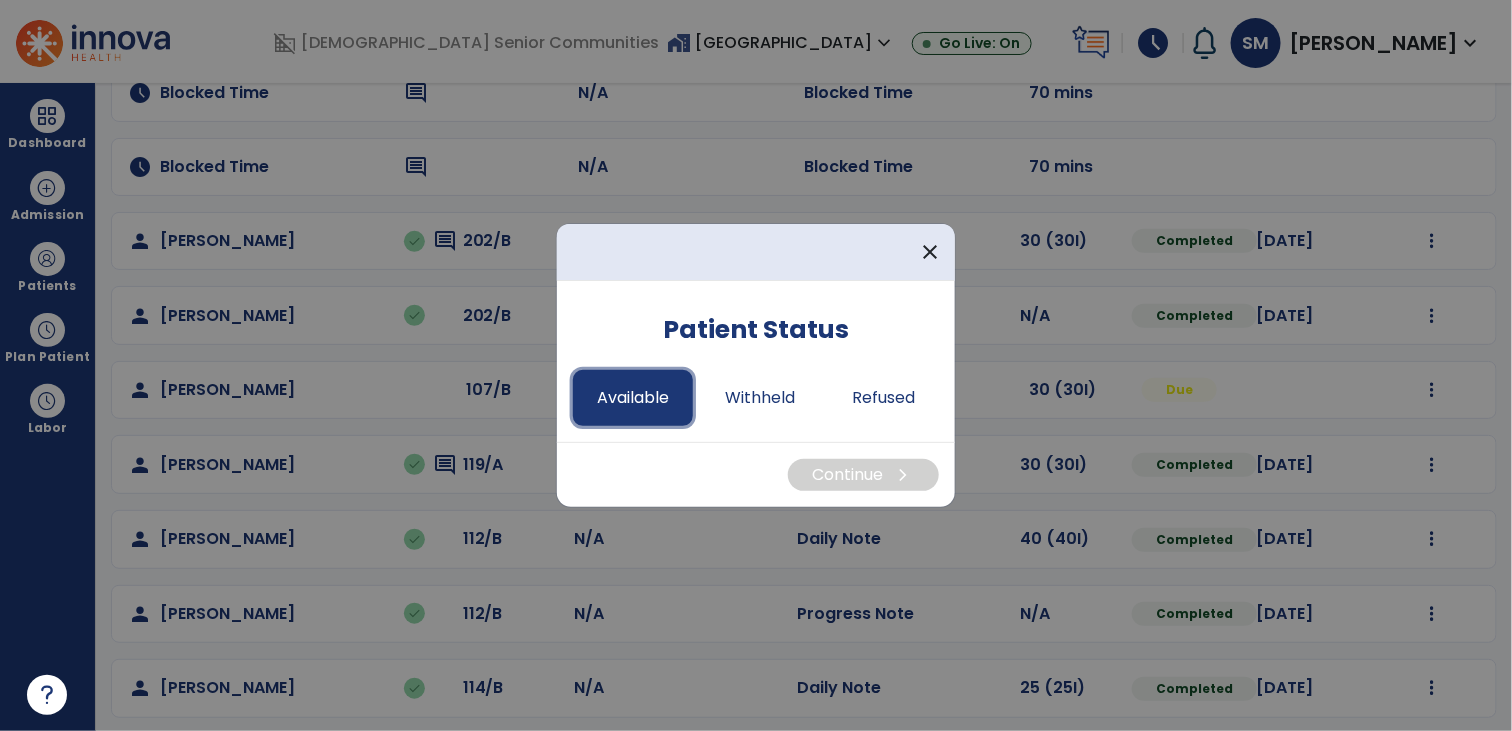 click on "Available" at bounding box center [633, 398] 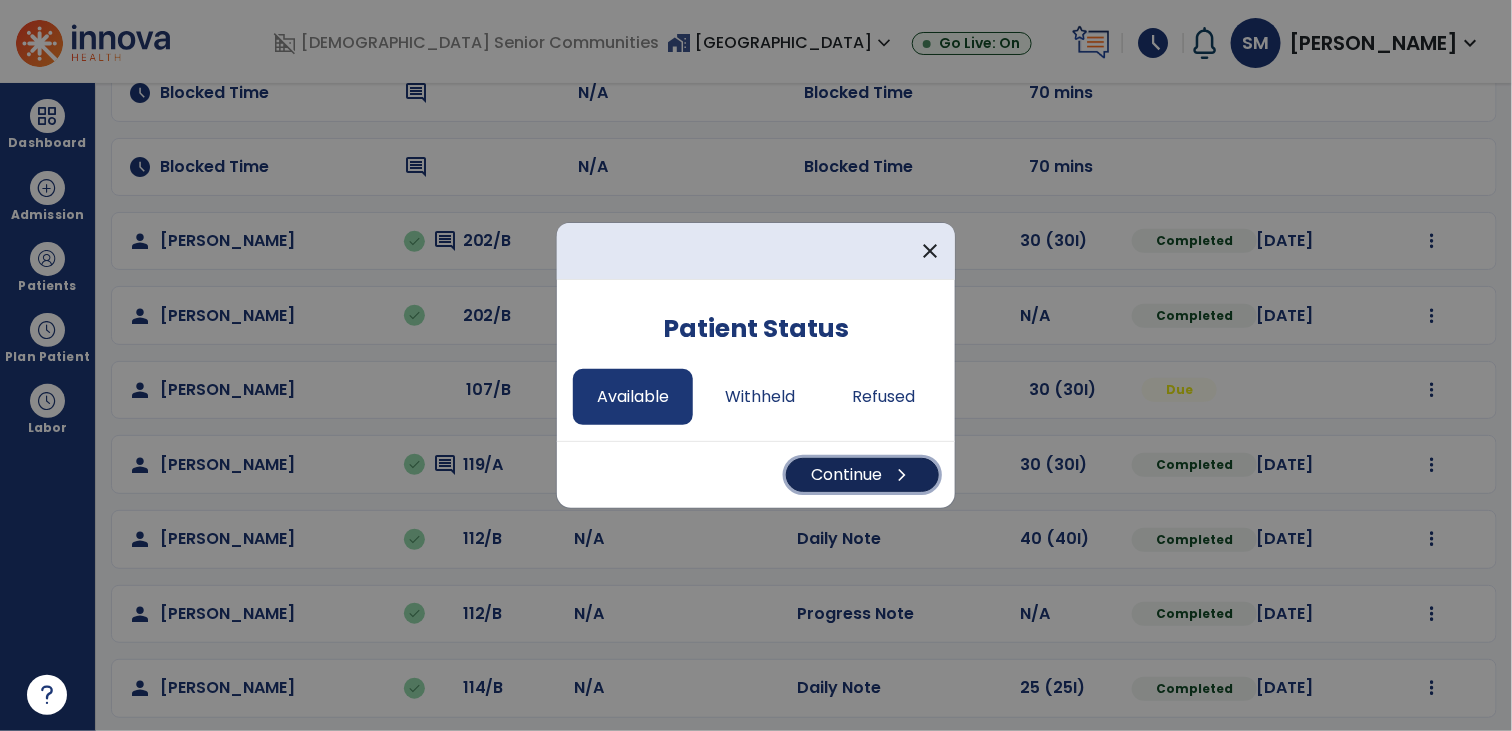 click on "Continue   chevron_right" at bounding box center [862, 475] 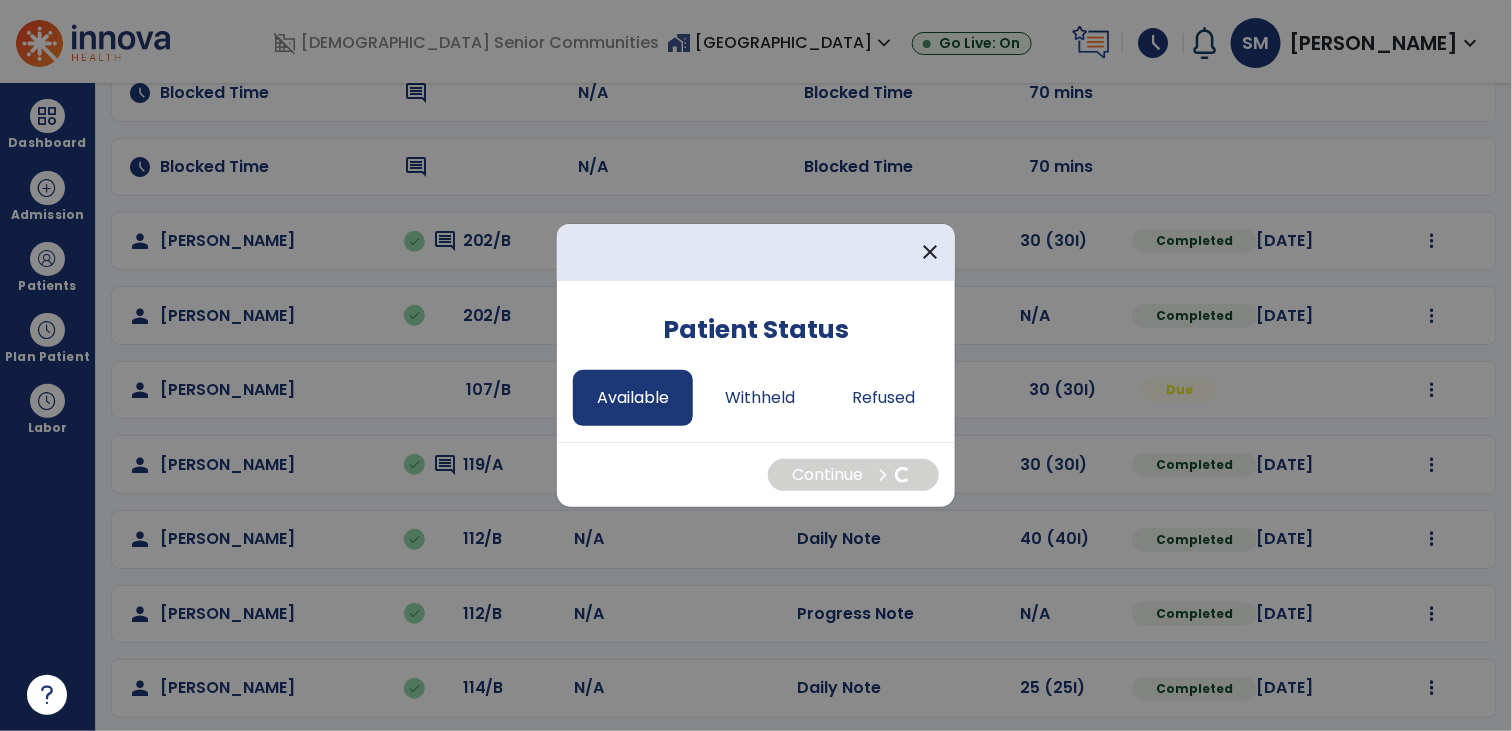 select on "*" 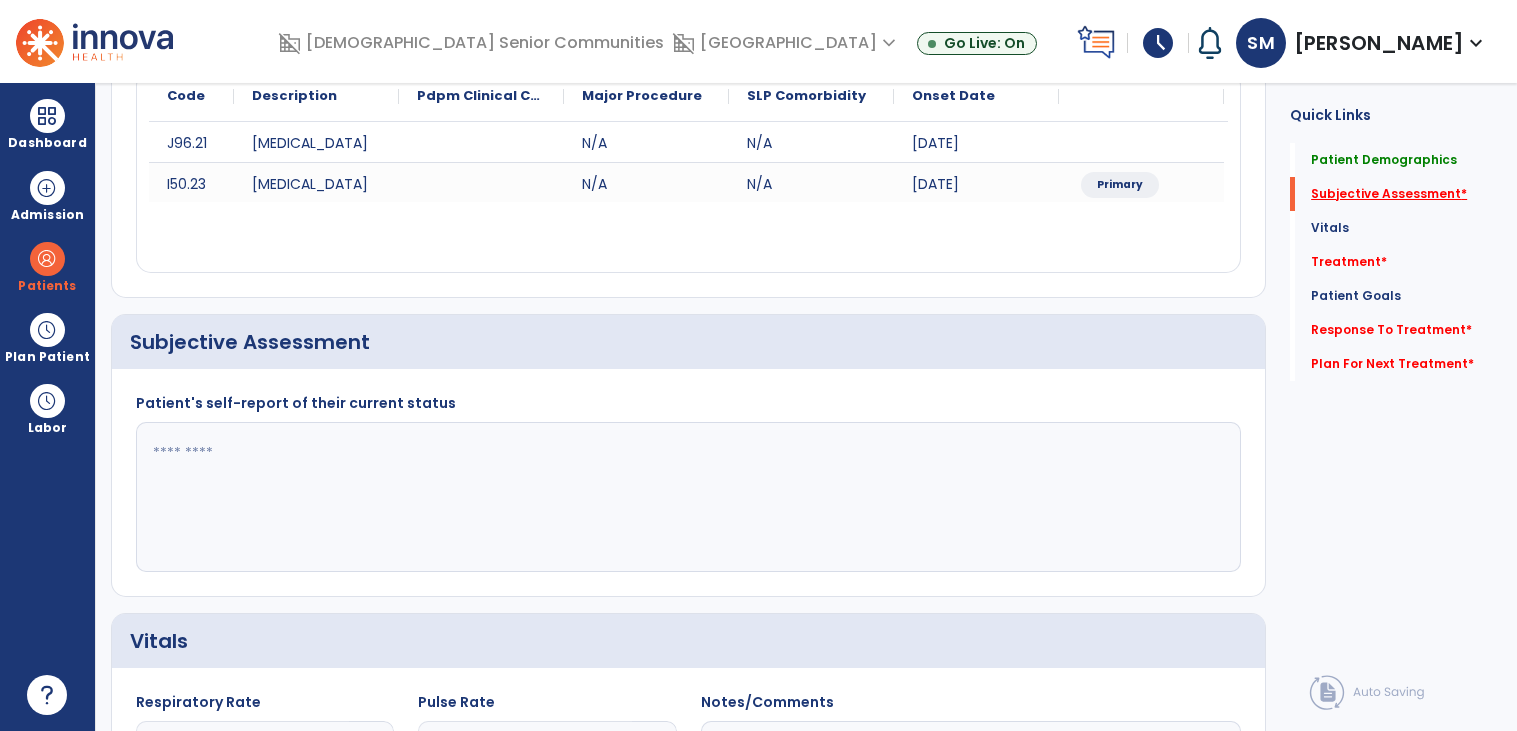 click on "Subjective Assessment   *" 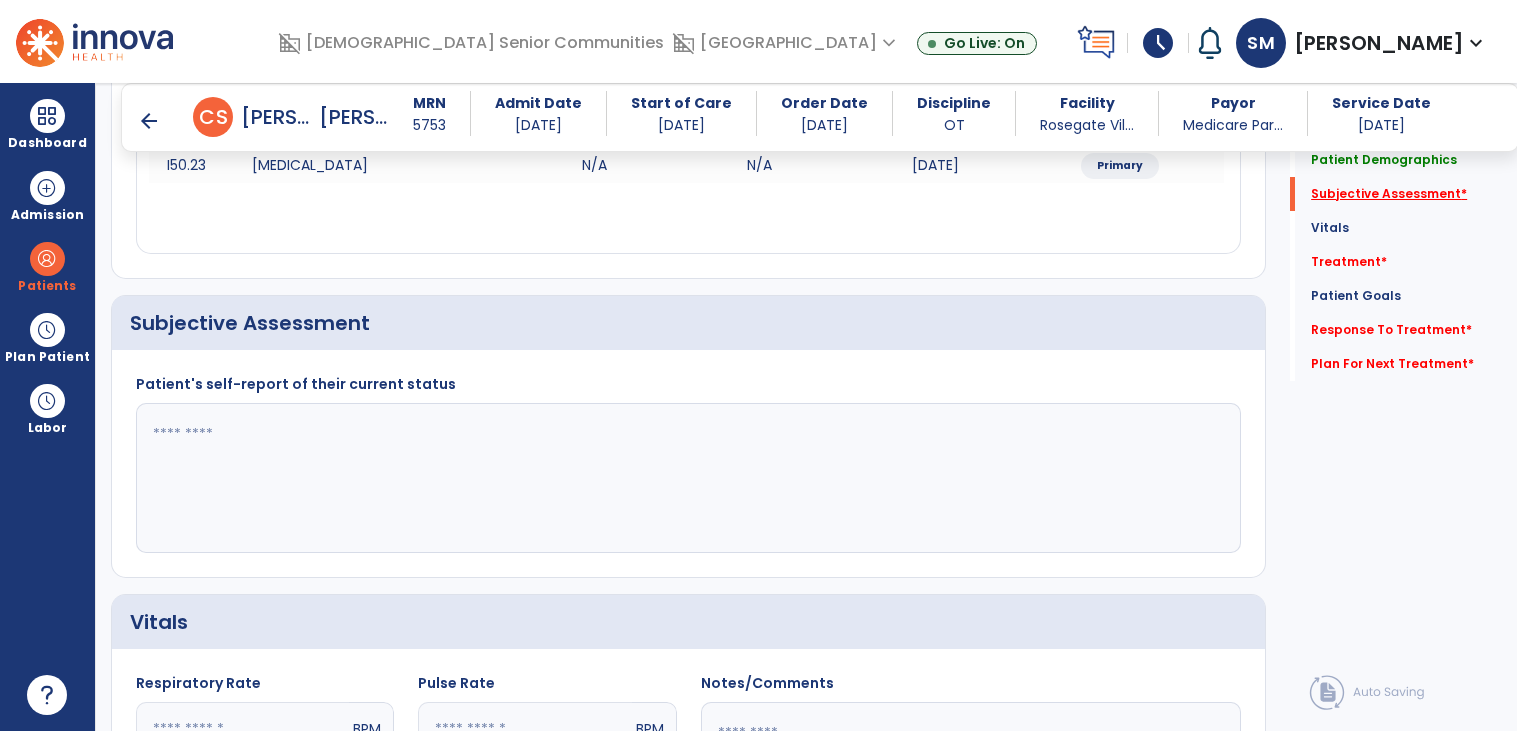 scroll, scrollTop: 392, scrollLeft: 0, axis: vertical 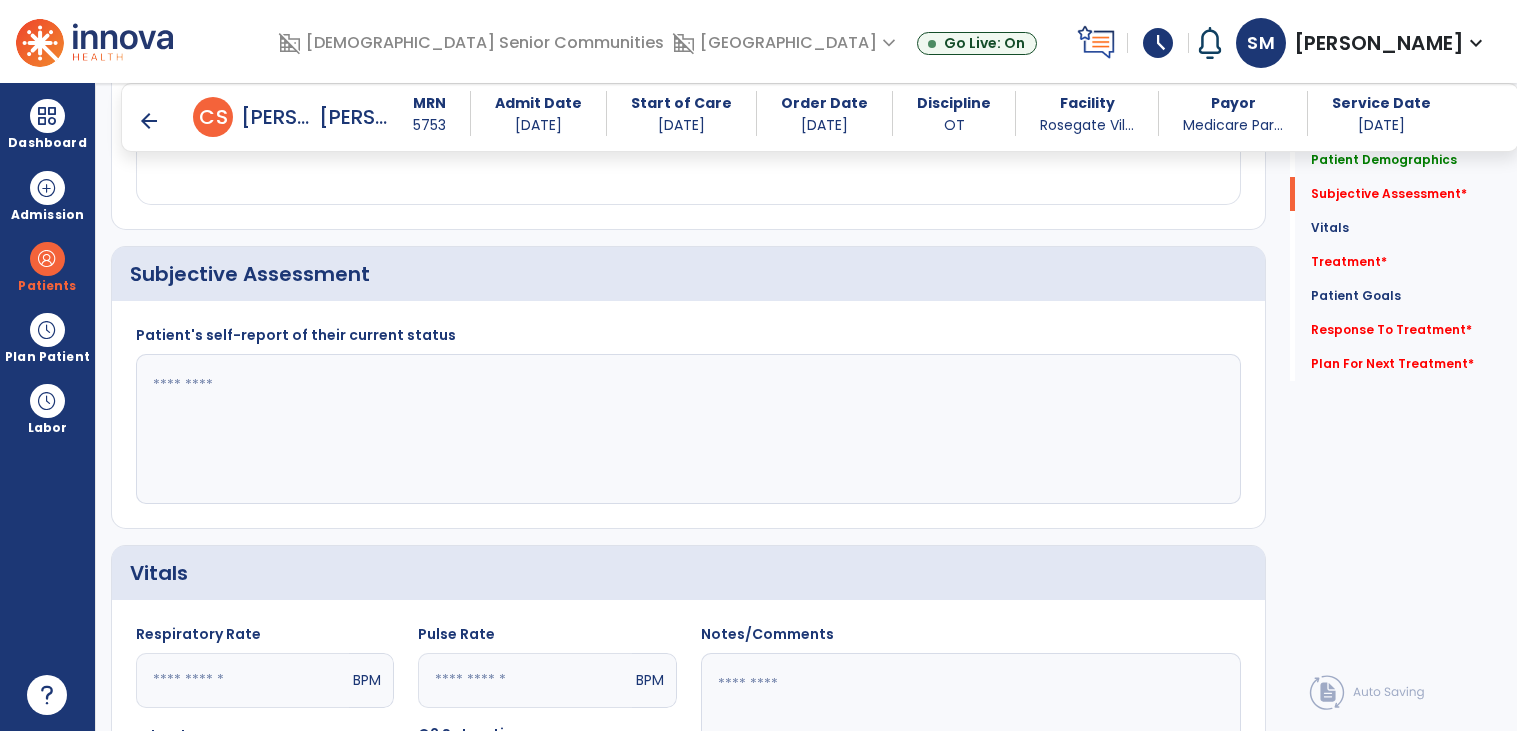 click 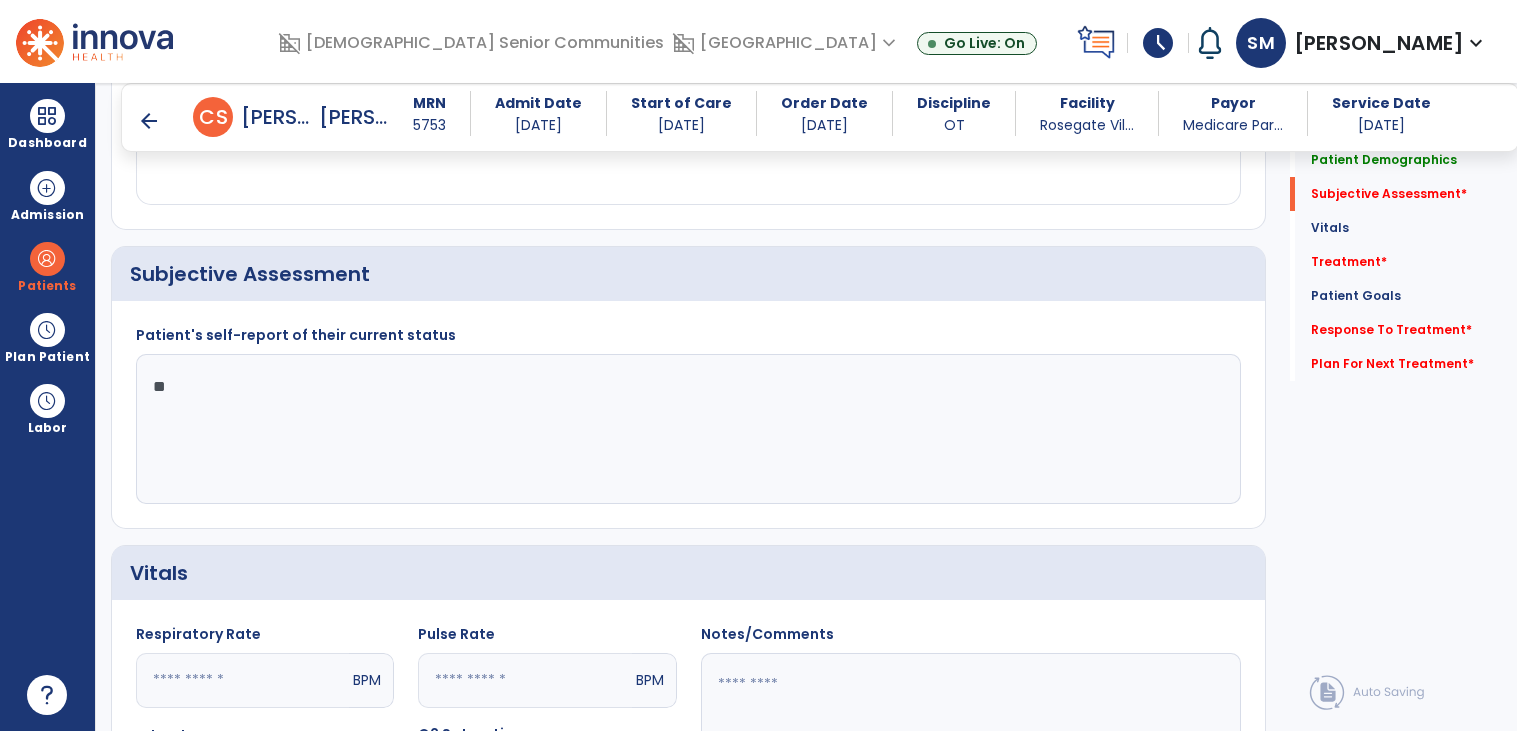 type on "*" 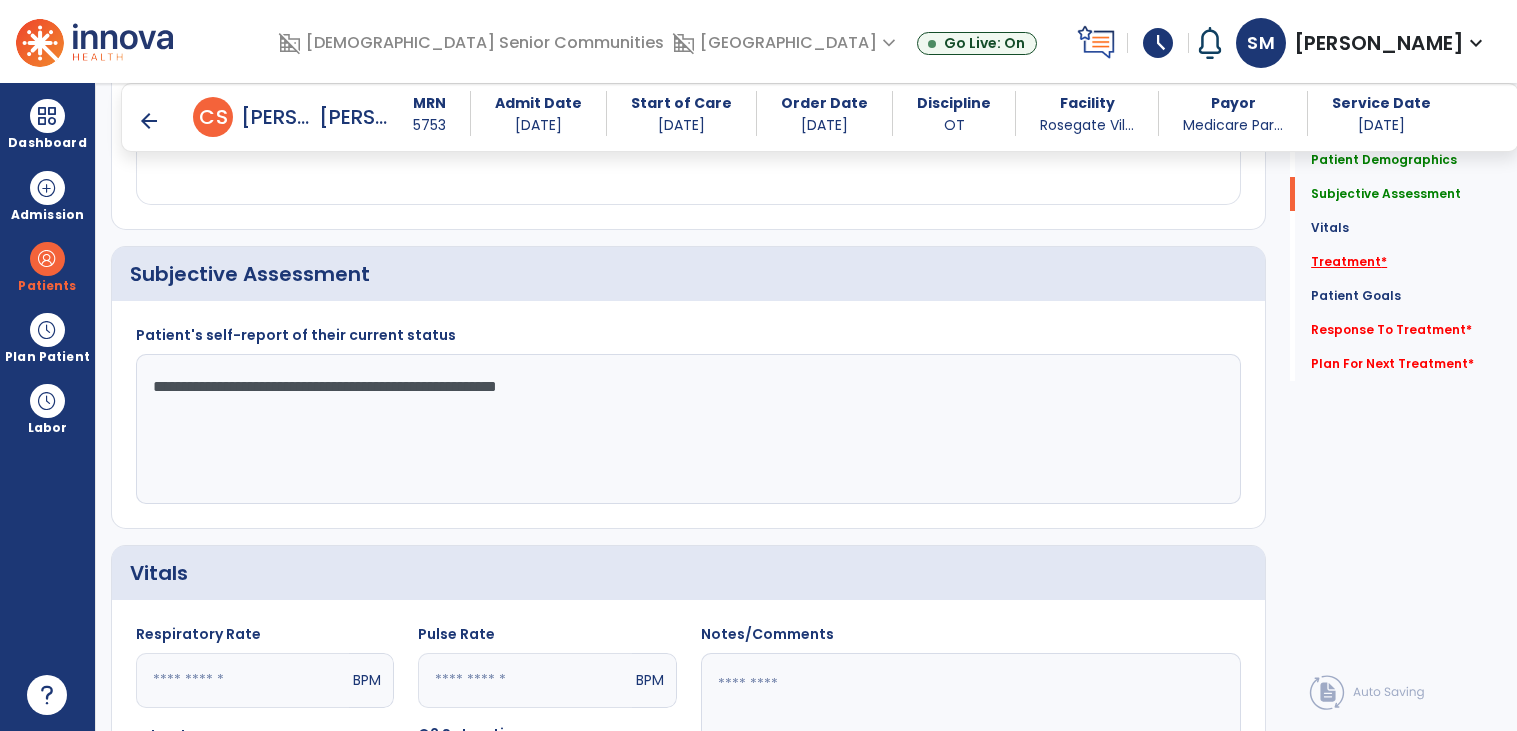 type on "**********" 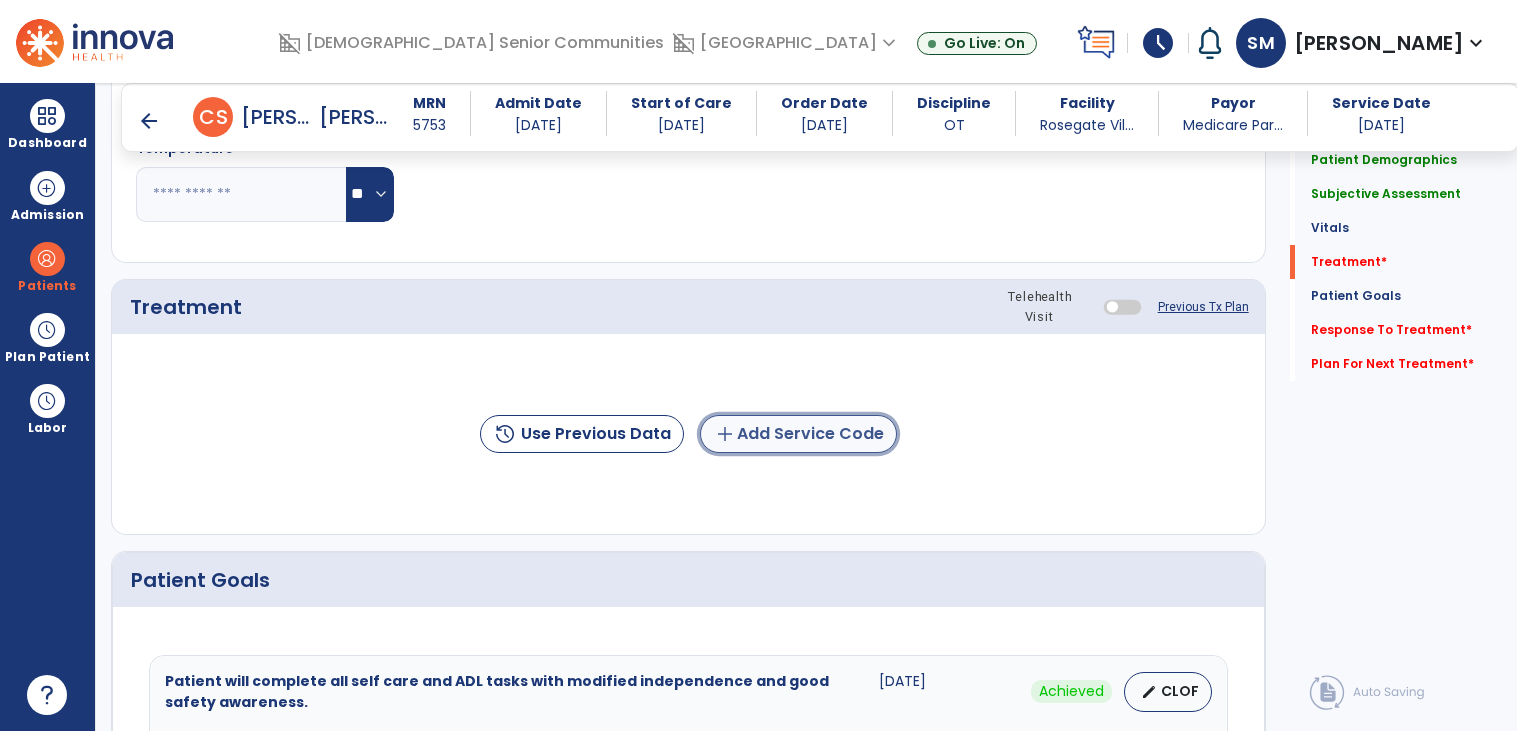 click on "add  Add Service Code" 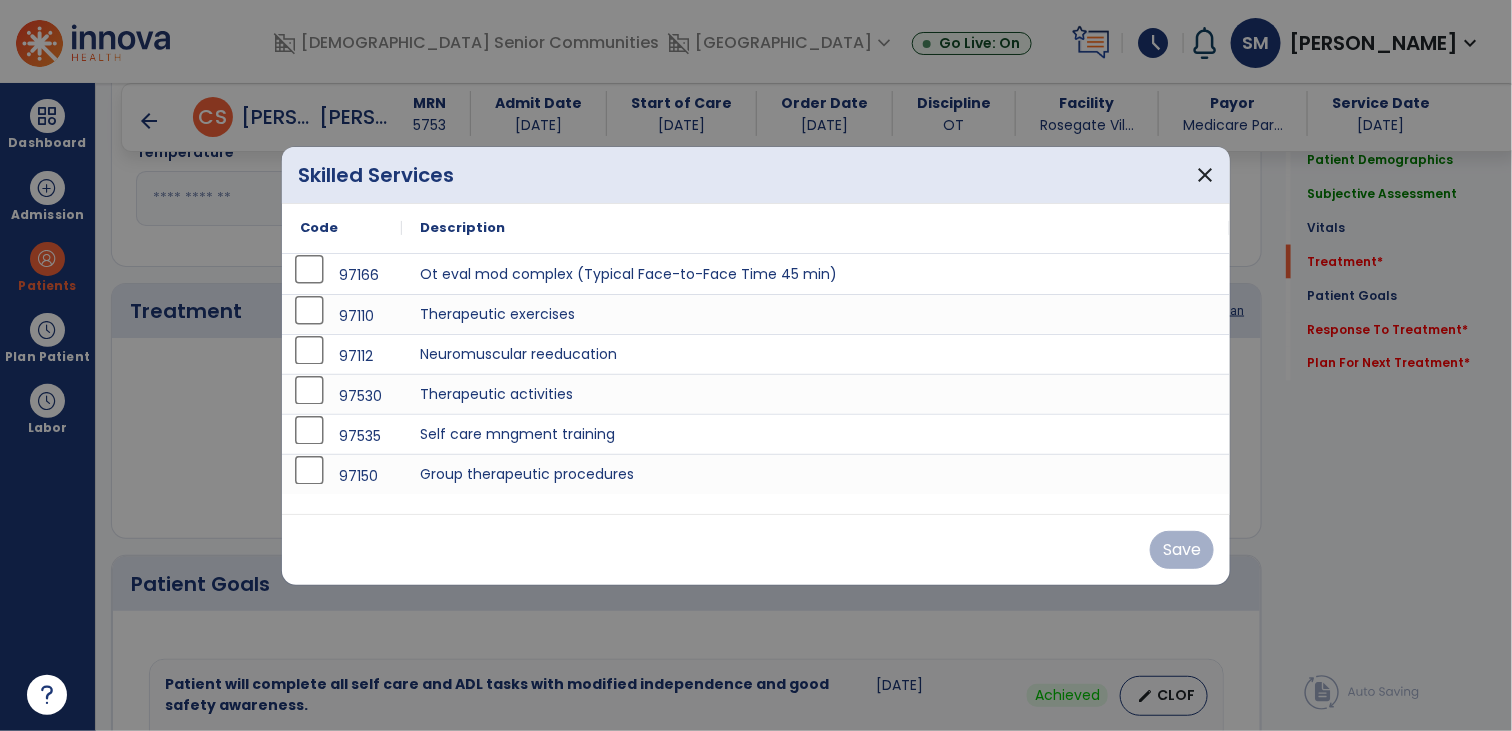 scroll, scrollTop: 1080, scrollLeft: 0, axis: vertical 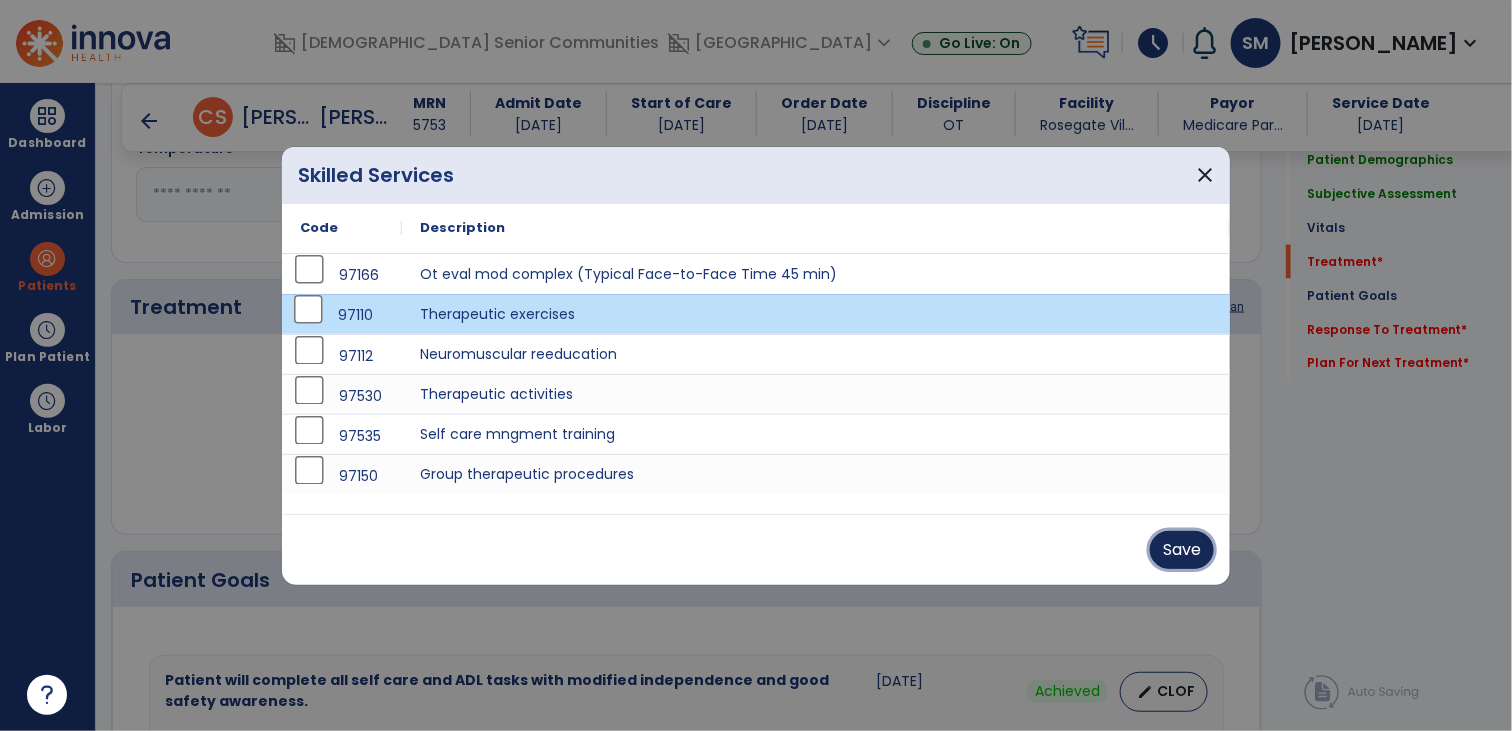 click on "Save" at bounding box center [1182, 550] 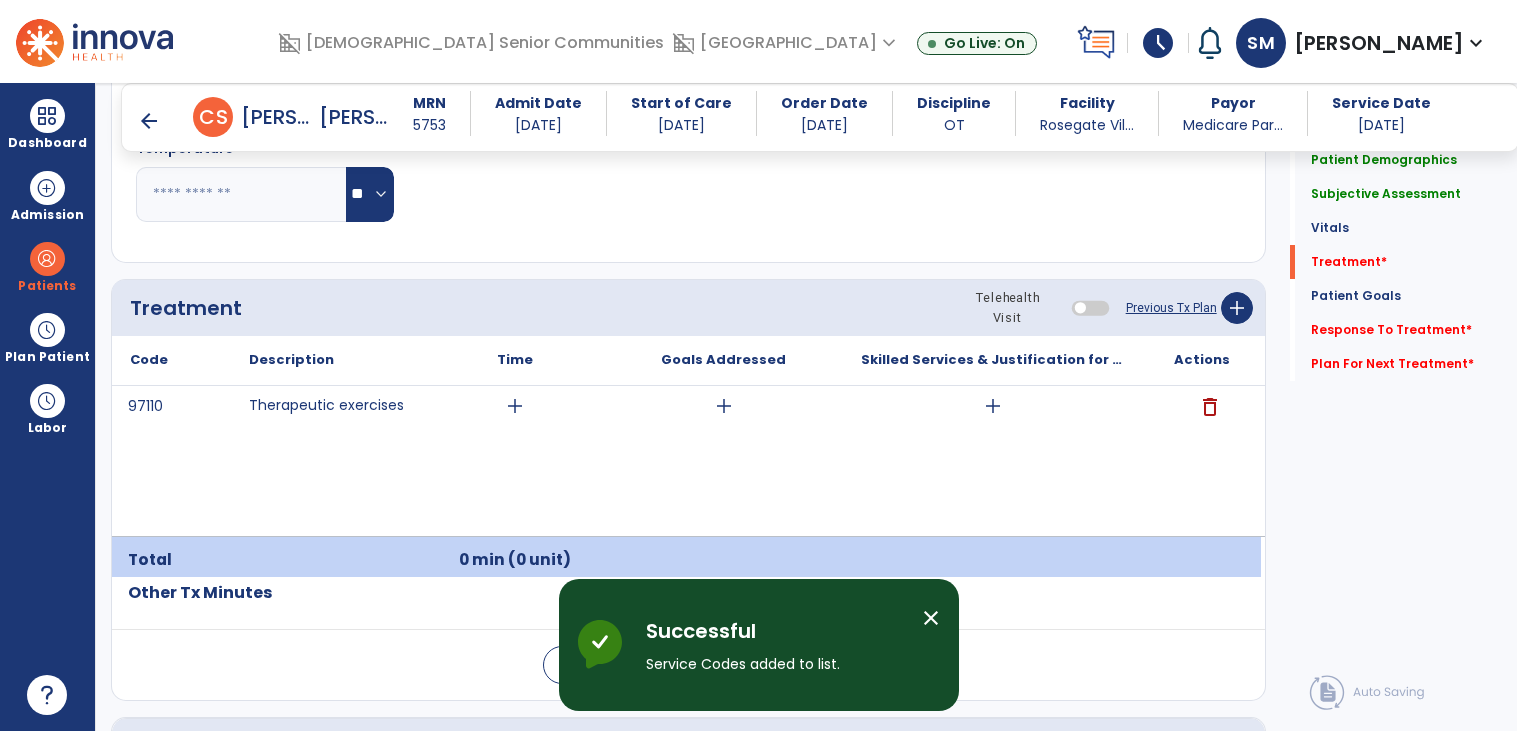 click on "add" at bounding box center (515, 406) 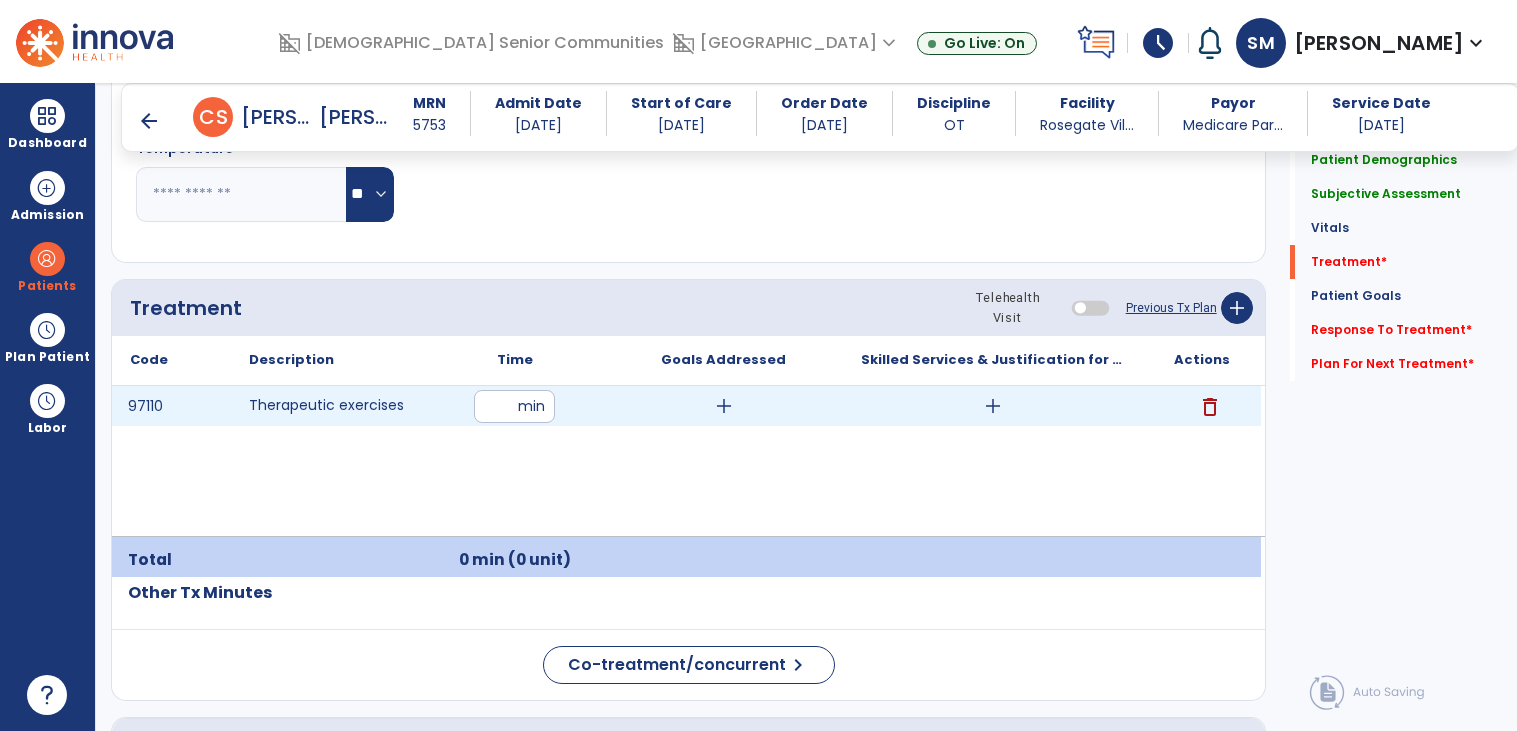 type on "**" 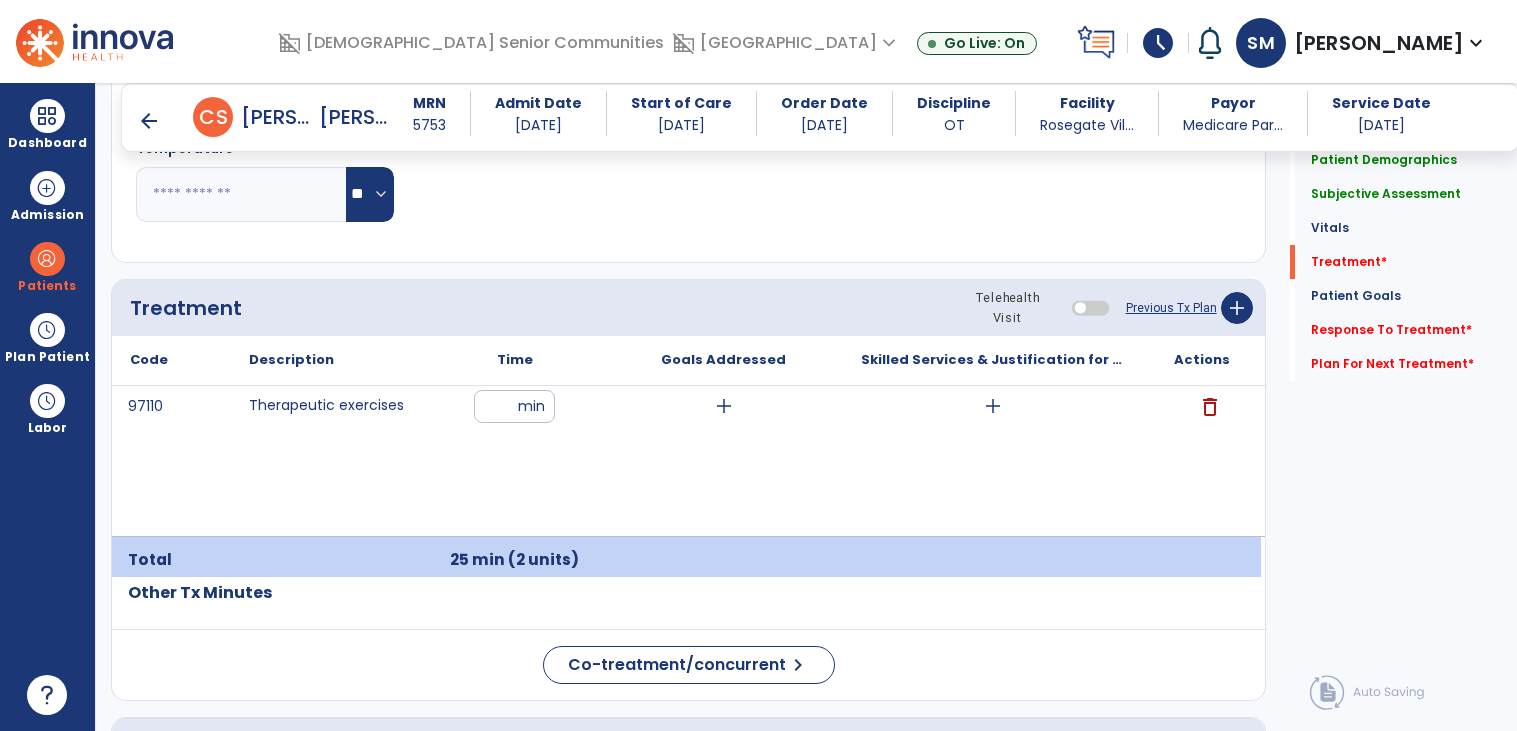 click on "add" at bounding box center (993, 406) 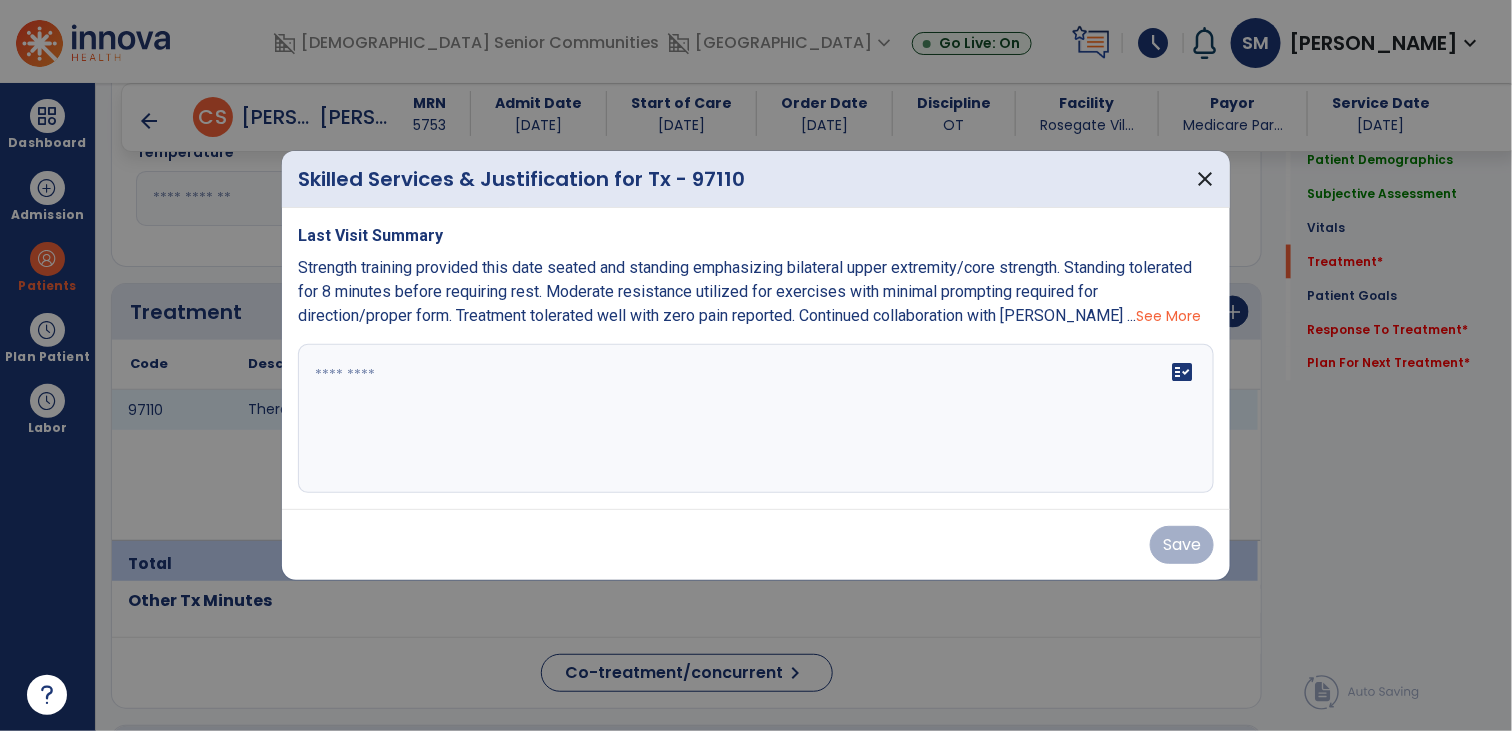 scroll, scrollTop: 1080, scrollLeft: 0, axis: vertical 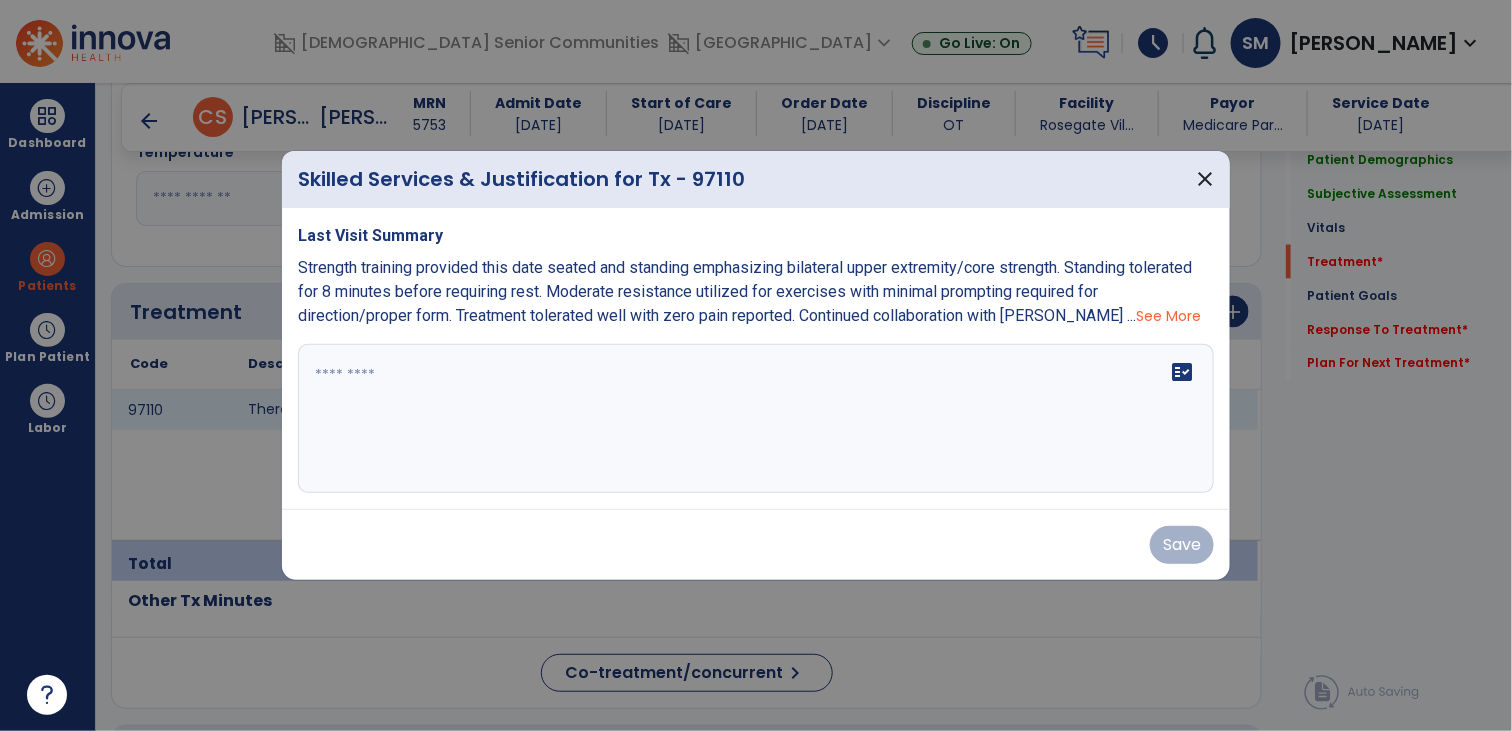 click at bounding box center [756, 419] 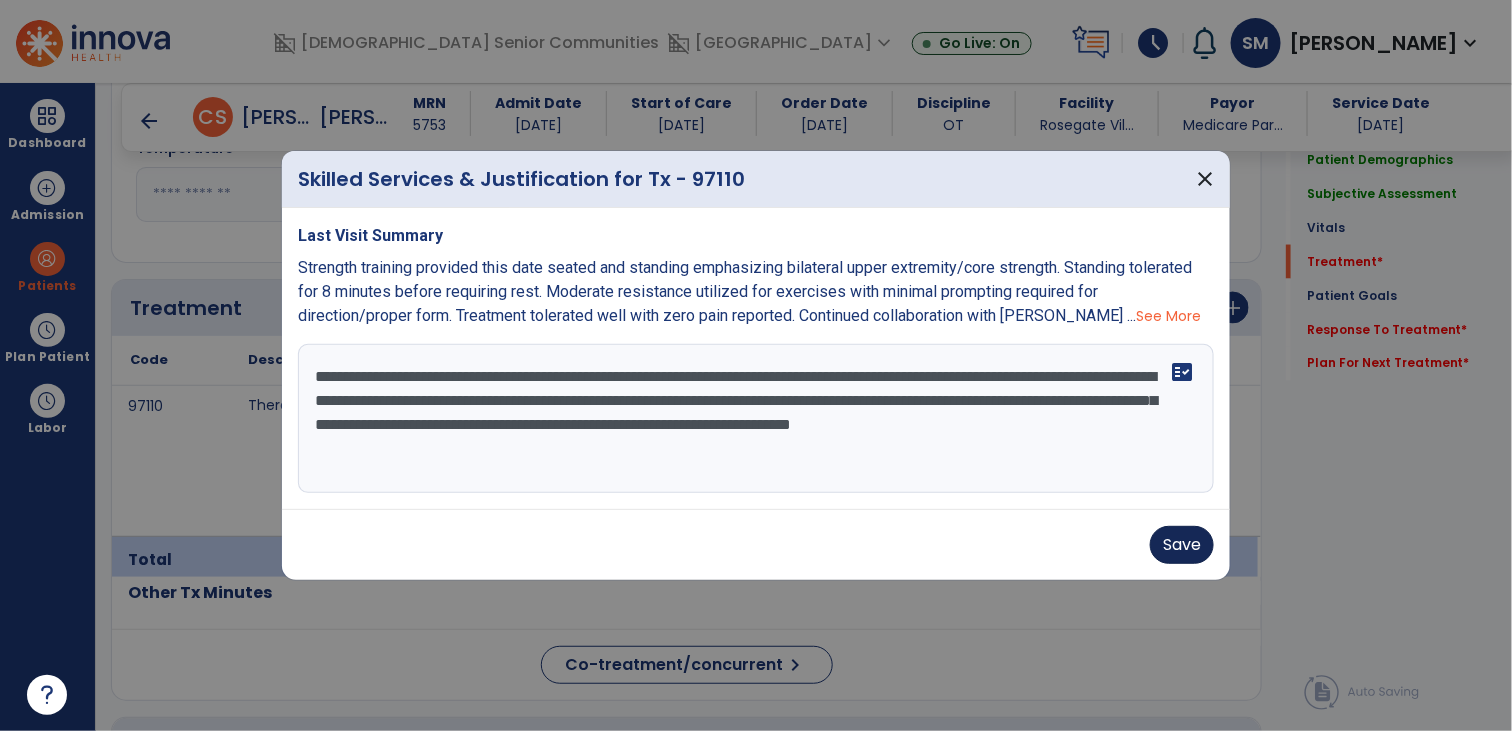 type on "**********" 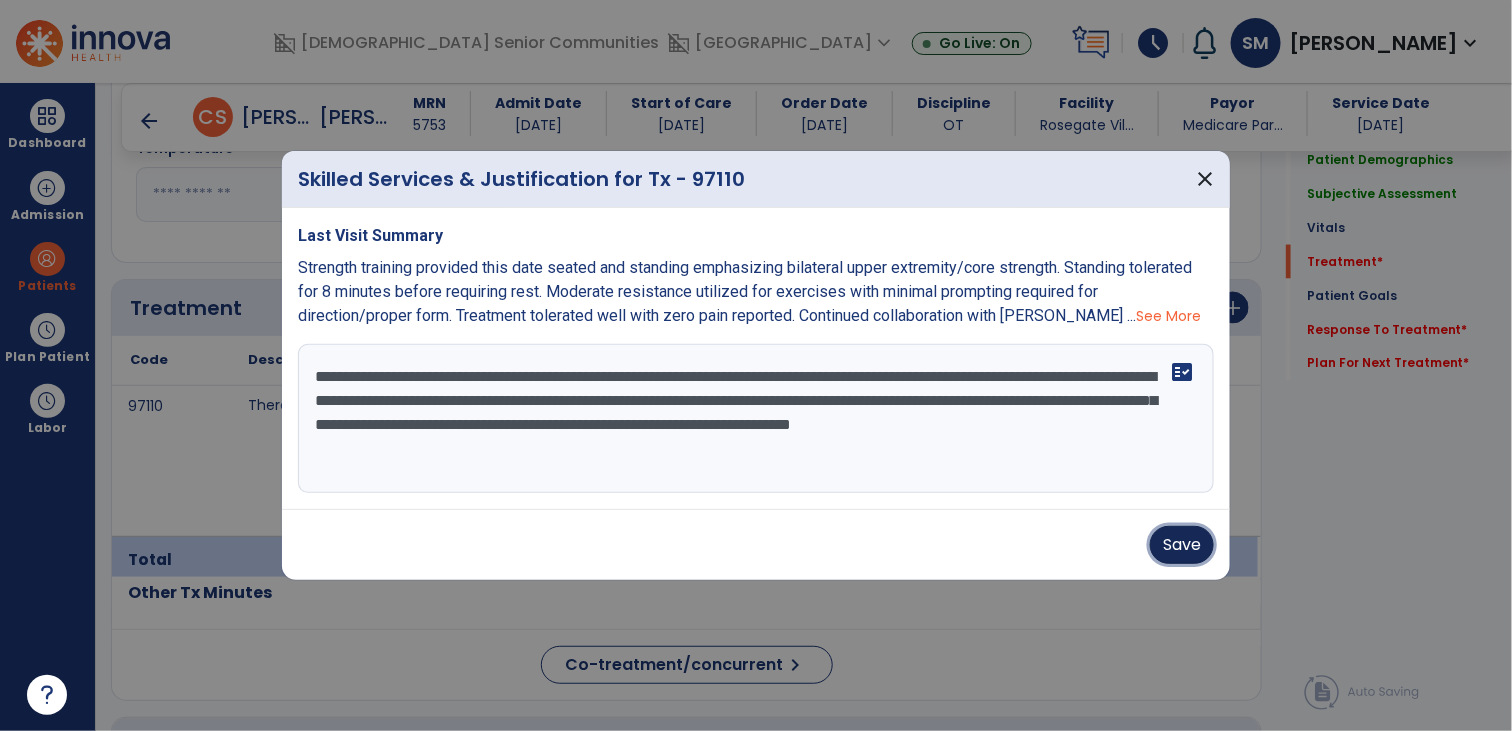 click on "Save" at bounding box center (1182, 545) 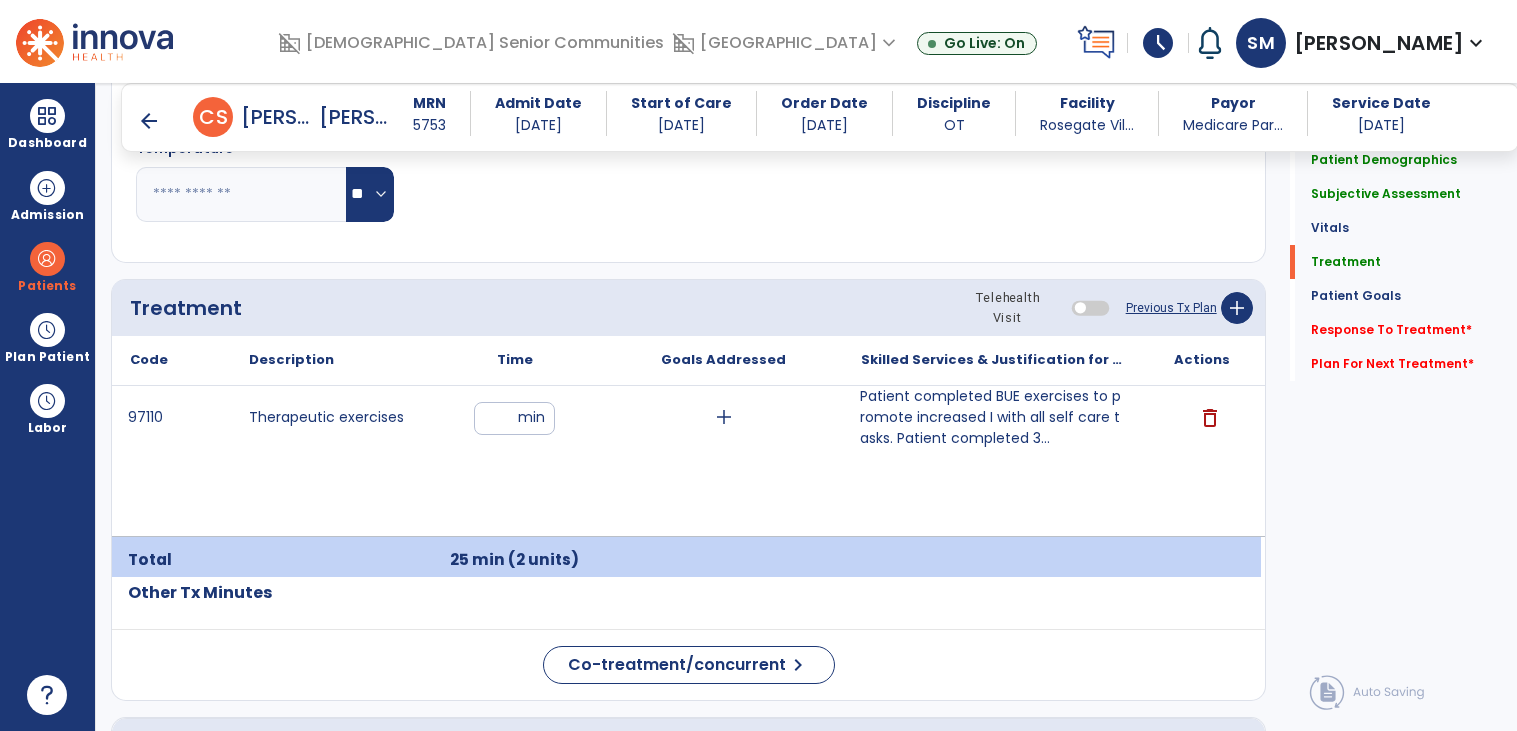 click on "add" at bounding box center [724, 417] 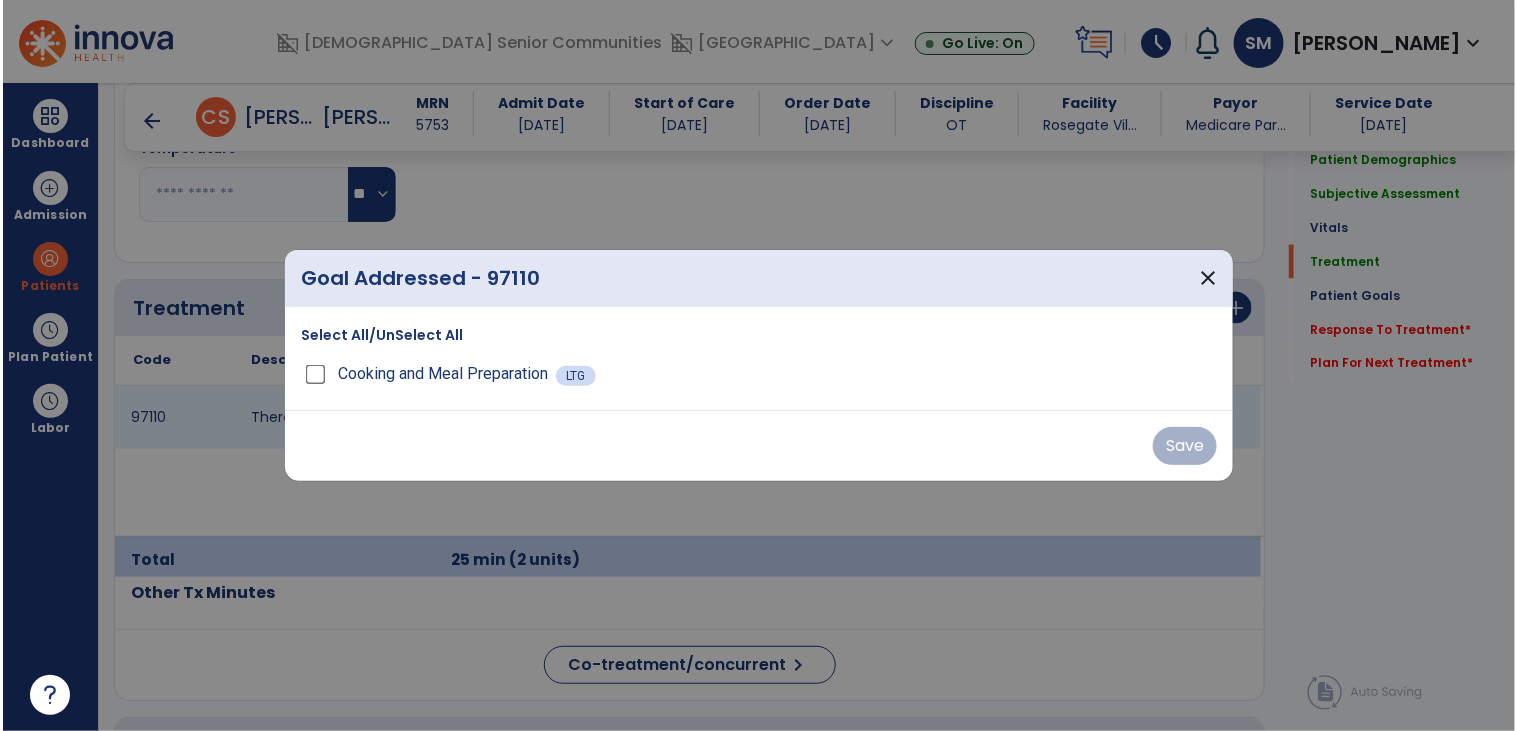 scroll, scrollTop: 1080, scrollLeft: 0, axis: vertical 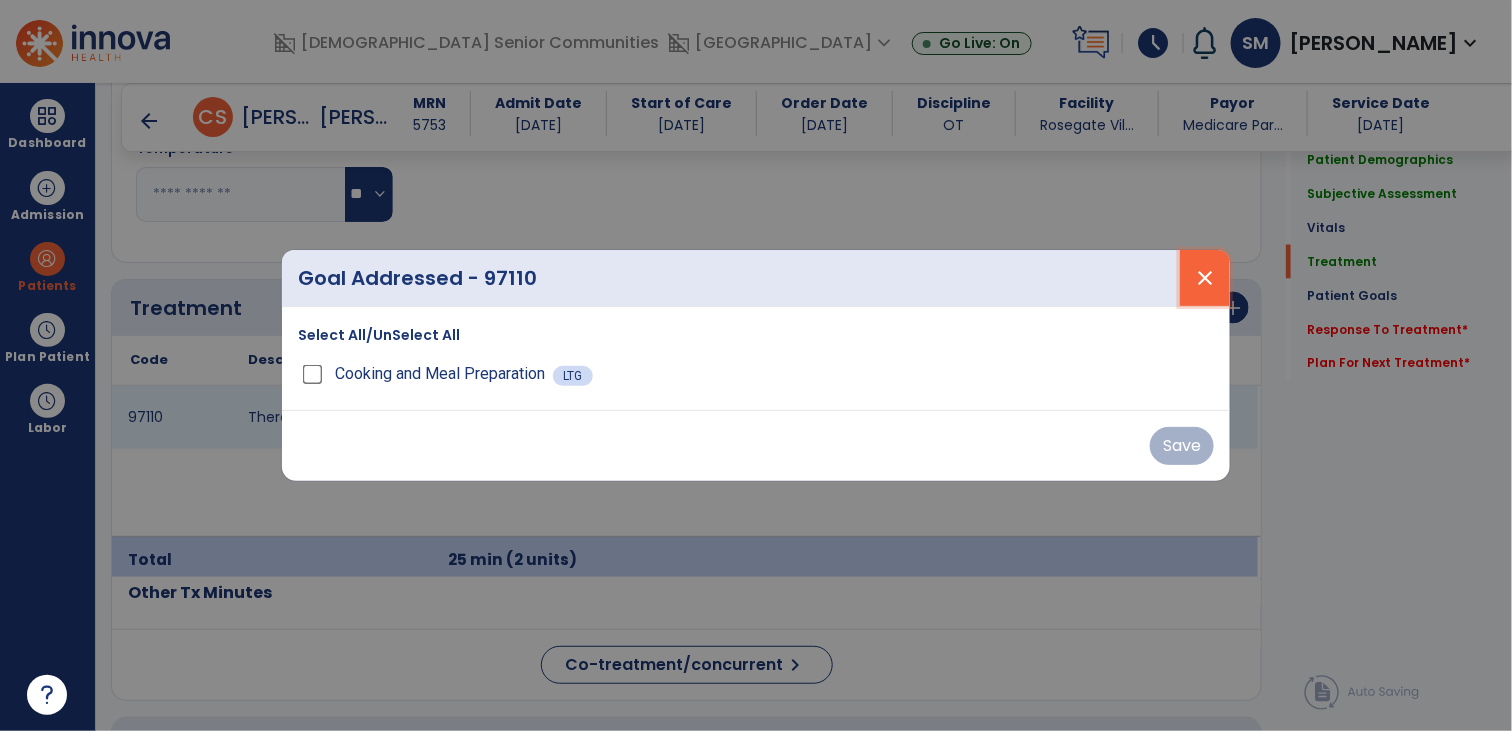 click on "close" at bounding box center [1205, 278] 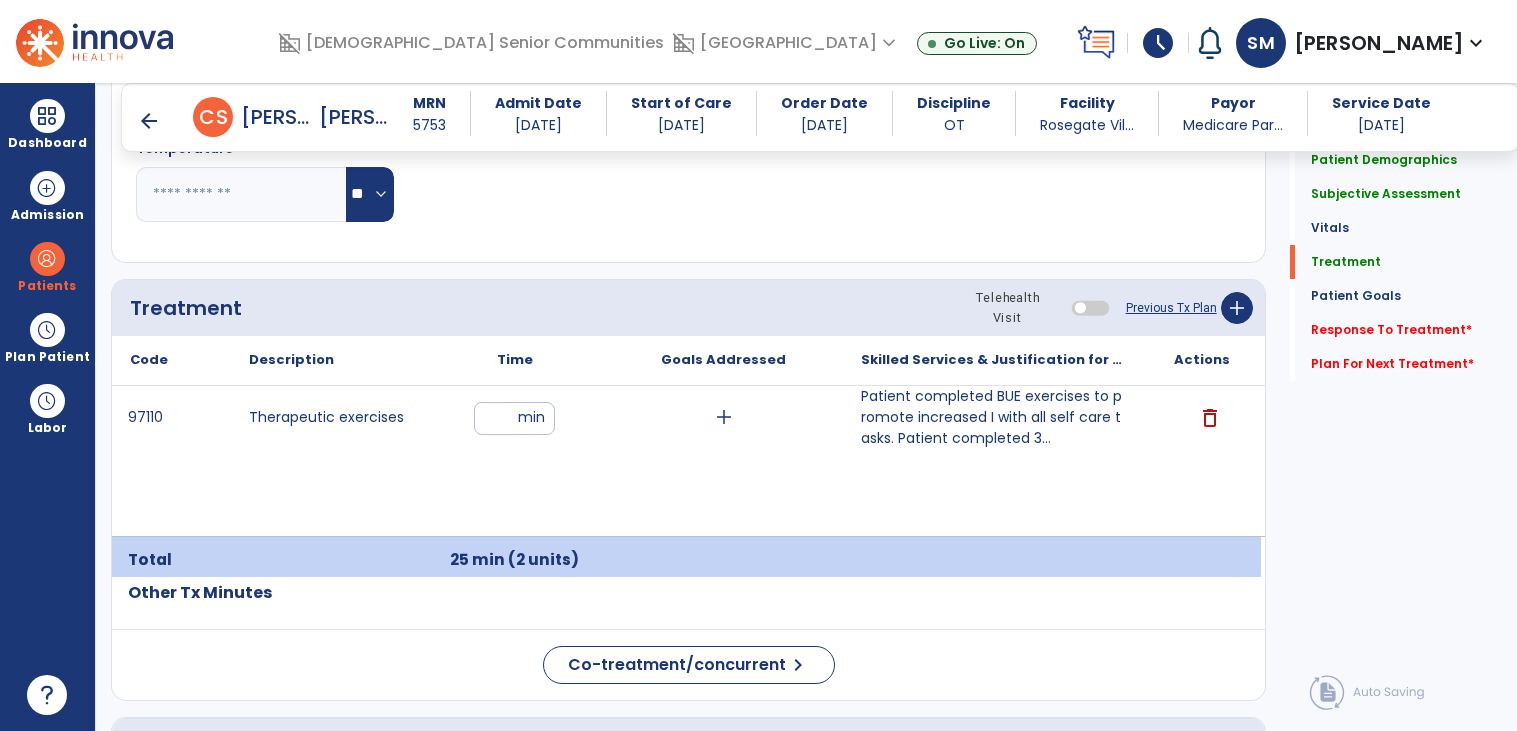 click on "**" at bounding box center [514, 418] 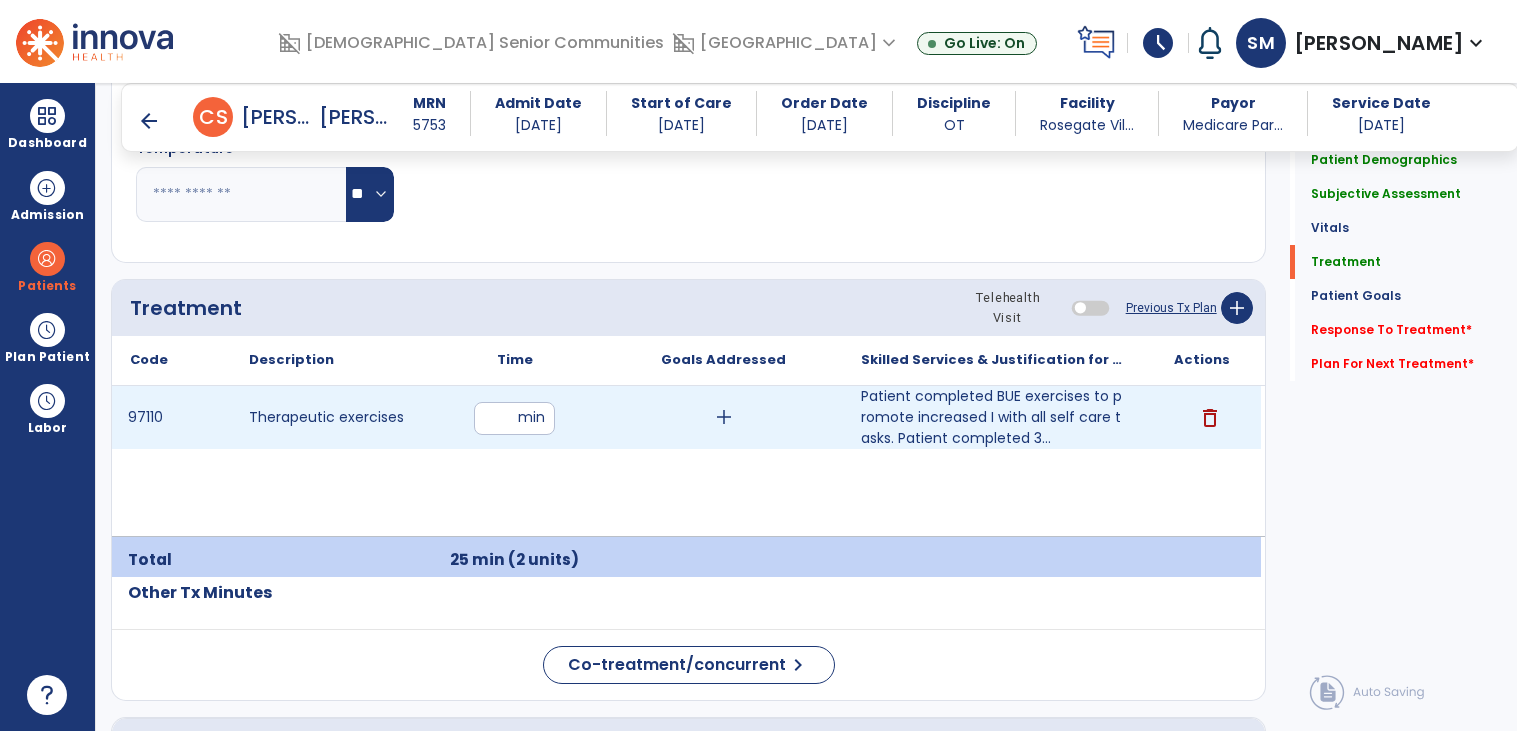 type on "*" 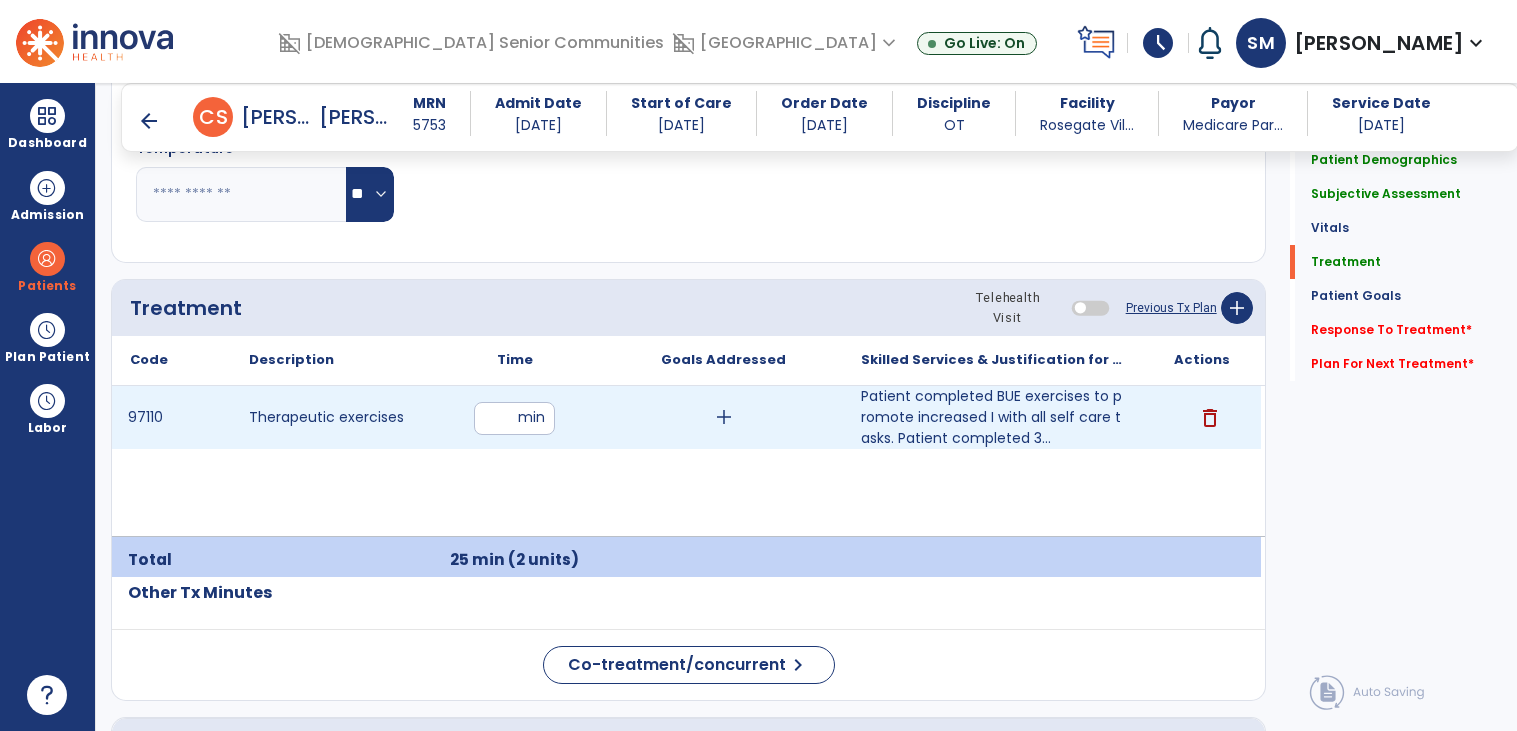 type on "**" 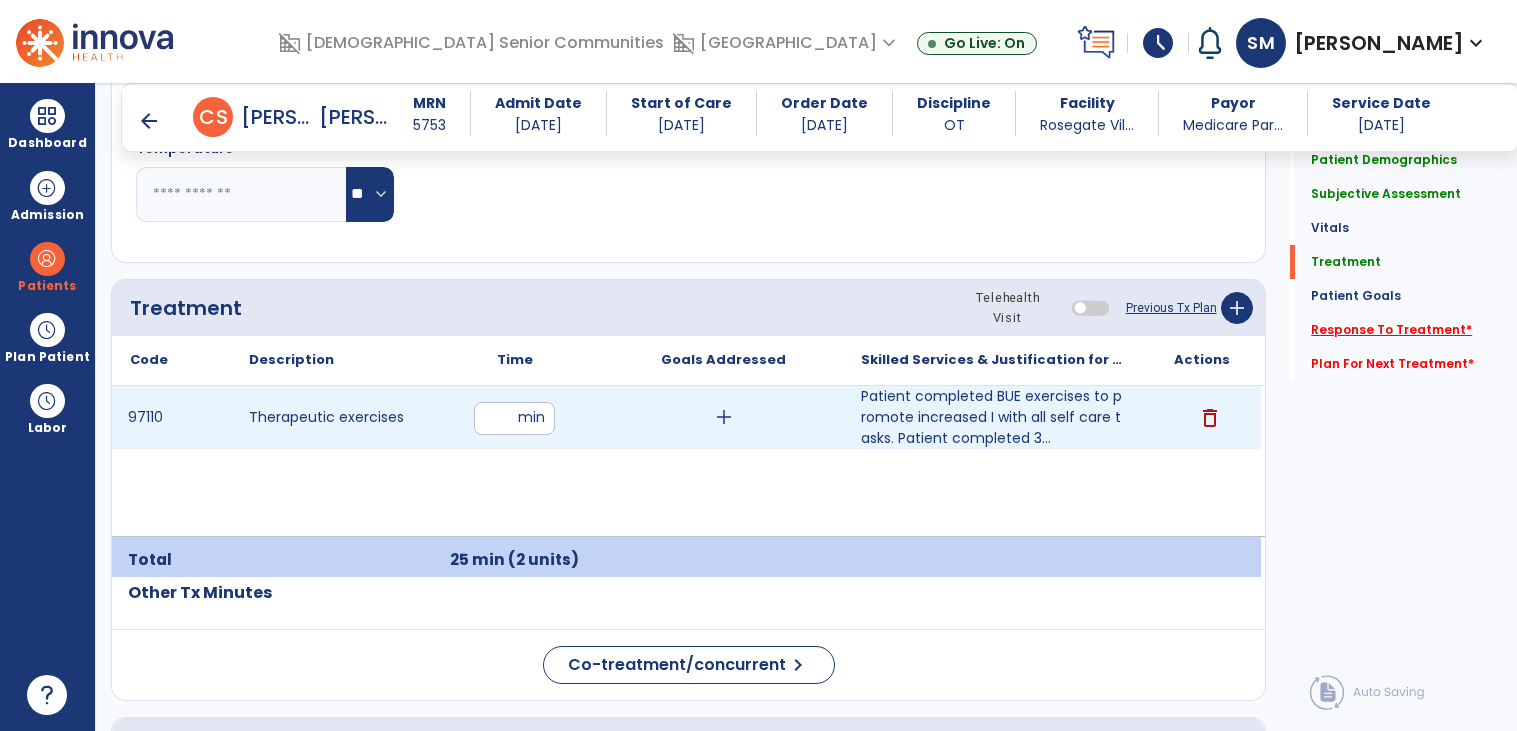 click on "Response To Treatment   *" 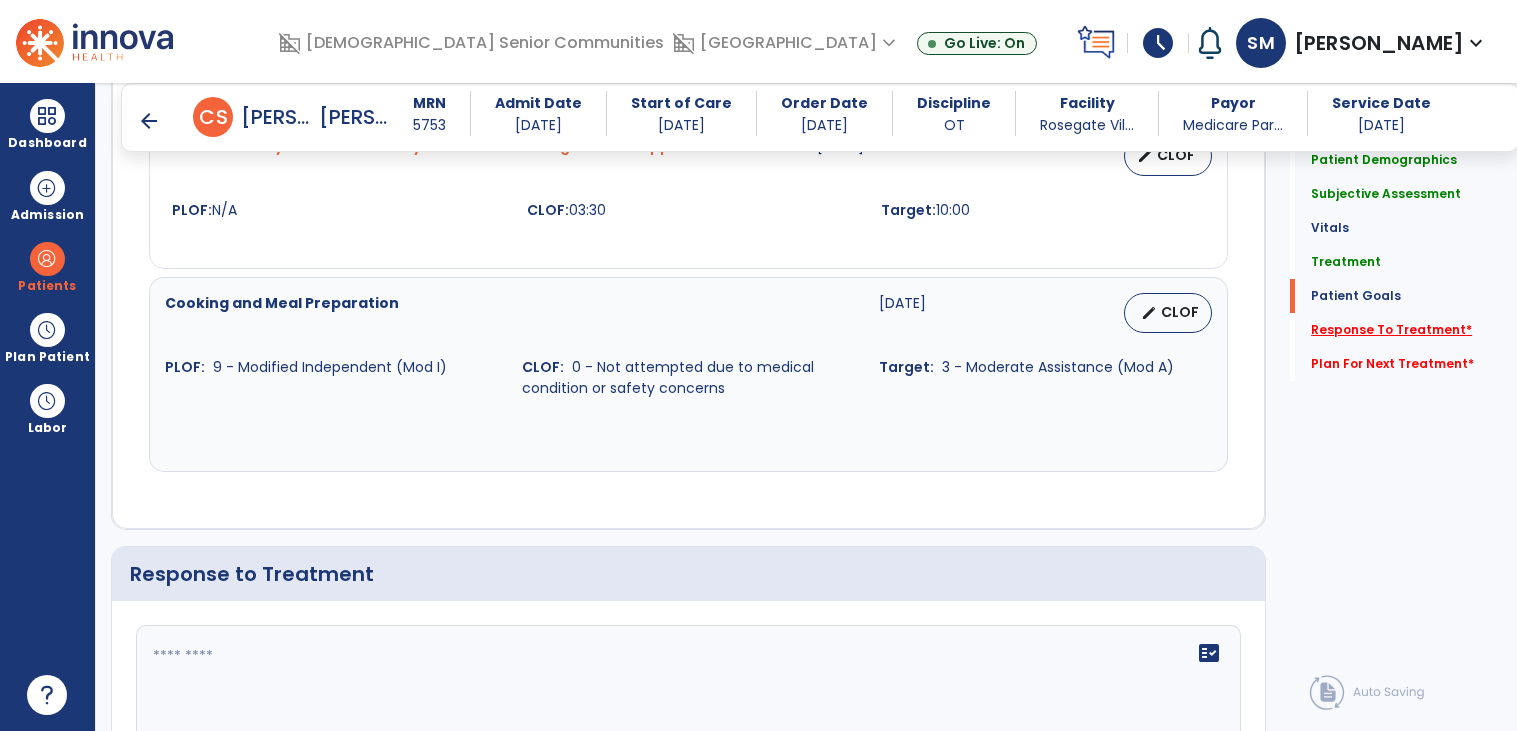 scroll, scrollTop: 2499, scrollLeft: 0, axis: vertical 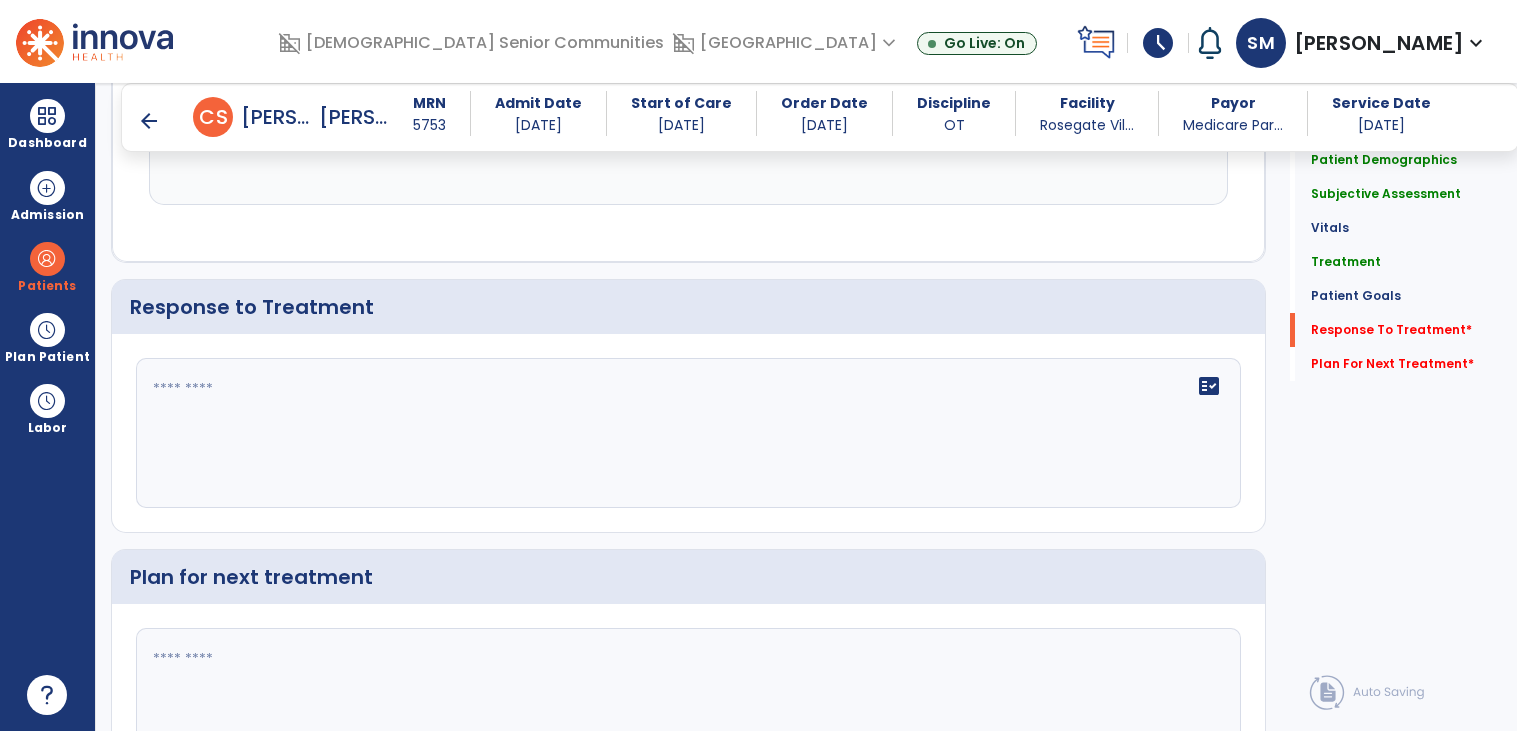 click on "fact_check" 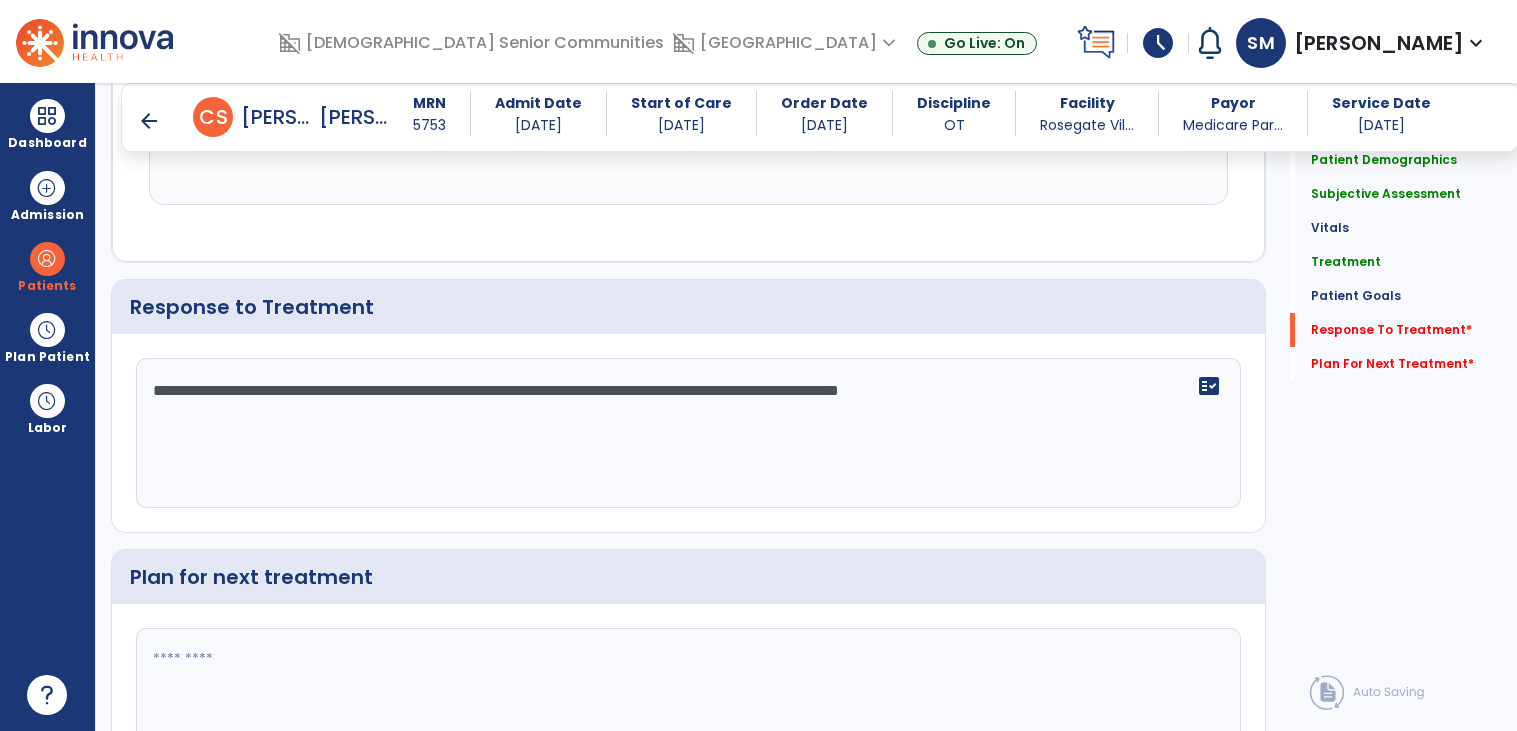 type on "**********" 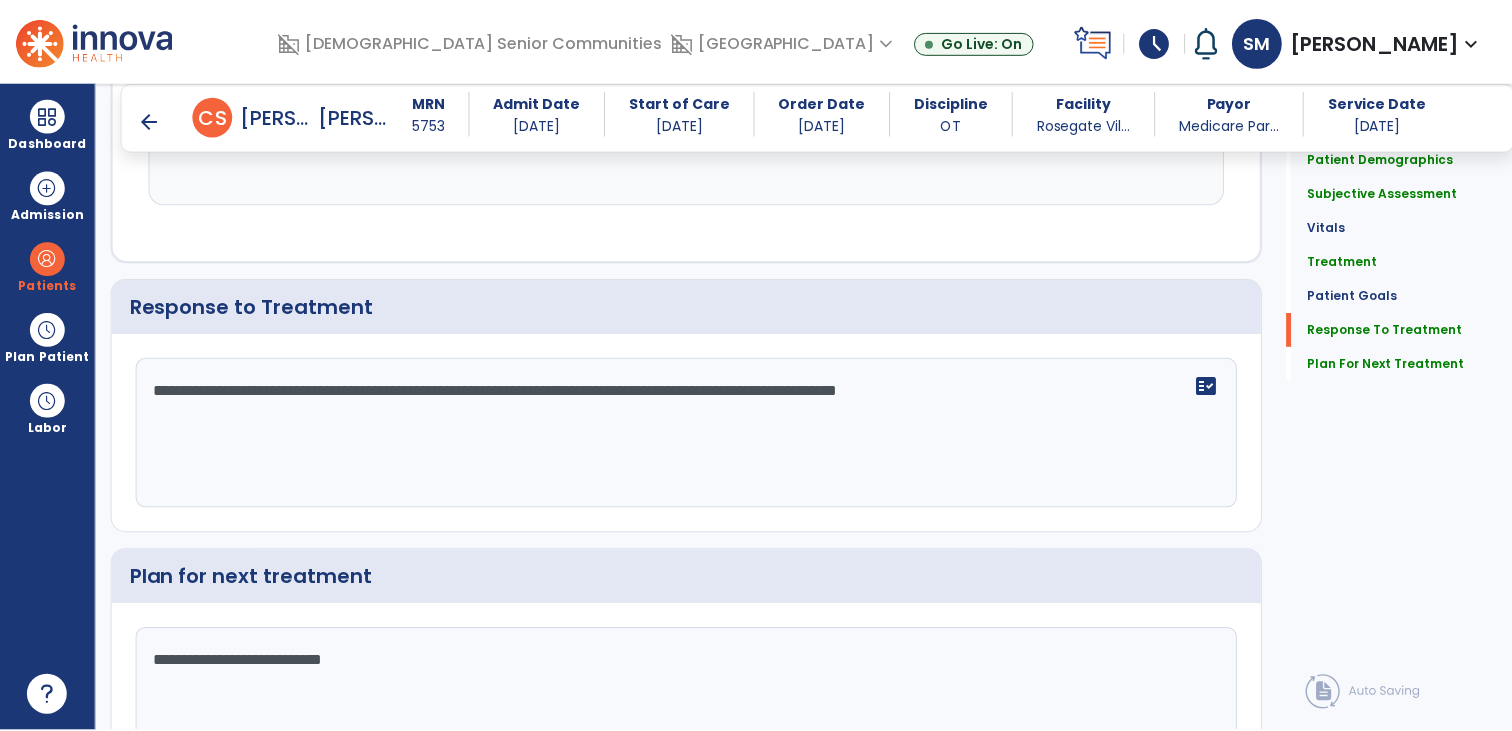 scroll, scrollTop: 2639, scrollLeft: 0, axis: vertical 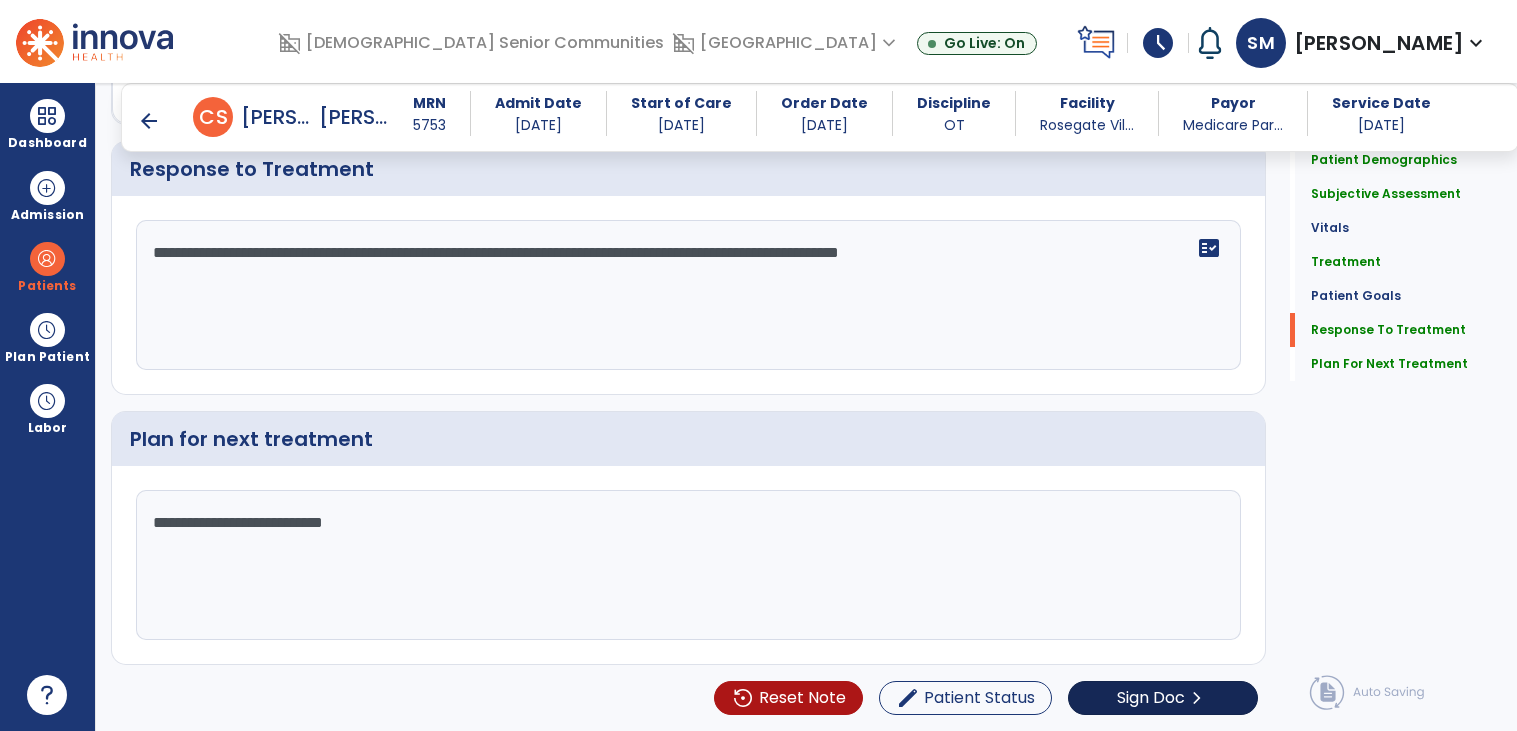 type on "**********" 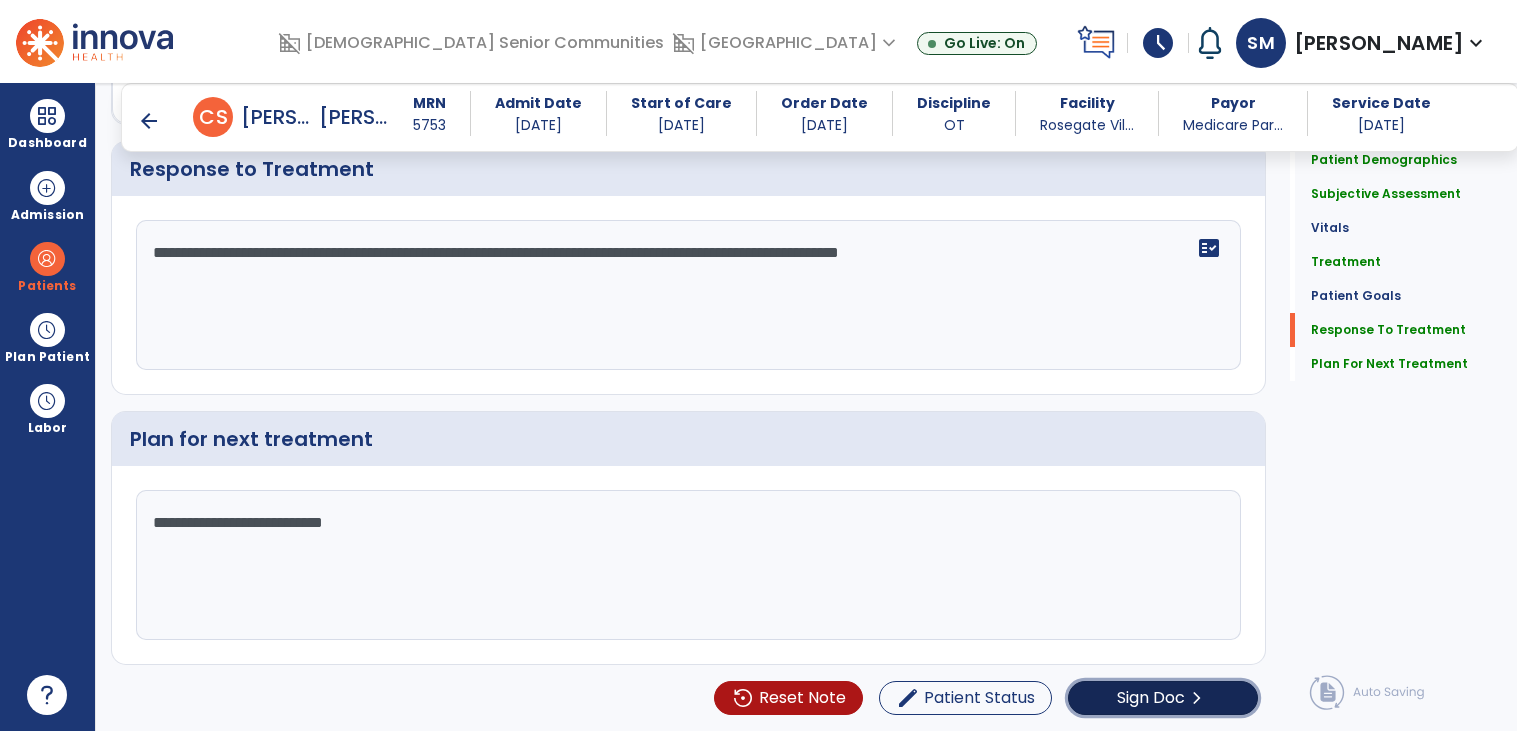 click on "chevron_right" 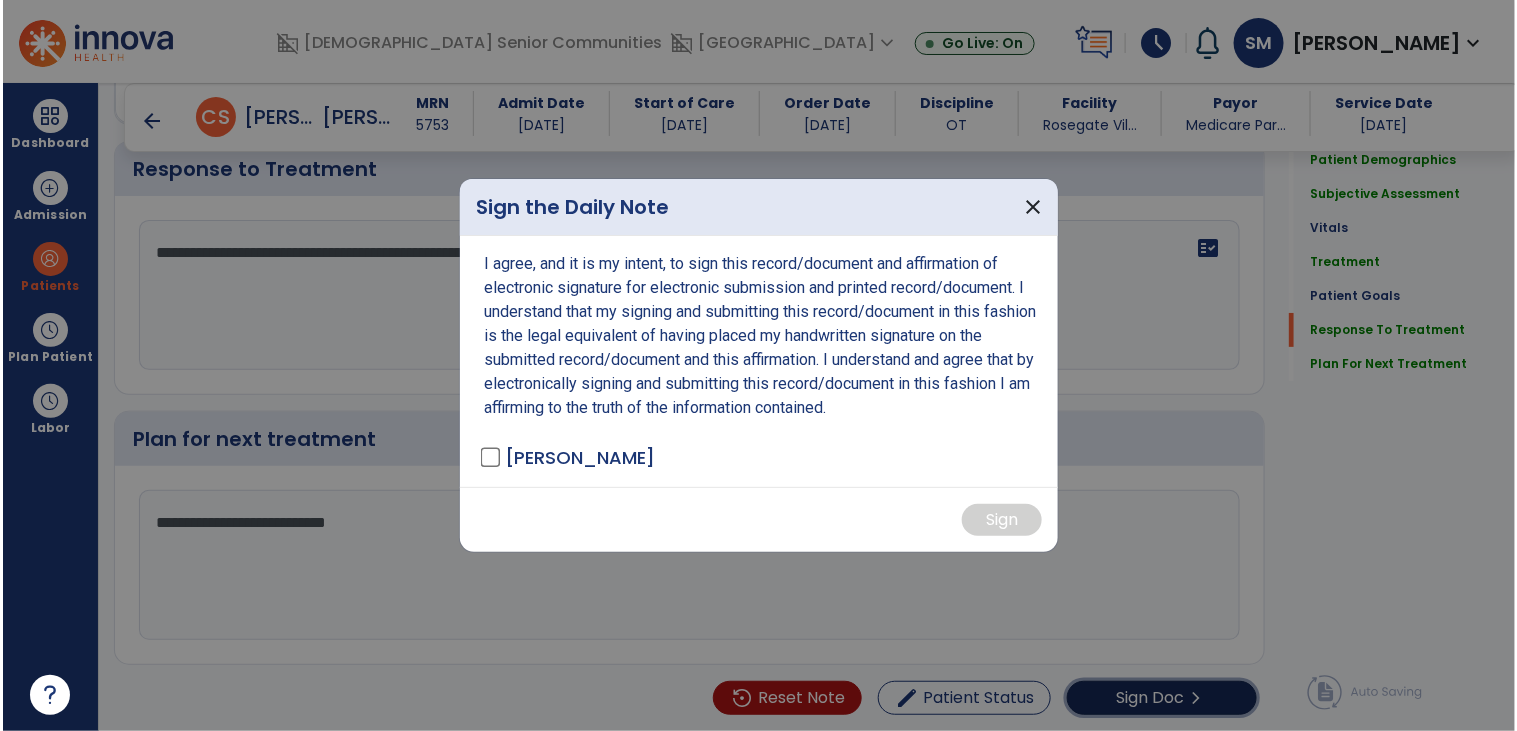 scroll, scrollTop: 2639, scrollLeft: 0, axis: vertical 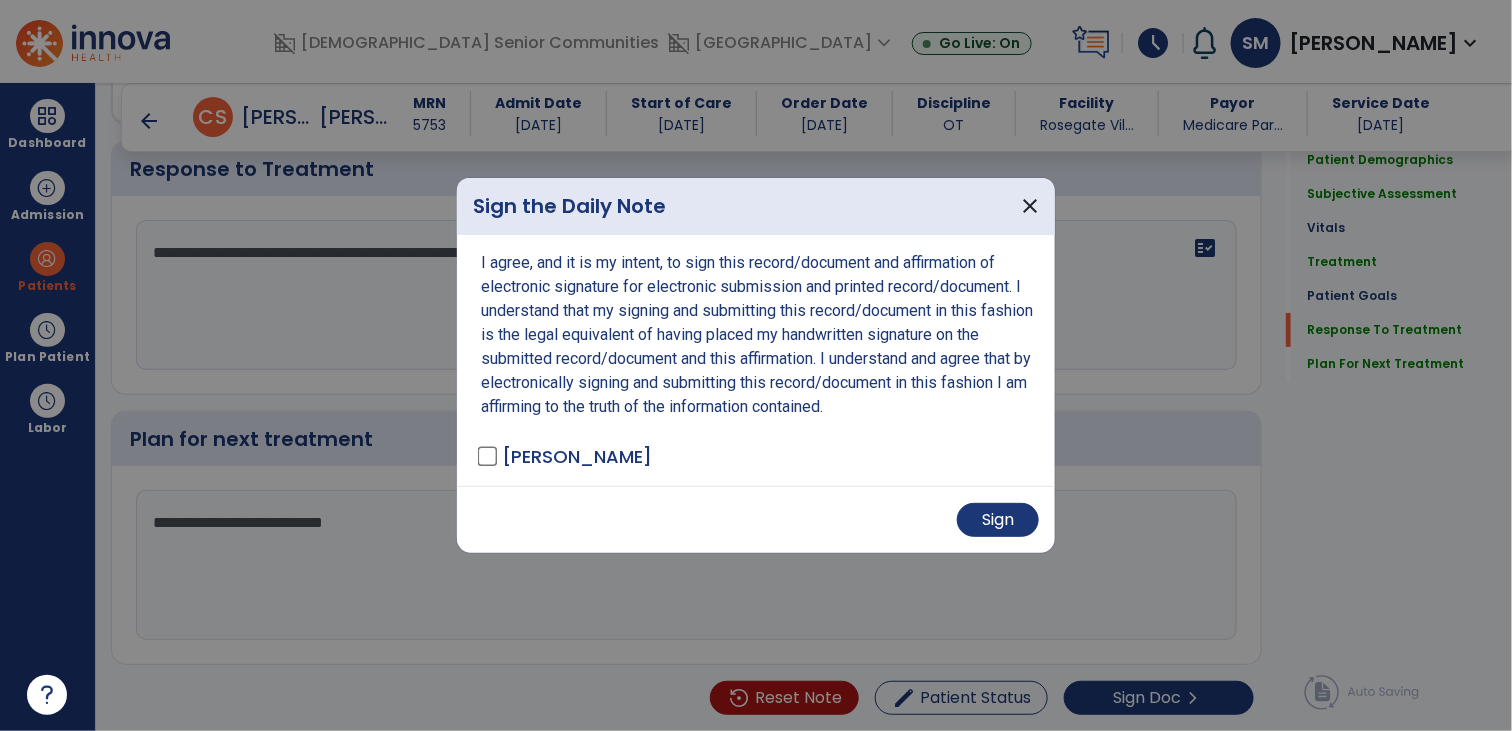 click on "Sign" at bounding box center (756, 519) 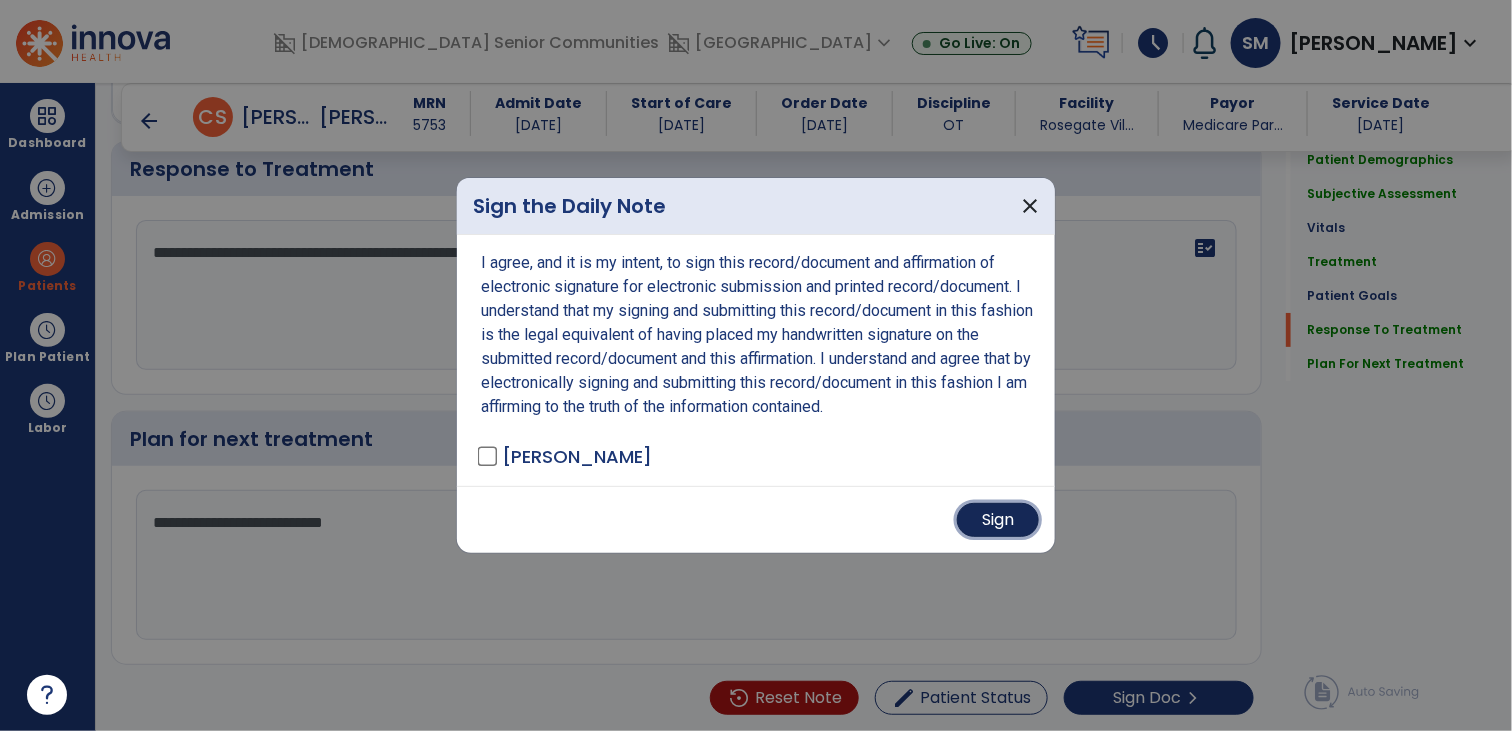 click on "Sign" at bounding box center (998, 520) 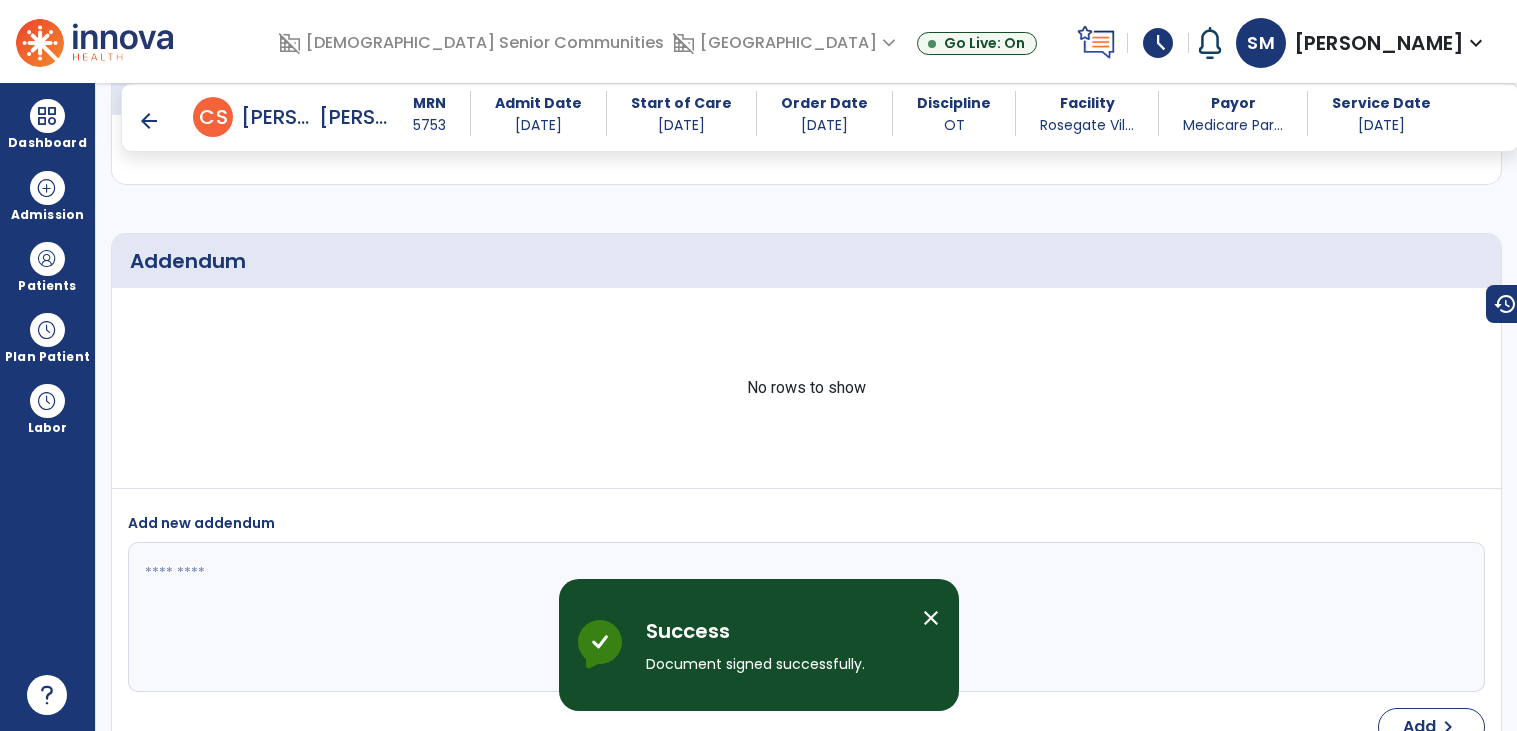 scroll, scrollTop: 3539, scrollLeft: 0, axis: vertical 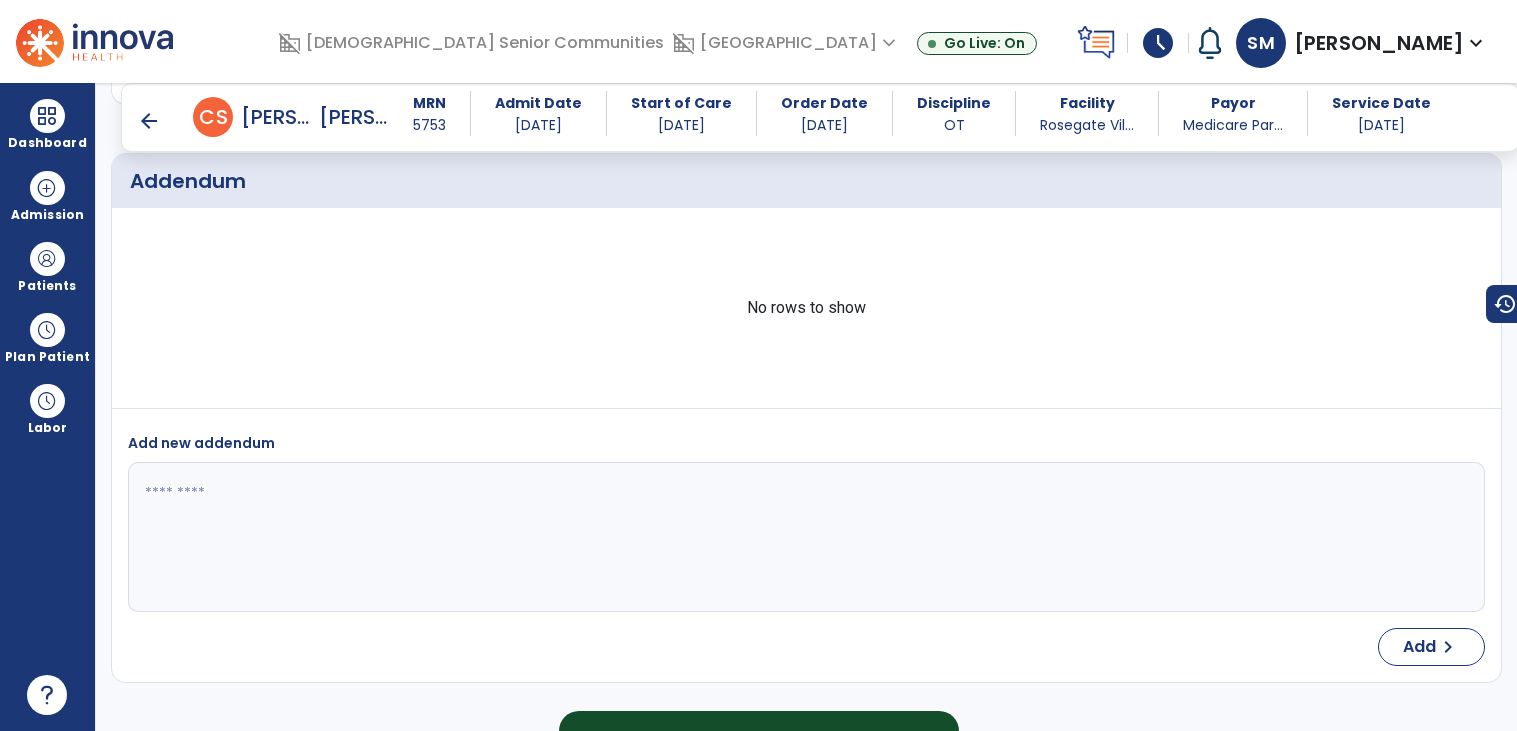 click on "arrow_back" at bounding box center (149, 121) 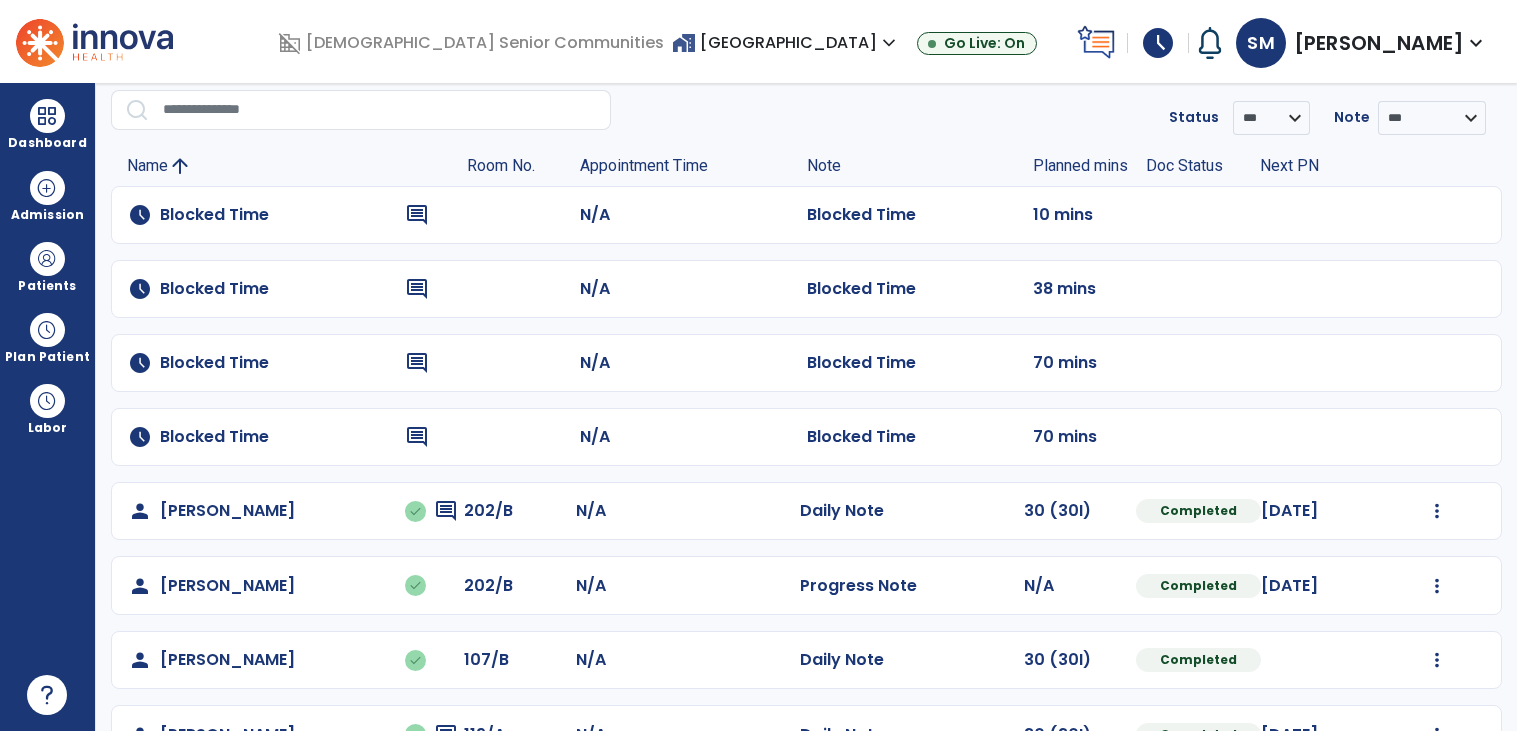 scroll, scrollTop: 0, scrollLeft: 0, axis: both 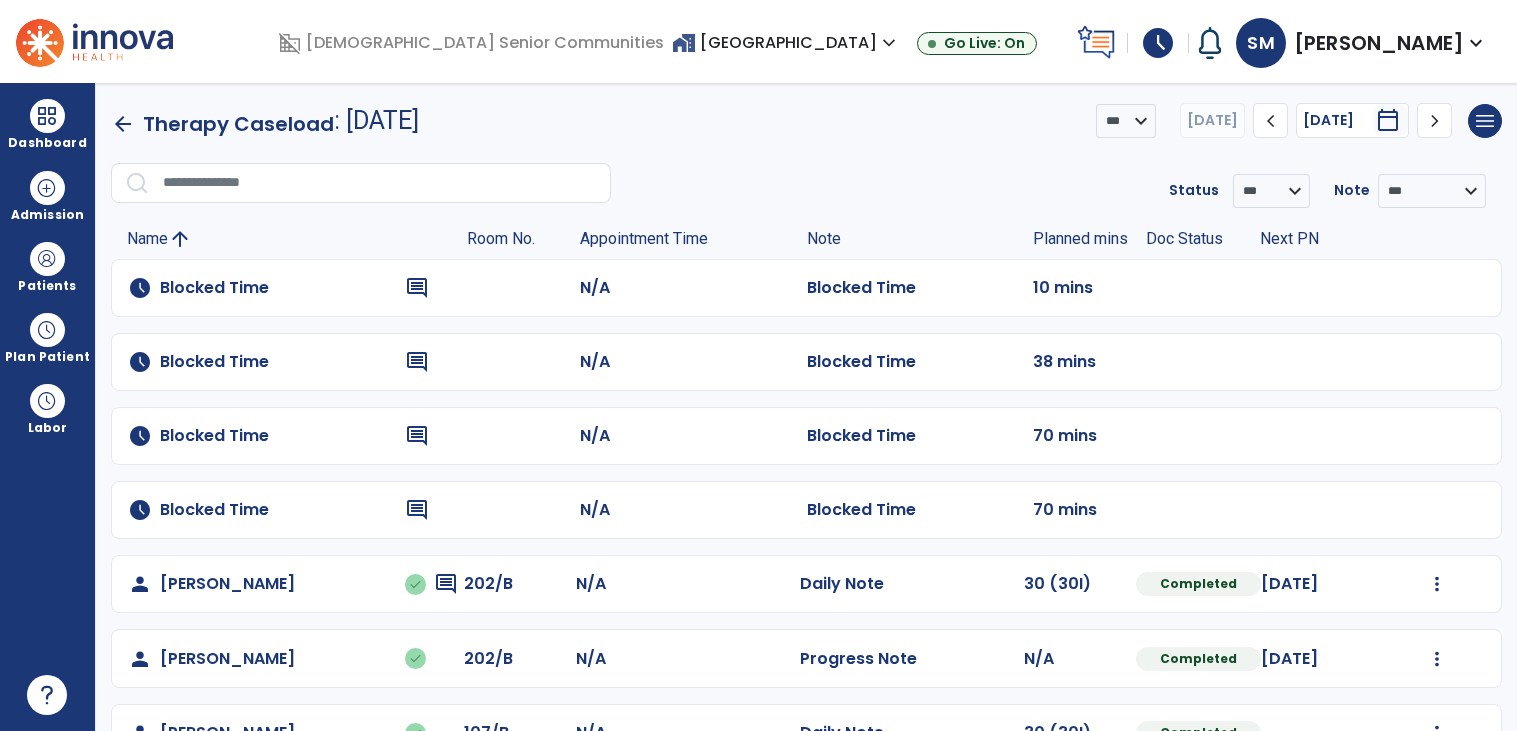 click on "arrow_back" 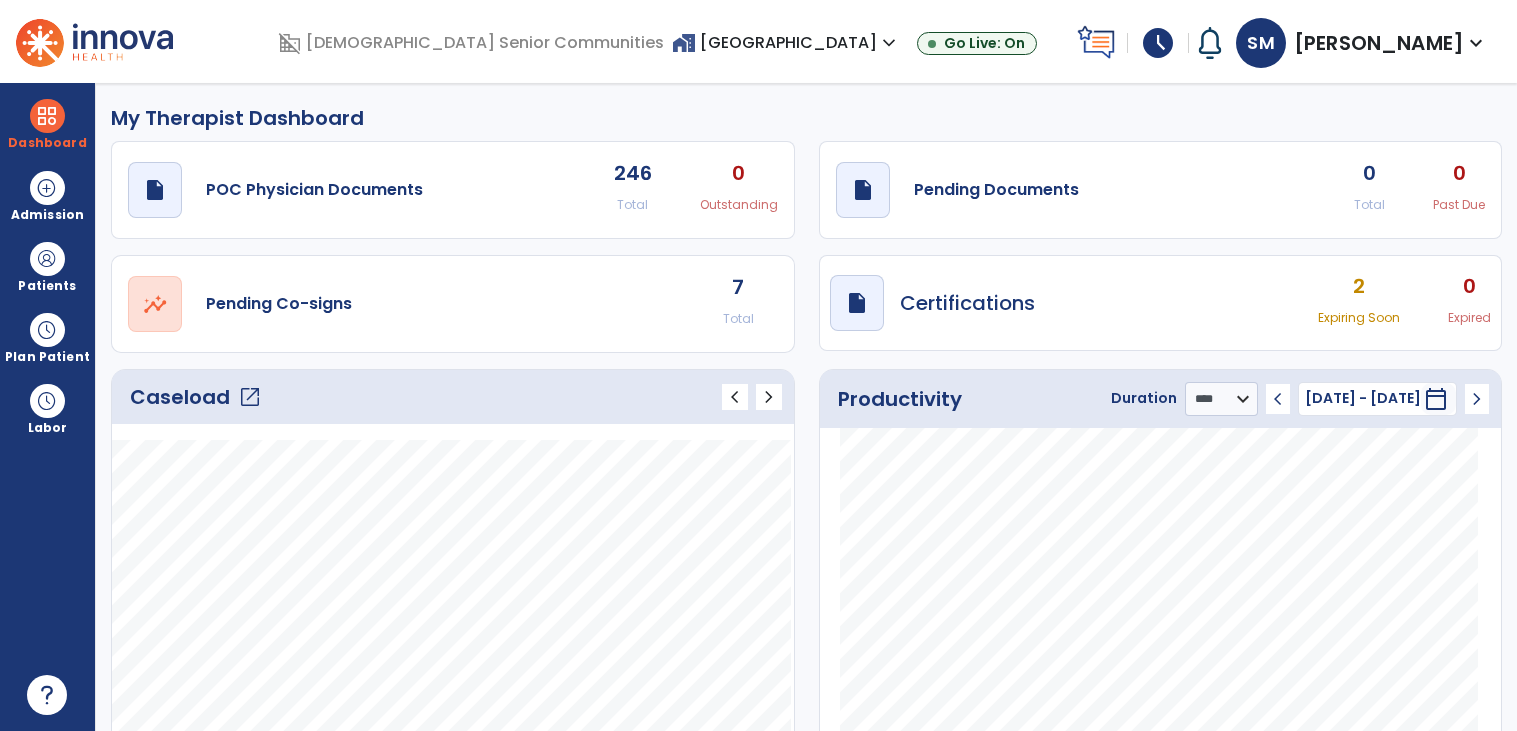 click on "home_work   Rosegate Village   expand_more" at bounding box center [786, 42] 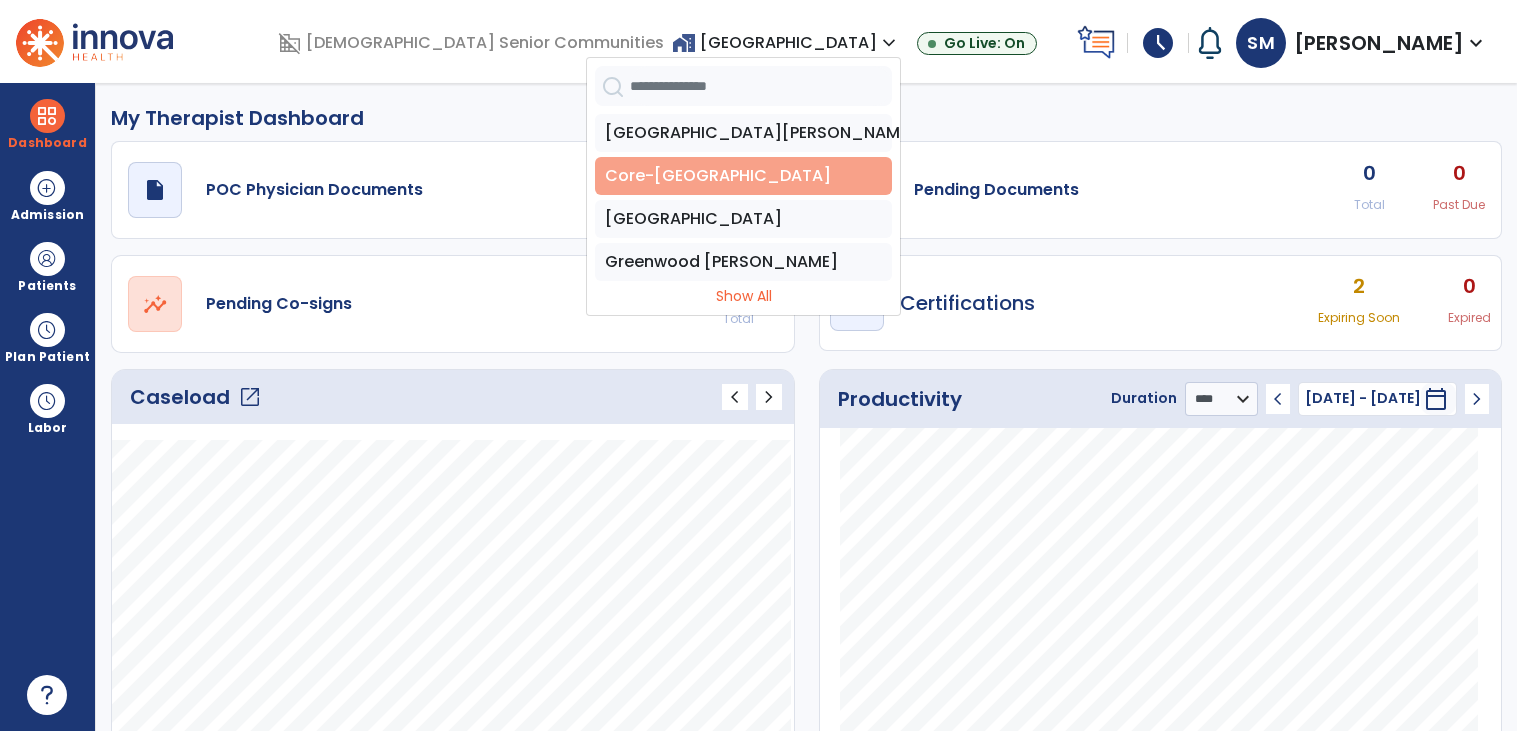 click on "Core-[GEOGRAPHIC_DATA]" at bounding box center [743, 176] 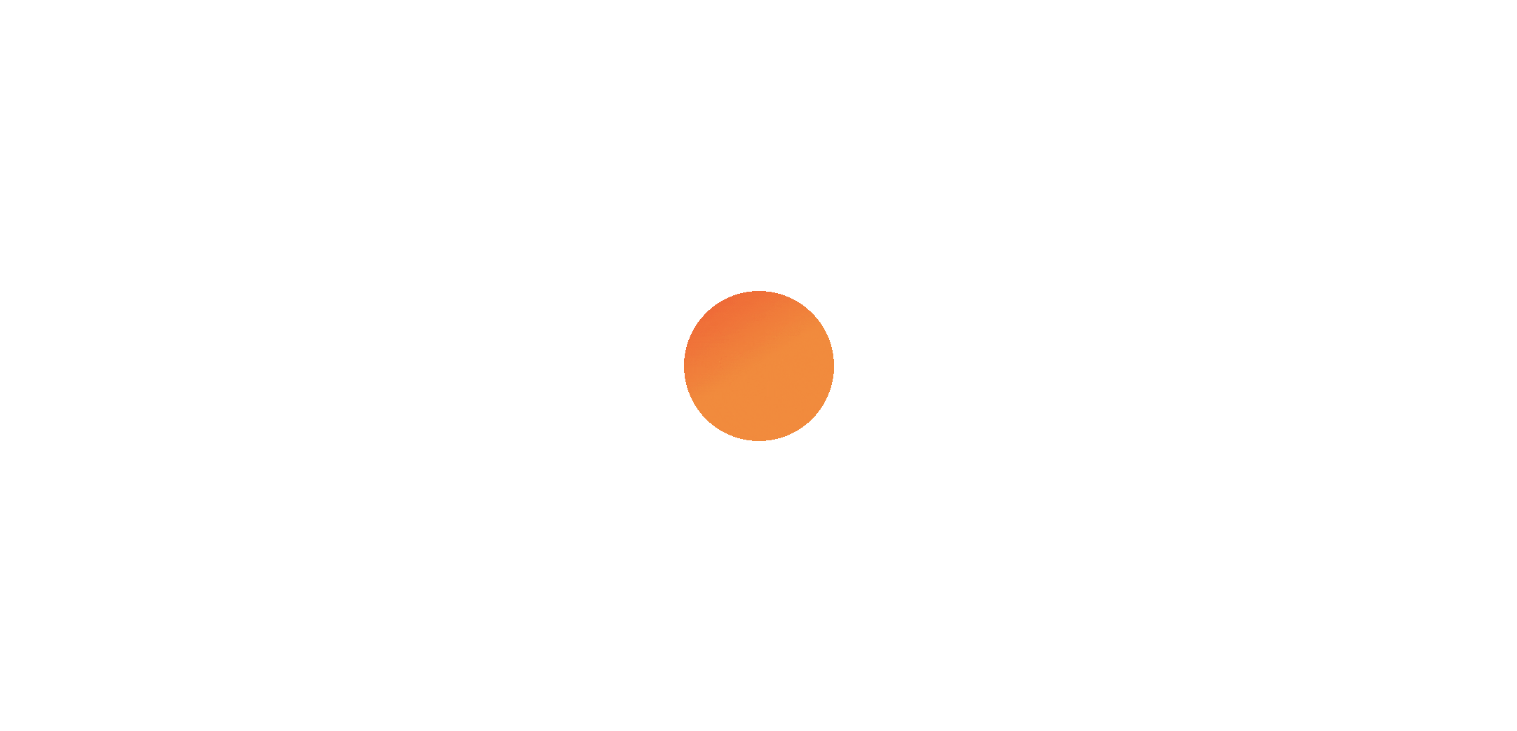 scroll, scrollTop: 0, scrollLeft: 0, axis: both 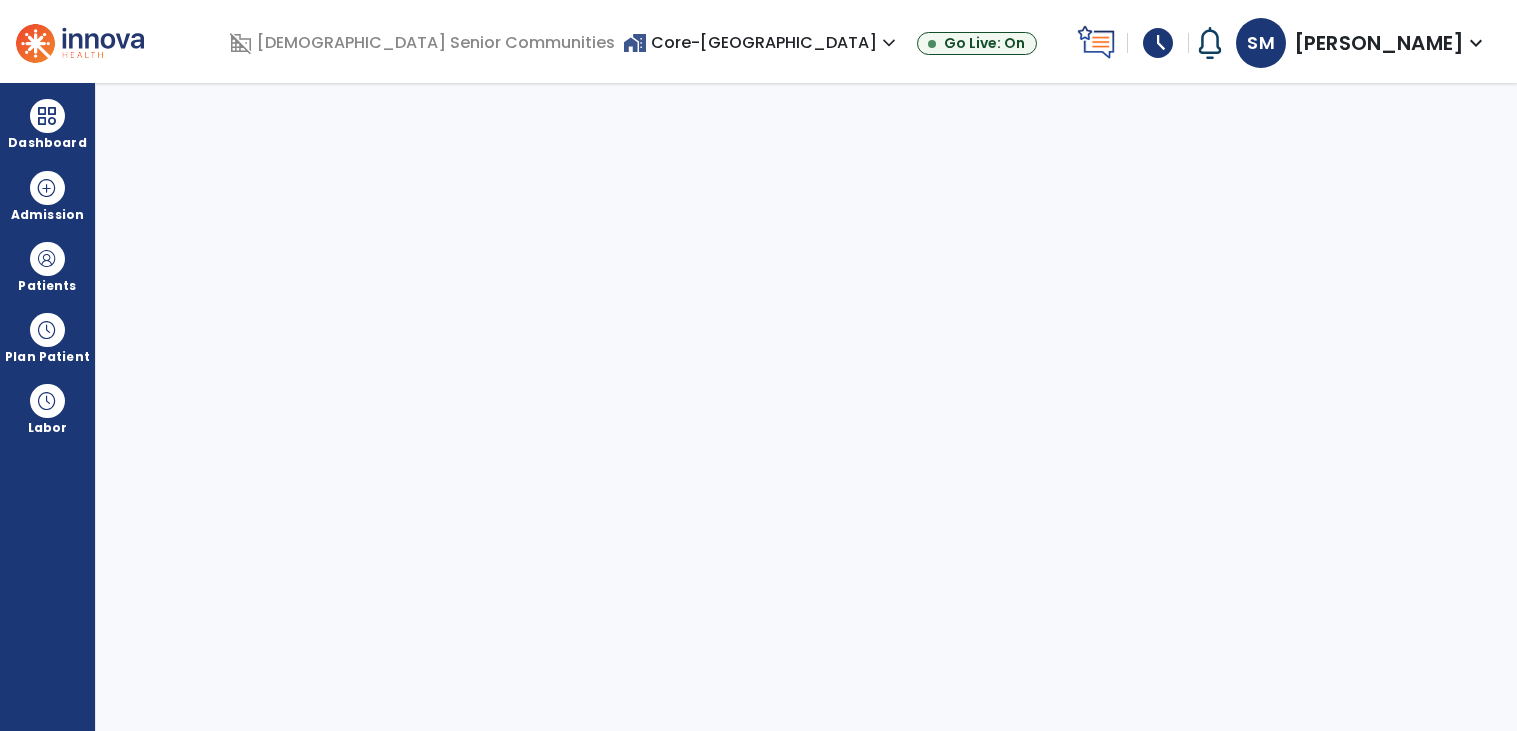 select on "****" 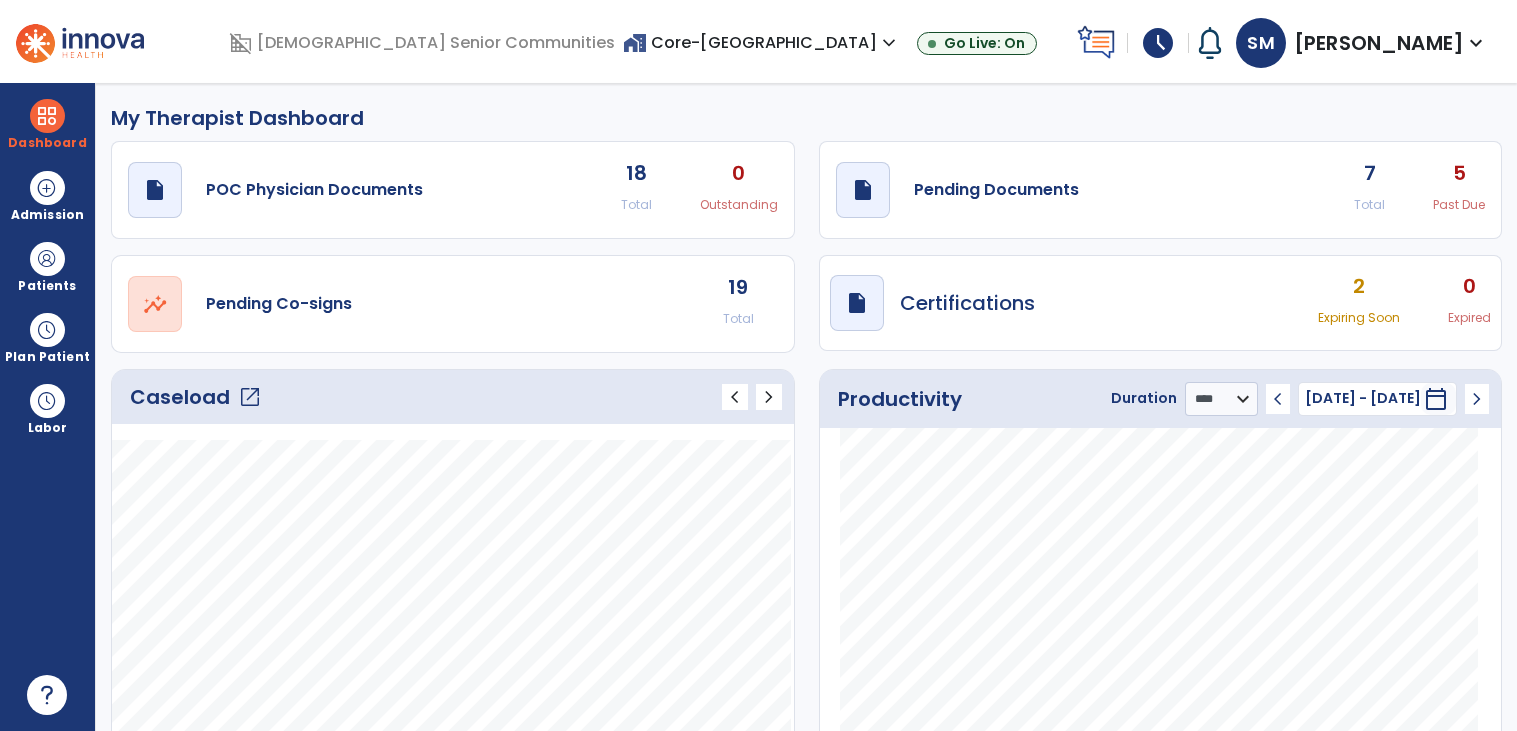 click on "open_in_new" 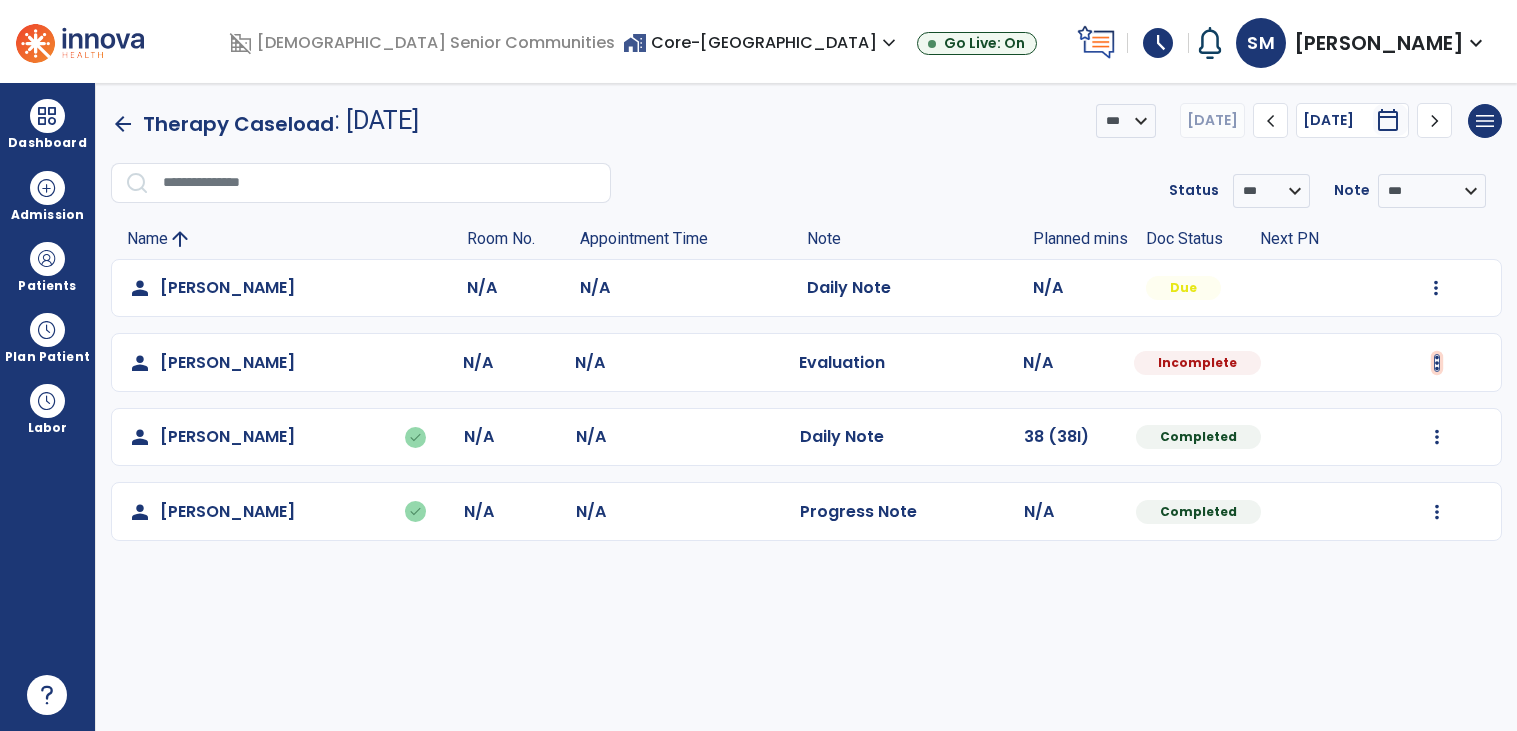 click at bounding box center [1436, 288] 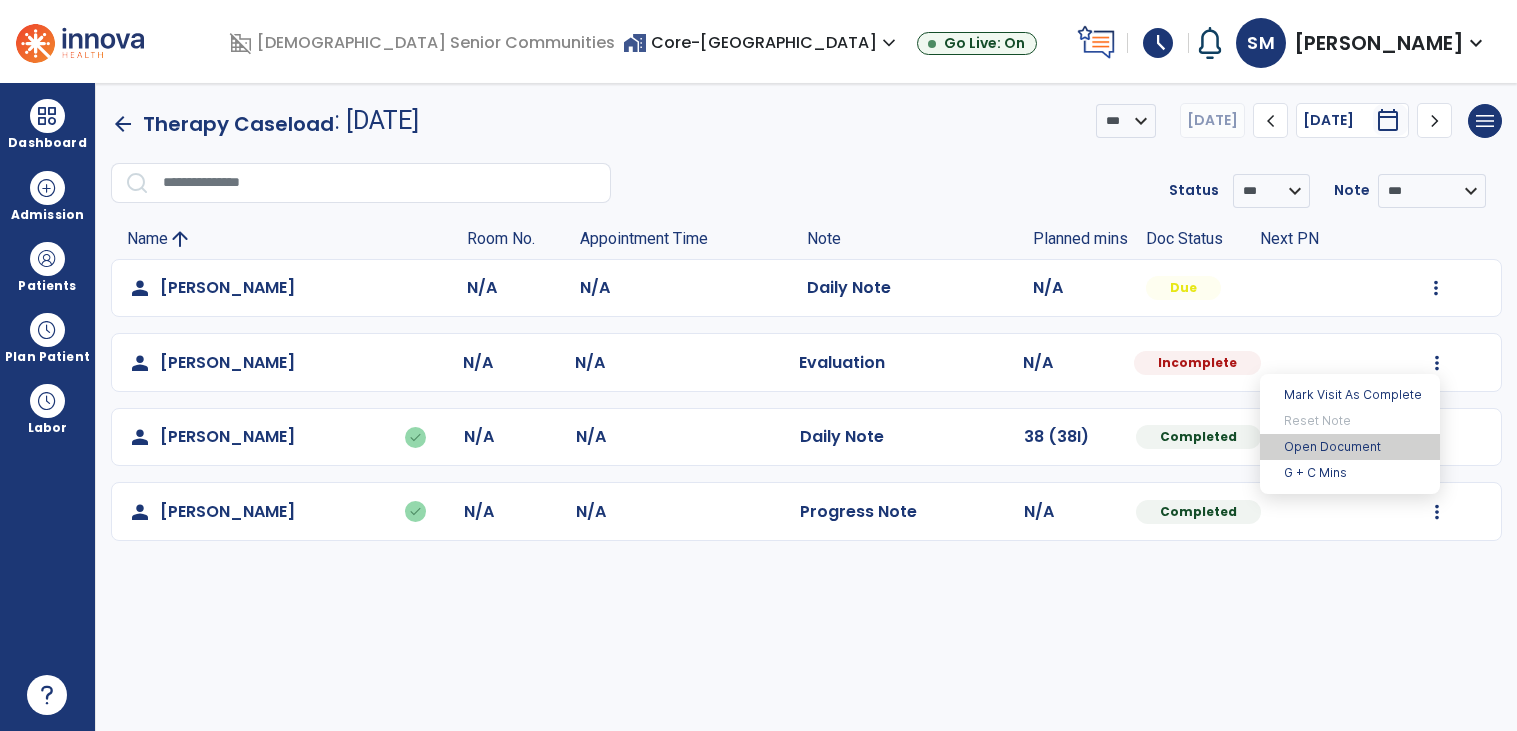 click on "Open Document" at bounding box center [1350, 447] 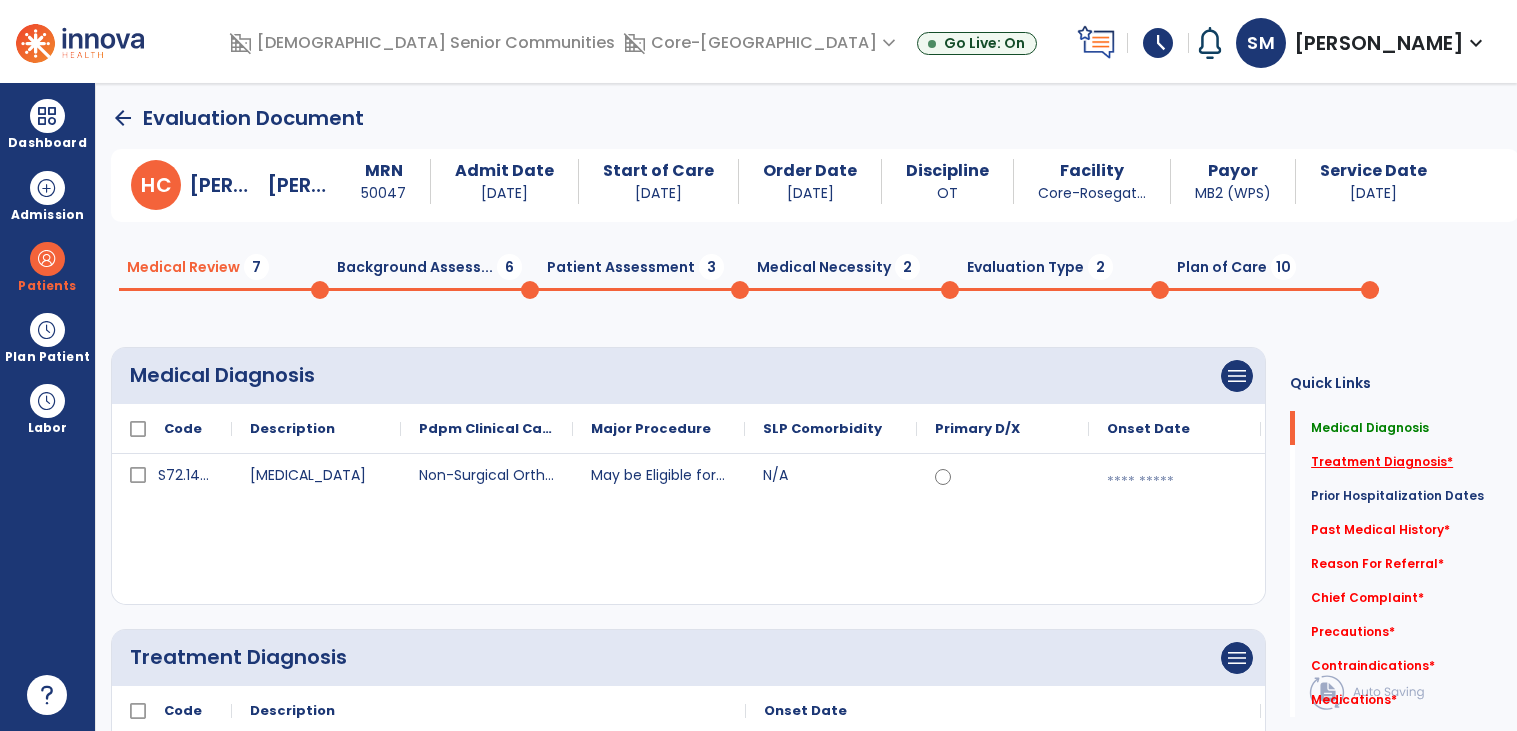 click on "Treatment Diagnosis   *" 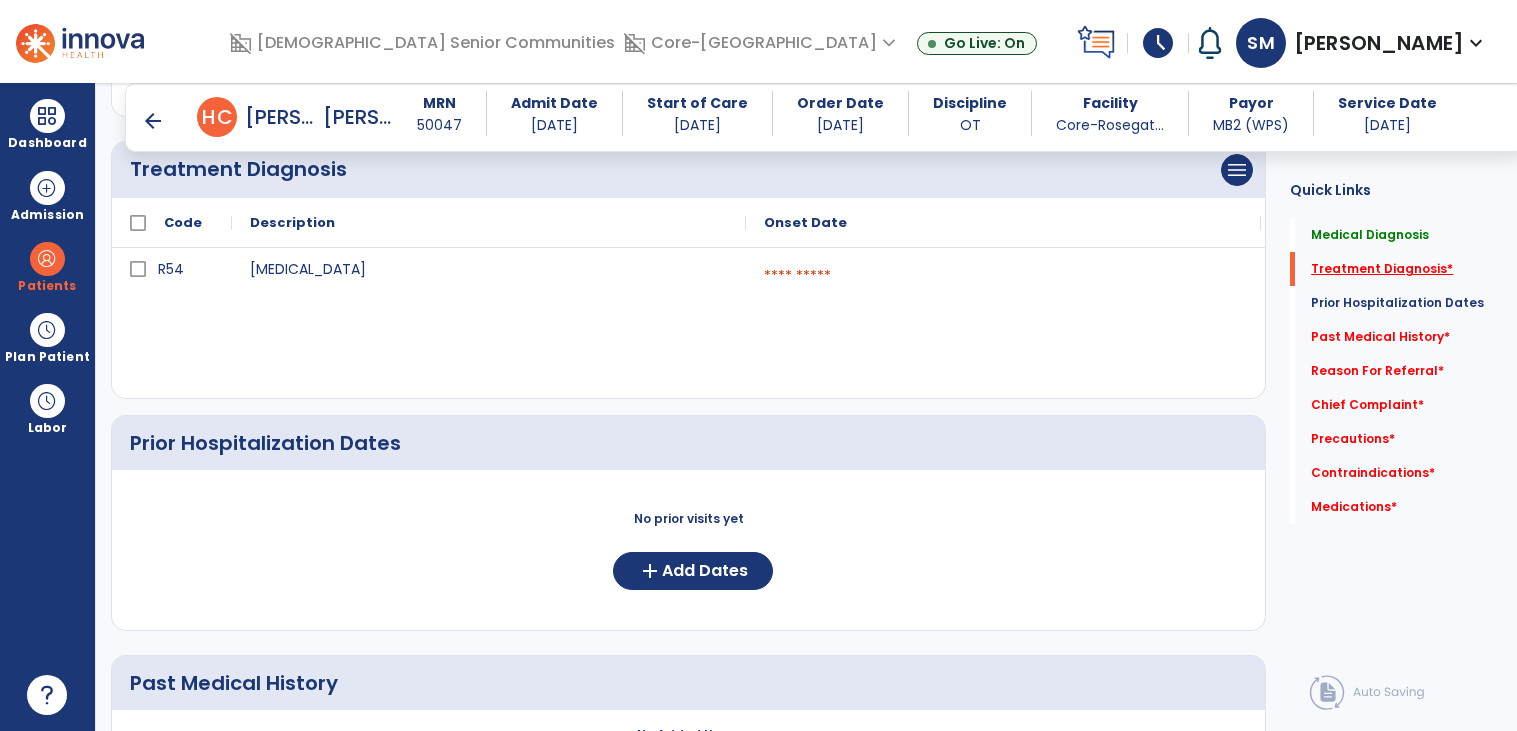 scroll, scrollTop: 427, scrollLeft: 0, axis: vertical 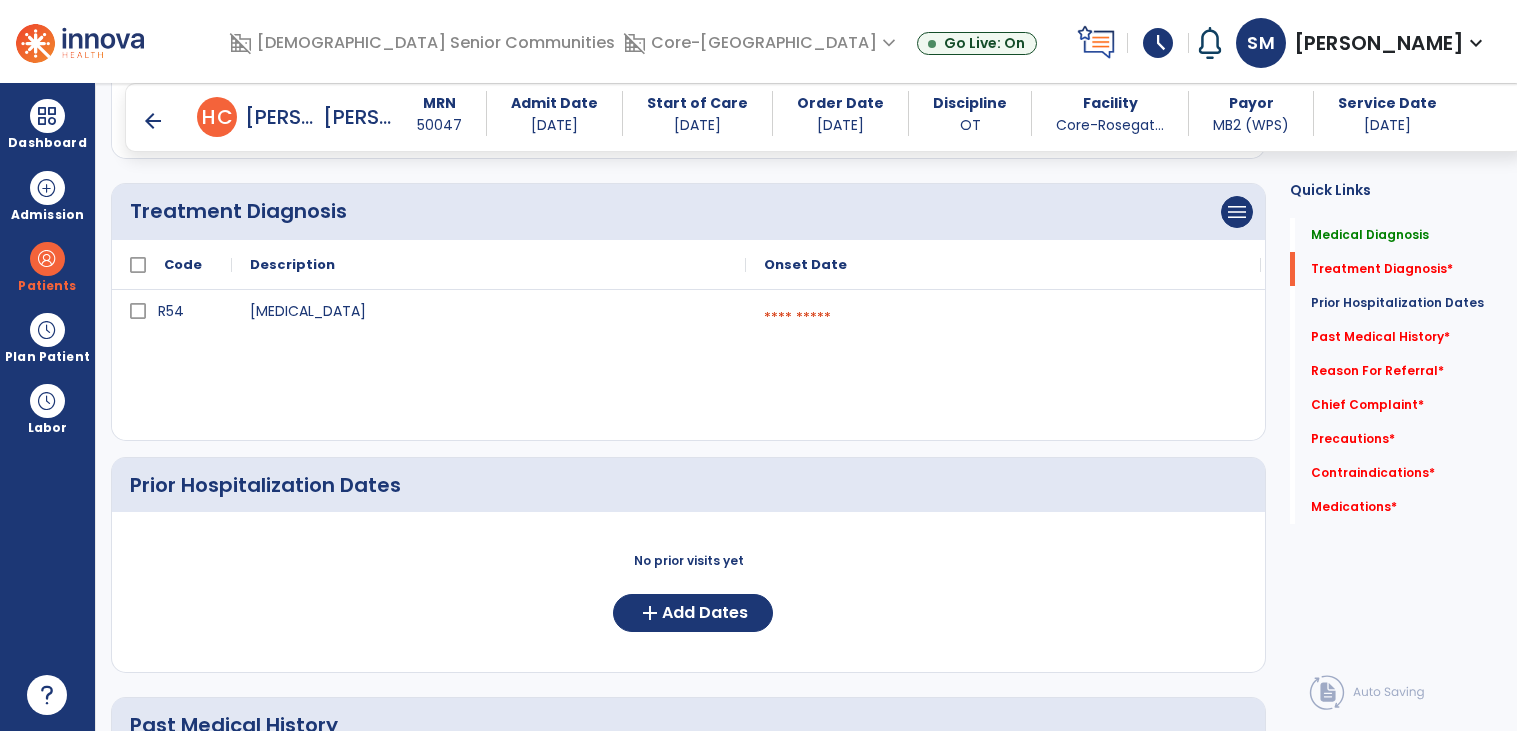 click at bounding box center [1003, 318] 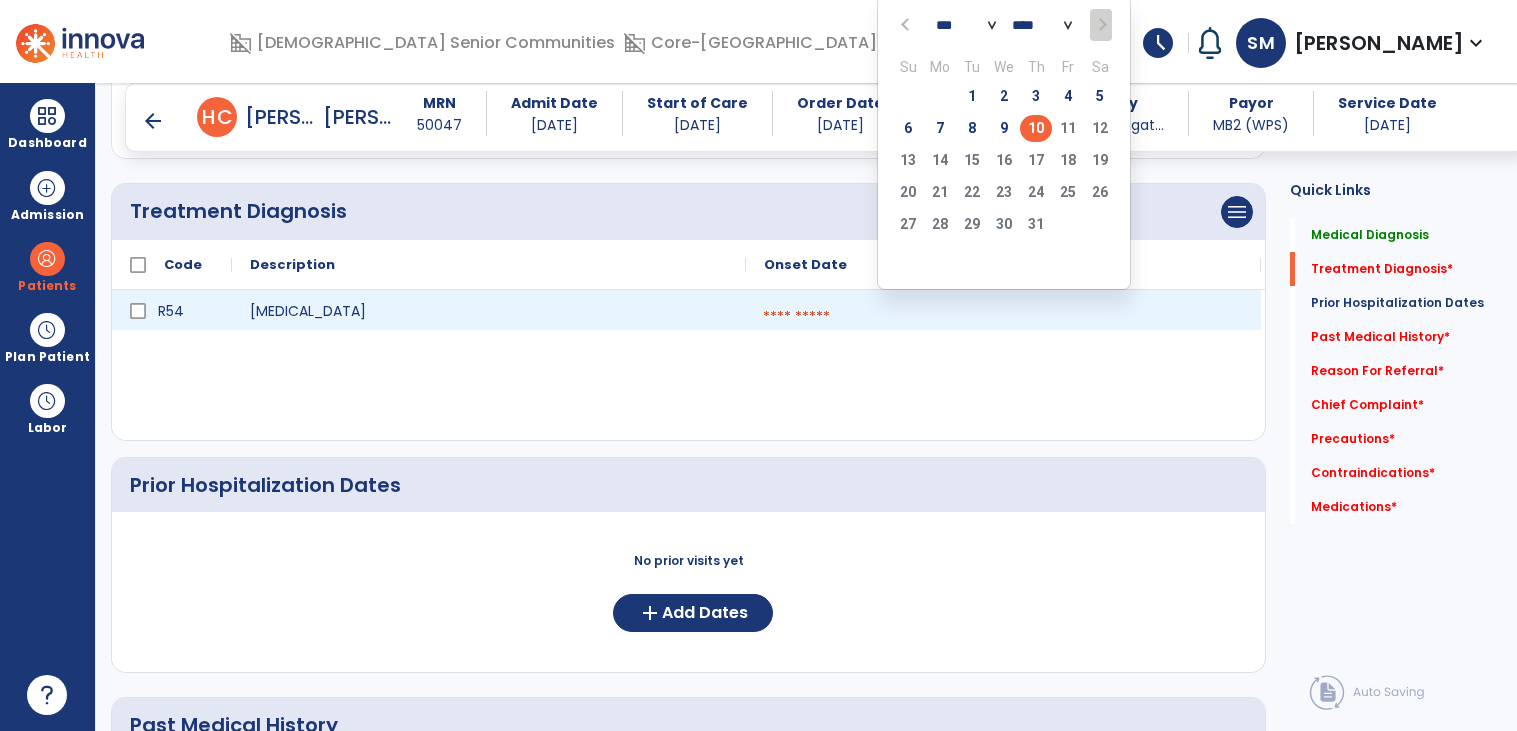 click on "10" 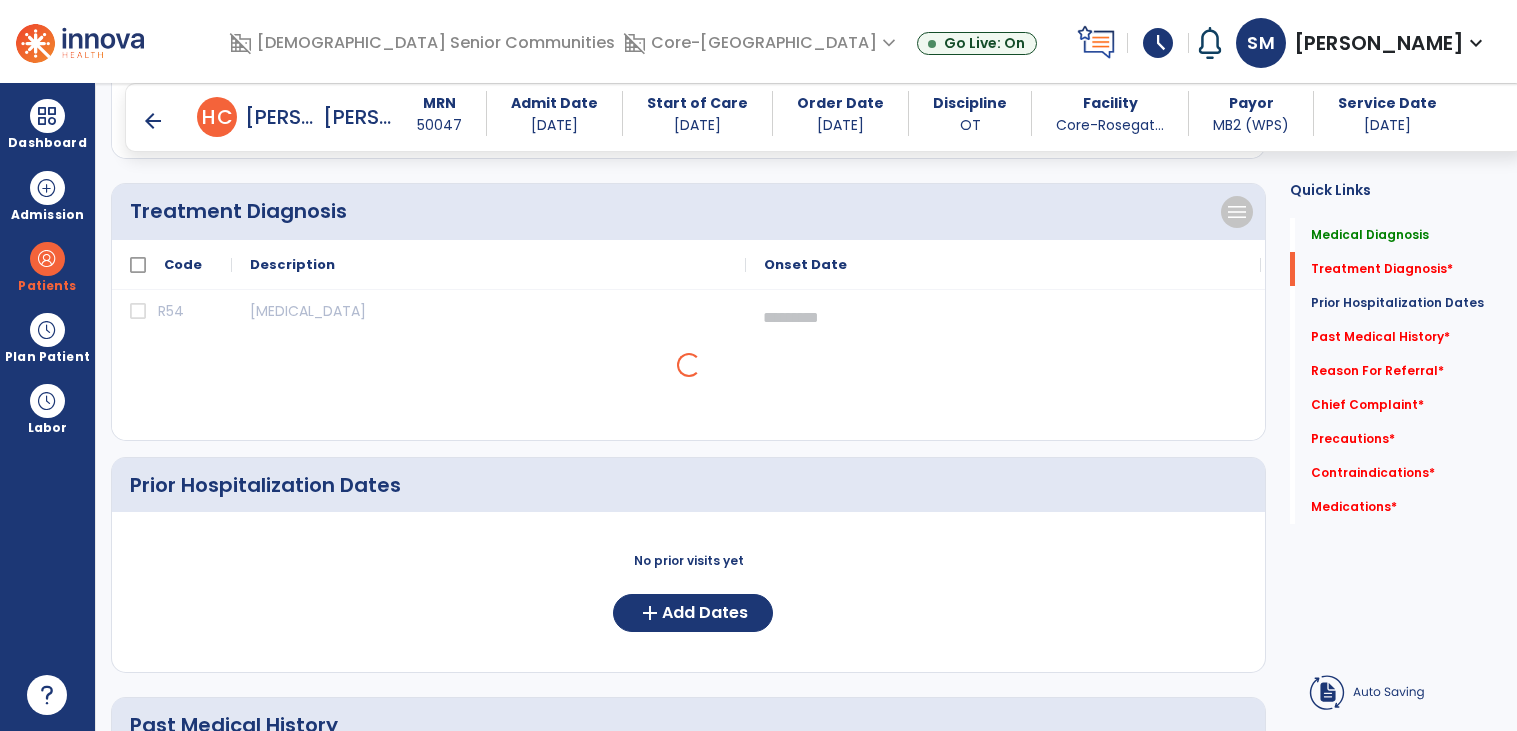 scroll, scrollTop: 734, scrollLeft: 0, axis: vertical 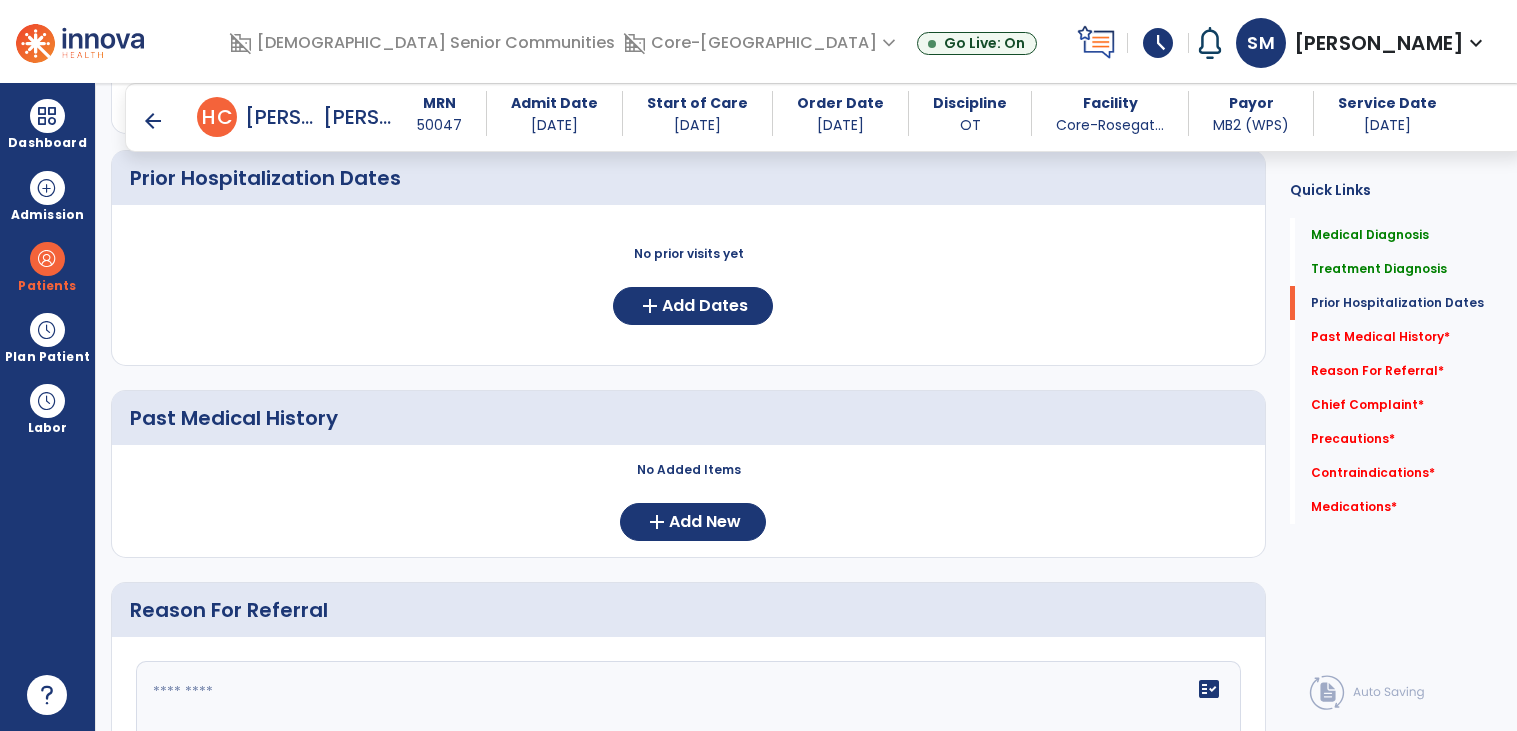 click on "No prior visits yet  add  Add Dates" 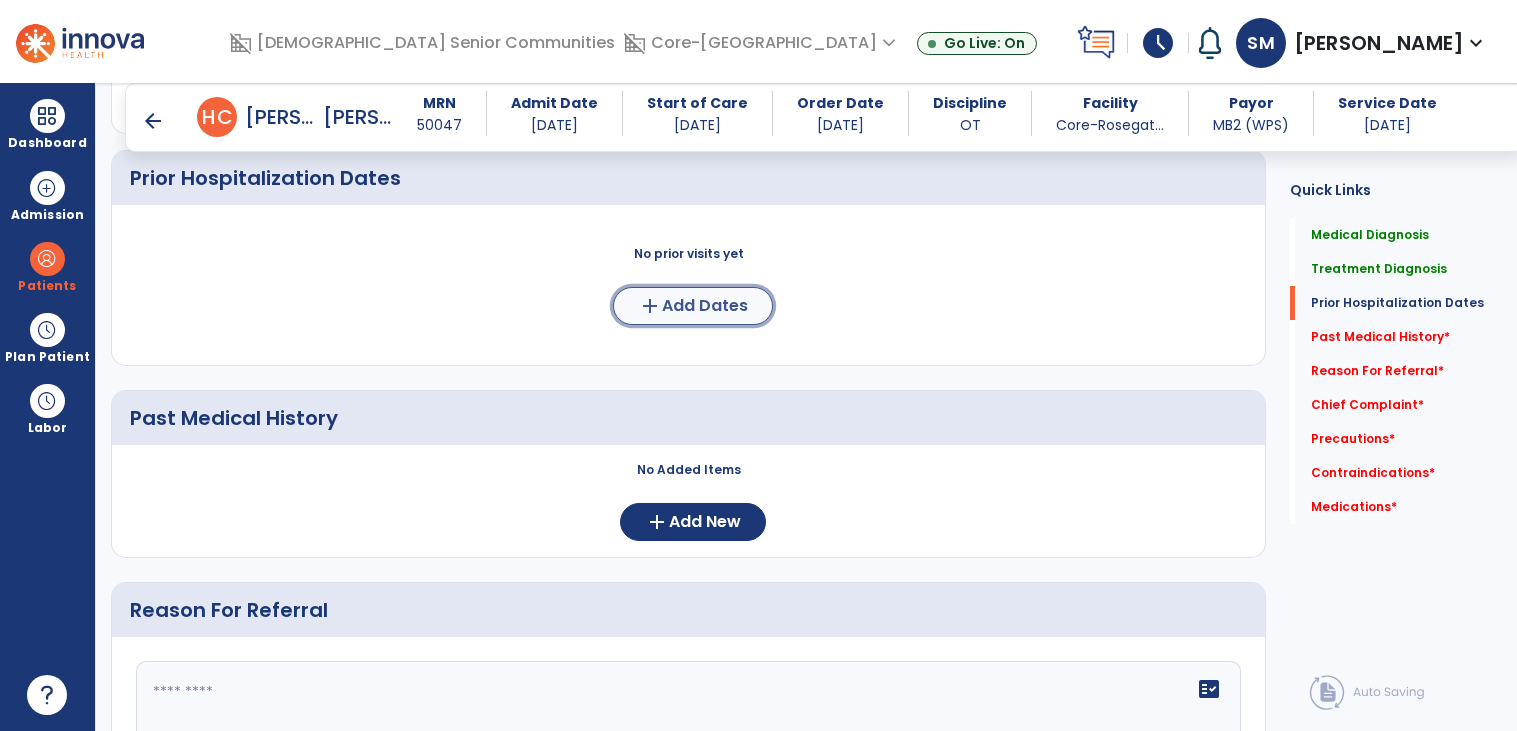 click on "add" 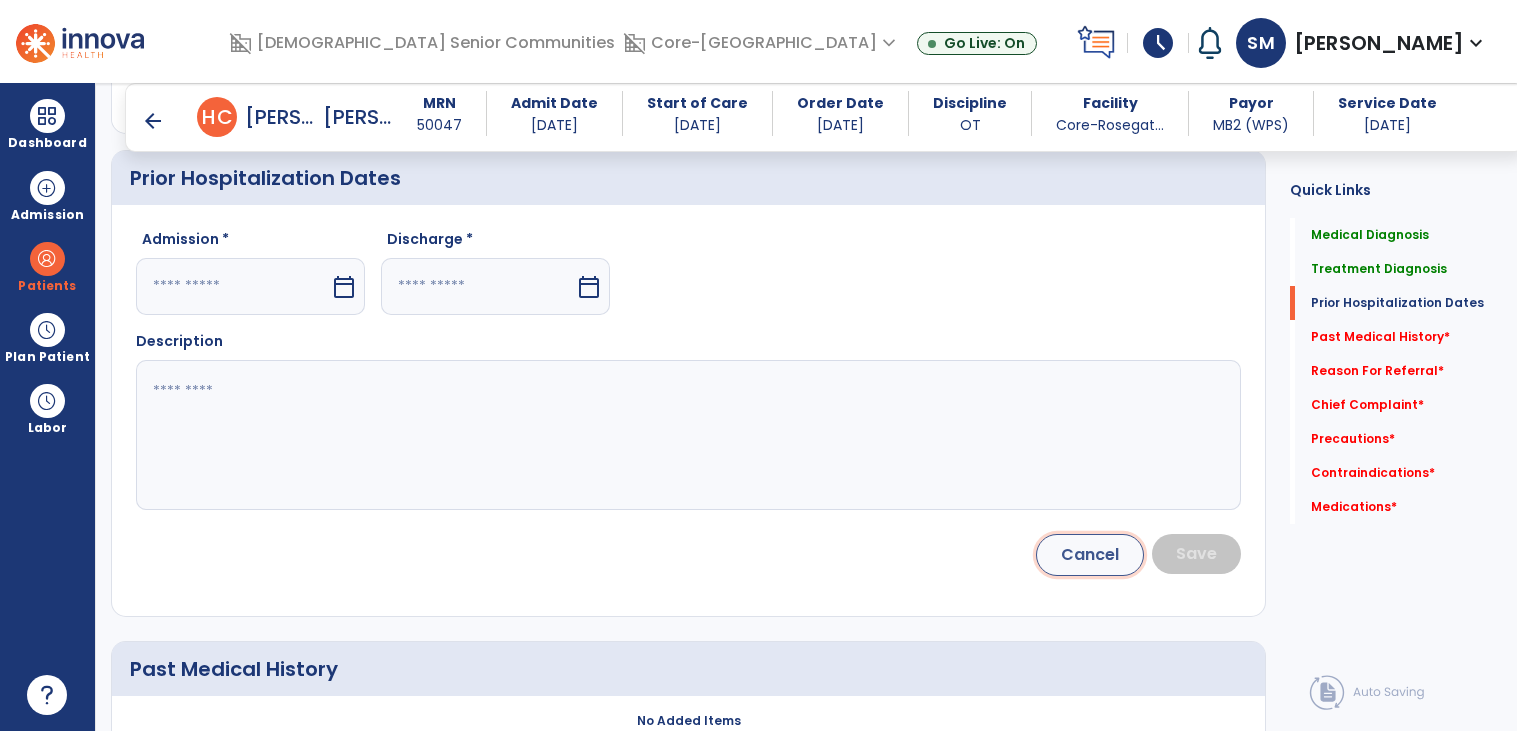 click on "Cancel" 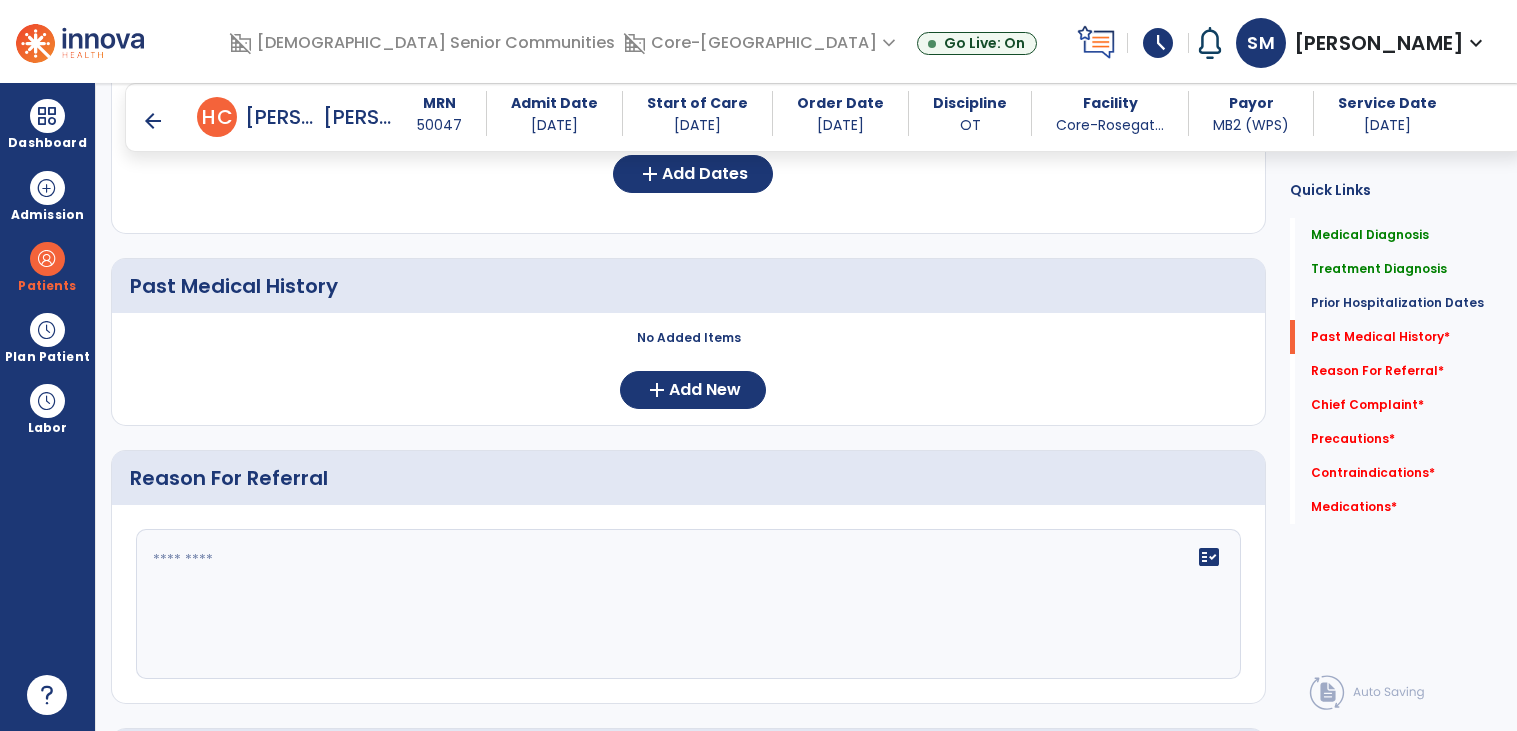 scroll, scrollTop: 867, scrollLeft: 0, axis: vertical 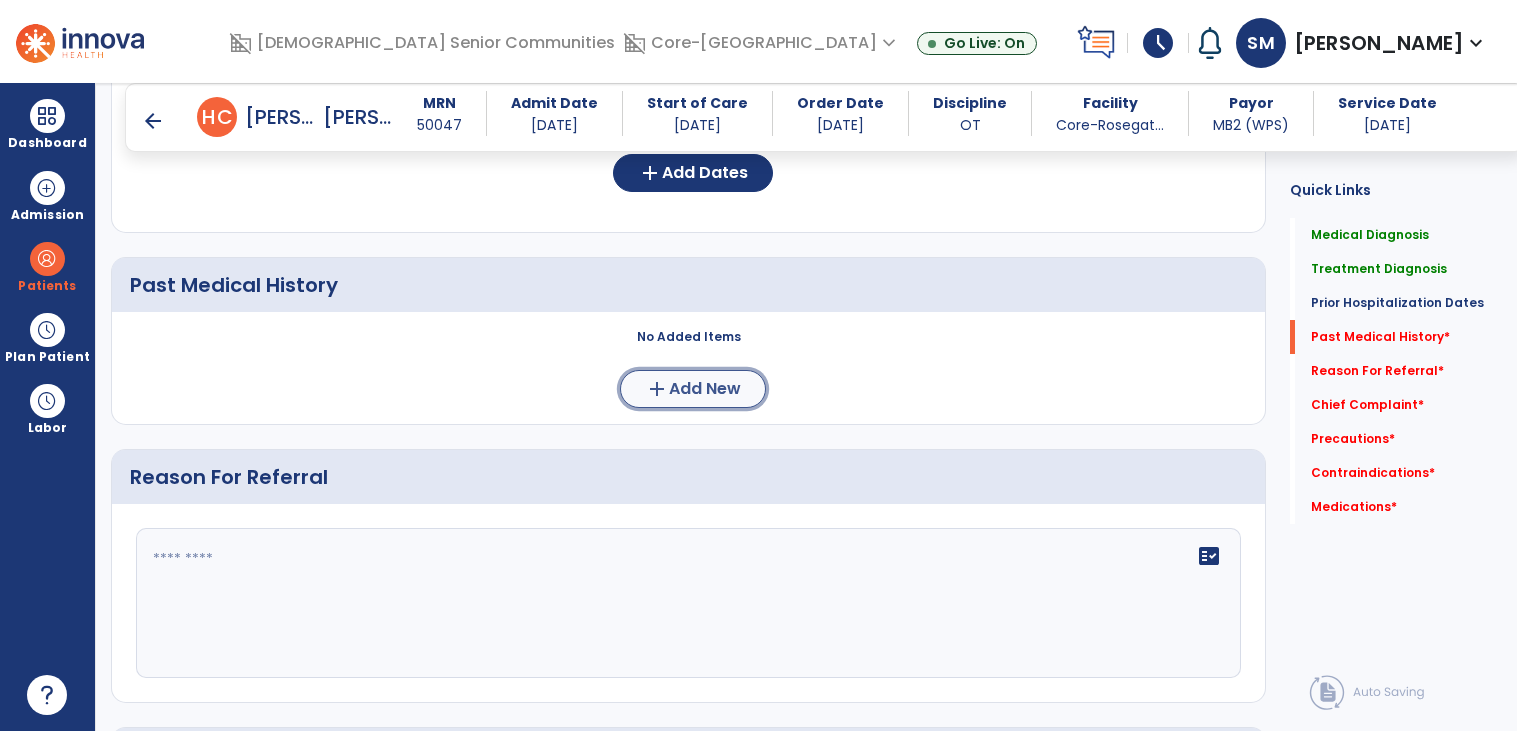 click on "add  Add New" 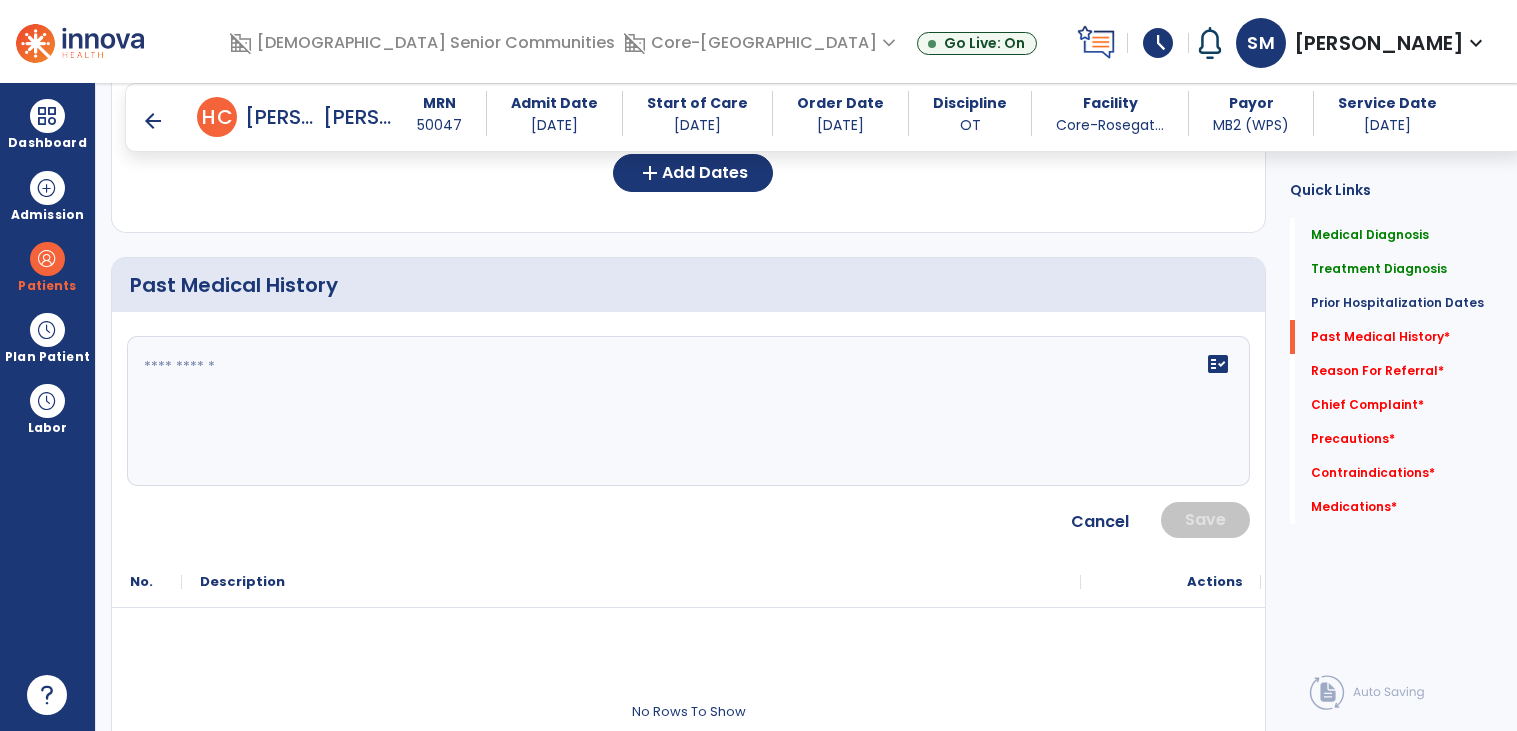 click on "fact_check" 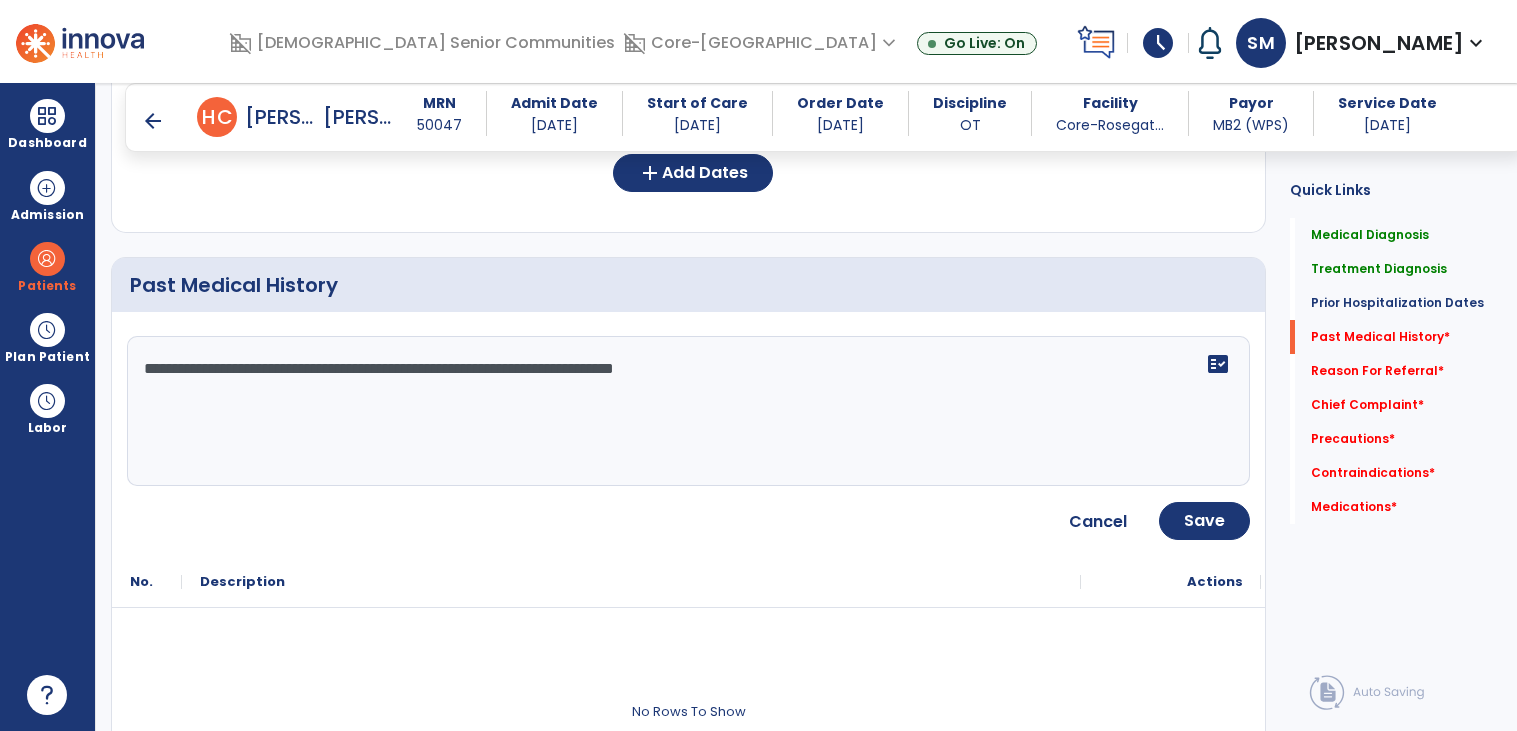 type on "**********" 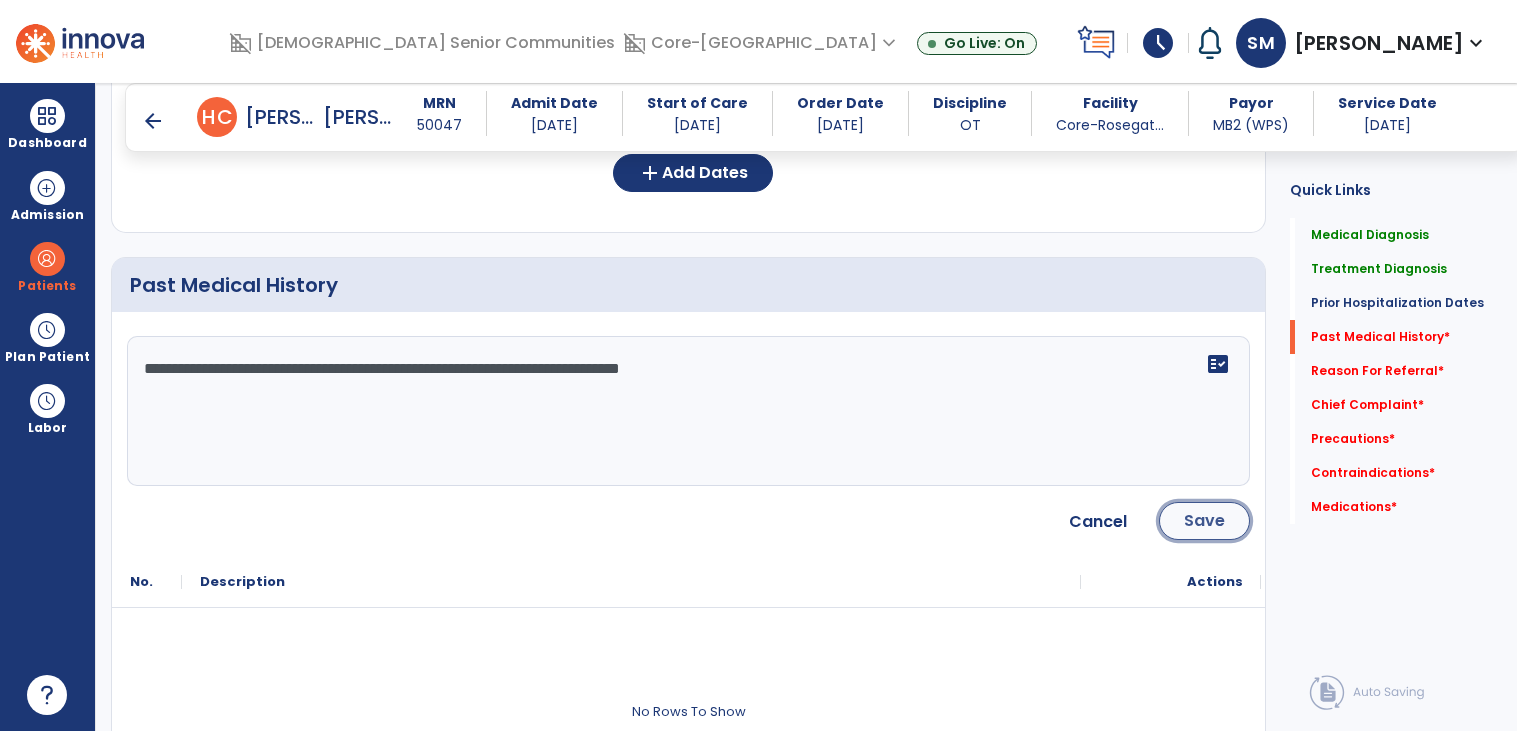 click on "Save" 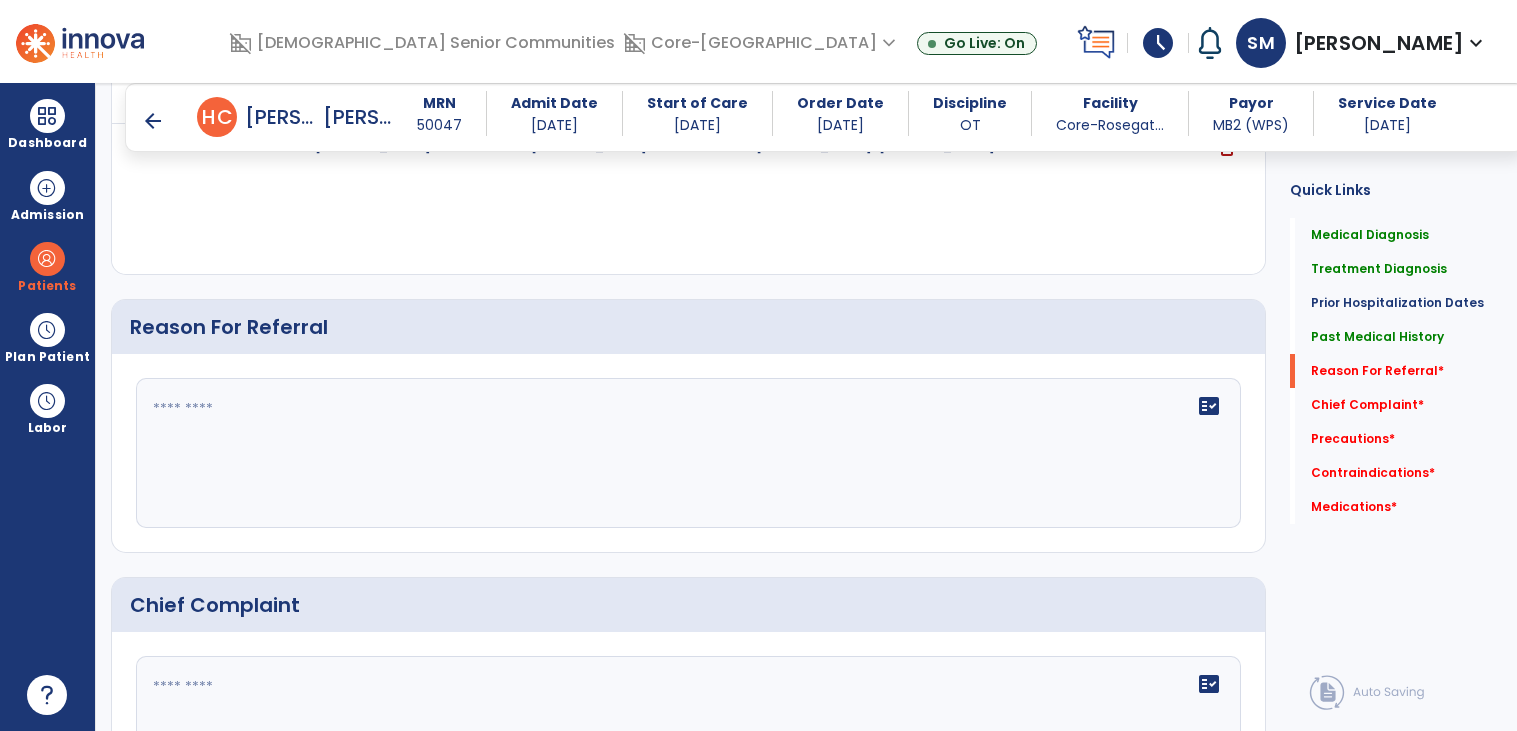 scroll, scrollTop: 1126, scrollLeft: 0, axis: vertical 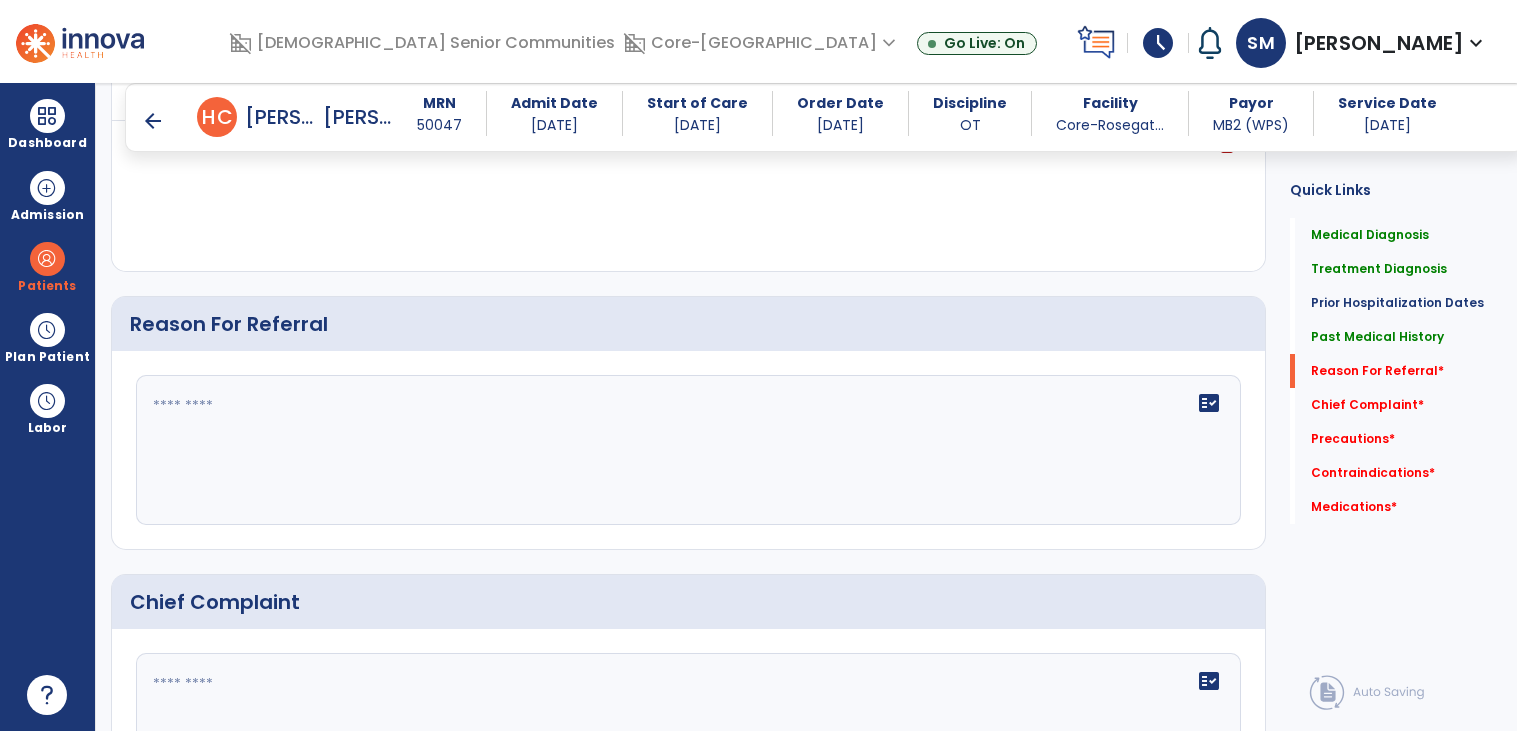 click on "fact_check" 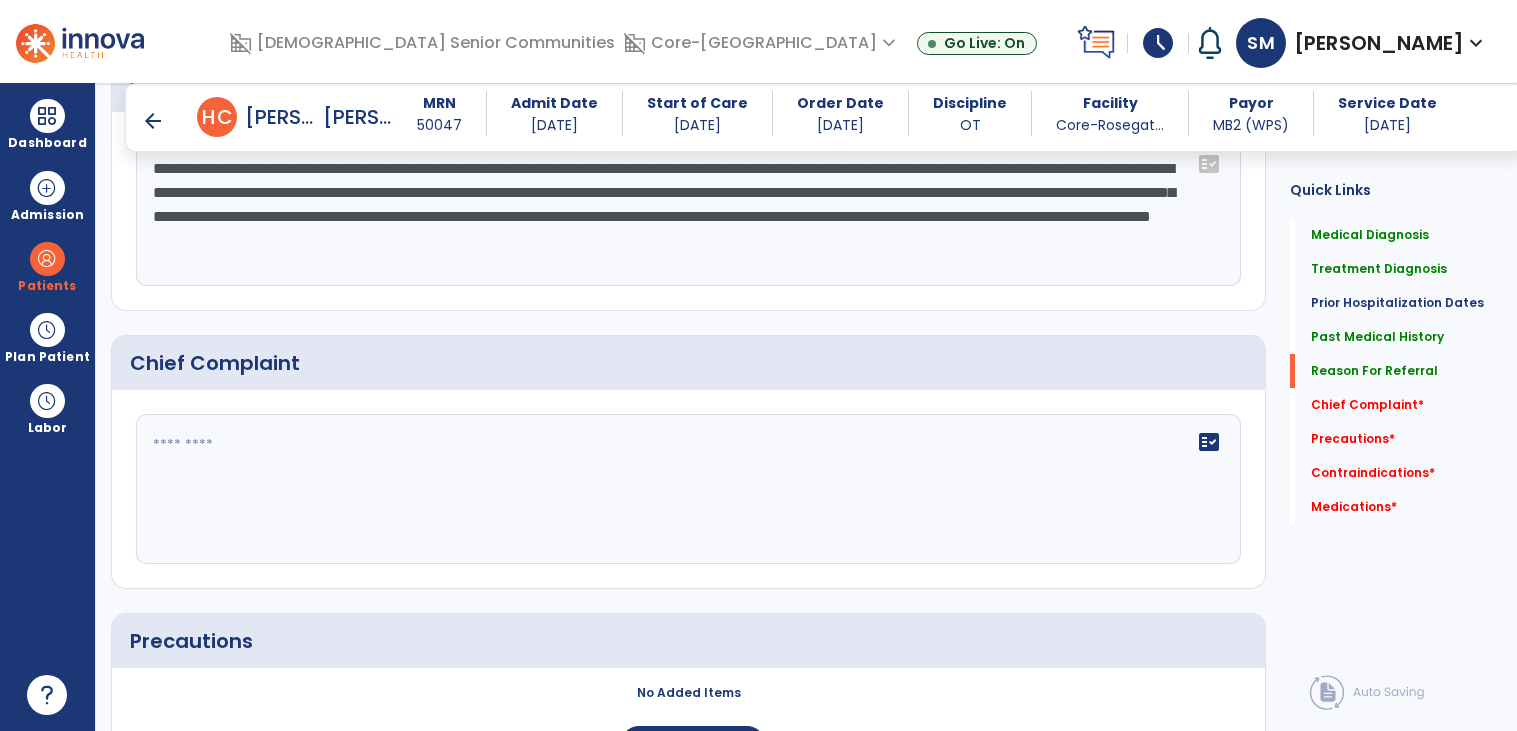 scroll, scrollTop: 1370, scrollLeft: 0, axis: vertical 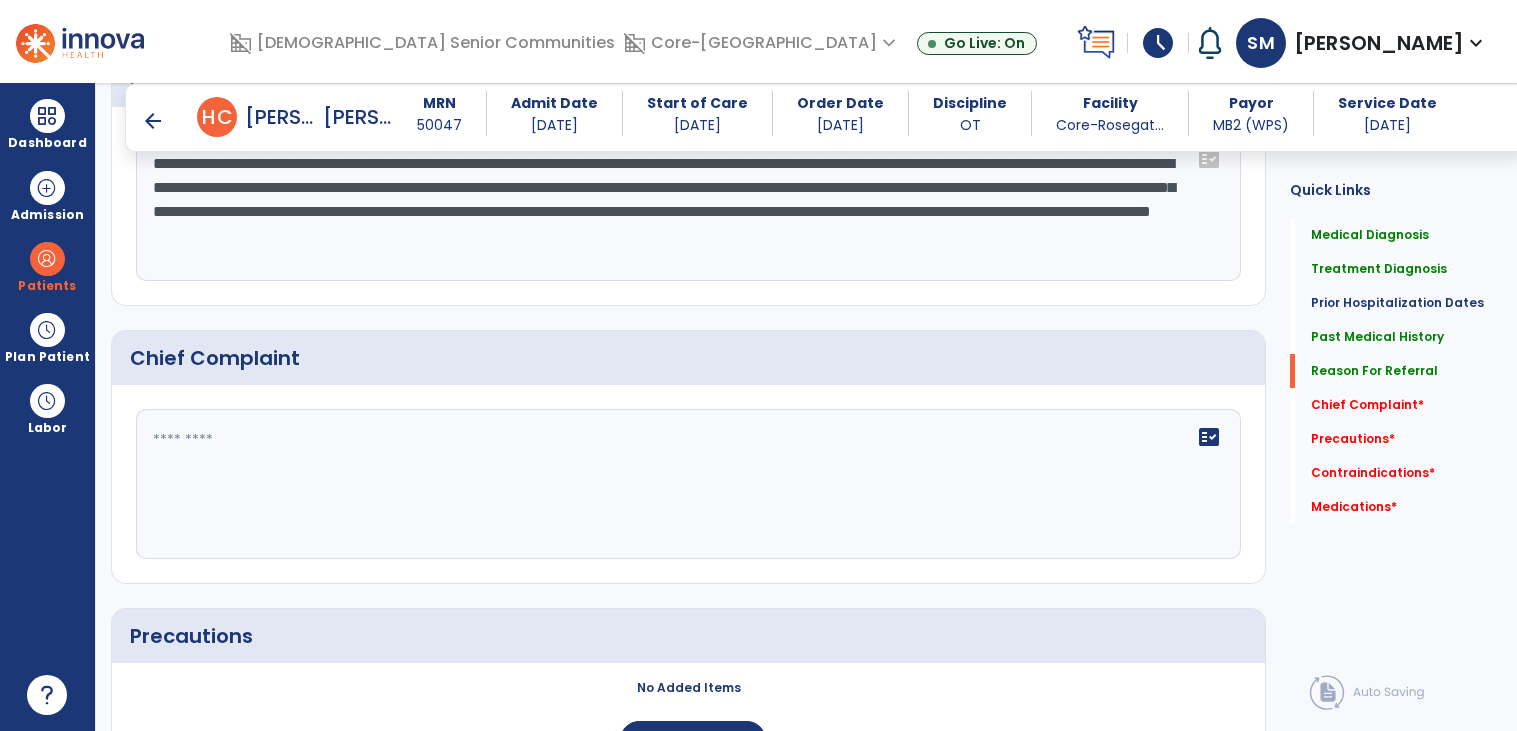 type on "**********" 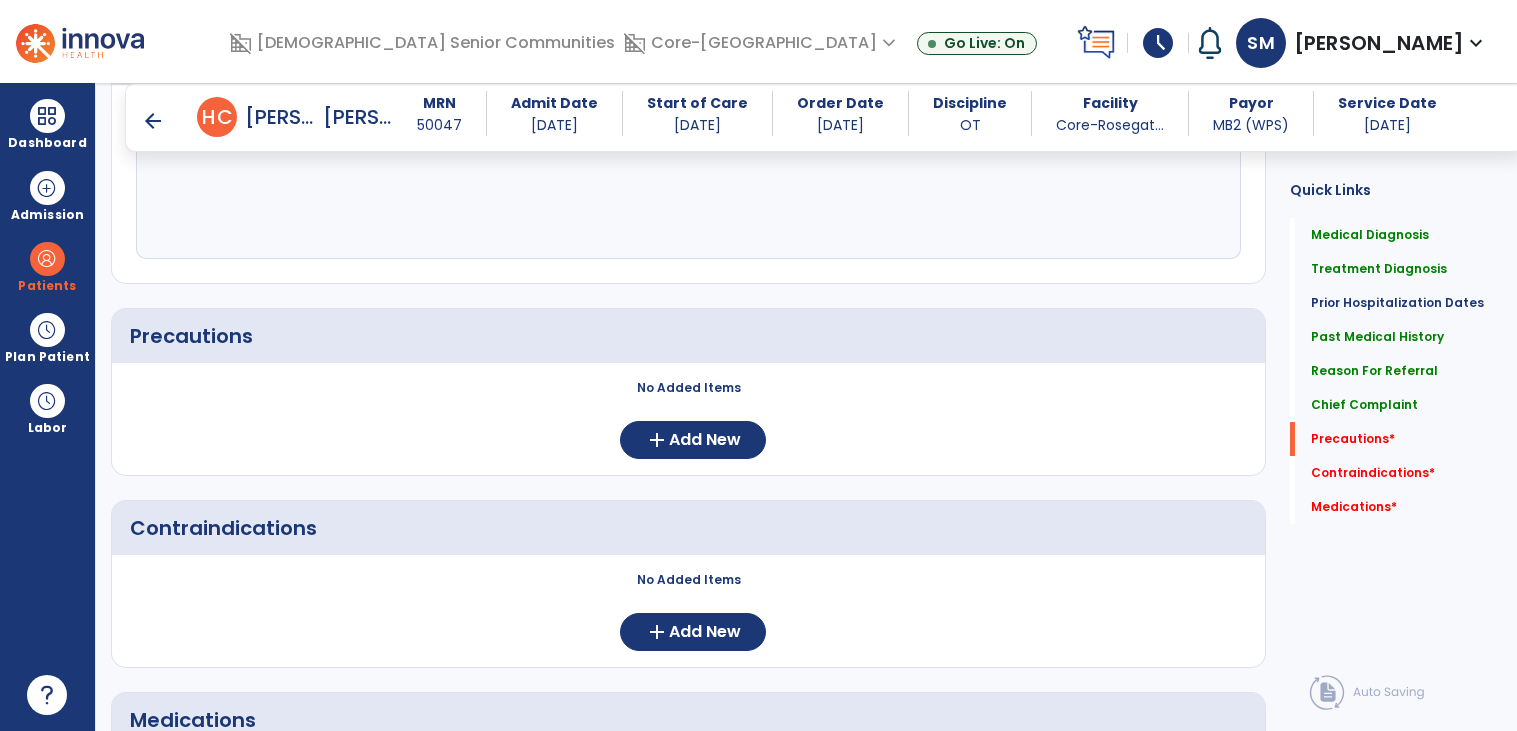 scroll, scrollTop: 1690, scrollLeft: 0, axis: vertical 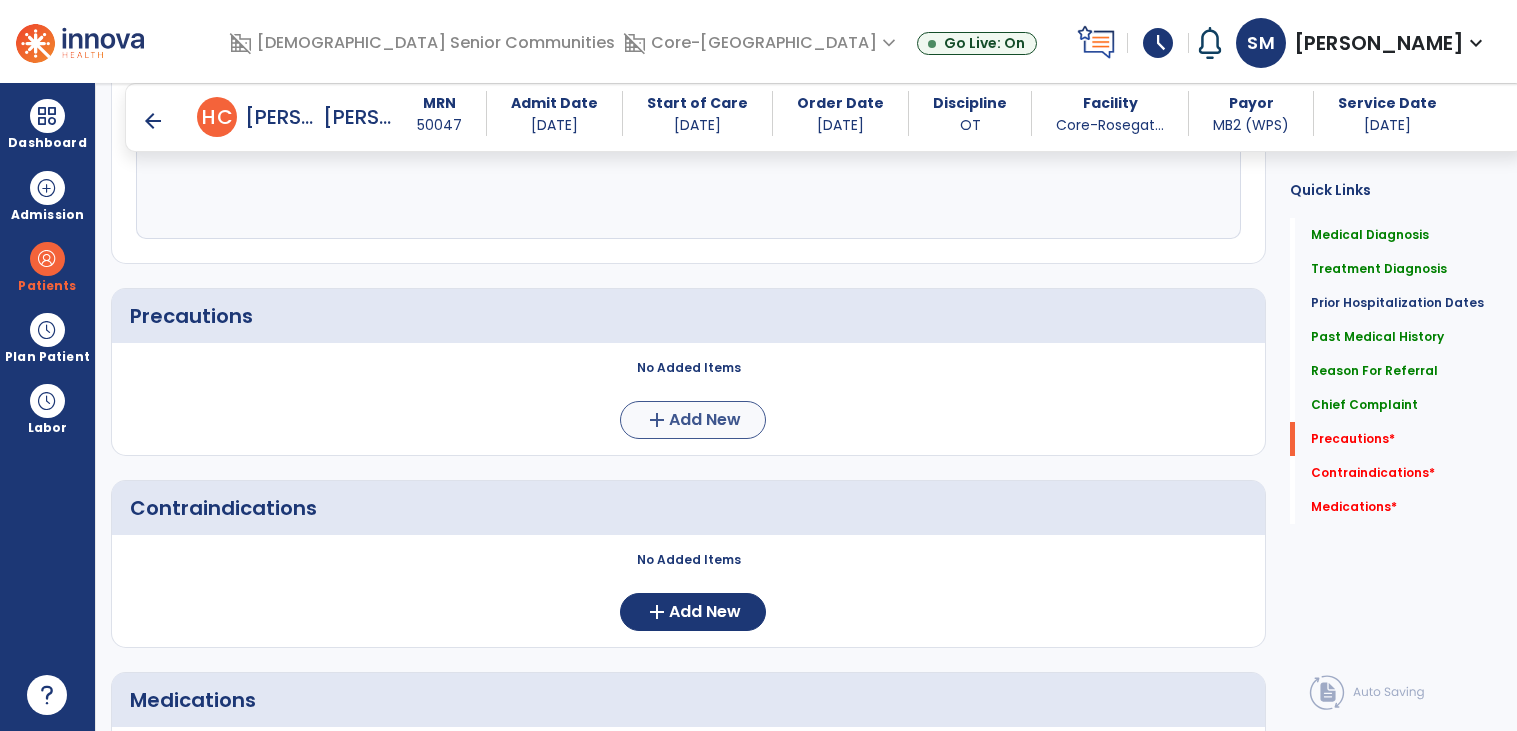 type on "**********" 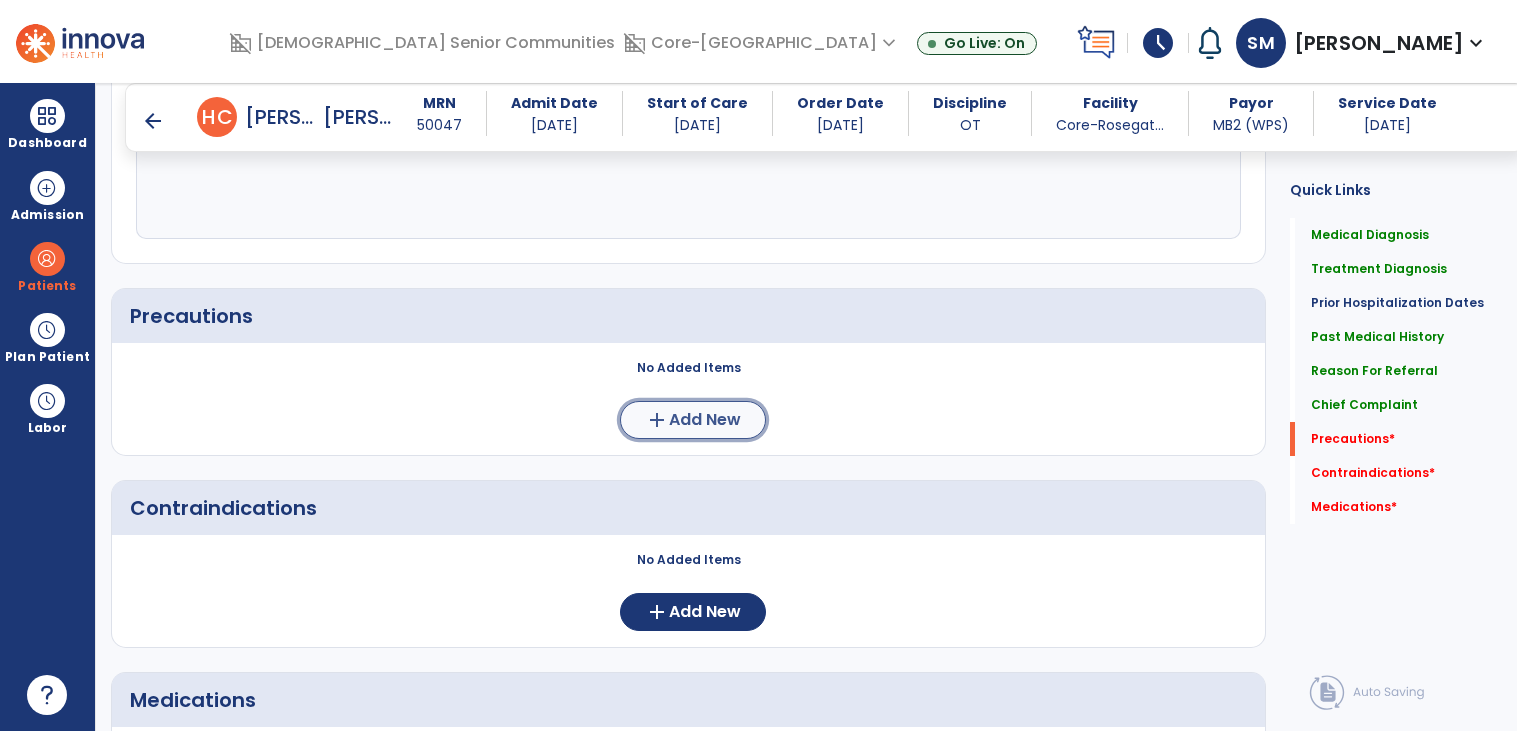 click on "Add New" 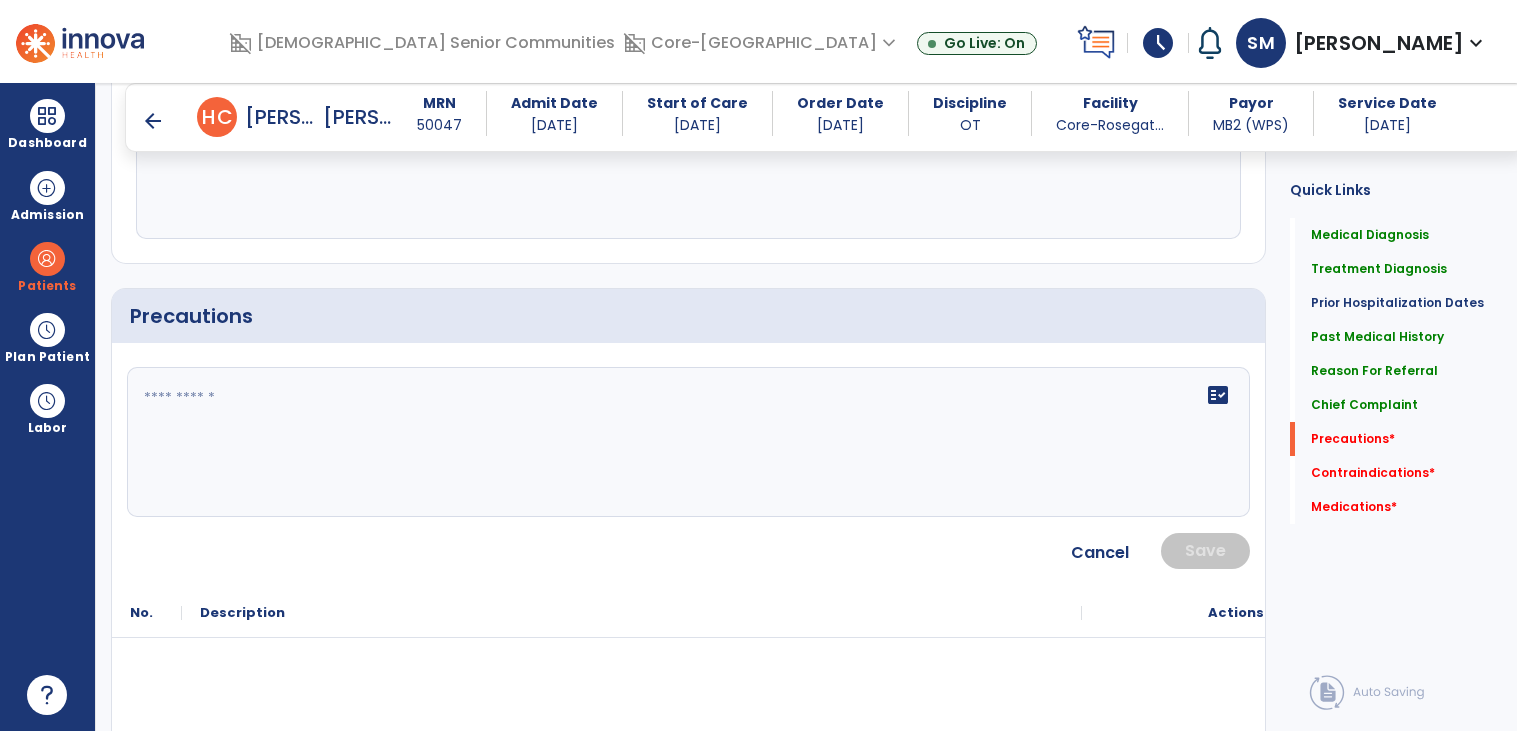 click on "fact_check" 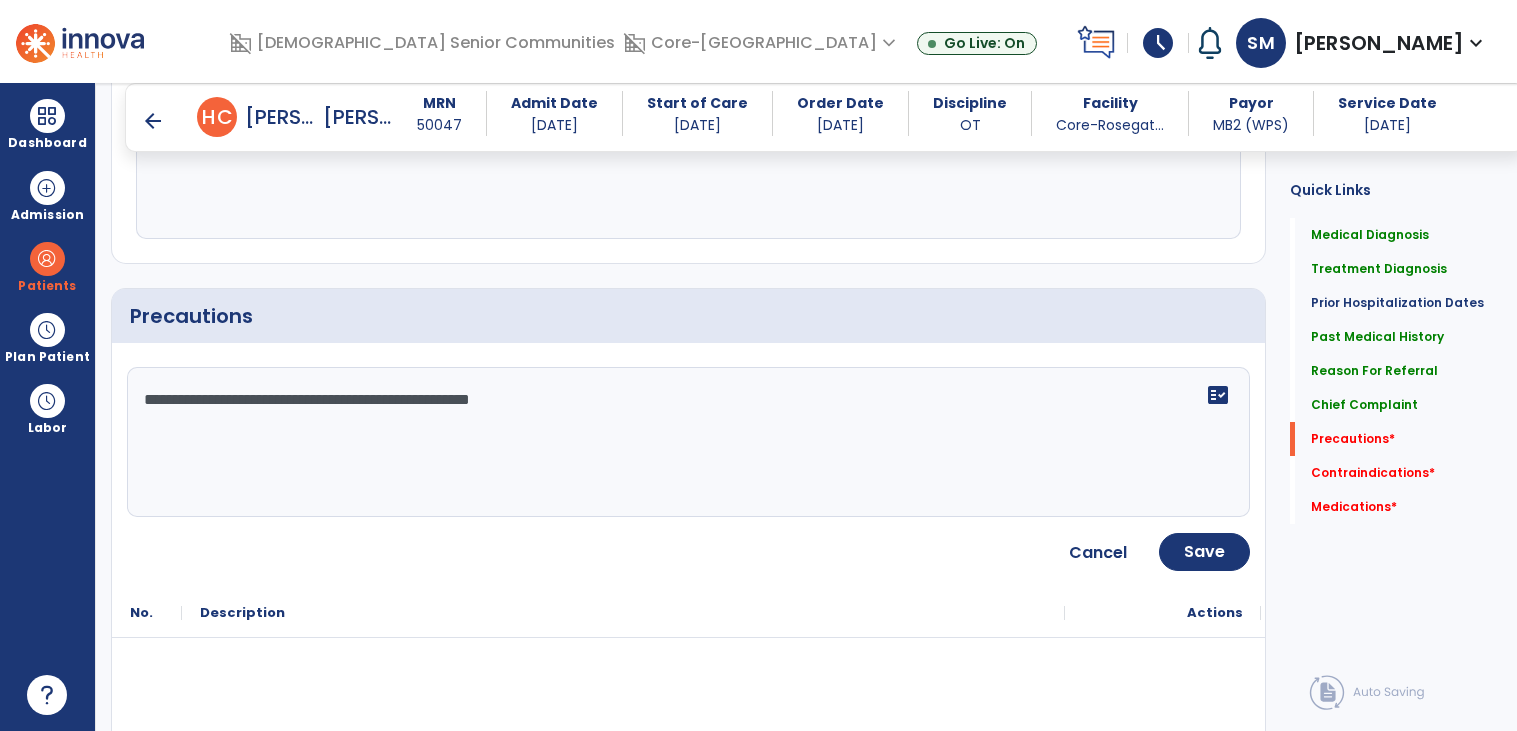 type on "**********" 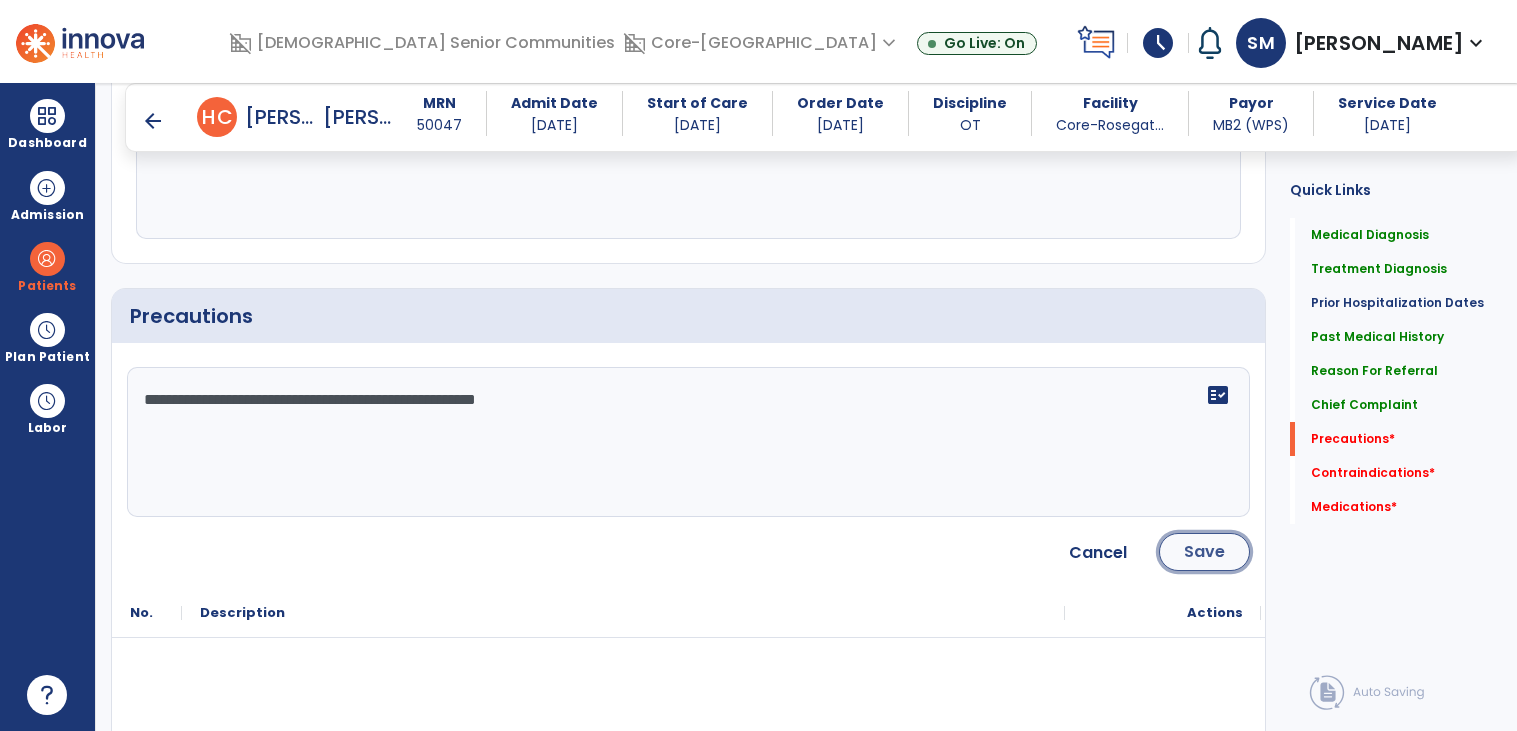 click on "Save" 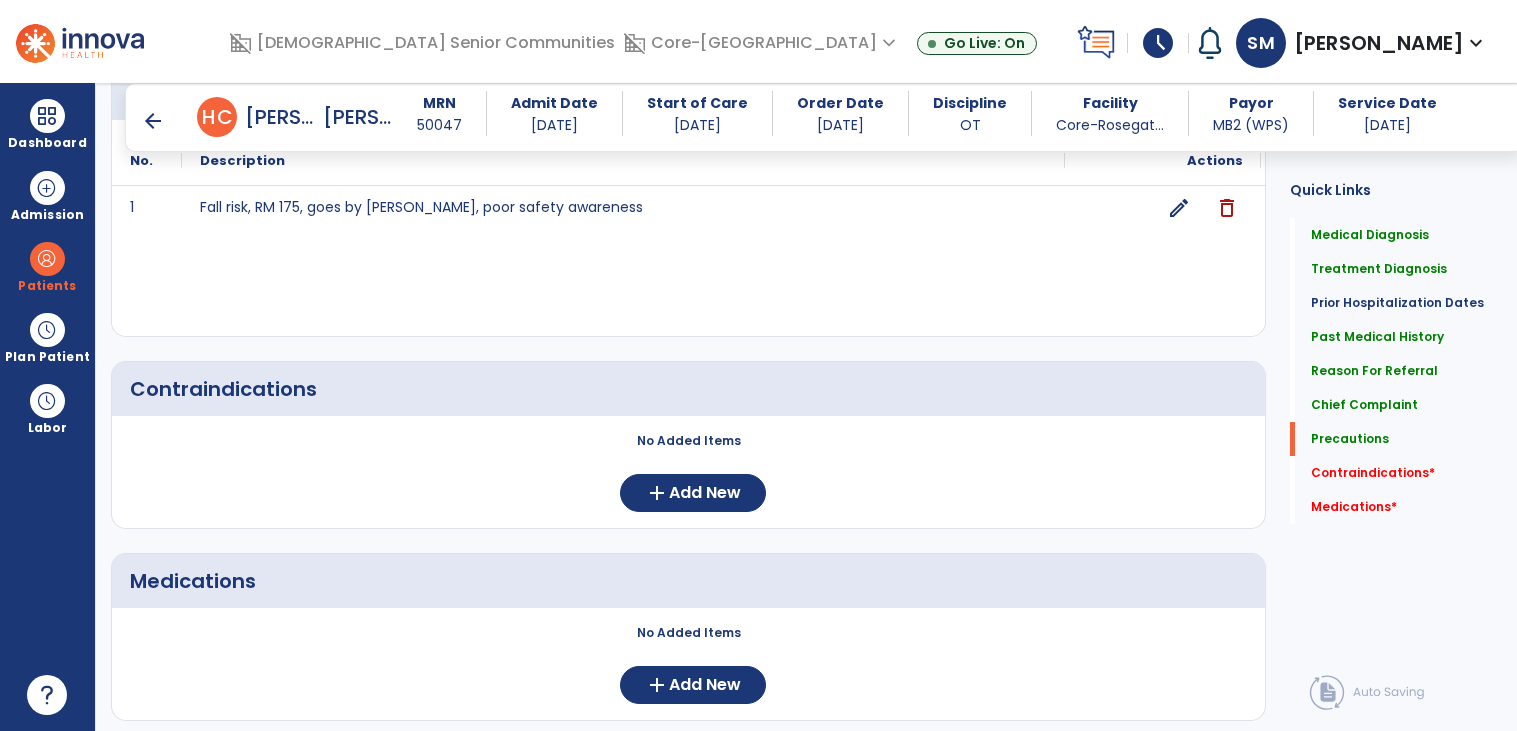 scroll, scrollTop: 1977, scrollLeft: 0, axis: vertical 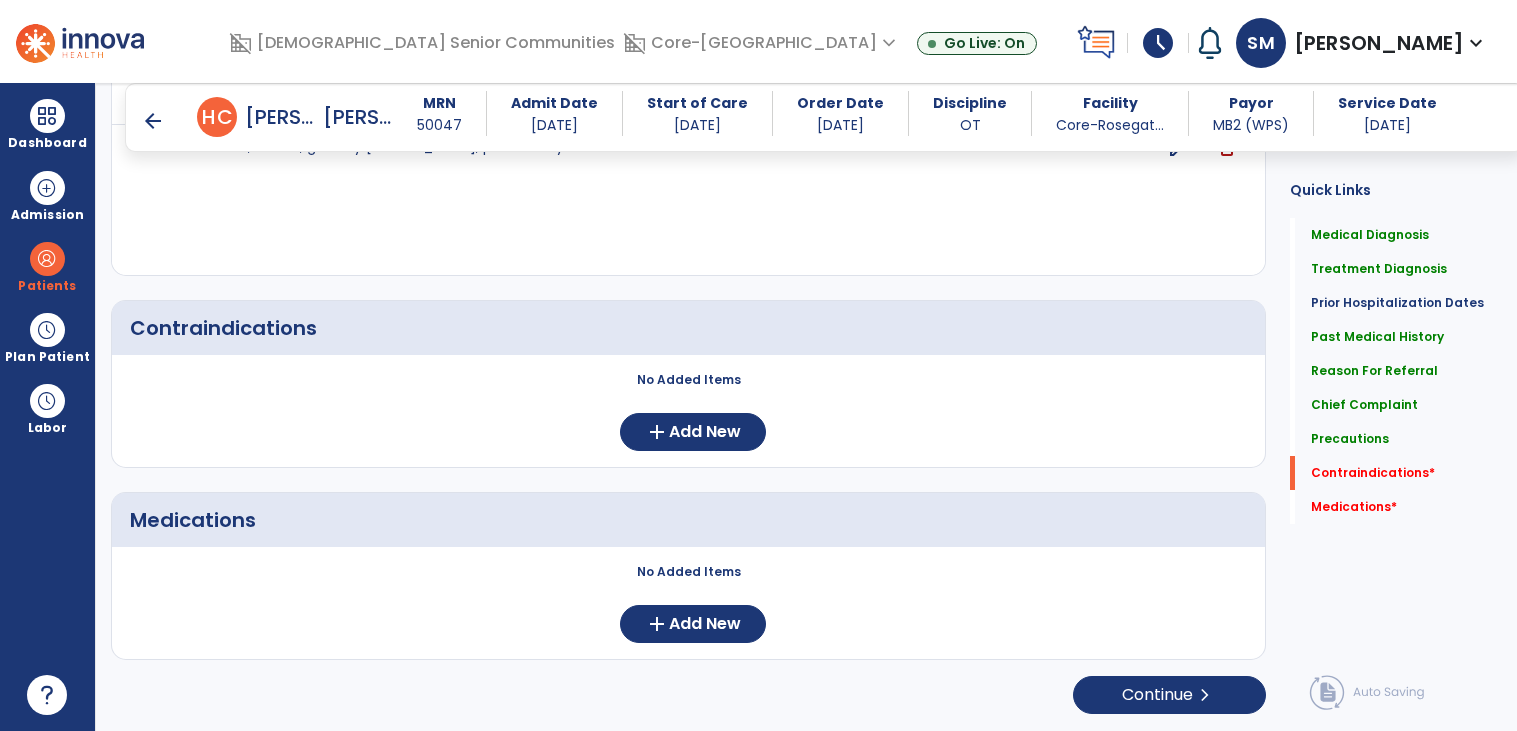 click on "Quick Links  Medical Diagnosis   Medical Diagnosis   Treatment Diagnosis   Treatment Diagnosis   Prior Hospitalization Dates   Prior Hospitalization Dates   Past Medical History   Past Medical History   Reason For Referral   Reason For Referral   Chief Complaint   Chief Complaint   Precautions   Precautions   Contraindications   *  Contraindications   *  Medications   *  Medications   *" 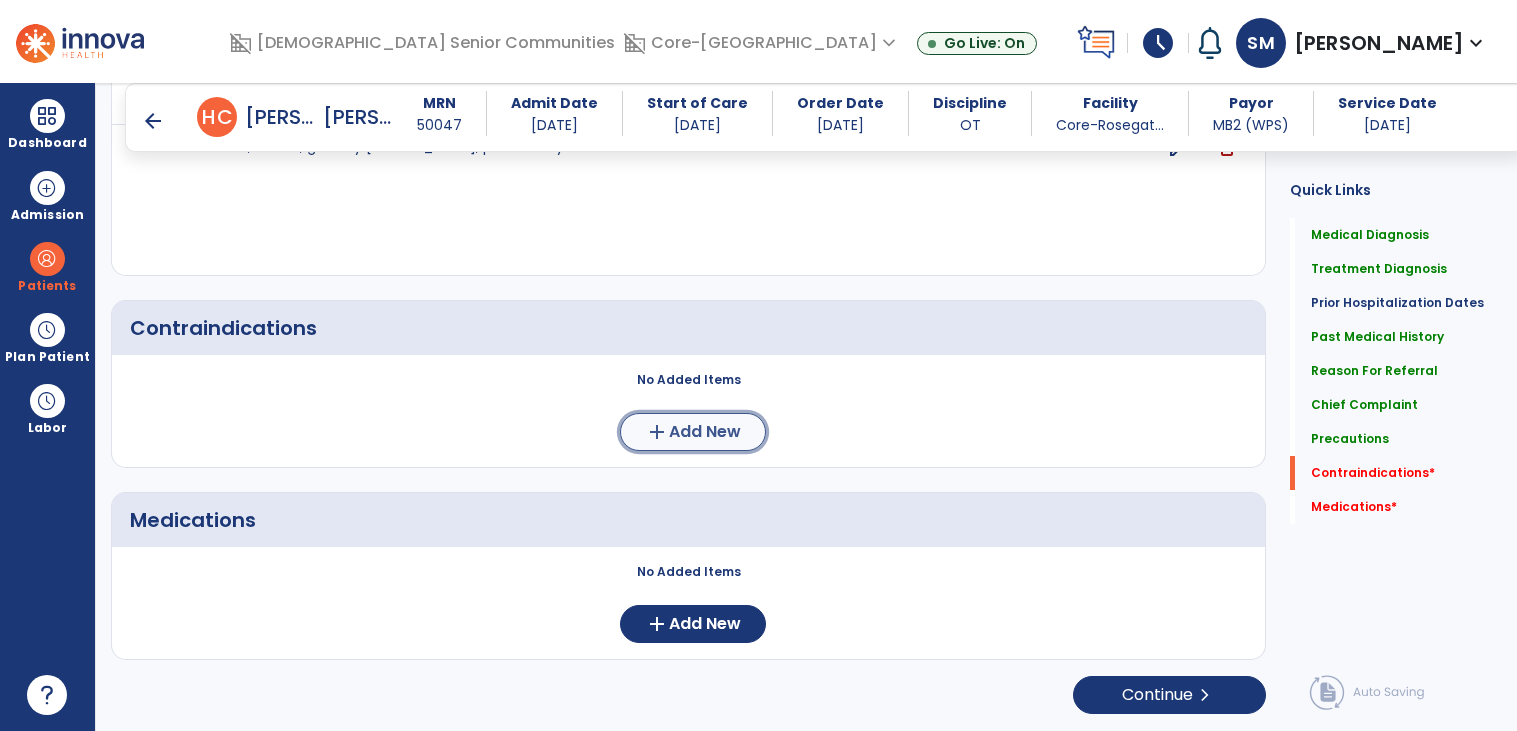 click on "add  Add New" 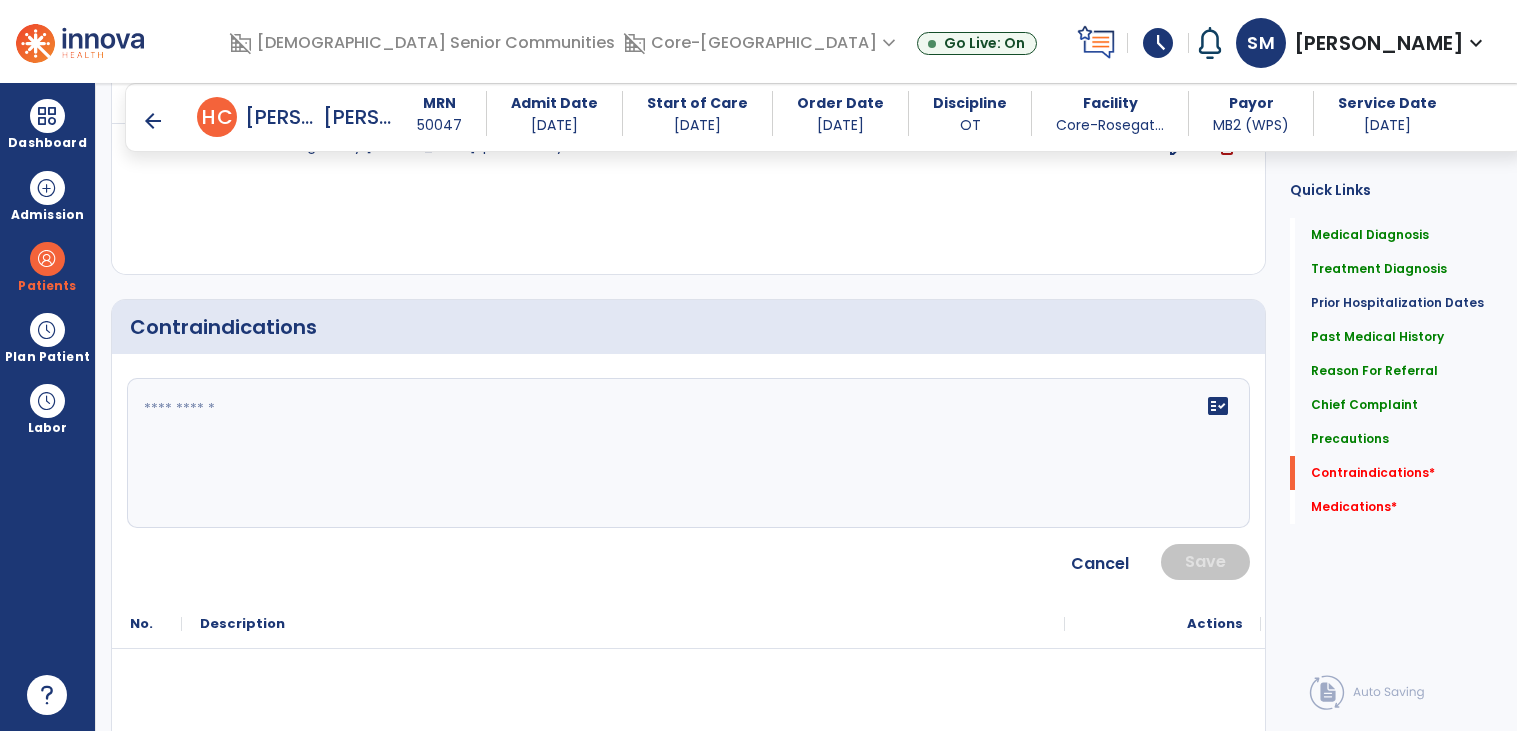 click on "fact_check" 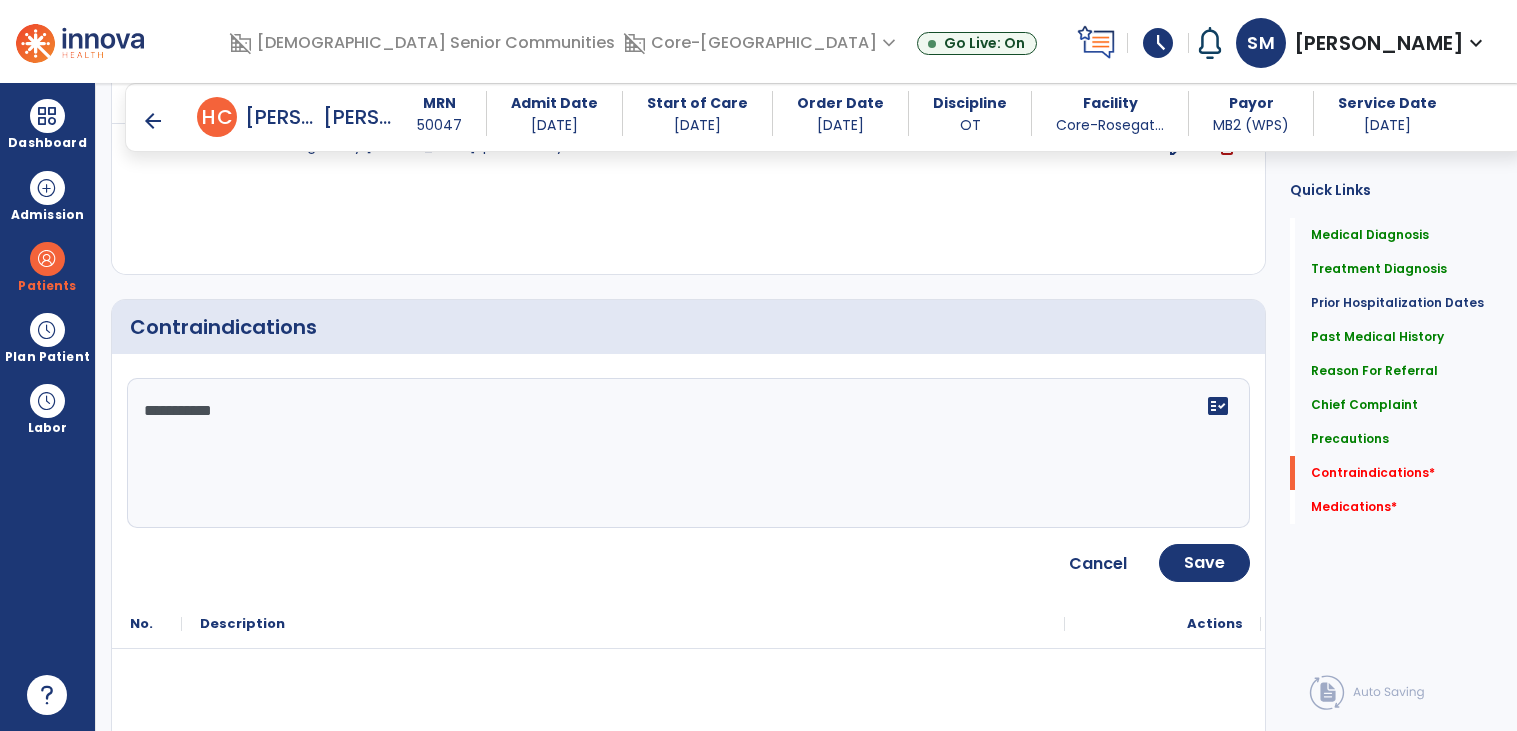 type on "**********" 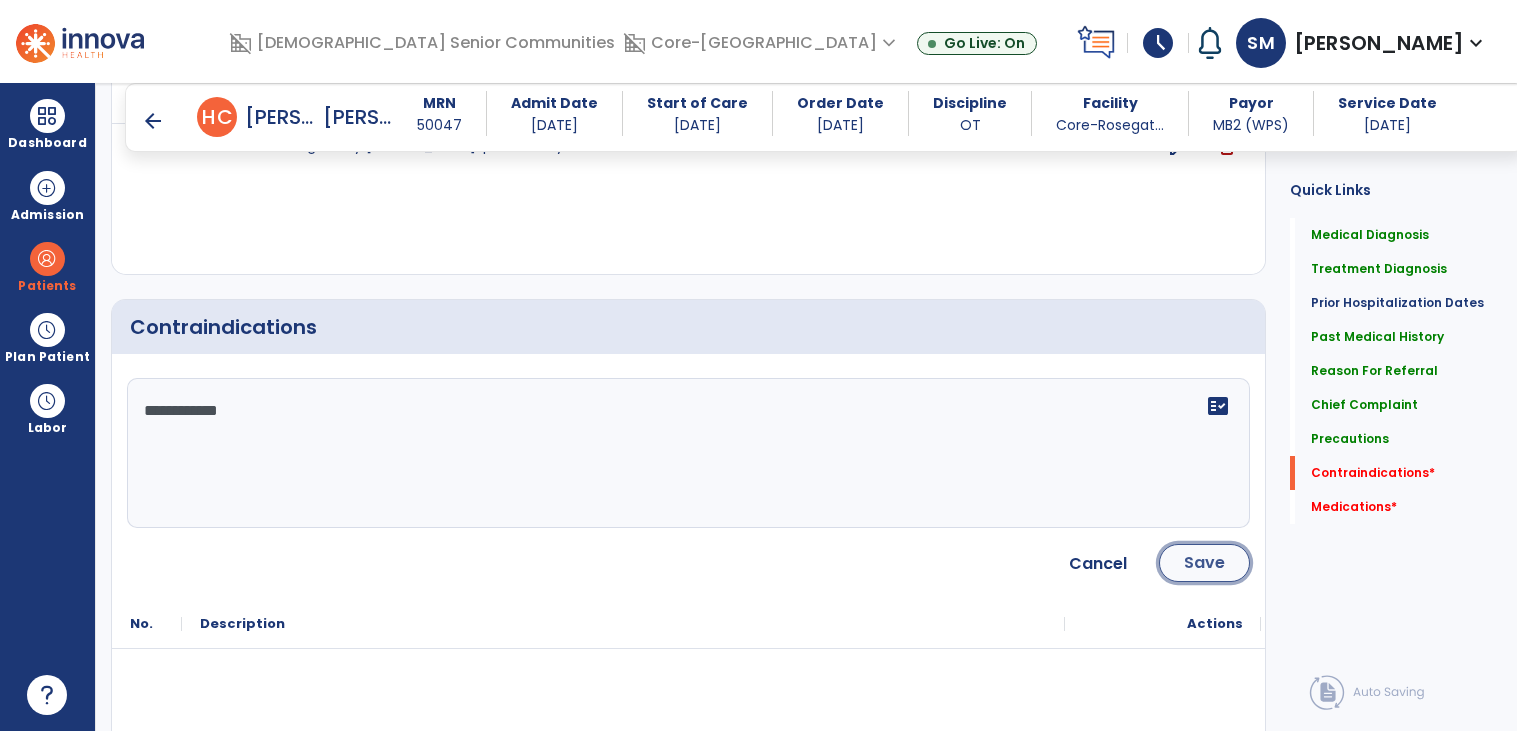 click on "Save" 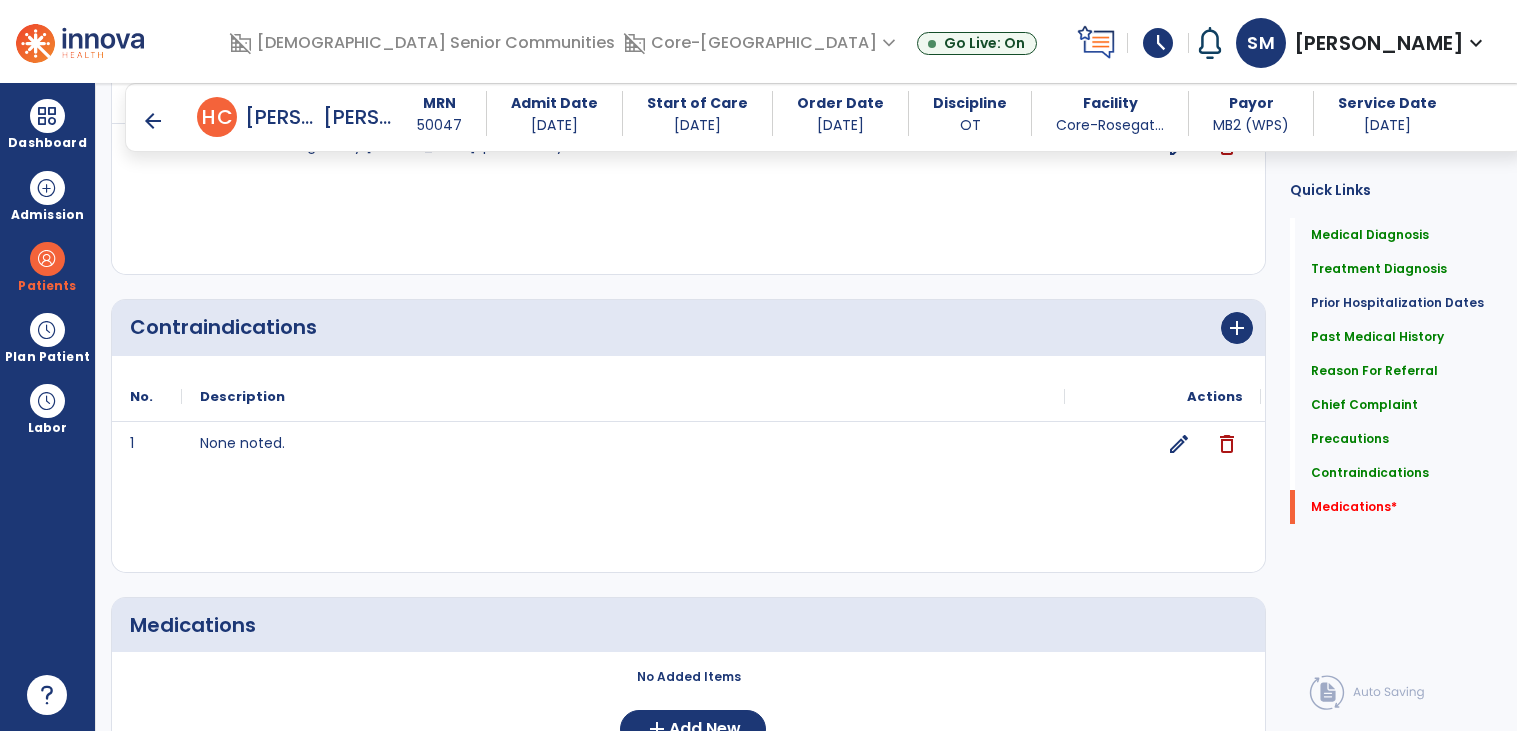 scroll, scrollTop: 2083, scrollLeft: 0, axis: vertical 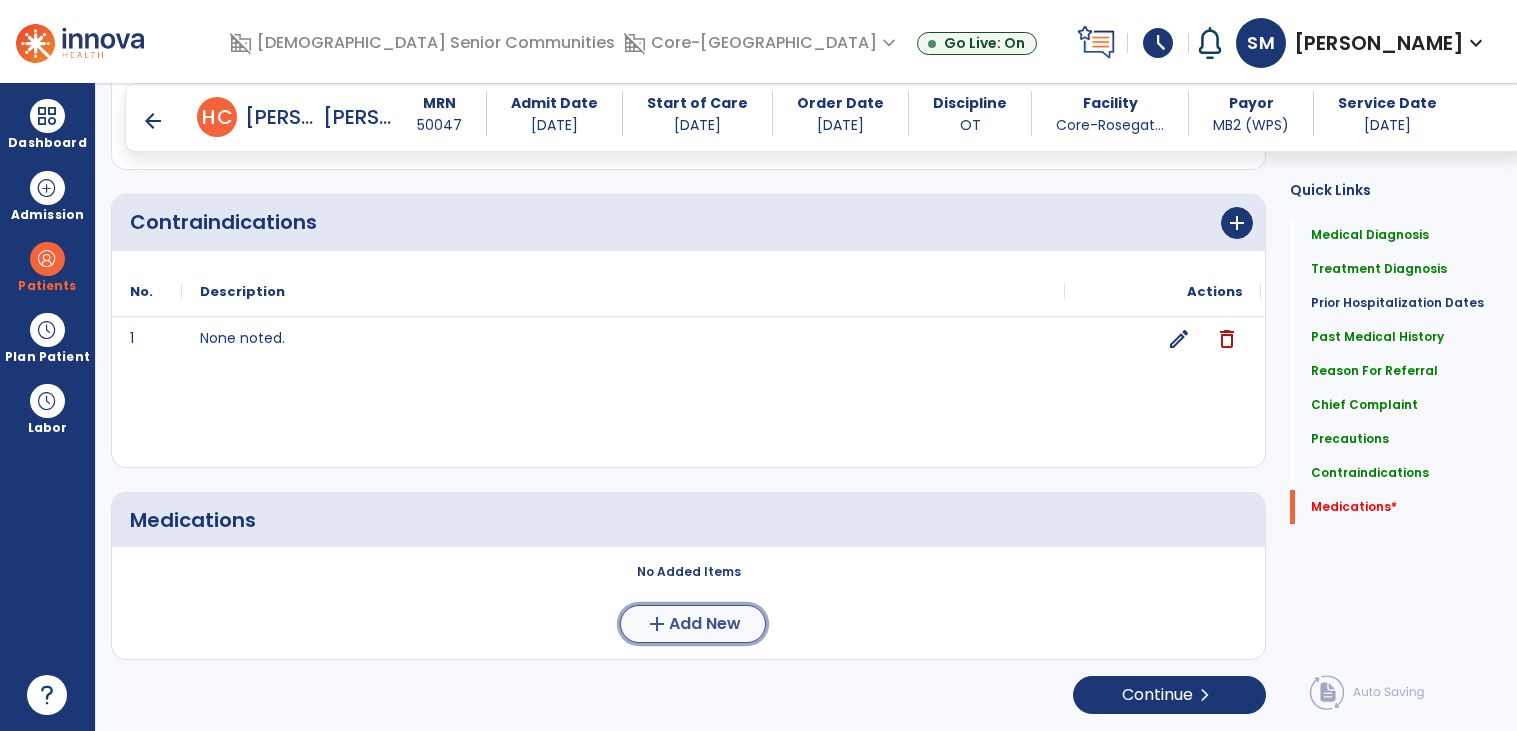 click on "Add New" 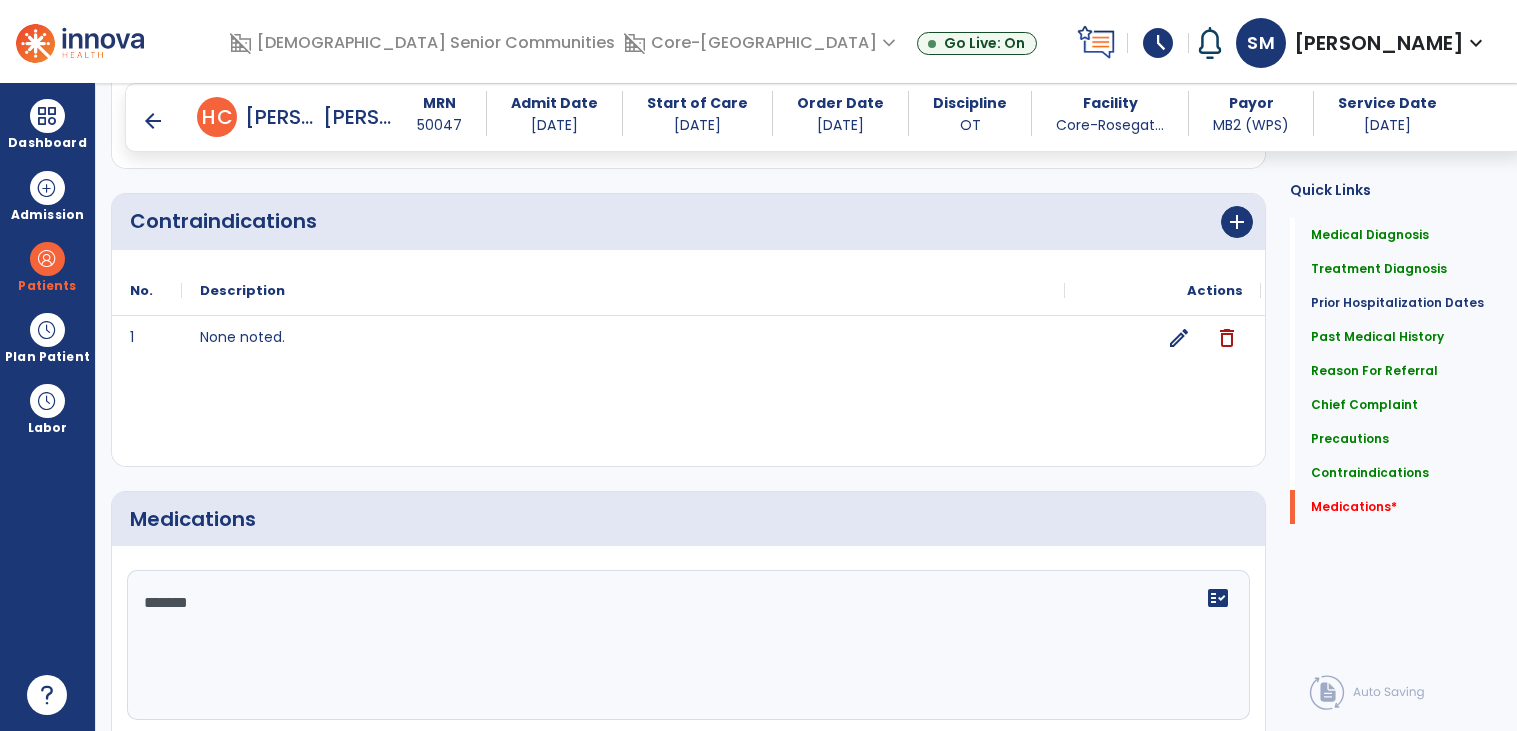 type on "*******" 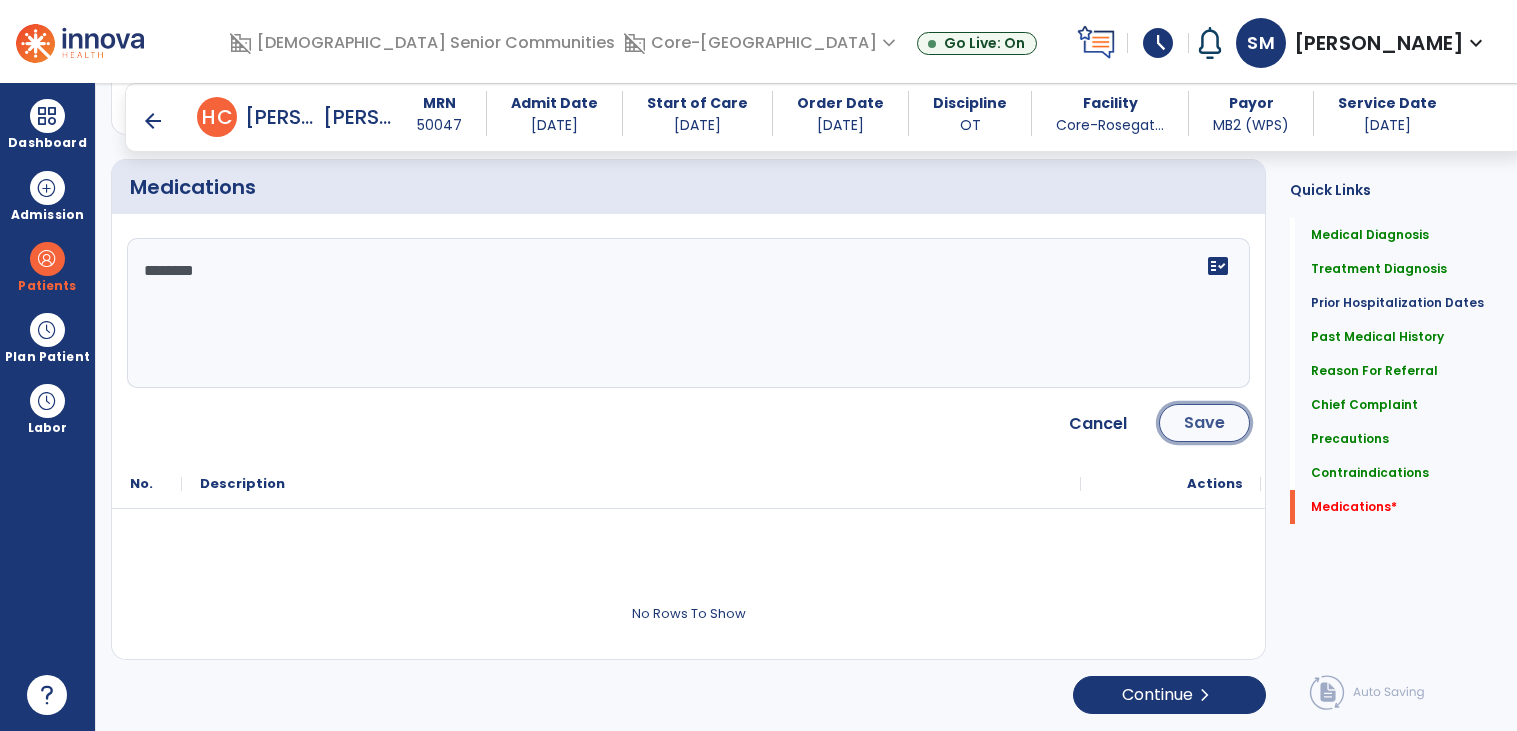 click on "Save" 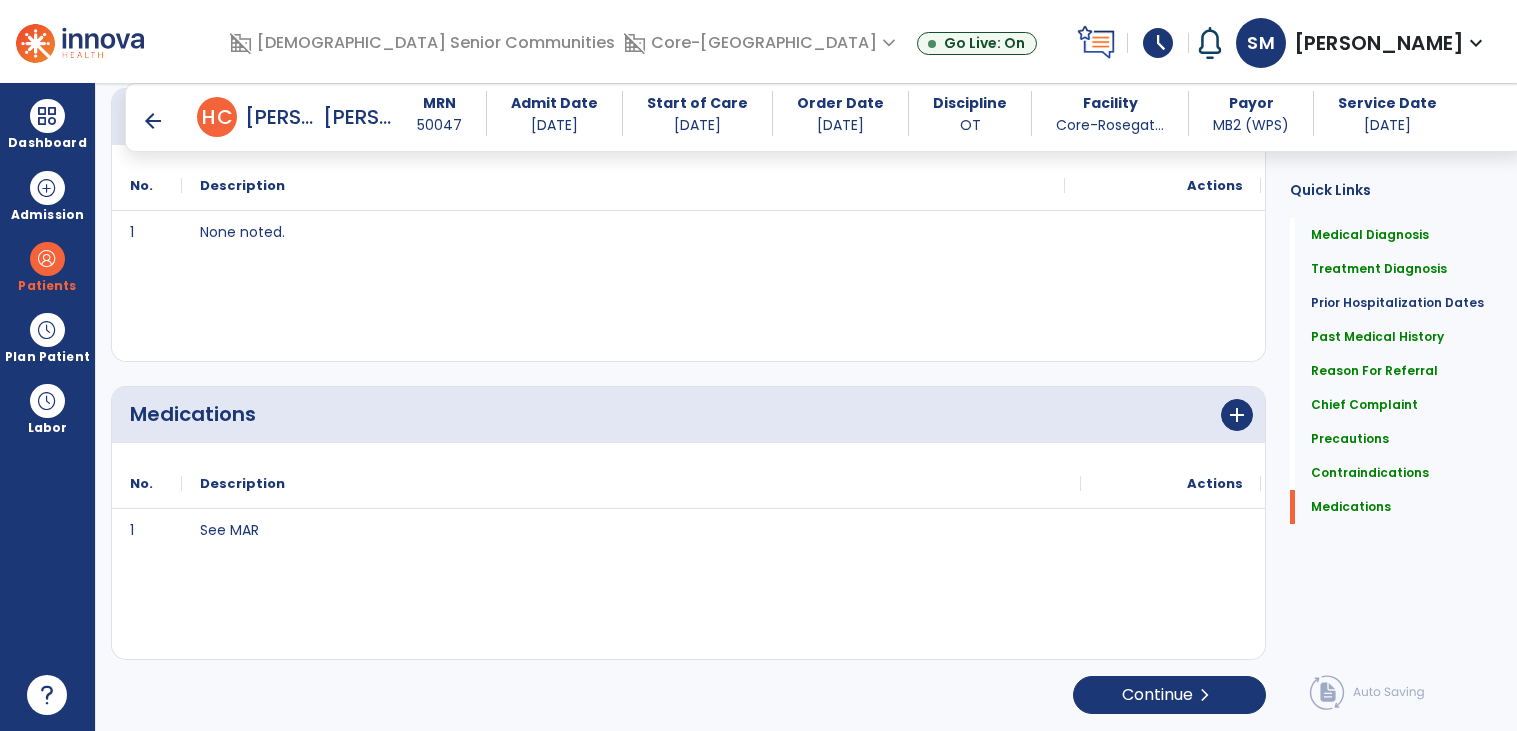scroll, scrollTop: 2189, scrollLeft: 0, axis: vertical 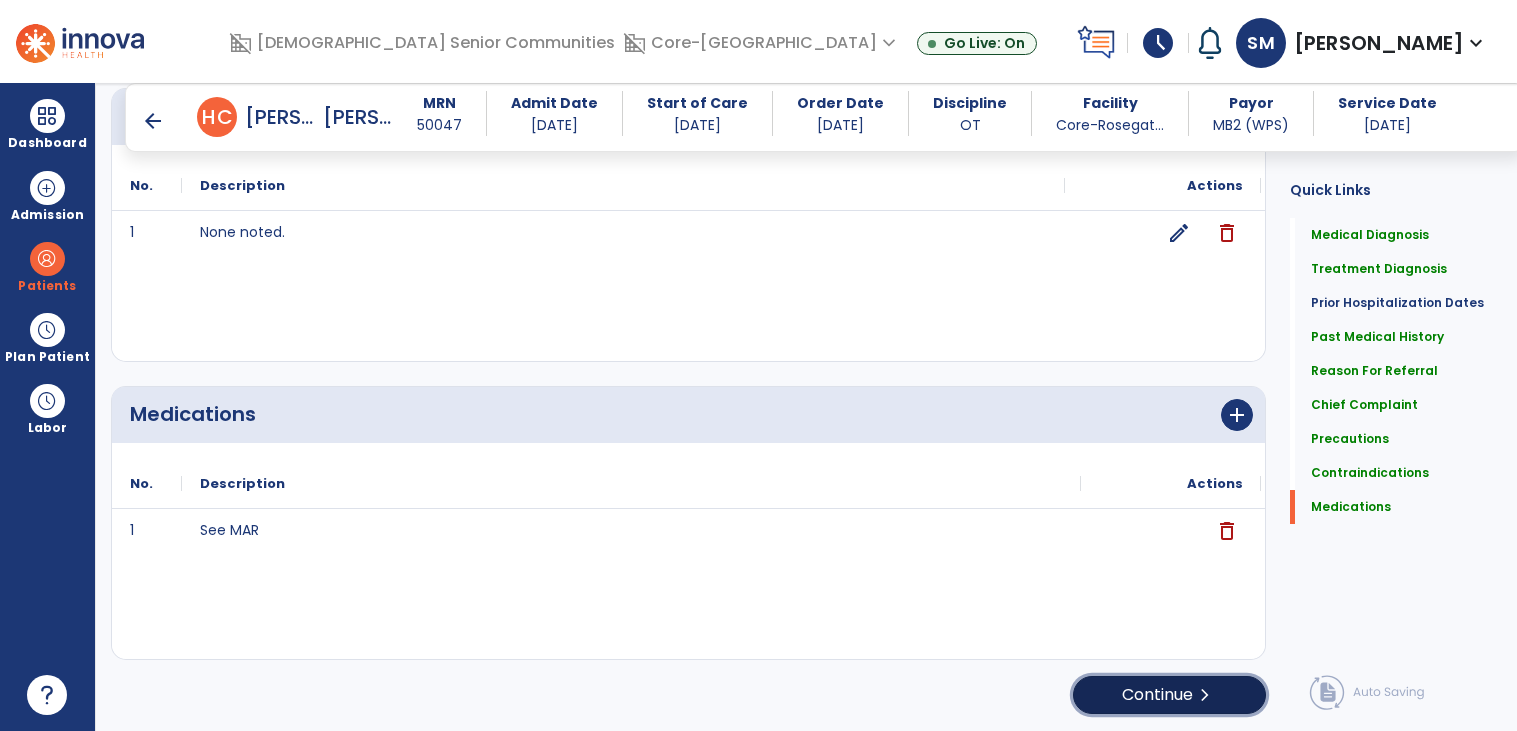 click on "chevron_right" 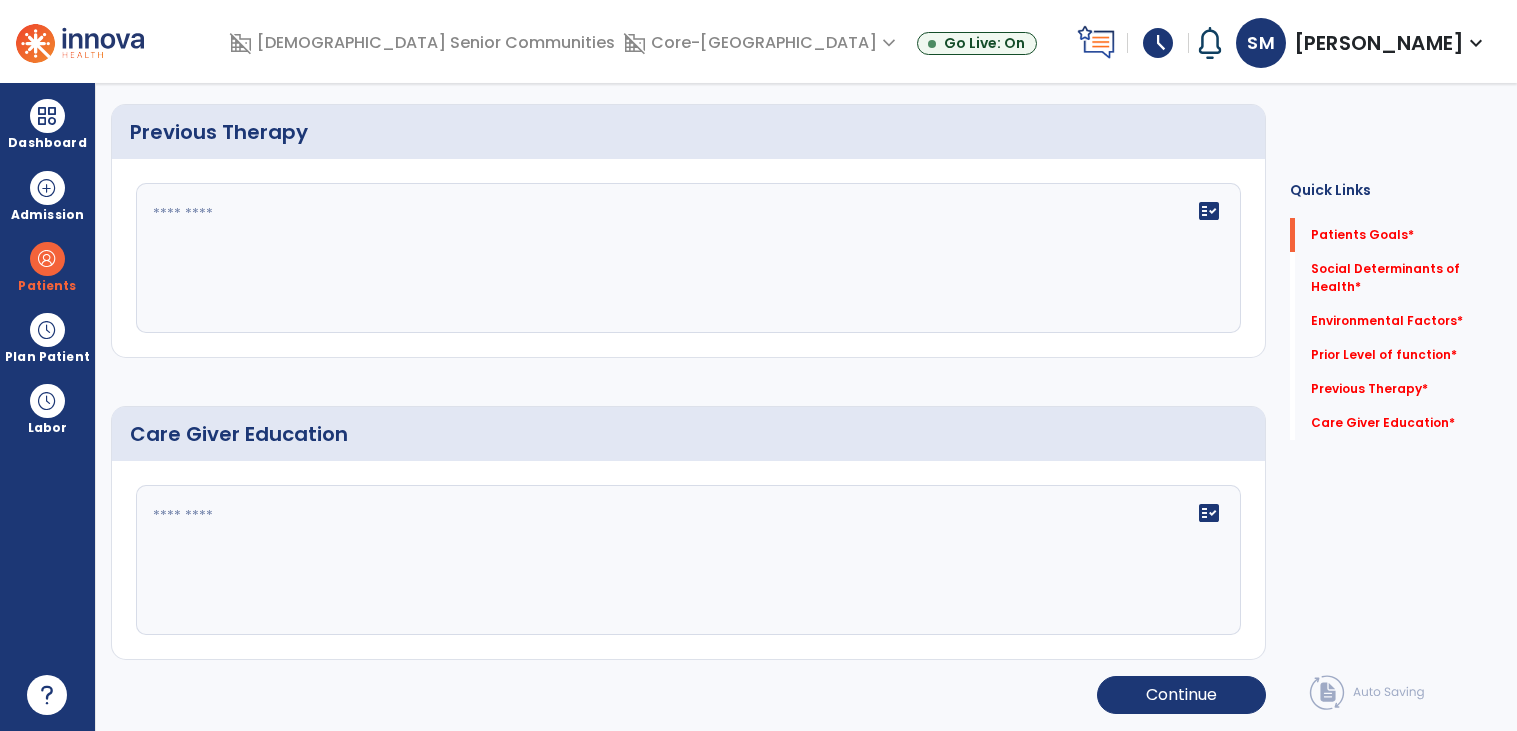 scroll, scrollTop: 0, scrollLeft: 0, axis: both 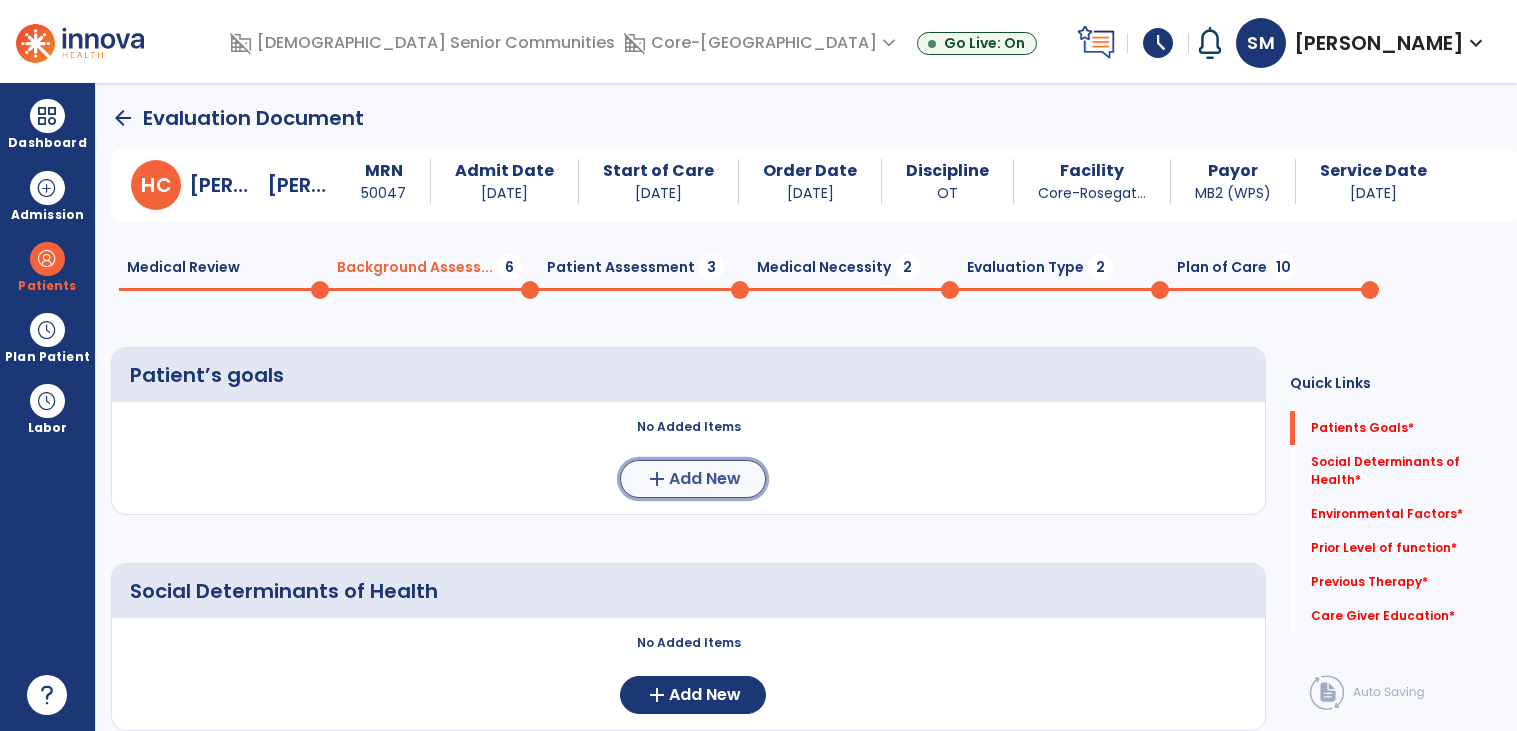 click on "add  Add New" 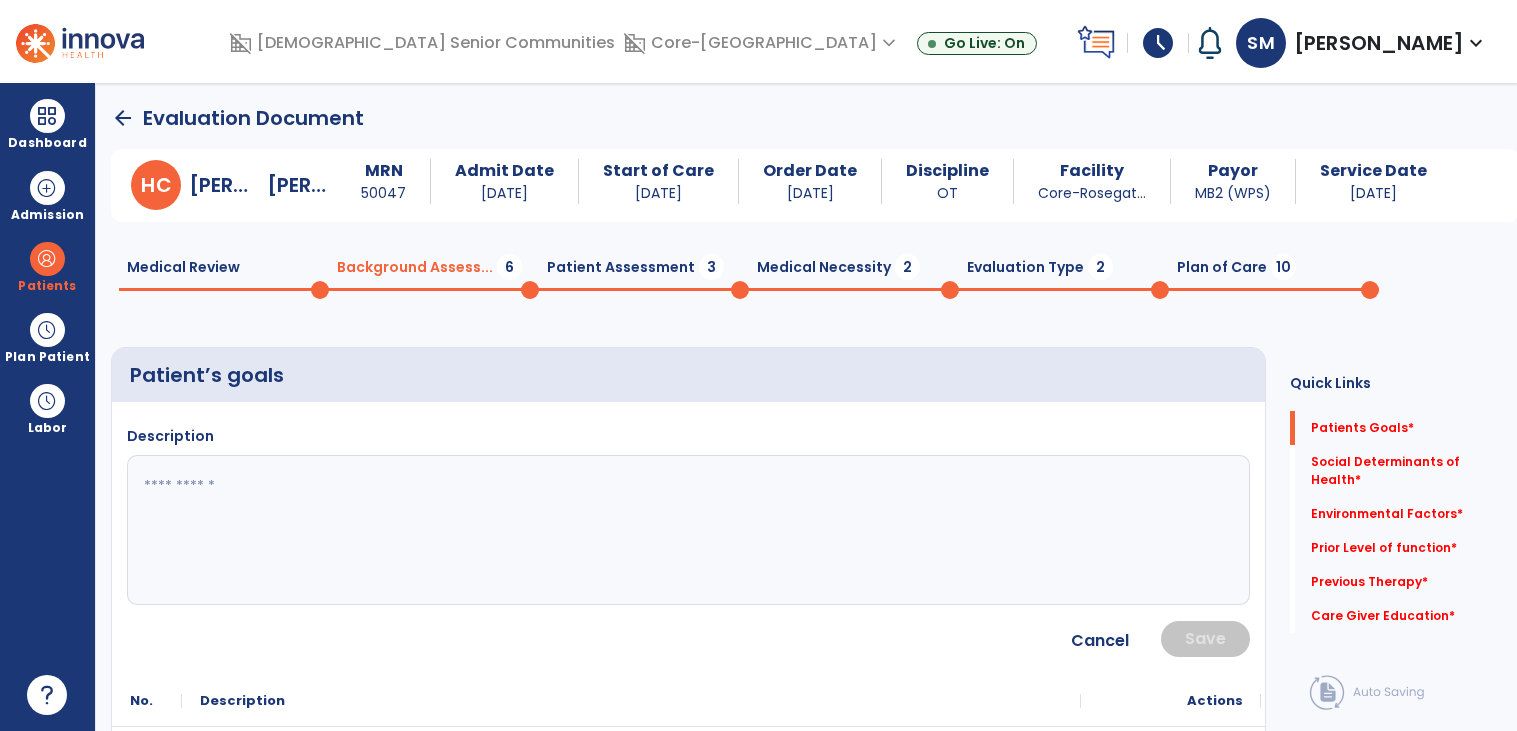 click 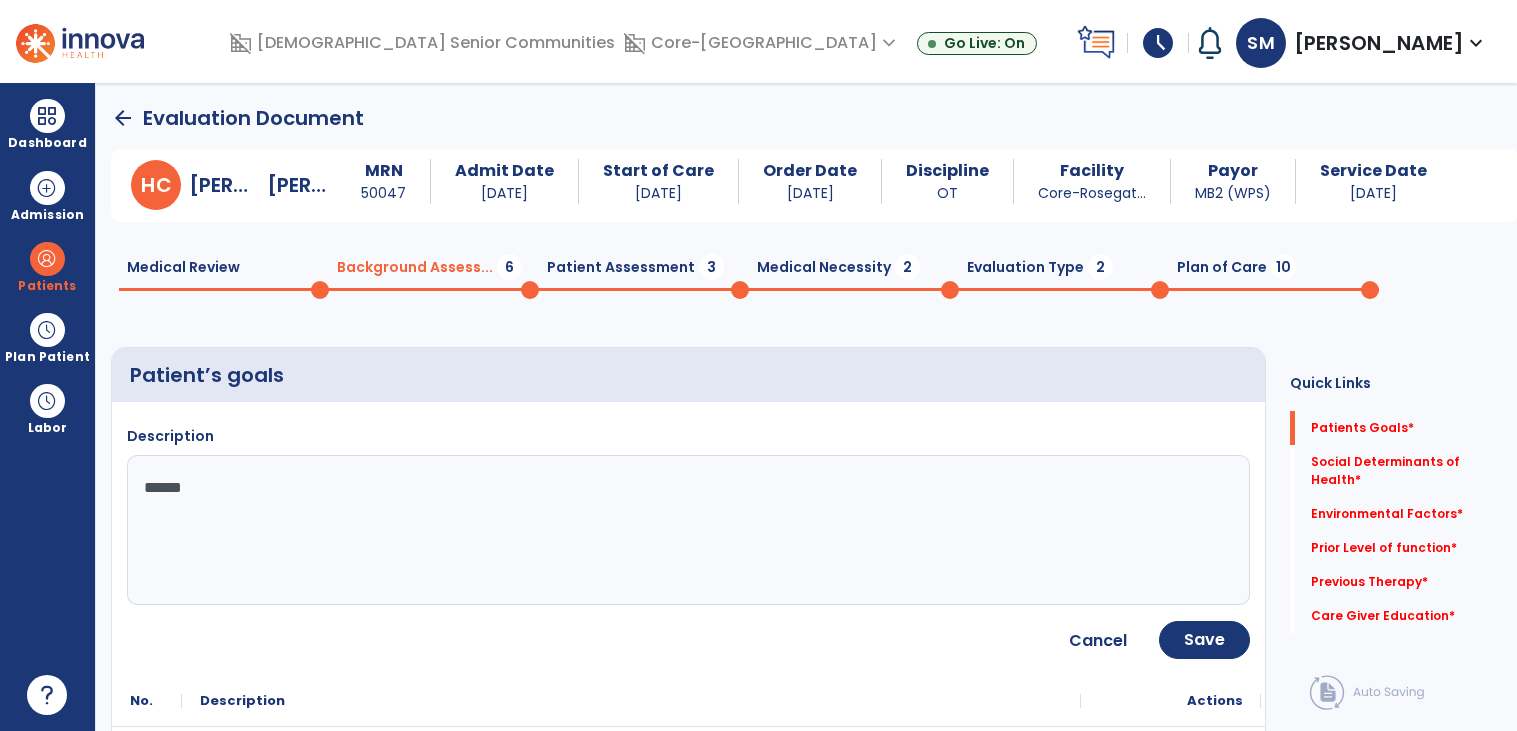 type on "*******" 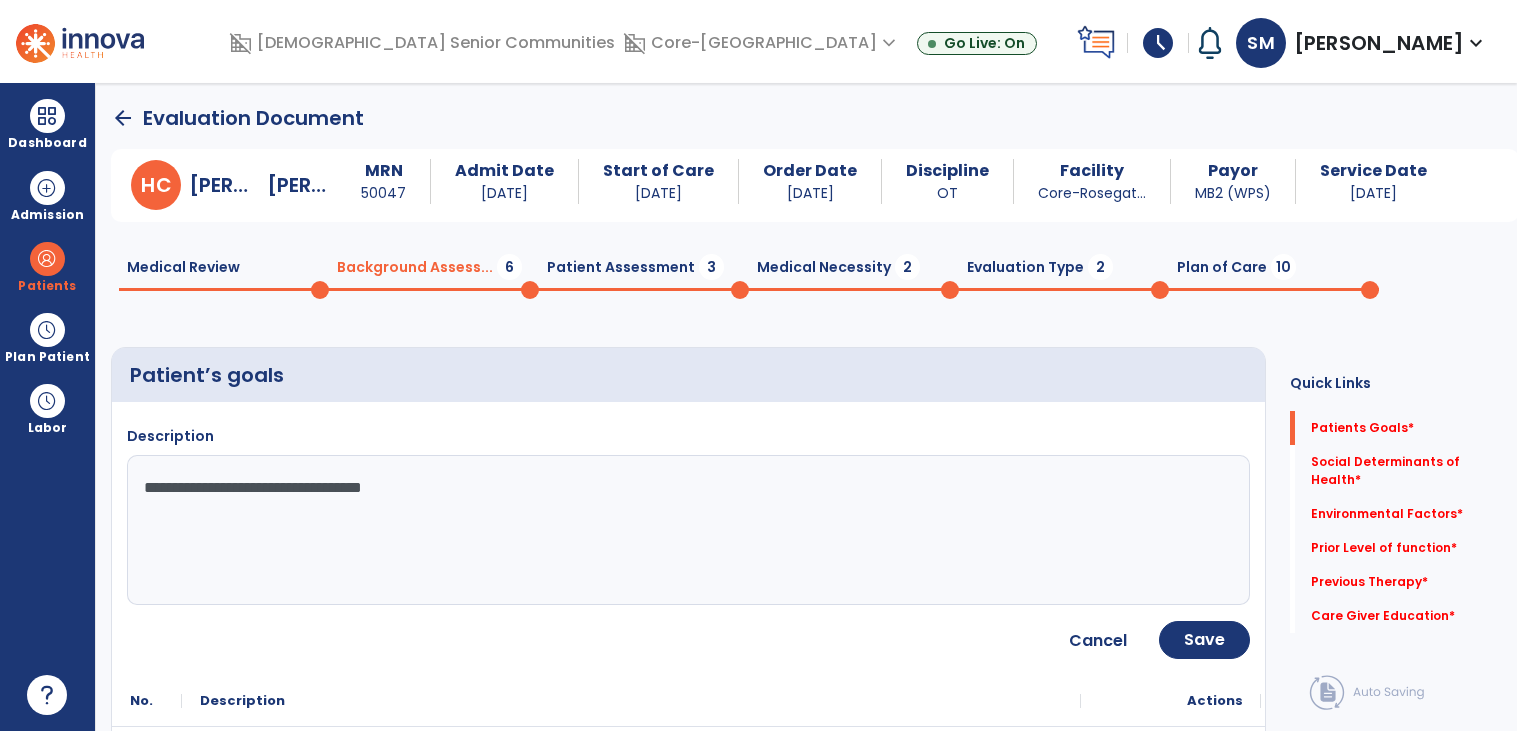 type on "**********" 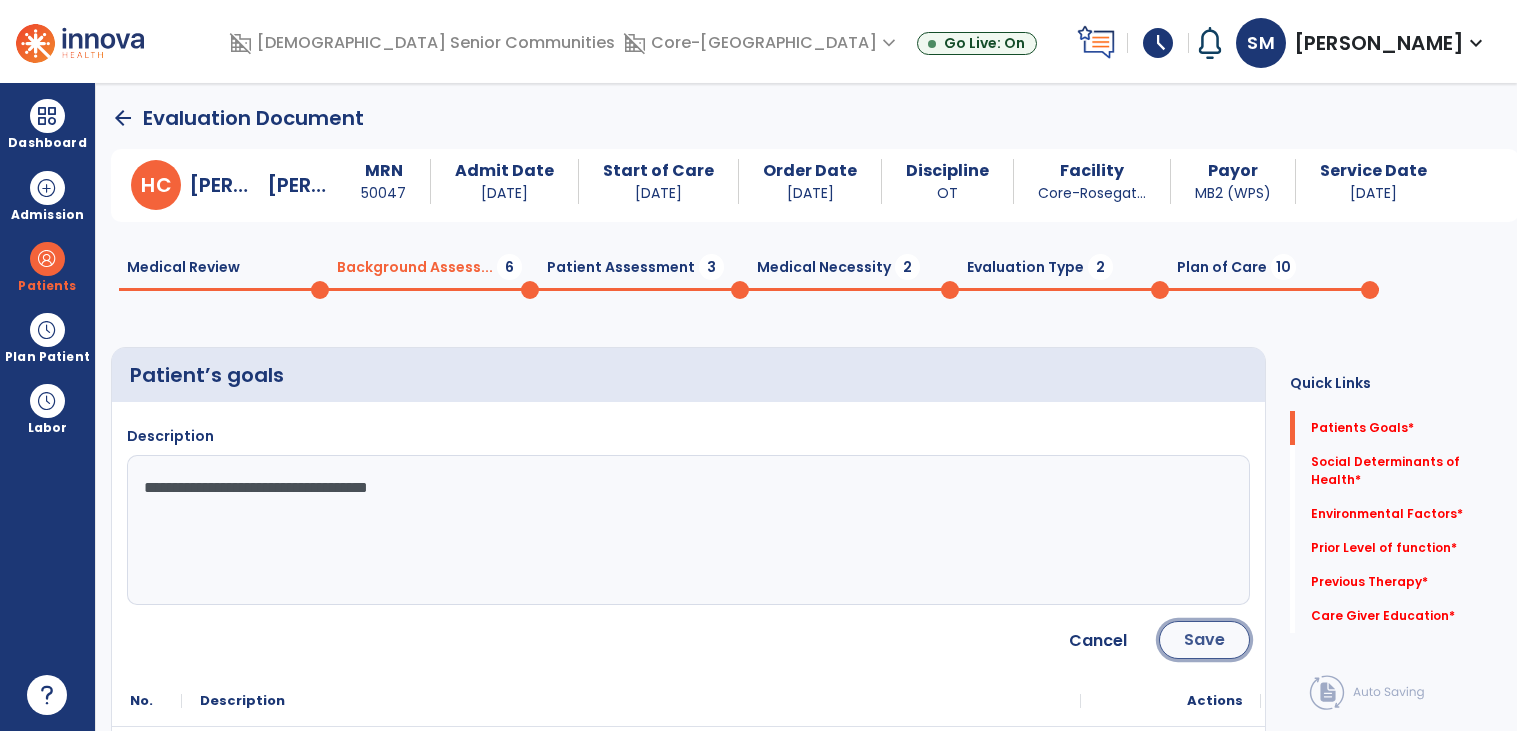 click on "Save" 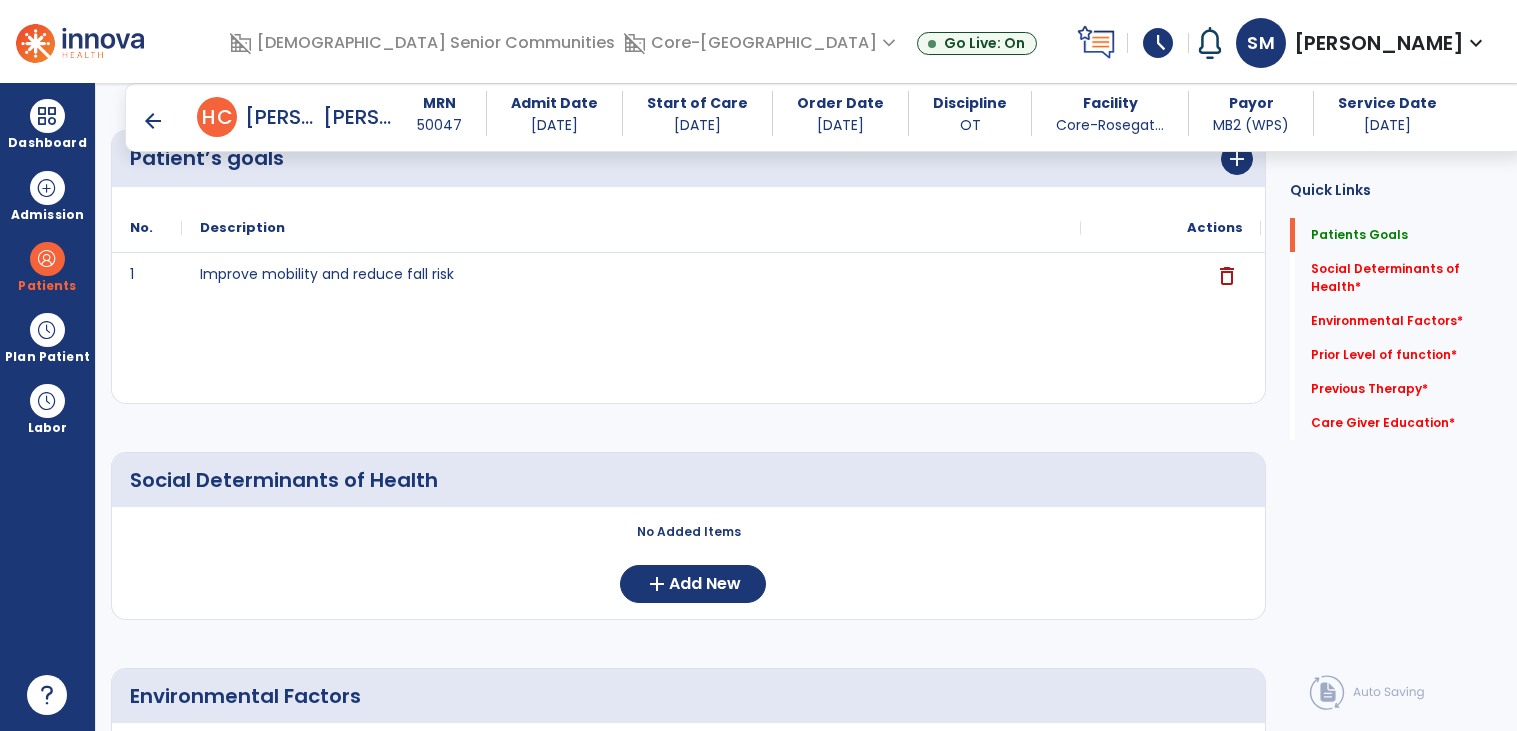 scroll, scrollTop: 196, scrollLeft: 0, axis: vertical 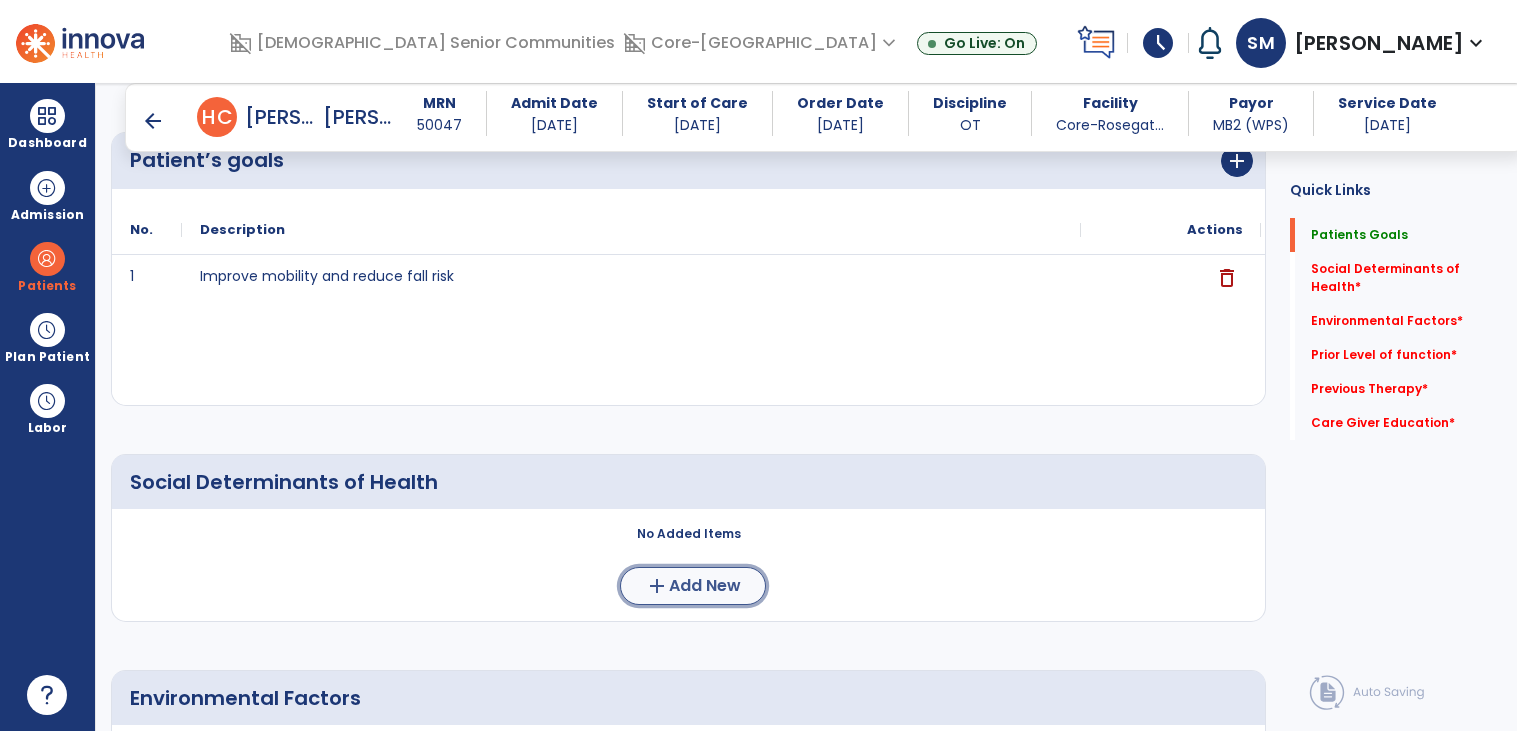 click on "Add New" 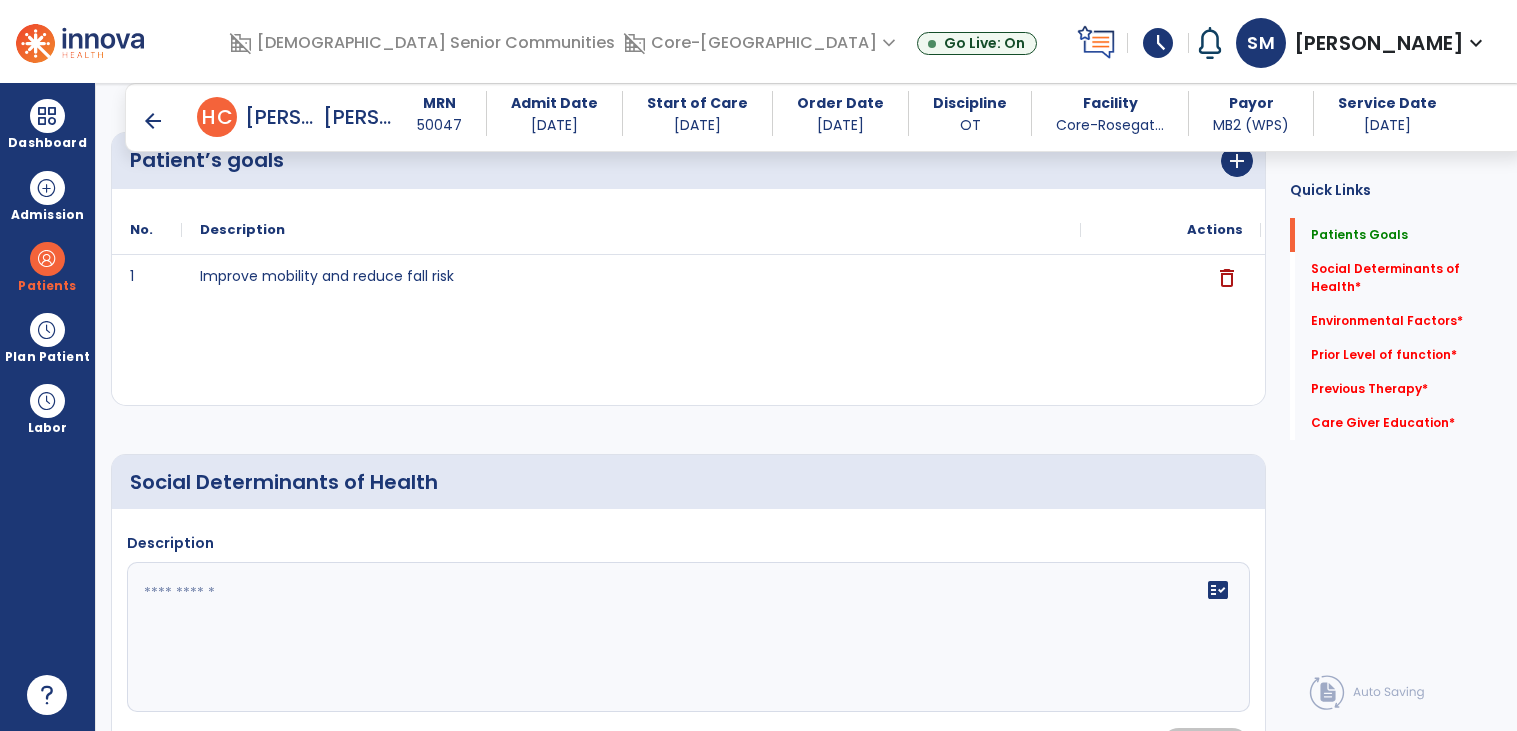 click 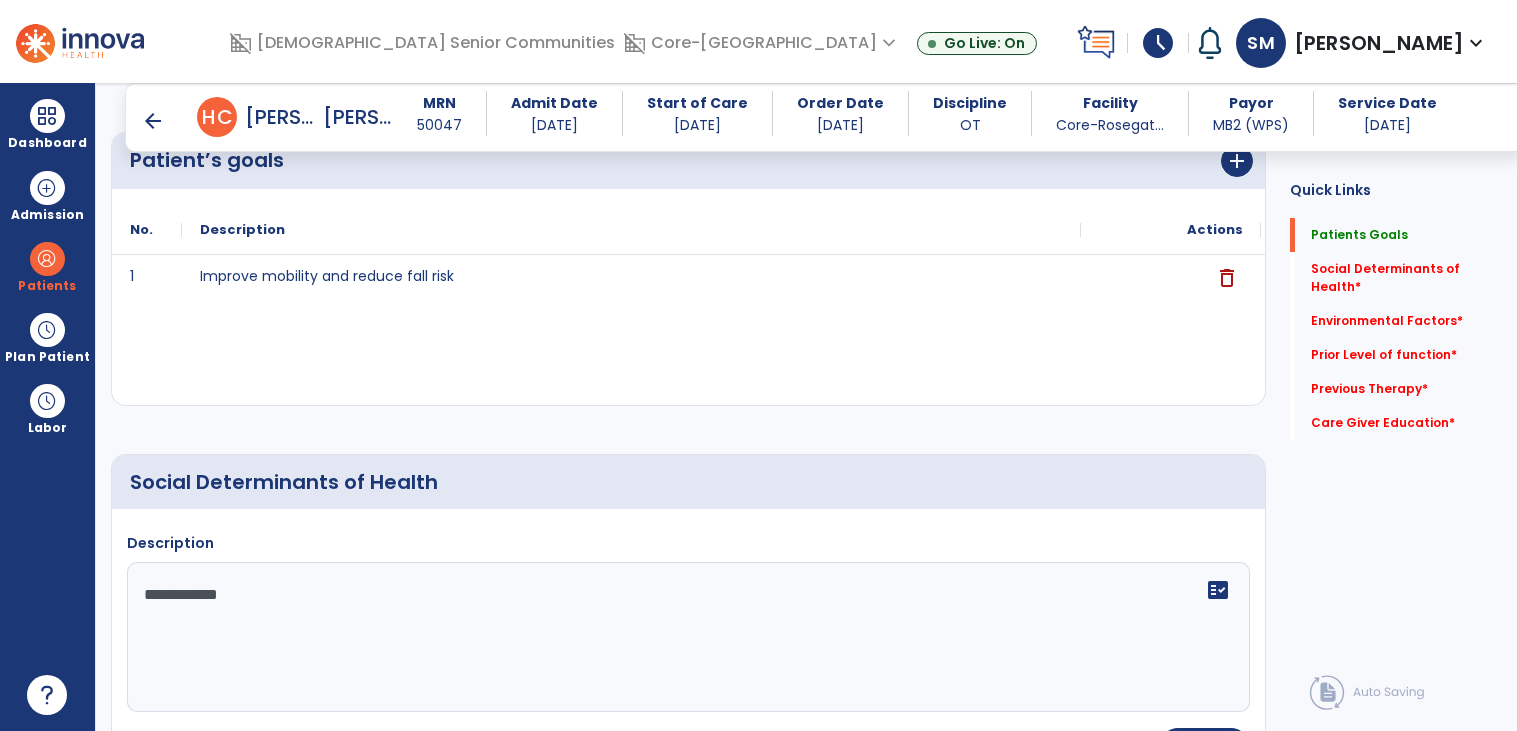 scroll, scrollTop: 319, scrollLeft: 0, axis: vertical 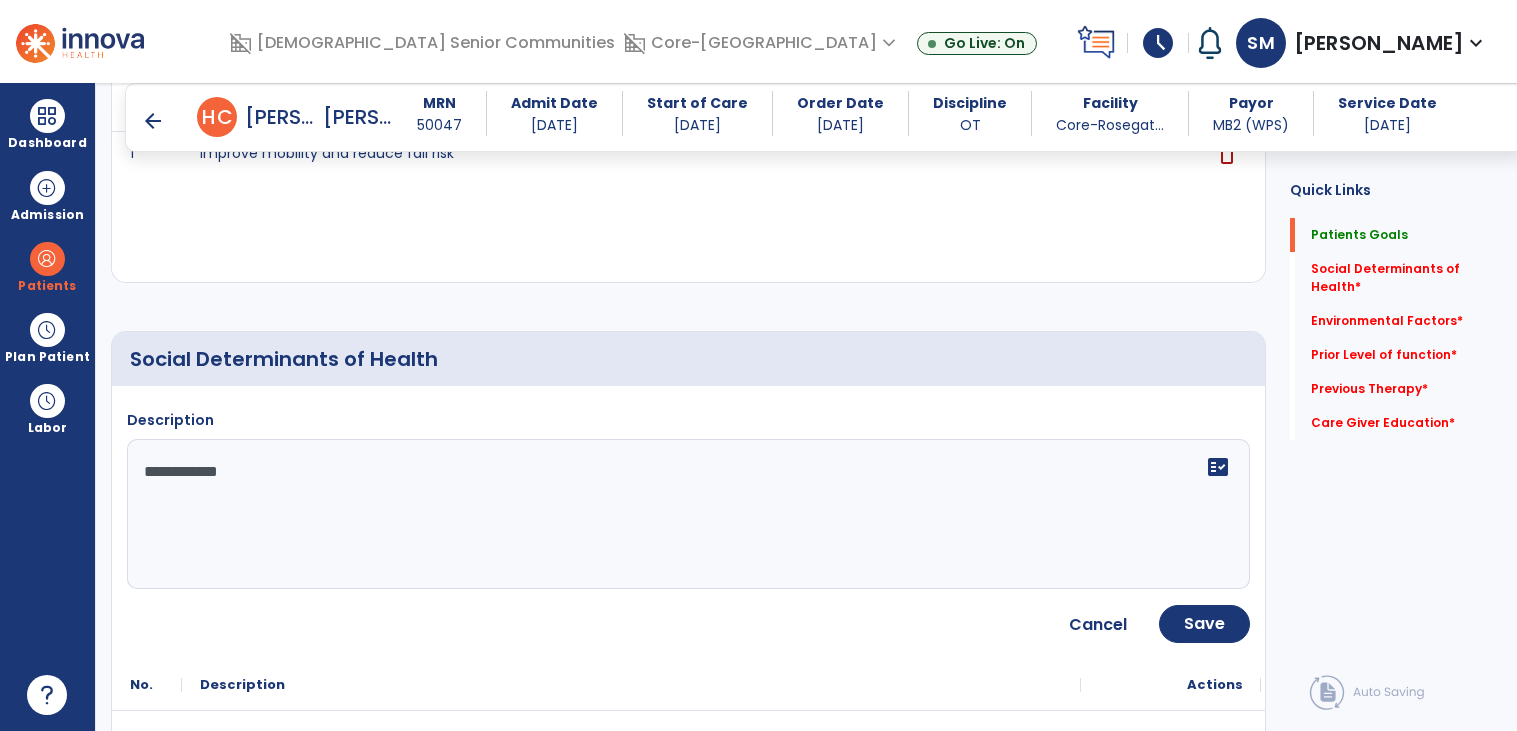 type on "**********" 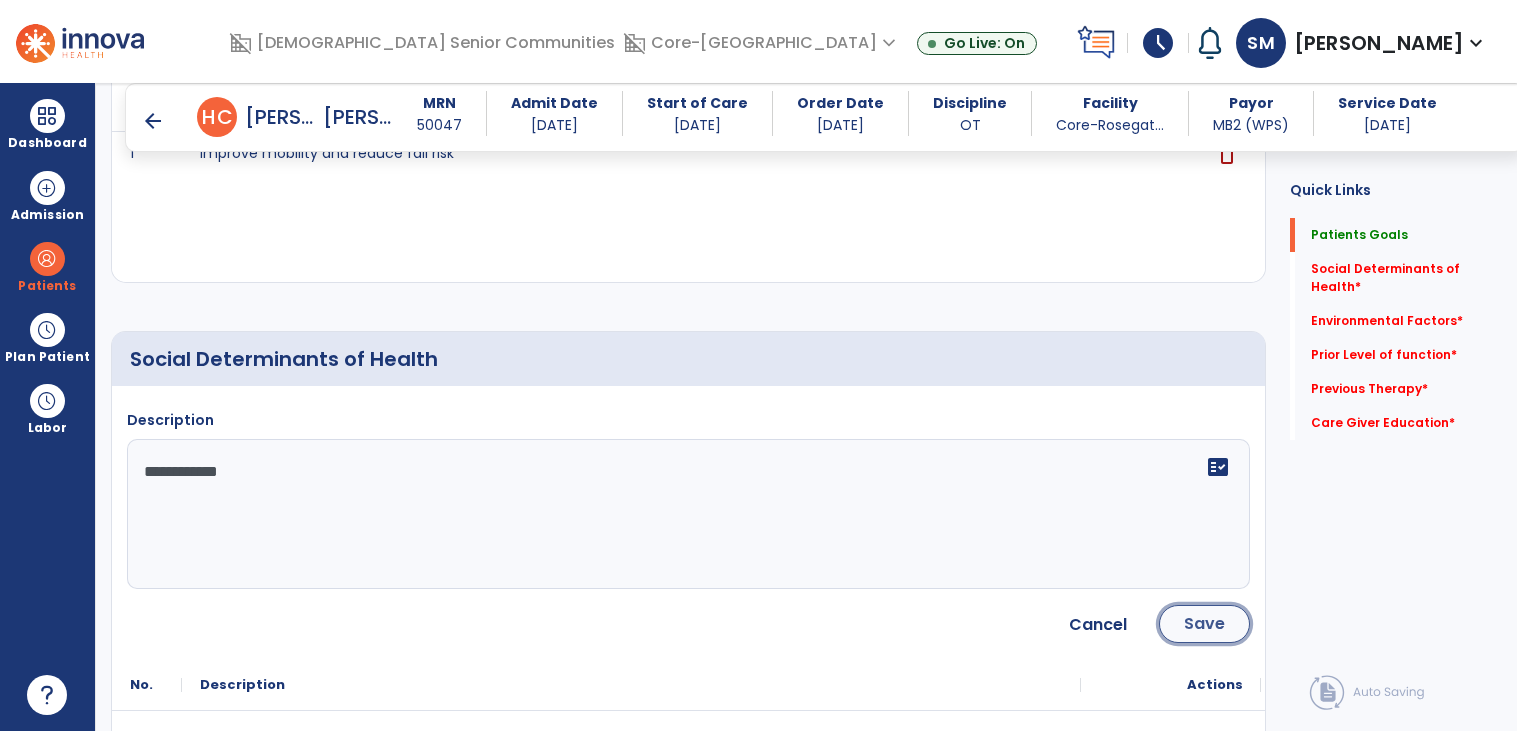 click on "Save" 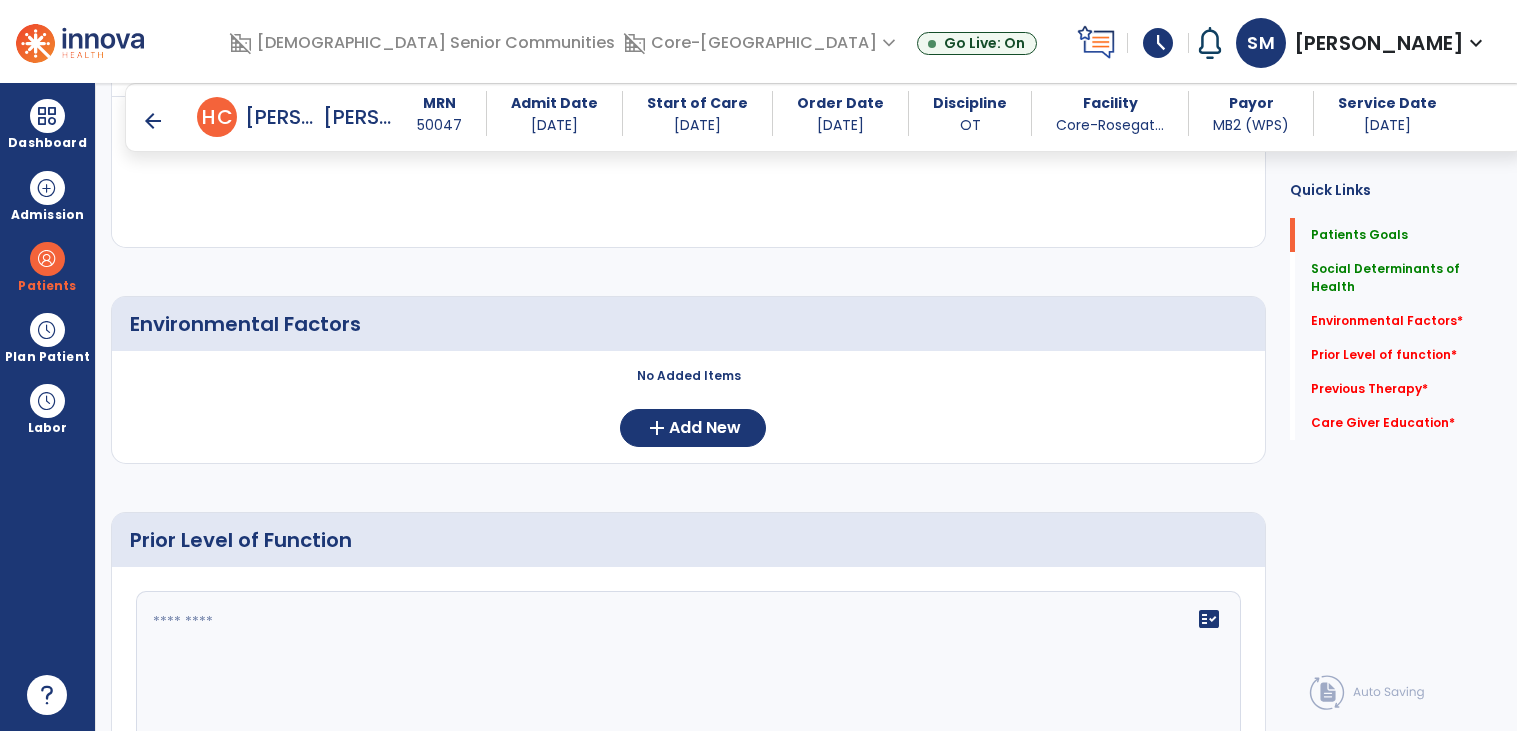 scroll, scrollTop: 687, scrollLeft: 0, axis: vertical 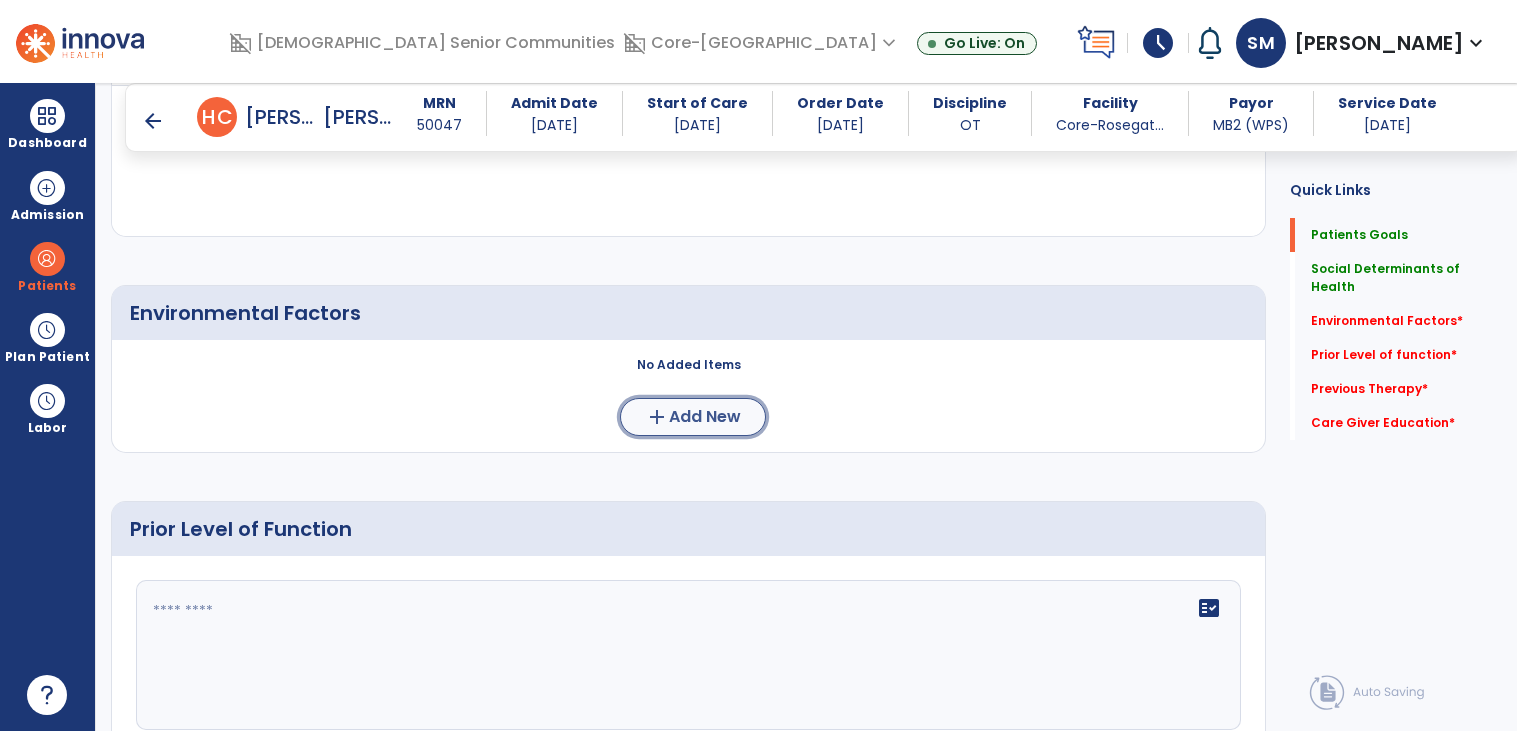 click on "add  Add New" 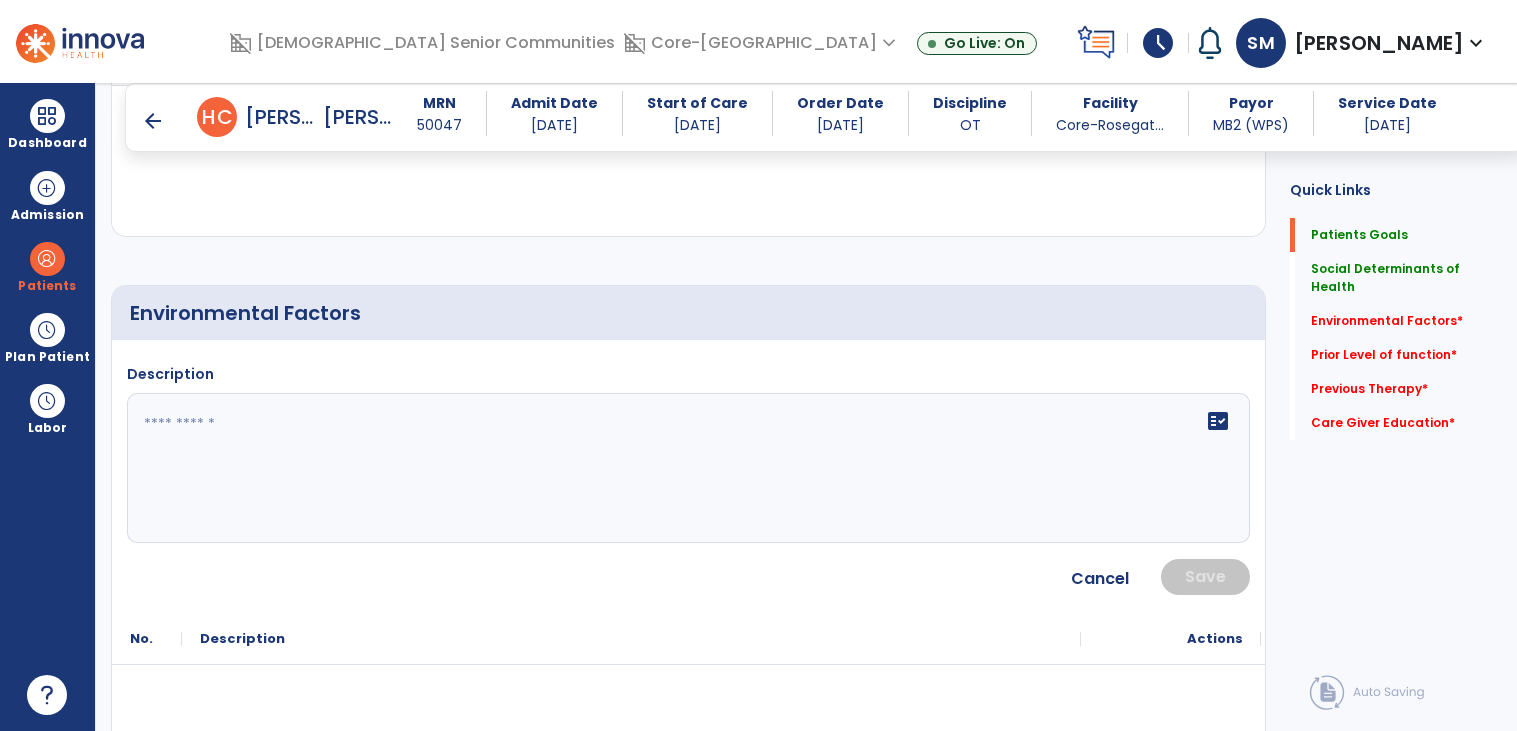click on "fact_check" 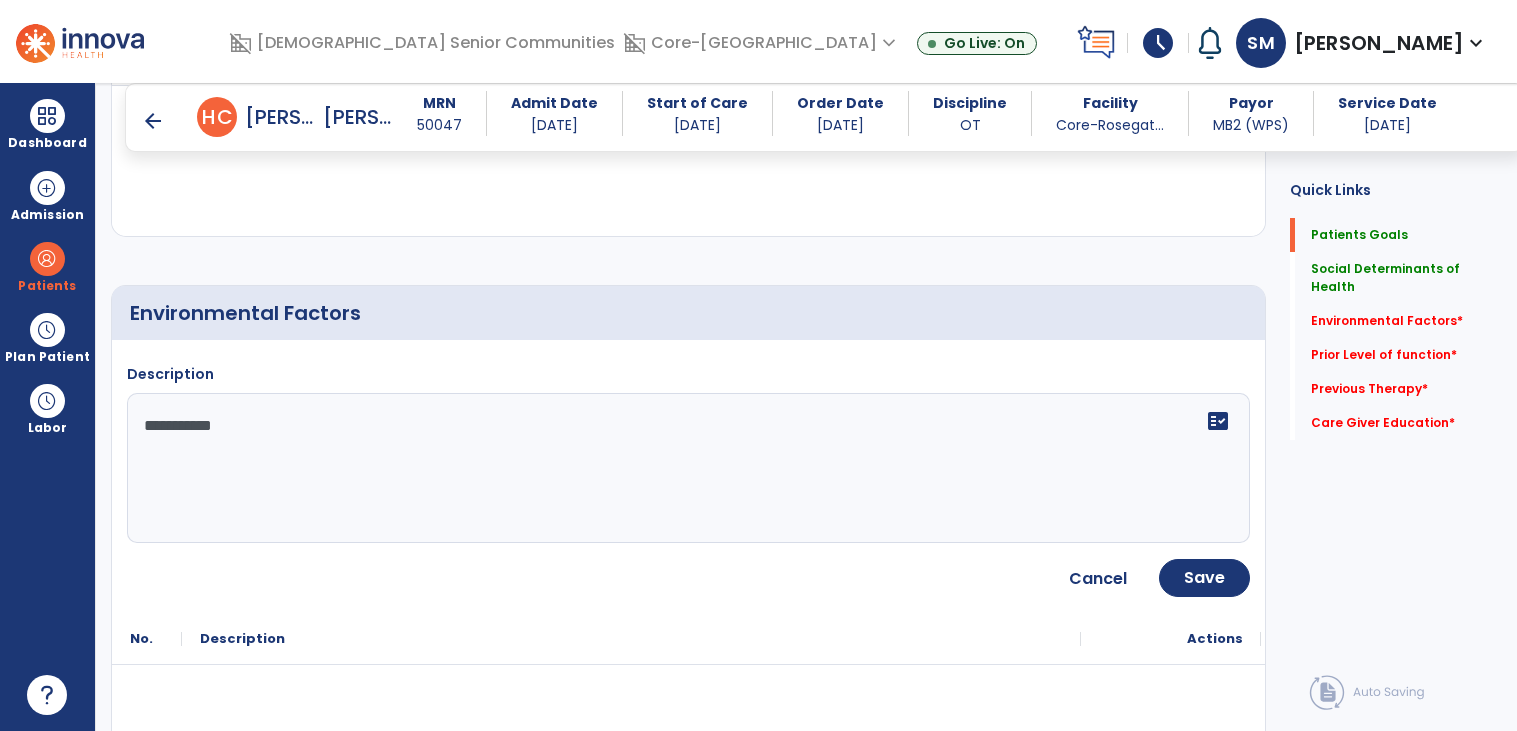 type on "**********" 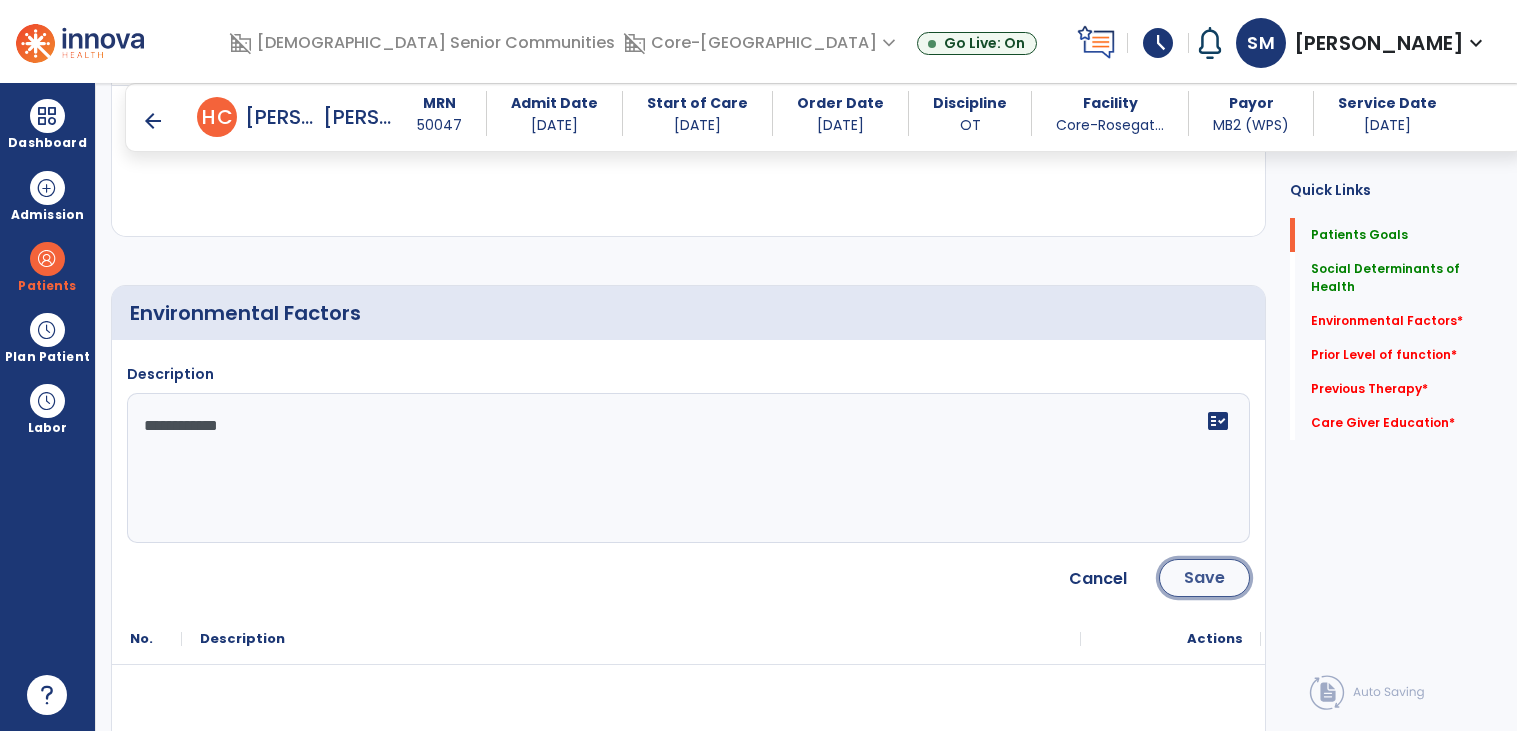 click on "Save" 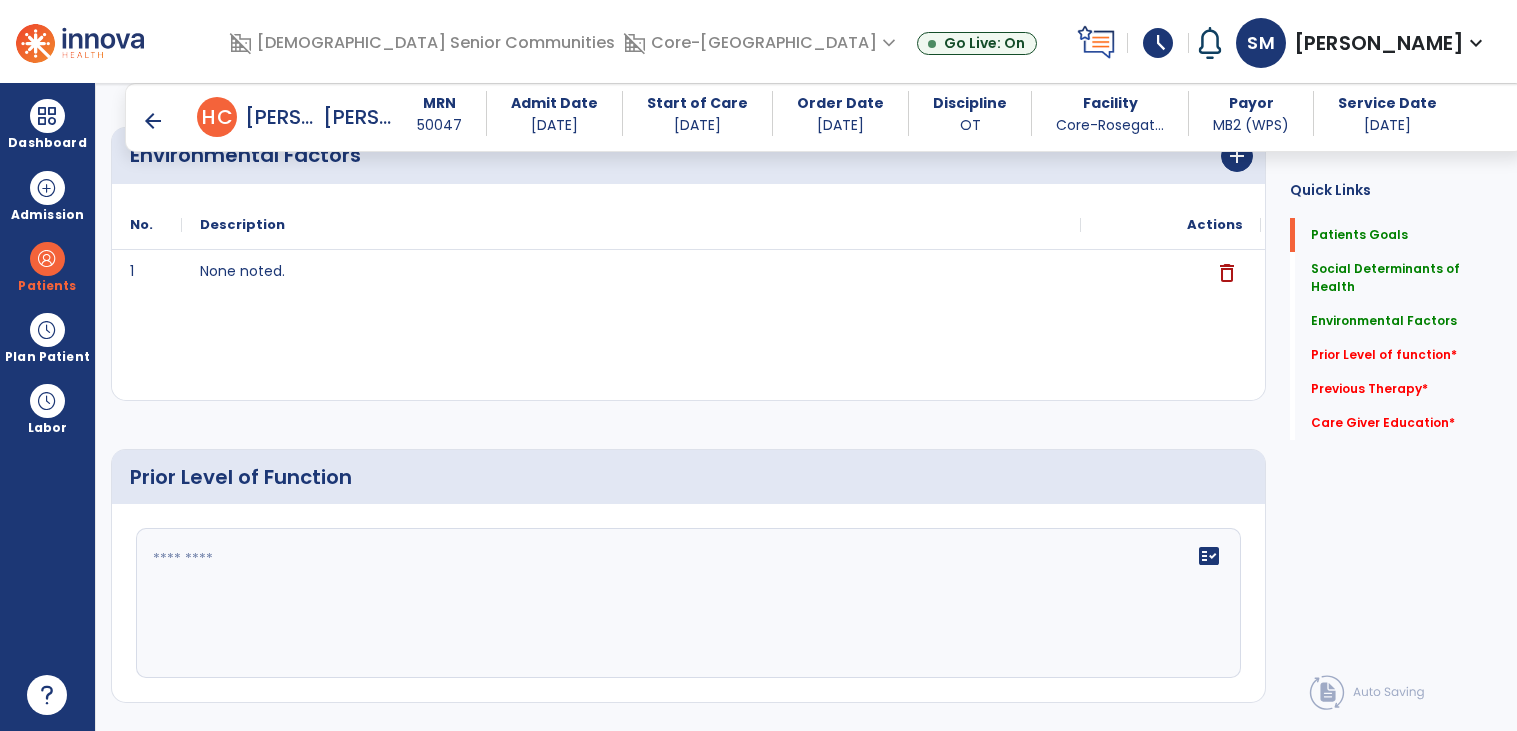 scroll, scrollTop: 948, scrollLeft: 0, axis: vertical 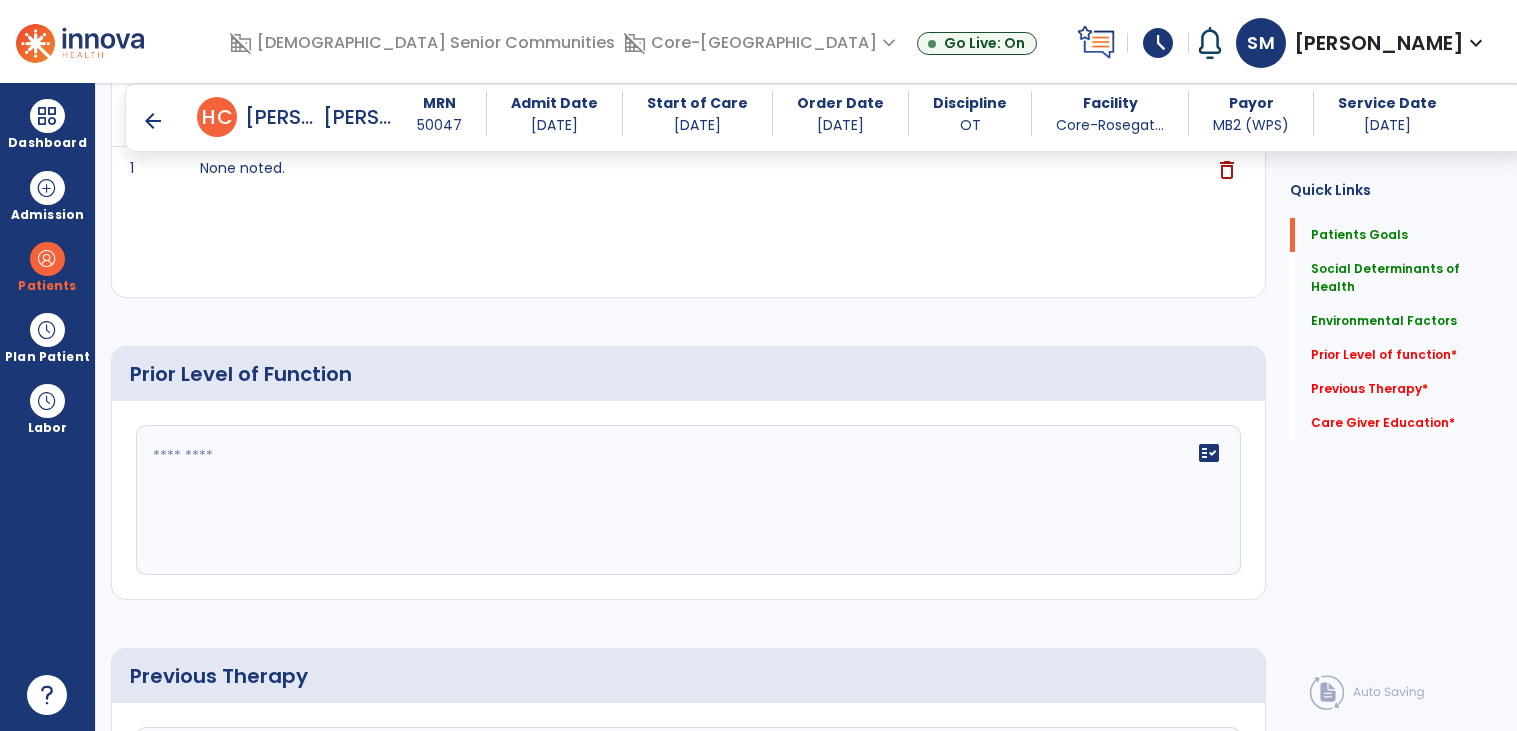 click on "fact_check" 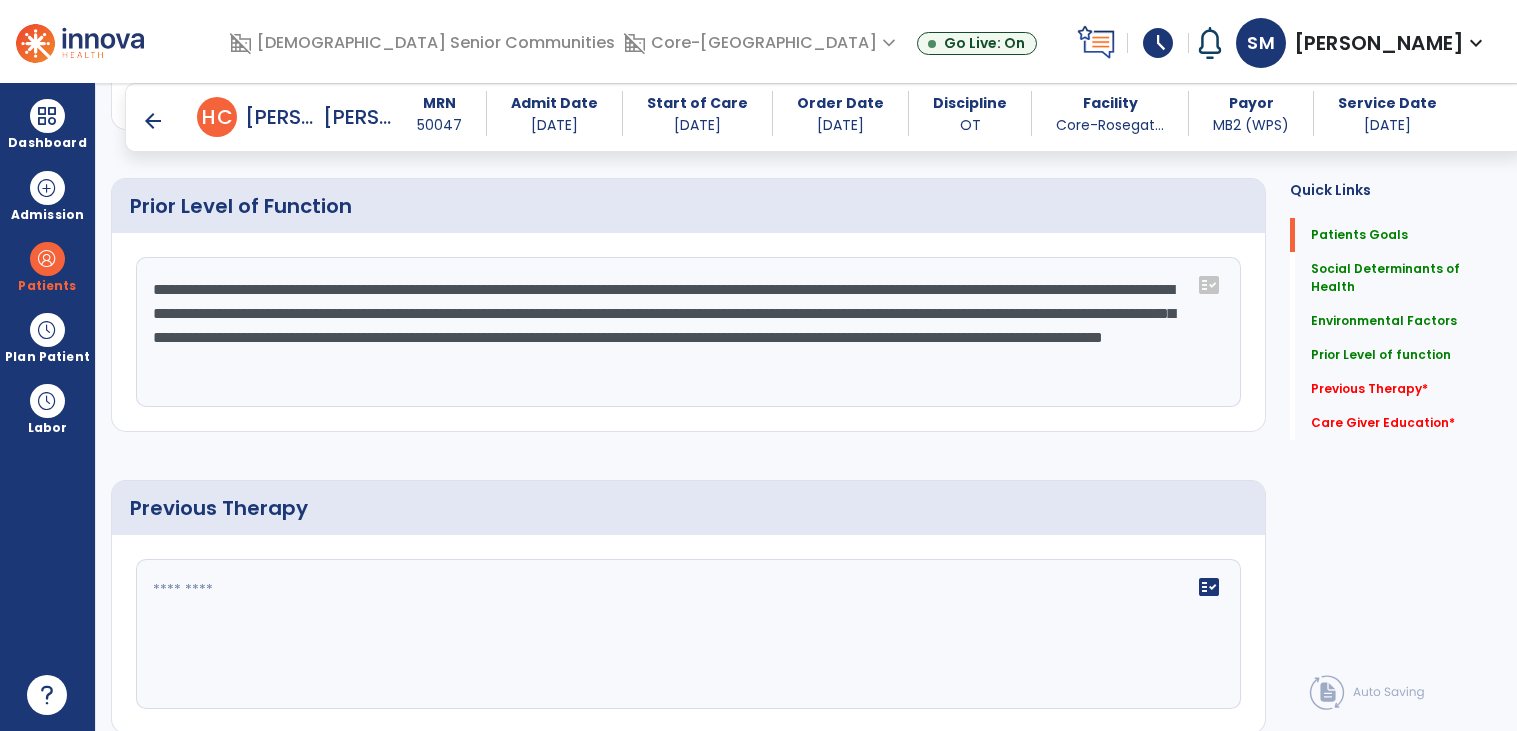 scroll, scrollTop: 1159, scrollLeft: 0, axis: vertical 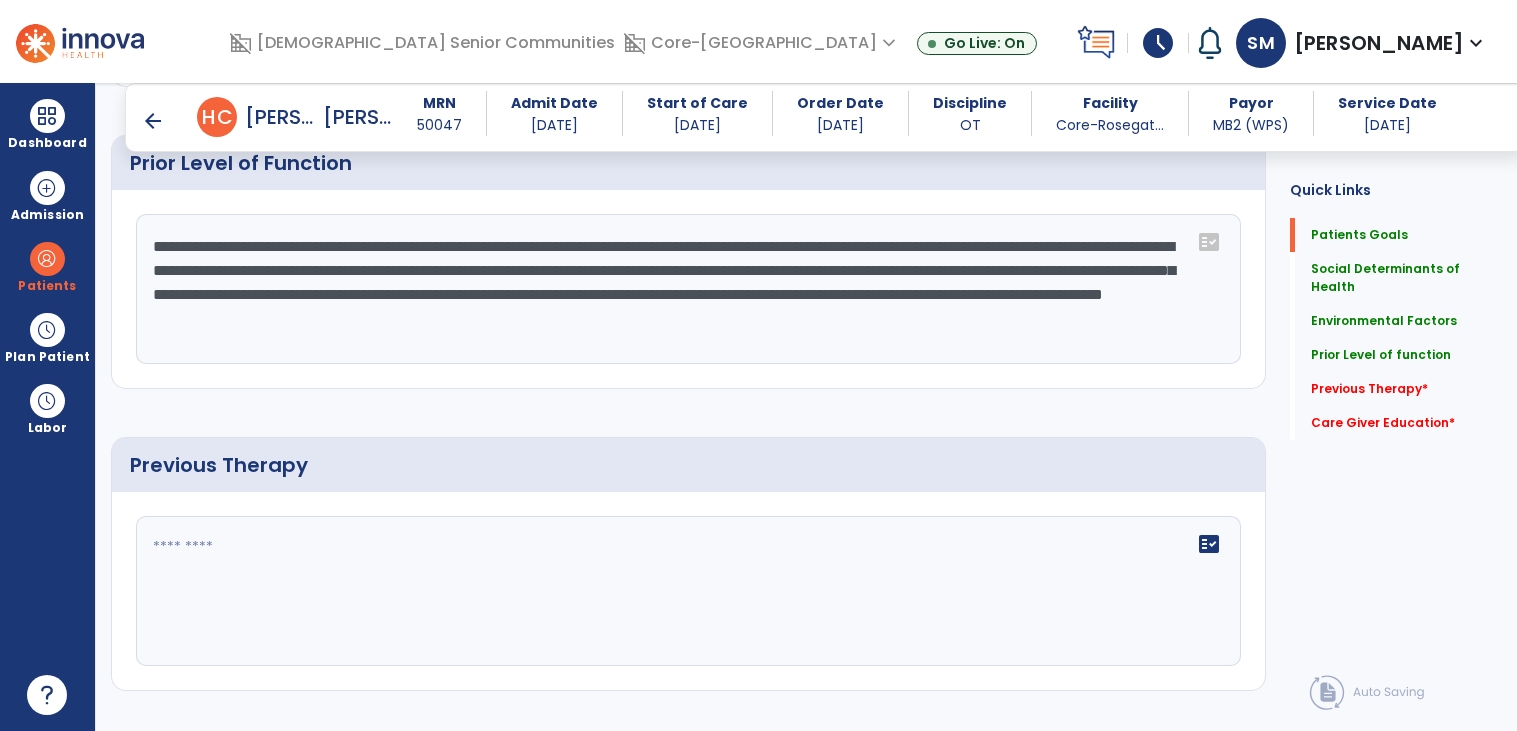 type on "**********" 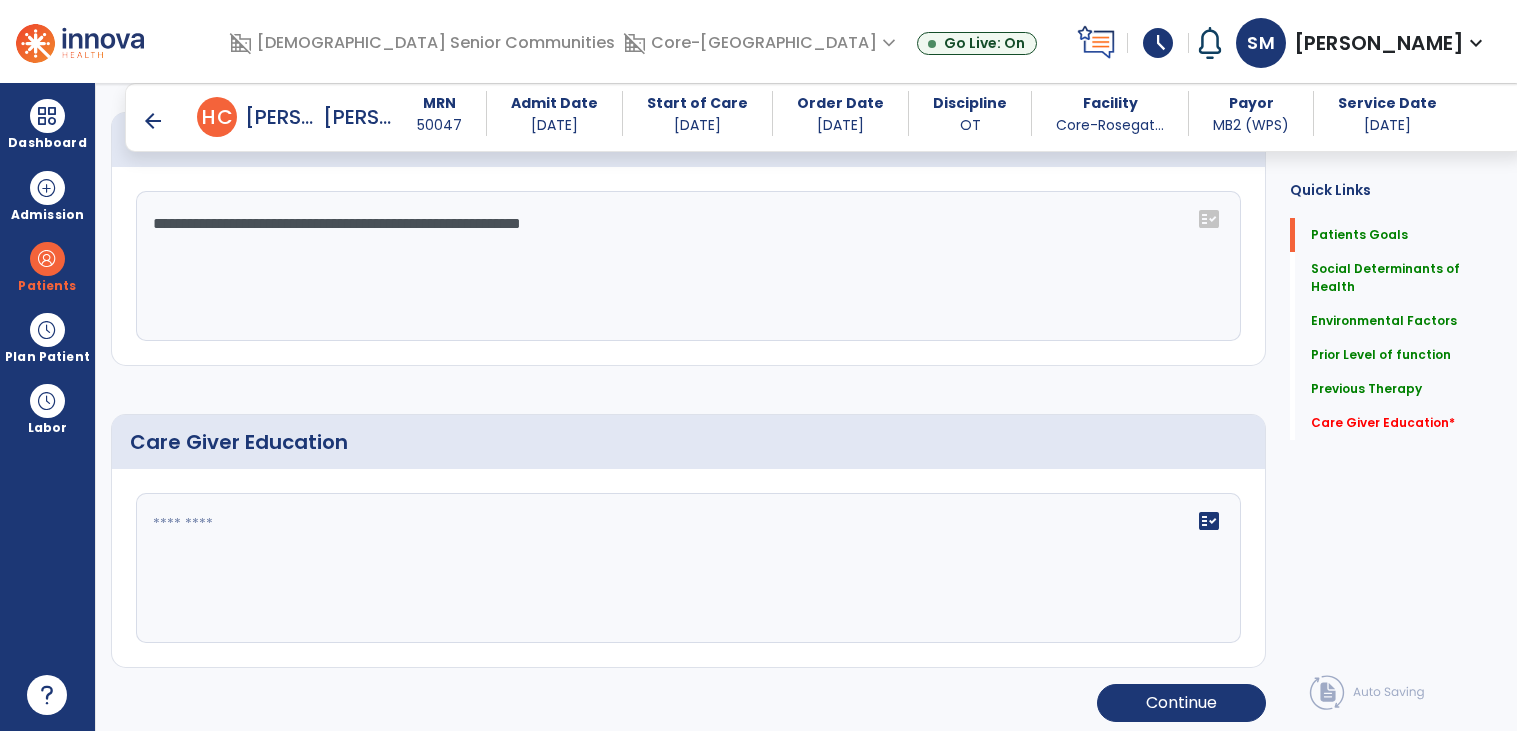 scroll, scrollTop: 1492, scrollLeft: 0, axis: vertical 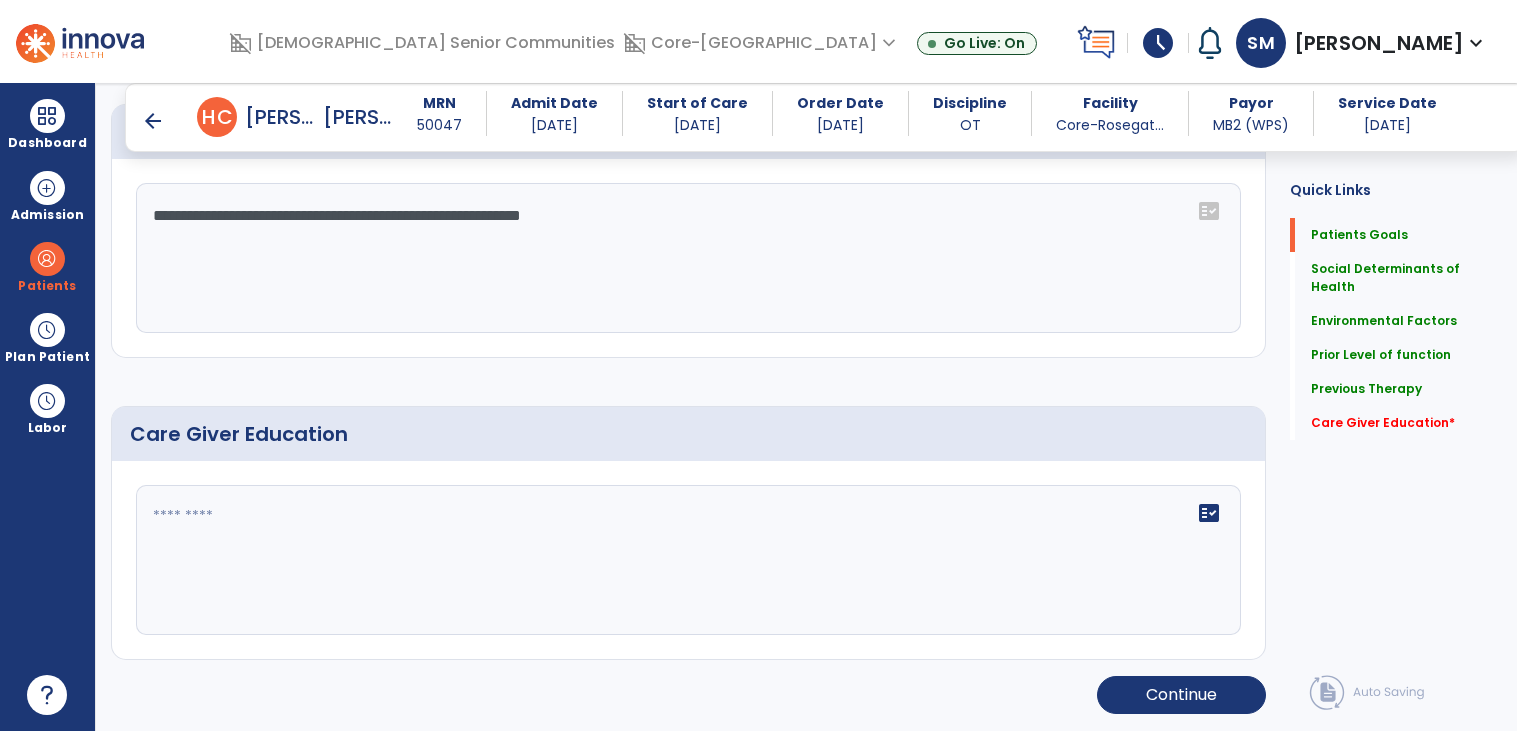 type on "**********" 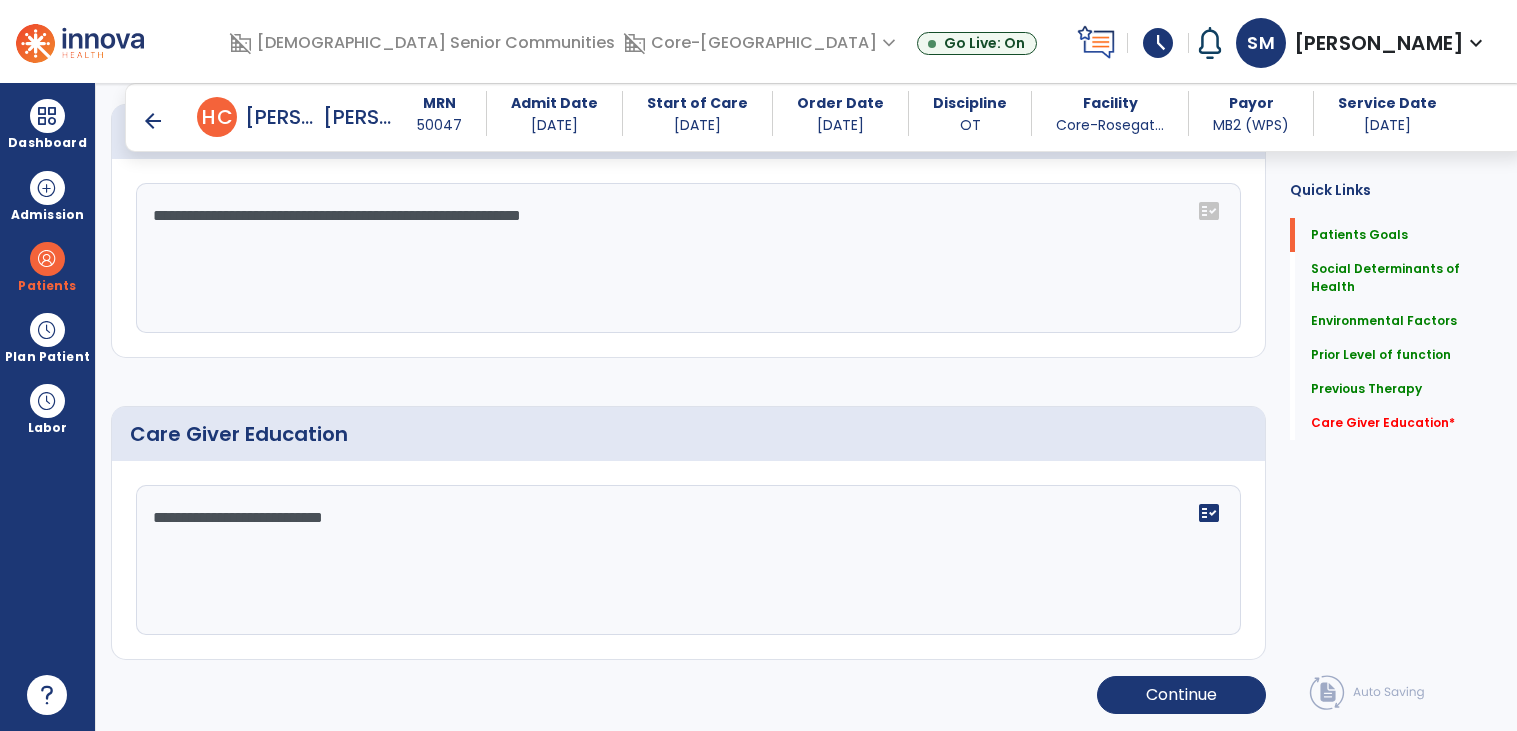 type on "**********" 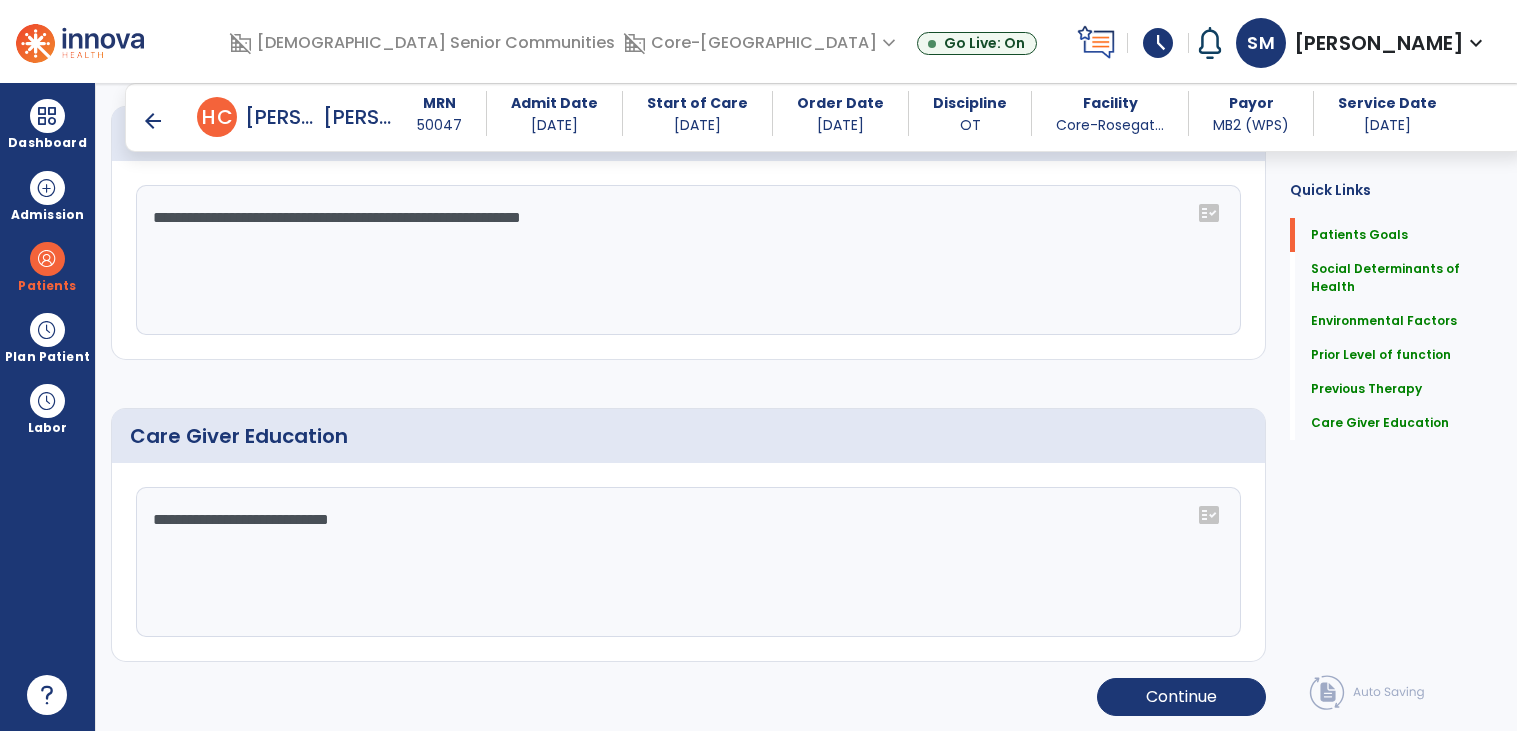scroll, scrollTop: 1492, scrollLeft: 0, axis: vertical 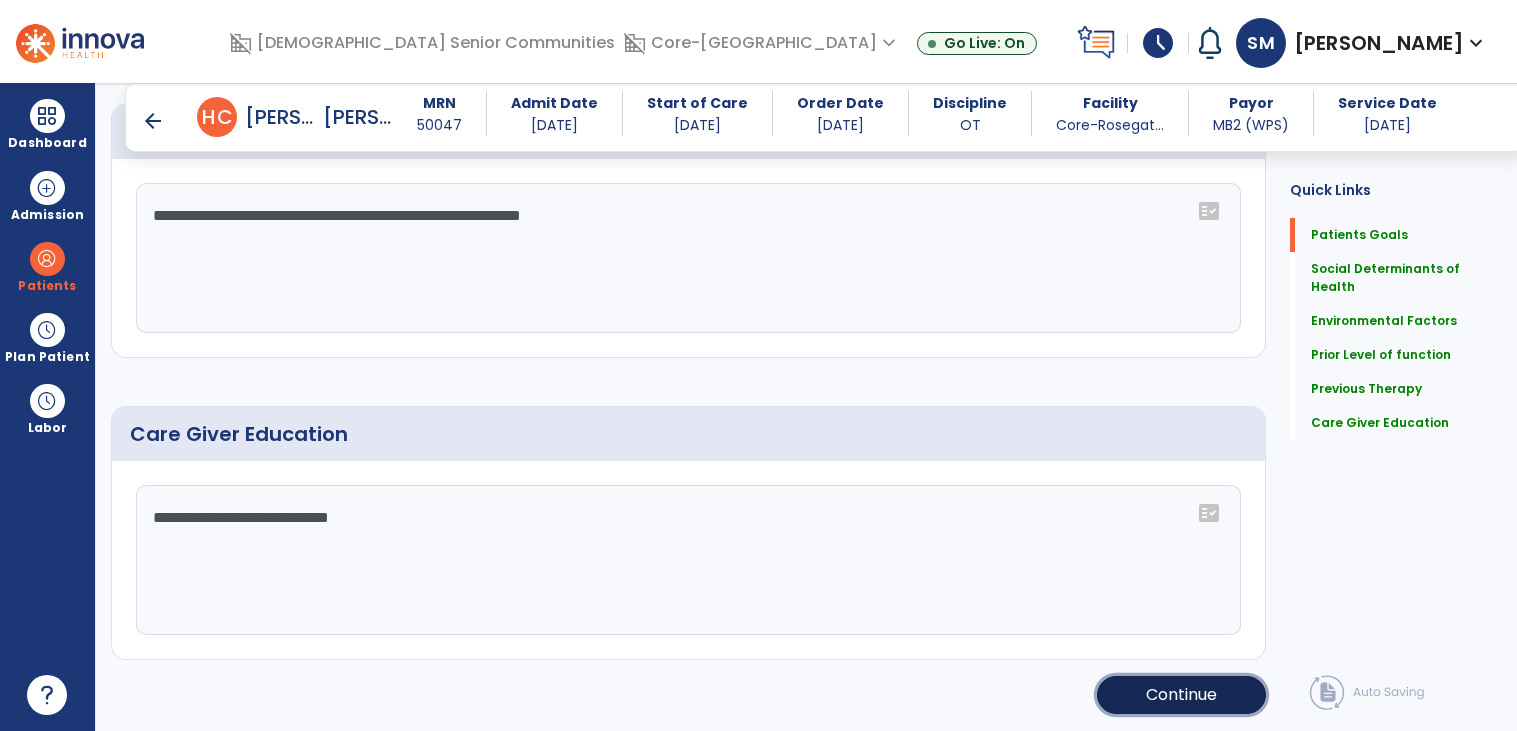 click on "Continue" 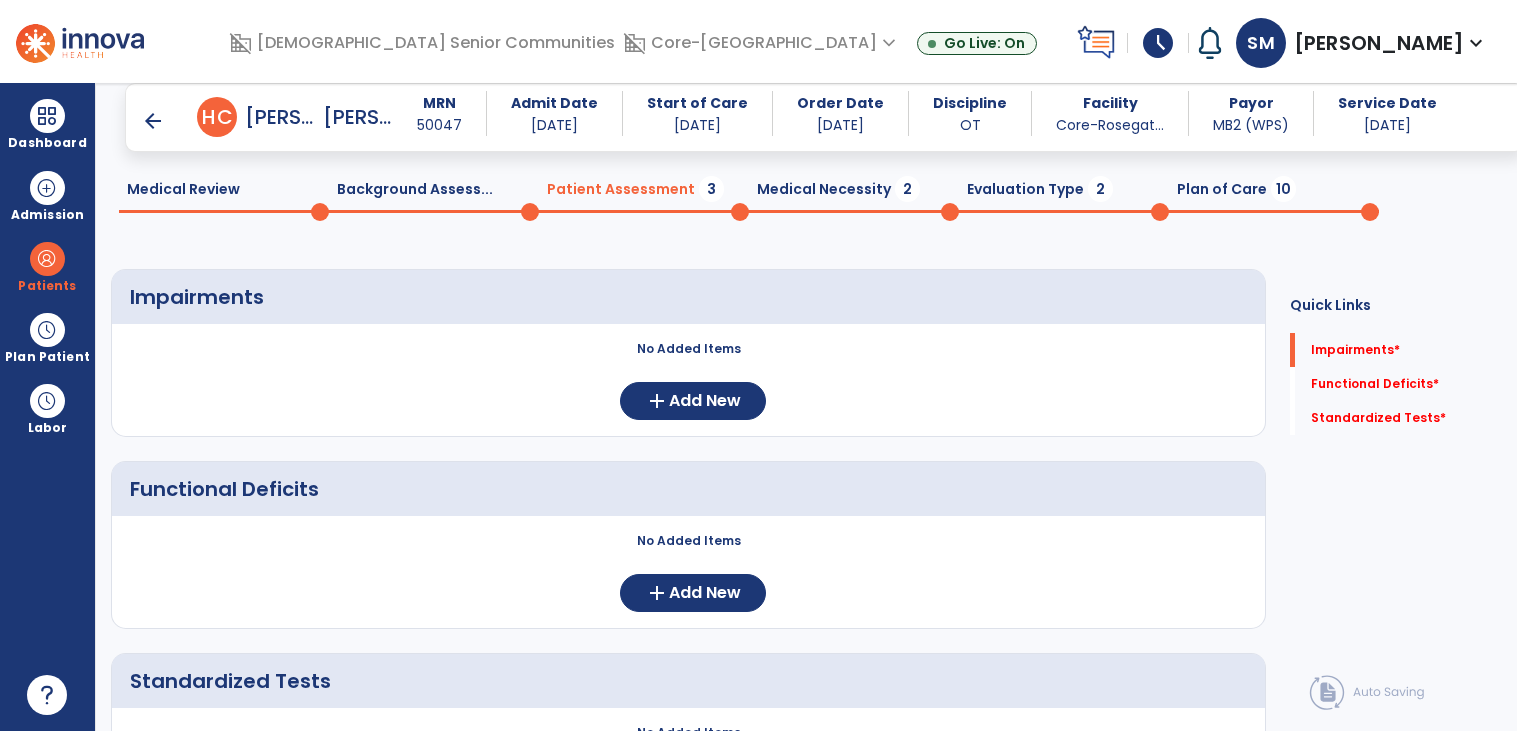 scroll, scrollTop: 51, scrollLeft: 0, axis: vertical 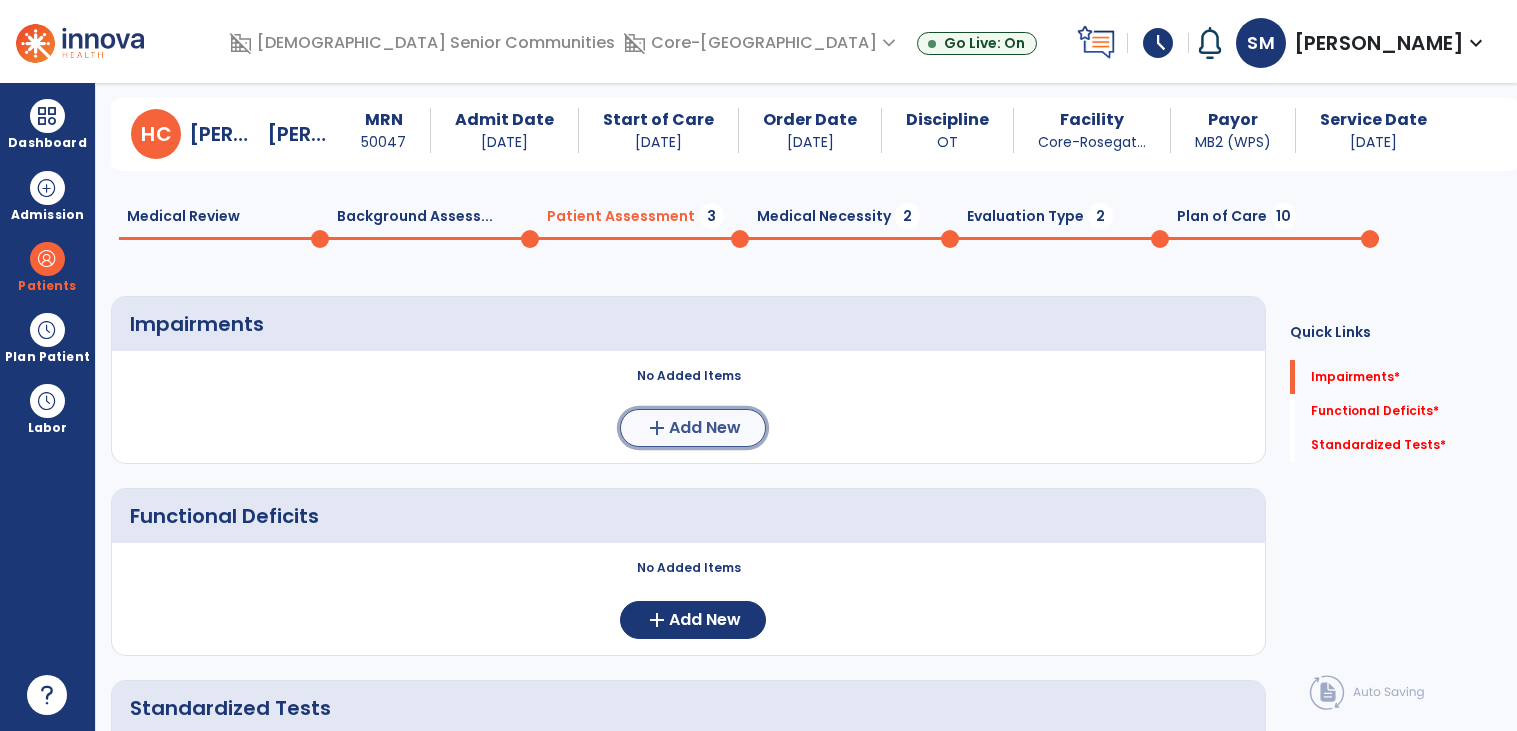 click on "add  Add New" 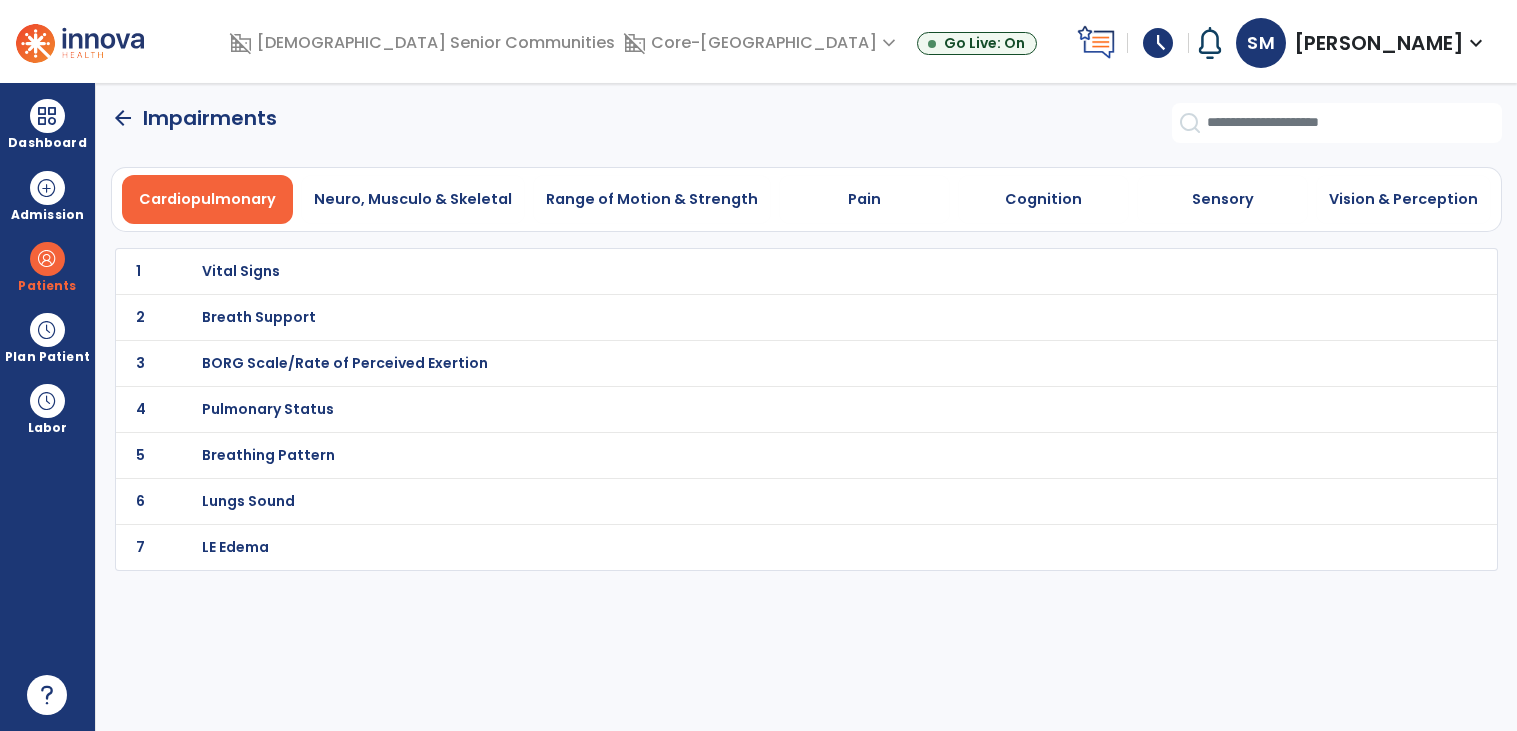 scroll, scrollTop: 0, scrollLeft: 0, axis: both 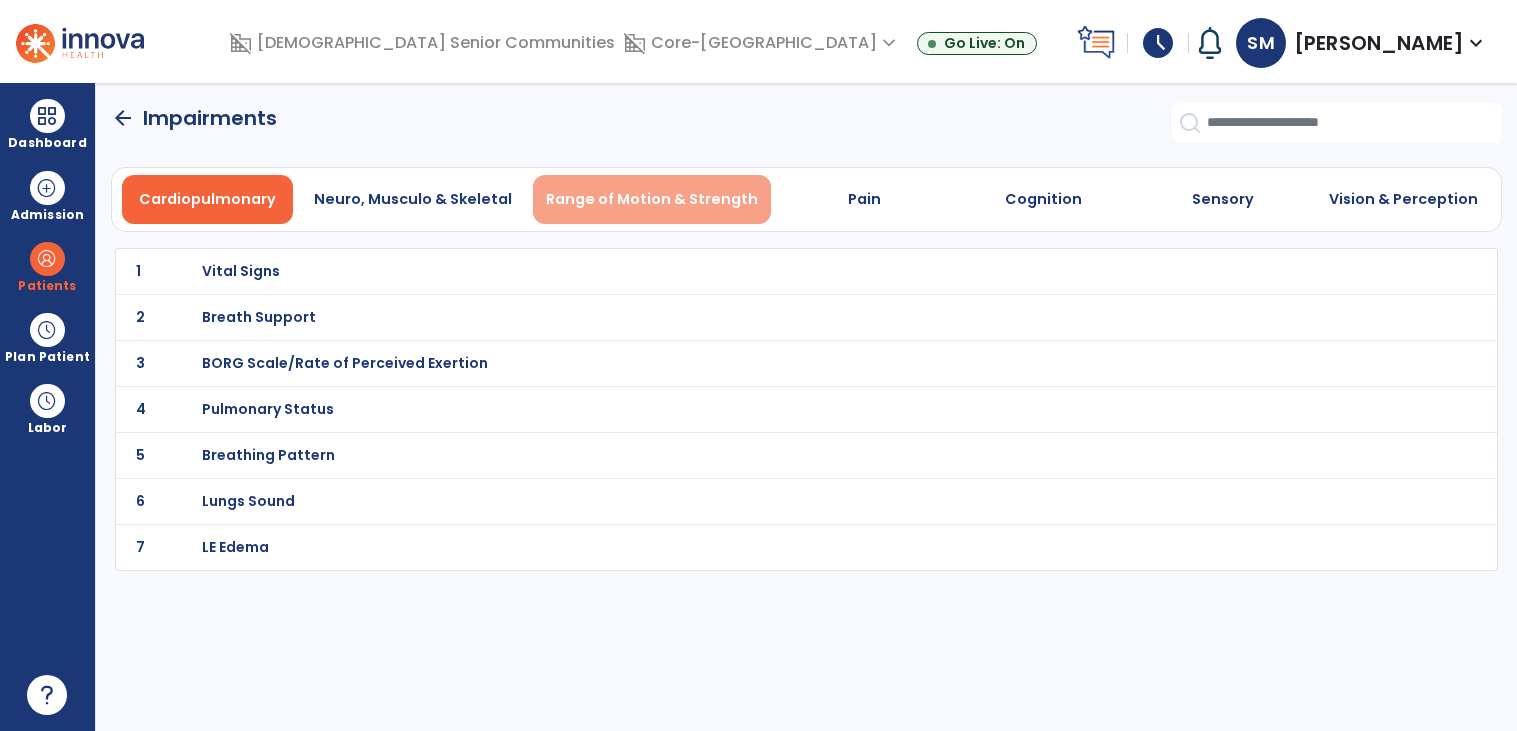 click on "Range of Motion & Strength" at bounding box center (652, 199) 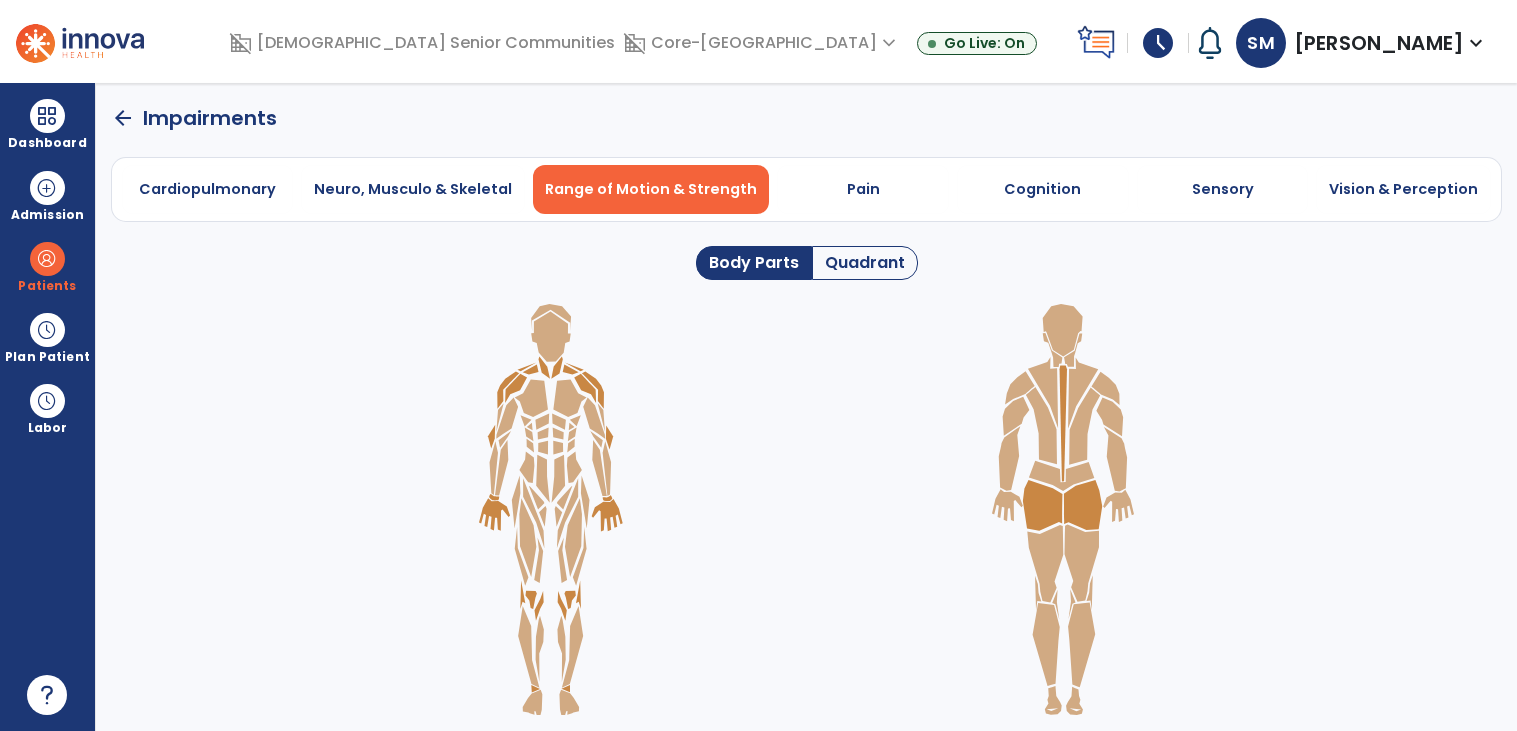 click 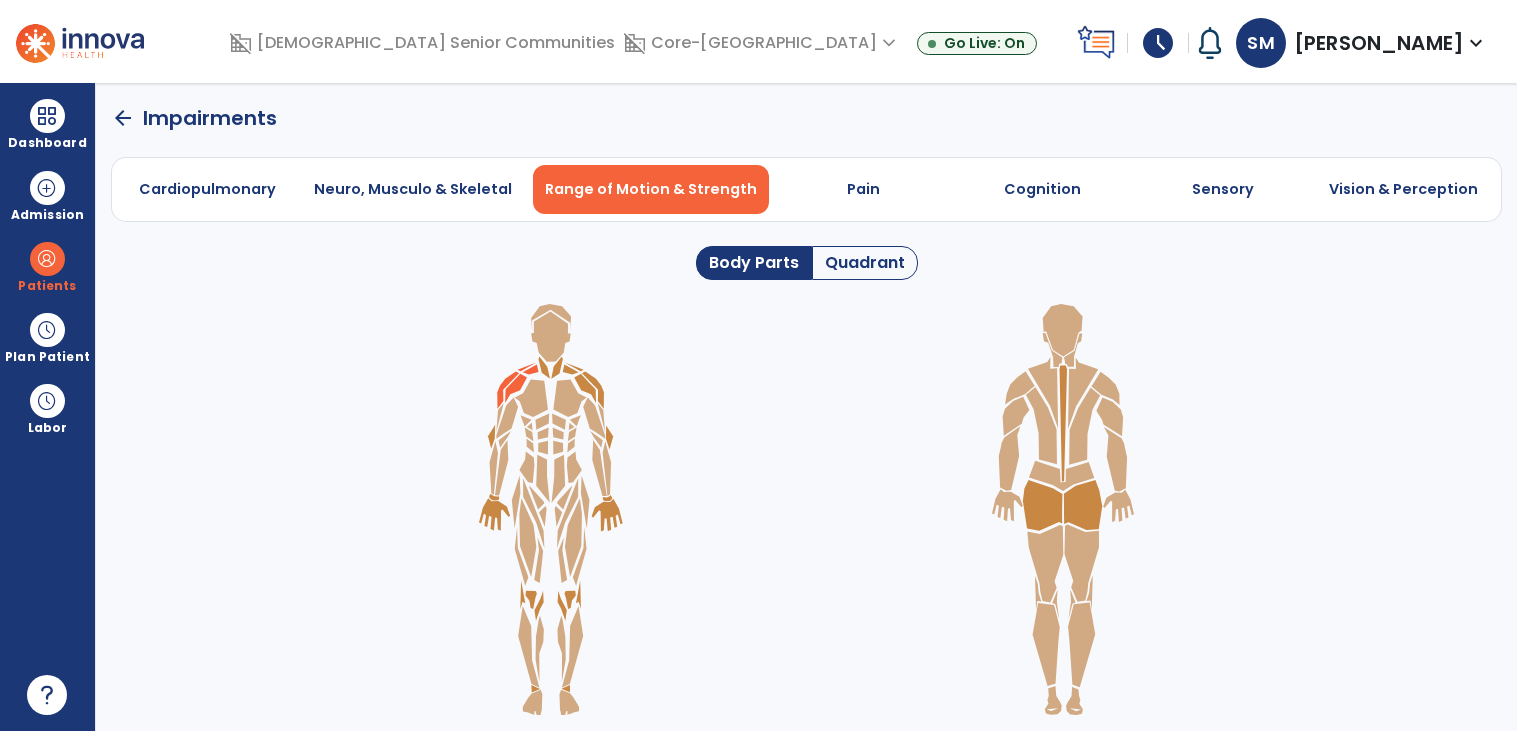 click 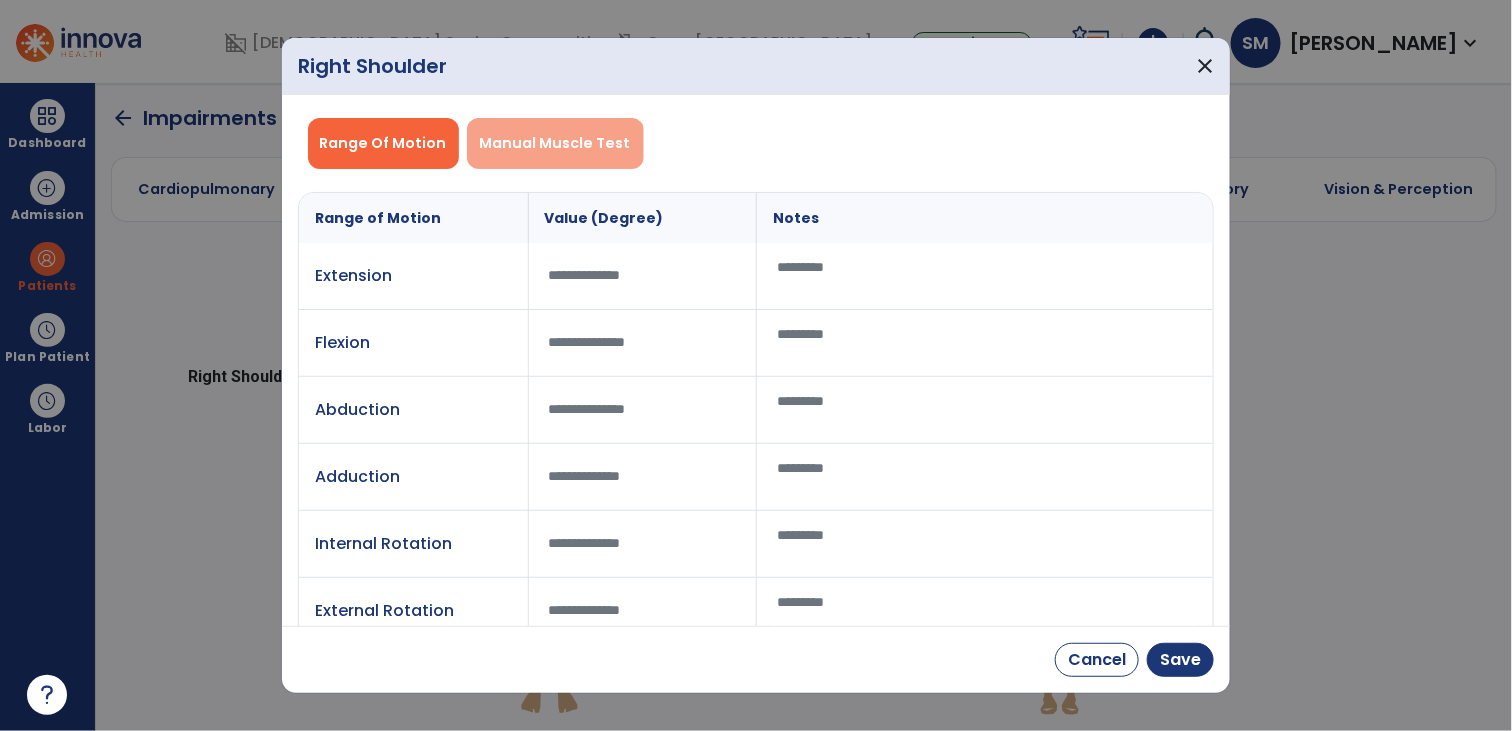click on "Manual Muscle Test" at bounding box center (555, 143) 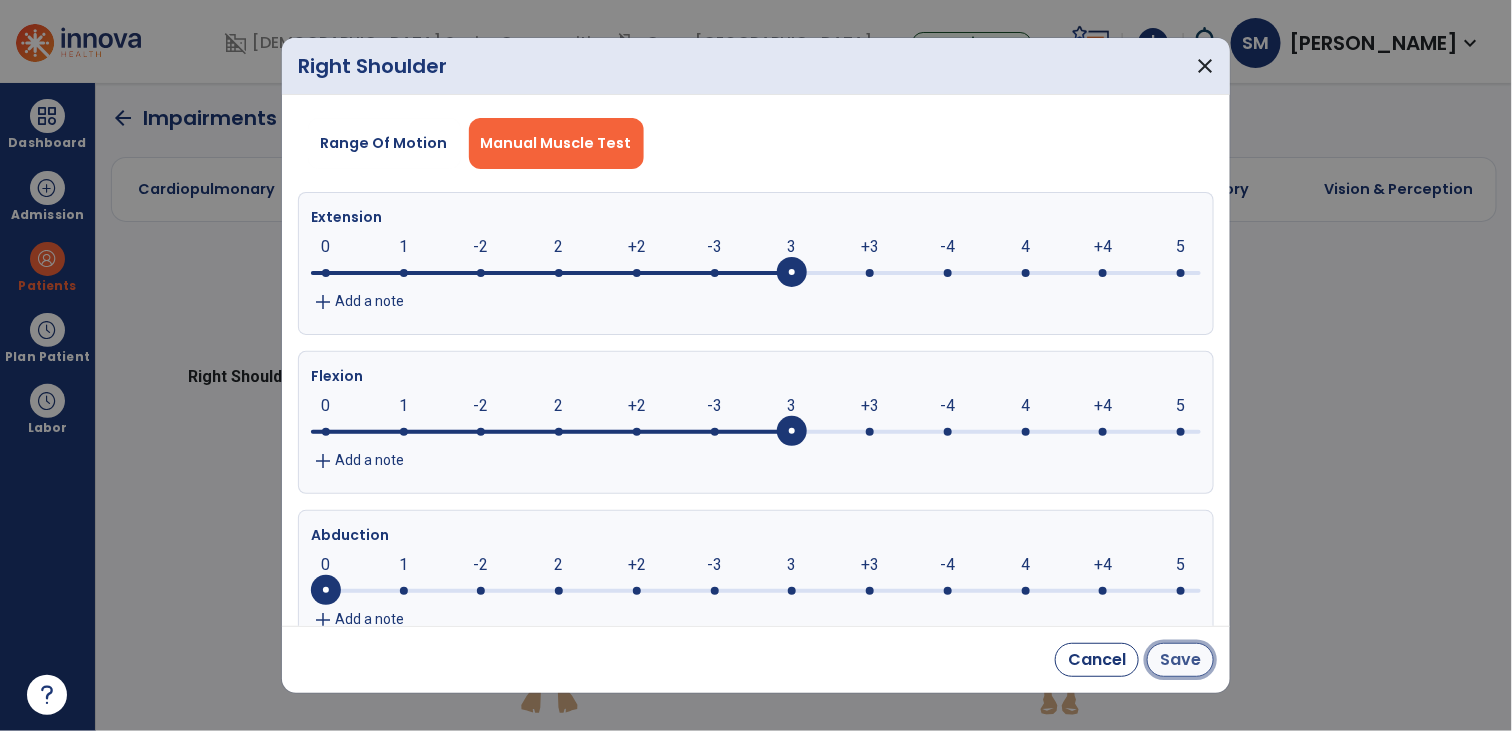click on "Save" at bounding box center [1180, 660] 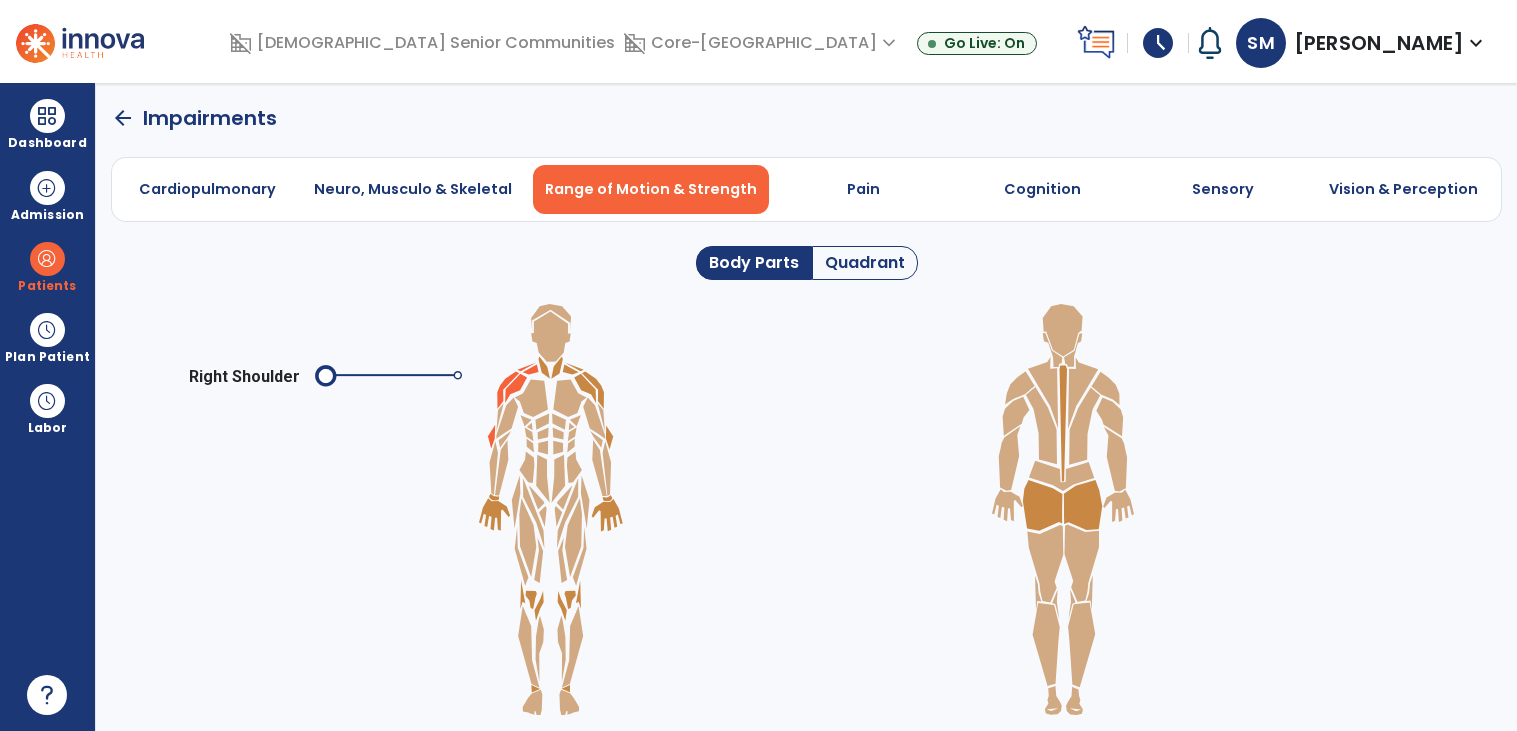 click 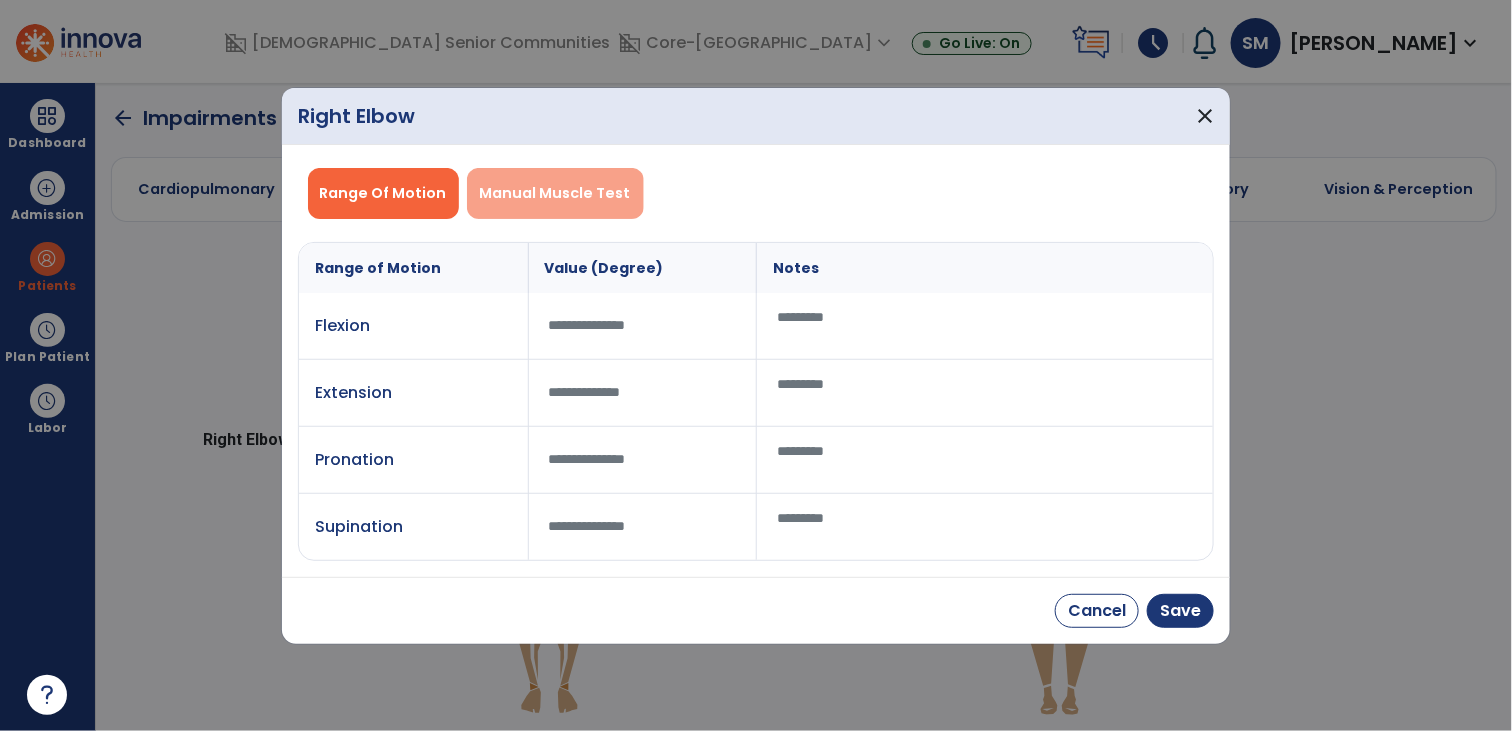 click on "Manual Muscle Test" at bounding box center [555, 193] 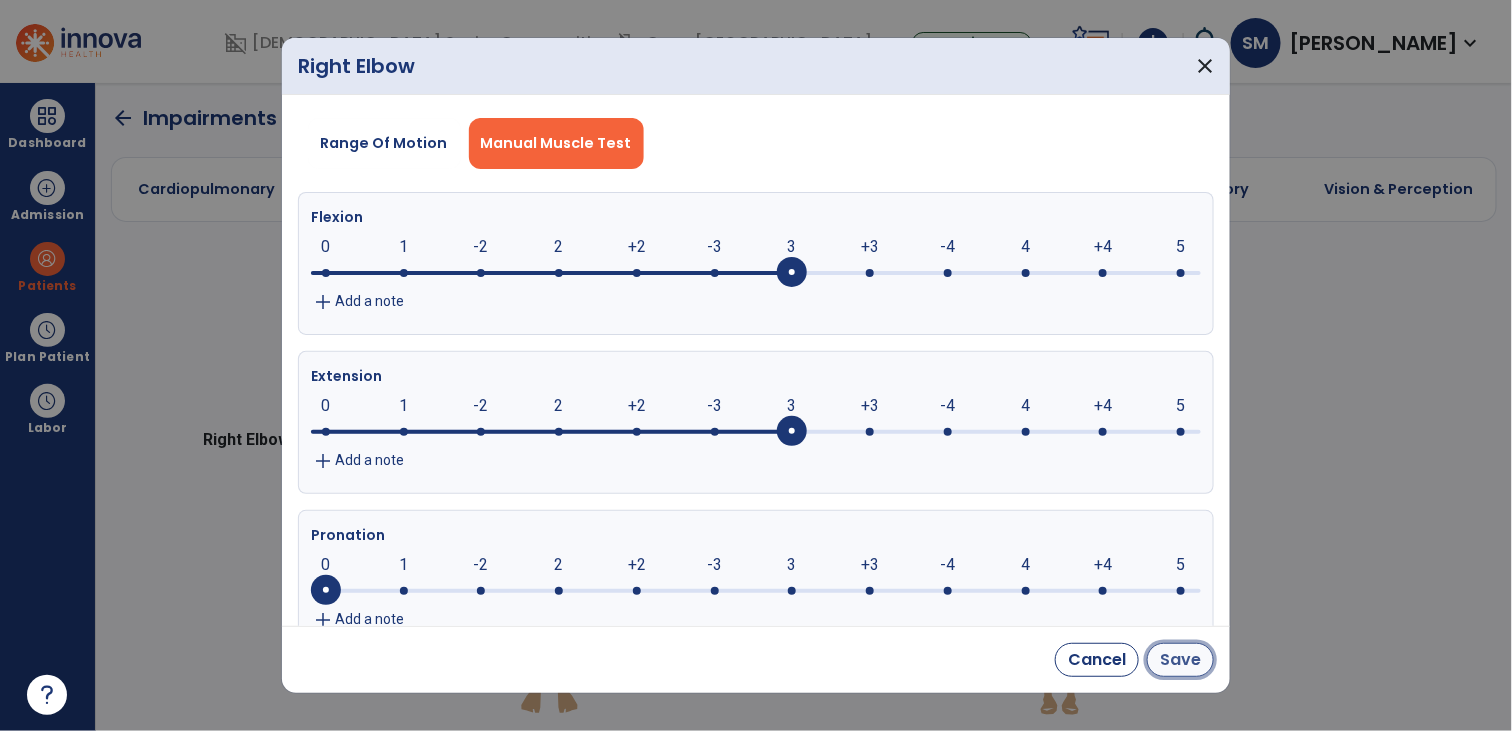 click on "Save" at bounding box center [1180, 660] 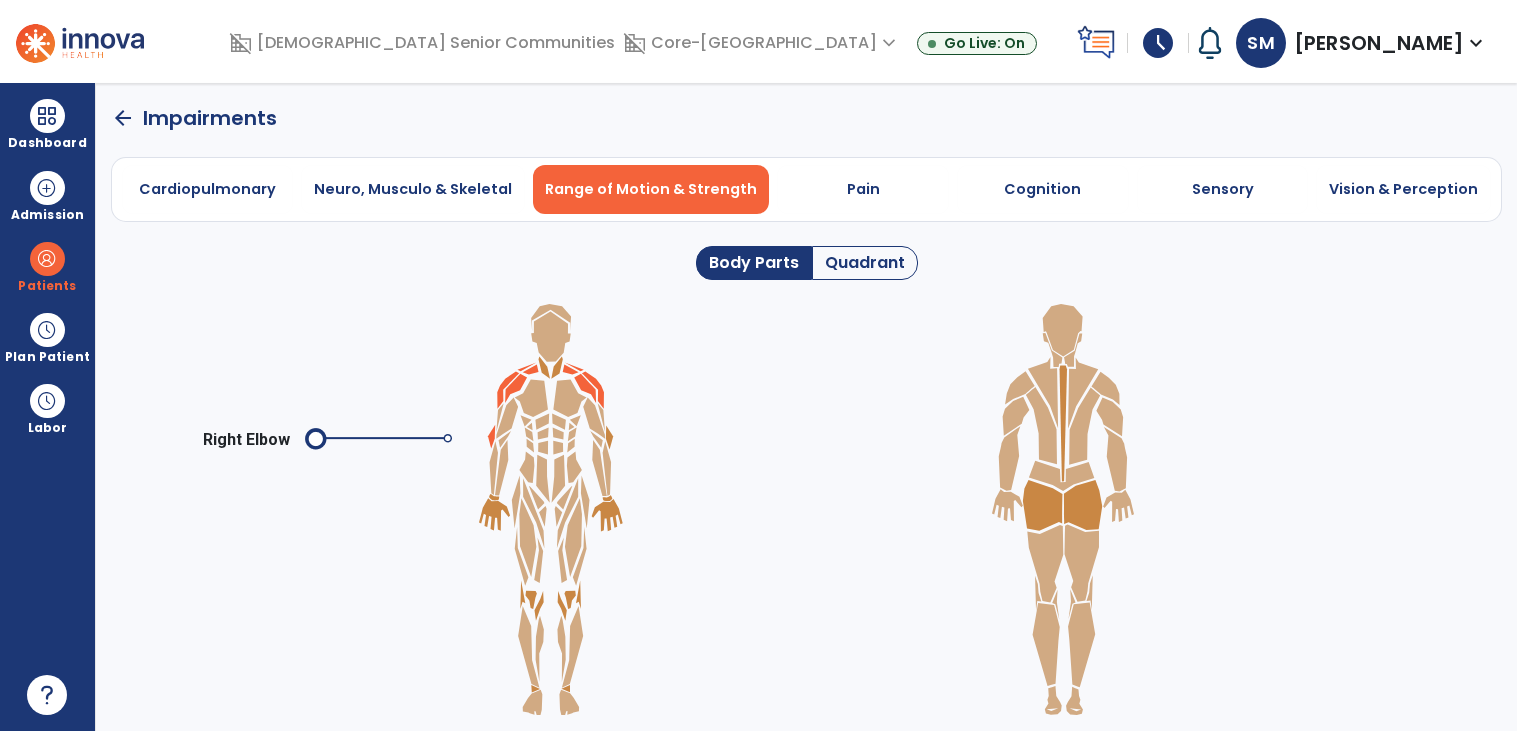 click 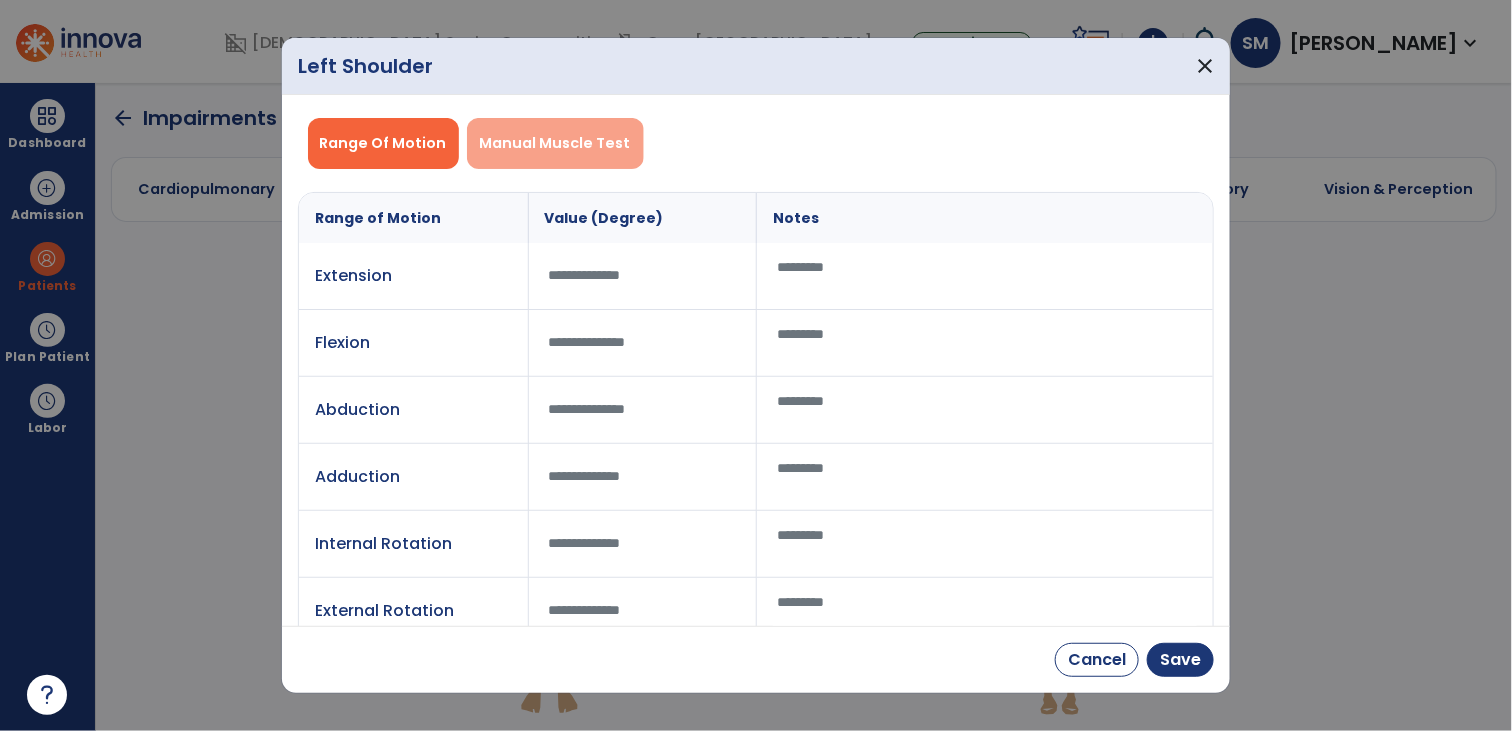 click on "Manual Muscle Test" at bounding box center [555, 143] 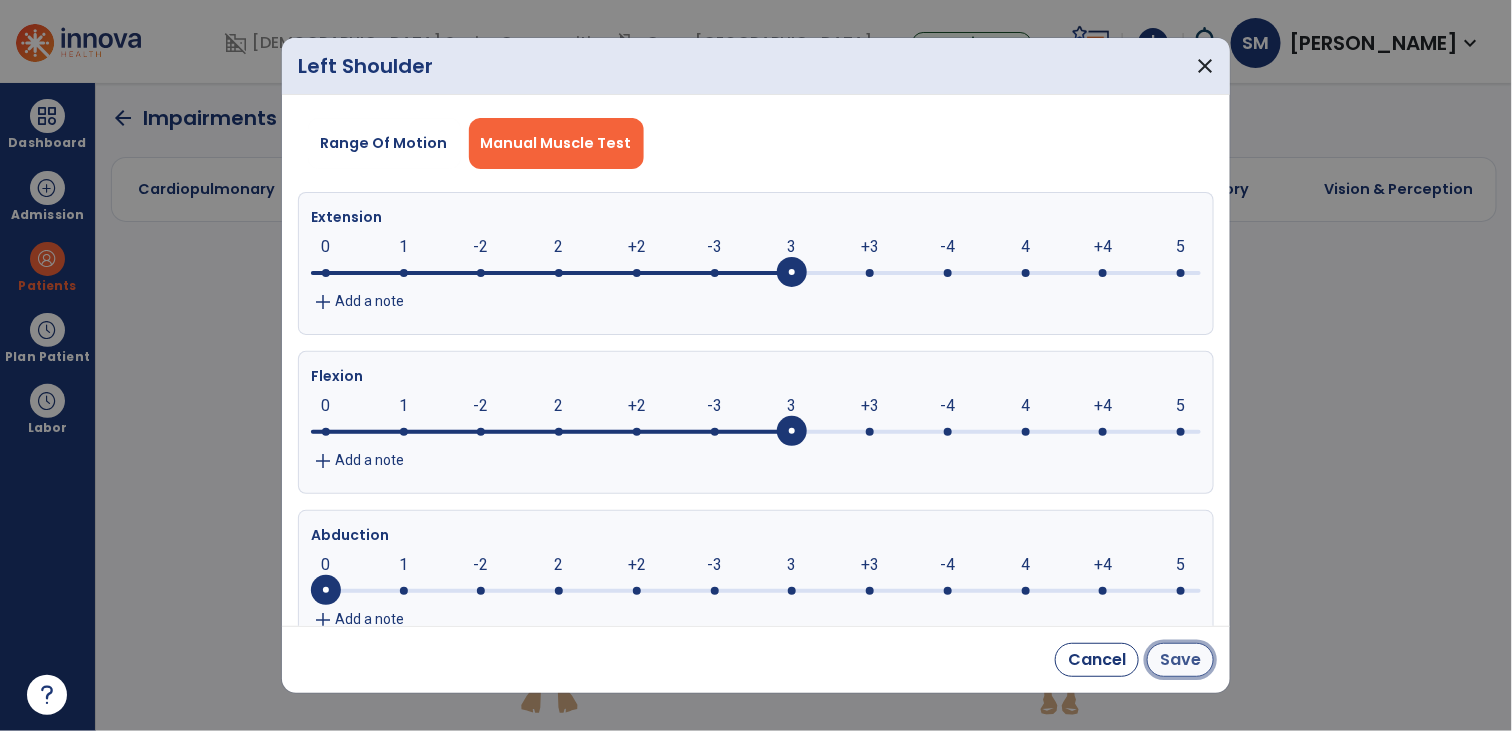 click on "Save" at bounding box center [1180, 660] 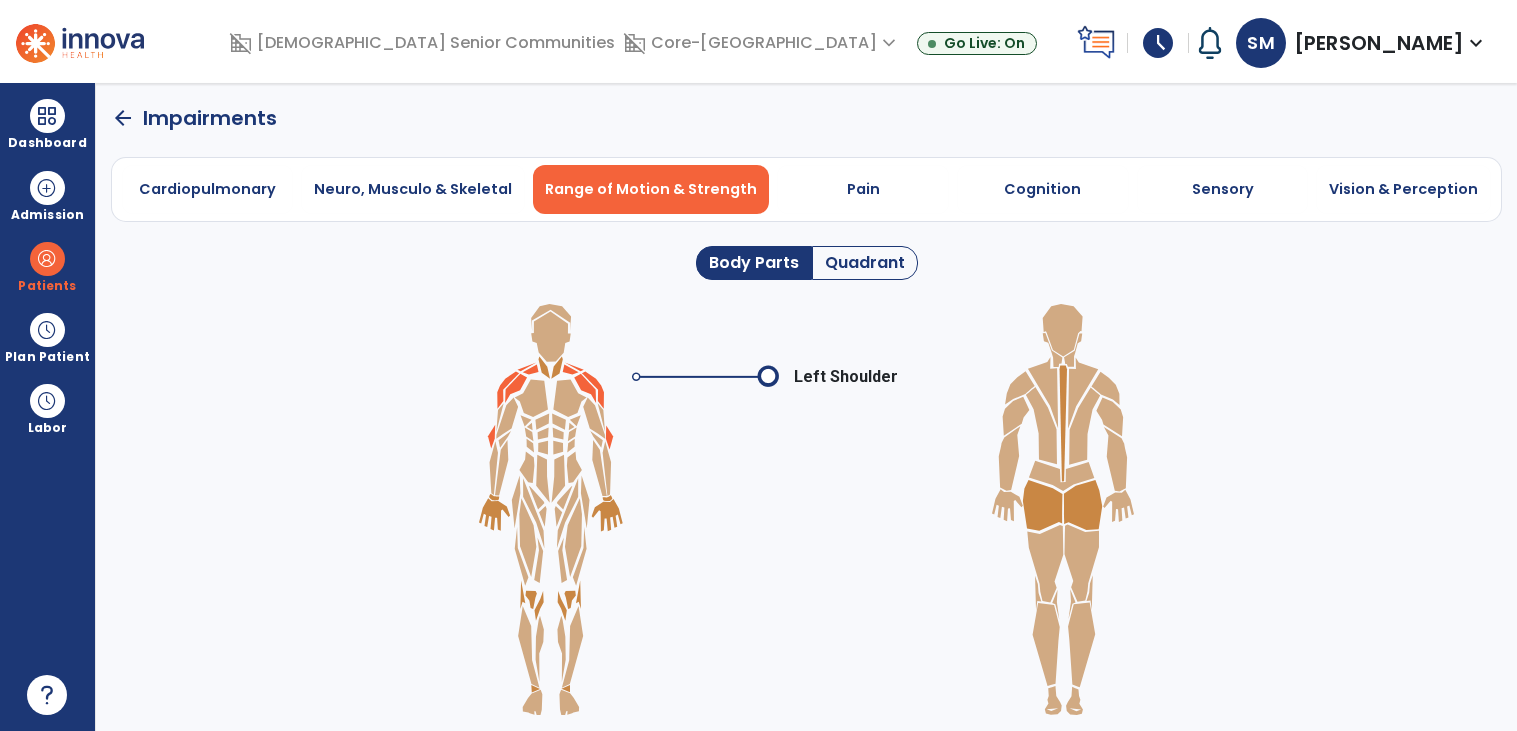 click 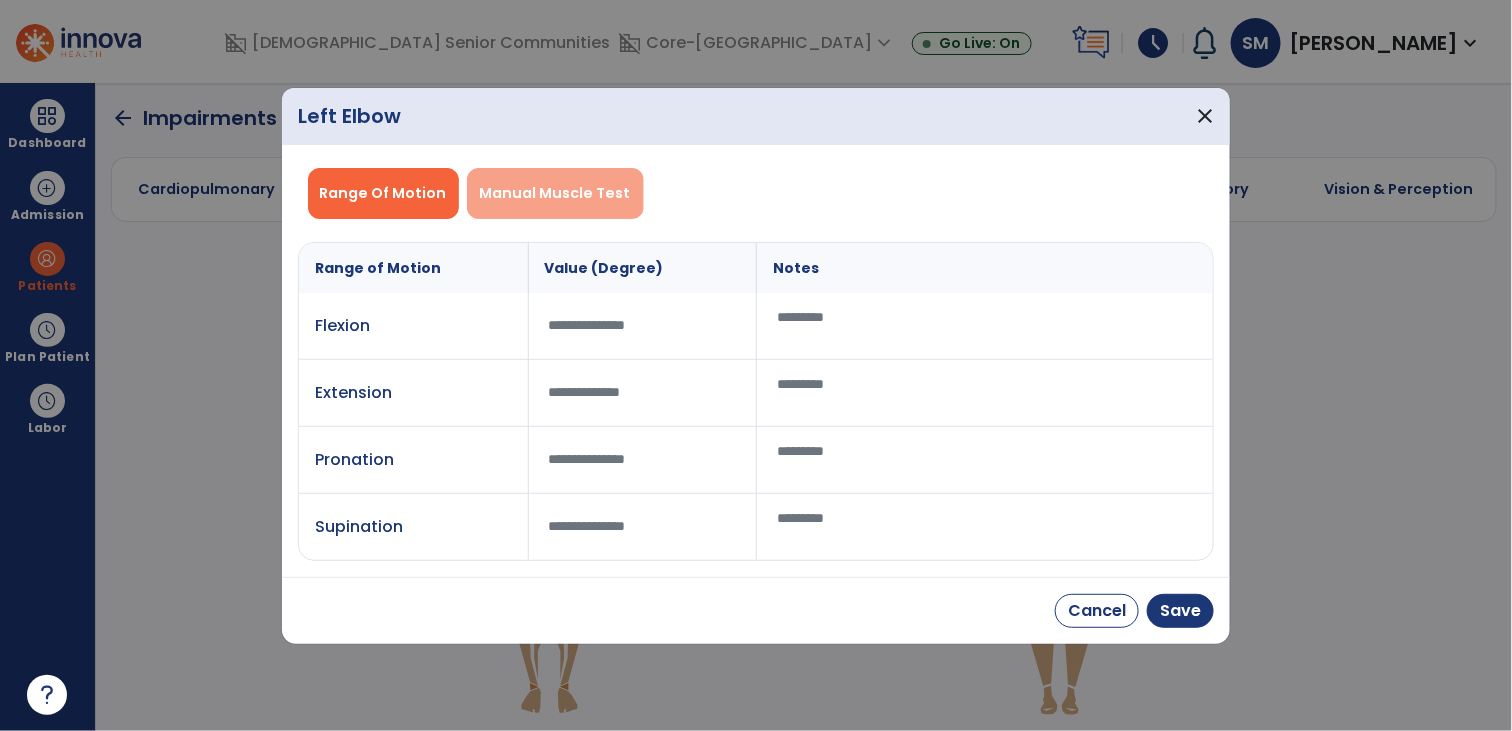 click on "Manual Muscle Test" at bounding box center [555, 193] 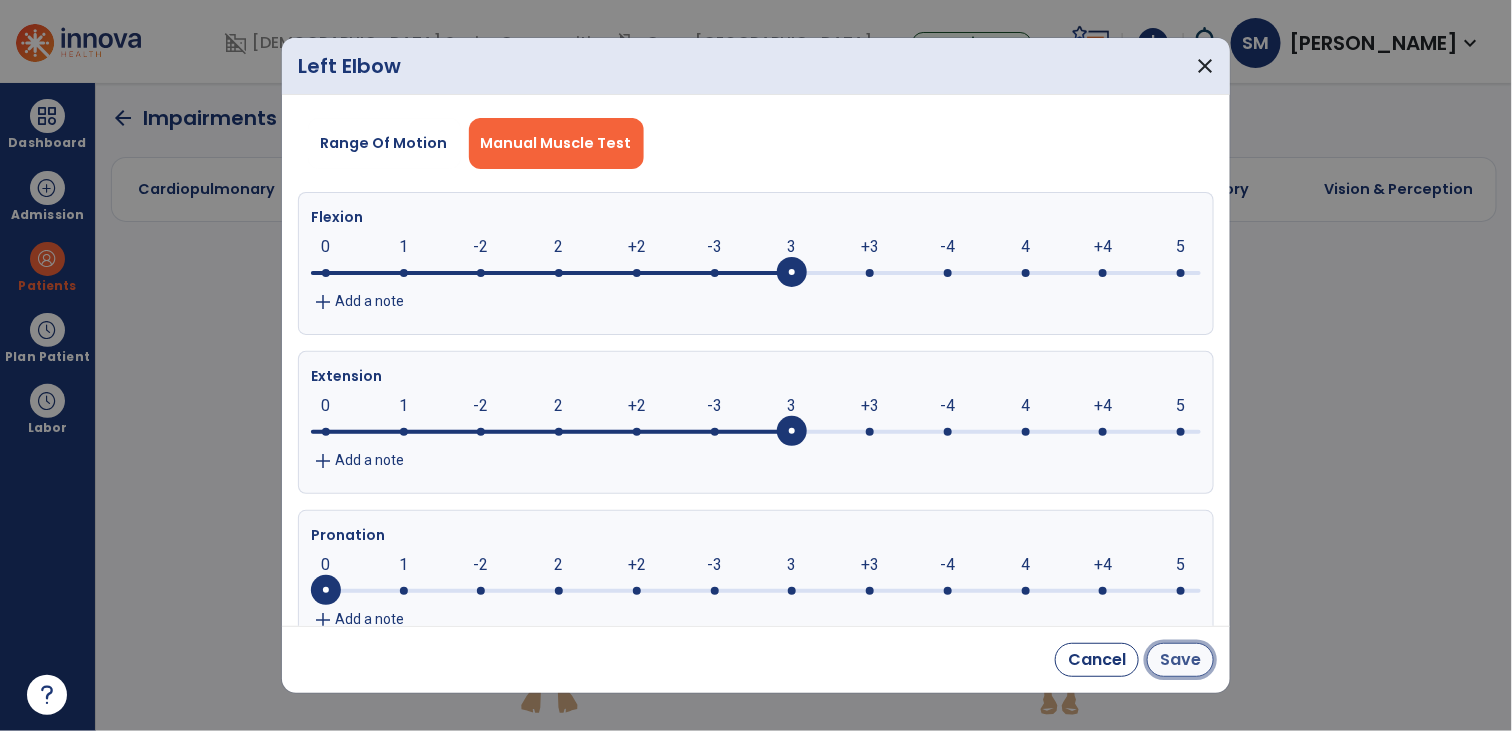 click on "Save" at bounding box center [1180, 660] 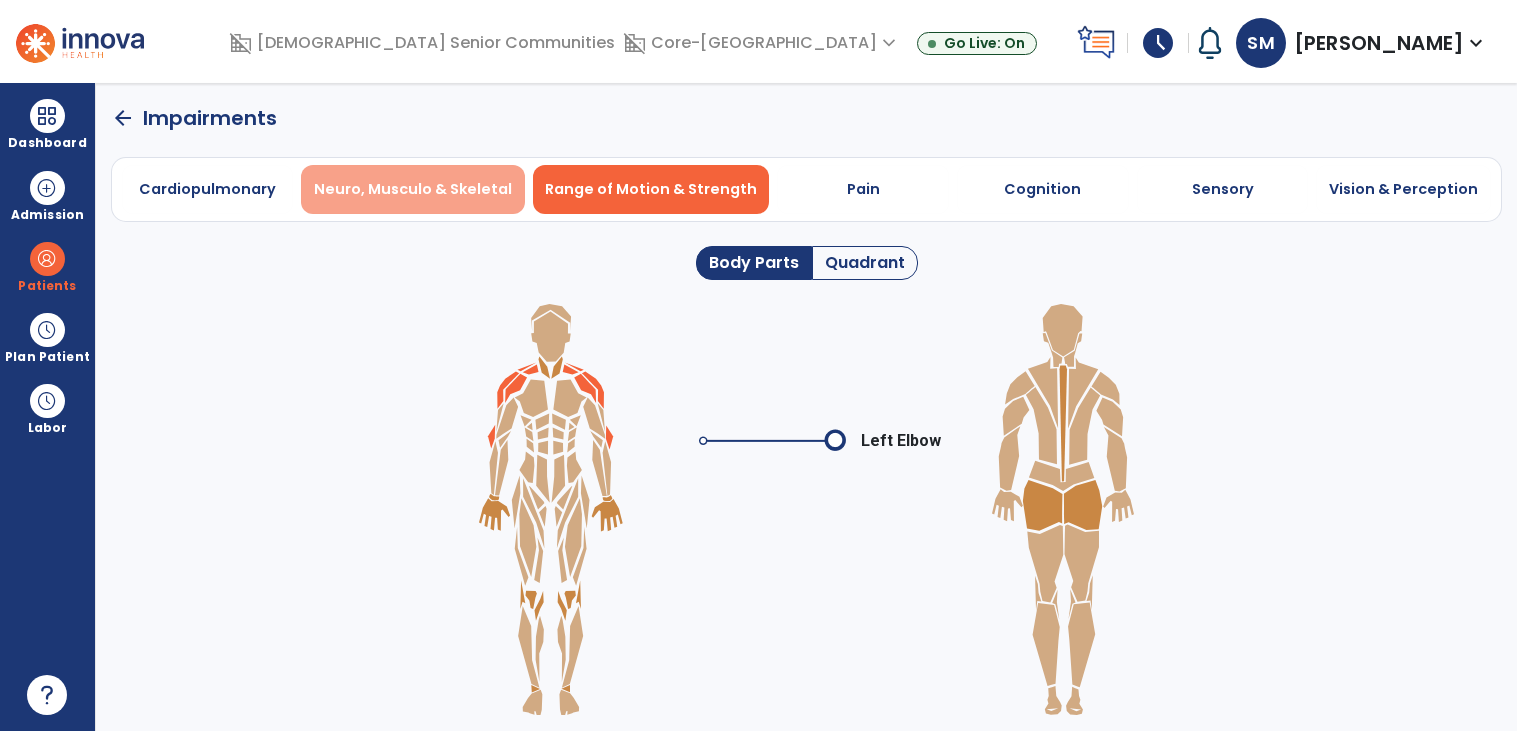 click on "Neuro, Musculo & Skeletal" at bounding box center (413, 189) 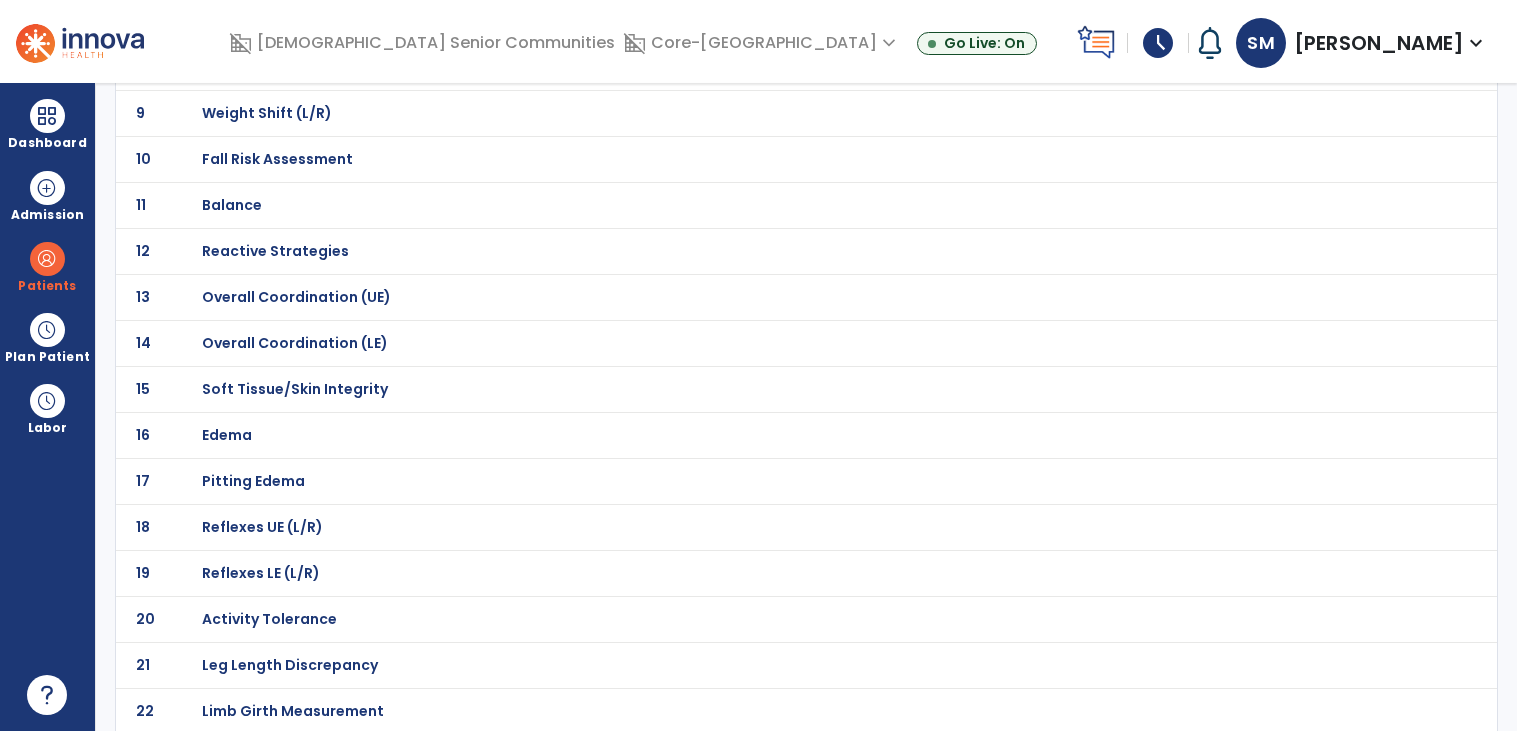 scroll, scrollTop: 529, scrollLeft: 0, axis: vertical 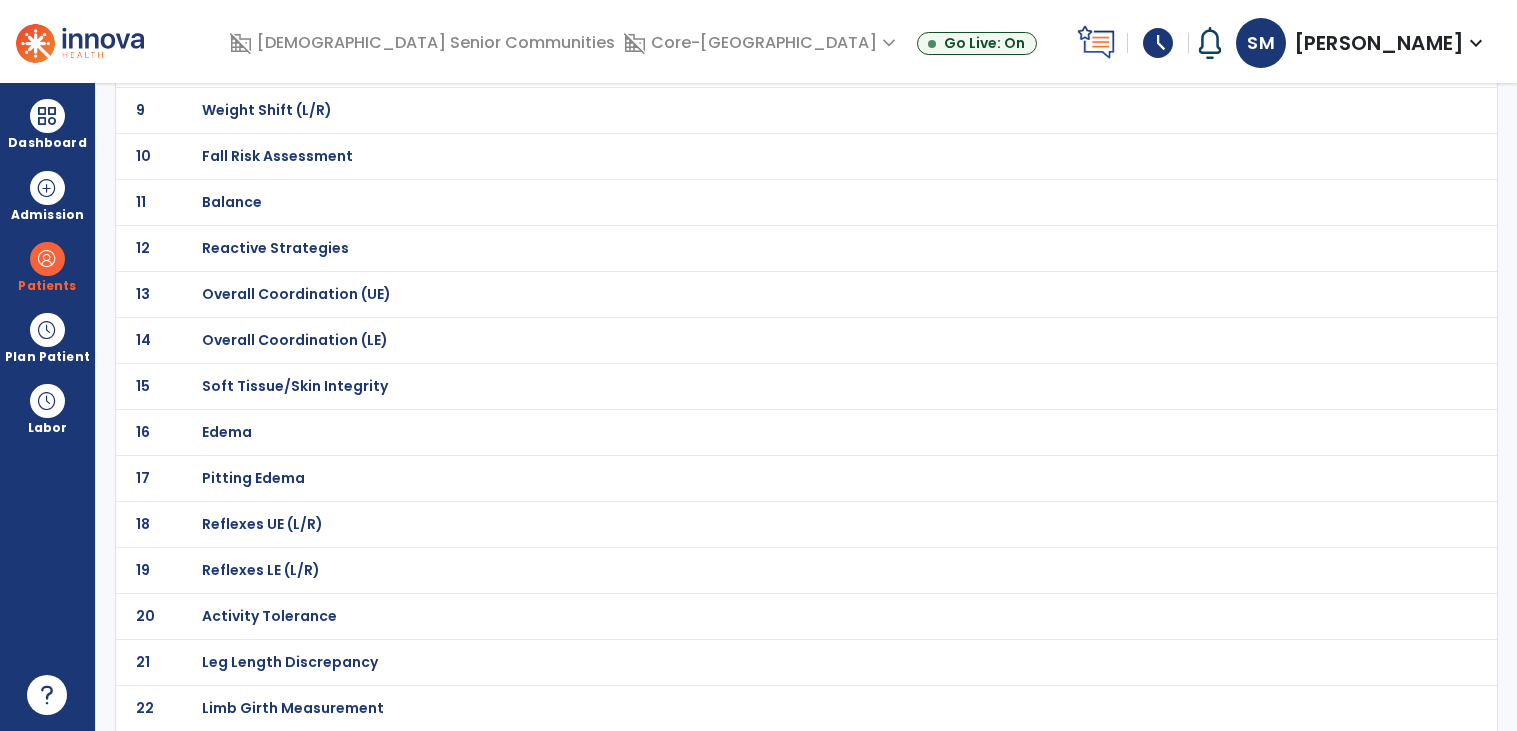 click on "Activity Tolerance" at bounding box center [762, -258] 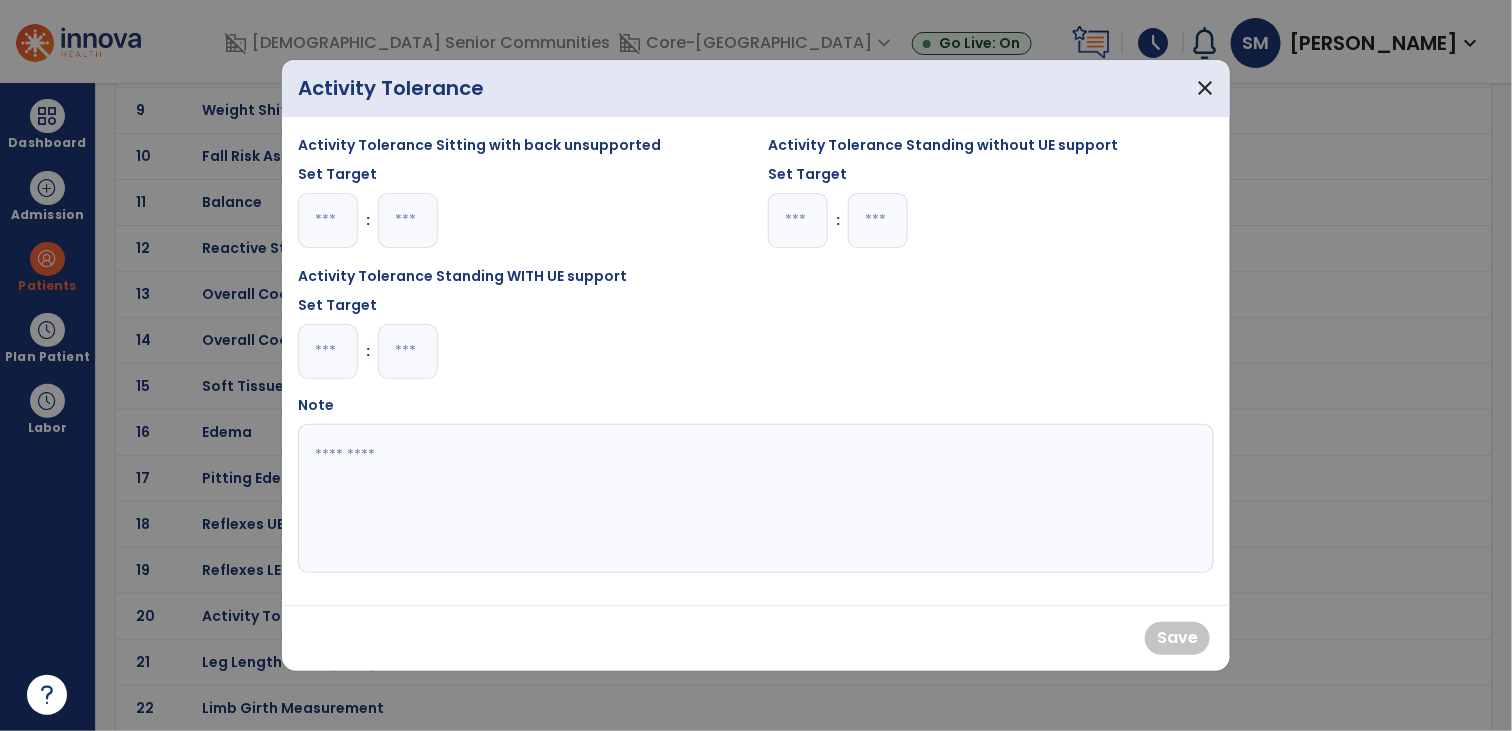 click at bounding box center (328, 351) 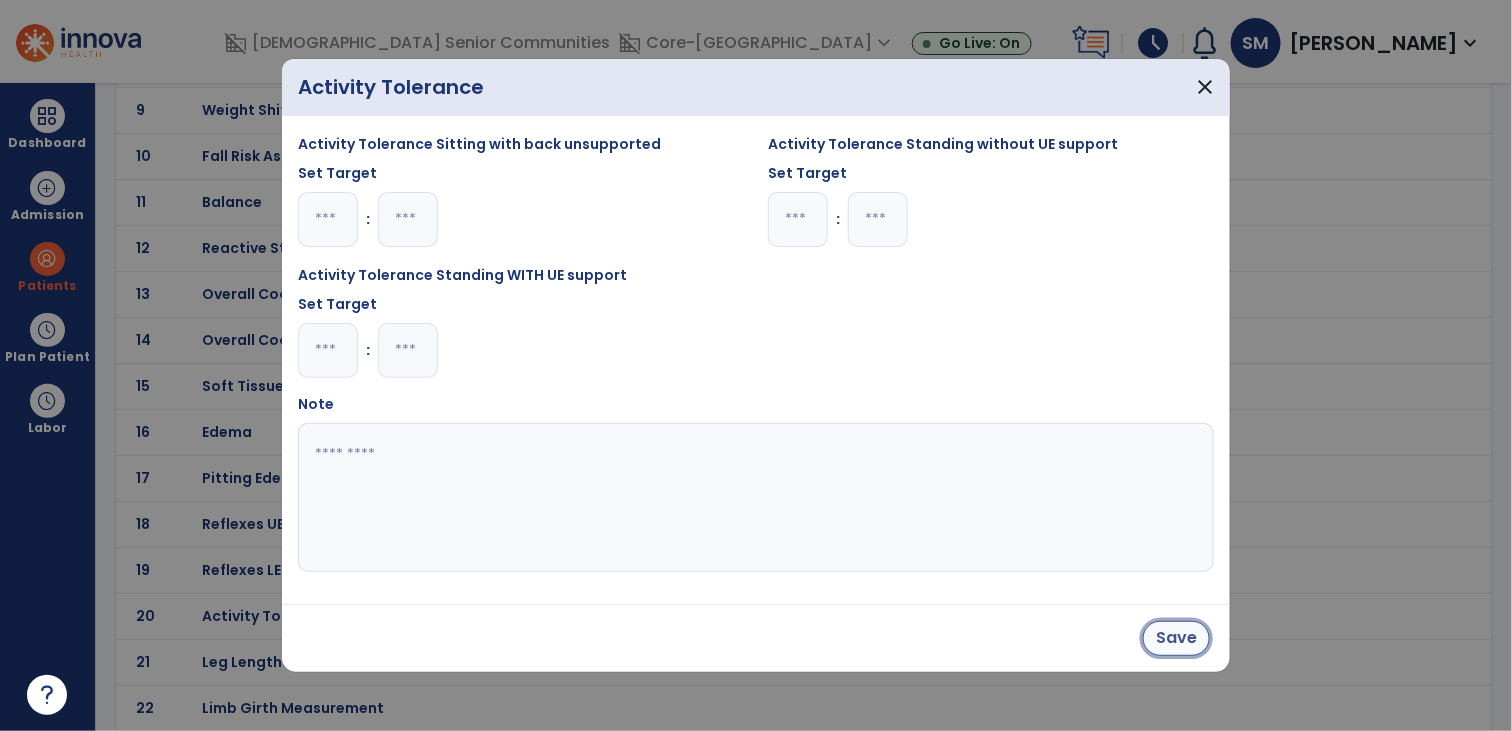 click on "Save" at bounding box center [1176, 638] 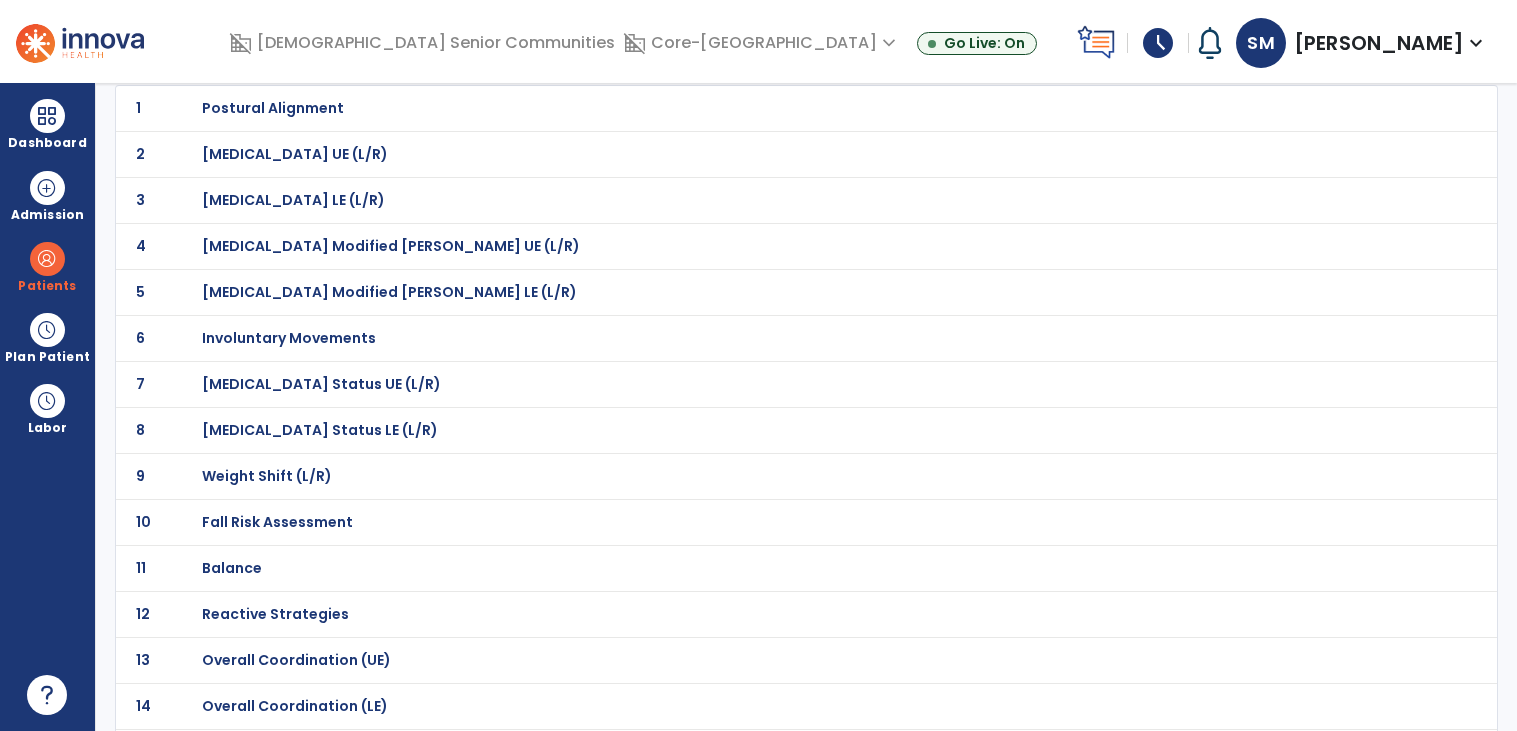 scroll, scrollTop: 165, scrollLeft: 0, axis: vertical 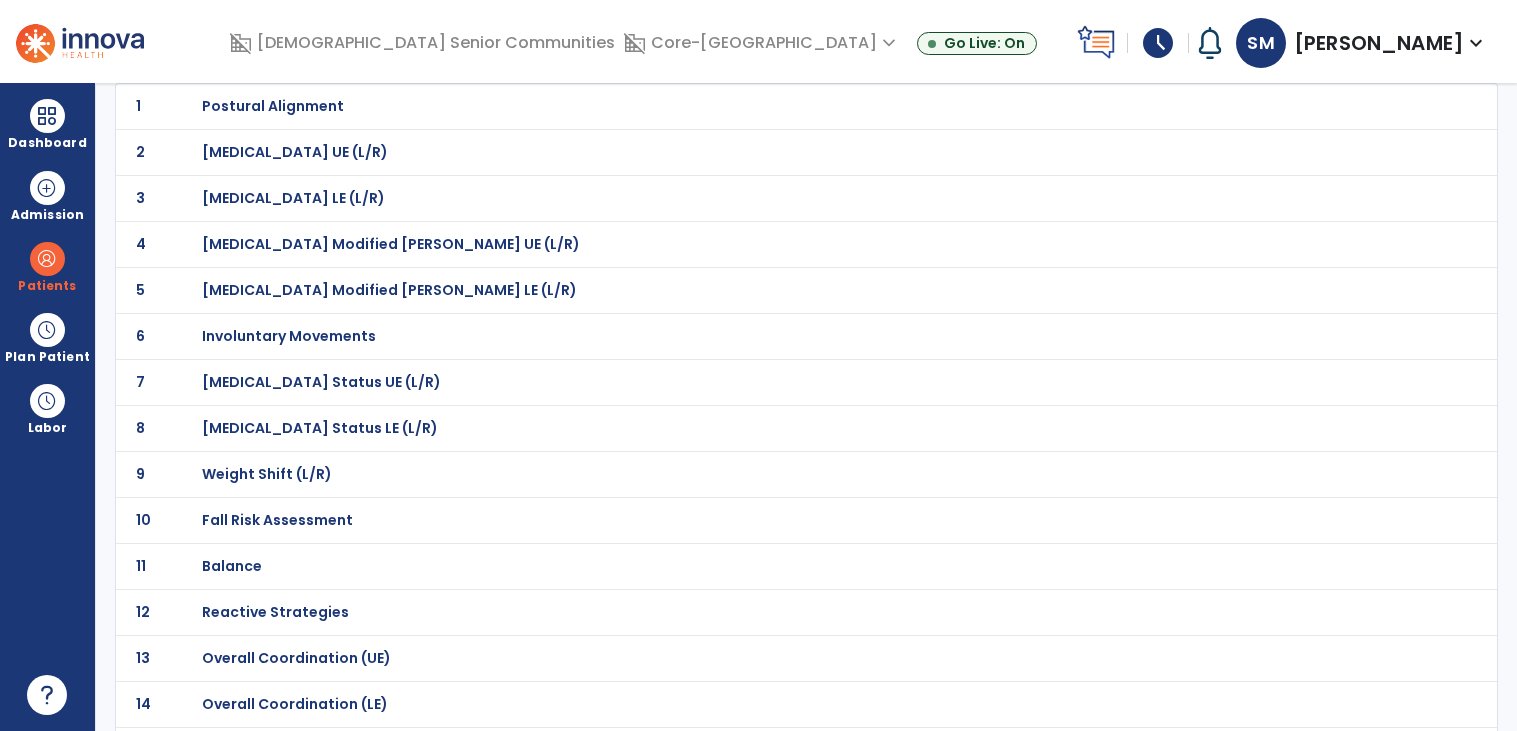 click on "Balance" at bounding box center [273, 106] 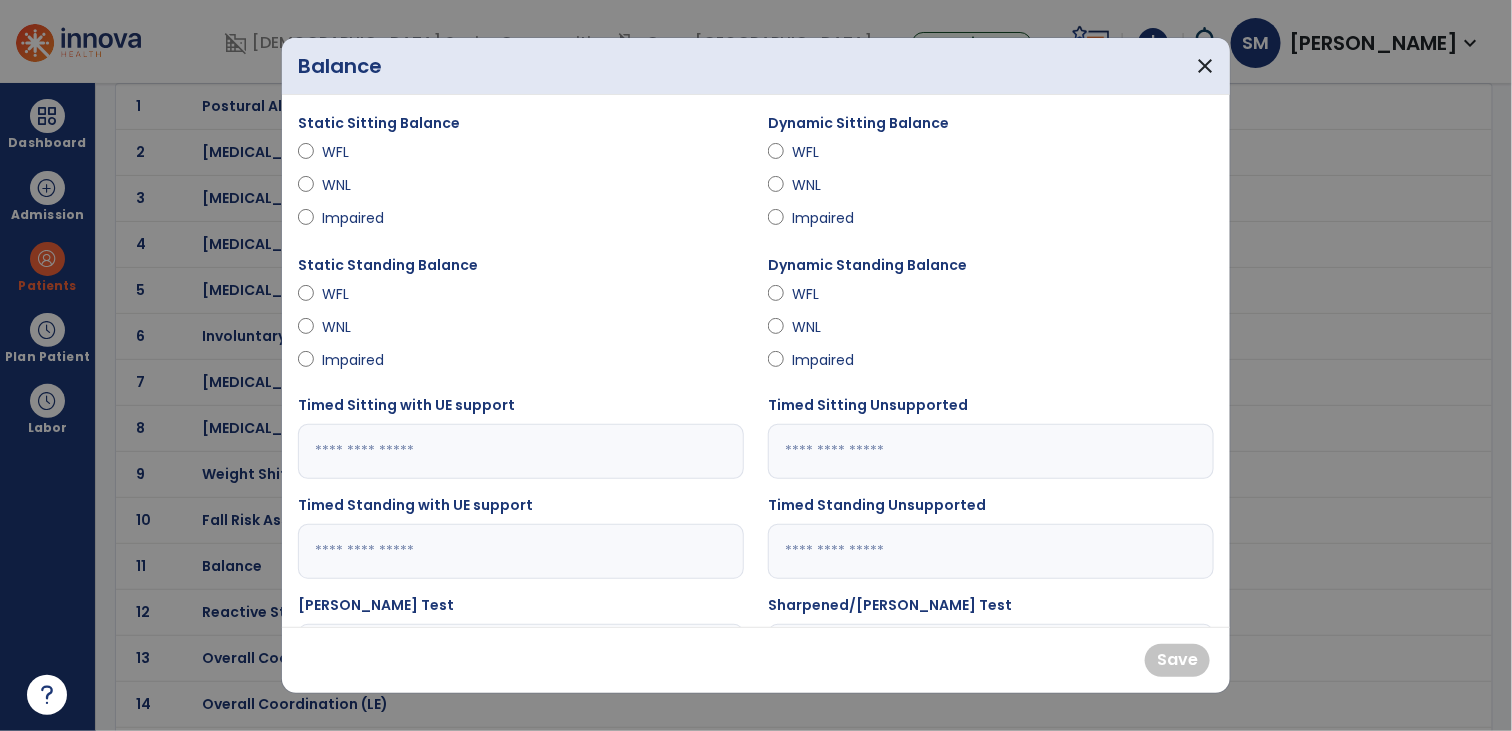 click on "Impaired" at bounding box center [827, 360] 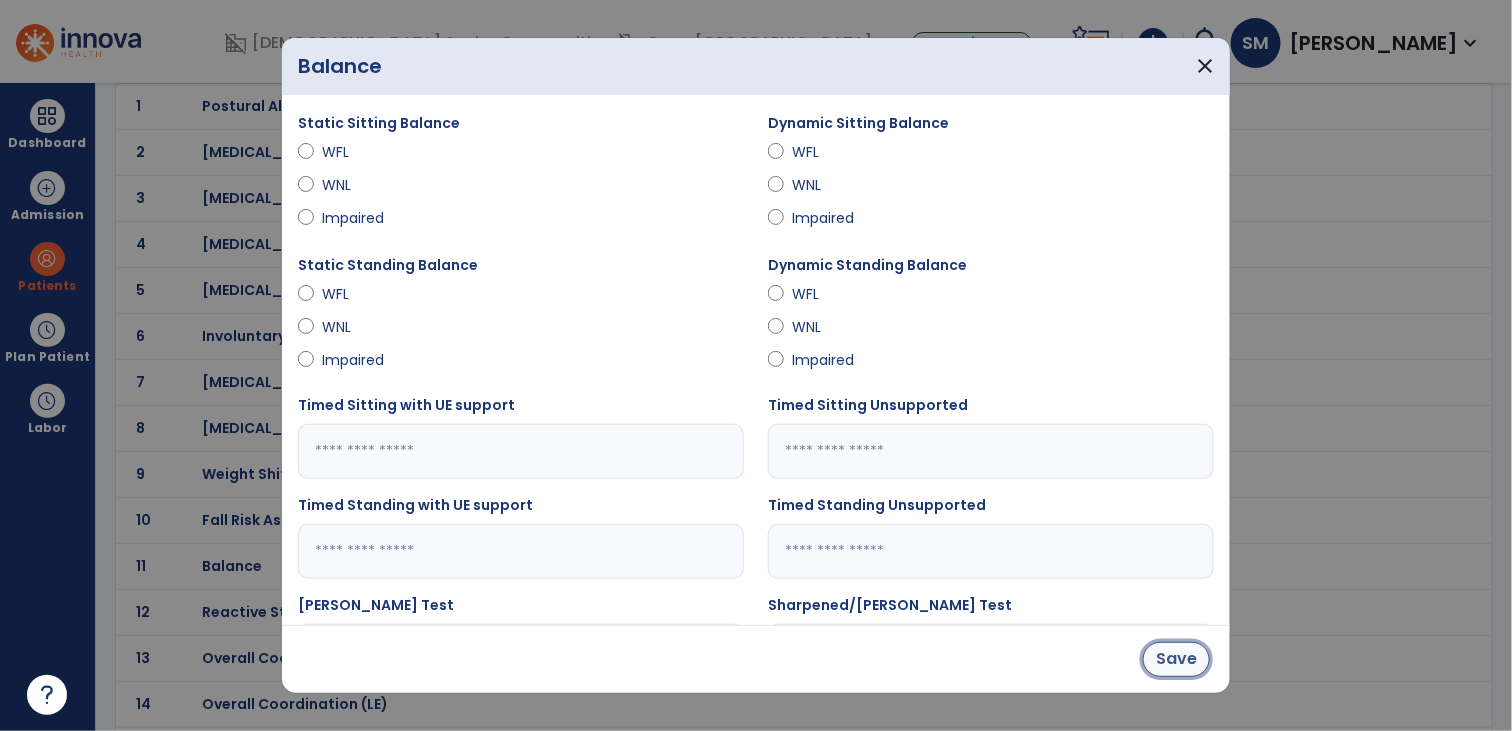 click on "Save" at bounding box center [1176, 659] 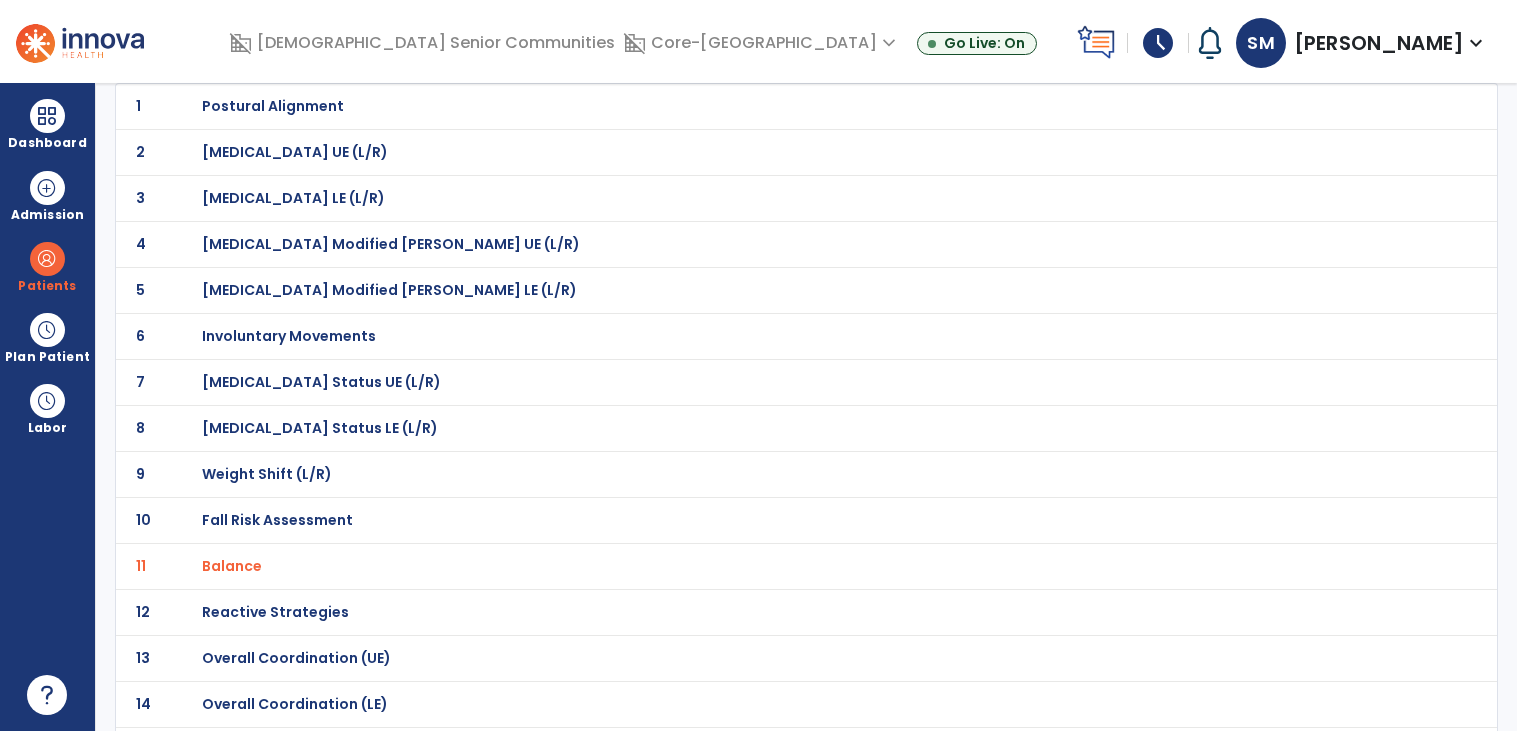 scroll, scrollTop: 0, scrollLeft: 0, axis: both 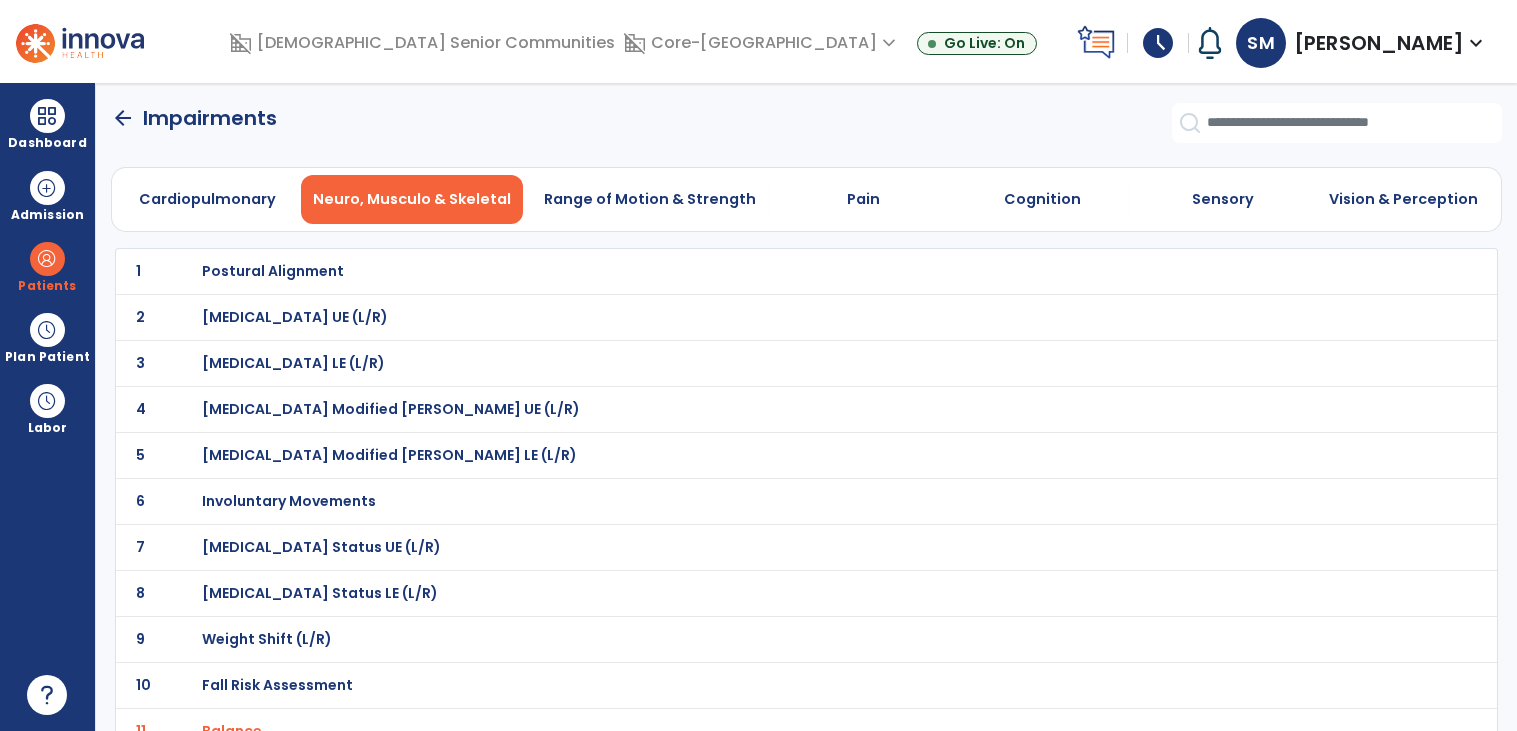 click on "arrow_back" 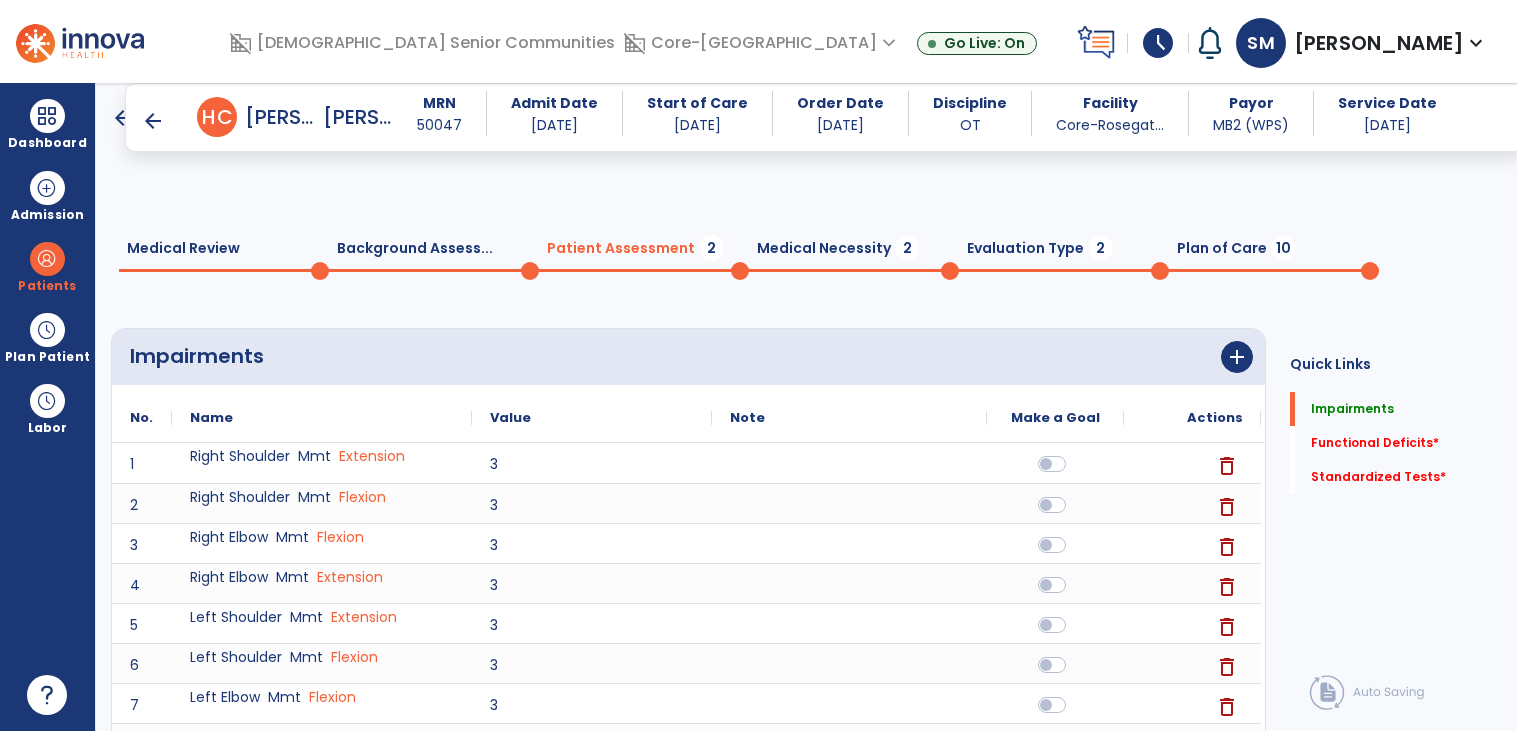 scroll, scrollTop: 576, scrollLeft: 0, axis: vertical 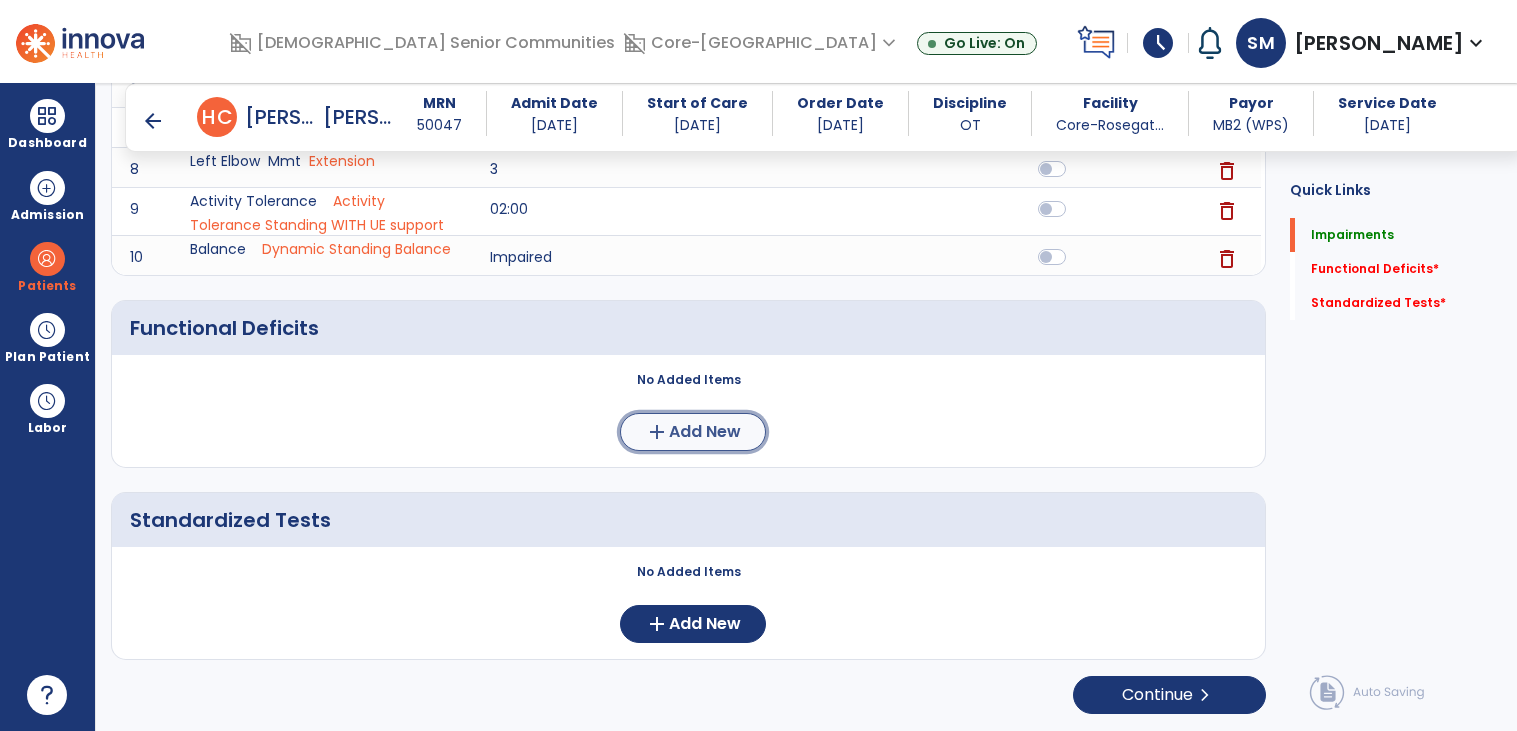 click on "Add New" 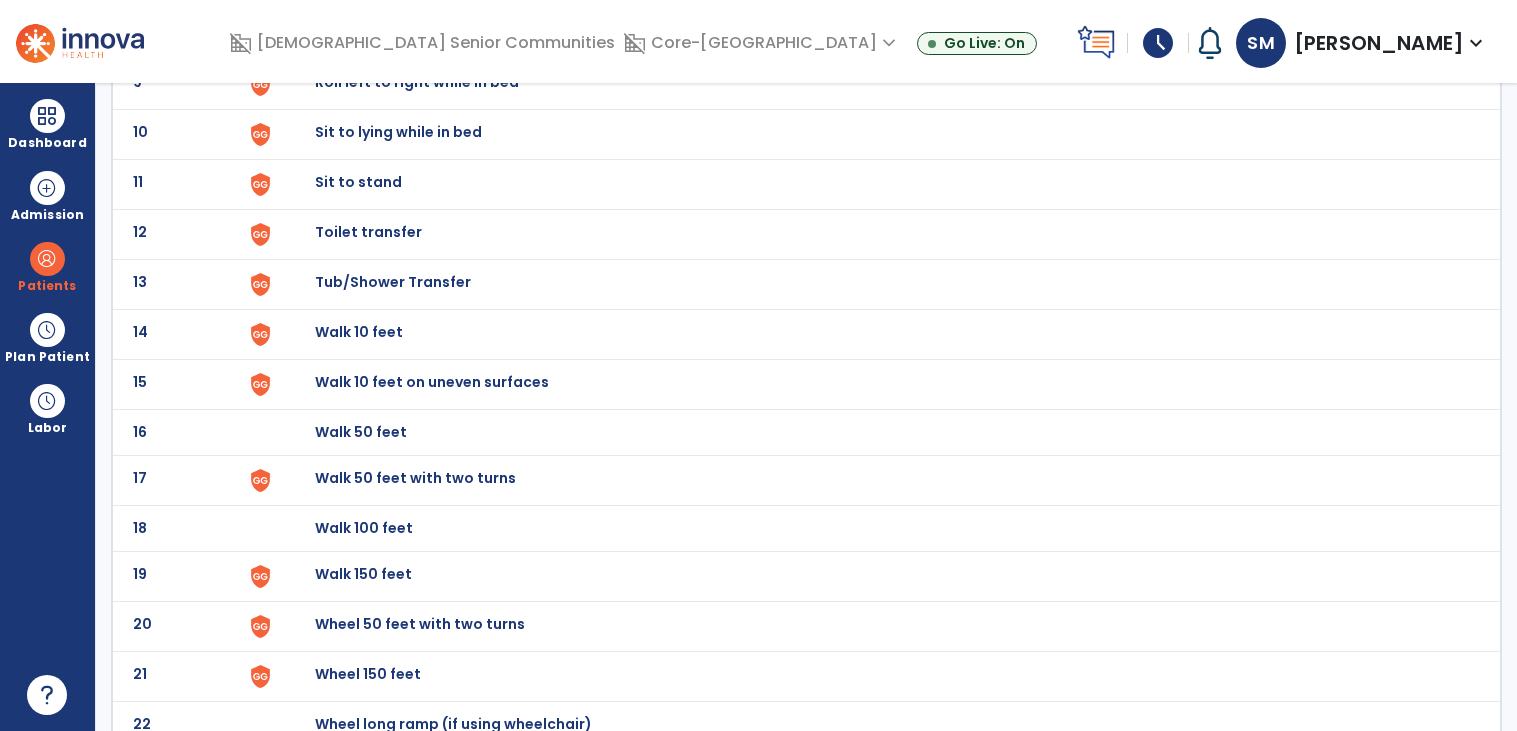 scroll, scrollTop: 0, scrollLeft: 0, axis: both 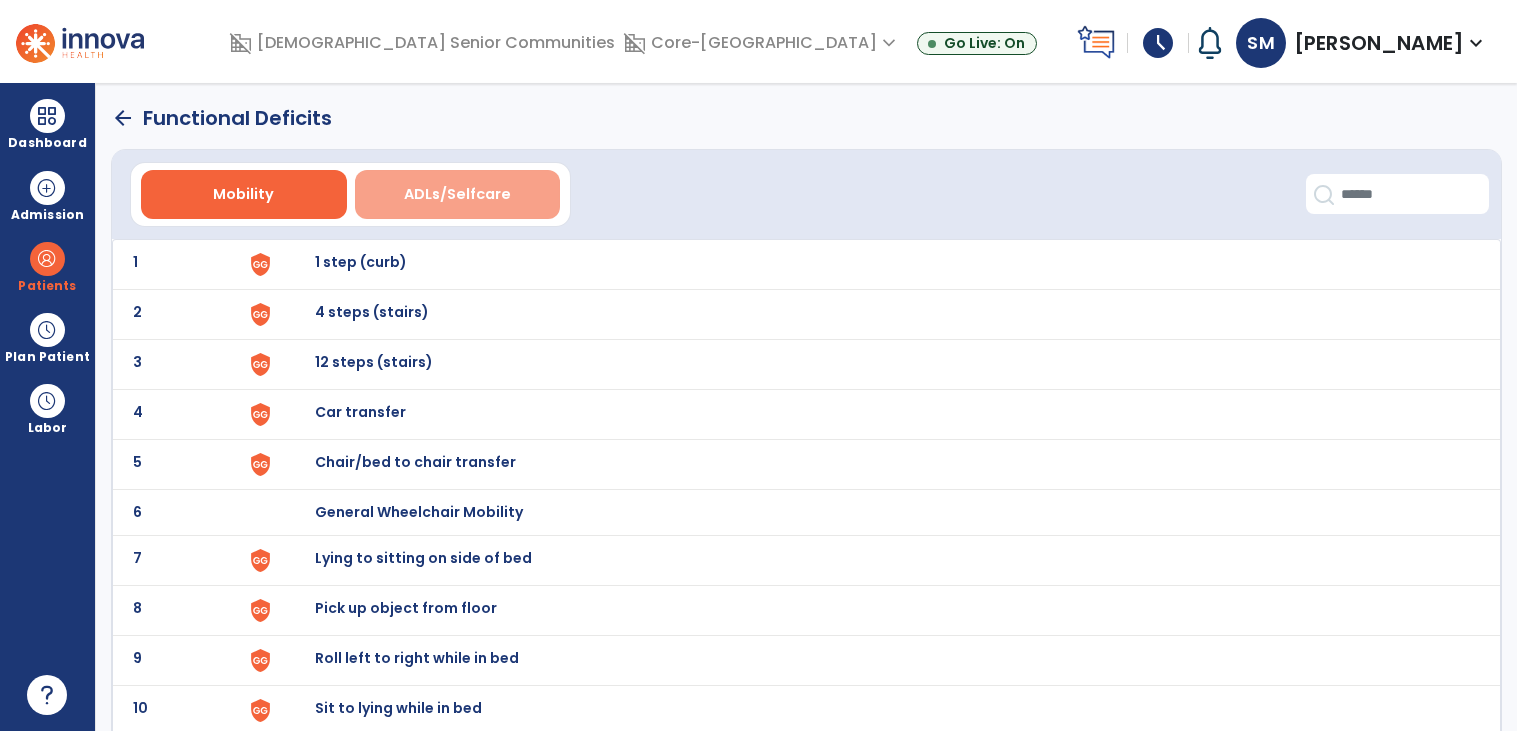 click on "ADLs/Selfcare" at bounding box center (458, 194) 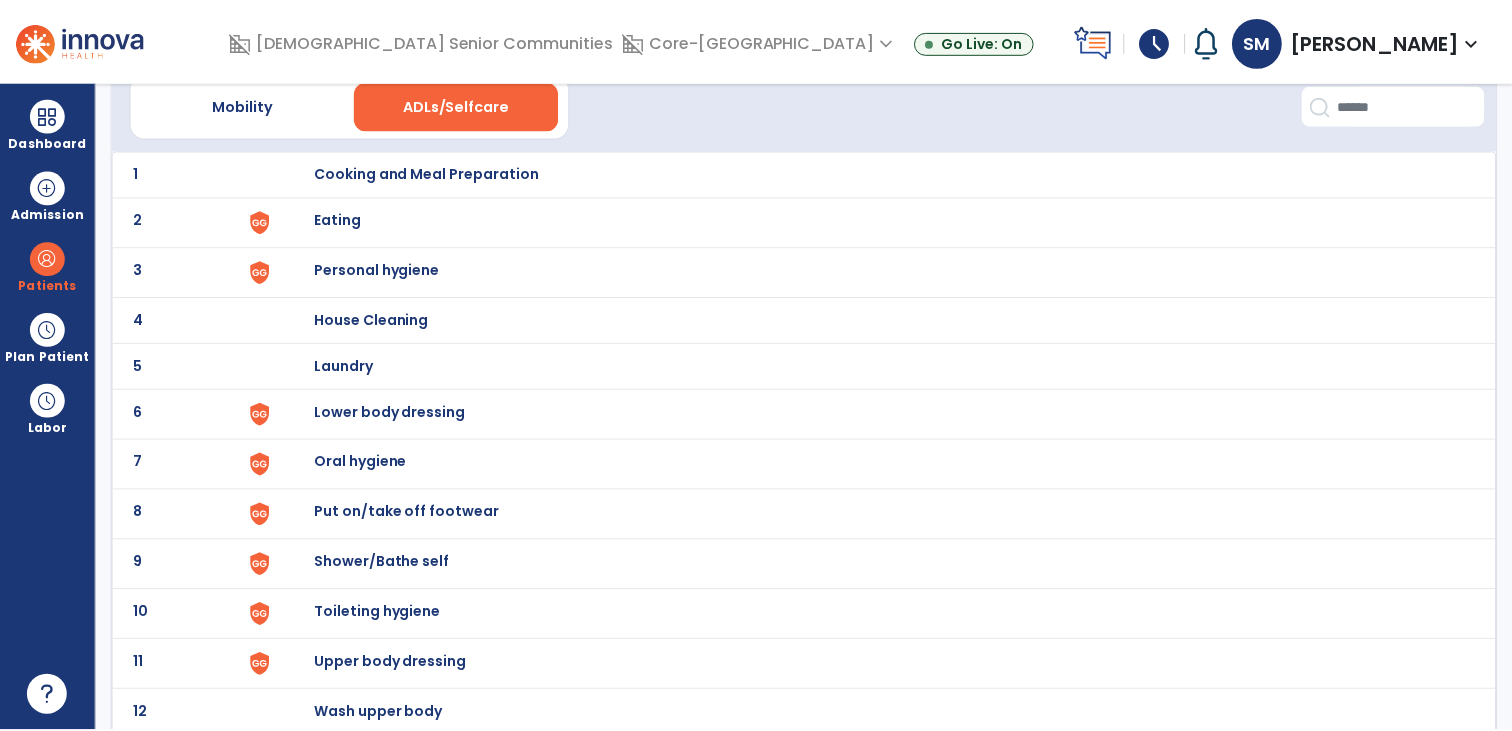scroll, scrollTop: 124, scrollLeft: 0, axis: vertical 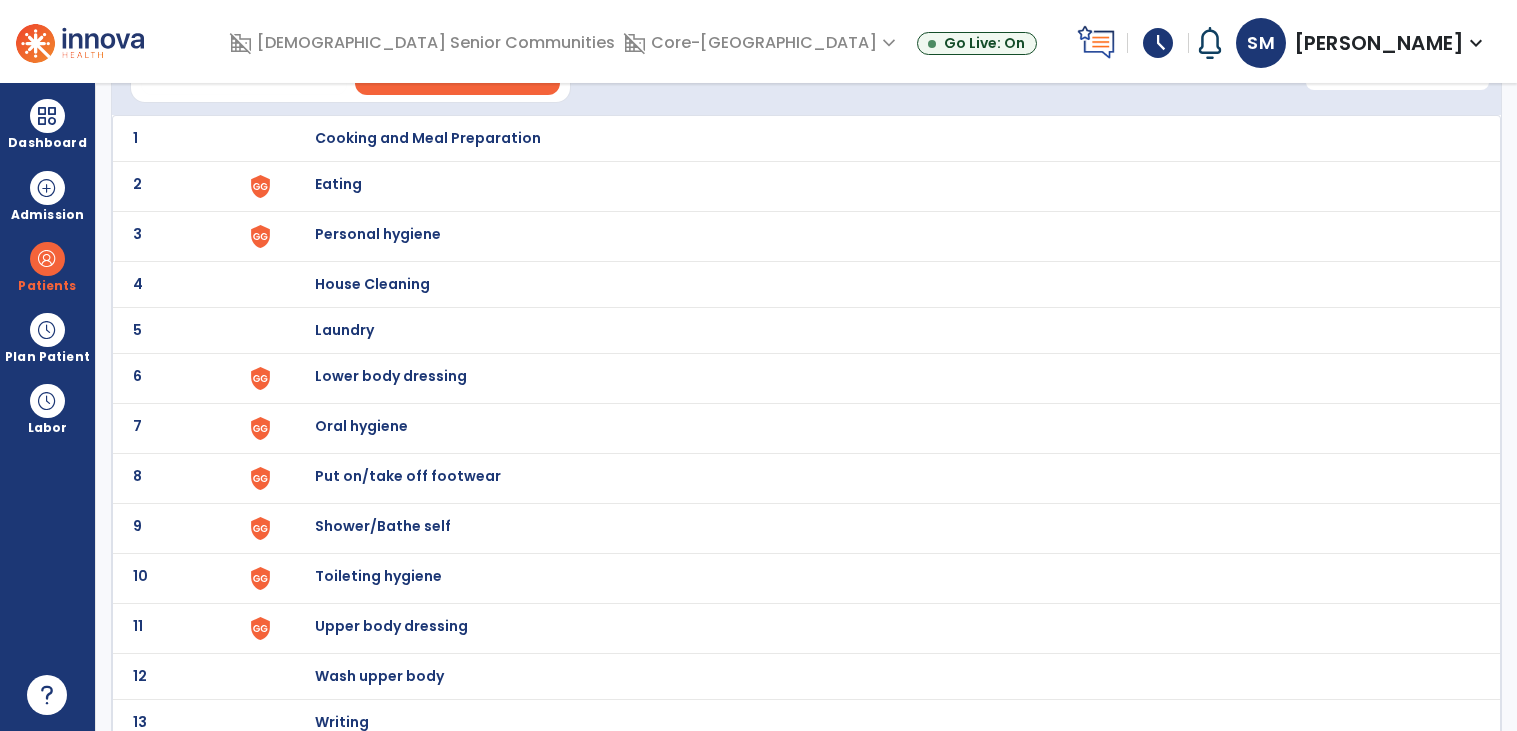 click on "Toileting hygiene" at bounding box center [877, 138] 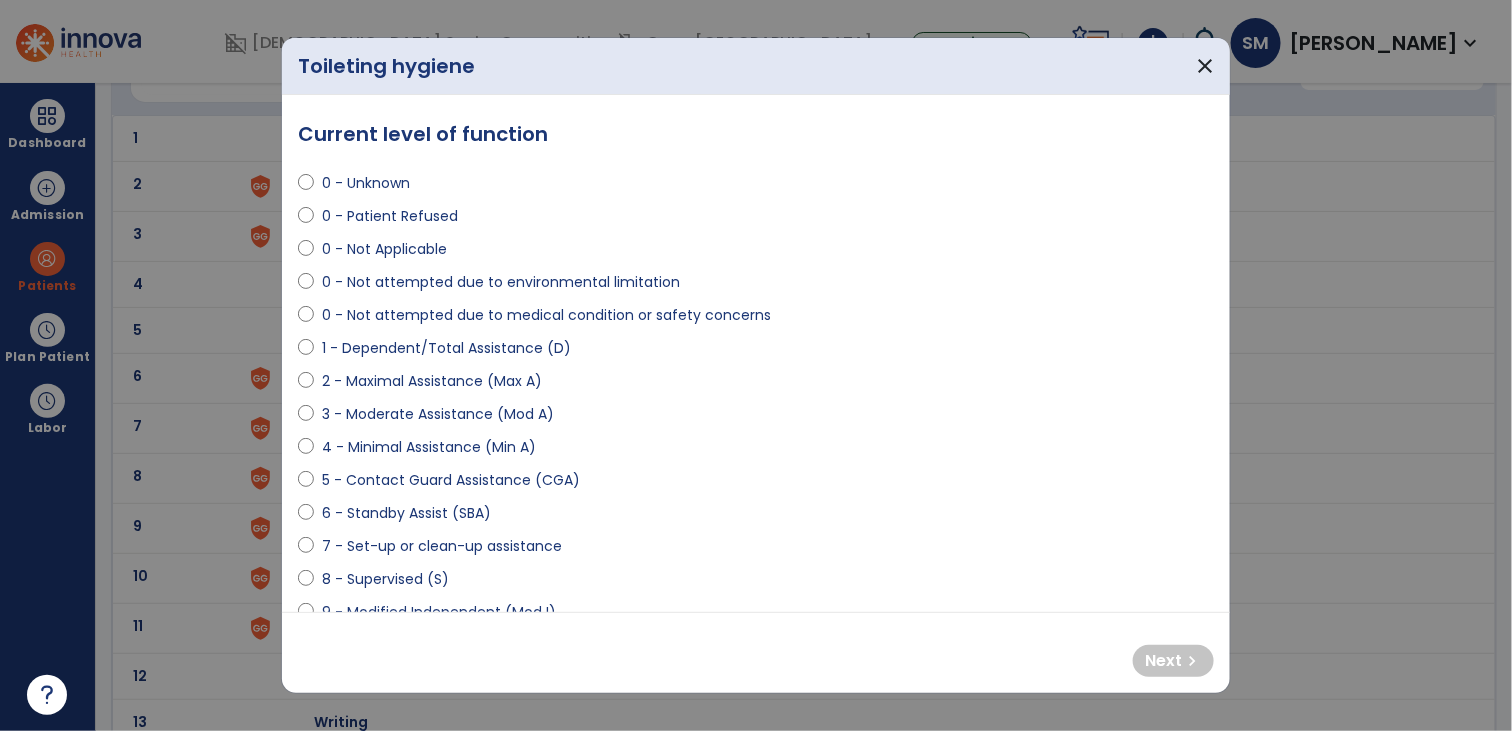 select on "**********" 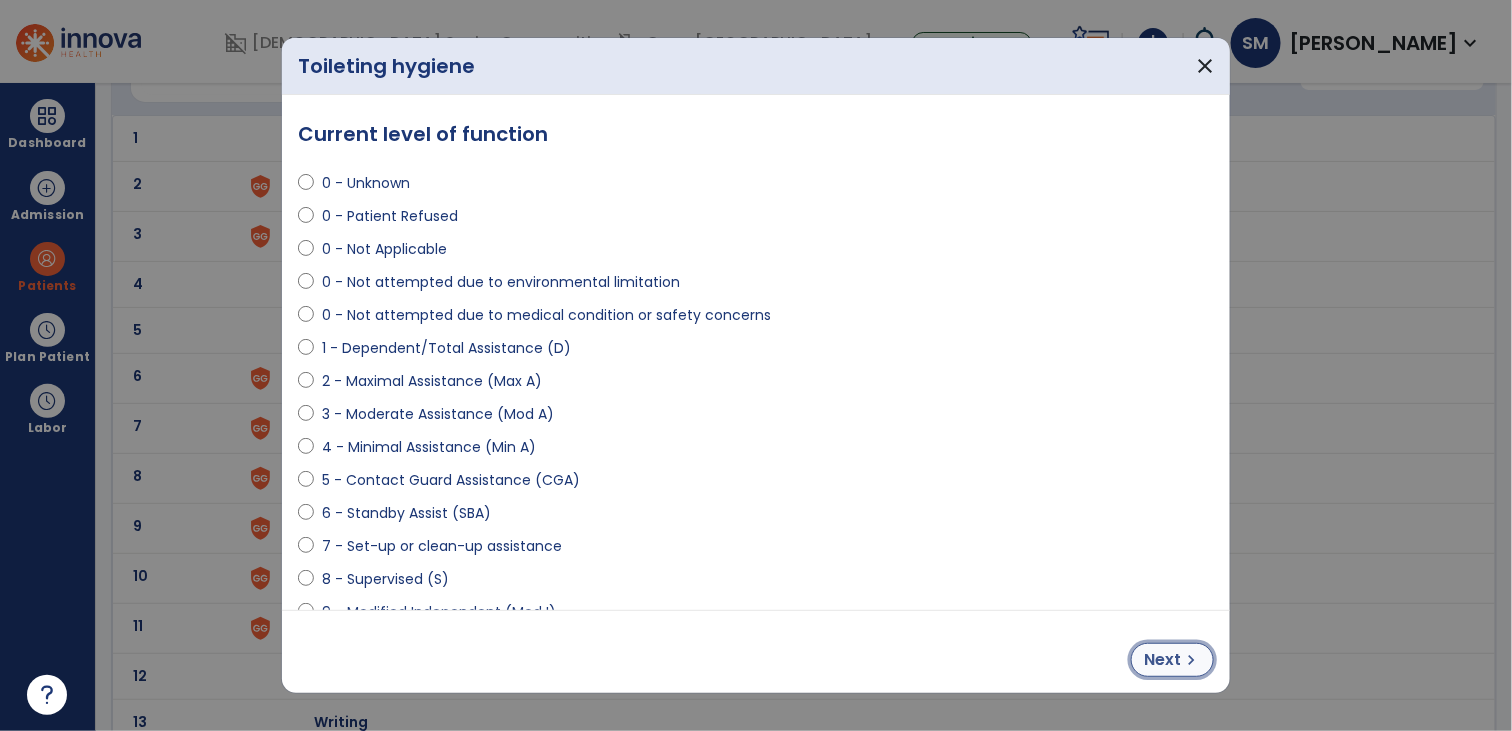click on "Next" at bounding box center (1162, 660) 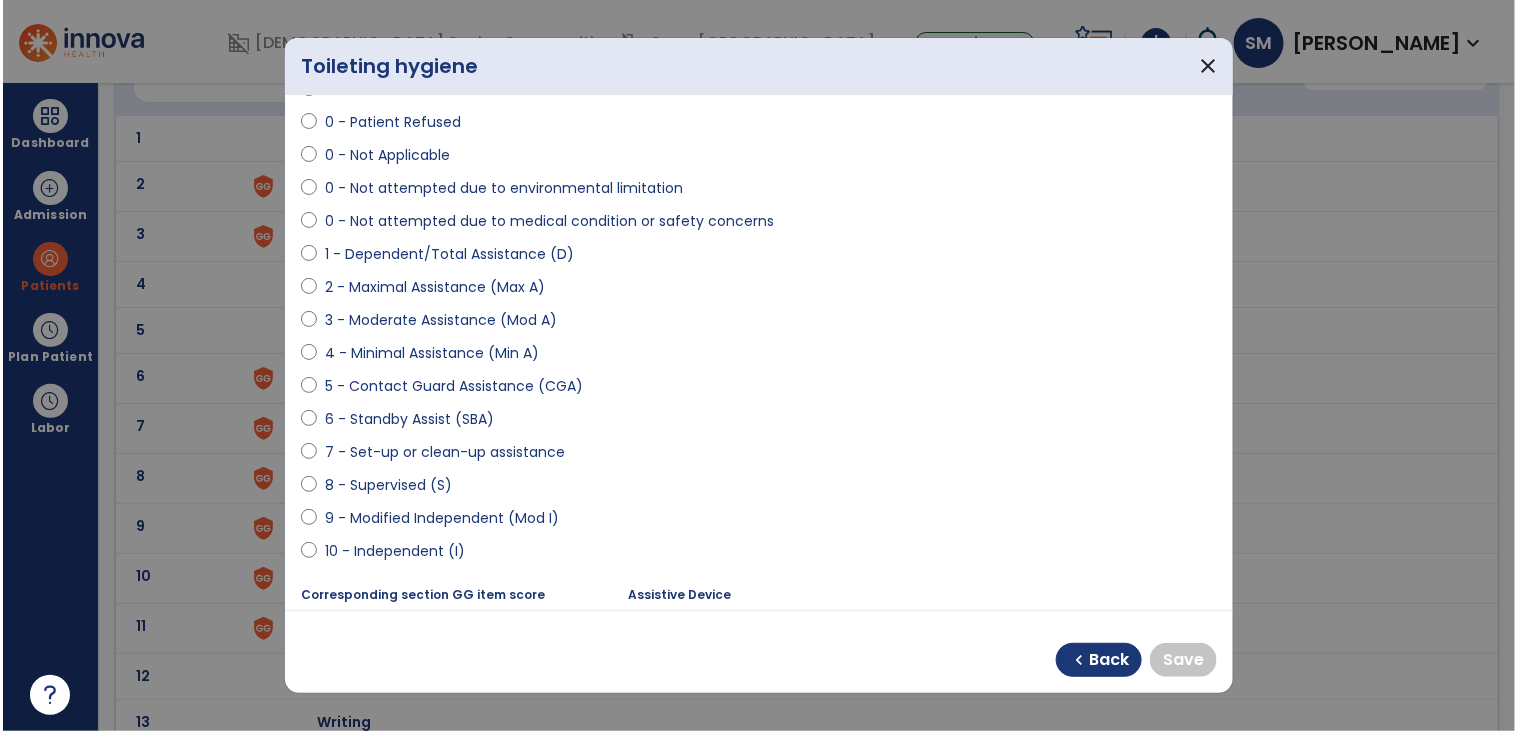 scroll, scrollTop: 128, scrollLeft: 0, axis: vertical 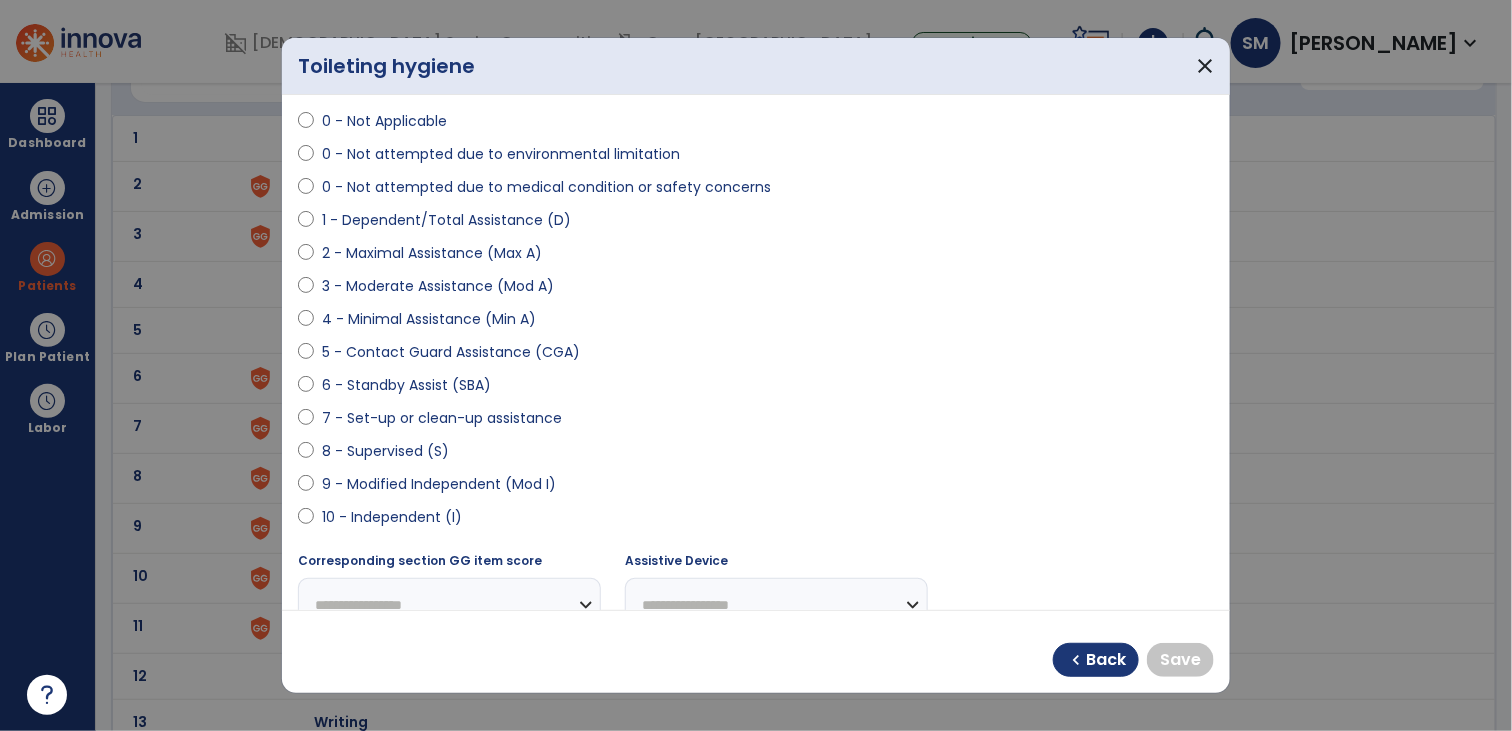 select on "**********" 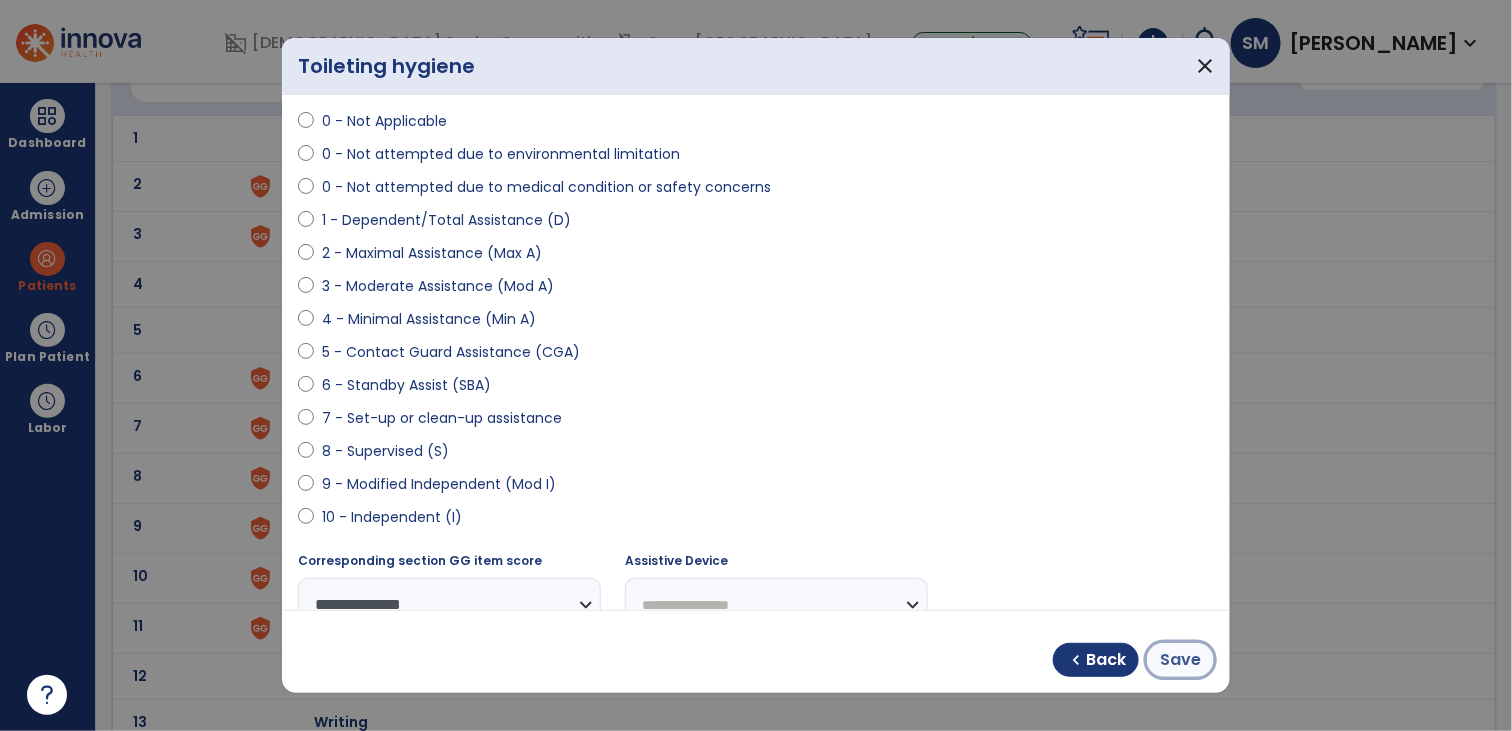 click on "Save" at bounding box center (1180, 660) 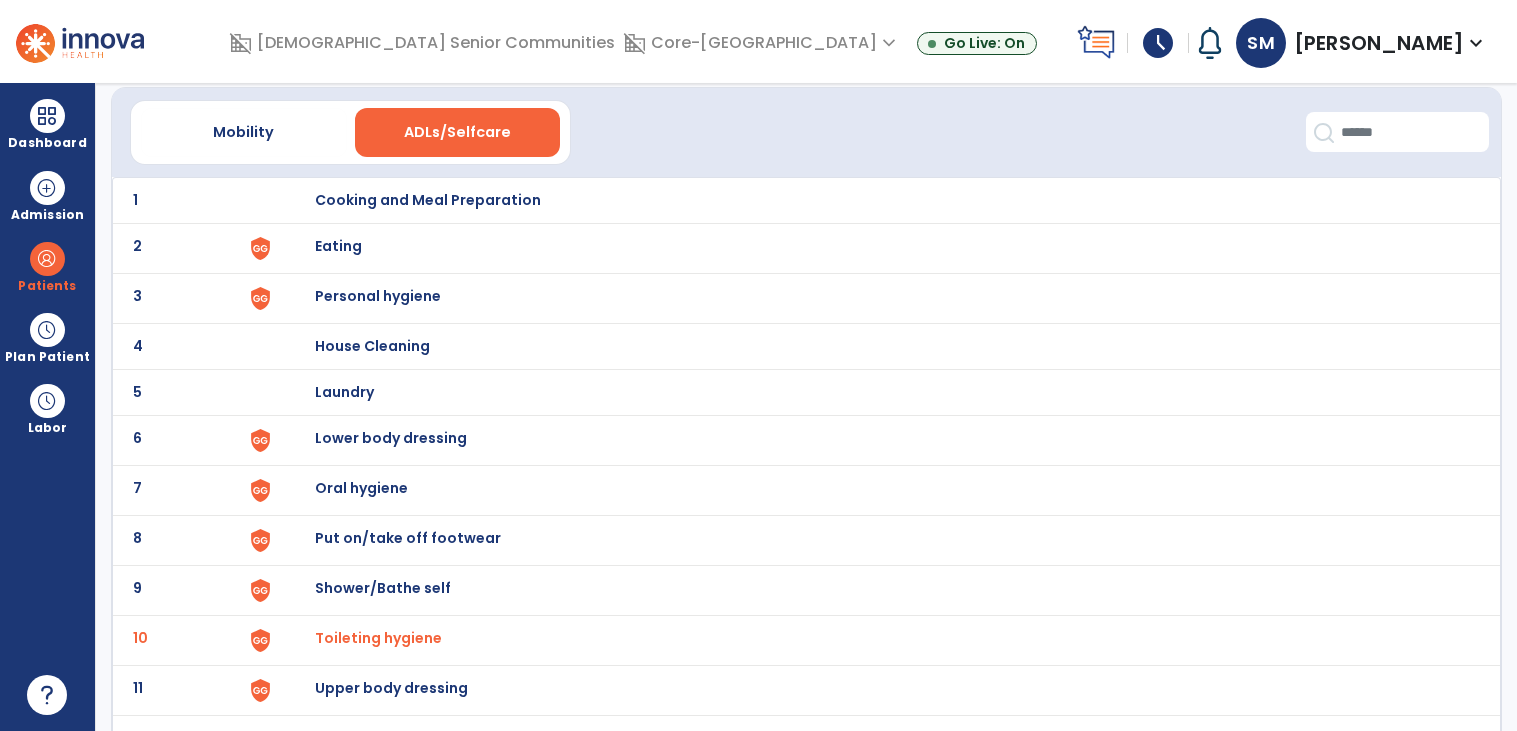 scroll, scrollTop: 59, scrollLeft: 0, axis: vertical 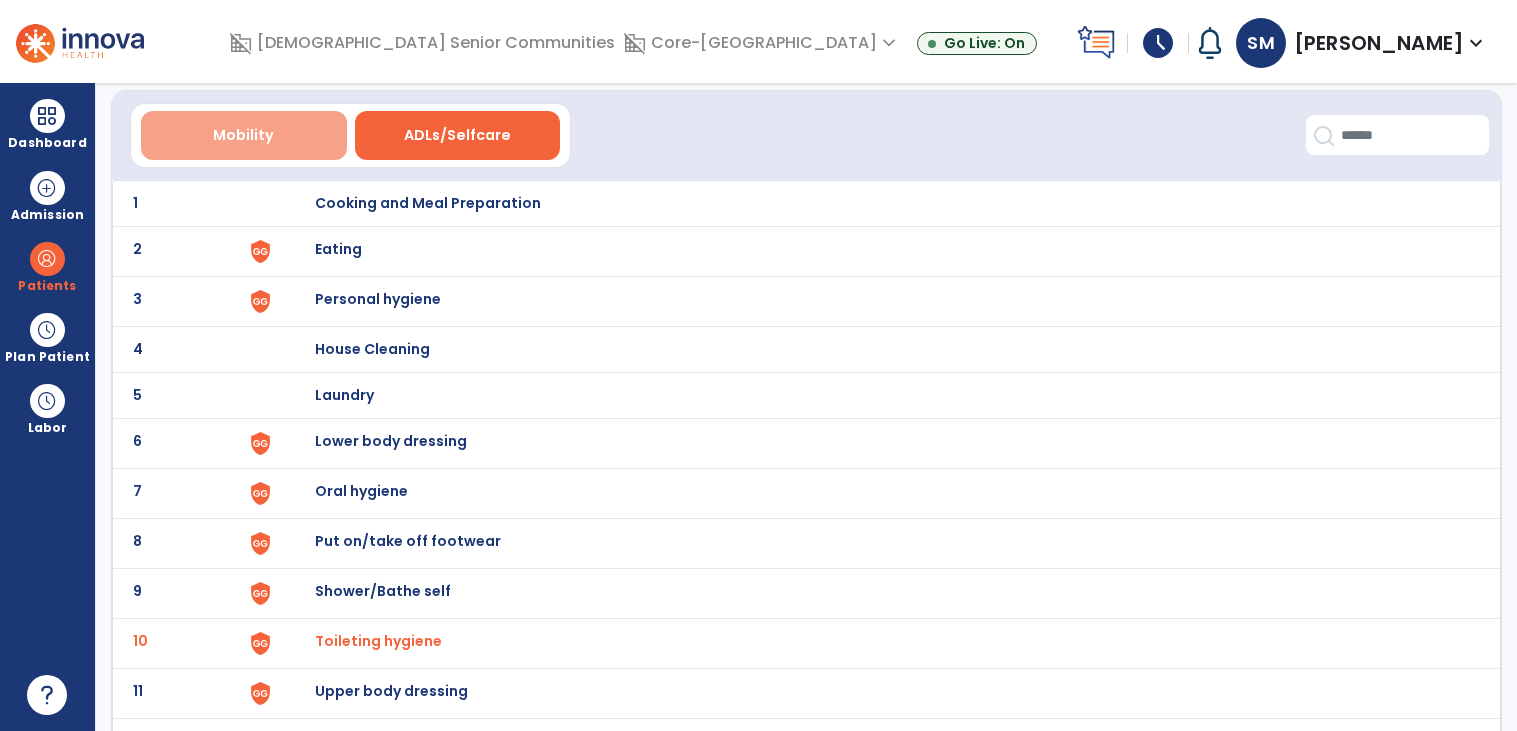 click on "Mobility" at bounding box center [244, 135] 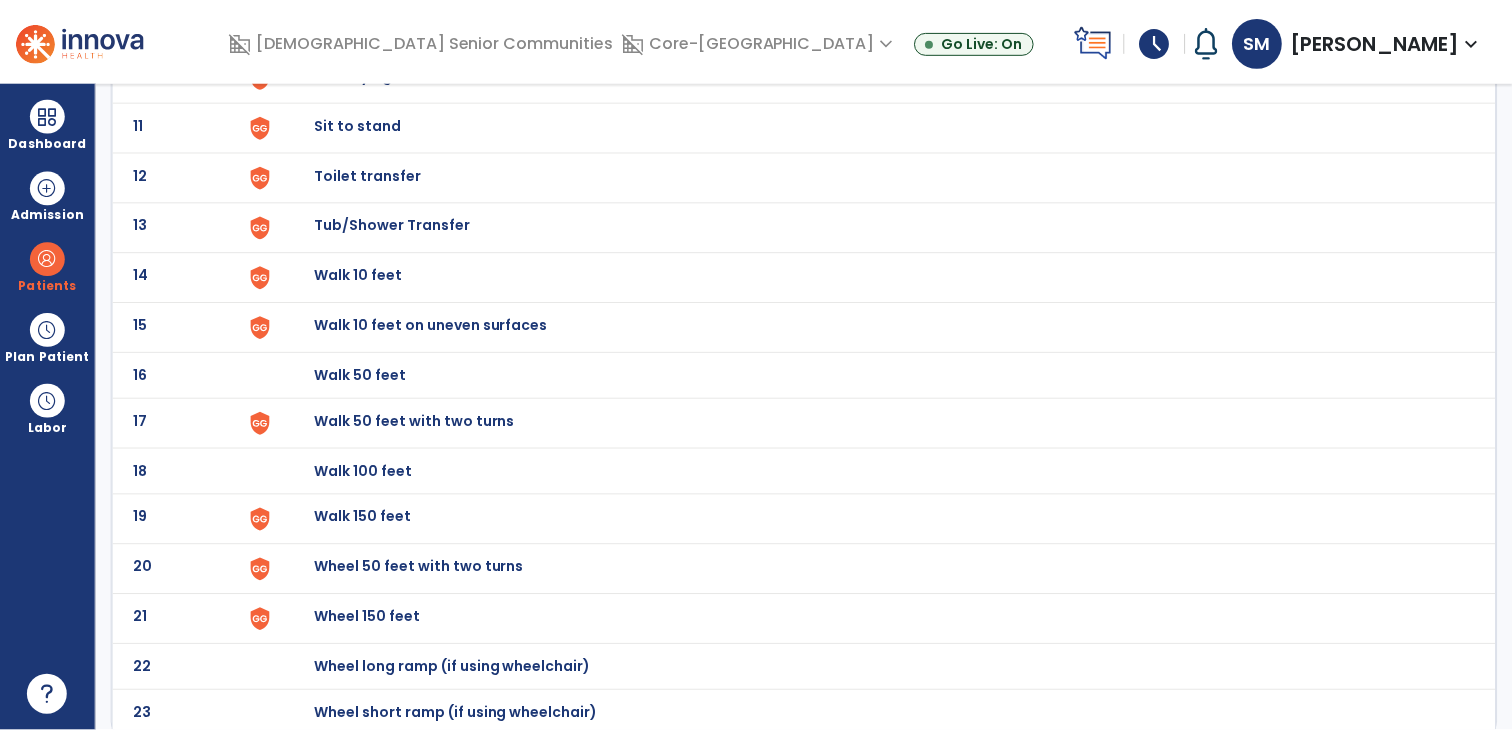 scroll, scrollTop: 640, scrollLeft: 0, axis: vertical 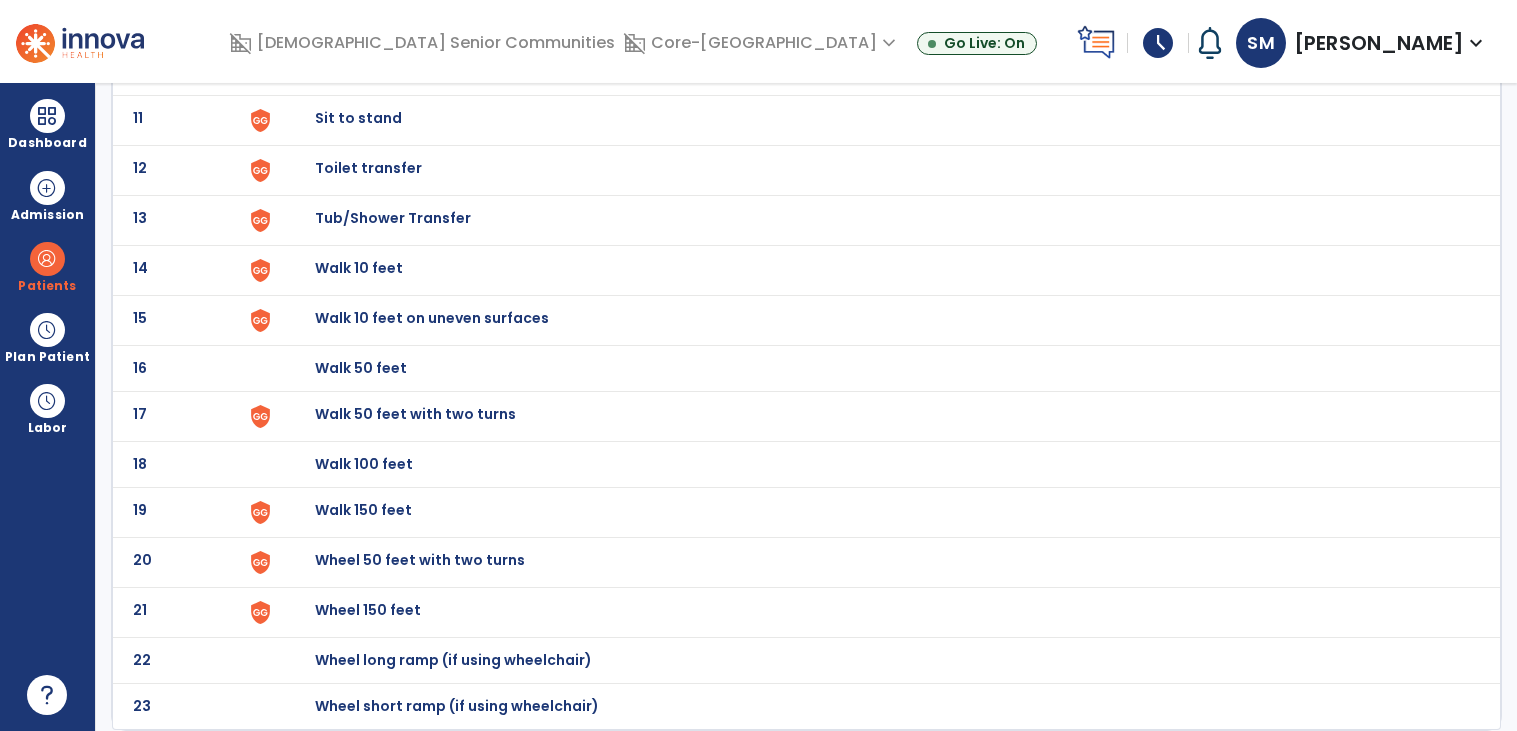 click on "Wheel 150 feet" at bounding box center (877, -376) 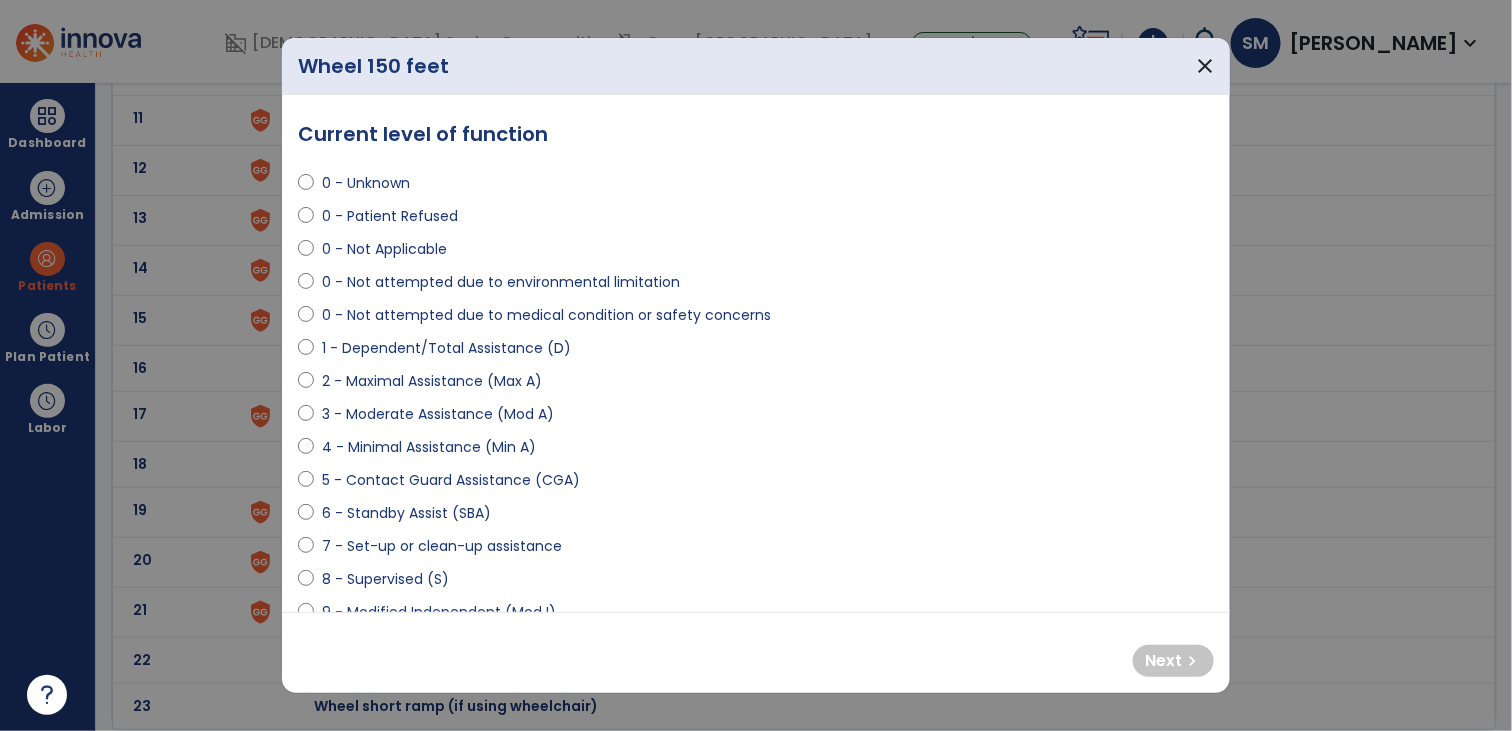 select on "**********" 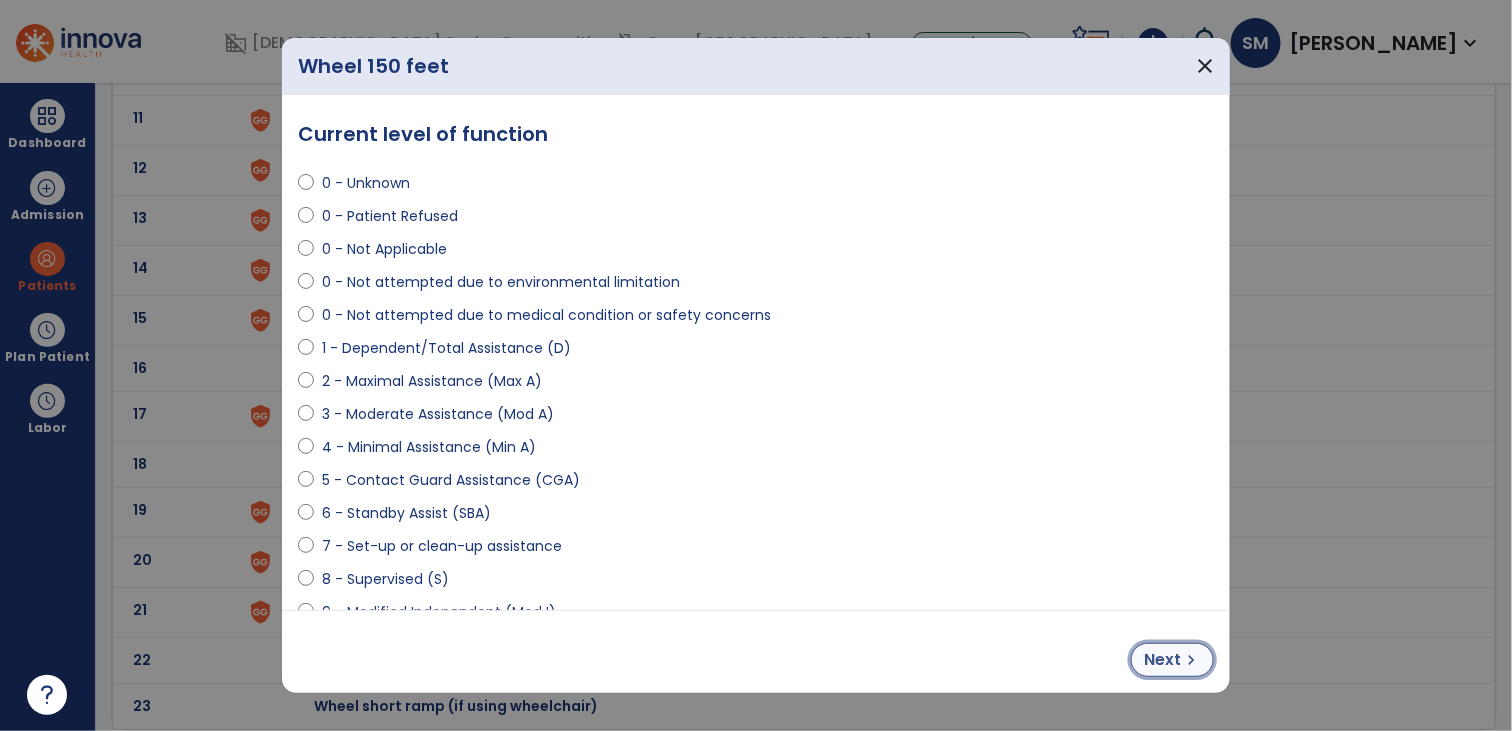 click on "chevron_right" at bounding box center [1191, 660] 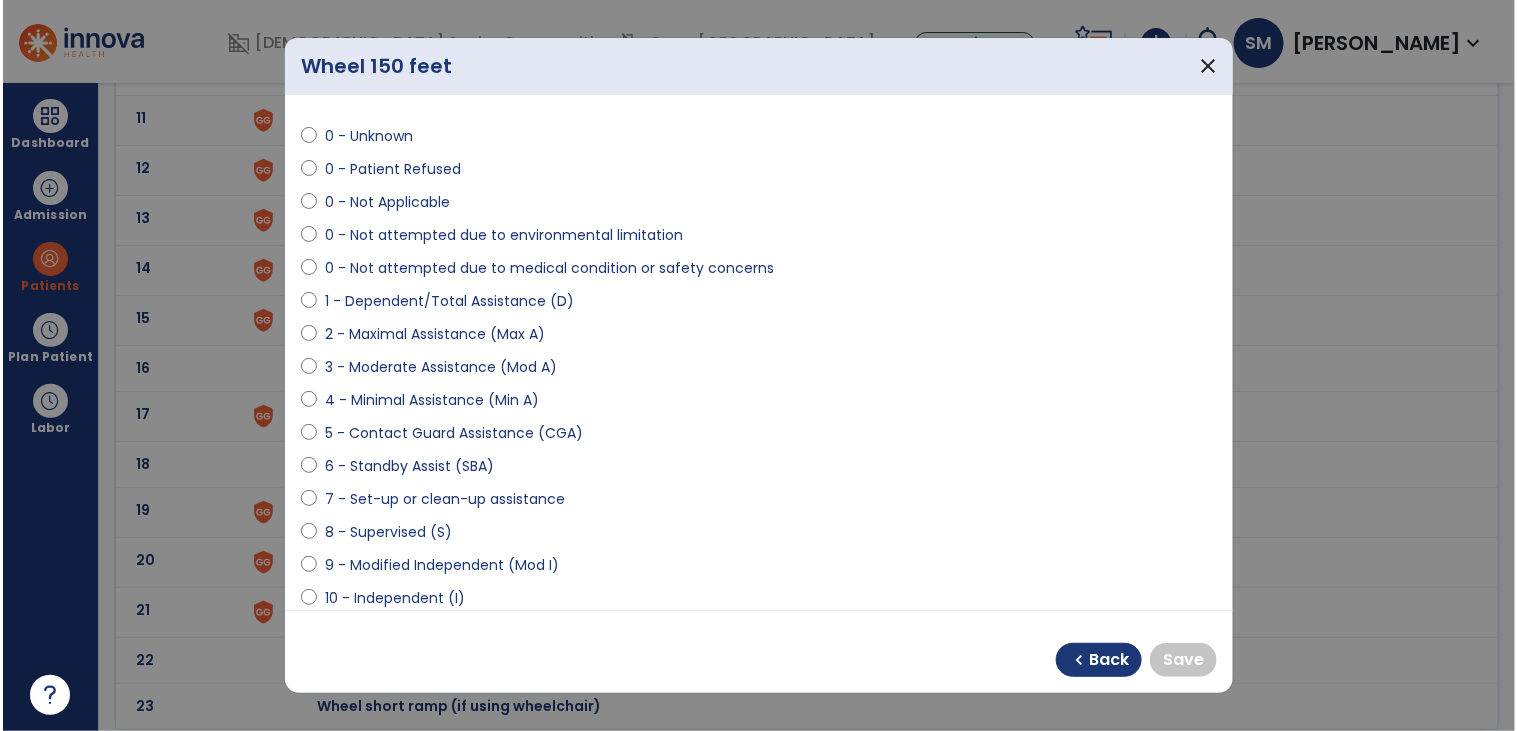 scroll, scrollTop: 45, scrollLeft: 0, axis: vertical 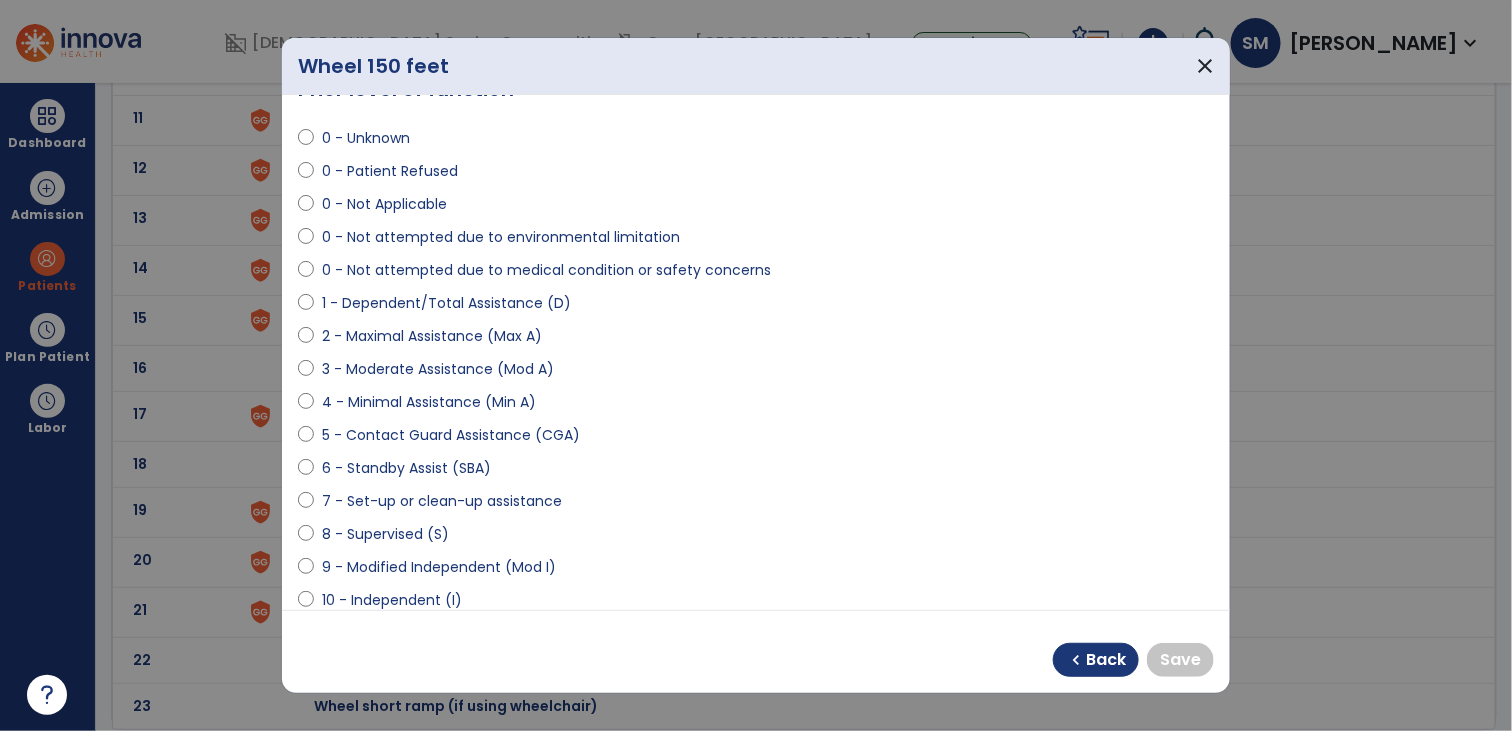 select on "**********" 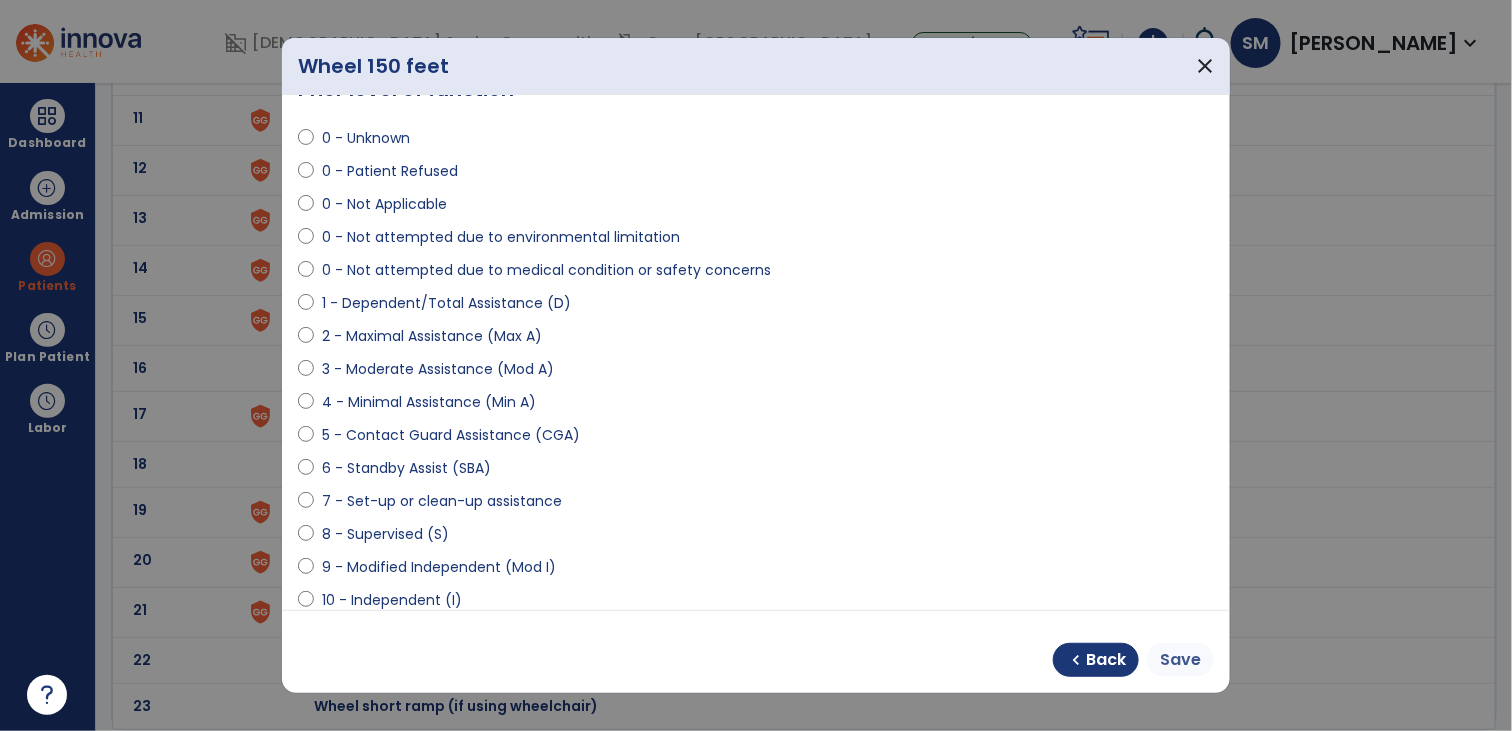 click on "Save" at bounding box center [1180, 660] 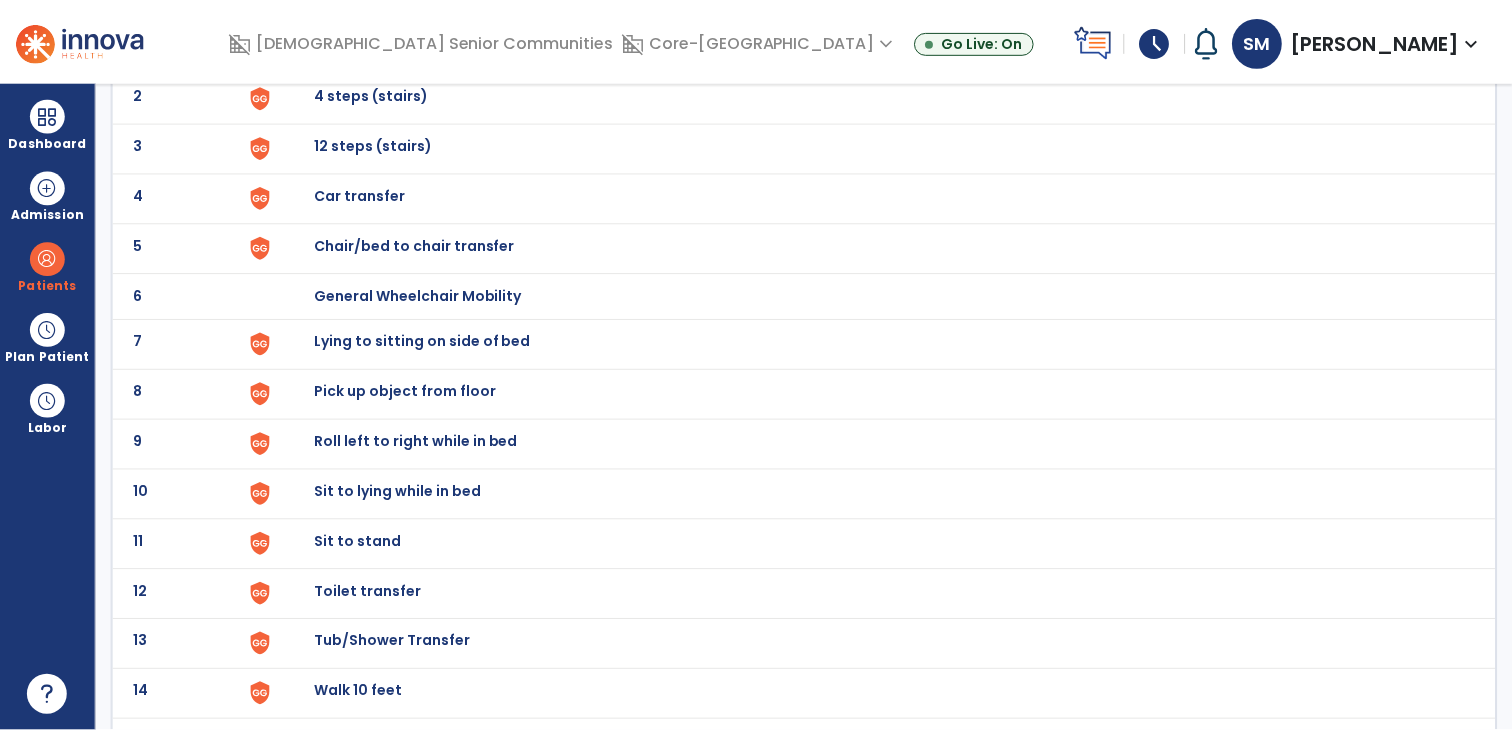 scroll, scrollTop: 244, scrollLeft: 0, axis: vertical 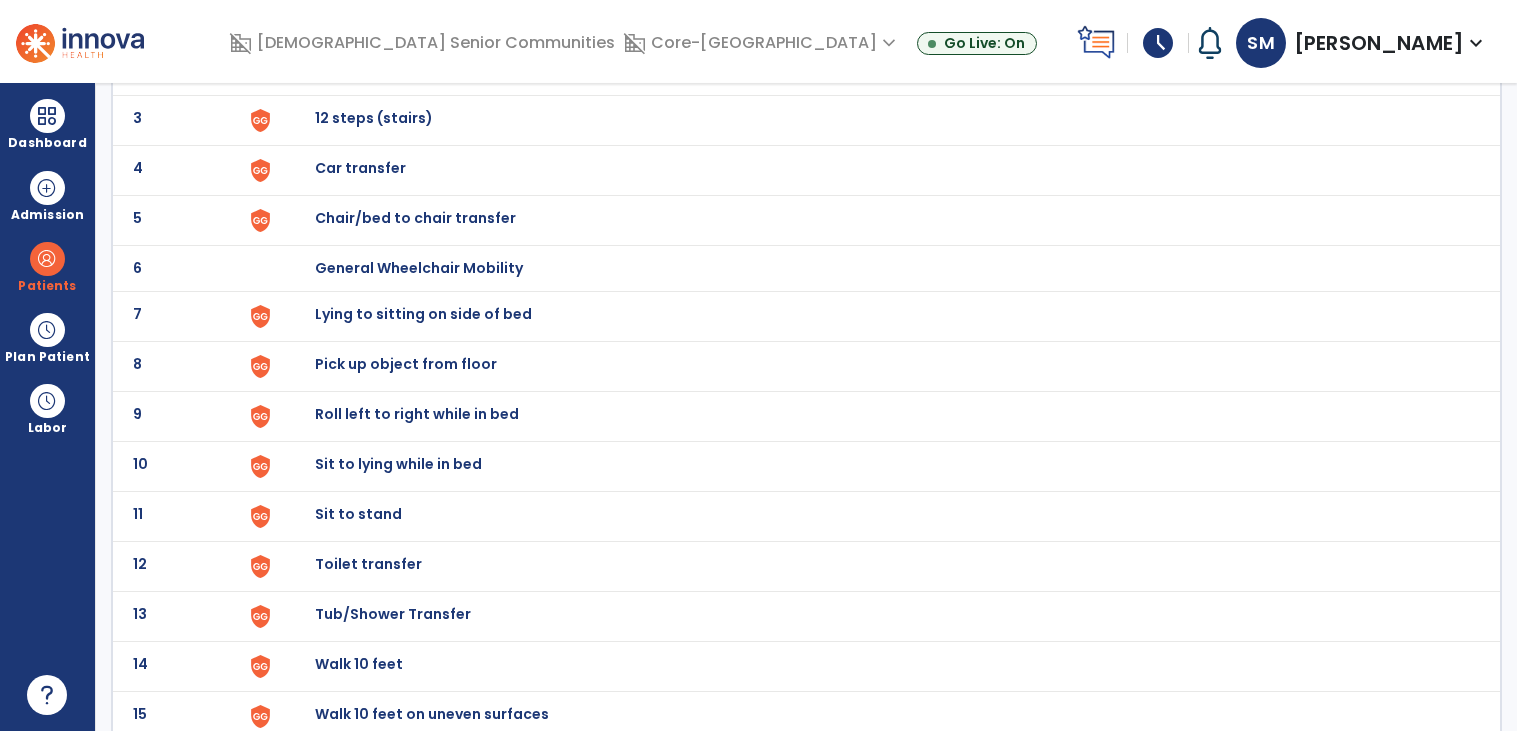click at bounding box center [293, 20] 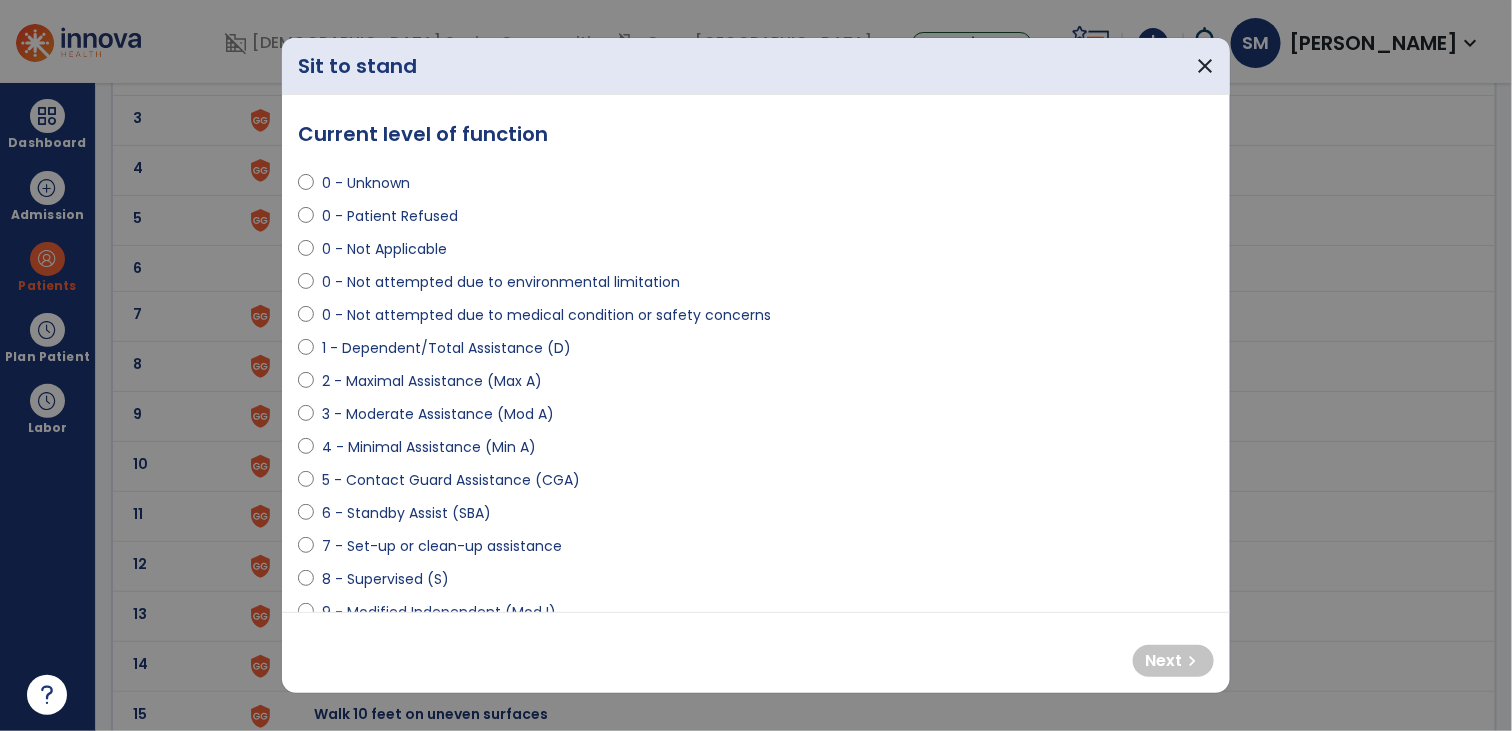click on "**********" at bounding box center [756, 353] 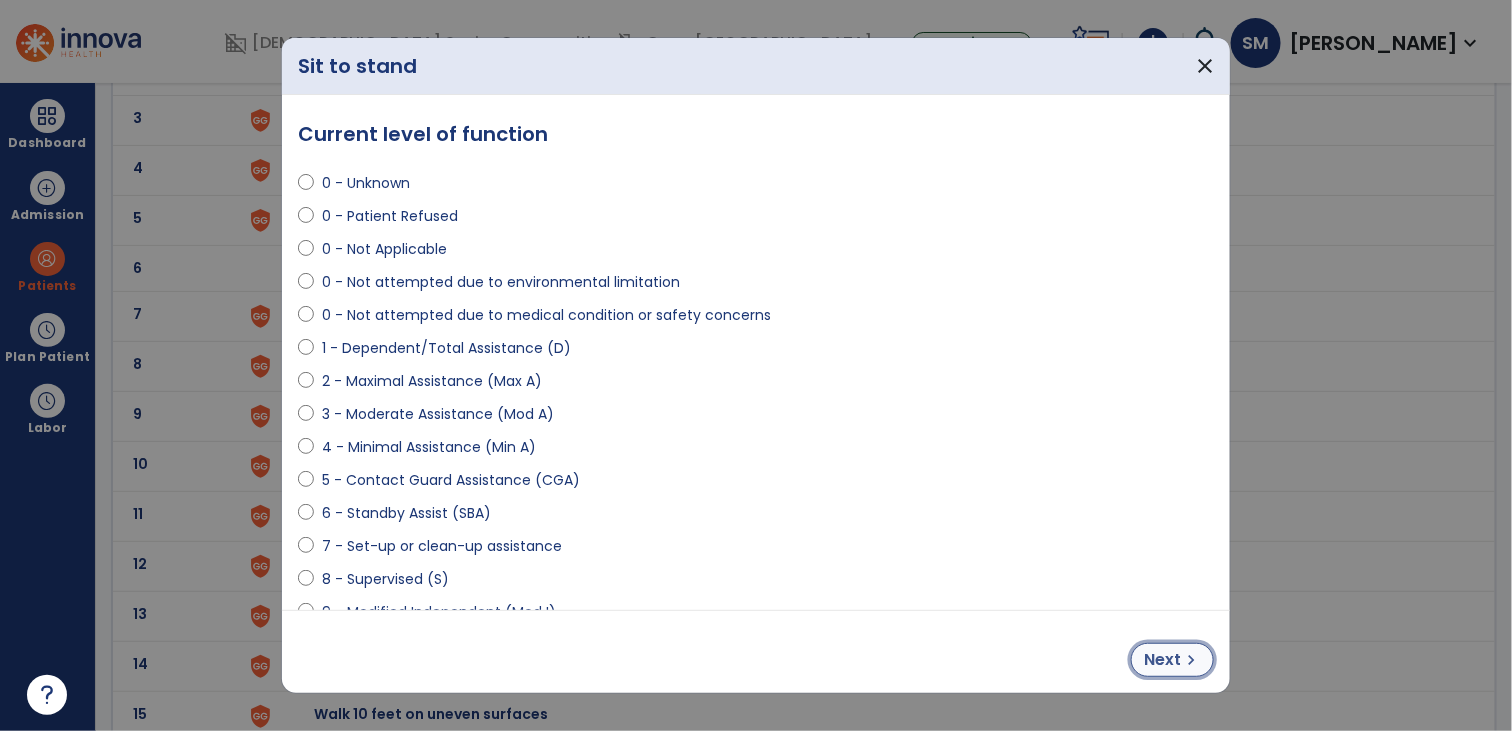 click on "Next  chevron_right" at bounding box center (1172, 660) 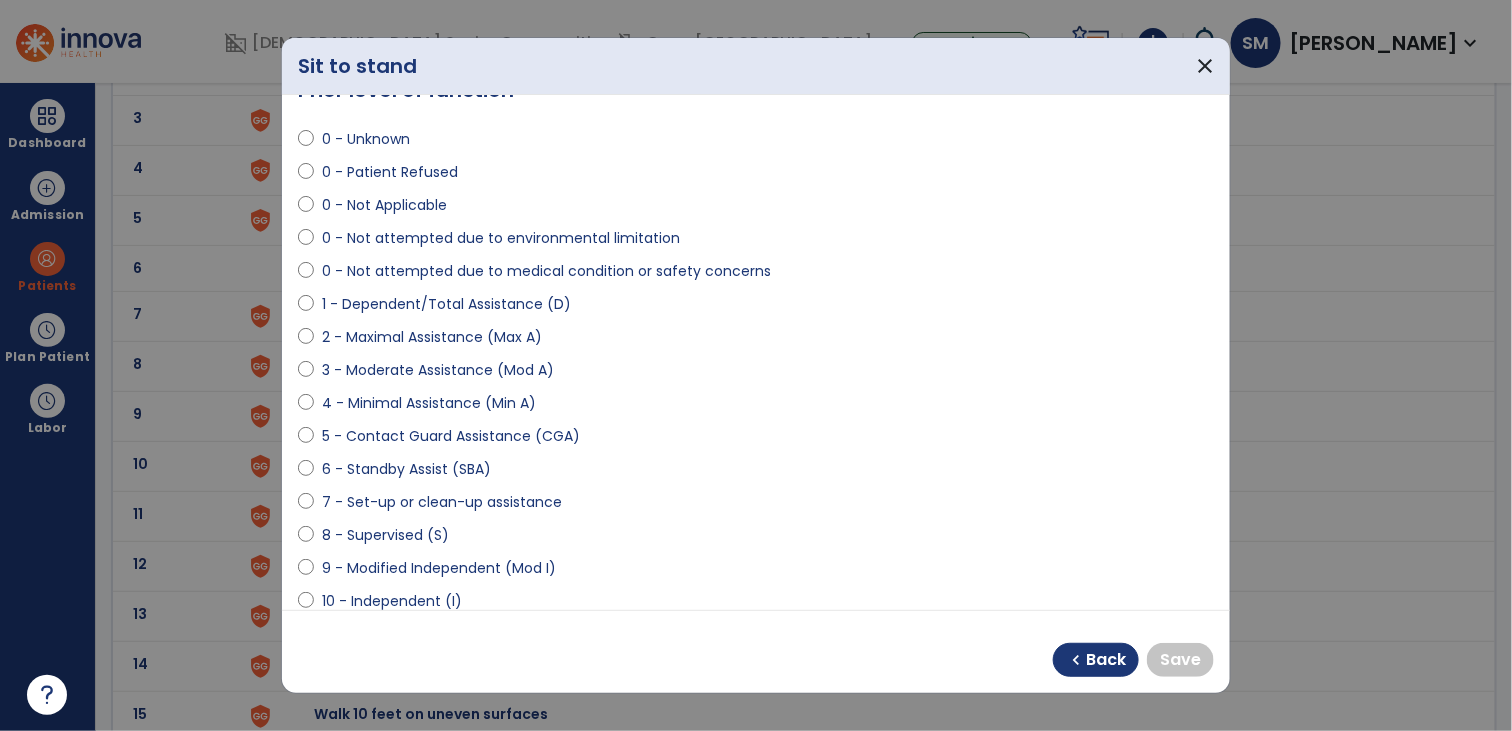 scroll, scrollTop: 47, scrollLeft: 0, axis: vertical 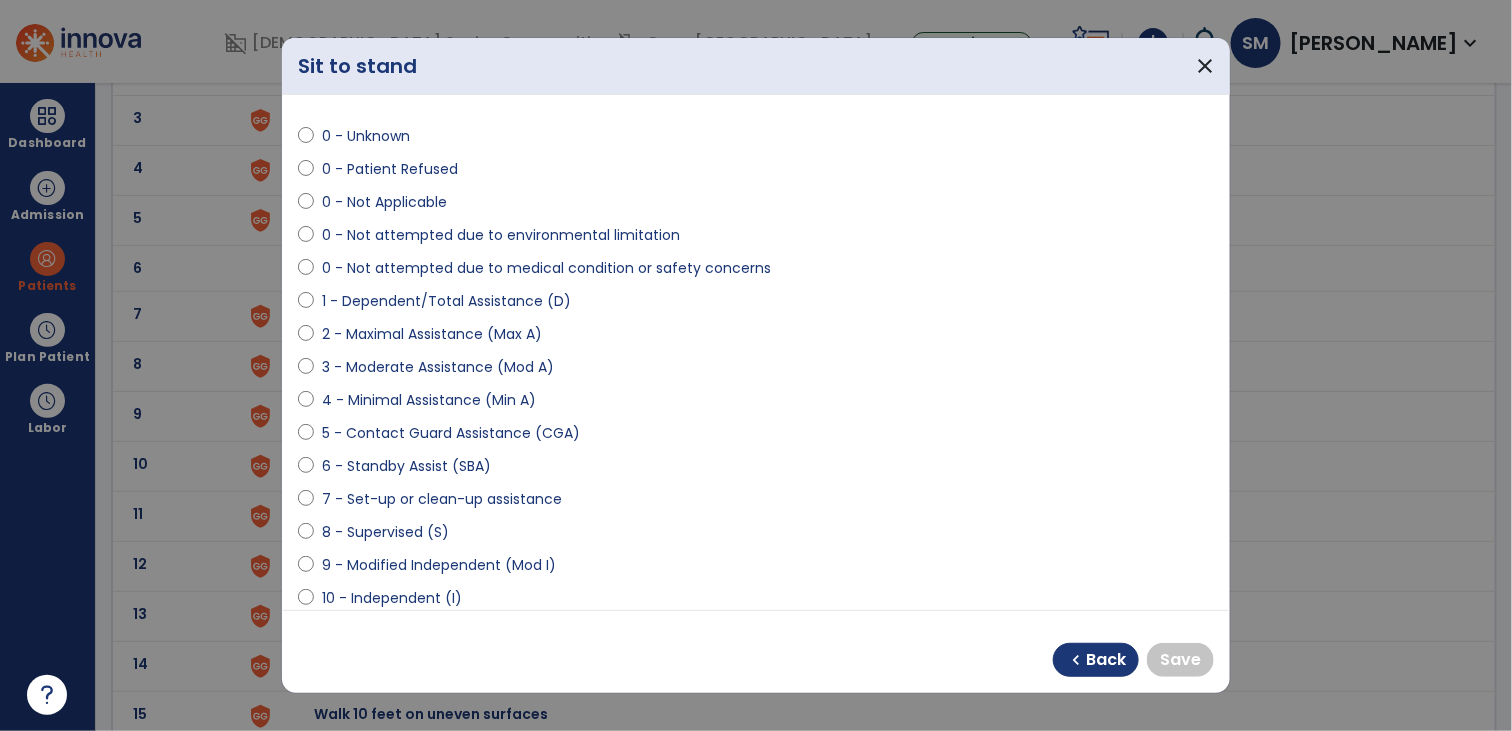 select on "**********" 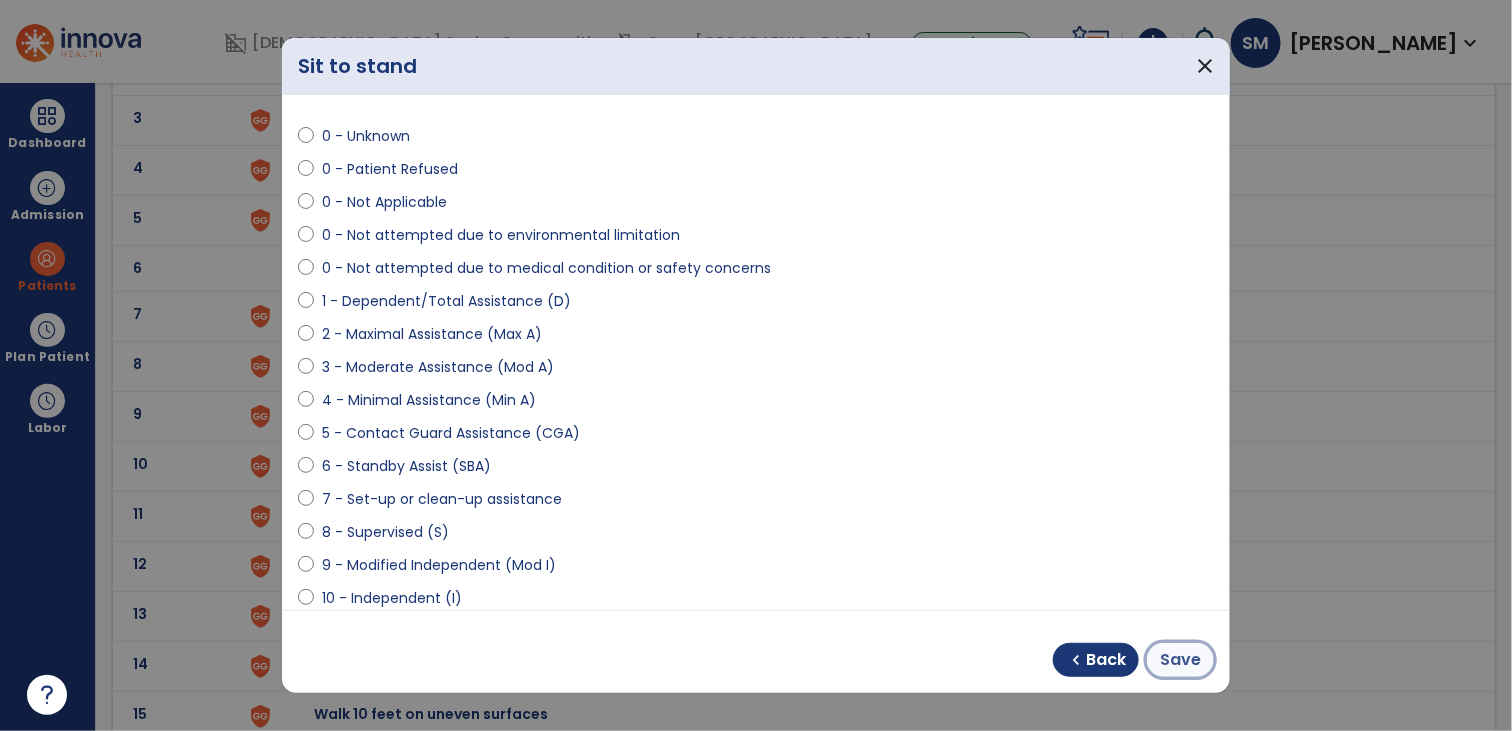 click on "Save" at bounding box center (1180, 660) 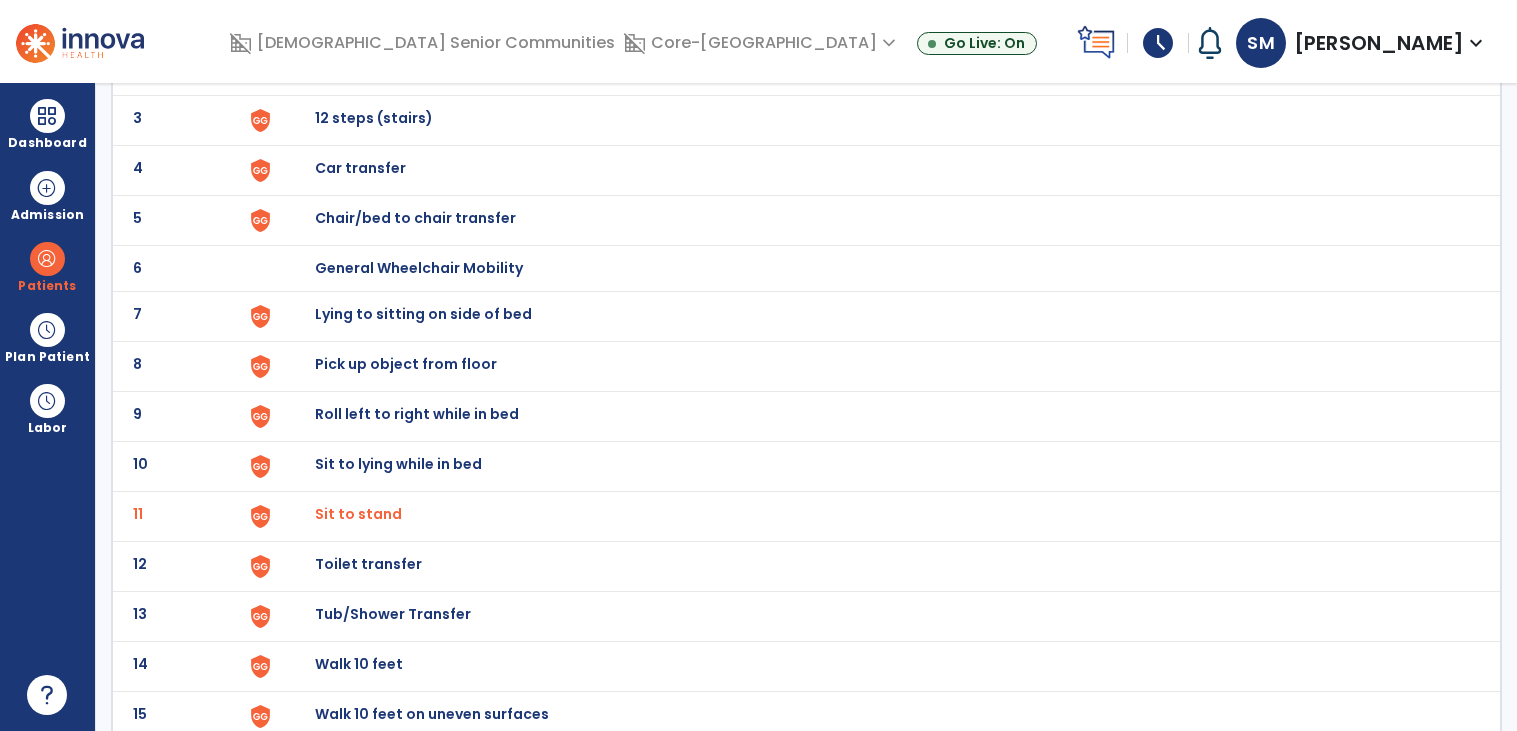 click on "Toilet transfer" at bounding box center (361, 18) 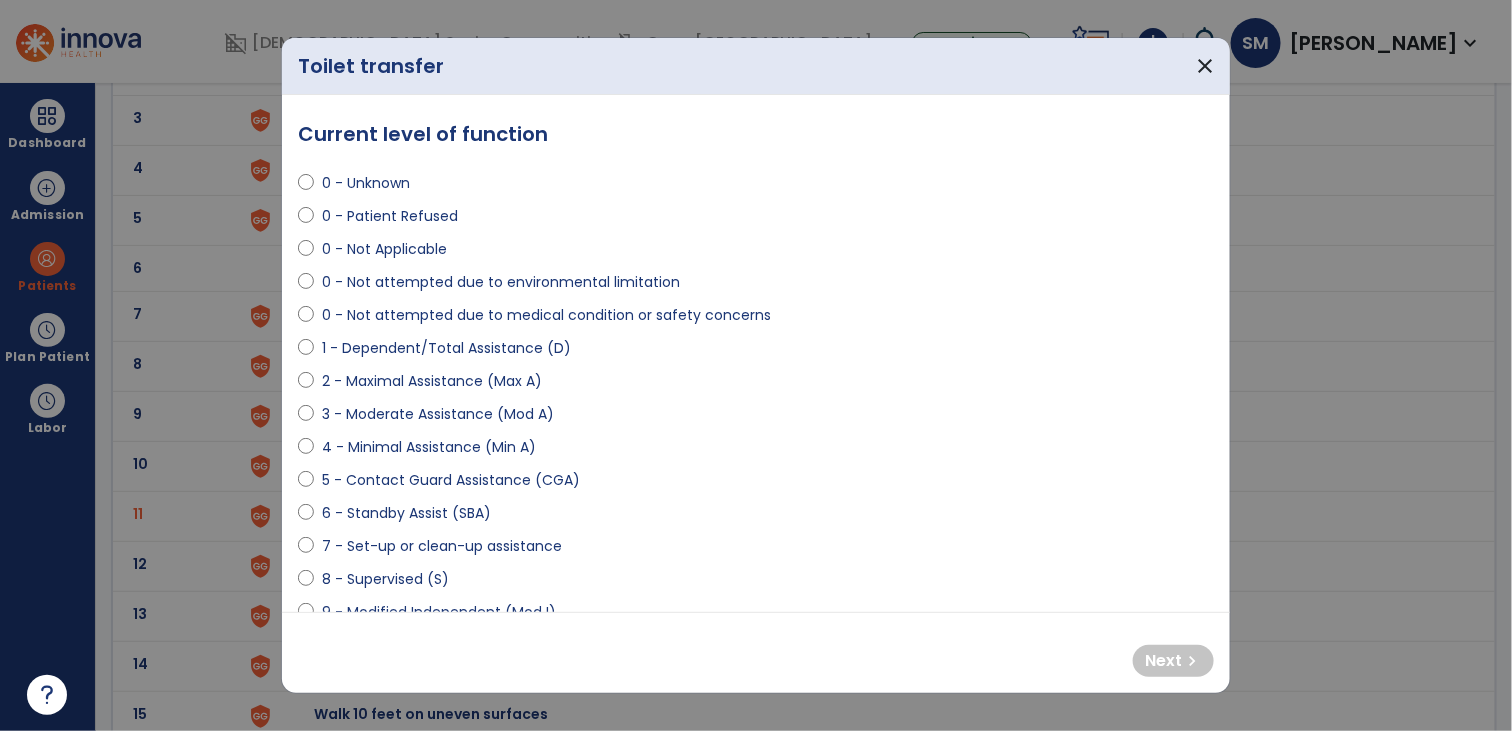 click on "3 - Moderate Assistance (Mod A)" at bounding box center [438, 414] 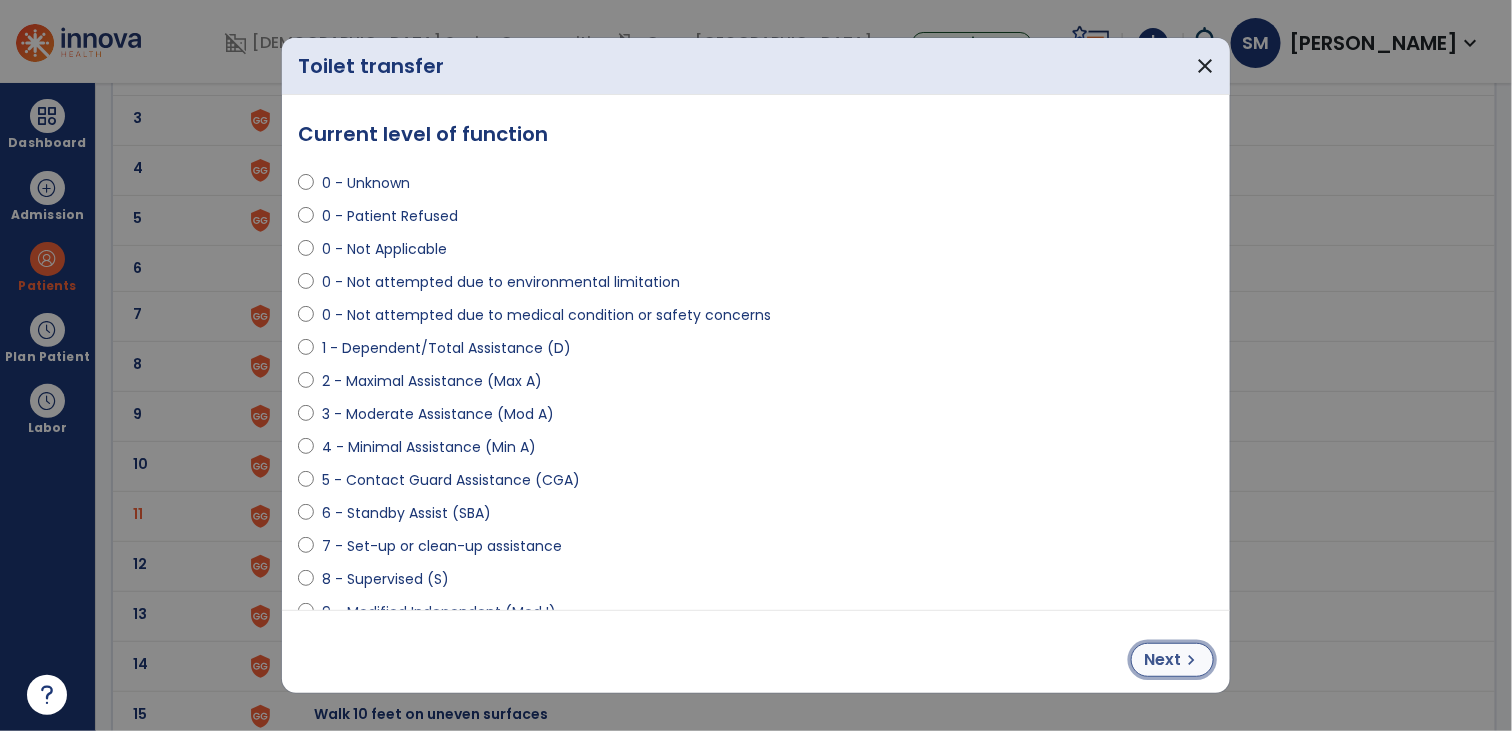 click on "chevron_right" at bounding box center (1191, 660) 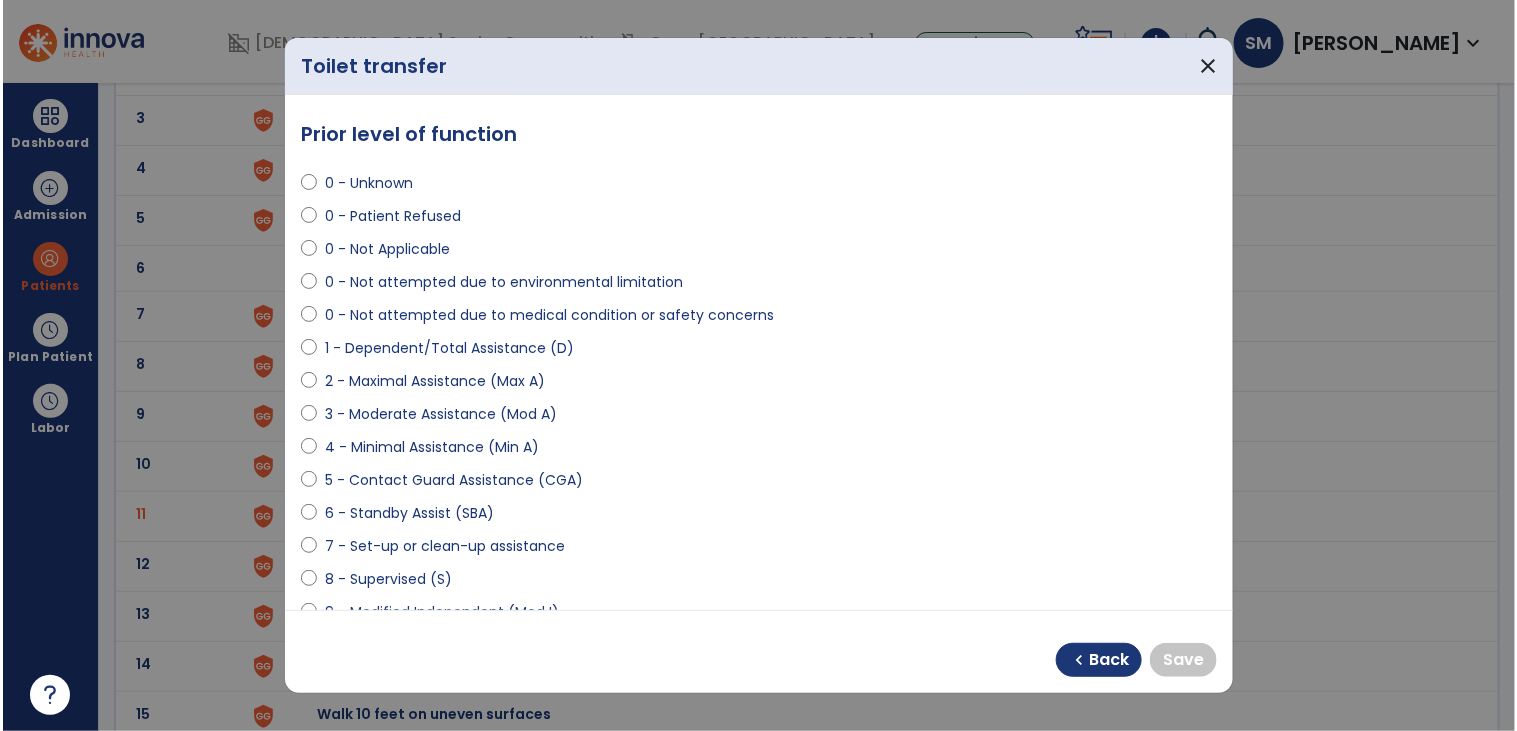 scroll, scrollTop: 52, scrollLeft: 0, axis: vertical 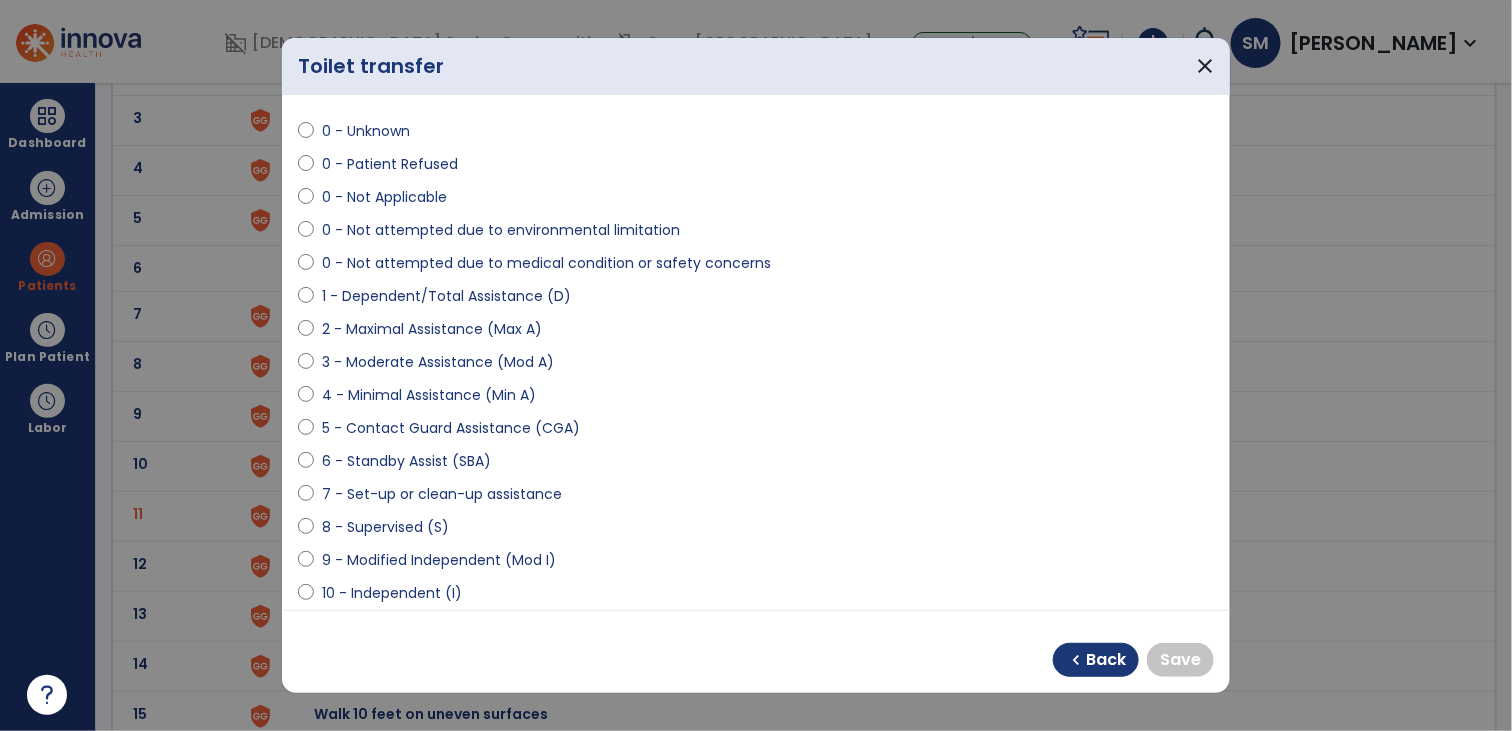 select on "**********" 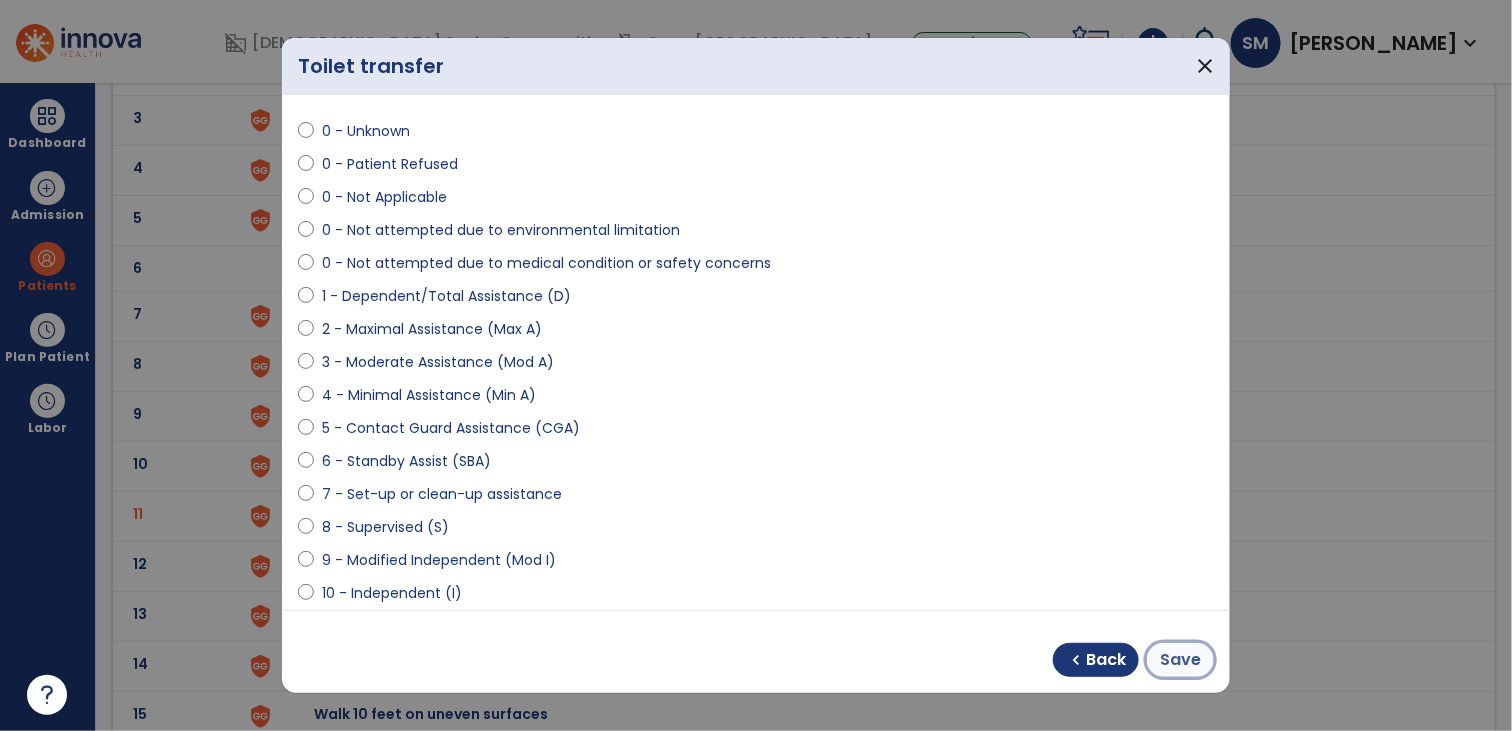 click on "Save" at bounding box center [1180, 660] 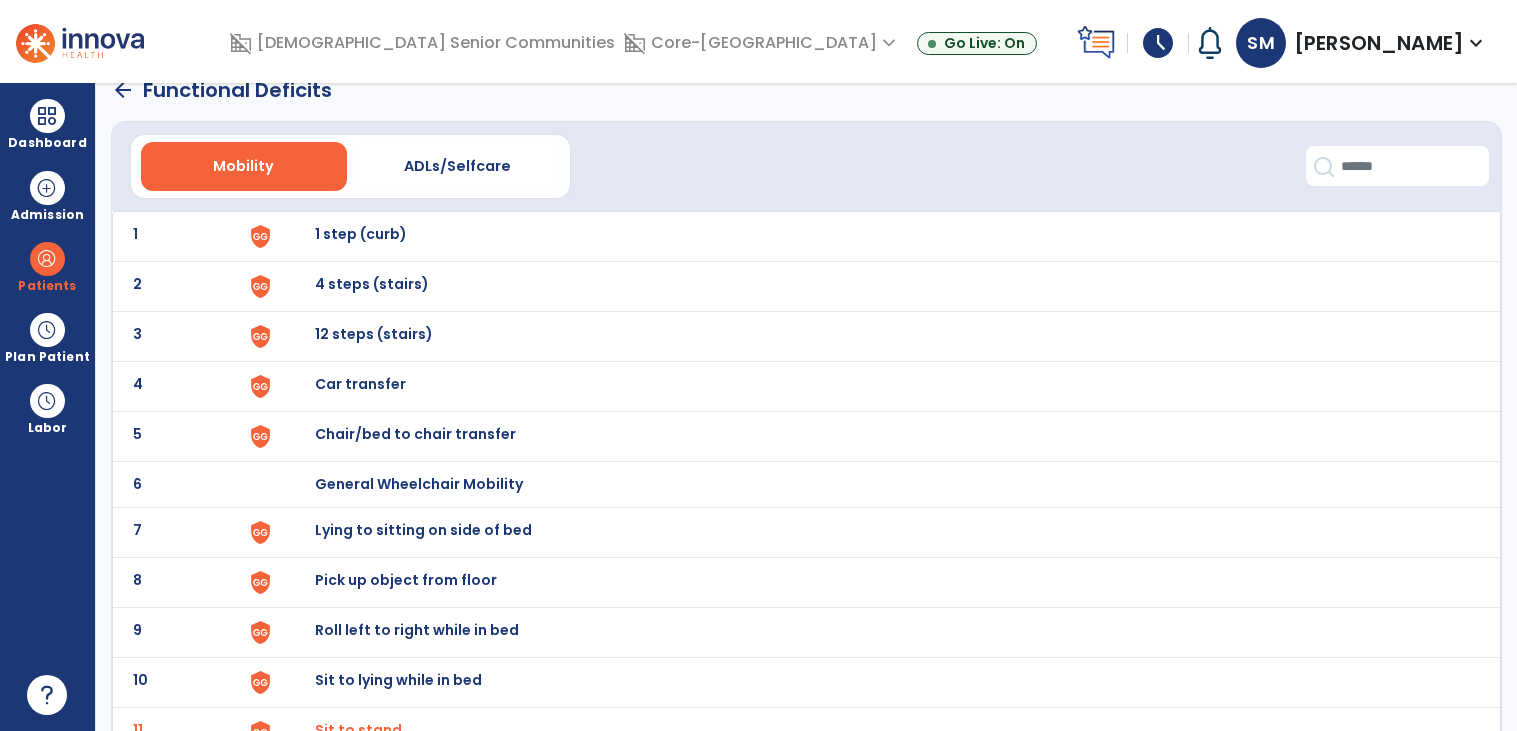 scroll, scrollTop: 0, scrollLeft: 0, axis: both 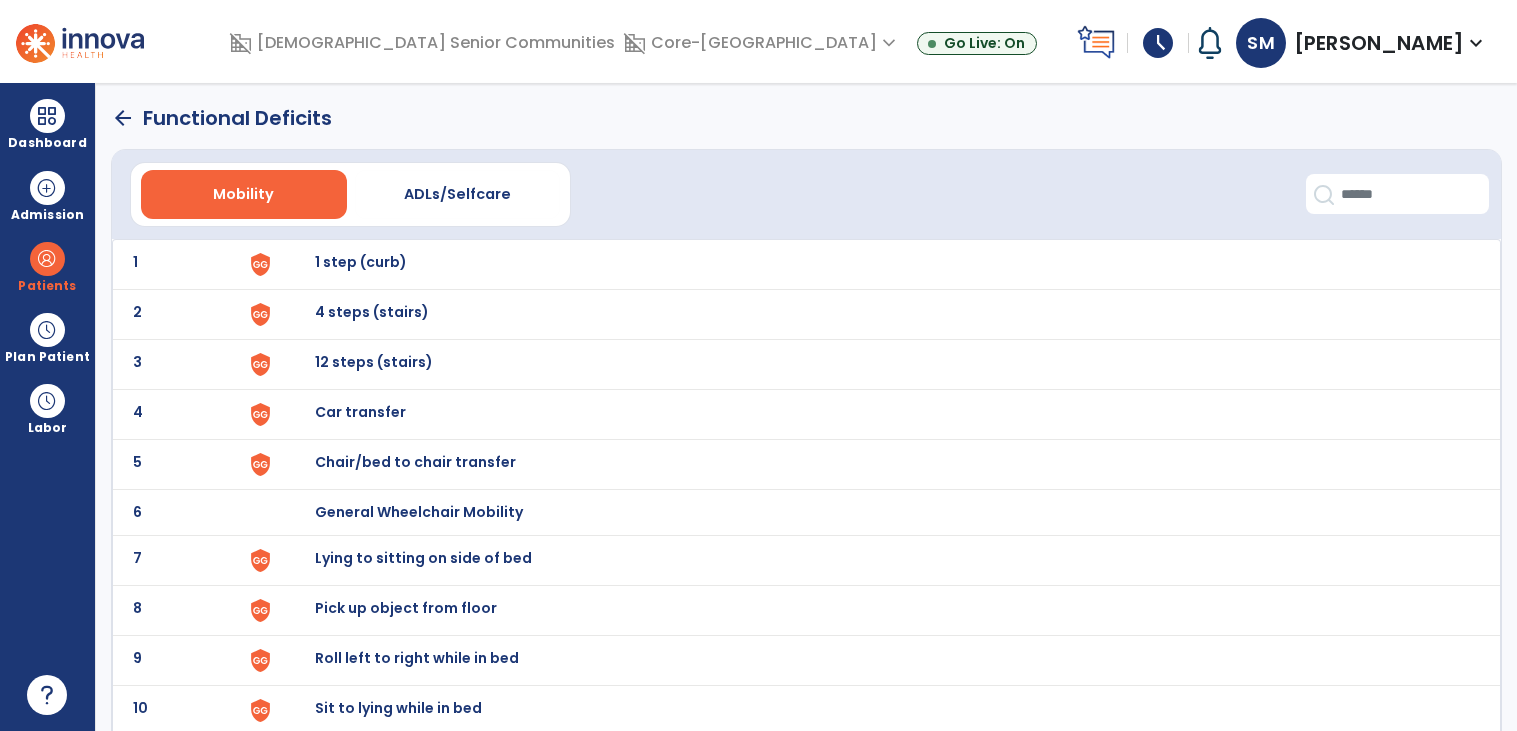 click on "arrow_back" 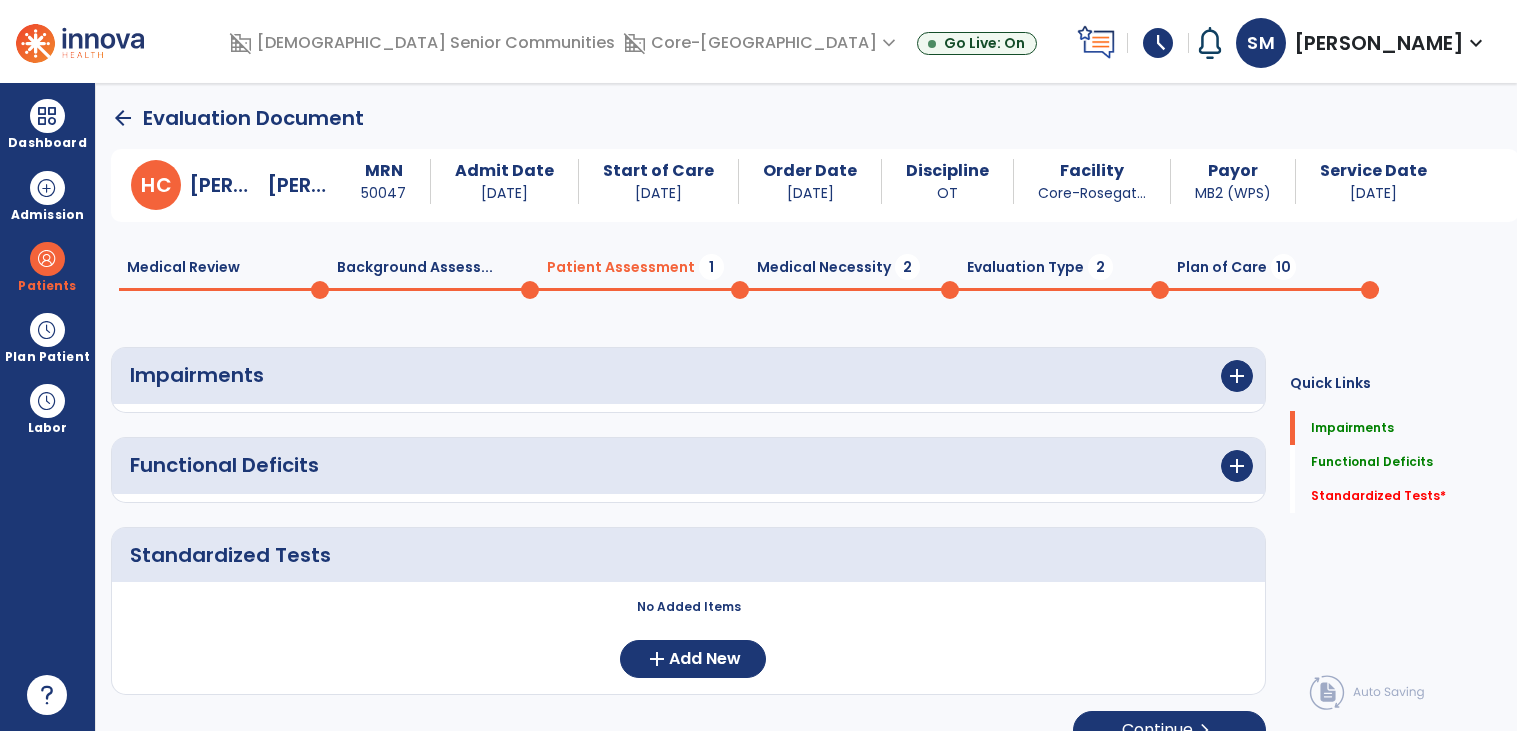 scroll, scrollTop: 1, scrollLeft: 0, axis: vertical 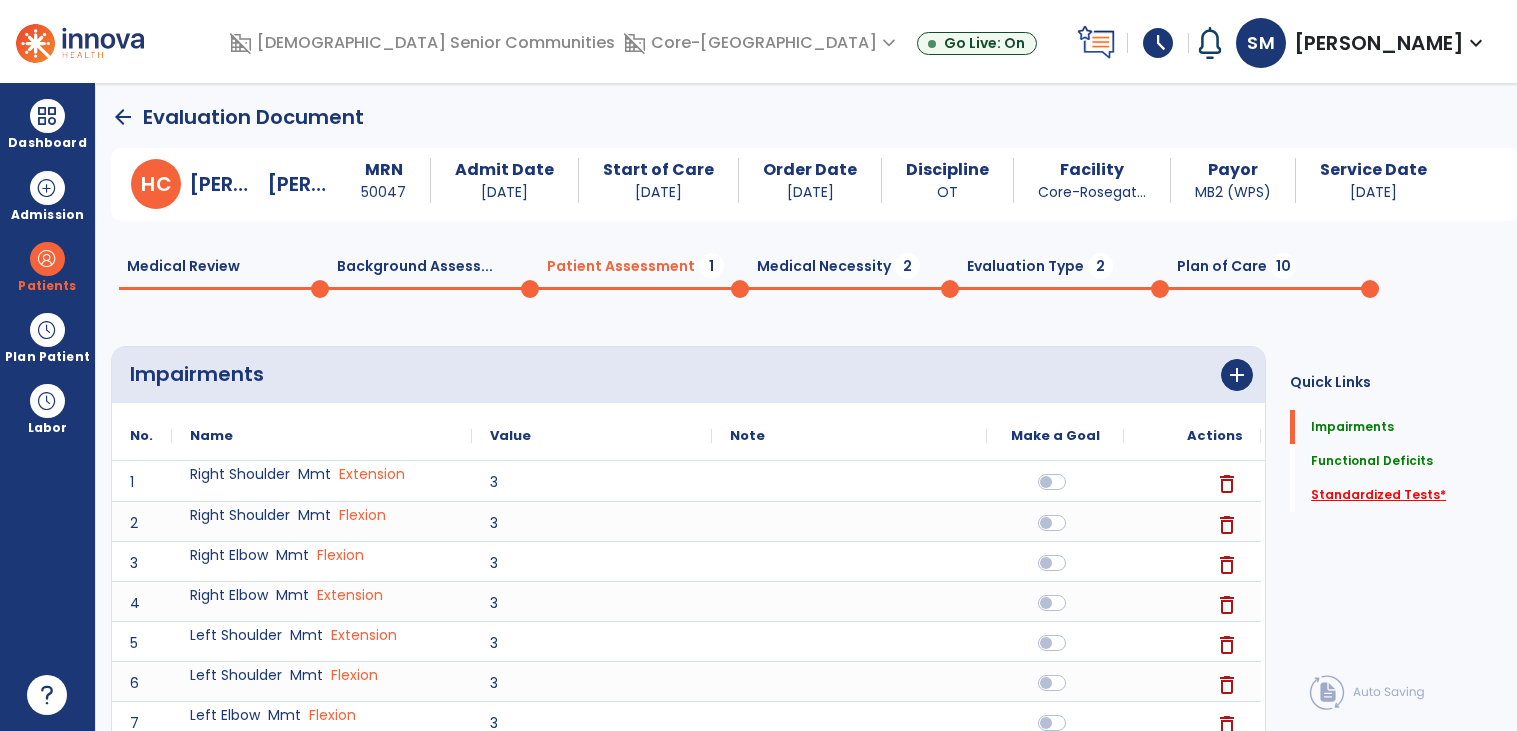 click on "Standardized Tests   *" 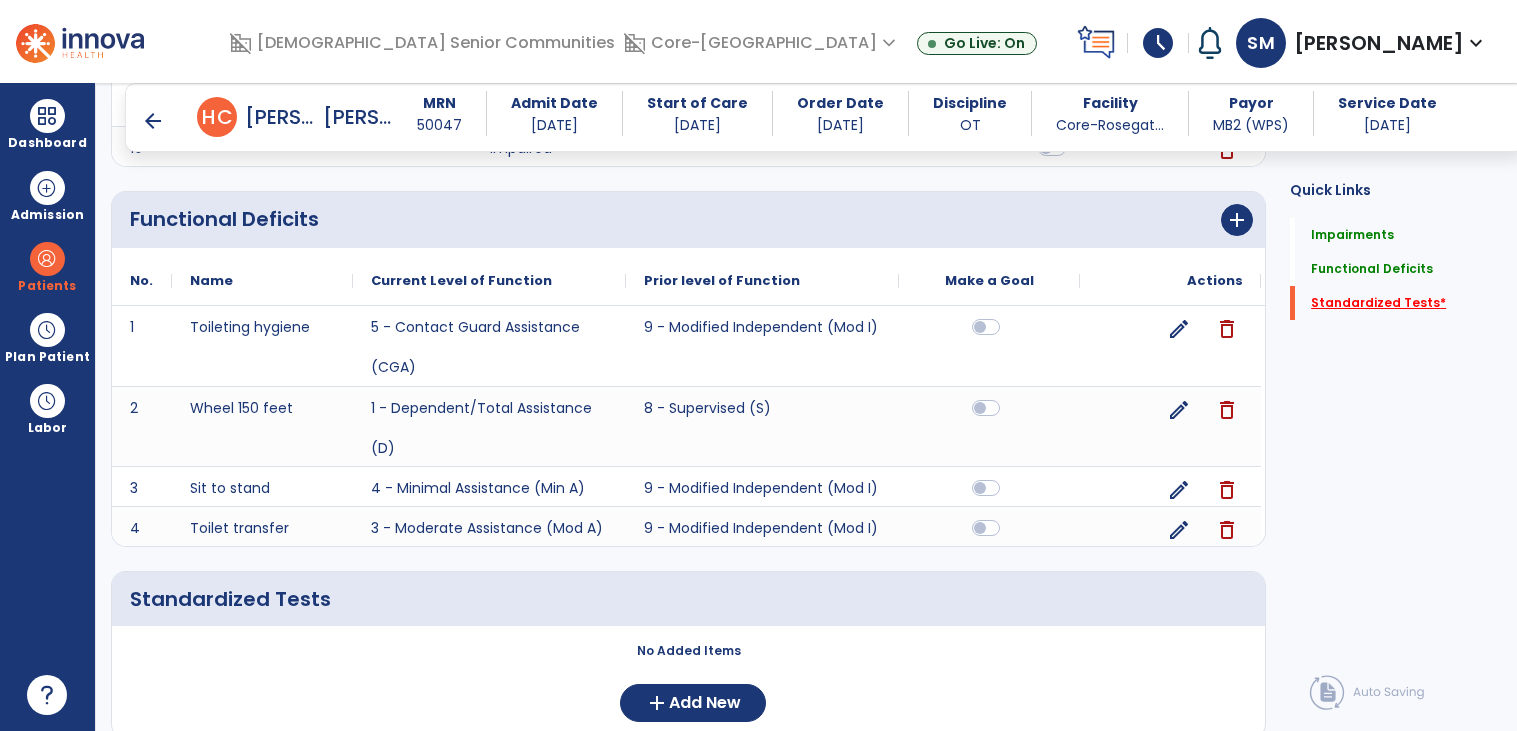 scroll, scrollTop: 762, scrollLeft: 0, axis: vertical 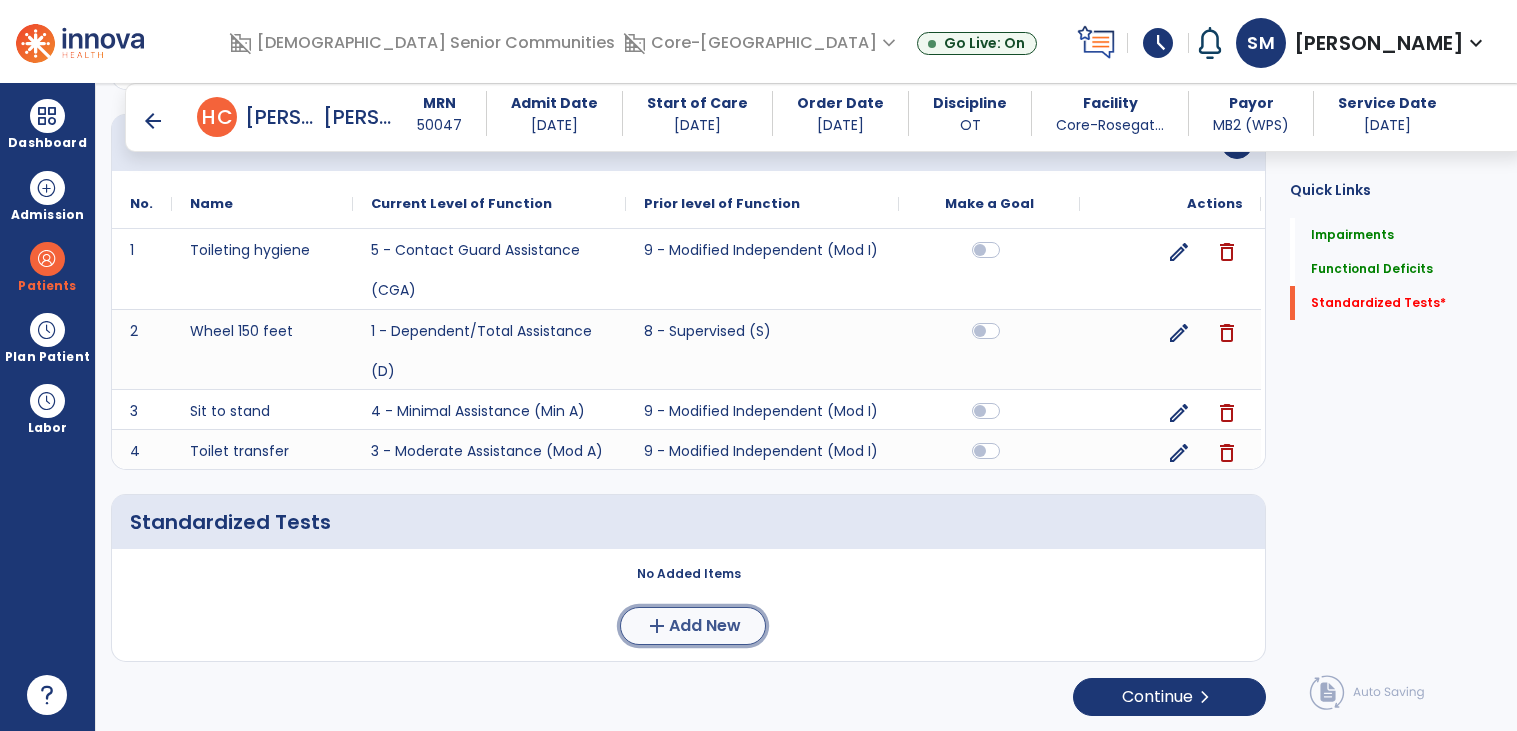 click on "Add New" 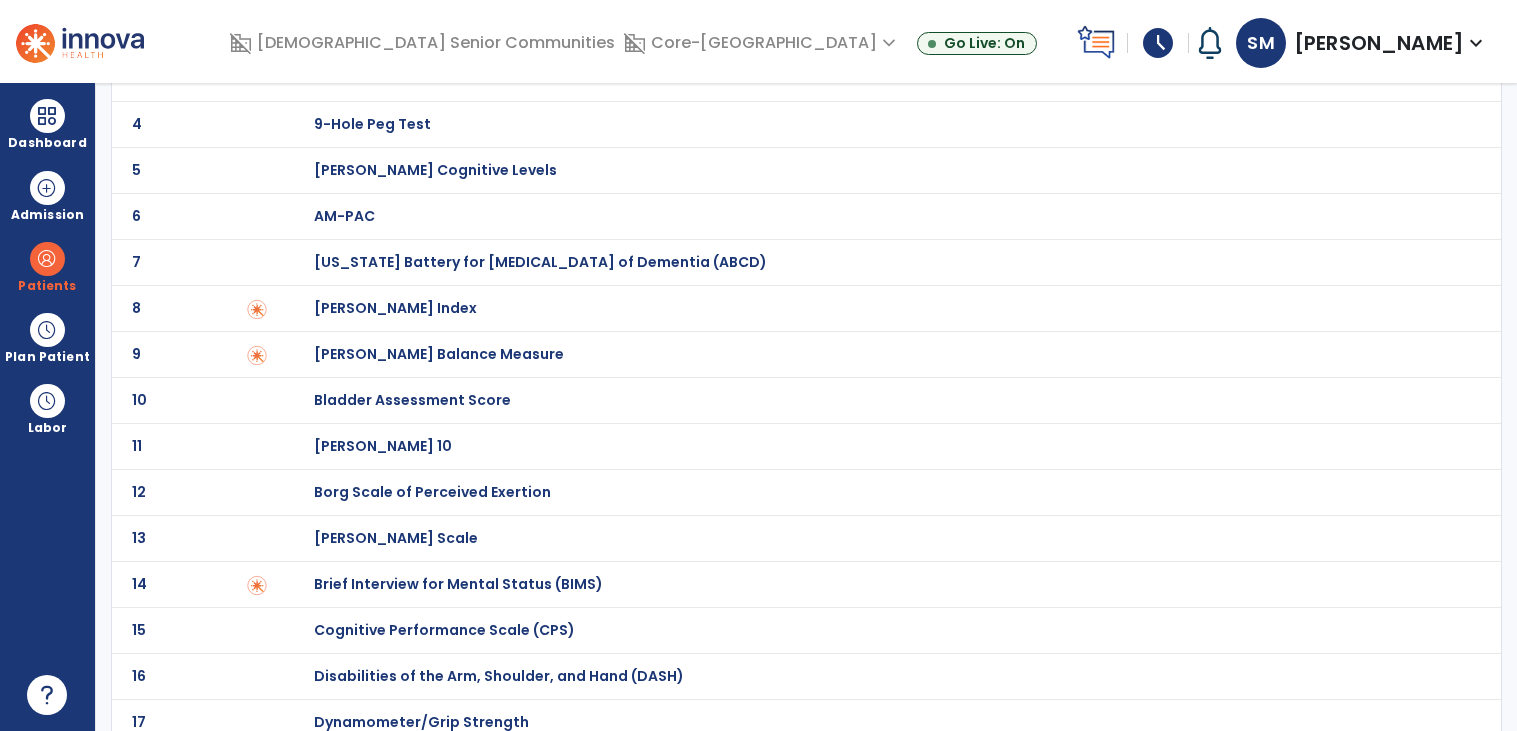 scroll, scrollTop: 0, scrollLeft: 0, axis: both 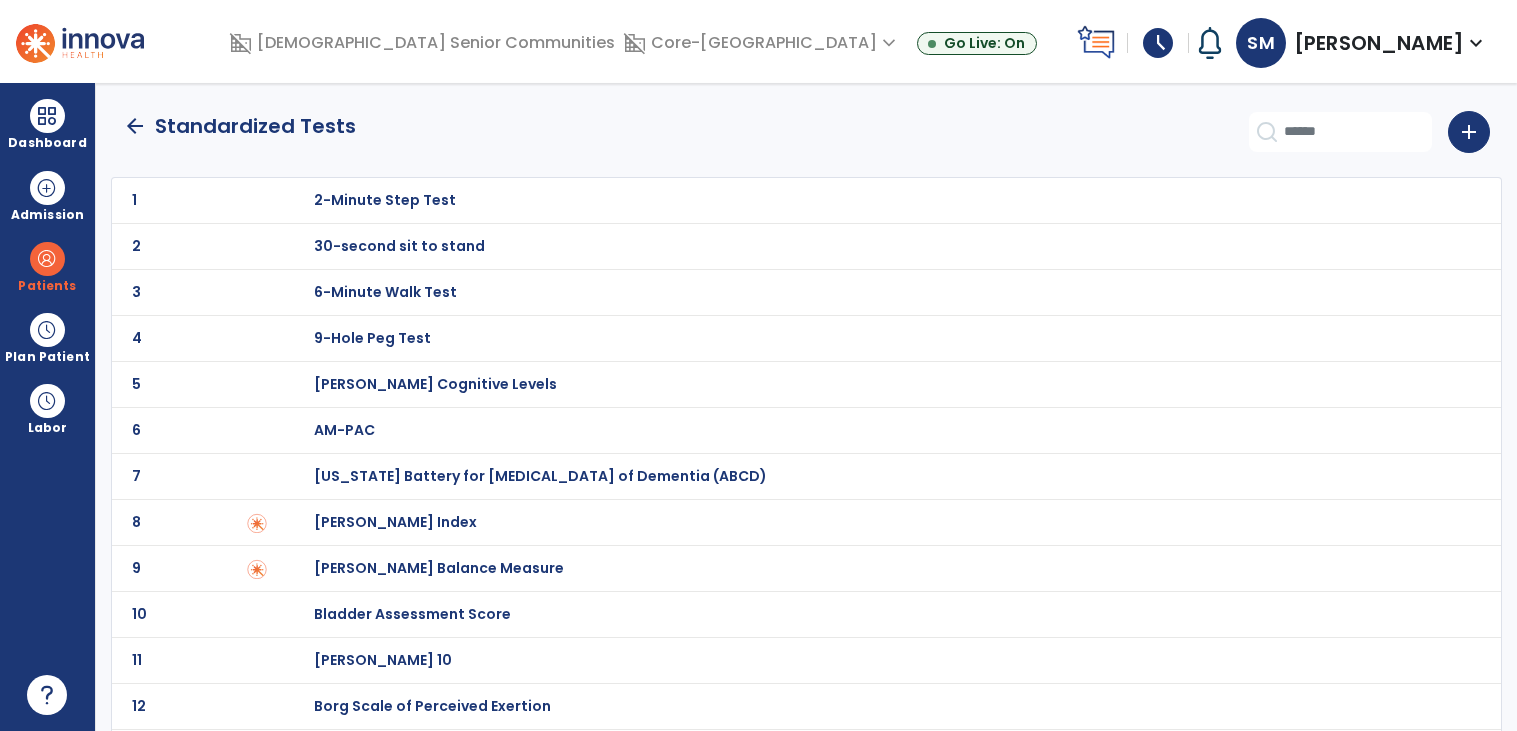 click on "10 Bladder Assessment Score" 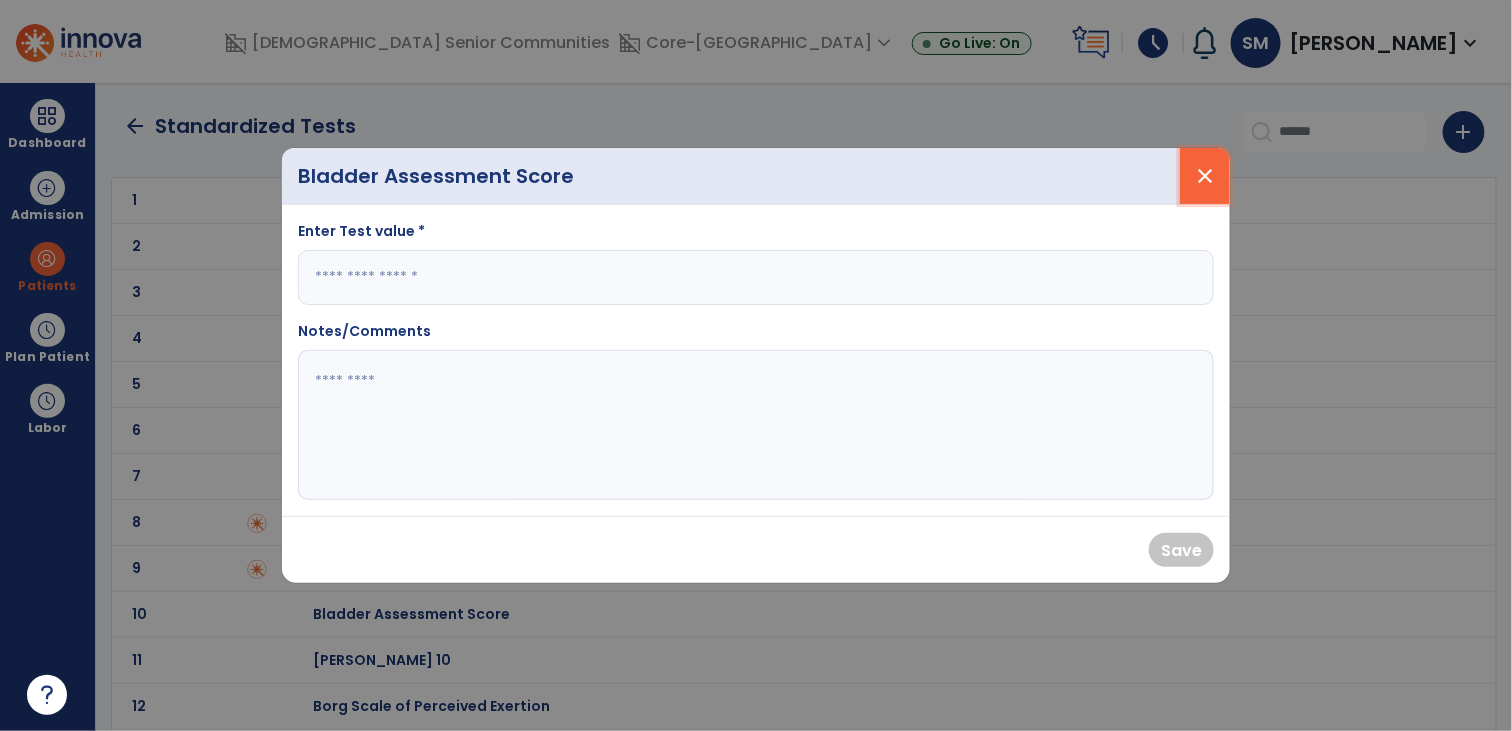 click on "close" at bounding box center [1205, 176] 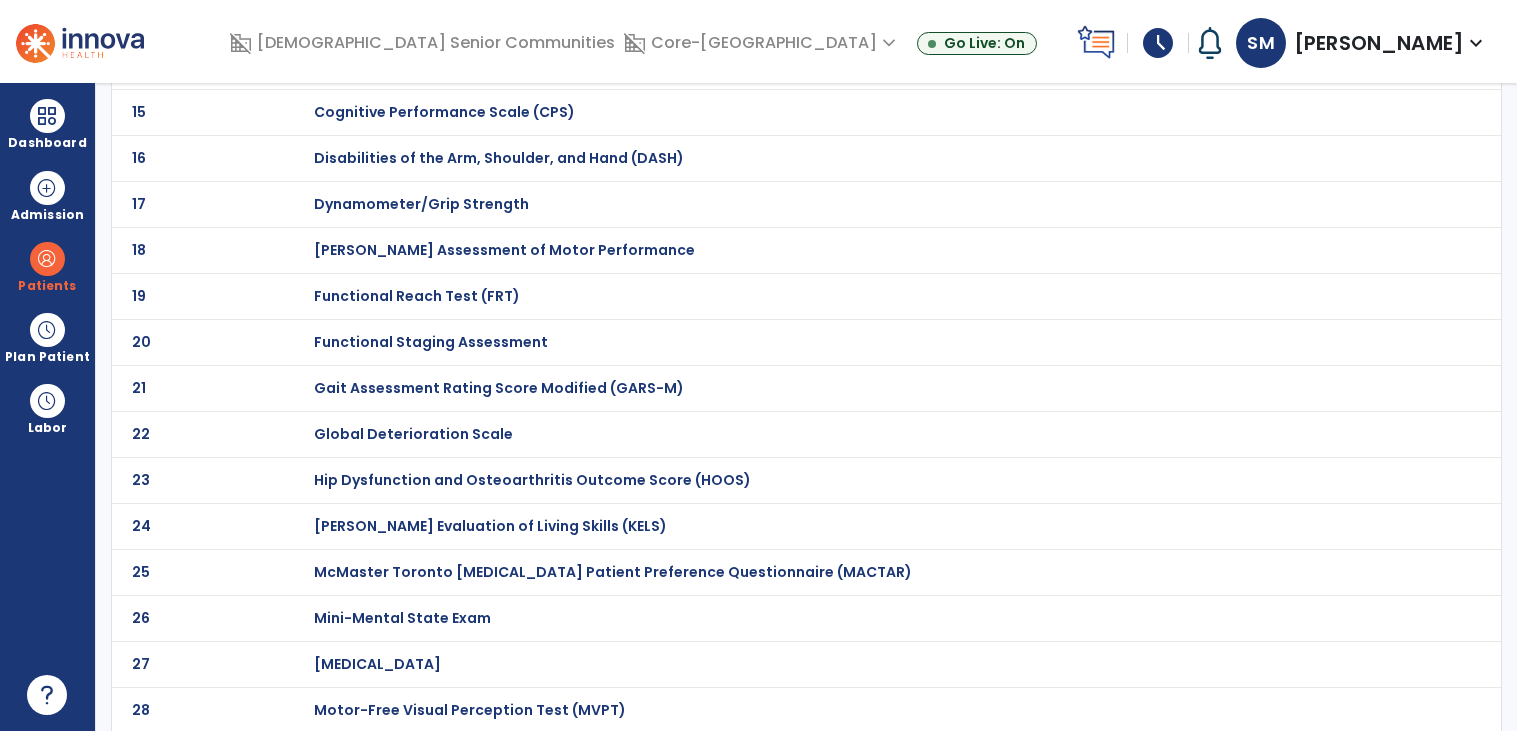 scroll, scrollTop: 750, scrollLeft: 0, axis: vertical 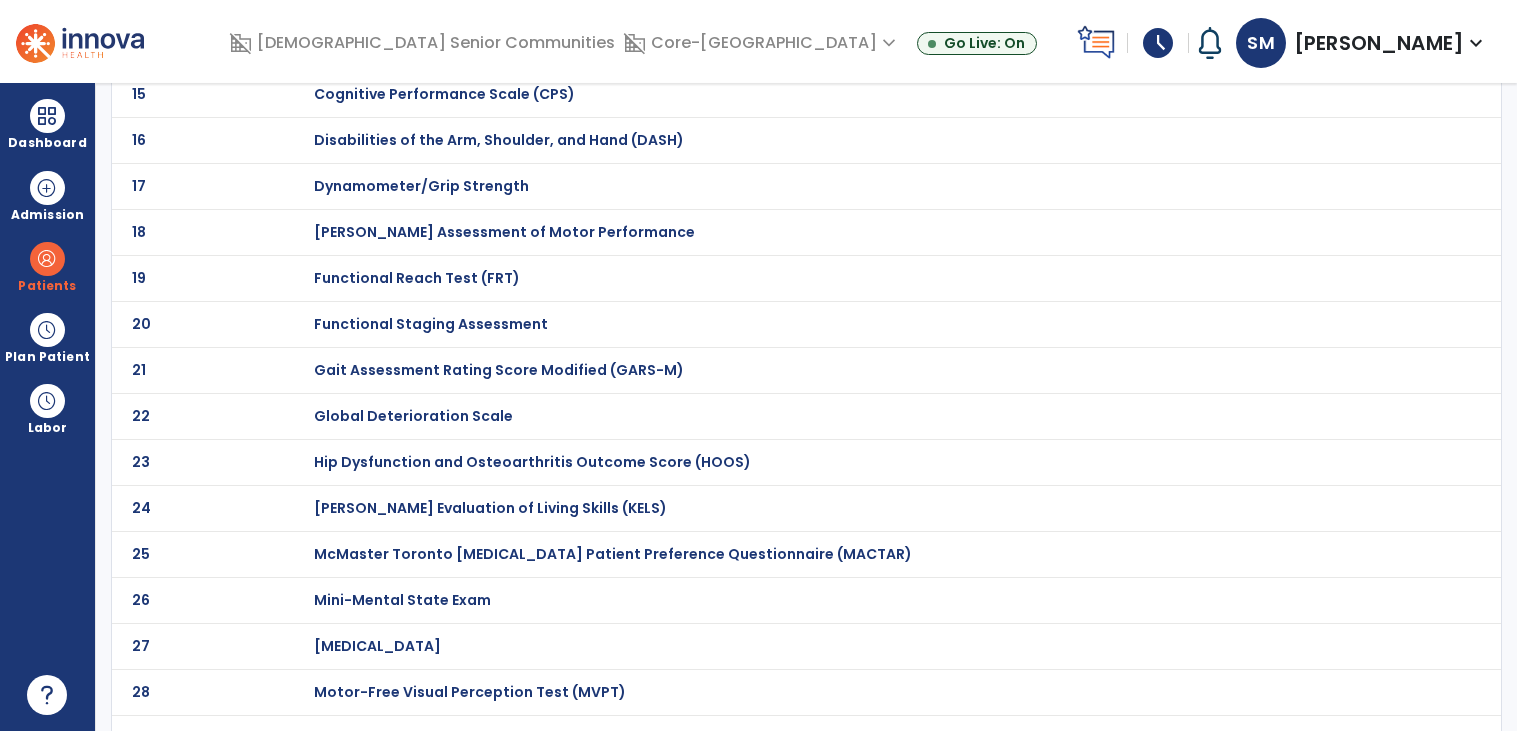 click on "Functional Reach Test (FRT)" at bounding box center (385, -550) 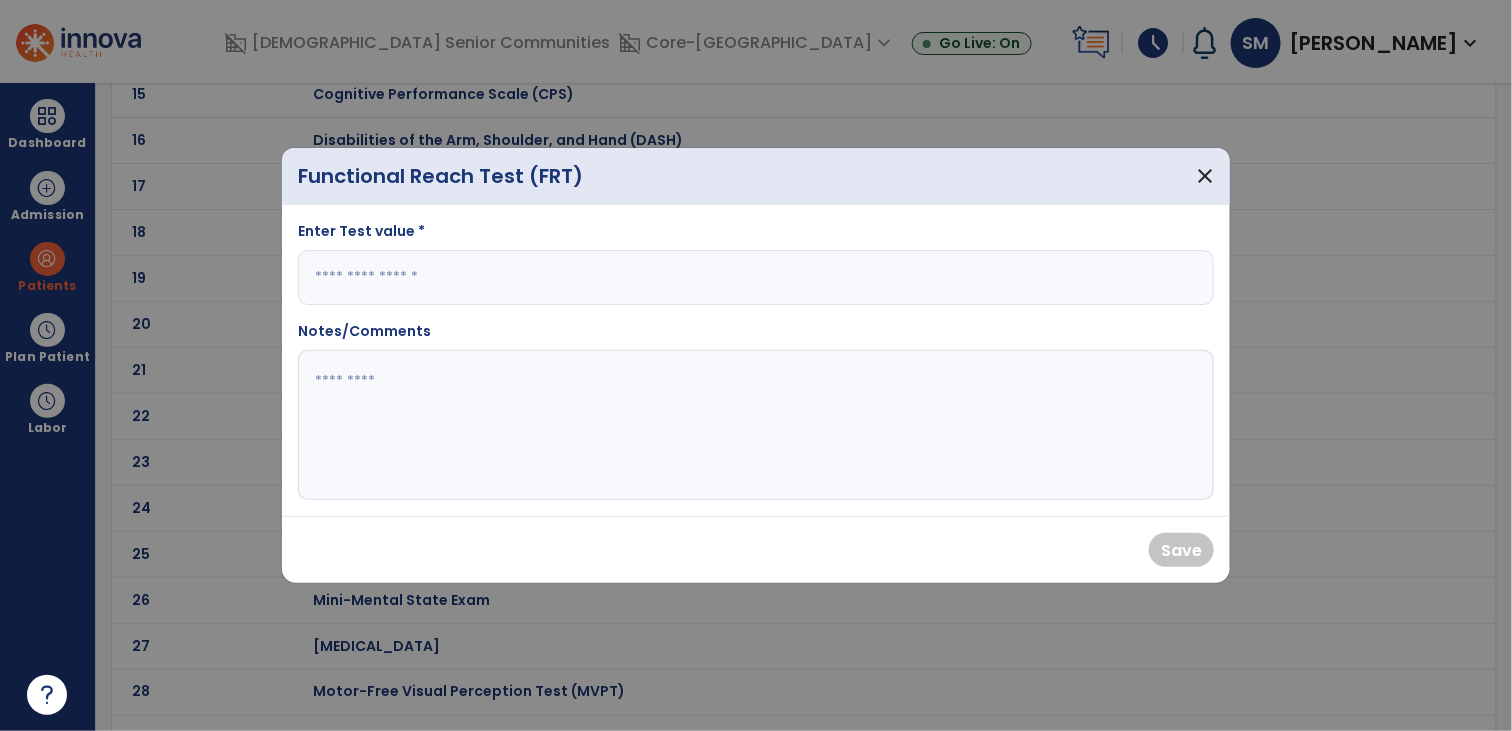 click at bounding box center [756, 277] 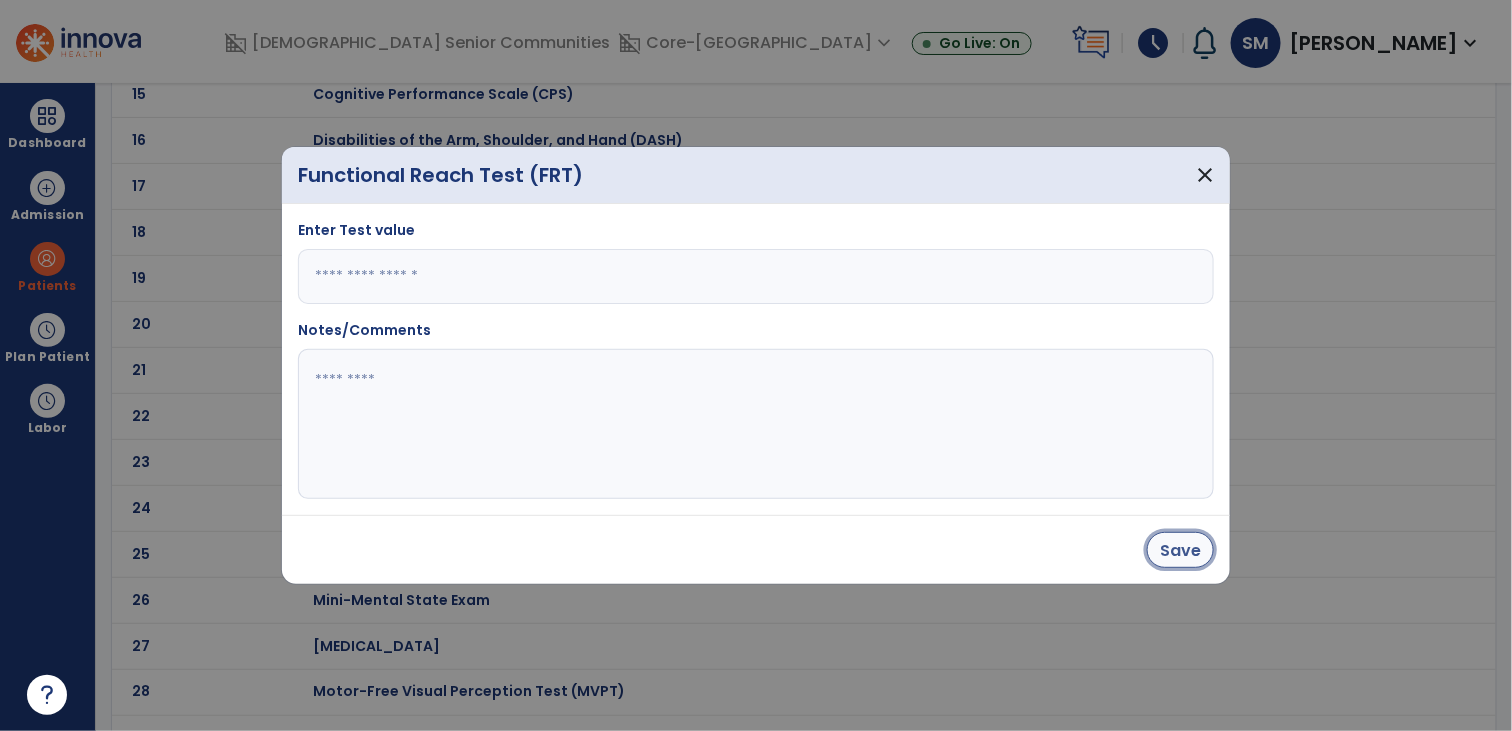click on "Save" at bounding box center (1180, 550) 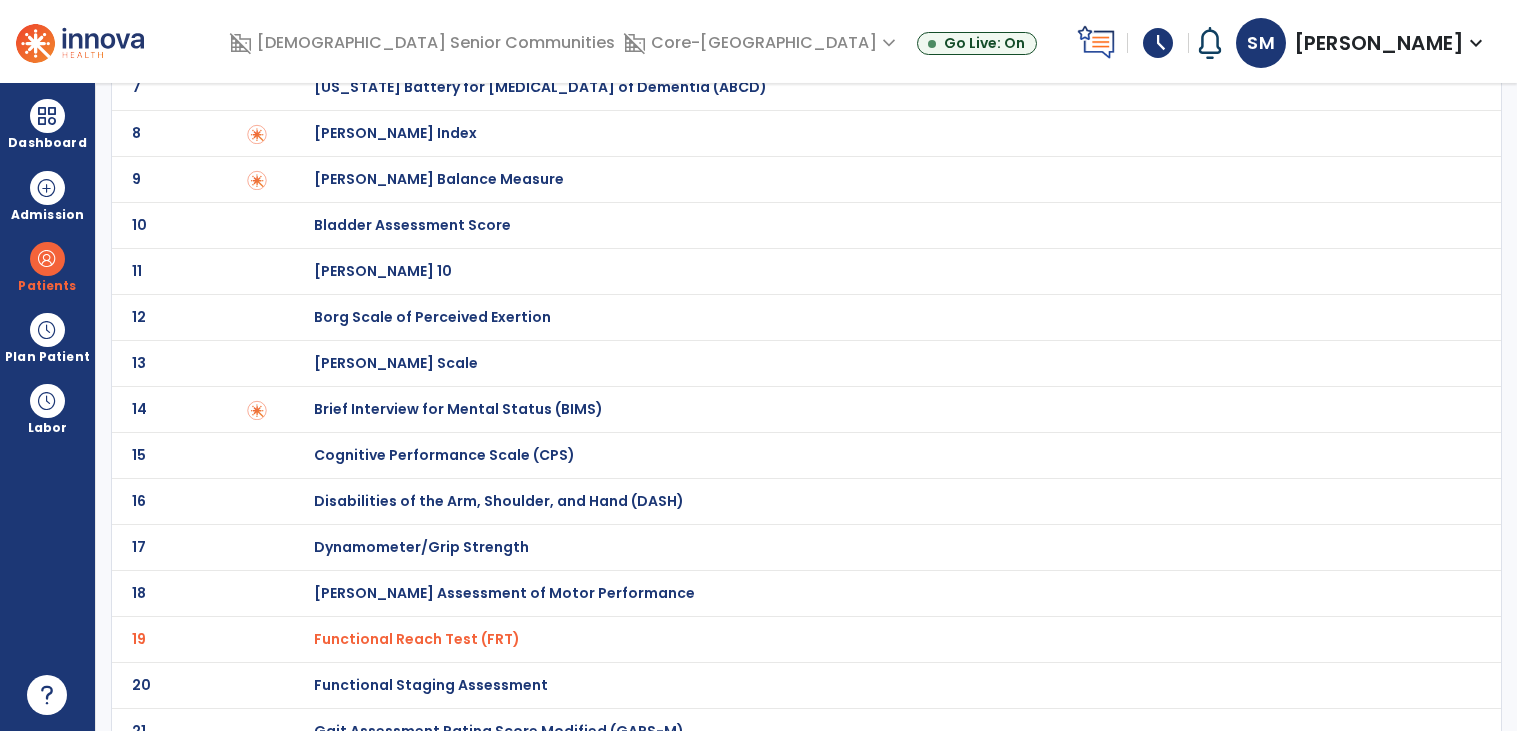 scroll, scrollTop: 0, scrollLeft: 0, axis: both 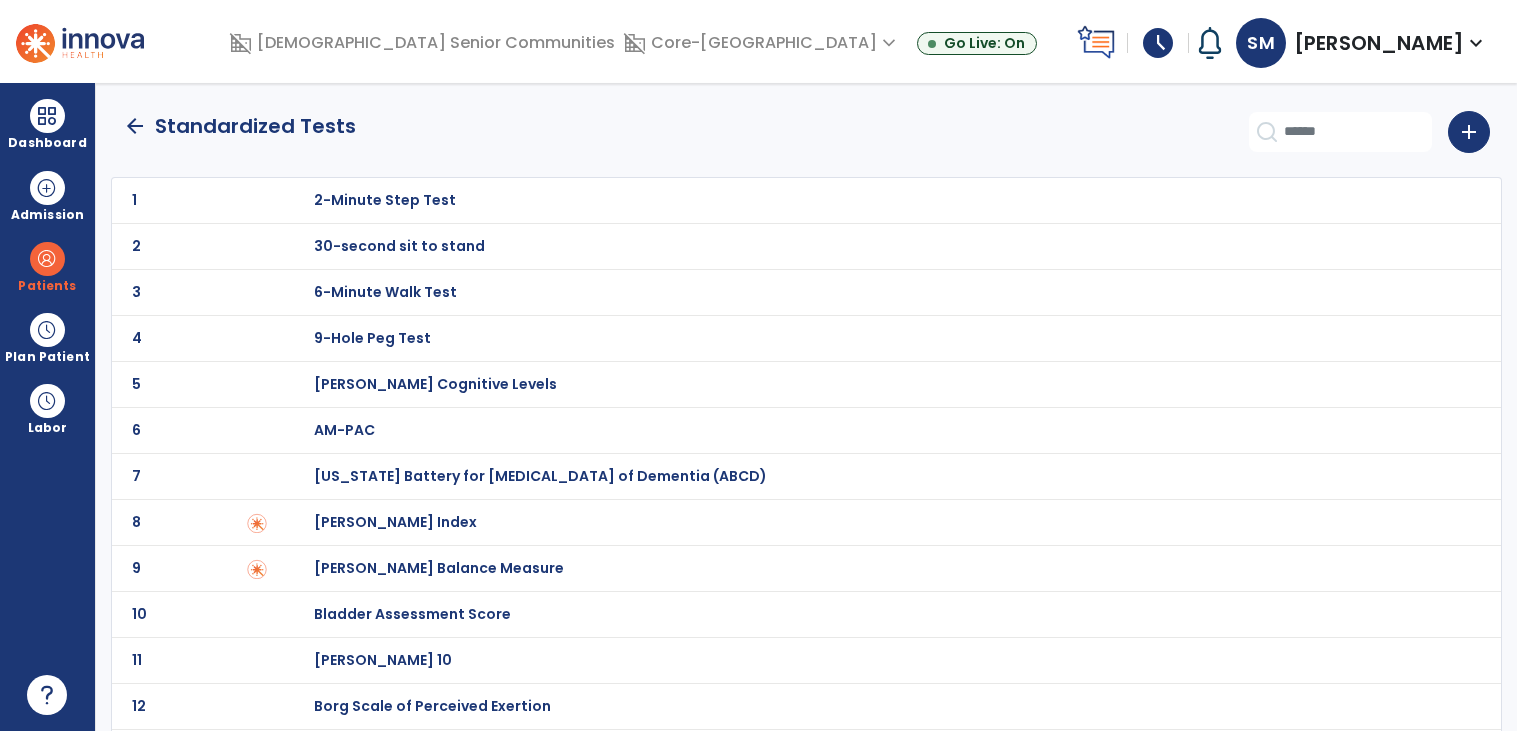 click on "arrow_back" 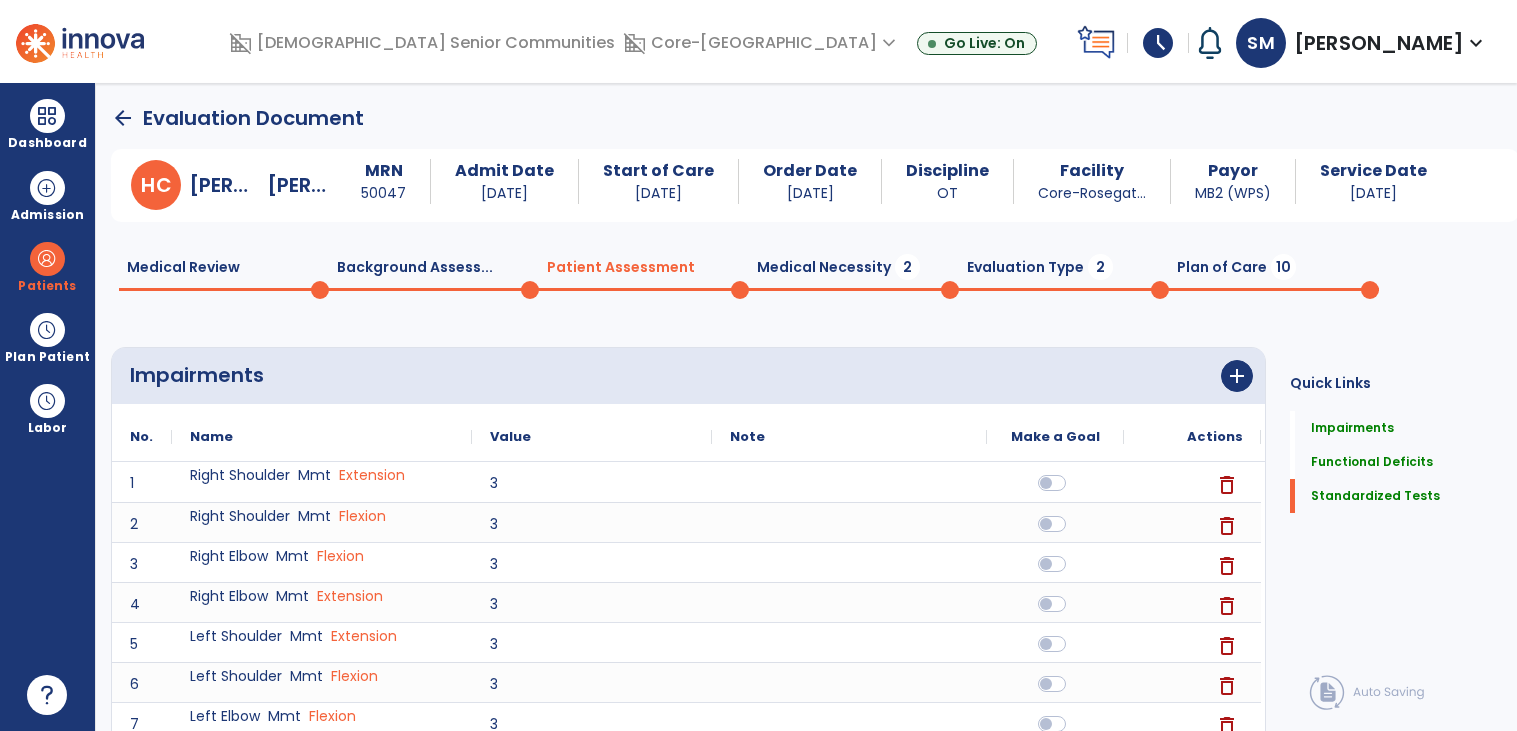 scroll, scrollTop: 1, scrollLeft: 0, axis: vertical 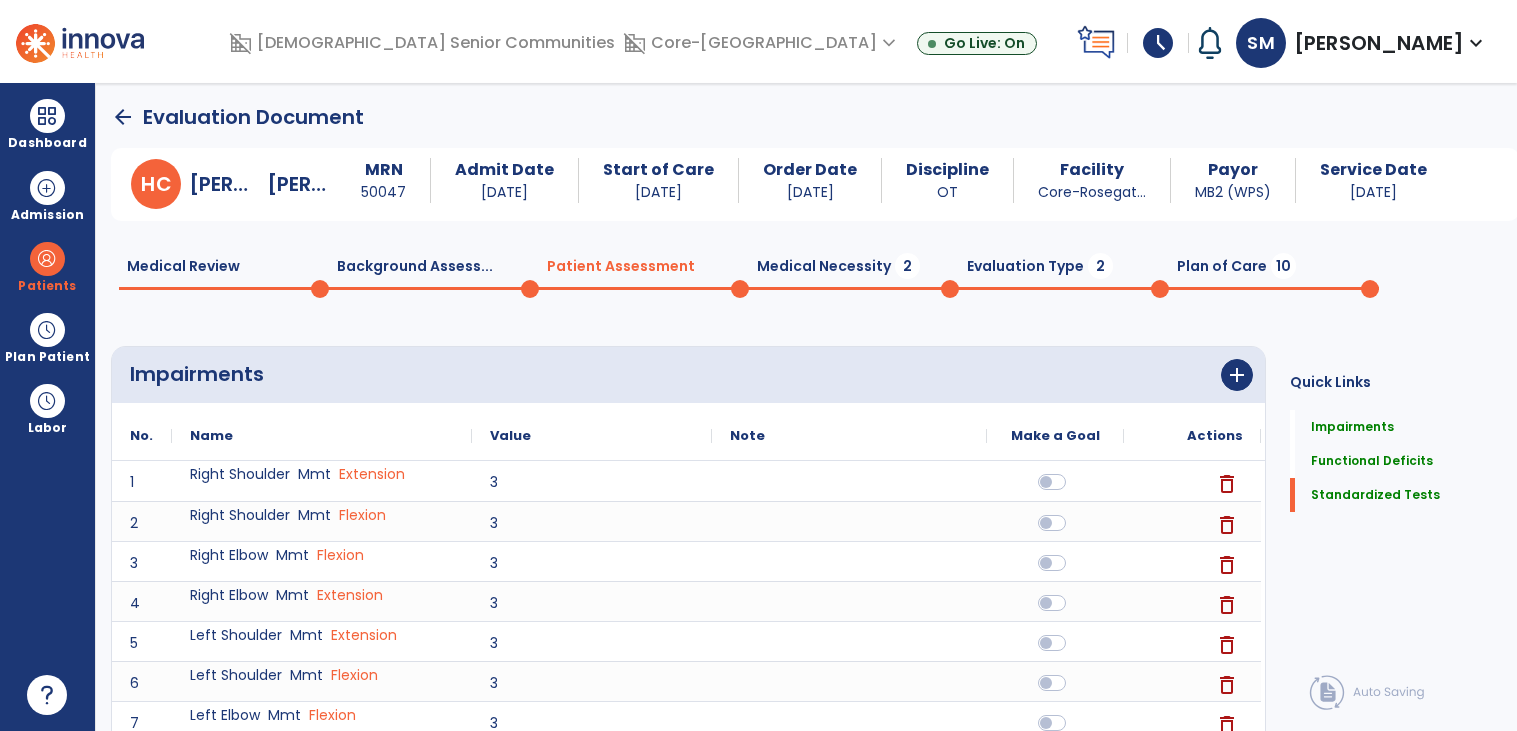 click on "Medical Necessity  2" 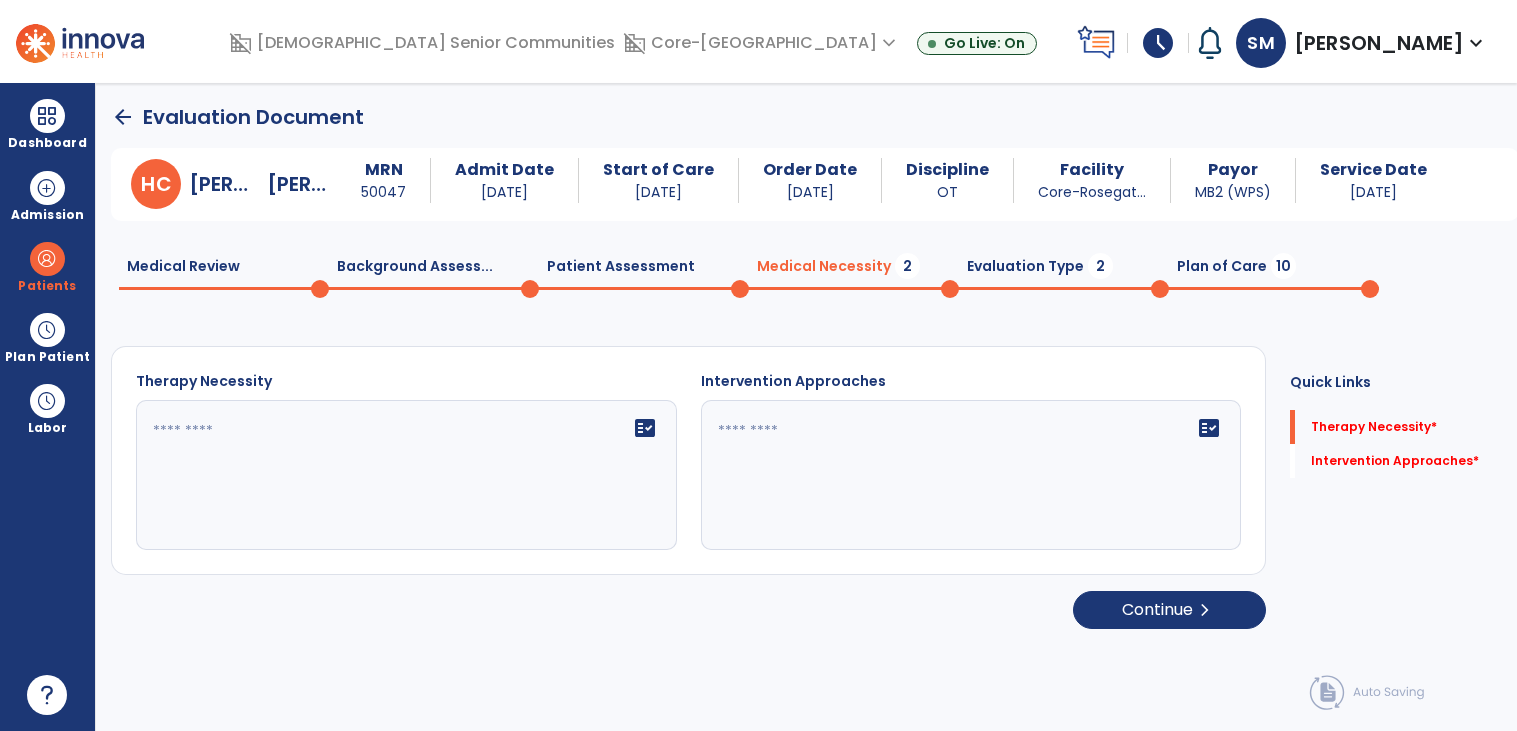click on "fact_check" 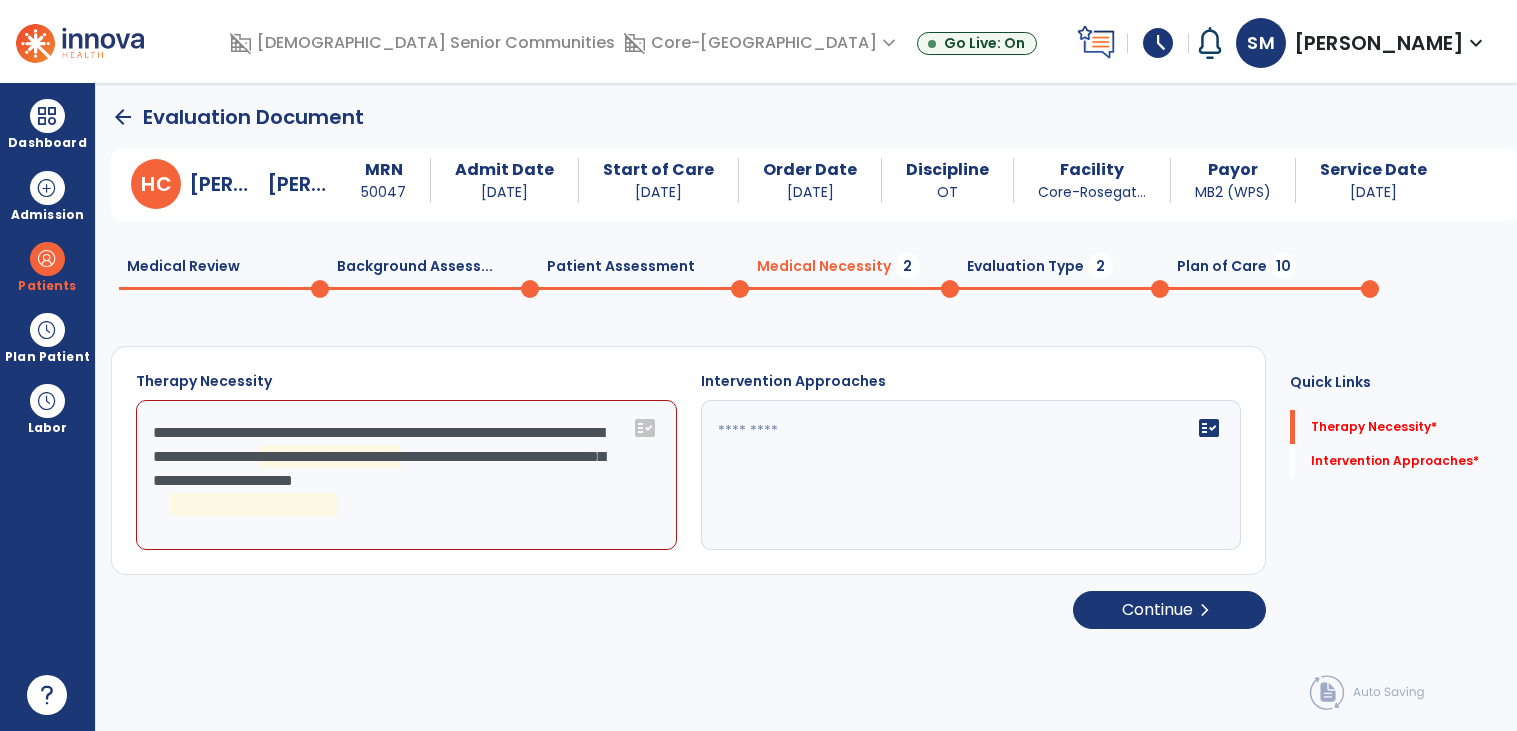 click on "fact_check" 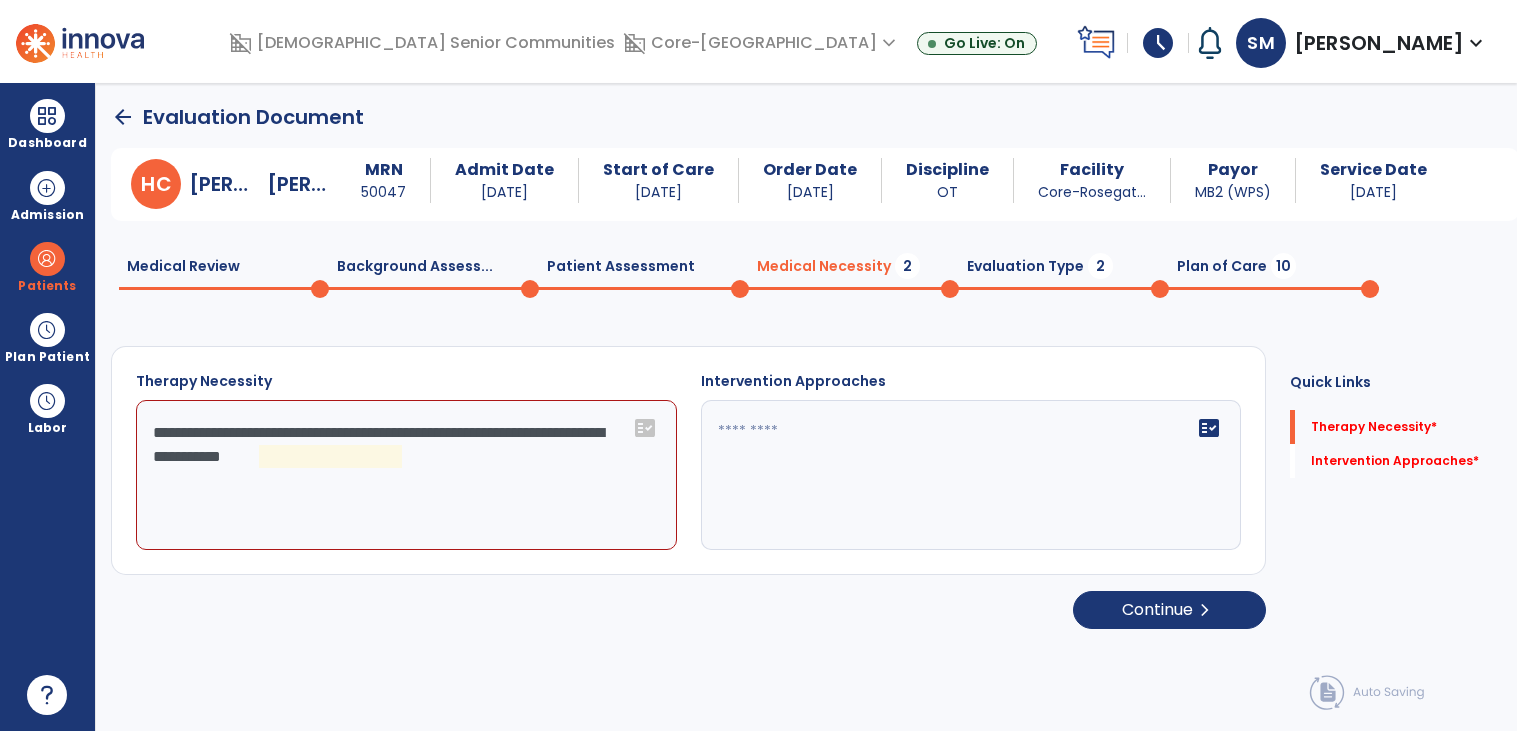 click on "**********" 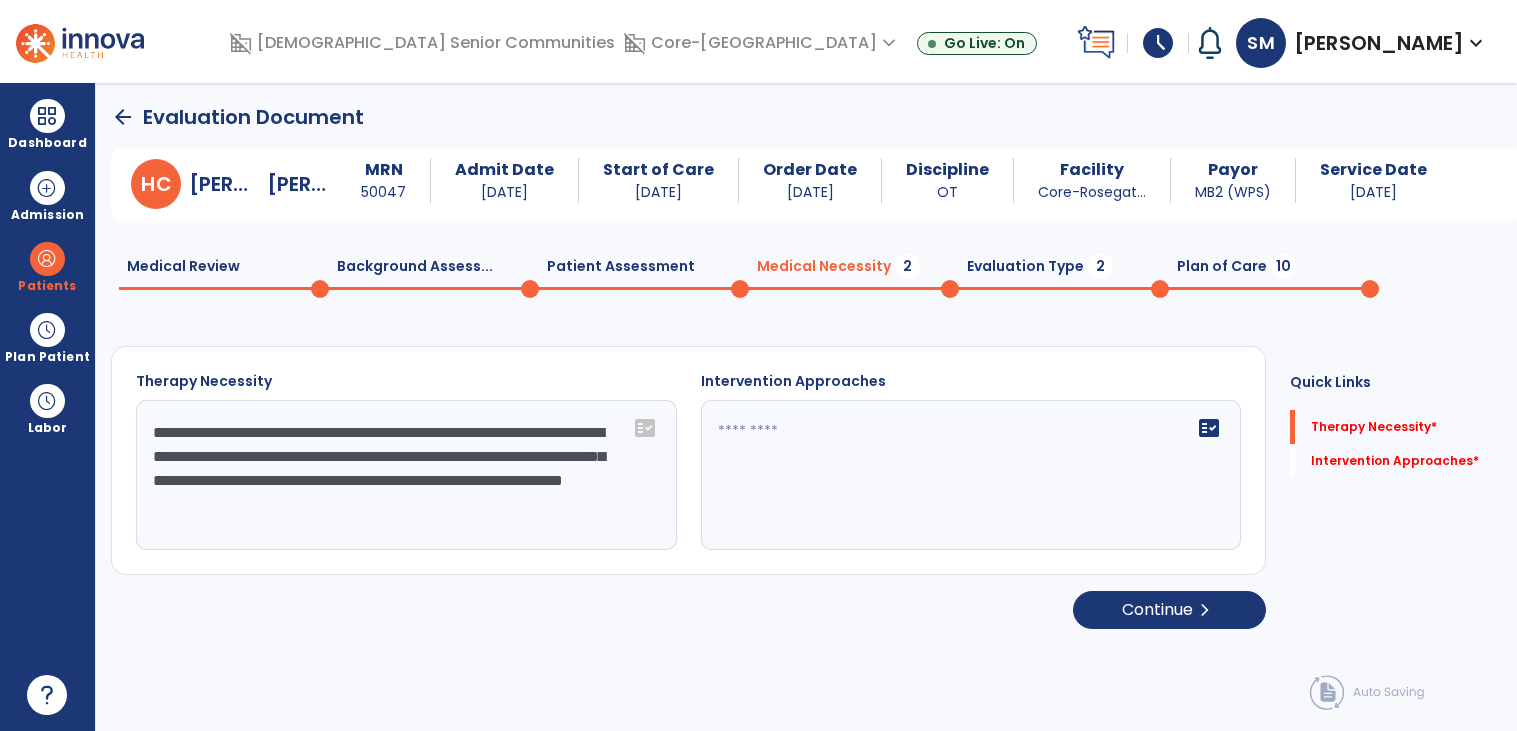 type on "**********" 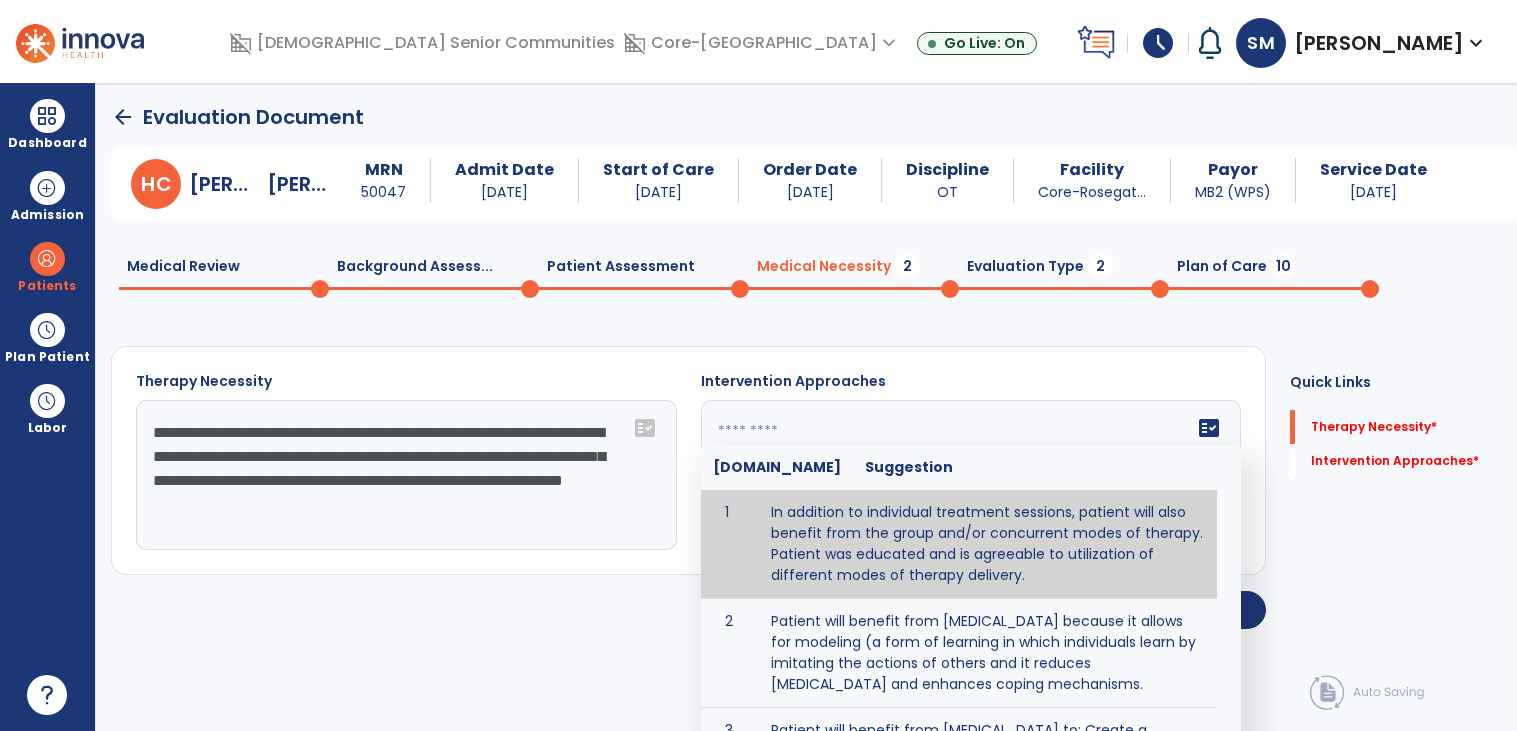 type on "**********" 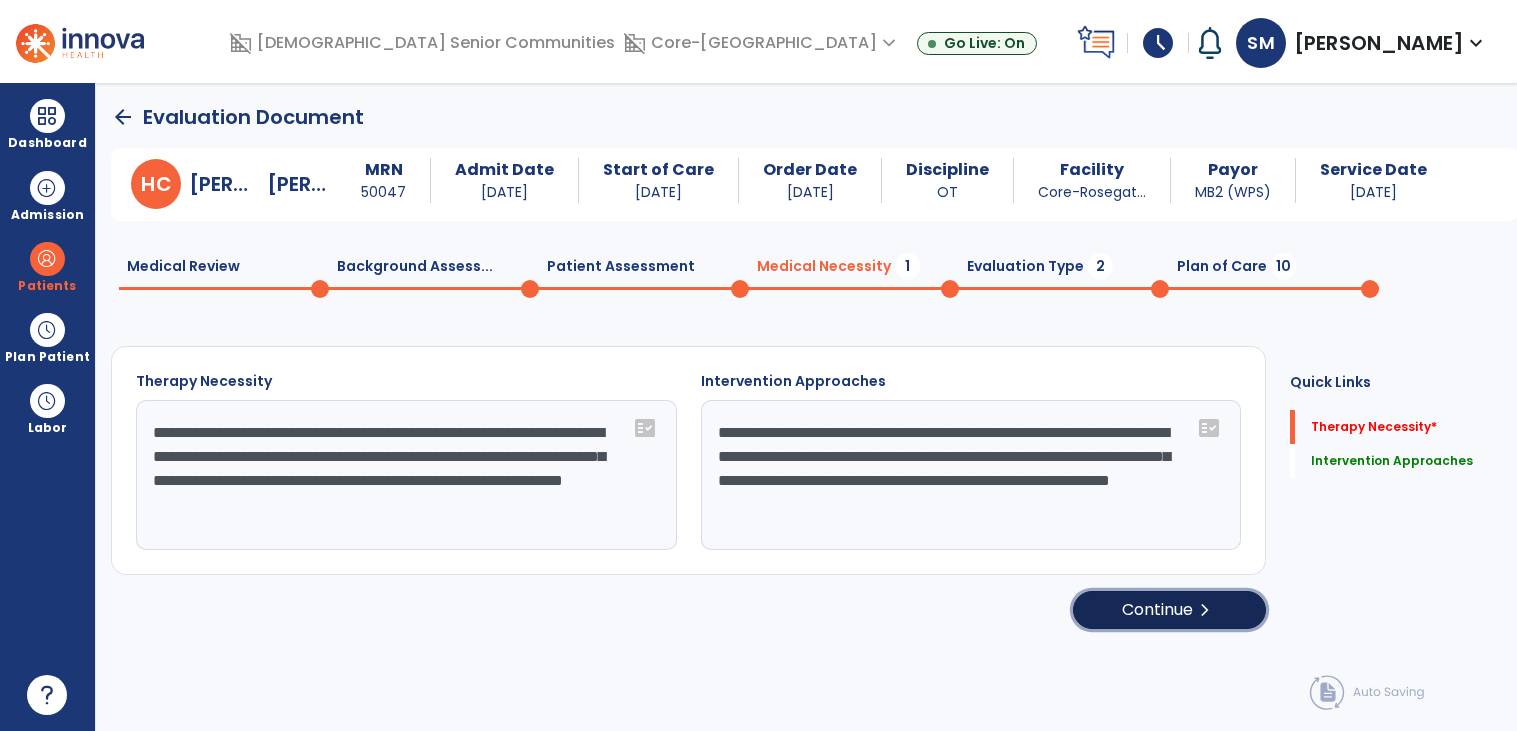 click on "Continue  chevron_right" 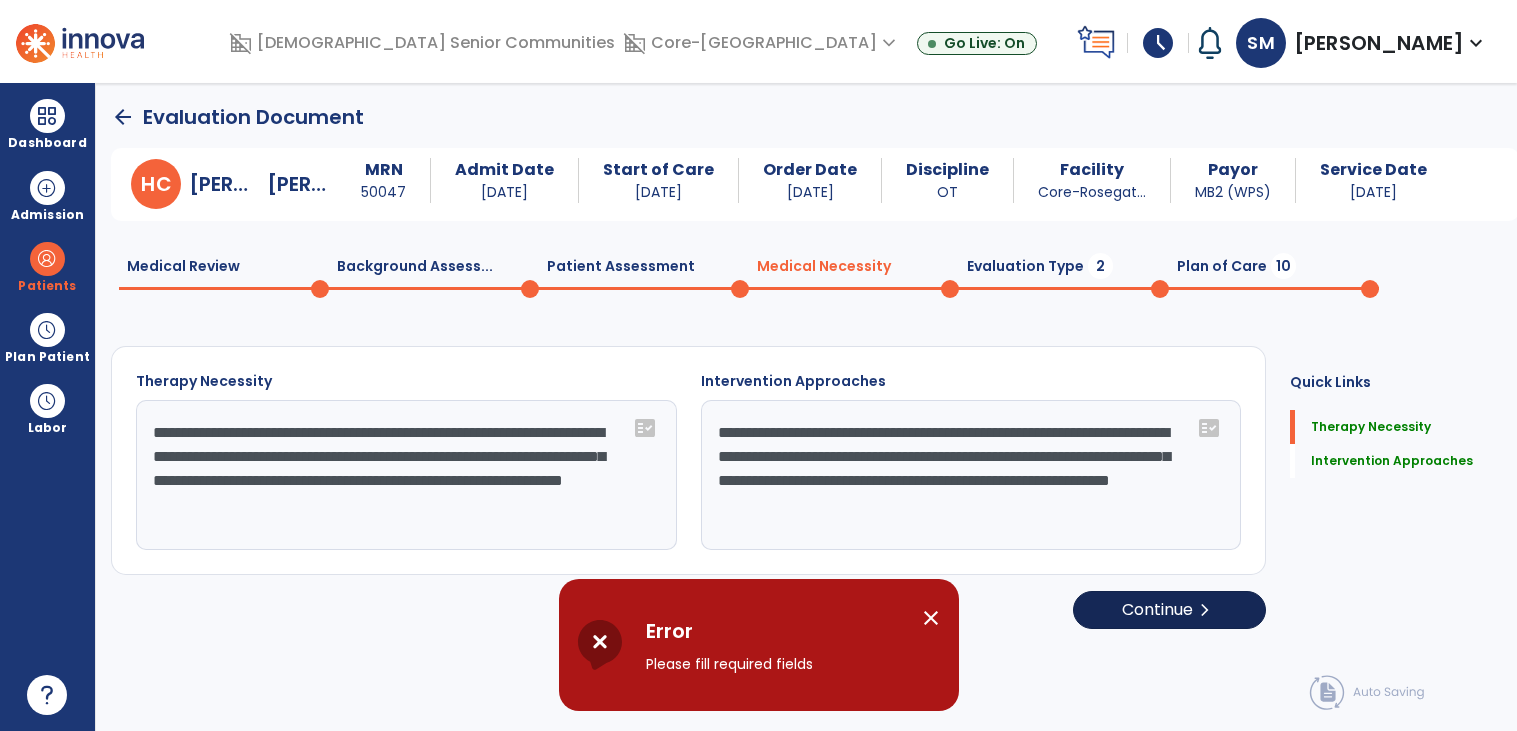click on "chevron_right" 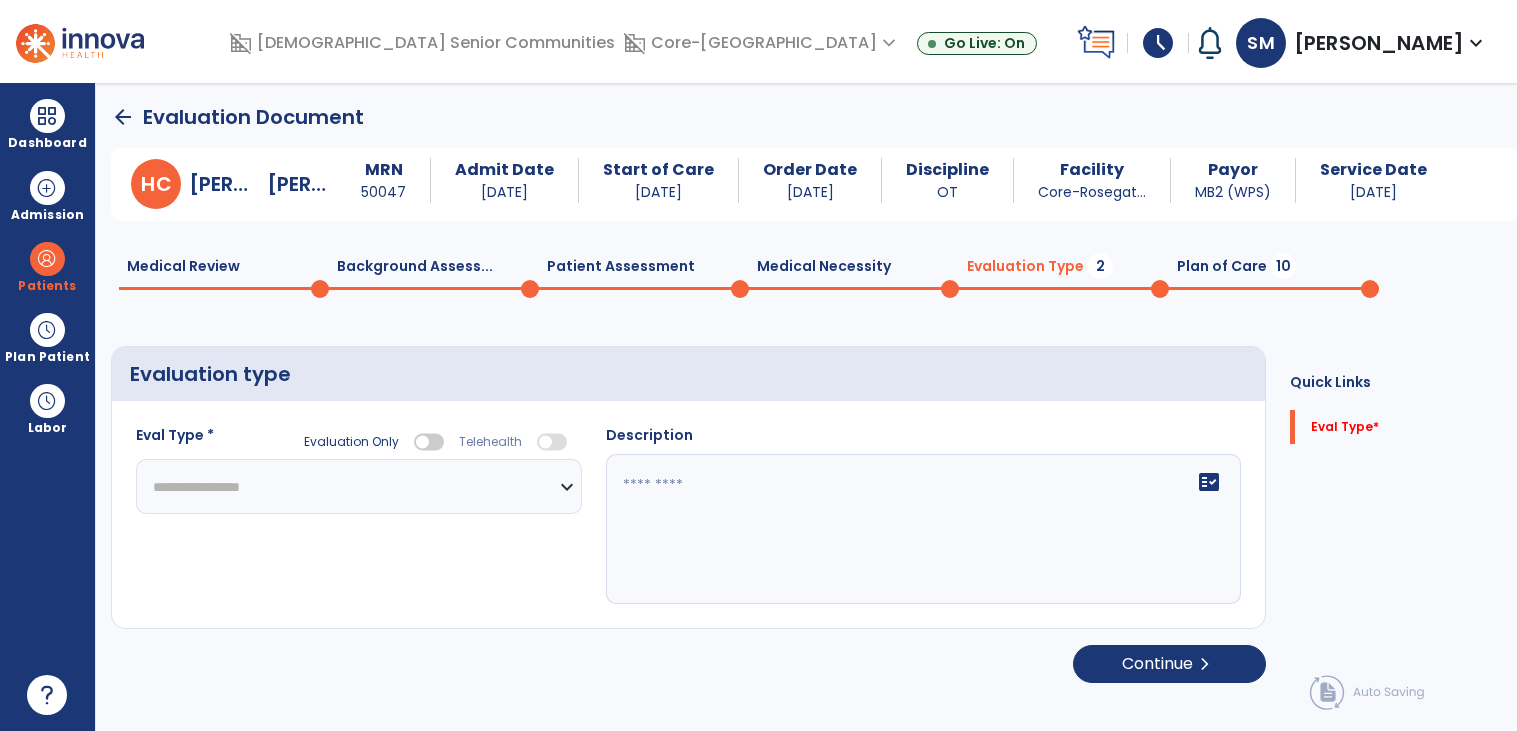 click on "**********" 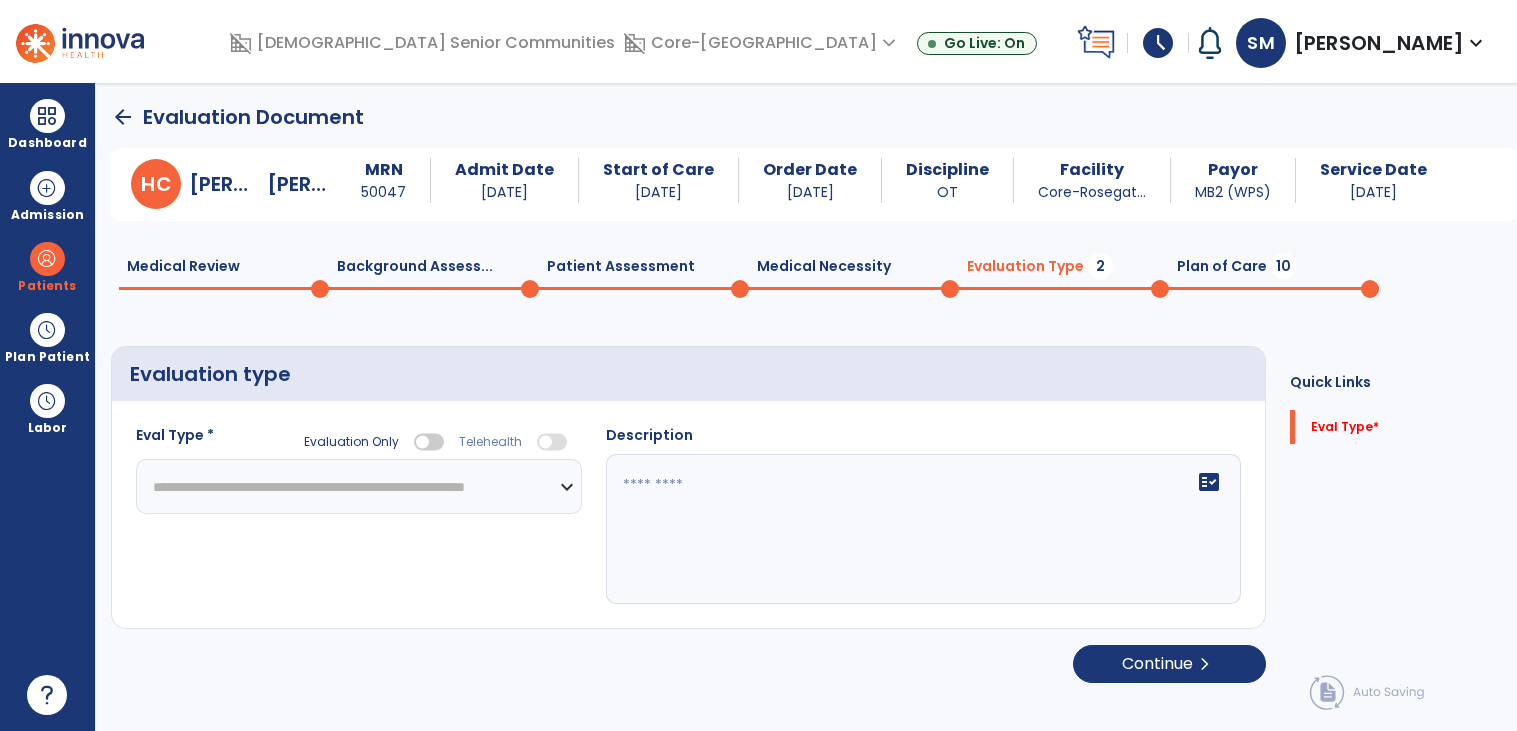 click on "**********" 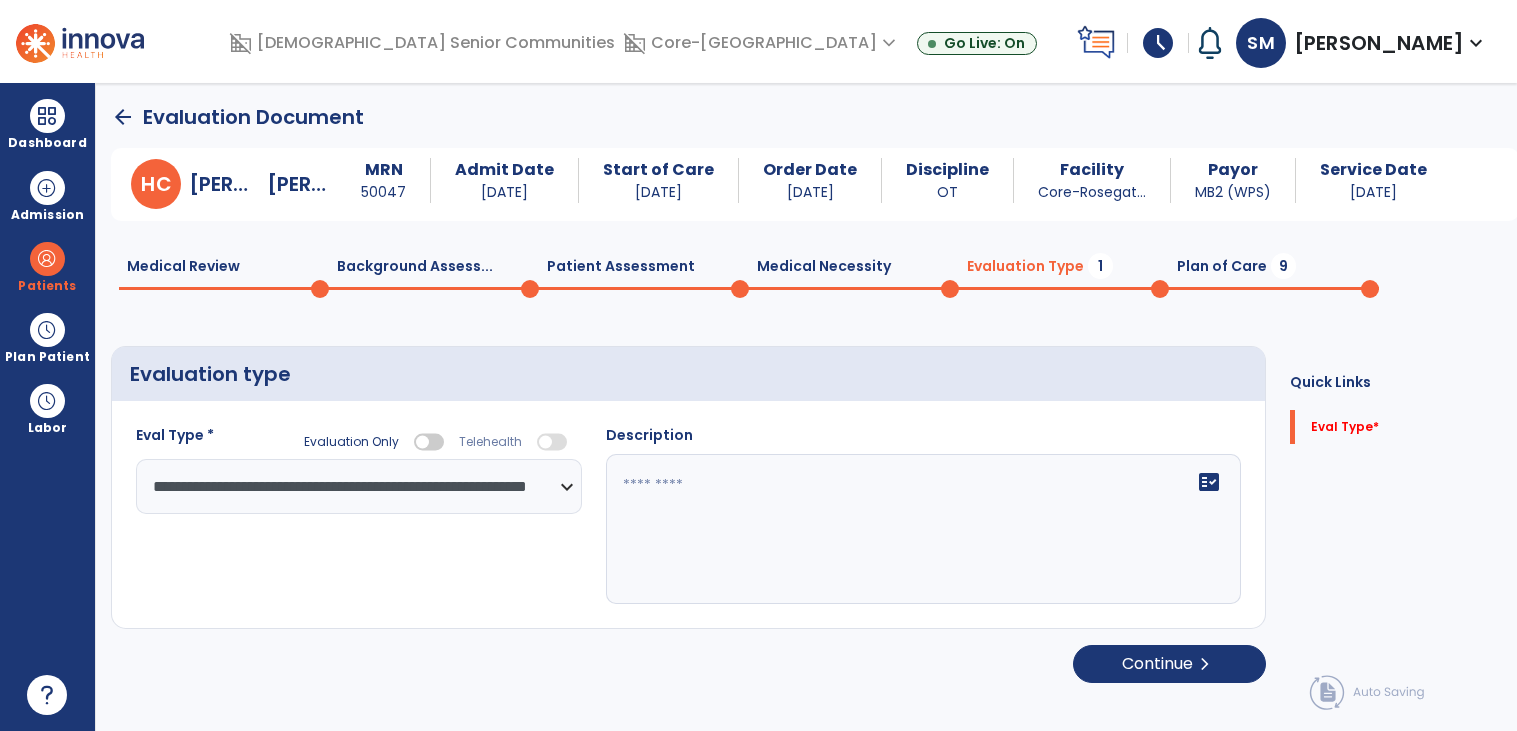 click on "fact_check" 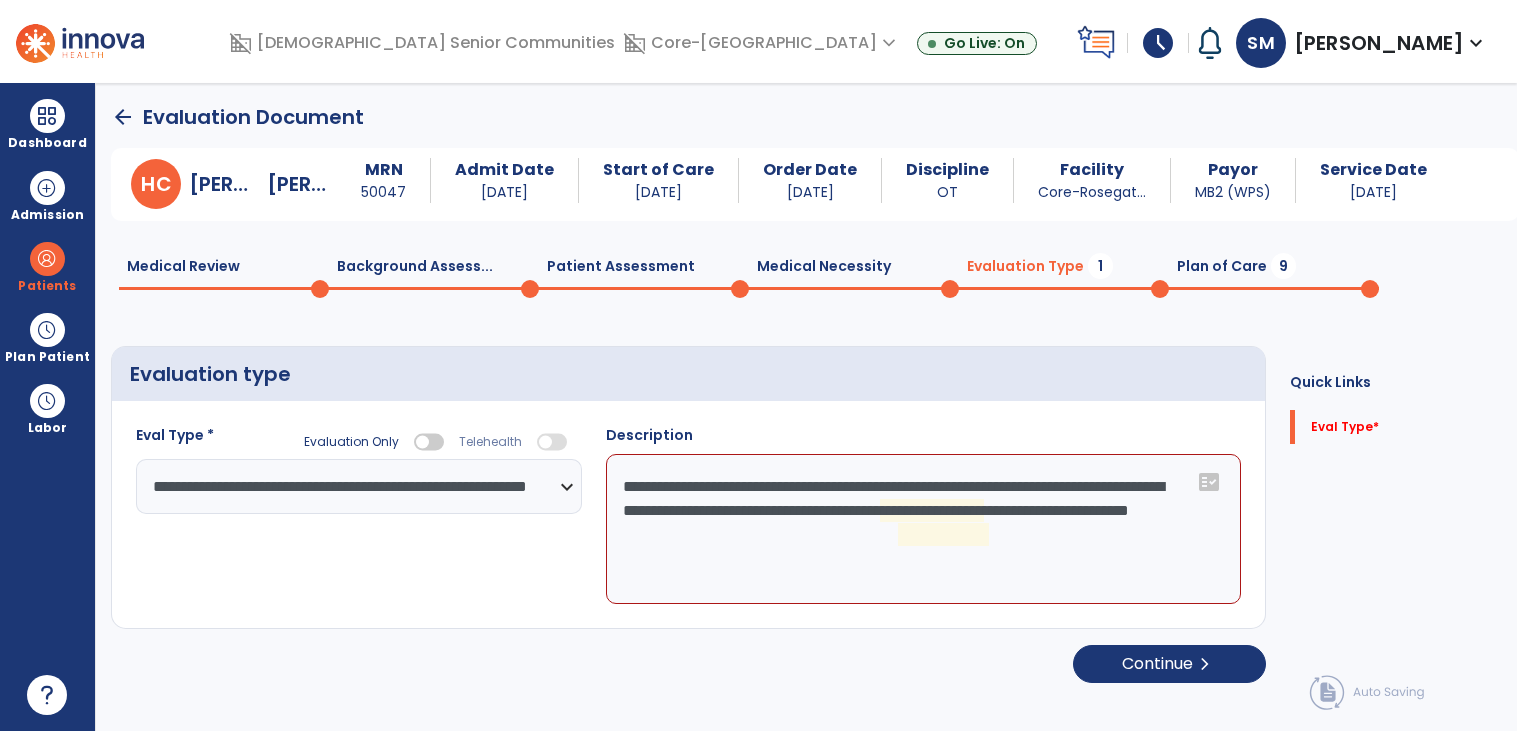 click on "**********" 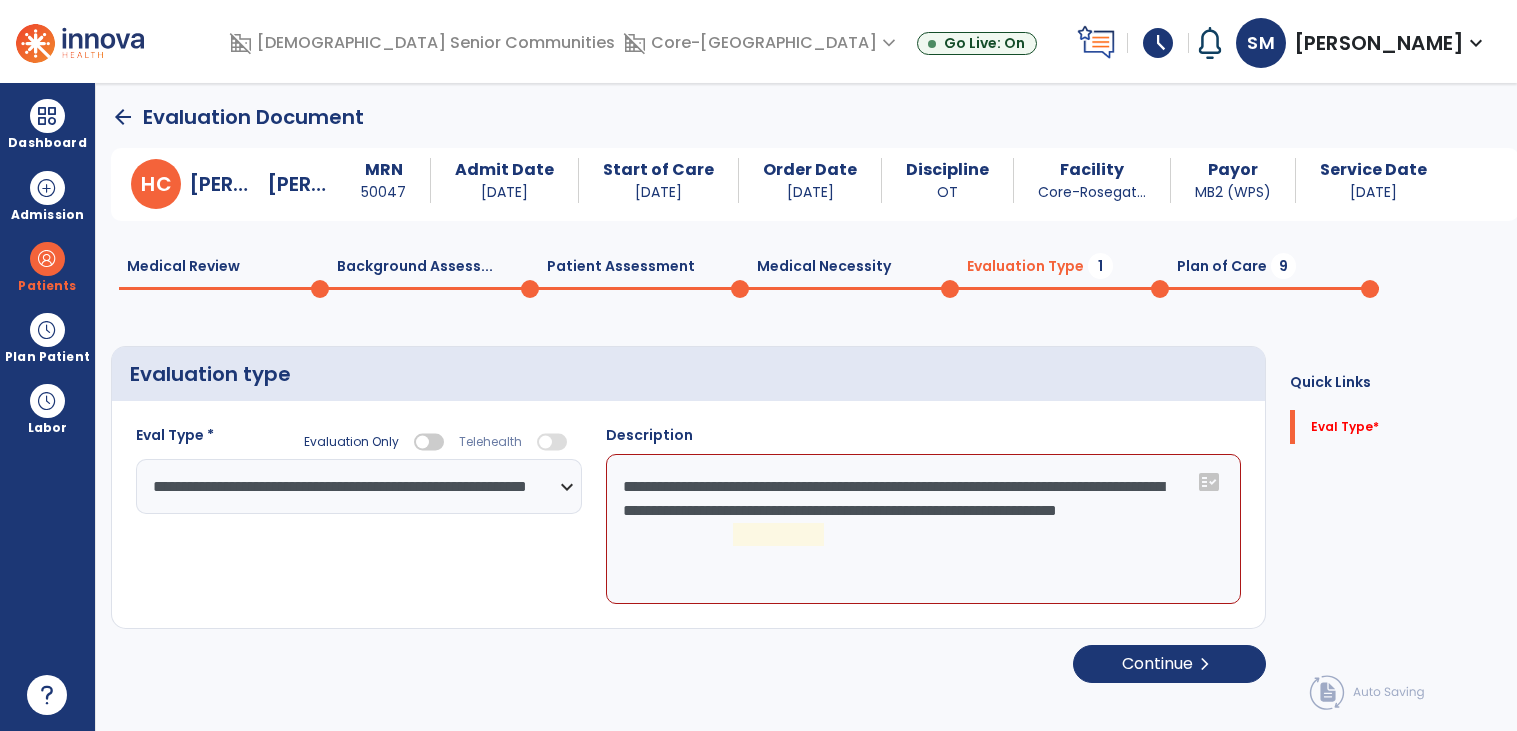 click on "**********" 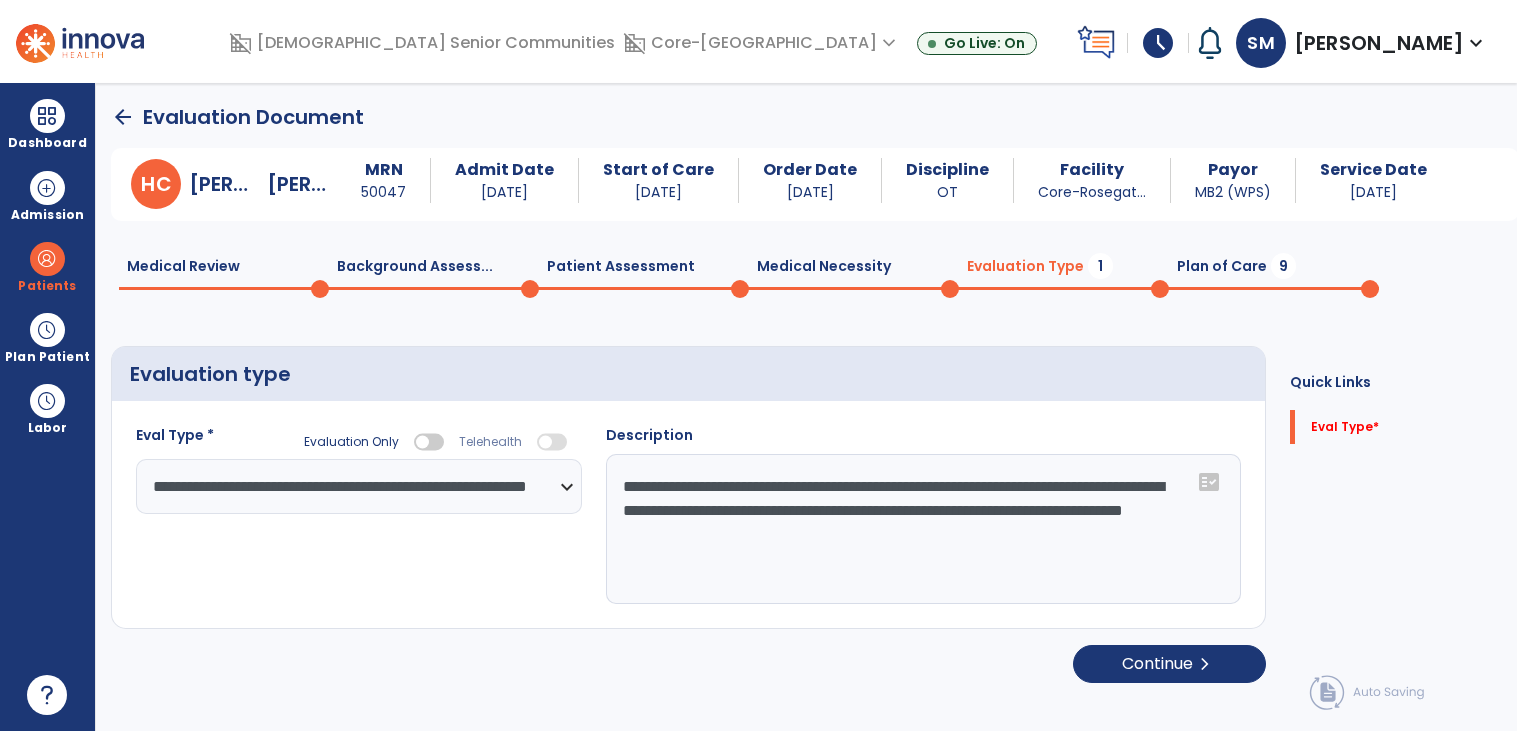 type on "**********" 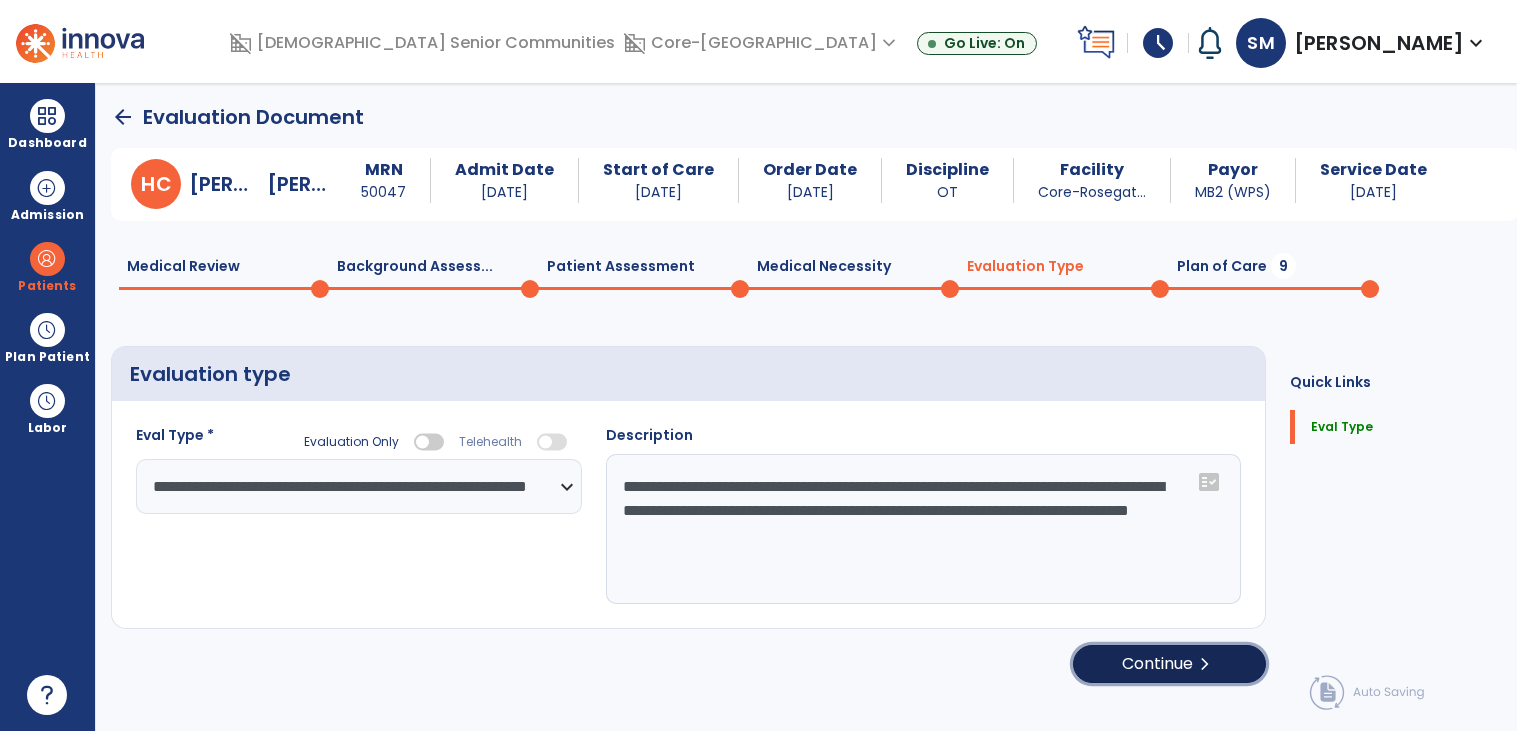 click on "Continue  chevron_right" 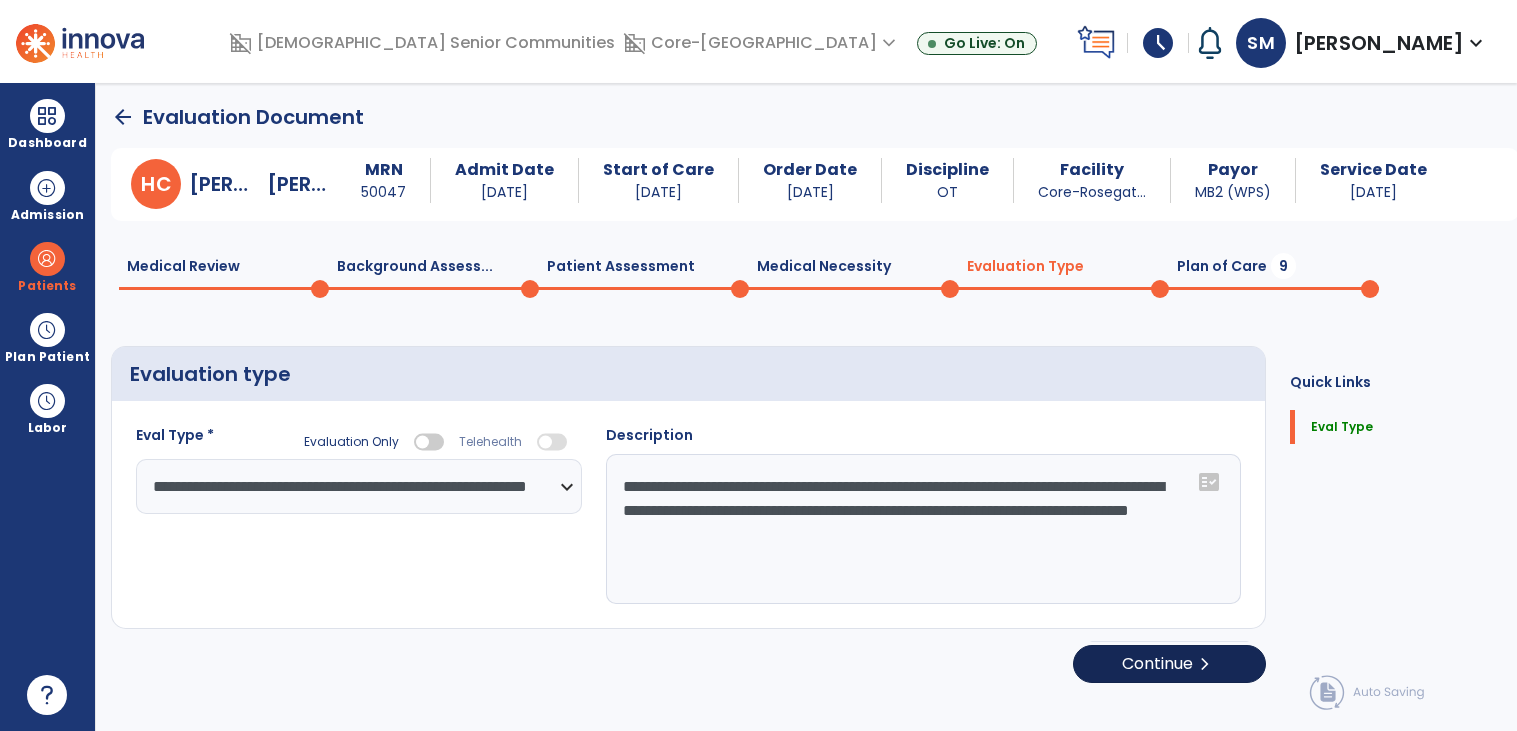 select on "*****" 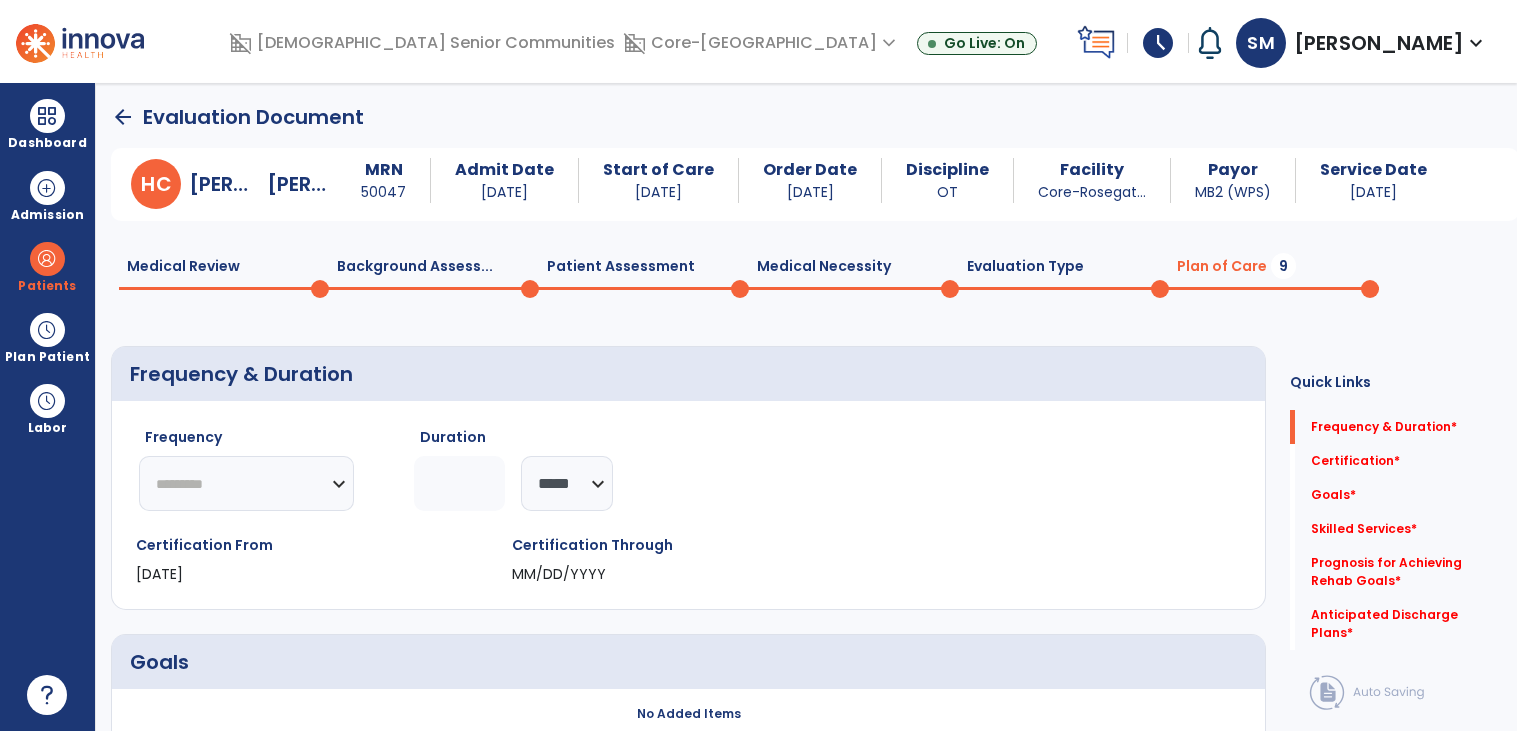 click on "********* ** ** ** ** ** ** **" 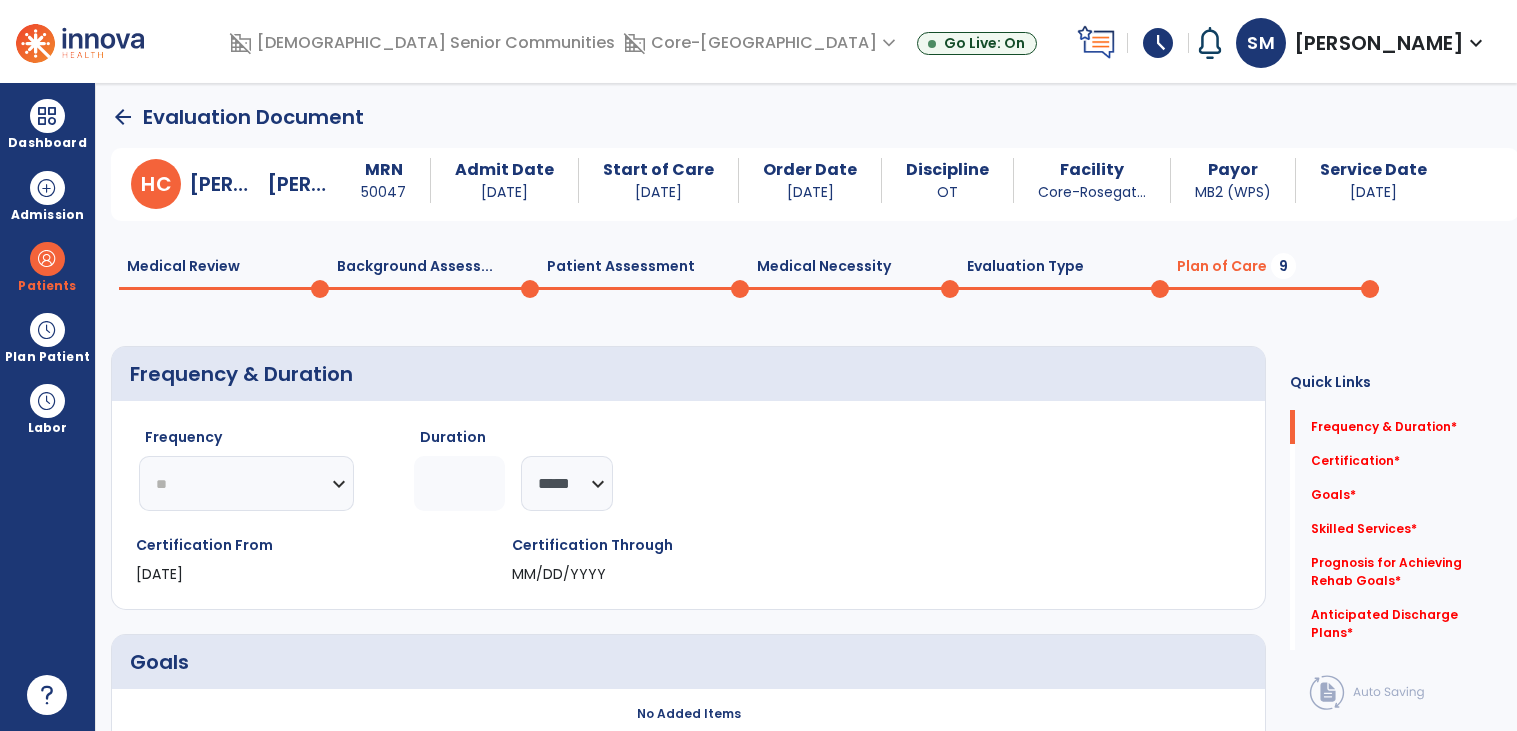 click on "********* ** ** ** ** ** ** **" 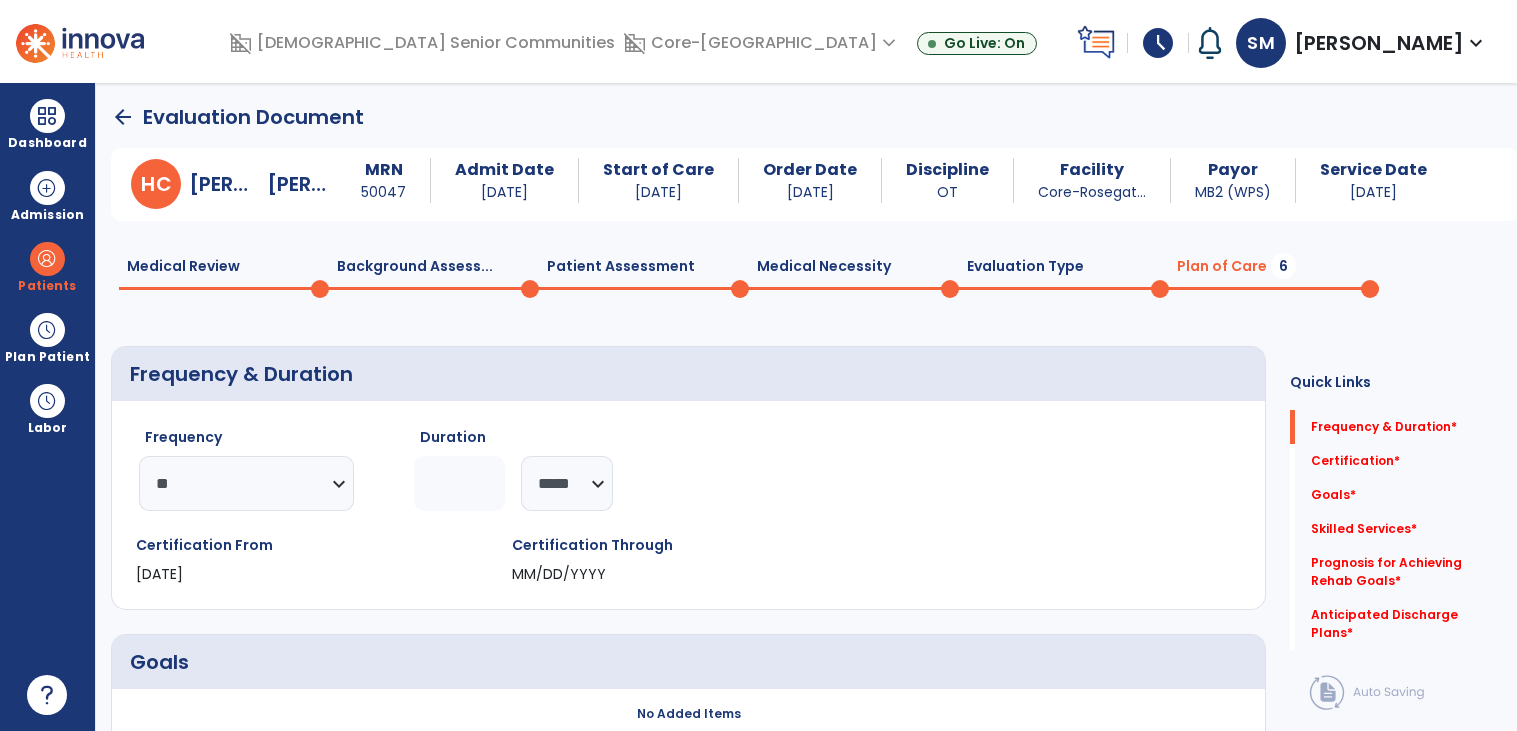 click 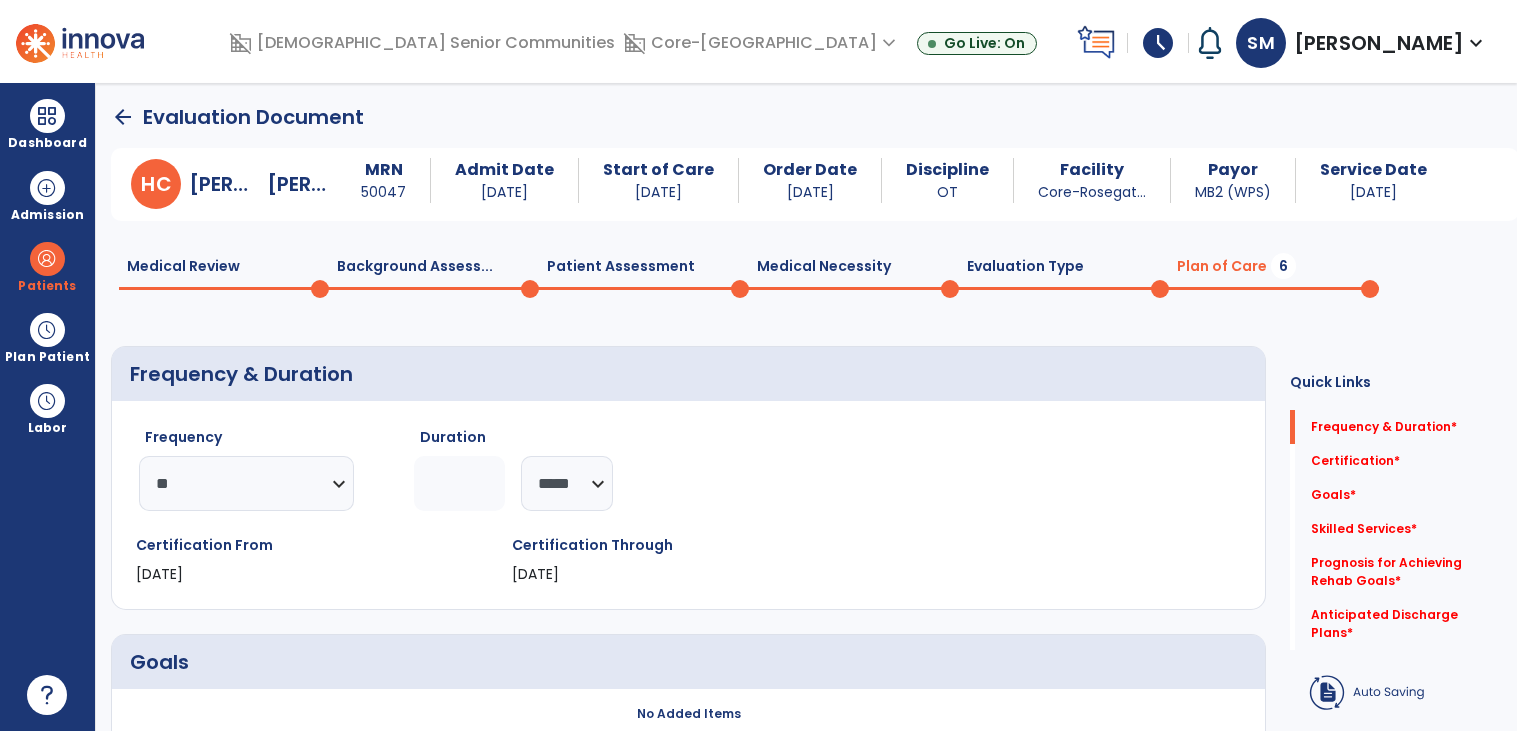 type on "*" 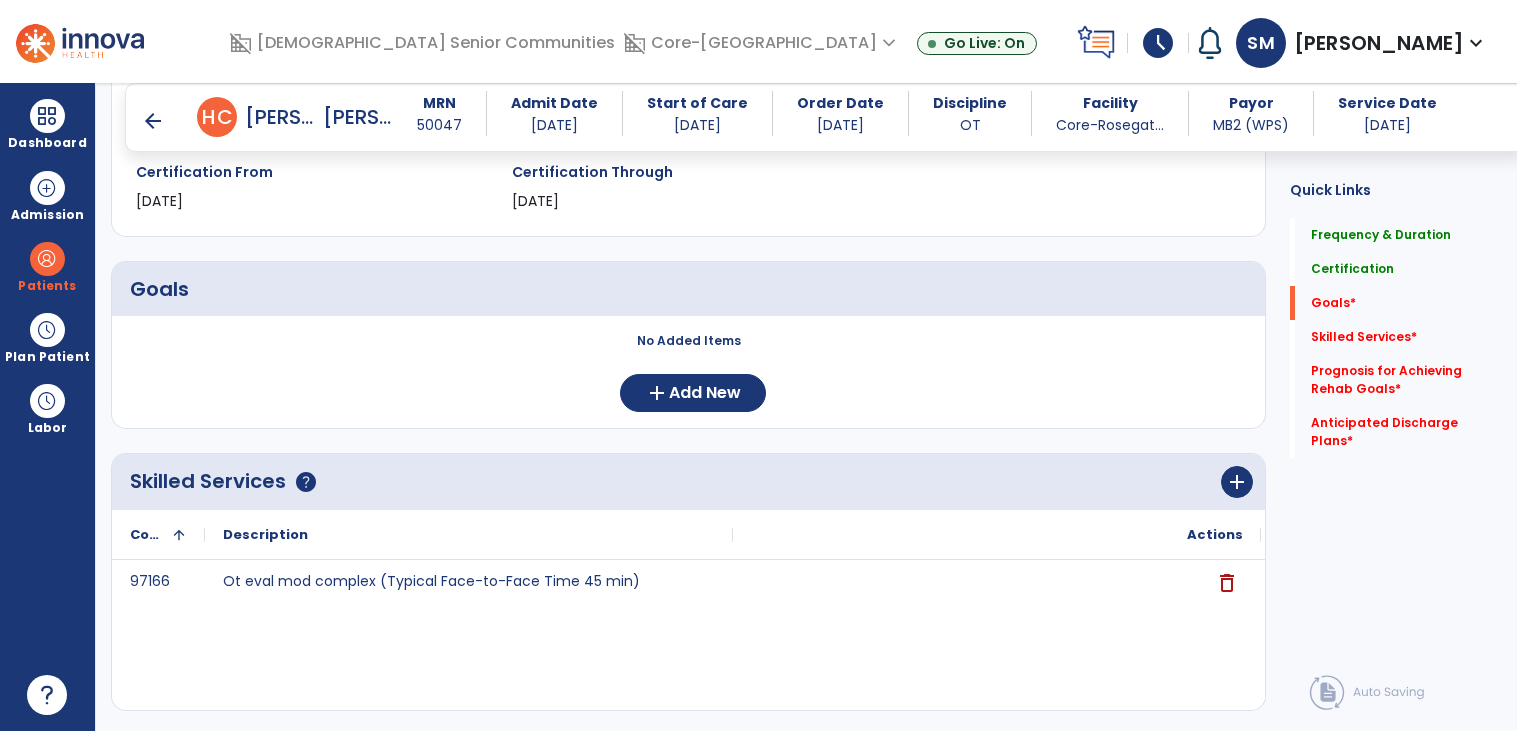 scroll, scrollTop: 354, scrollLeft: 0, axis: vertical 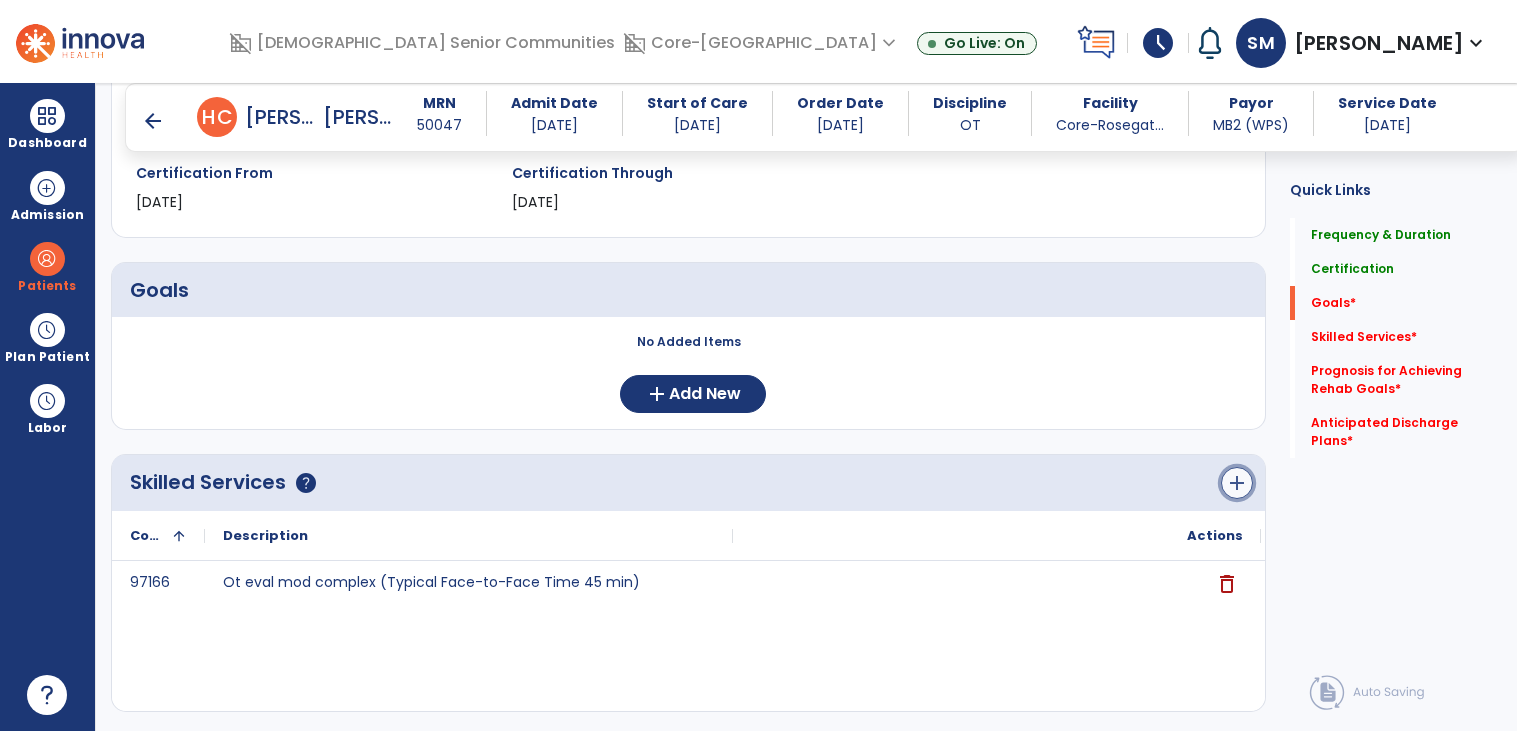 click on "add" 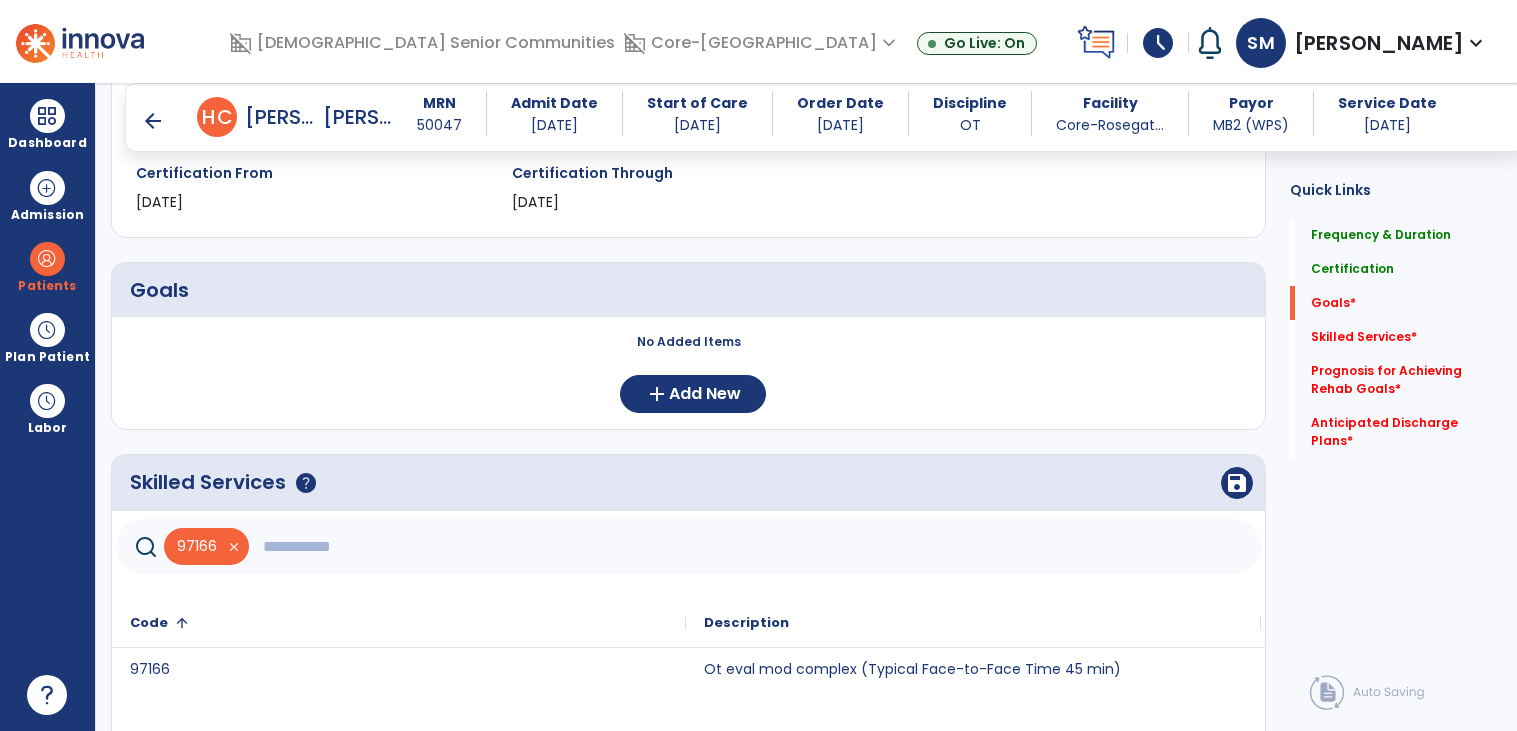 click 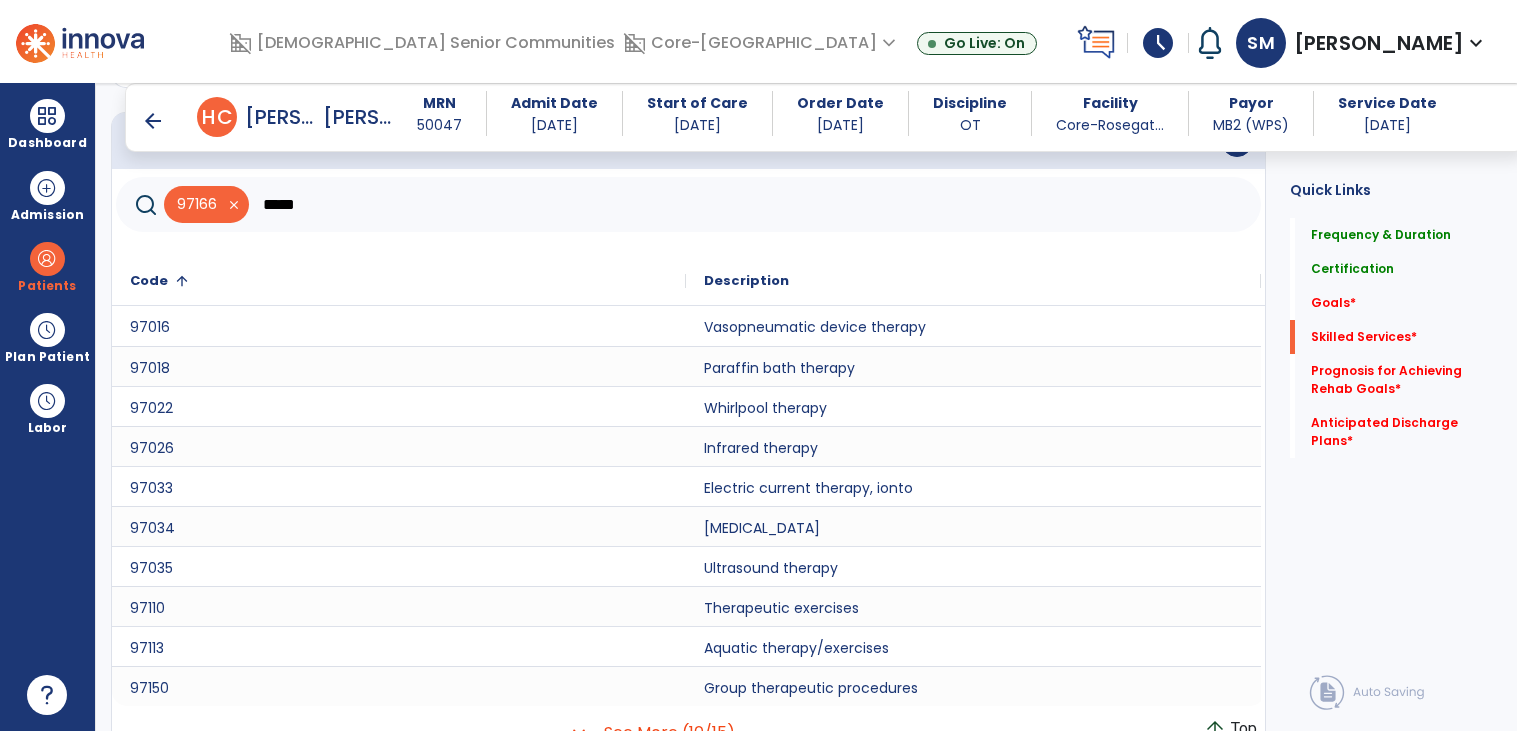 scroll, scrollTop: 717, scrollLeft: 0, axis: vertical 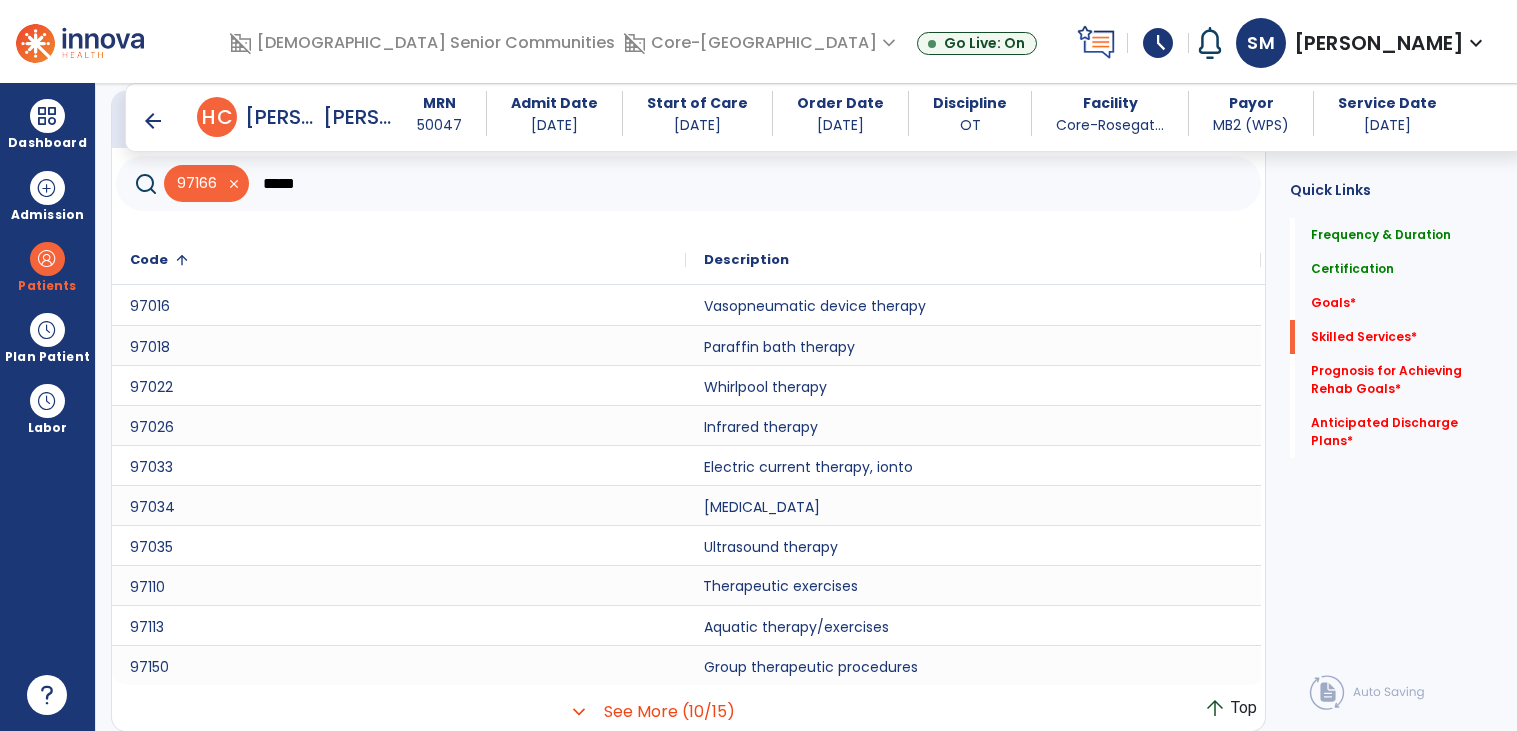 click on "Therapeutic exercises" 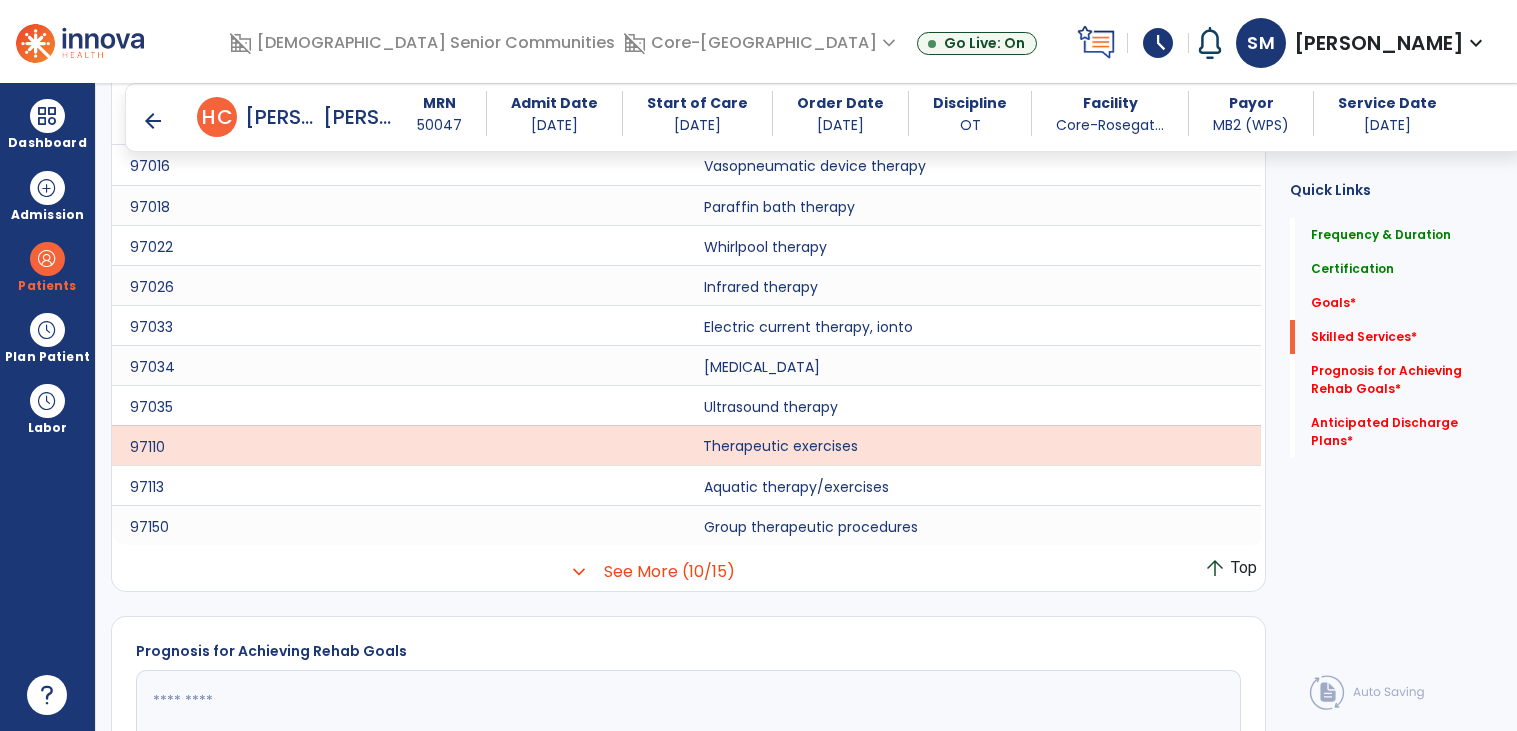 scroll, scrollTop: 866, scrollLeft: 0, axis: vertical 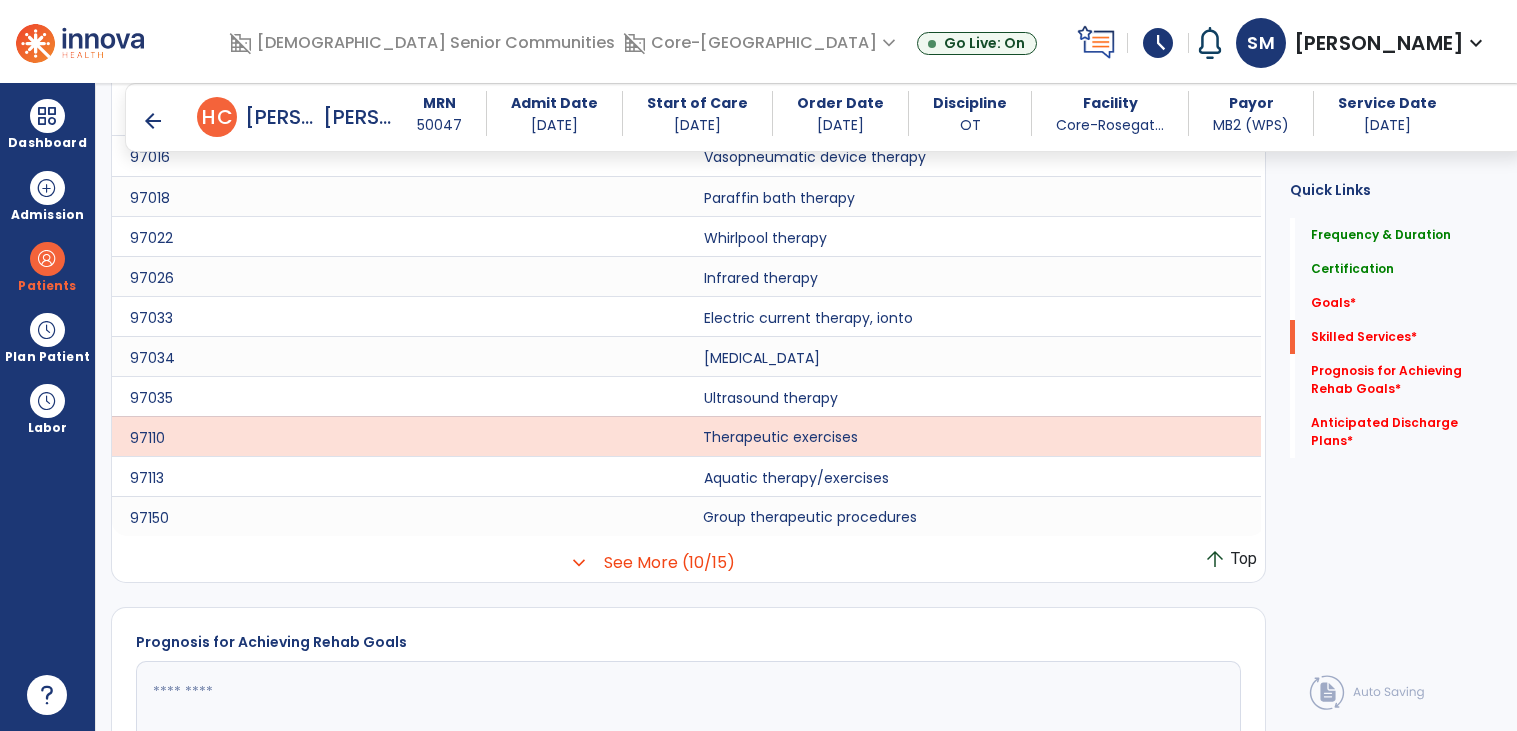 click on "Group therapeutic procedures" 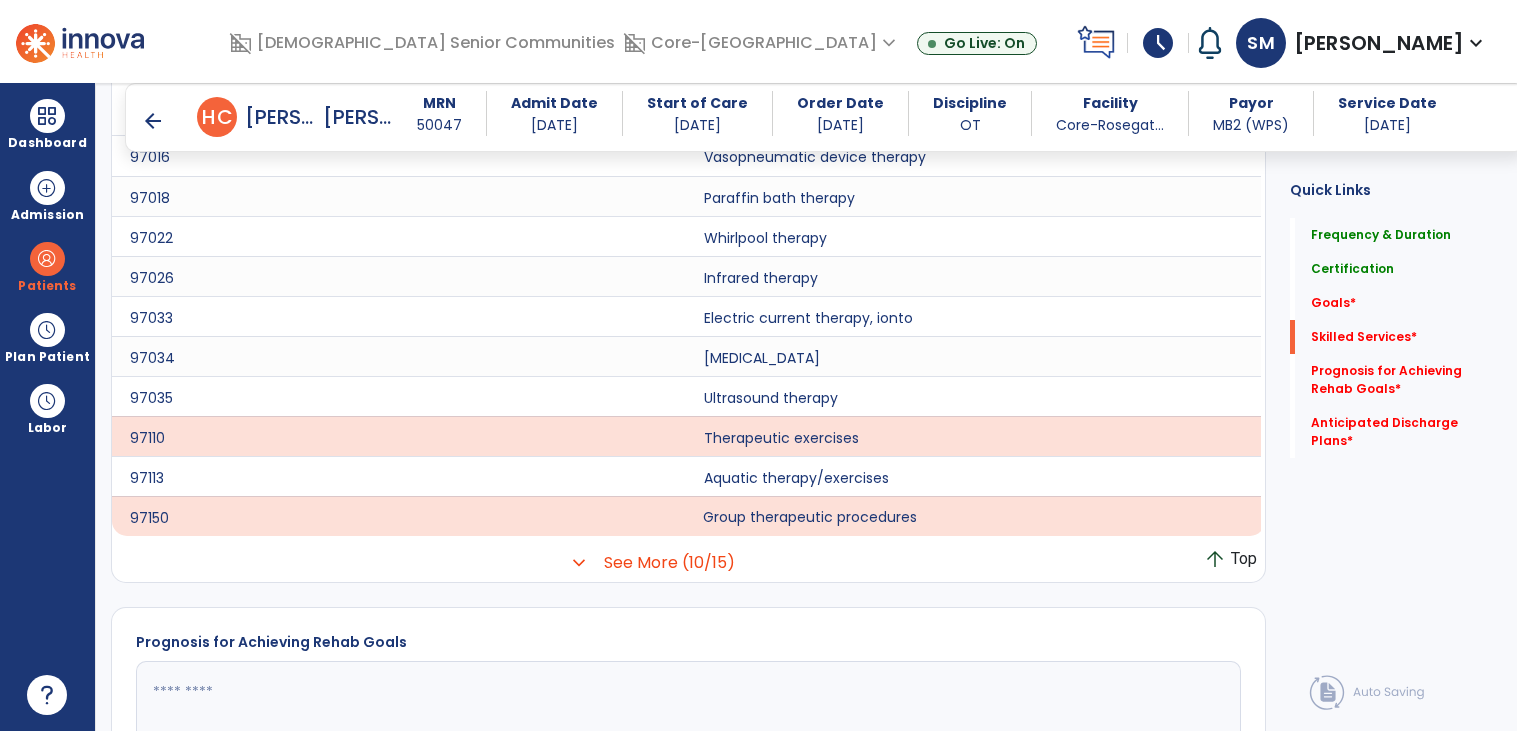 click on "Group therapeutic procedures" 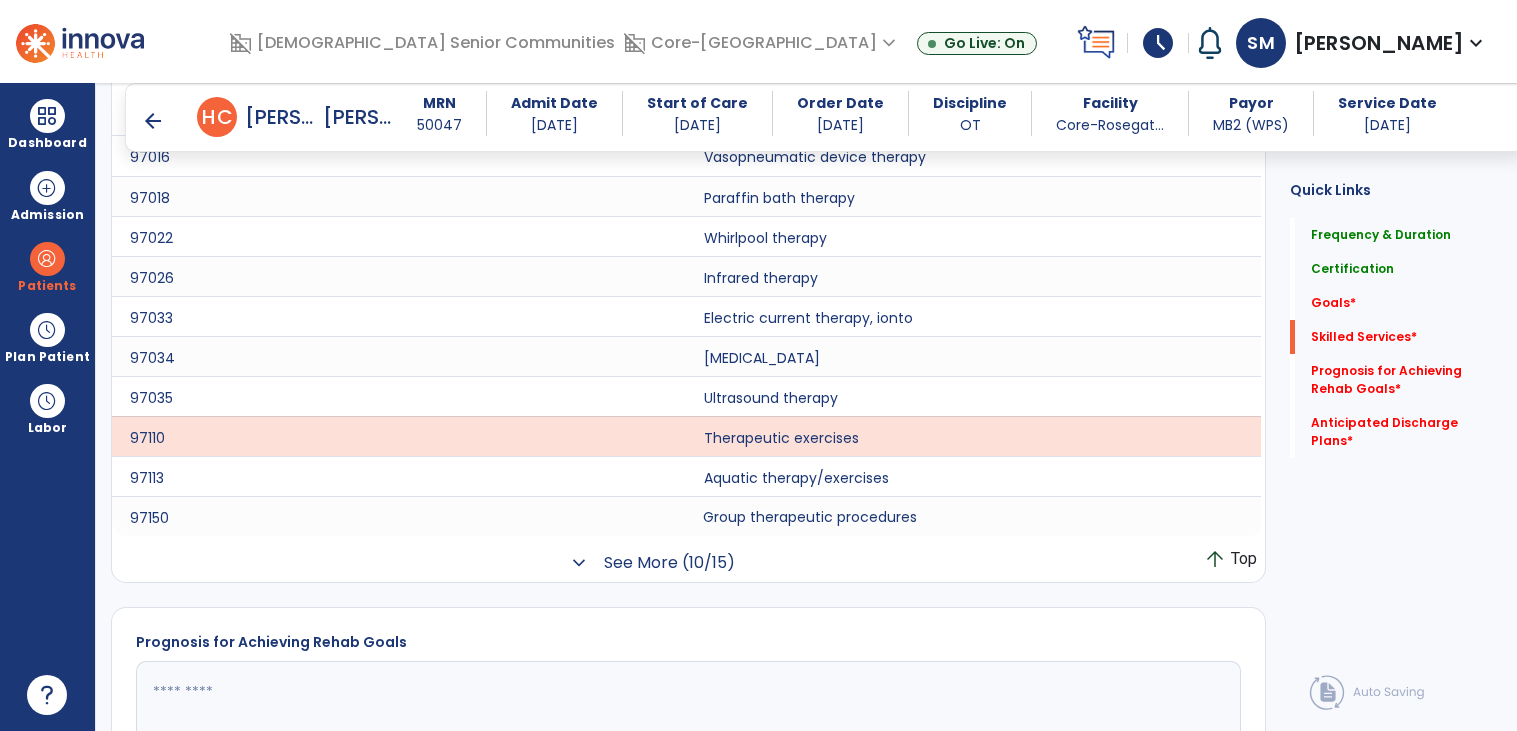 click on "See More (10/15)" 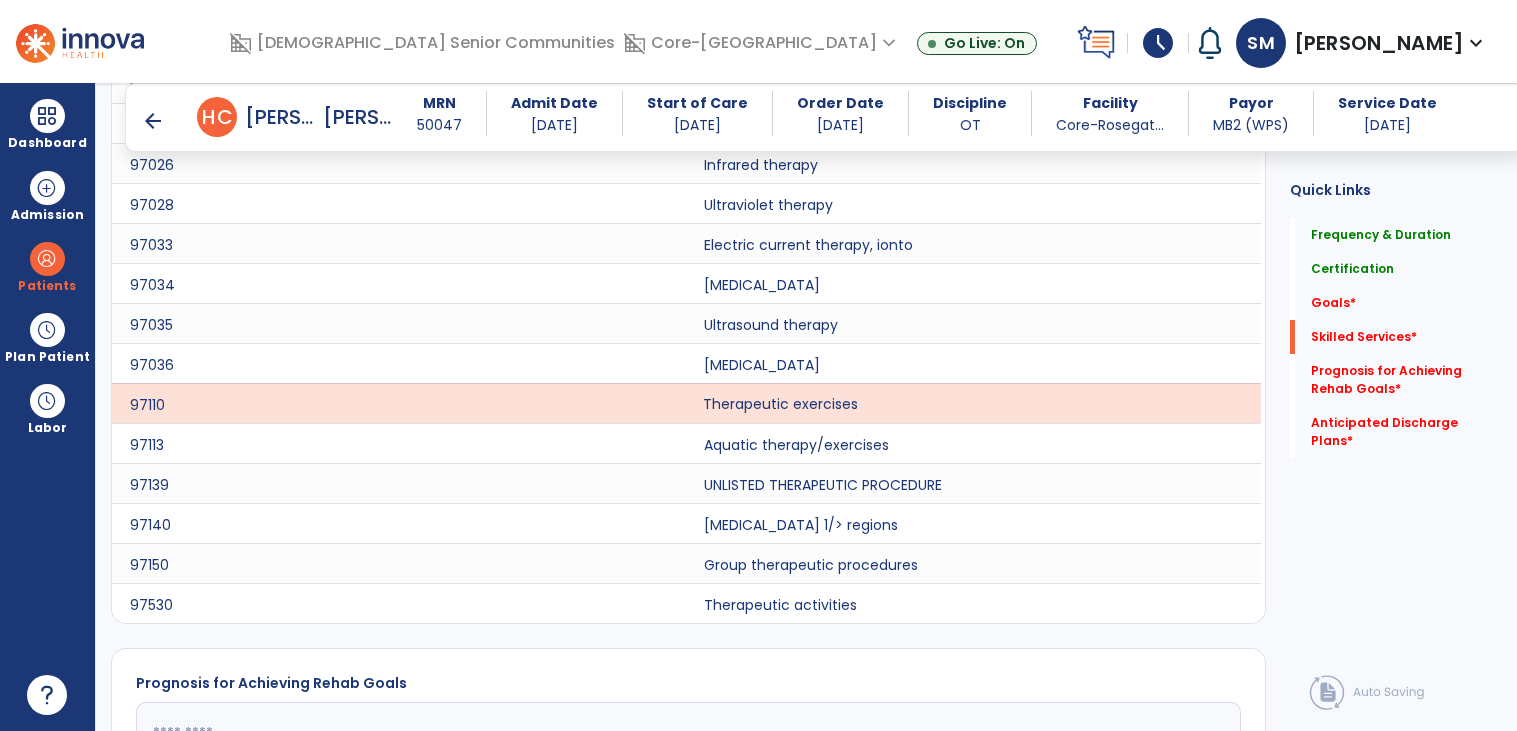 scroll, scrollTop: 1000, scrollLeft: 0, axis: vertical 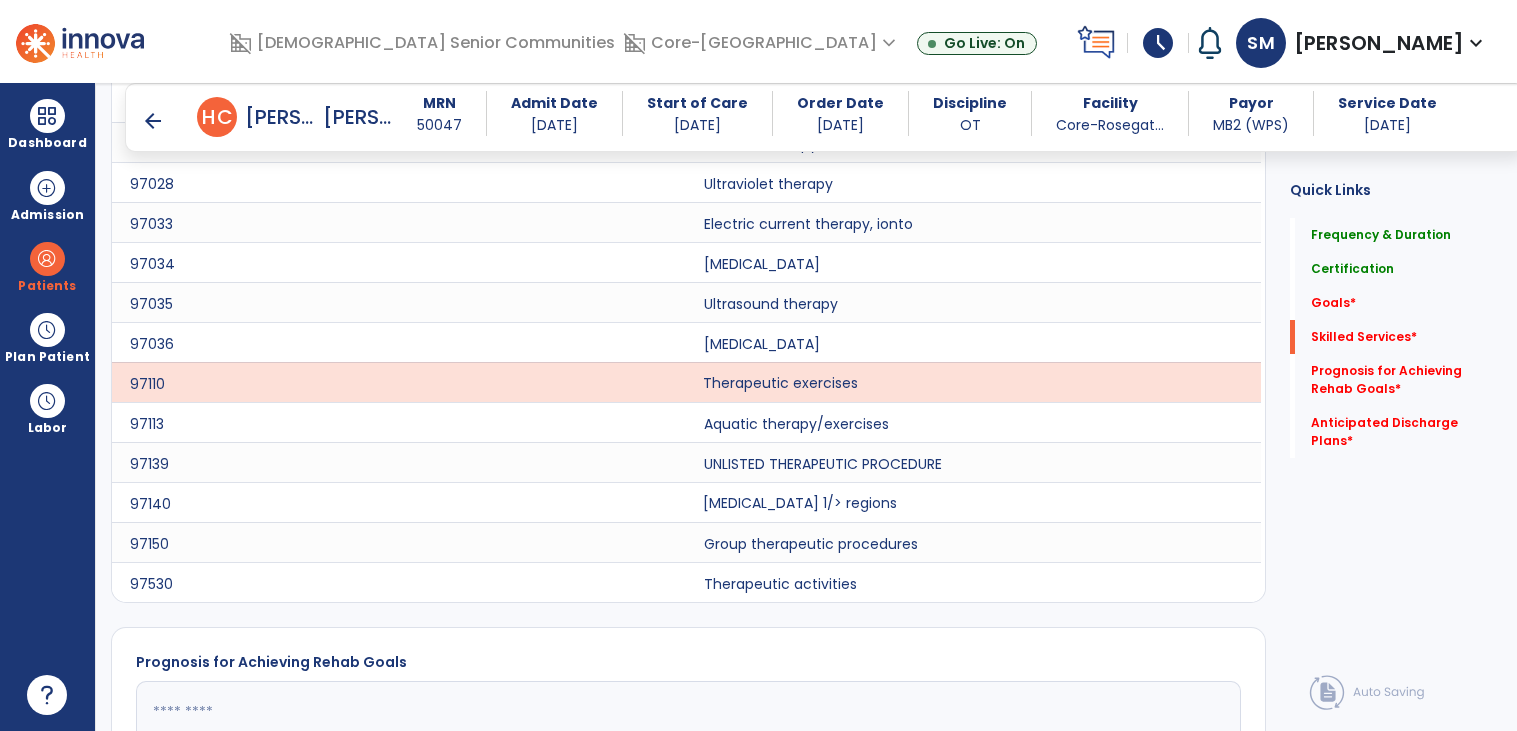 click on "Manual therapy 1/> regions" 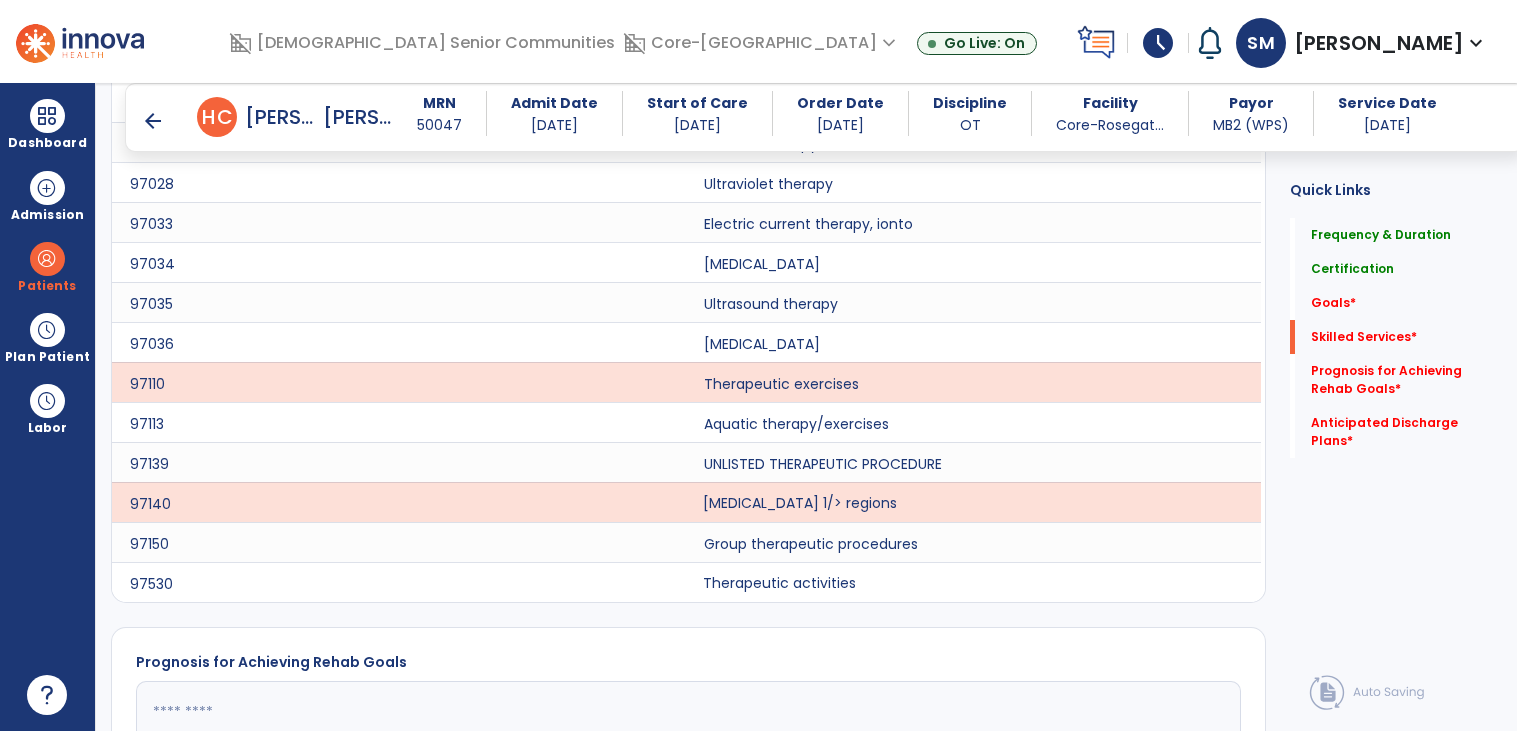 click on "Therapeutic activities" 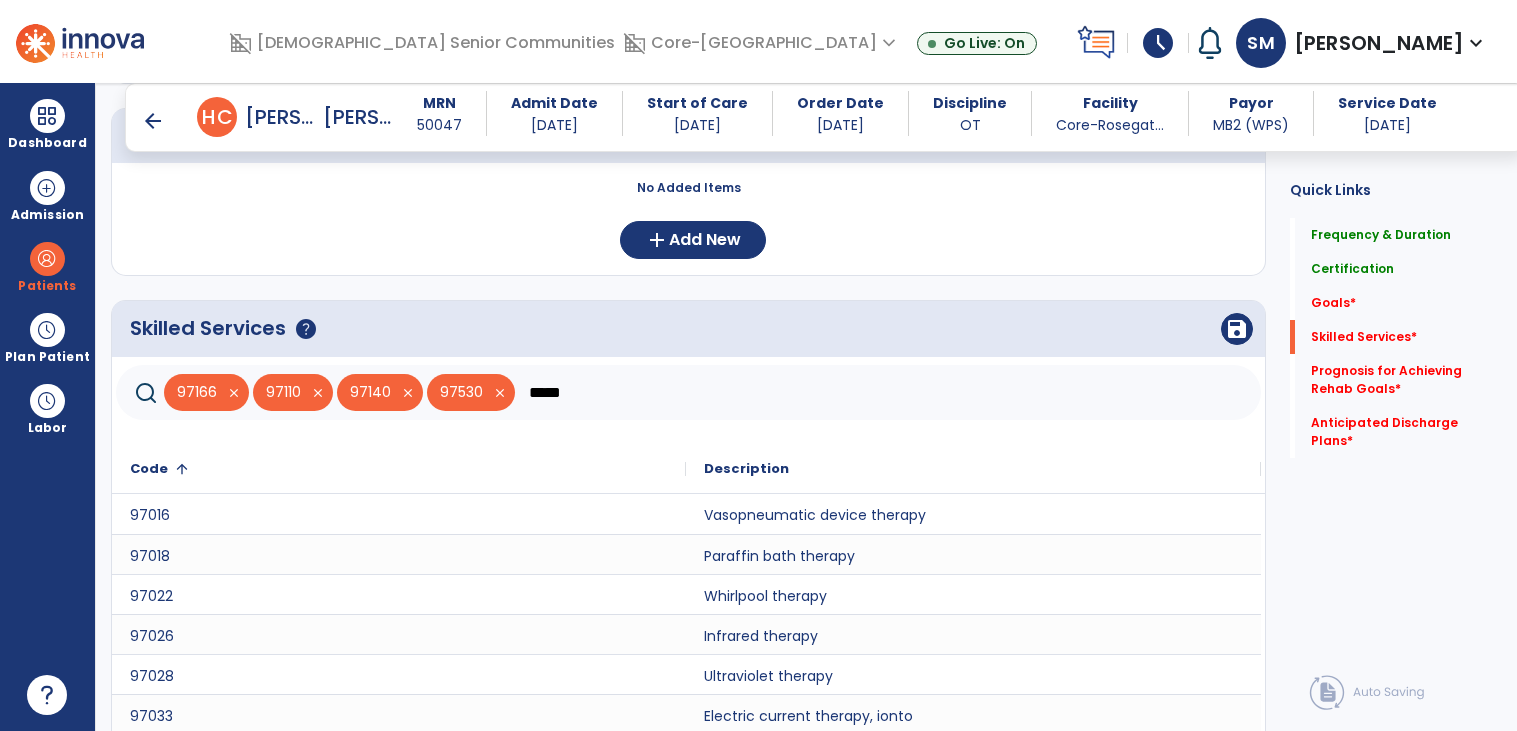 scroll, scrollTop: 422, scrollLeft: 0, axis: vertical 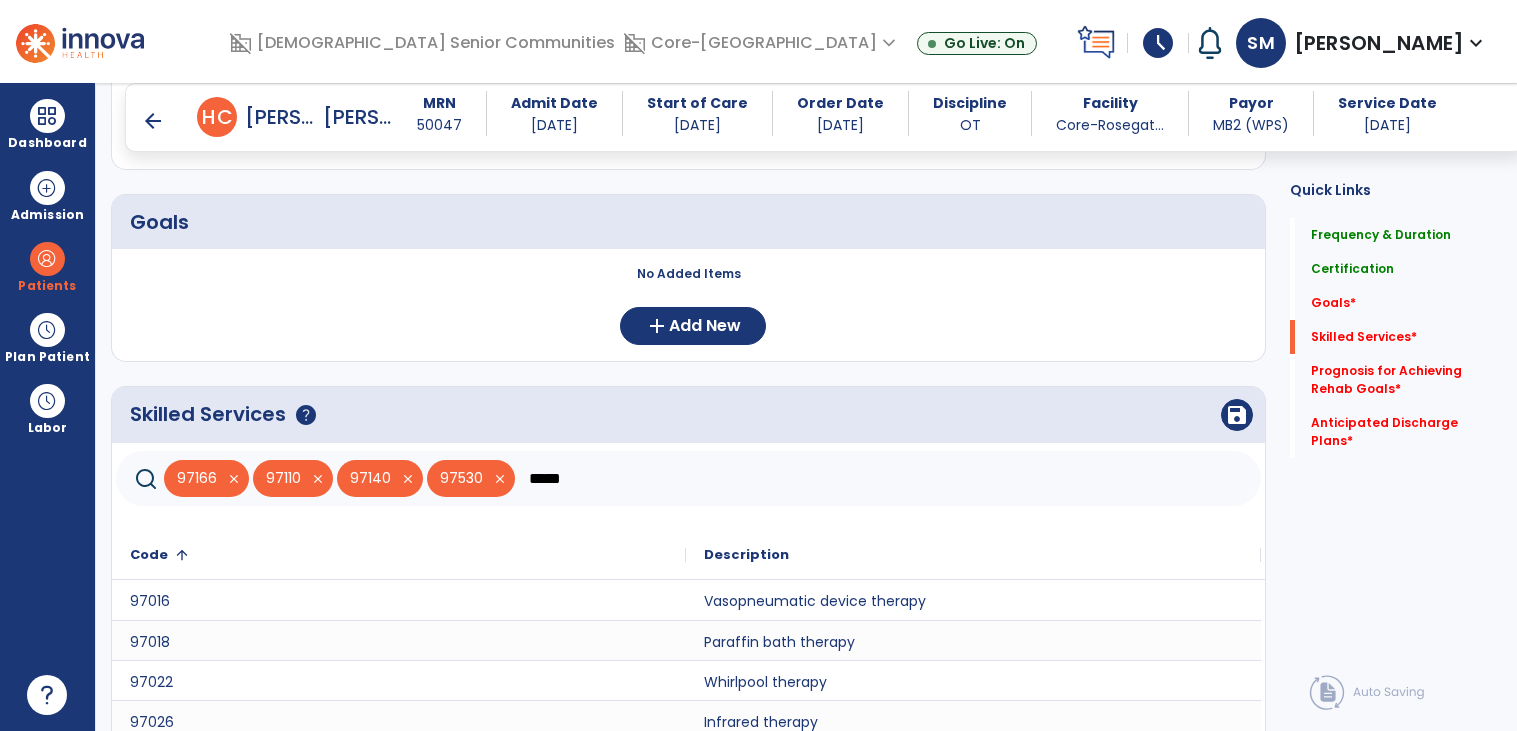 click on "*****" 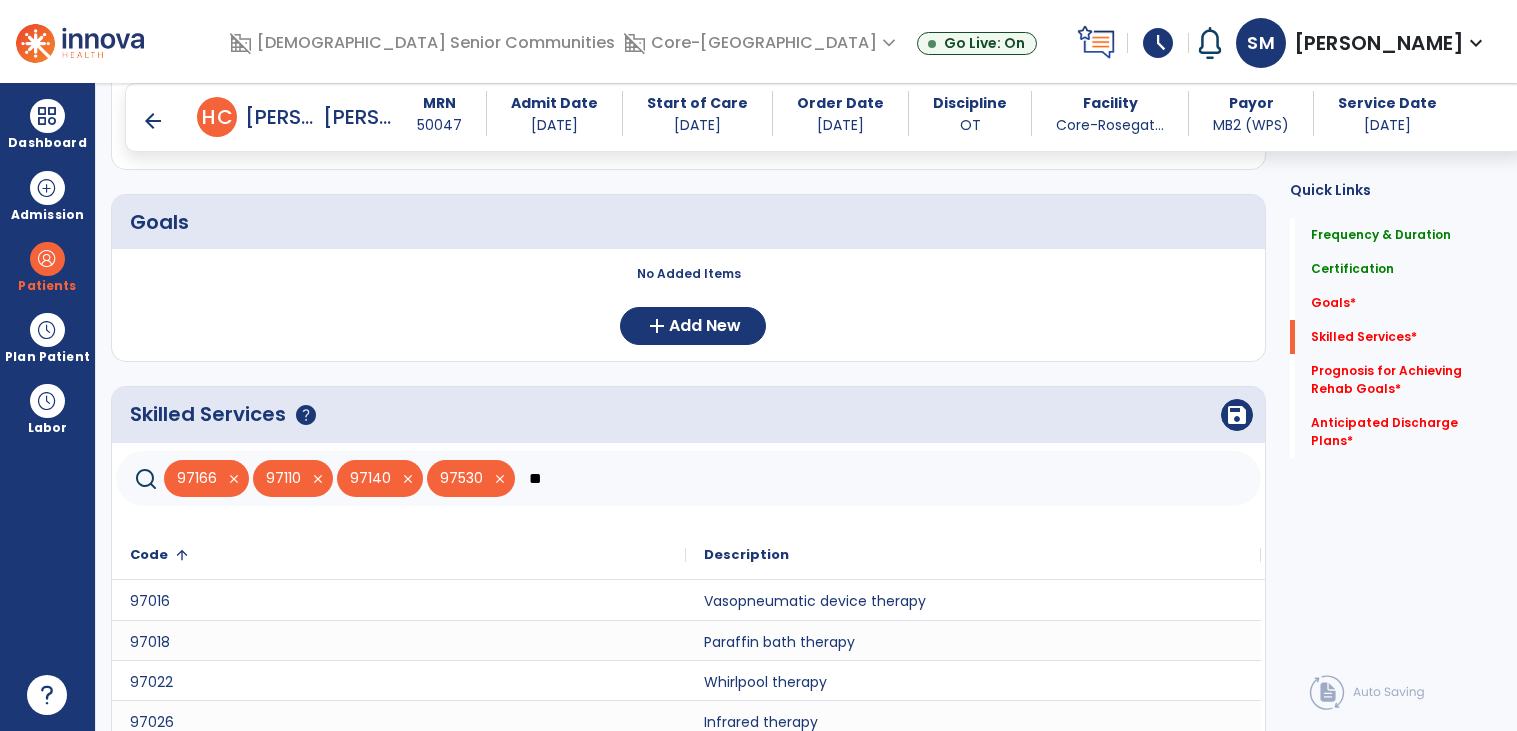 type on "*" 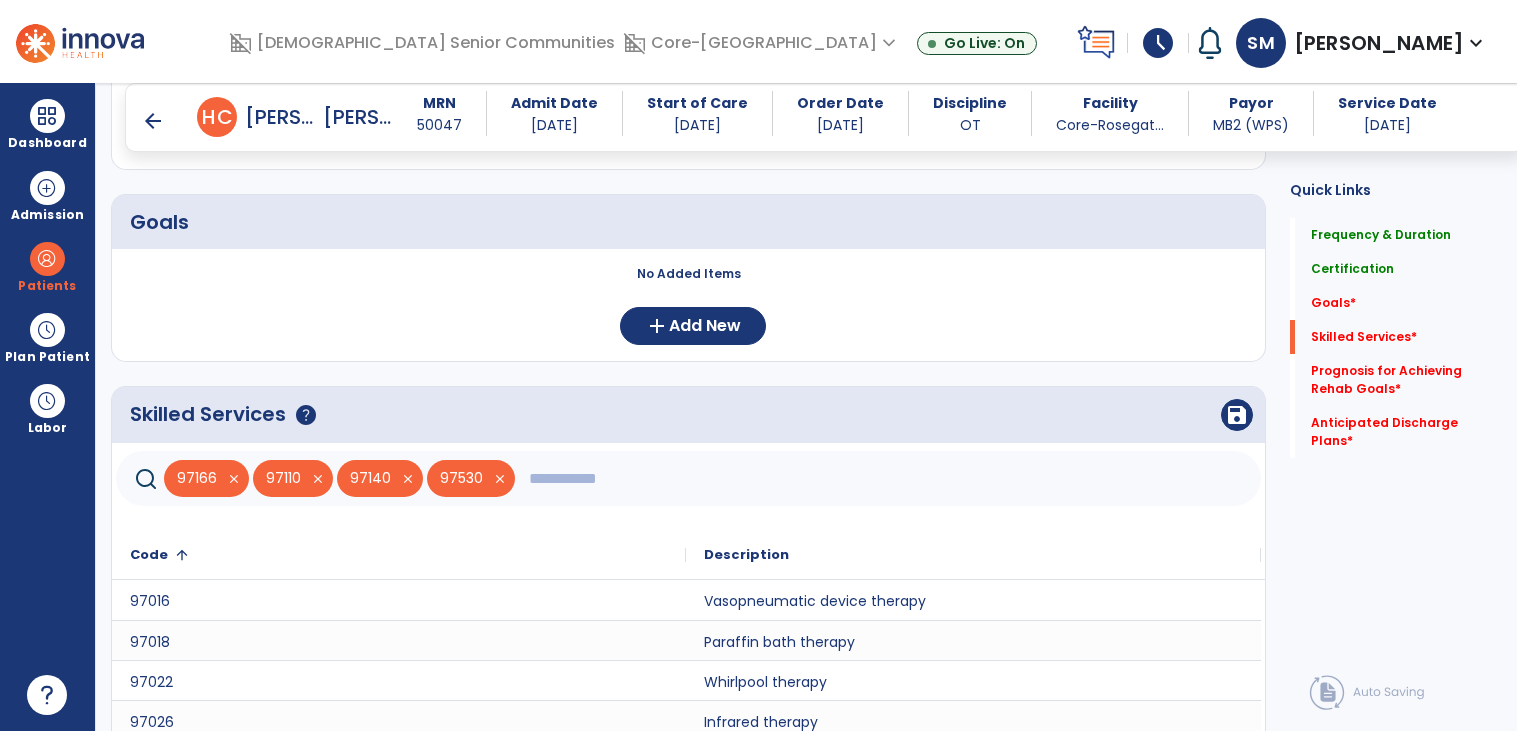 type on "*" 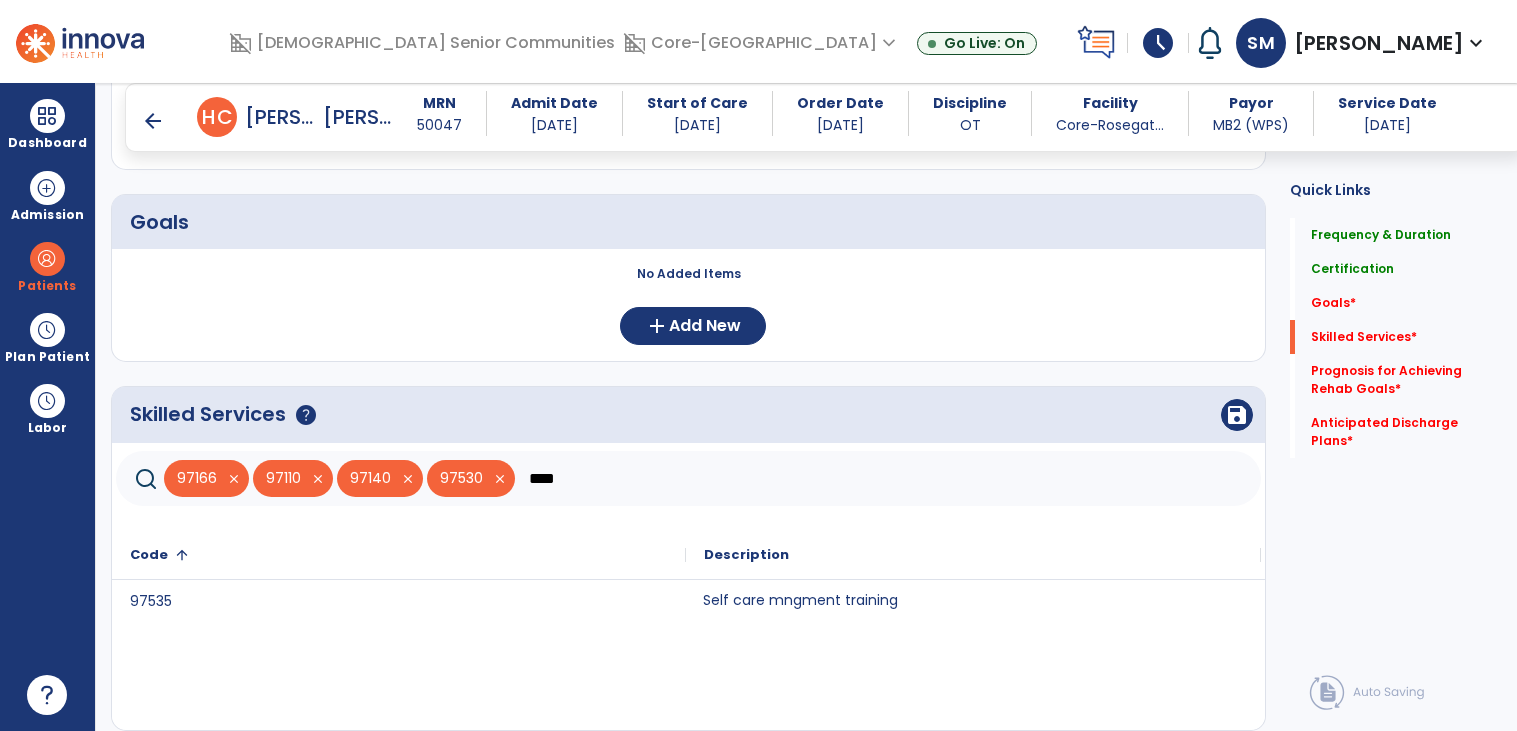 click on "Self care mngment training" 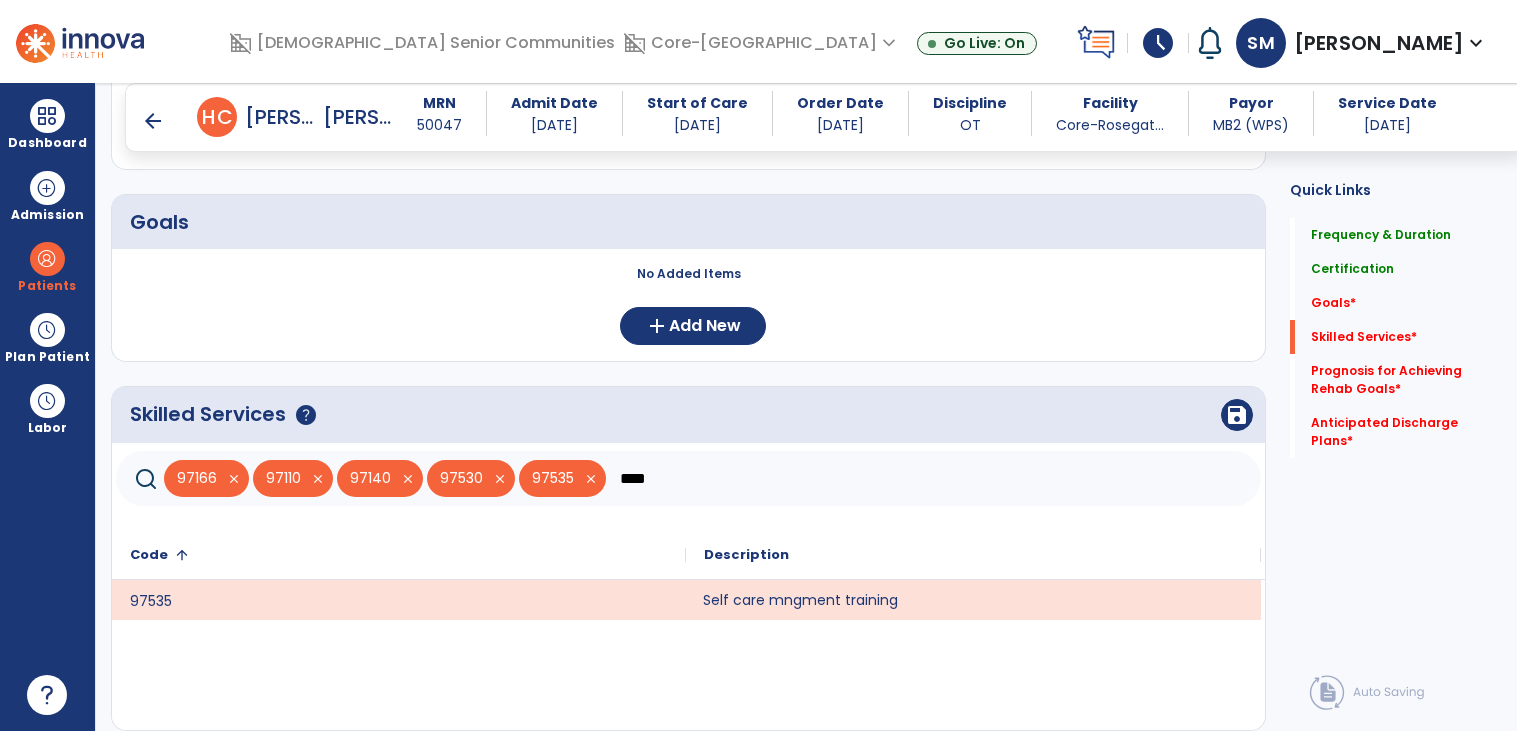 click on "****" 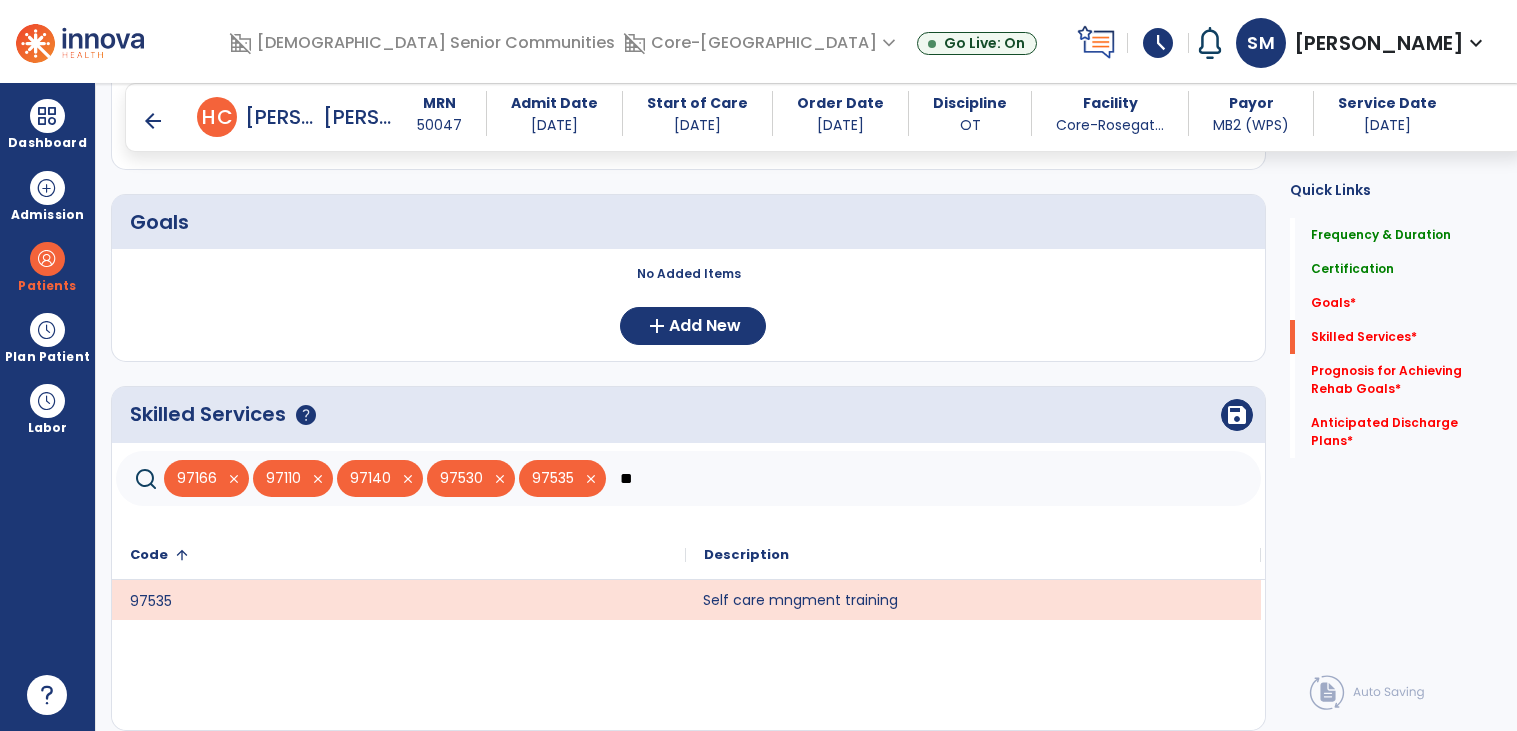 type on "*" 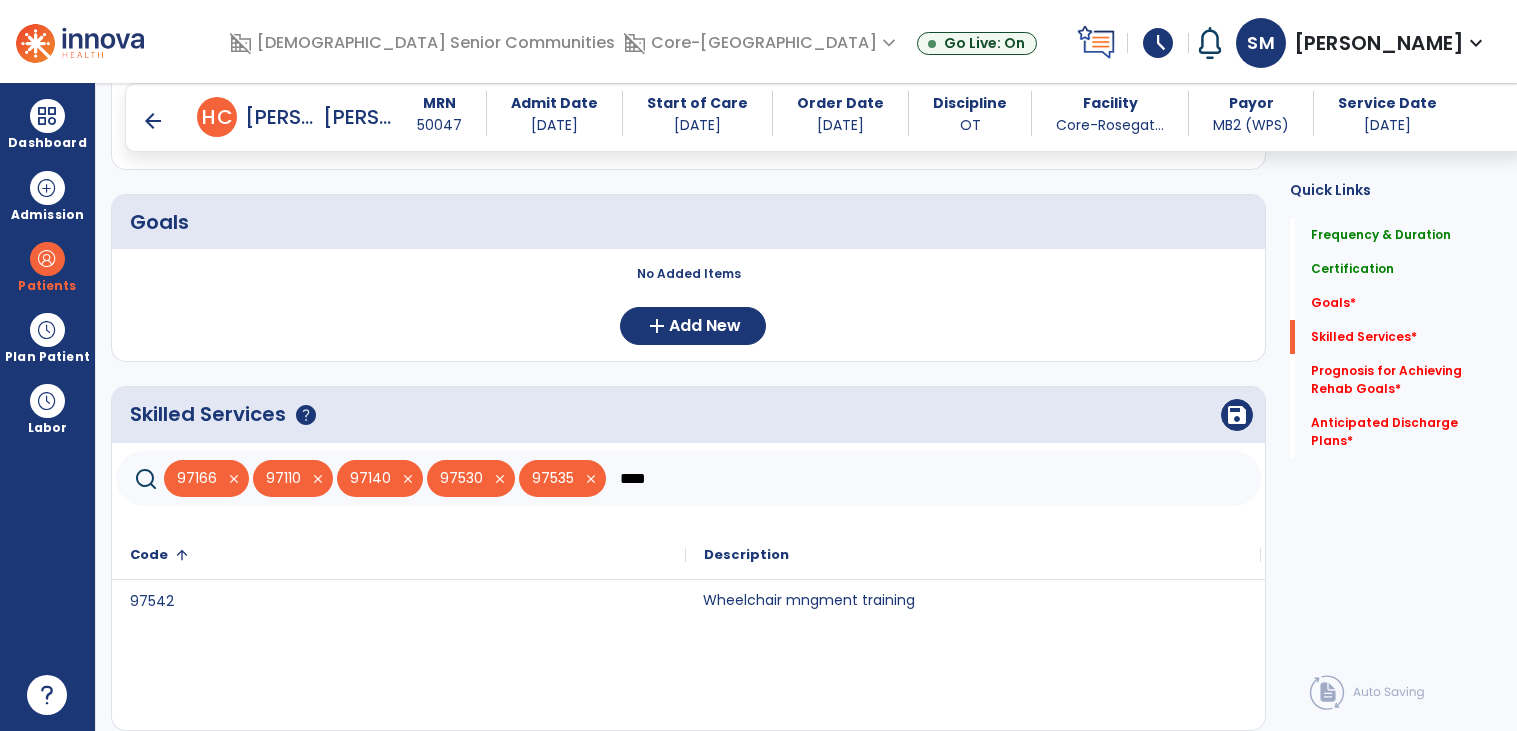 type on "****" 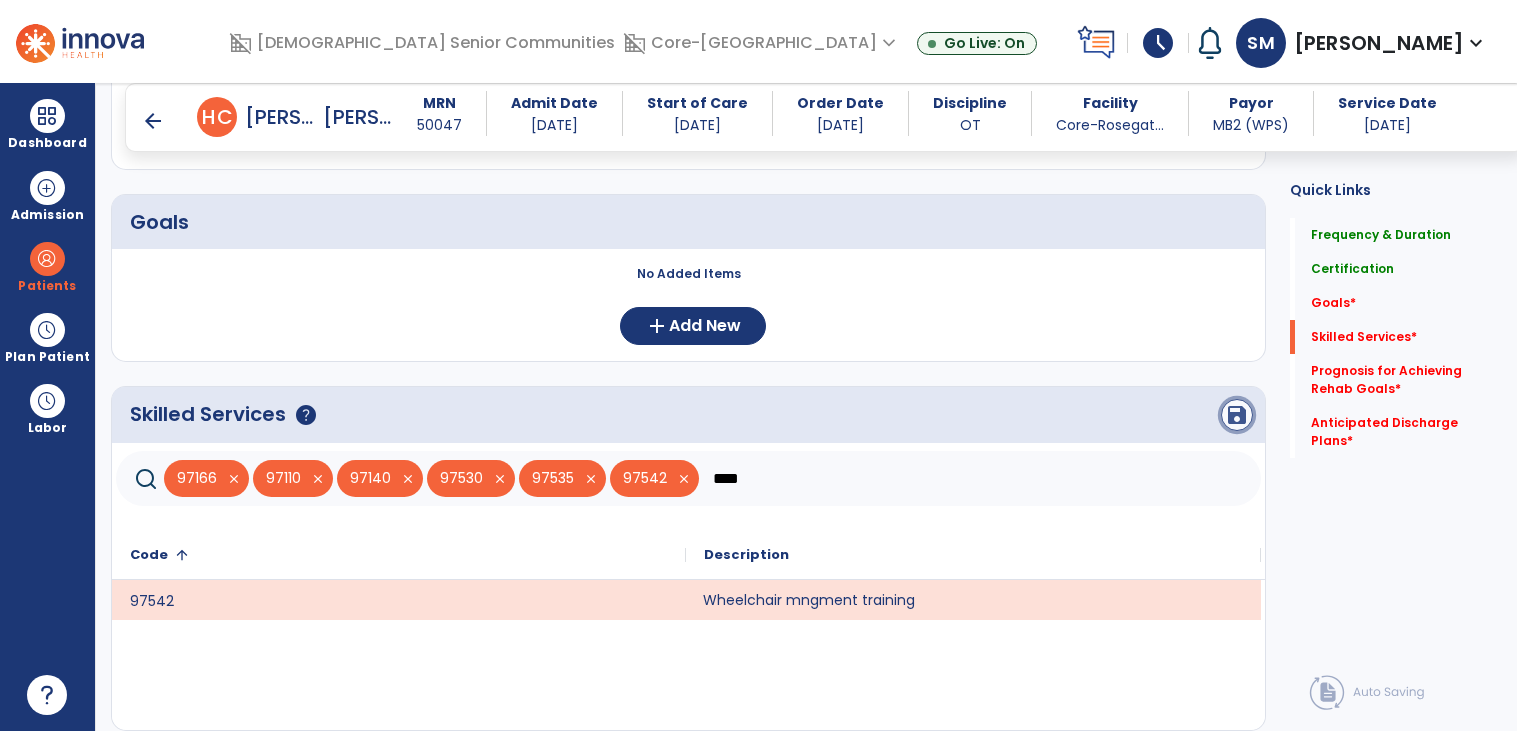 click on "save" 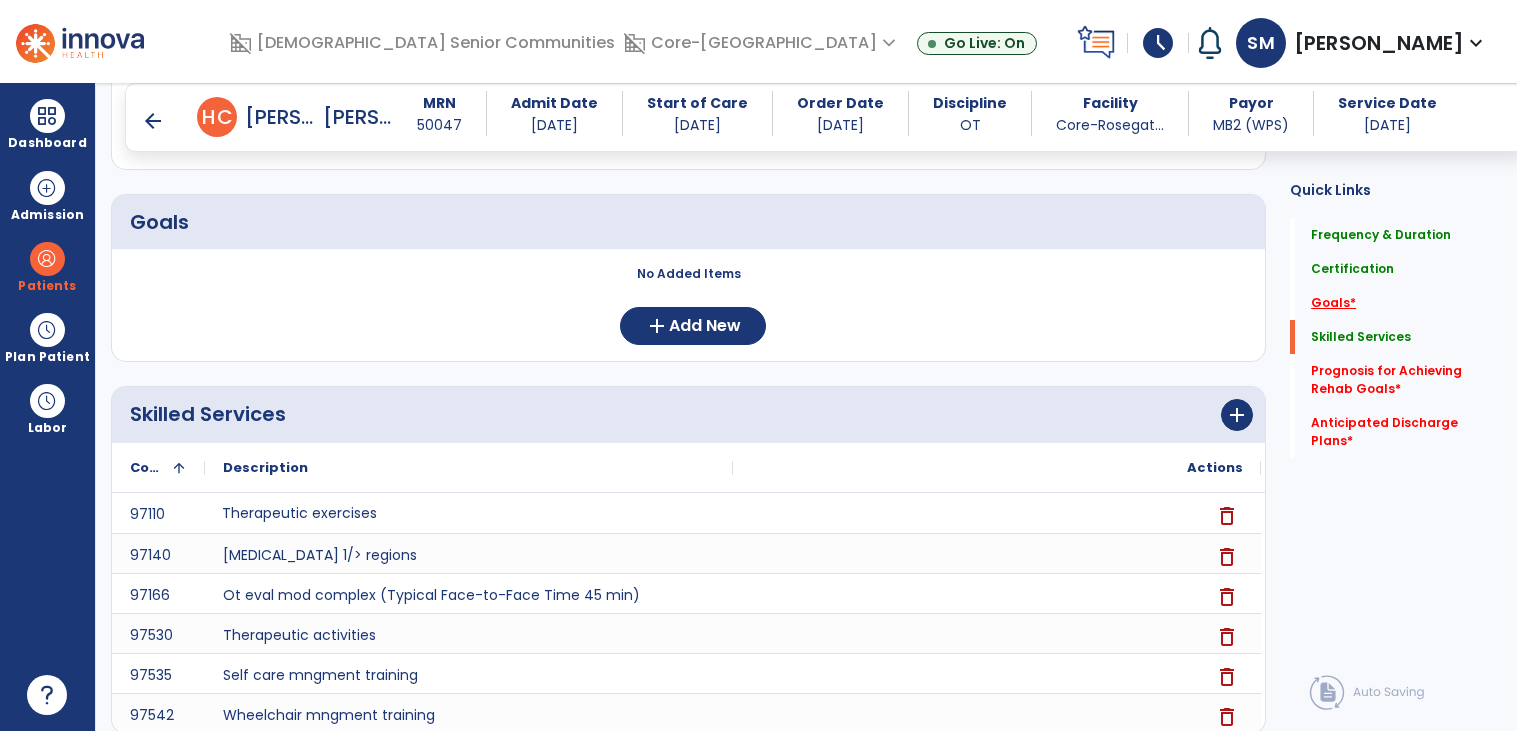 click on "*" 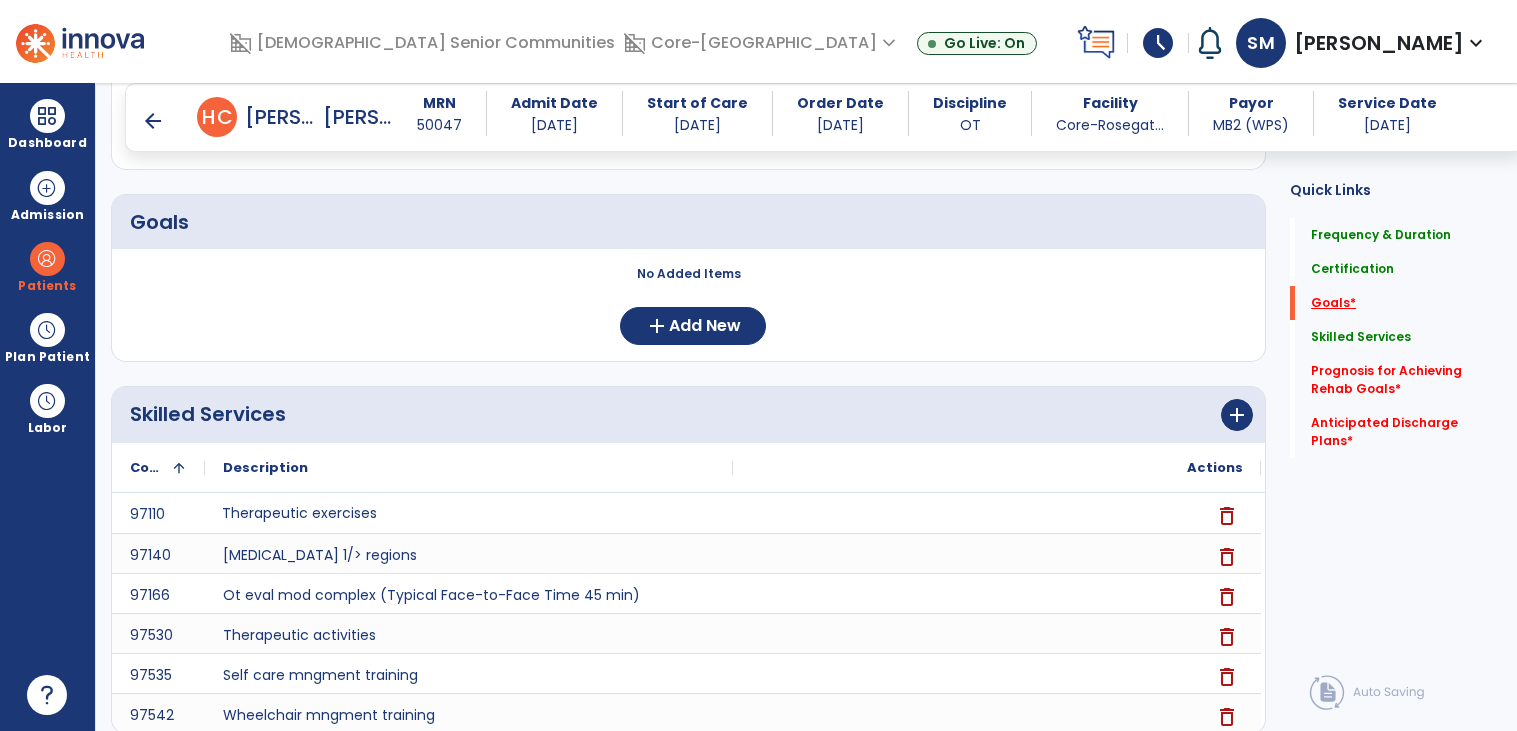 scroll, scrollTop: 293, scrollLeft: 0, axis: vertical 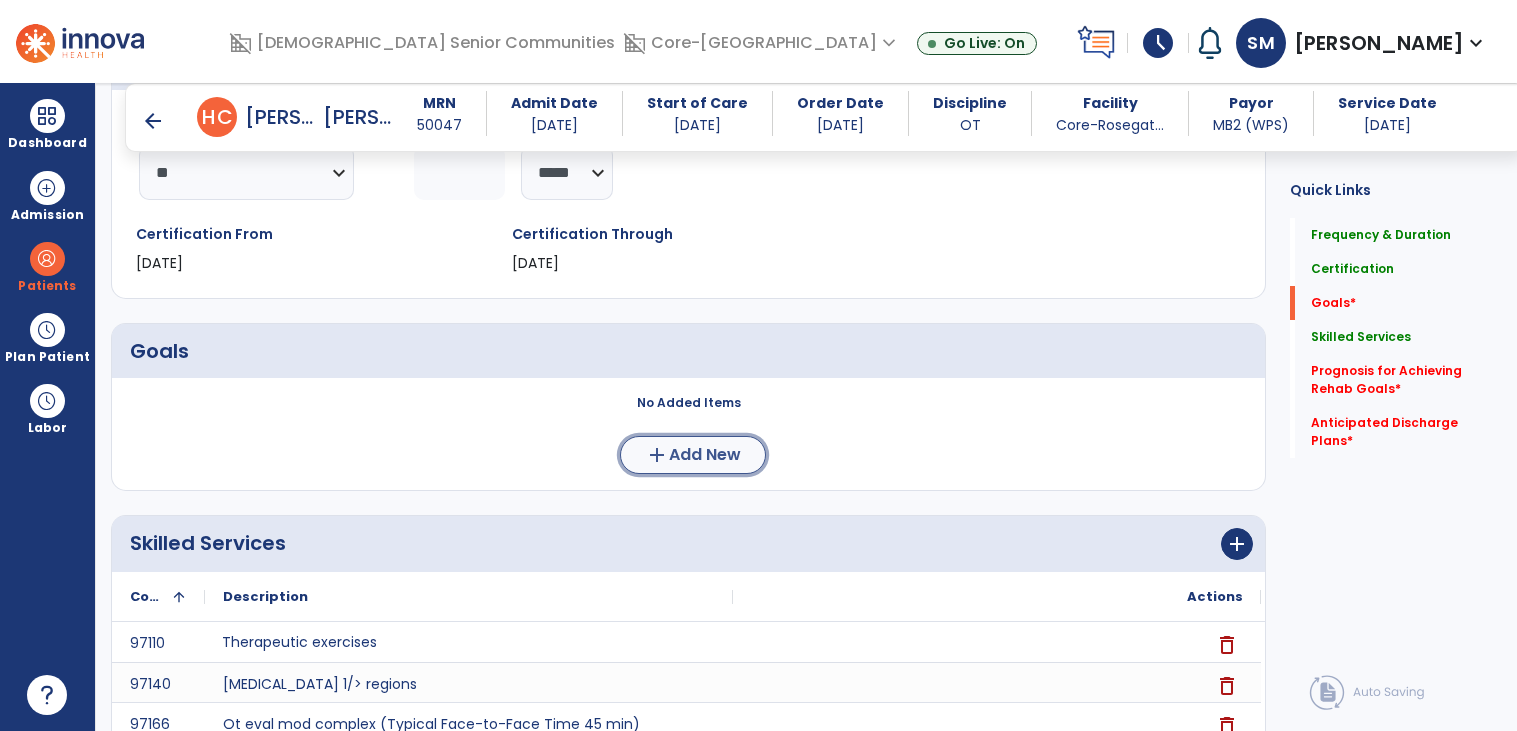 click on "add  Add New" at bounding box center (693, 455) 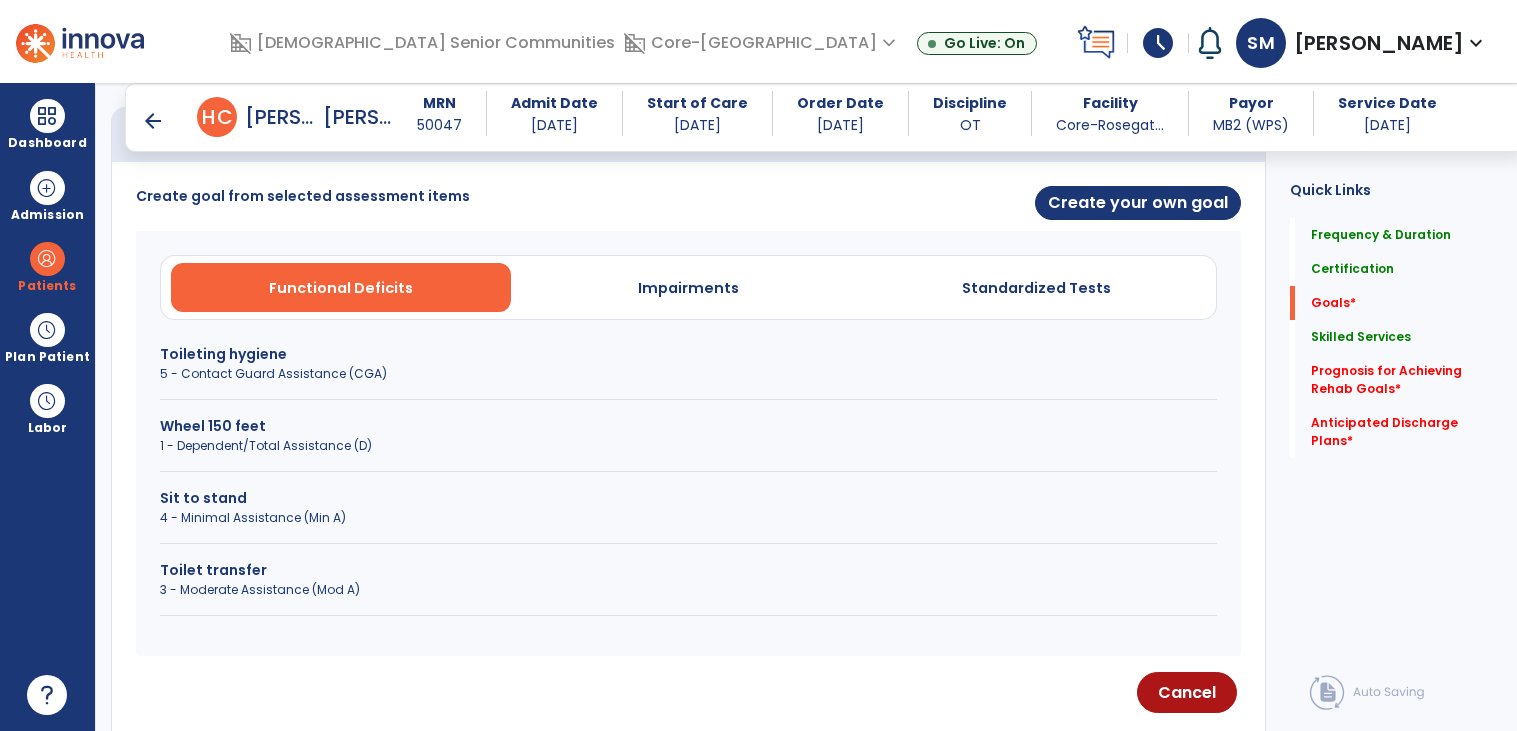 scroll, scrollTop: 514, scrollLeft: 0, axis: vertical 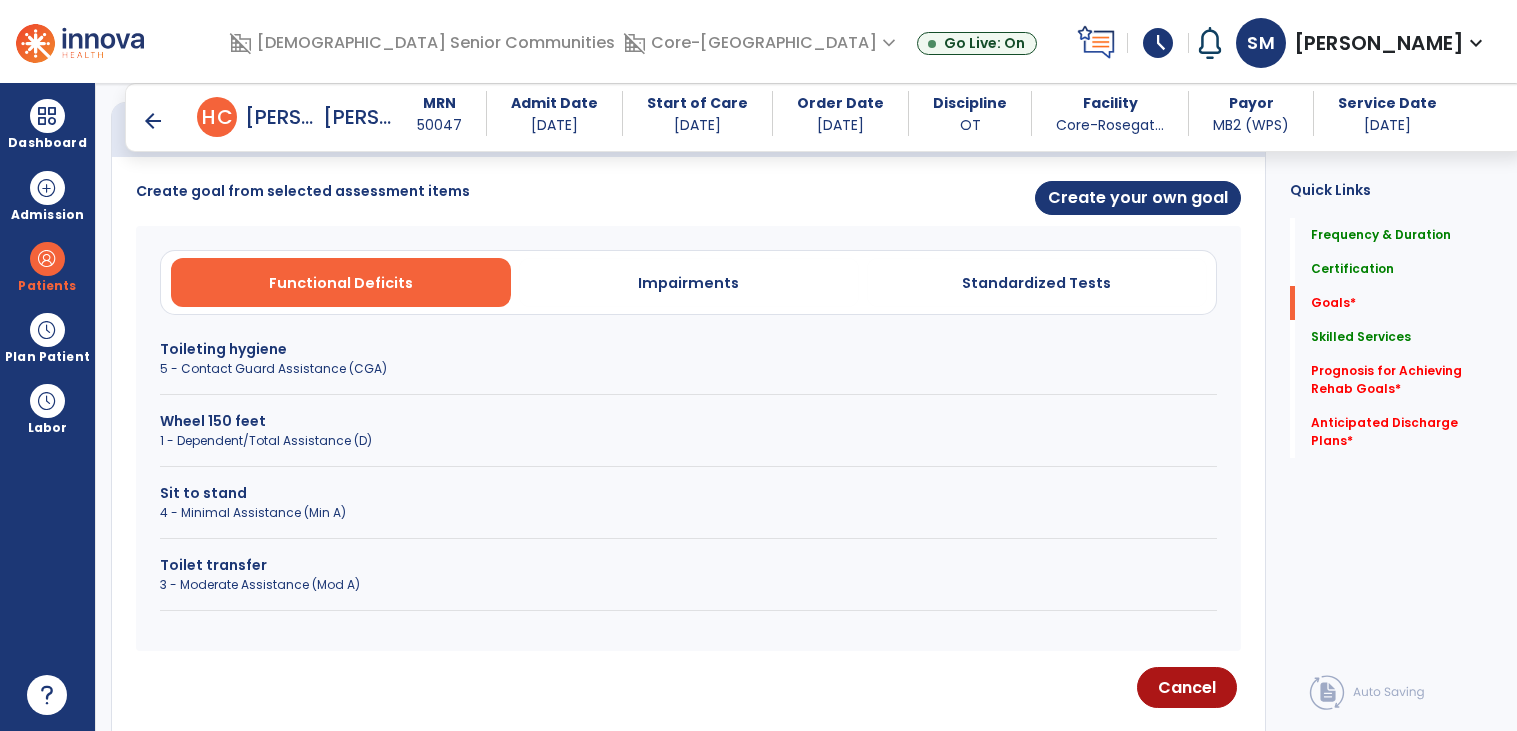 click on "Wheel 150 feet" at bounding box center [688, 421] 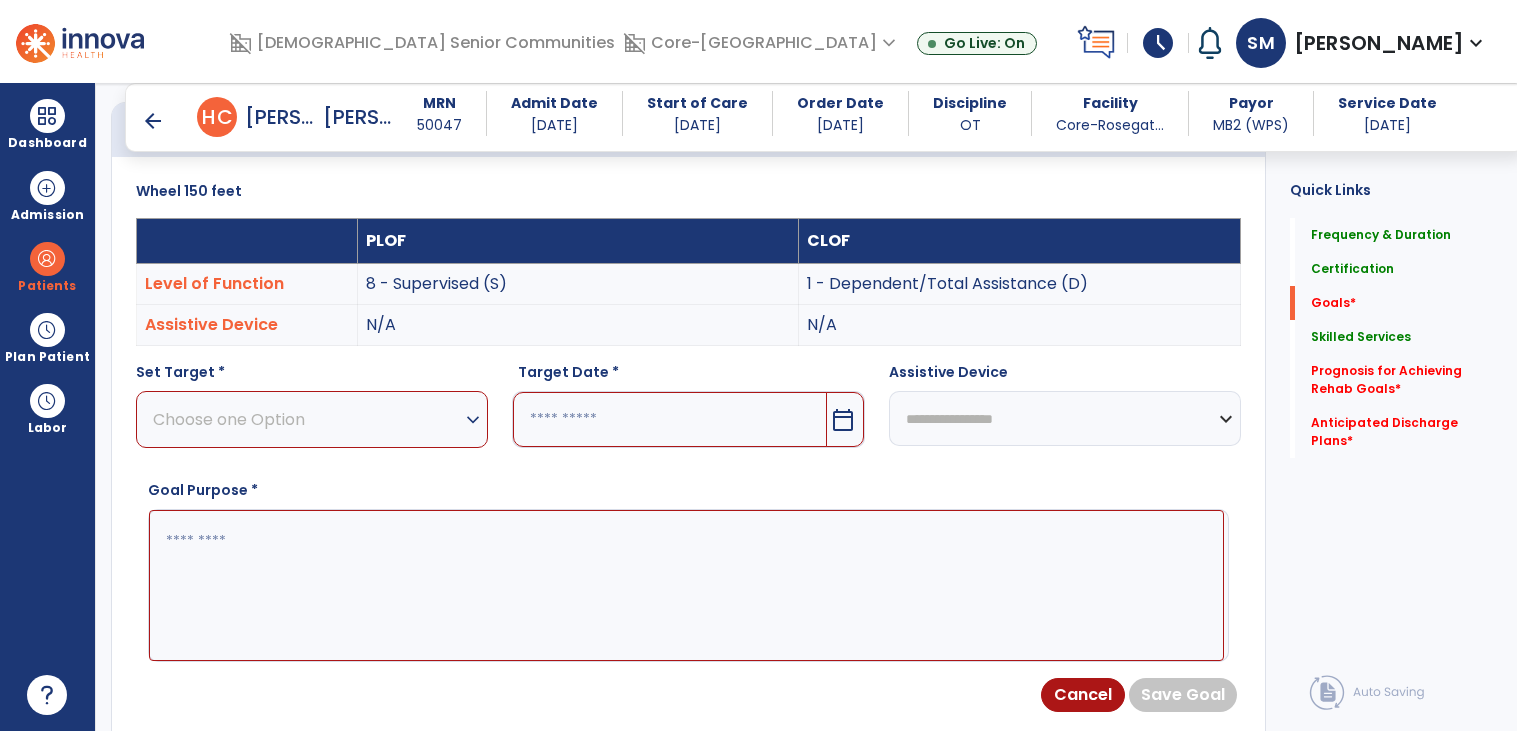 click on "Choose one Option" at bounding box center [307, 419] 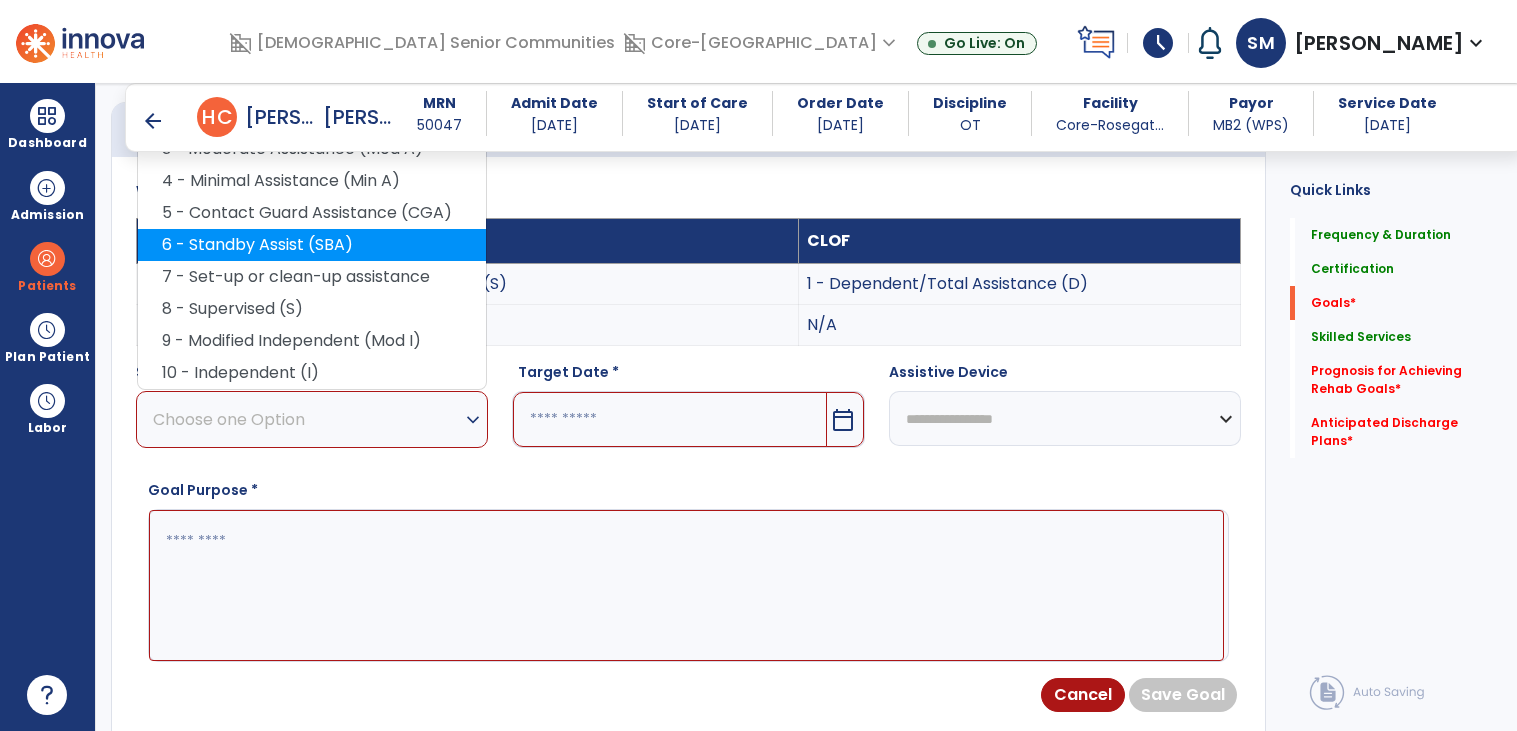 click on "6 - Standby Assist (SBA)" at bounding box center (312, 245) 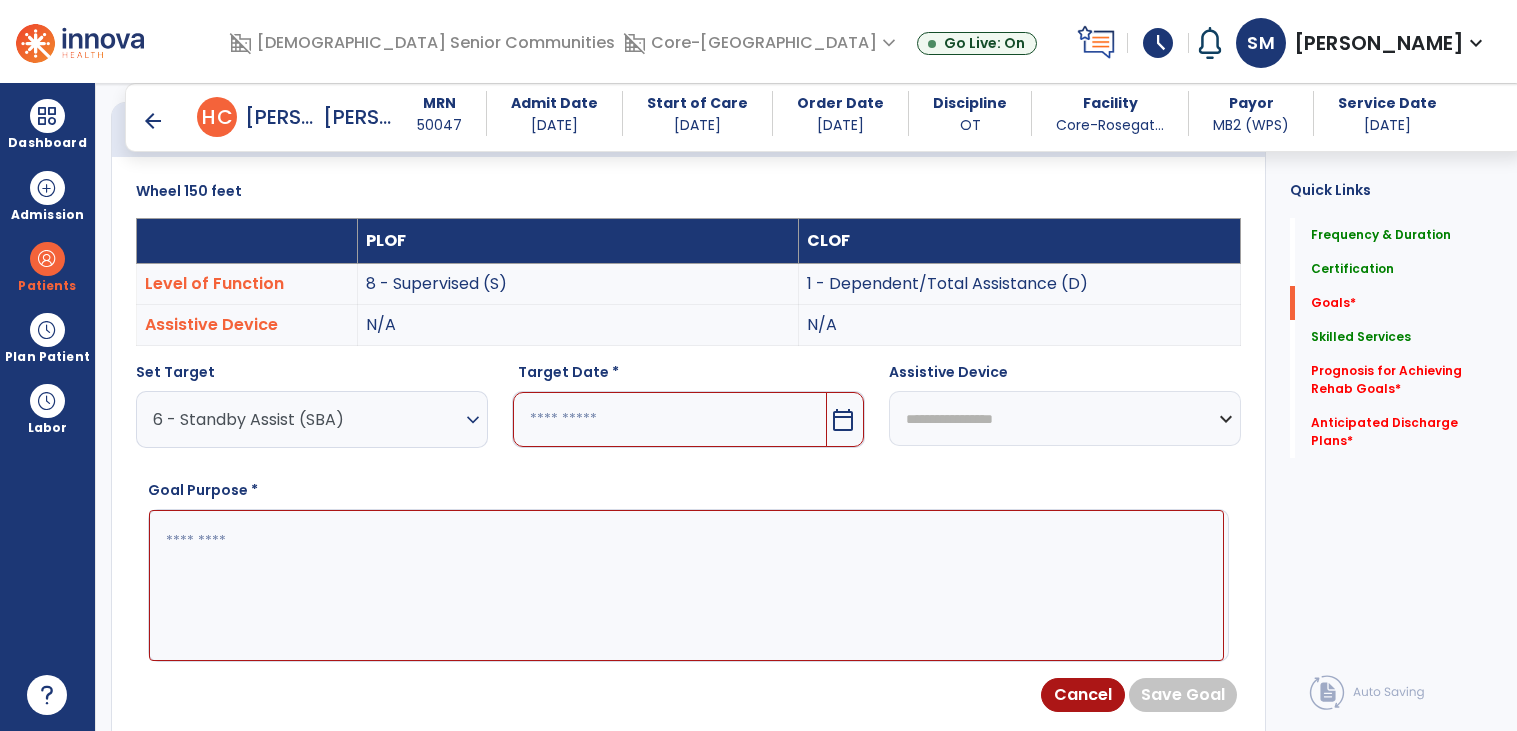 click at bounding box center (686, 585) 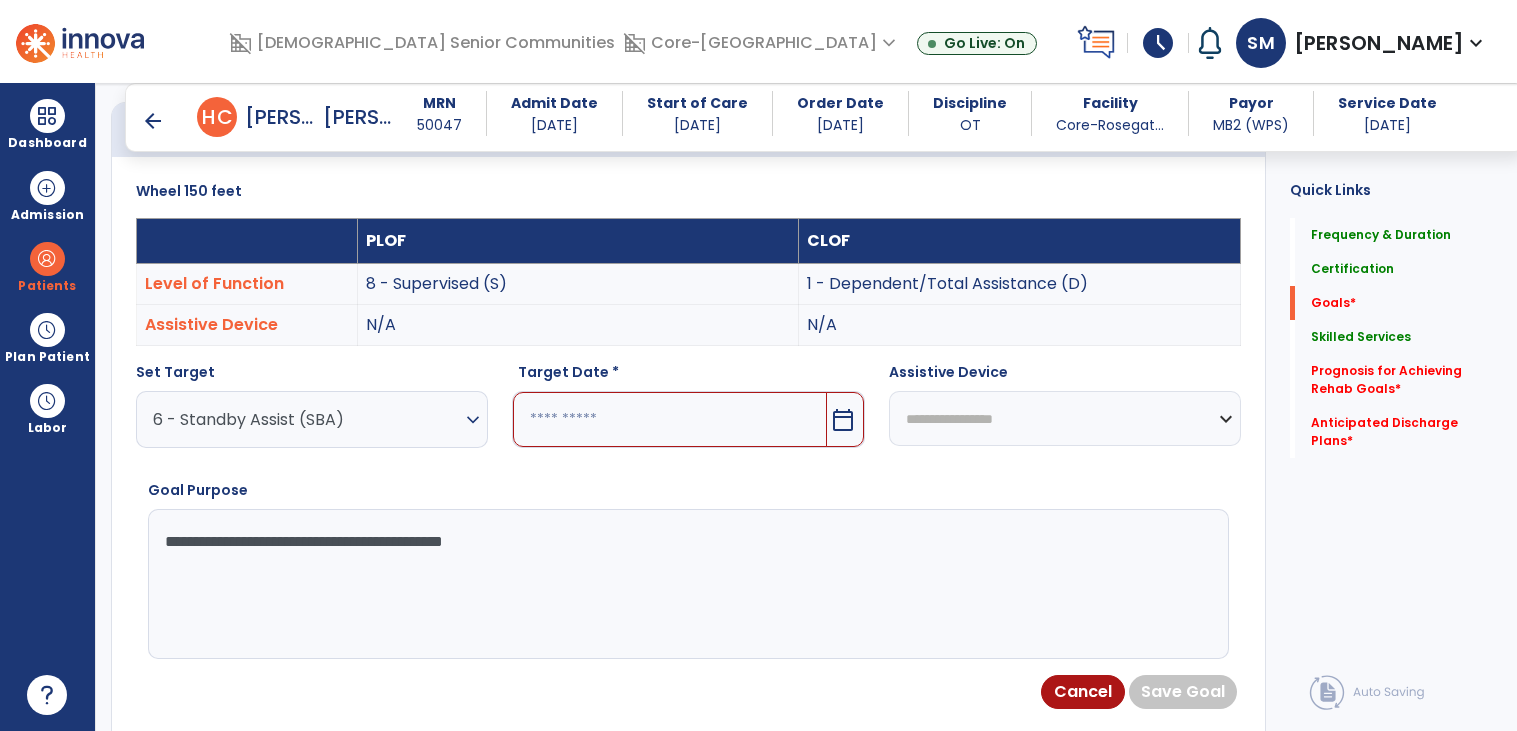 type on "**********" 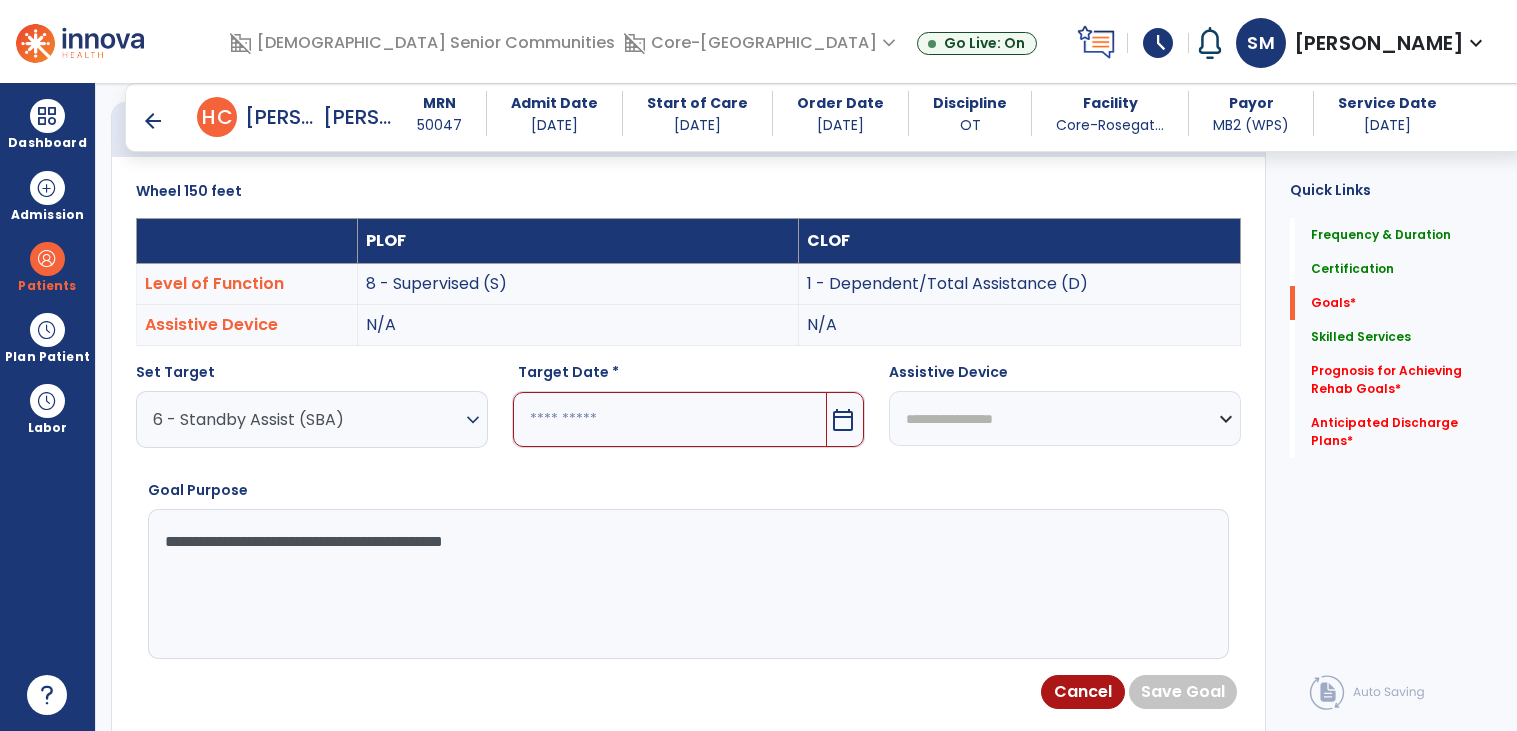 click at bounding box center [669, 419] 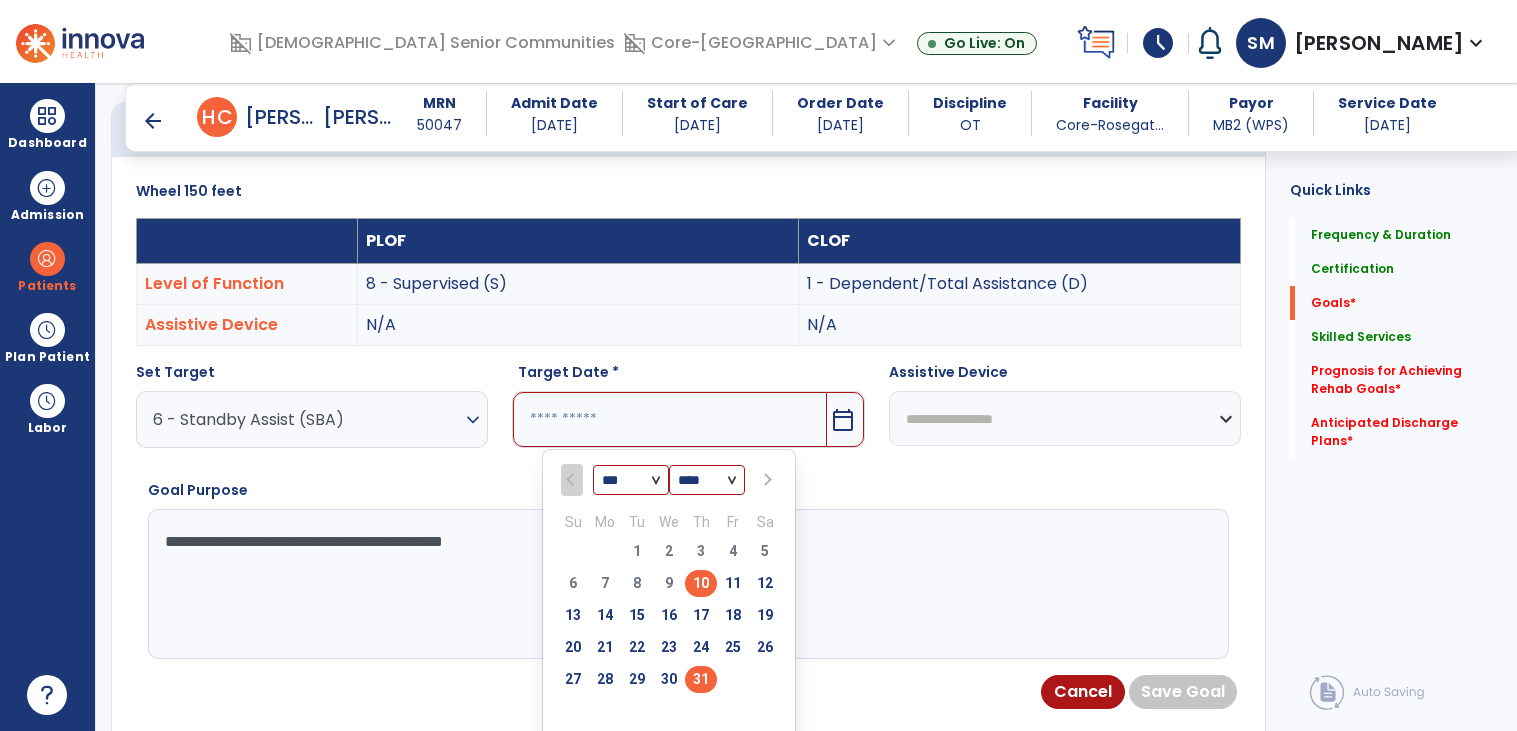 click on "31" at bounding box center [701, 679] 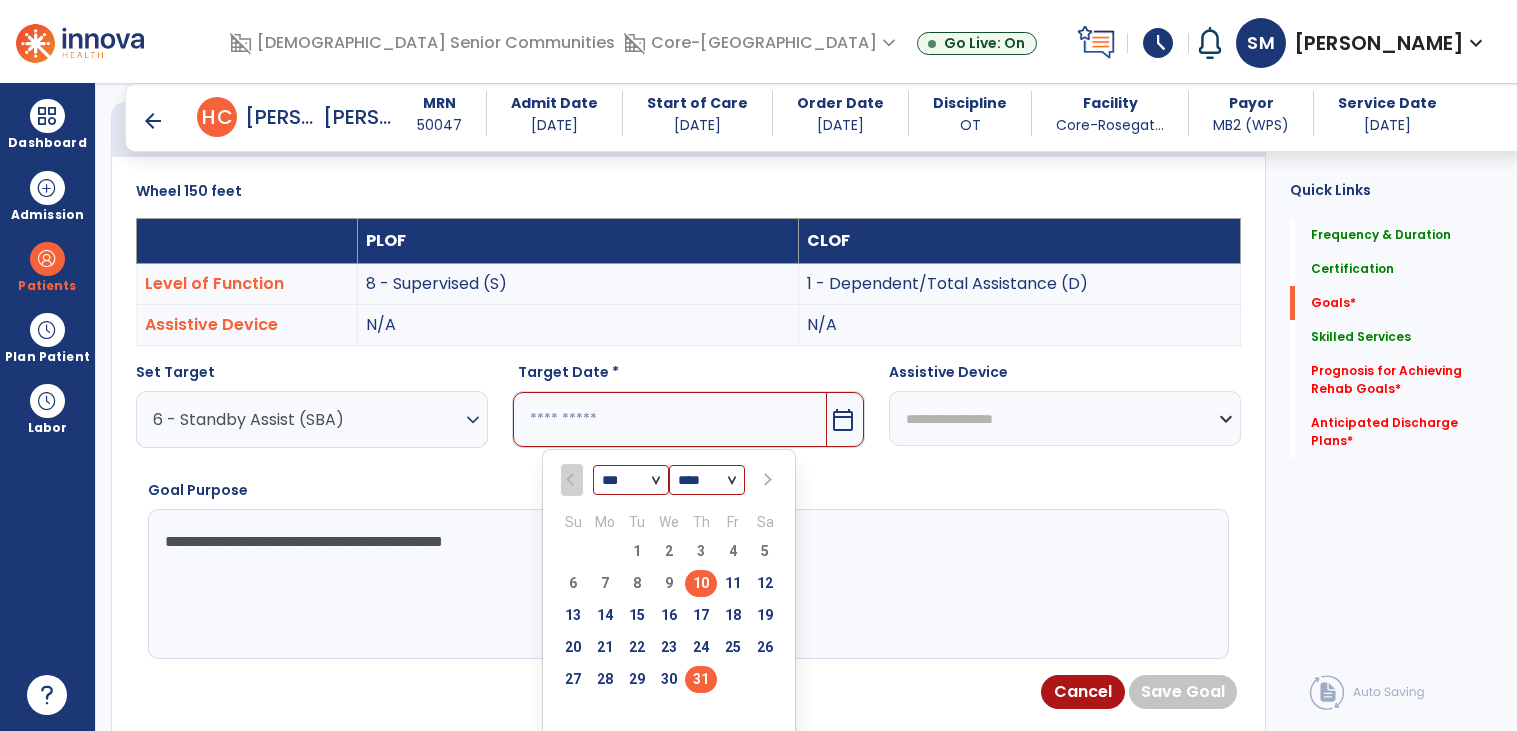 type on "*********" 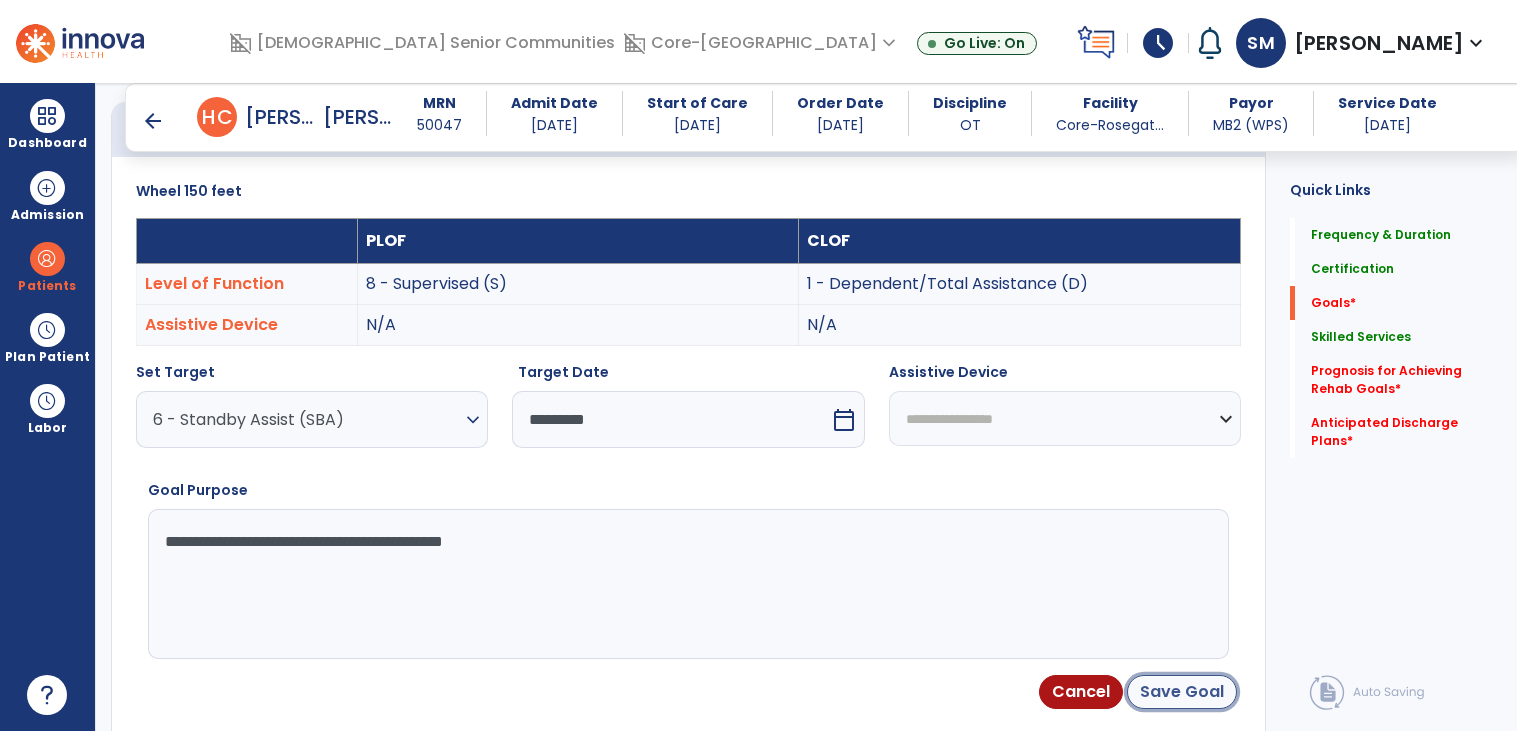 click on "Save Goal" at bounding box center (1182, 692) 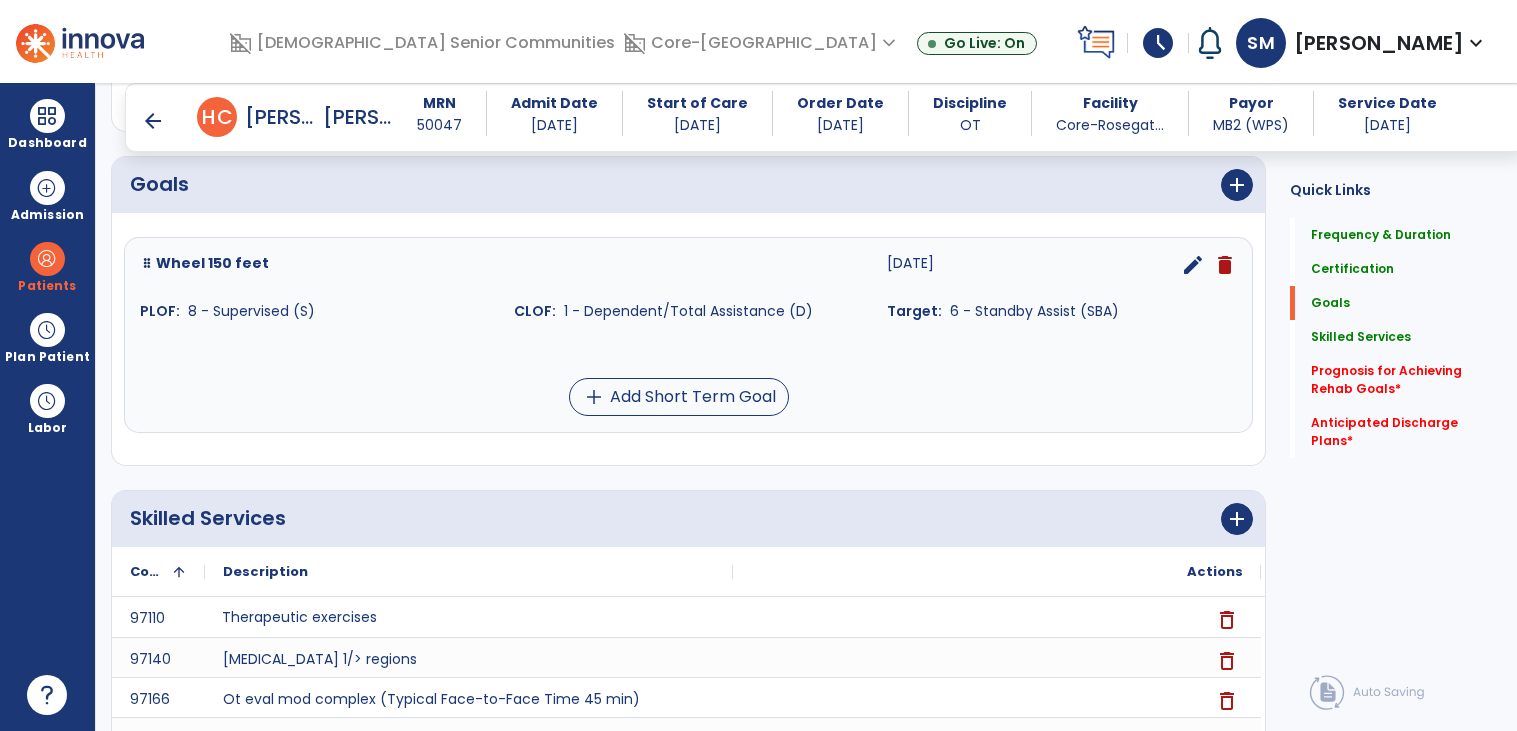 scroll, scrollTop: 457, scrollLeft: 0, axis: vertical 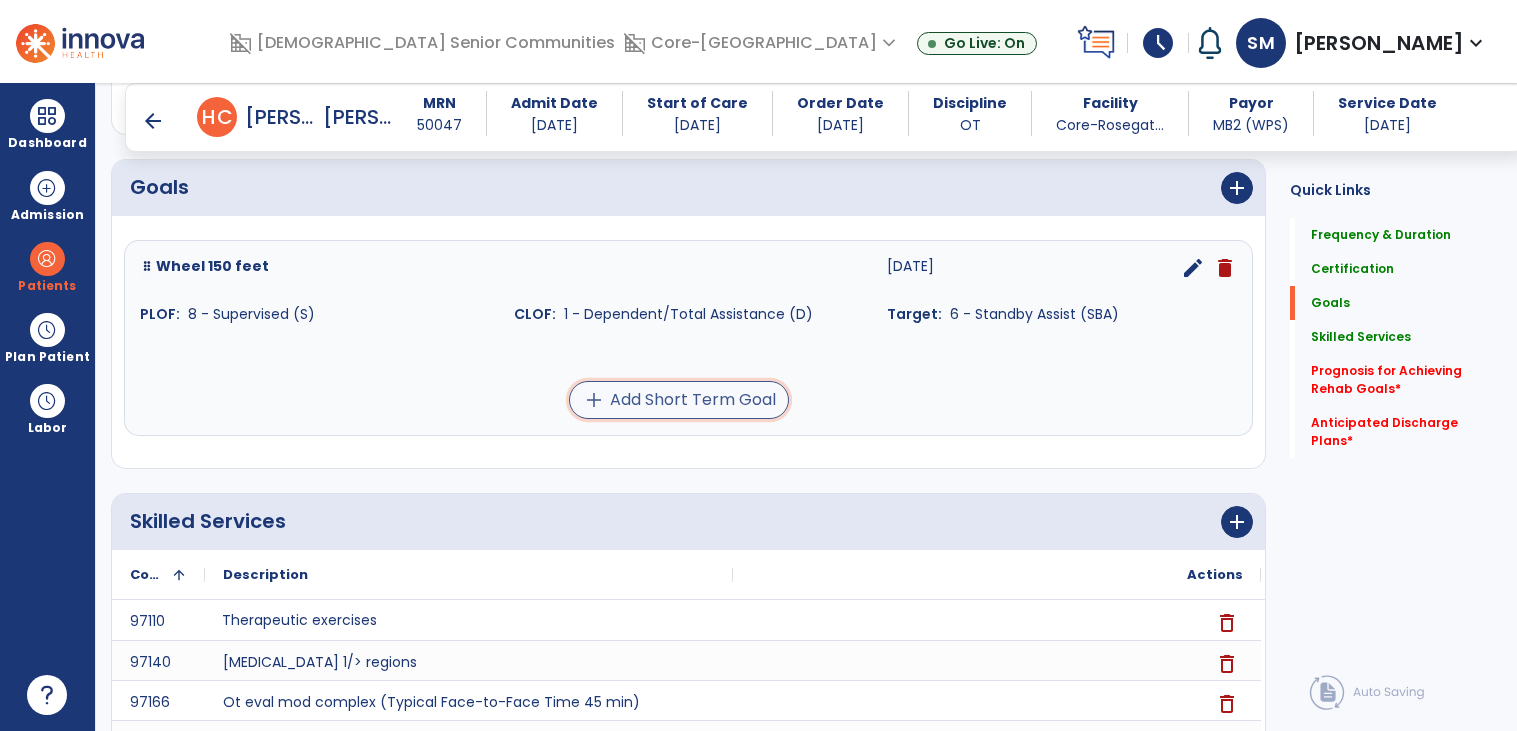 click on "add  Add Short Term Goal" at bounding box center [679, 400] 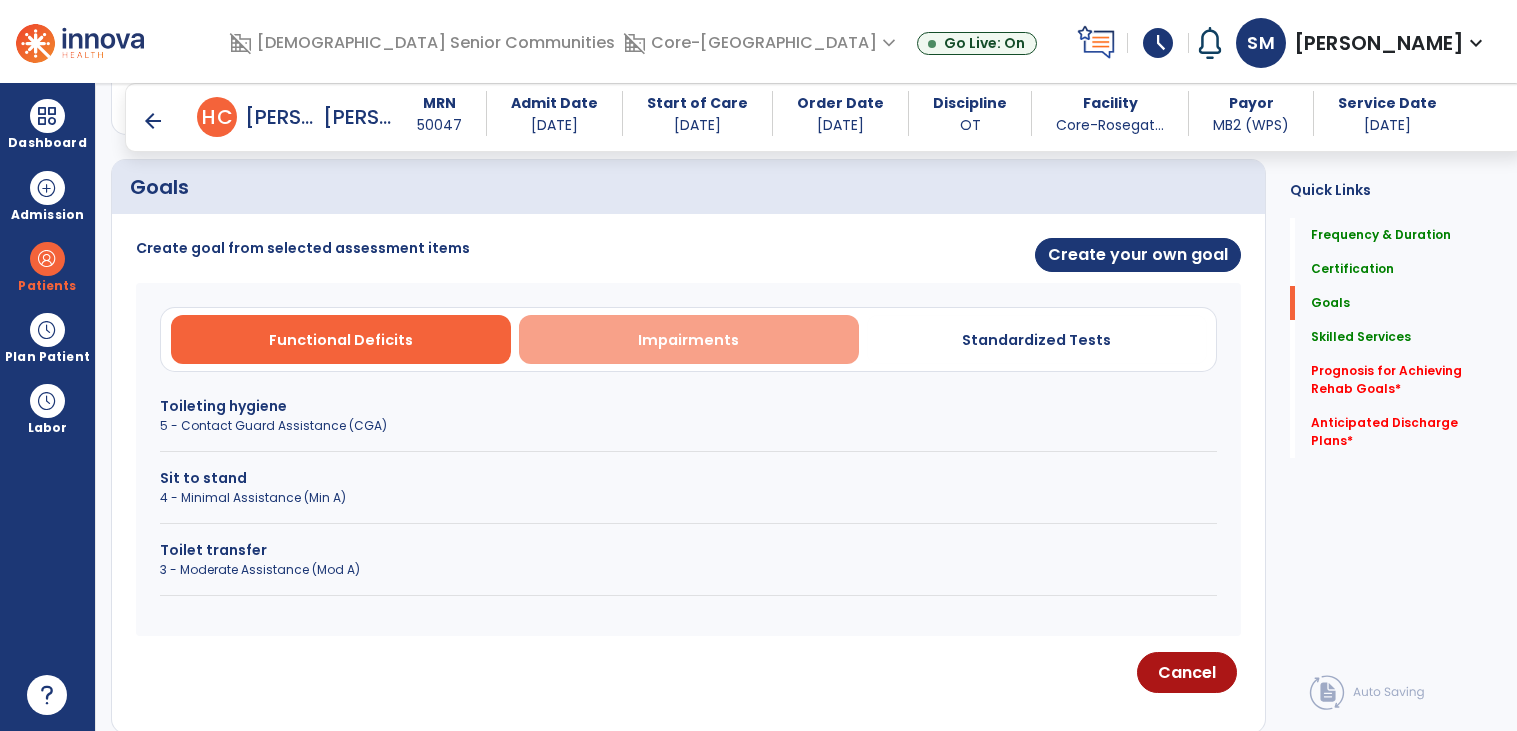 click on "Impairments" at bounding box center (689, 339) 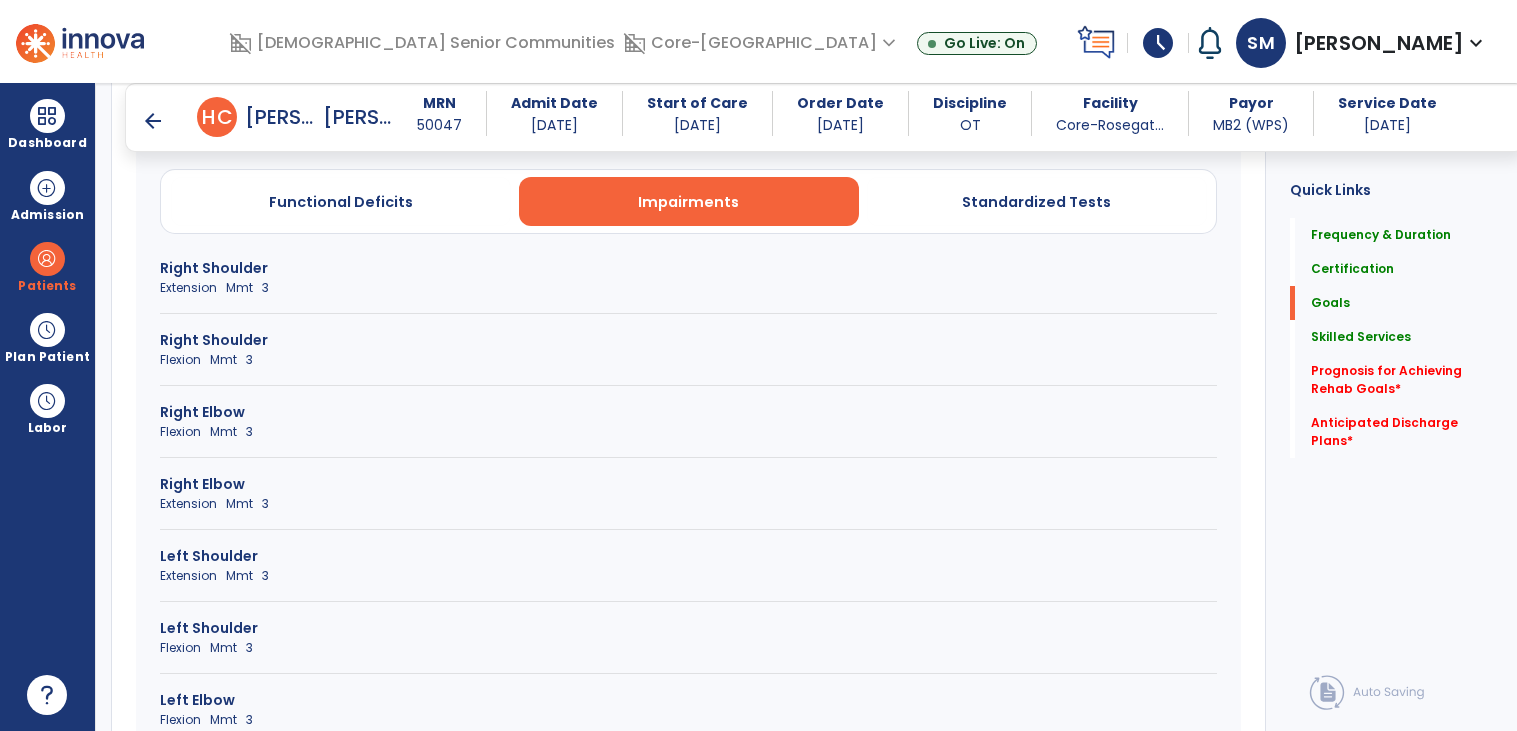 scroll, scrollTop: 598, scrollLeft: 0, axis: vertical 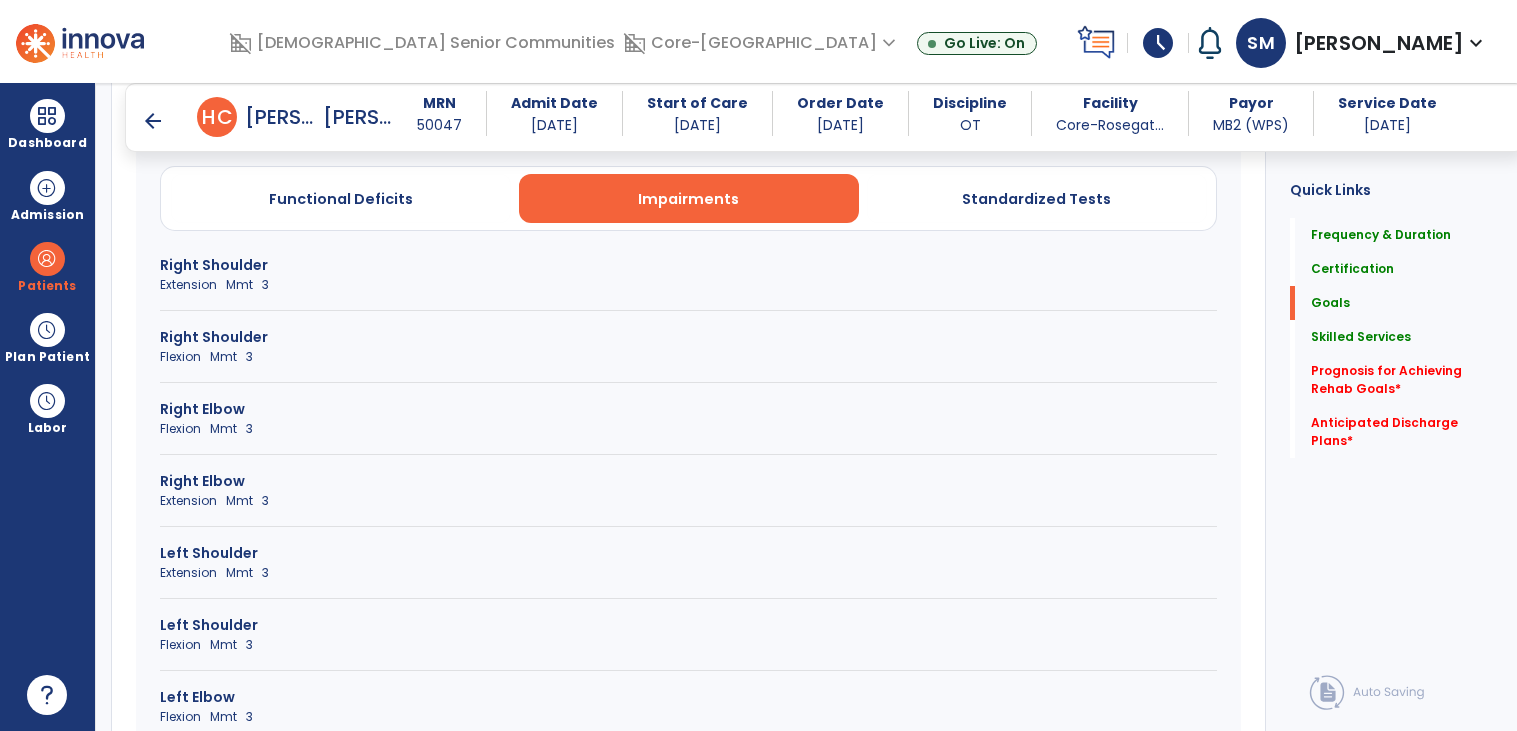 click on "Right Elbow" at bounding box center (688, 409) 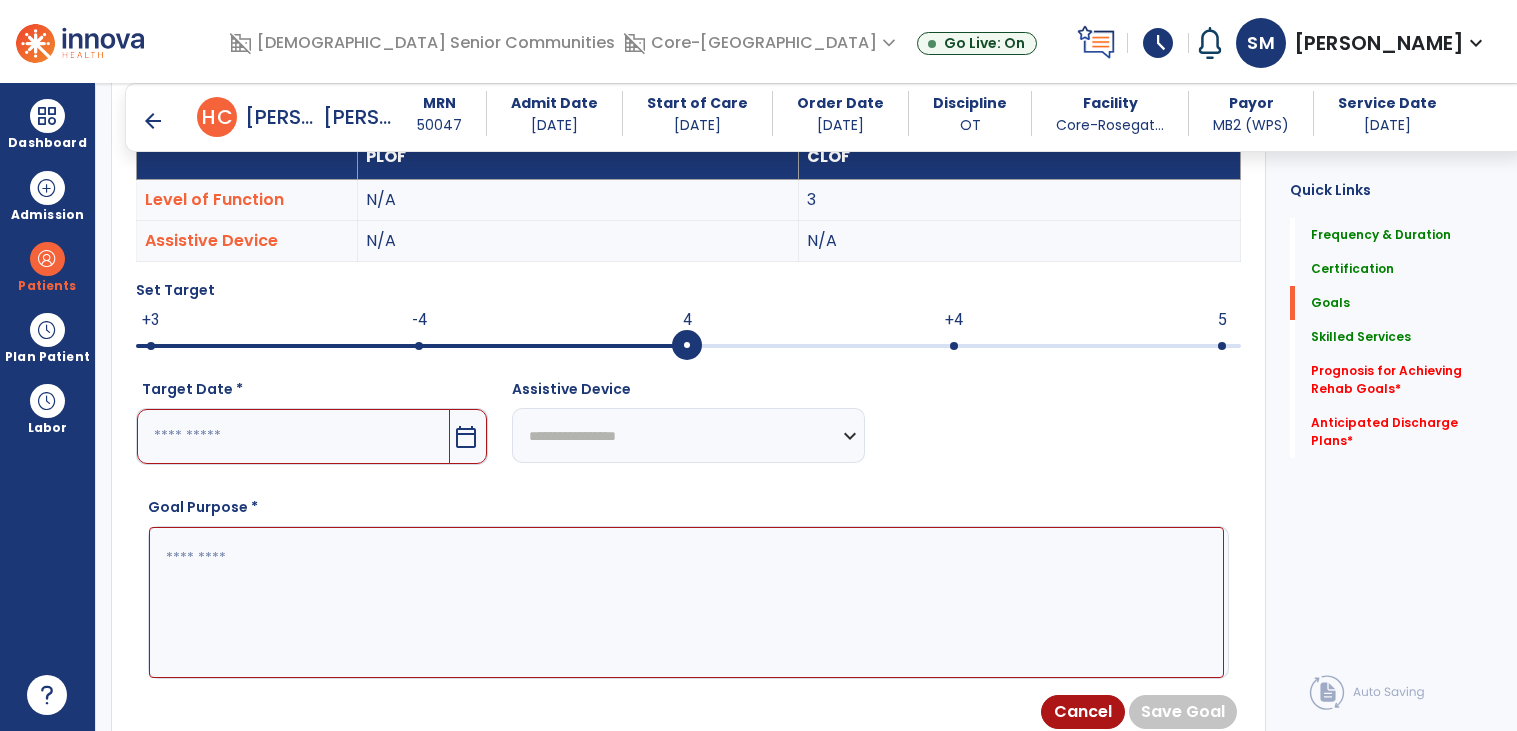 click at bounding box center (293, 436) 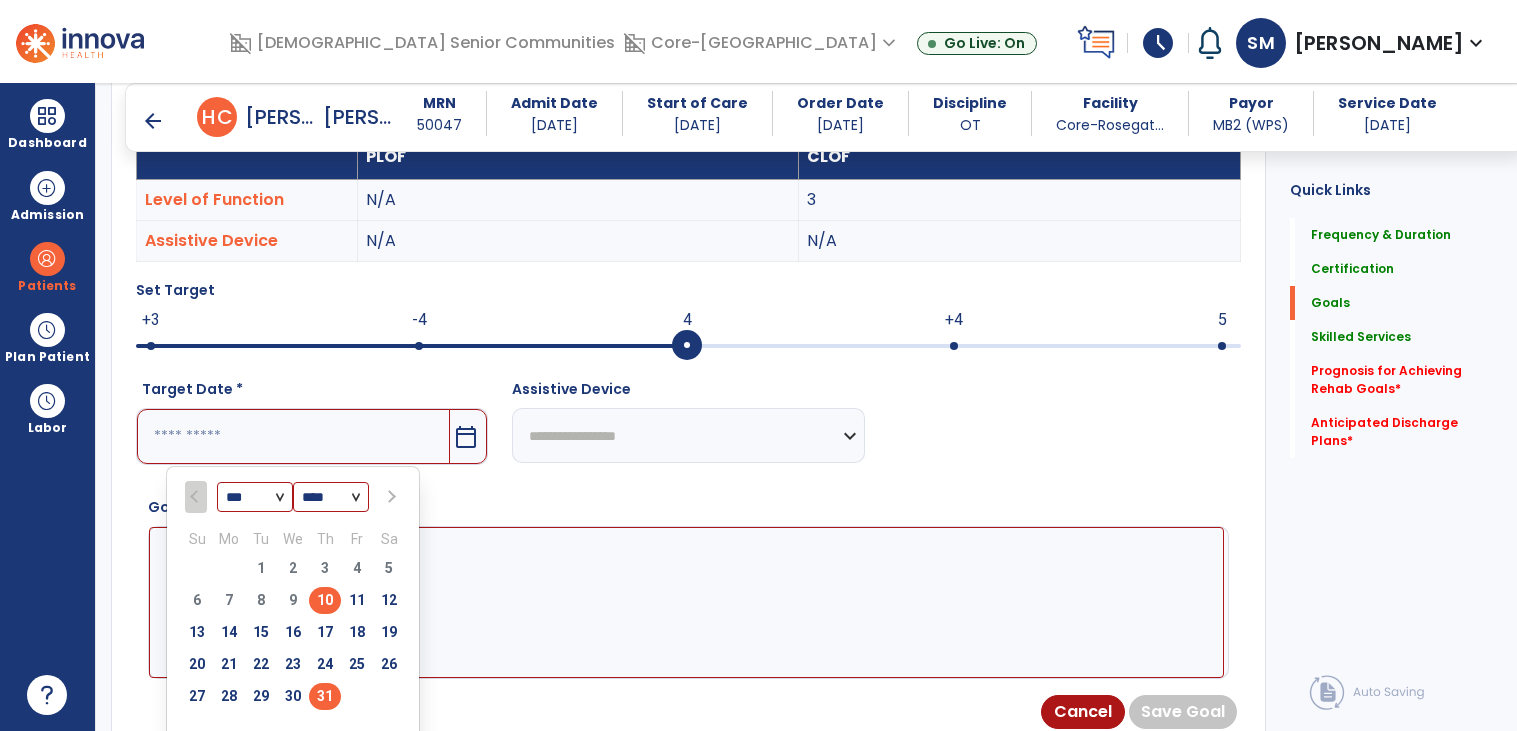 click on "31" at bounding box center (325, 696) 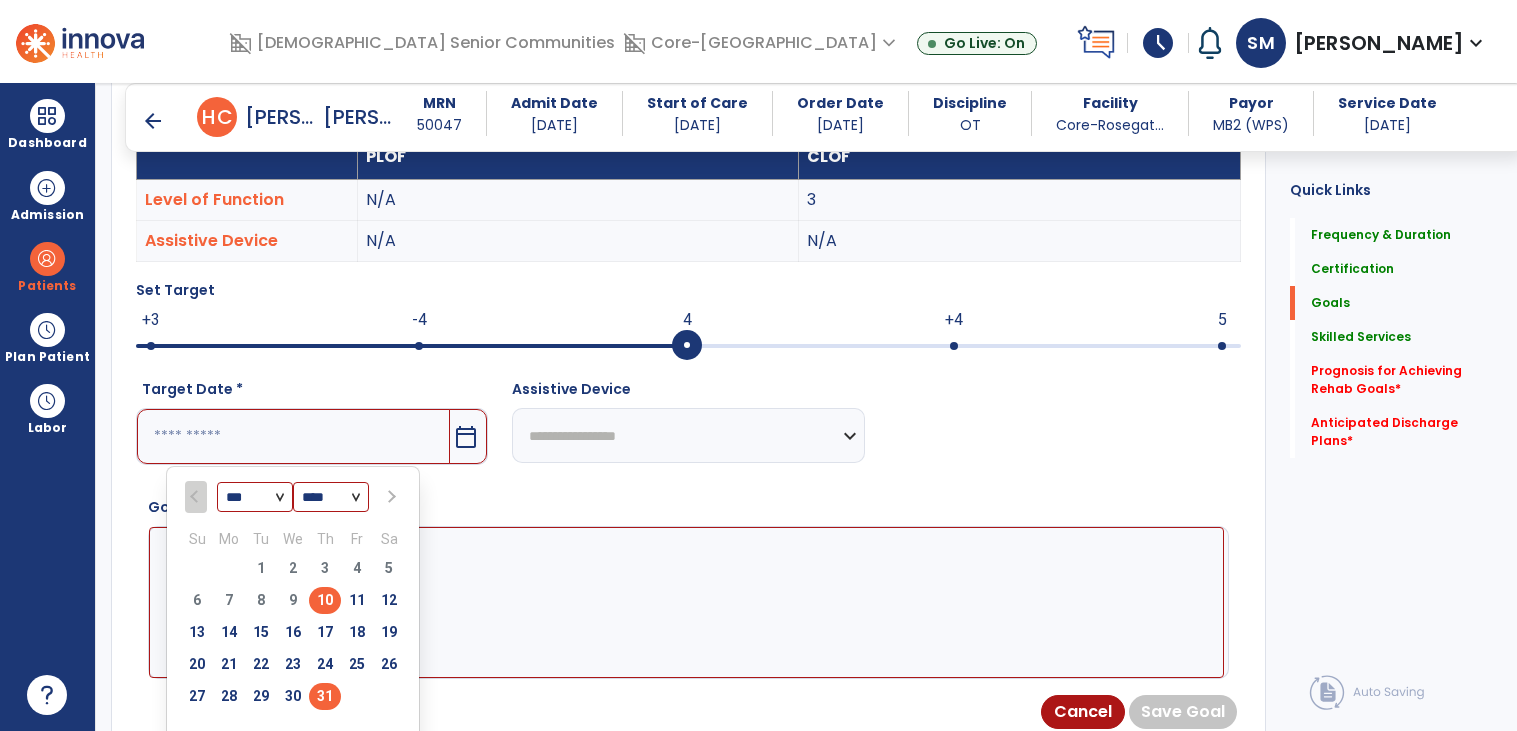 type on "*********" 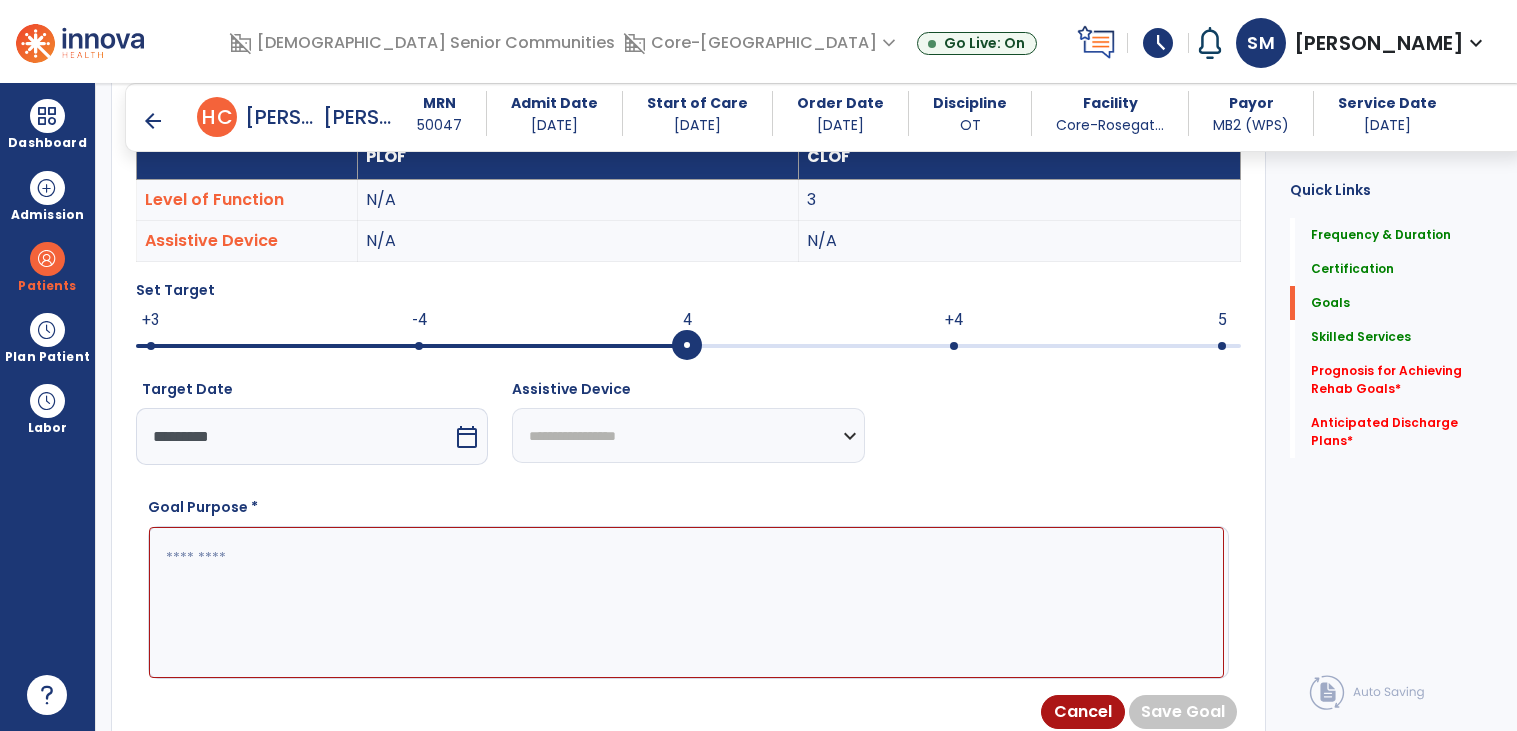 click at bounding box center [686, 602] 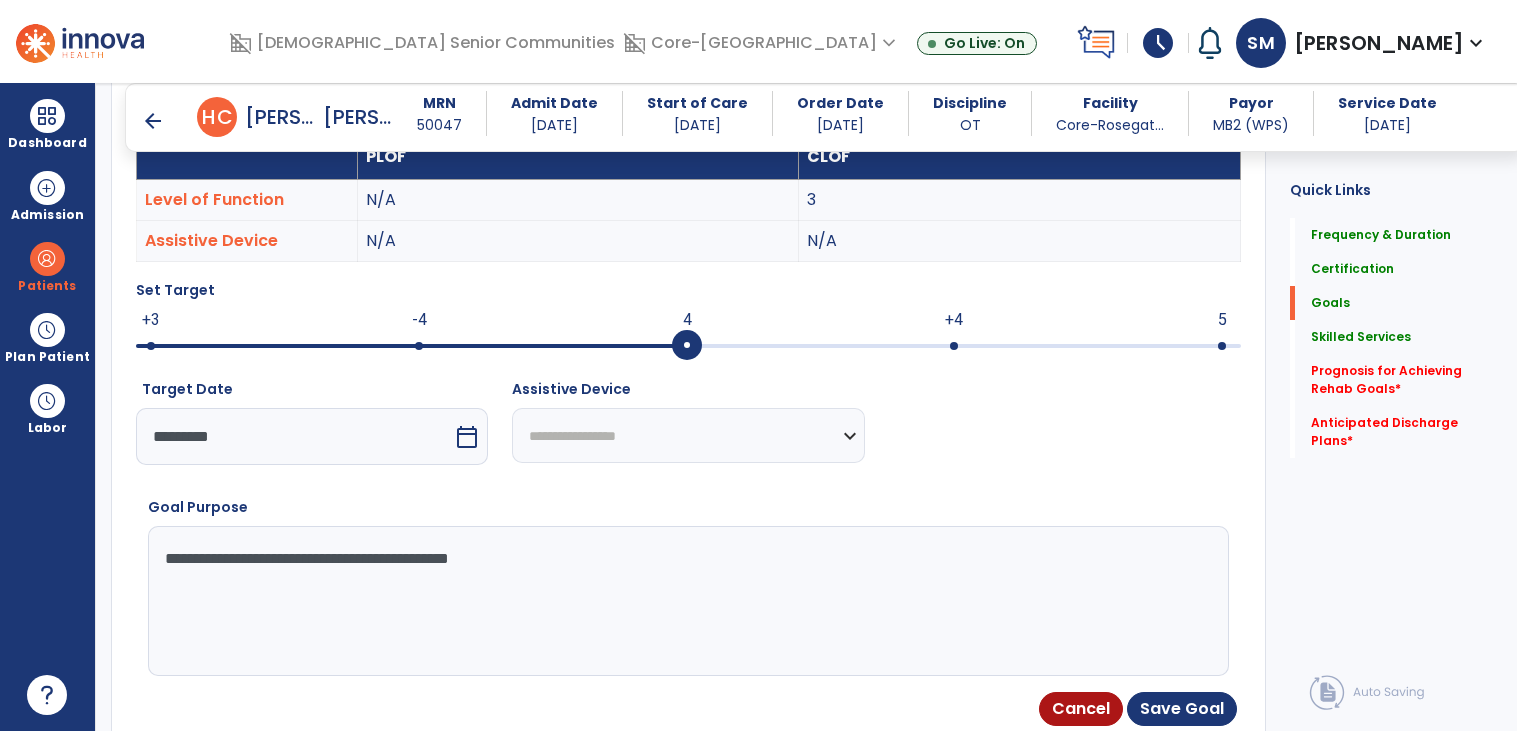 type on "**********" 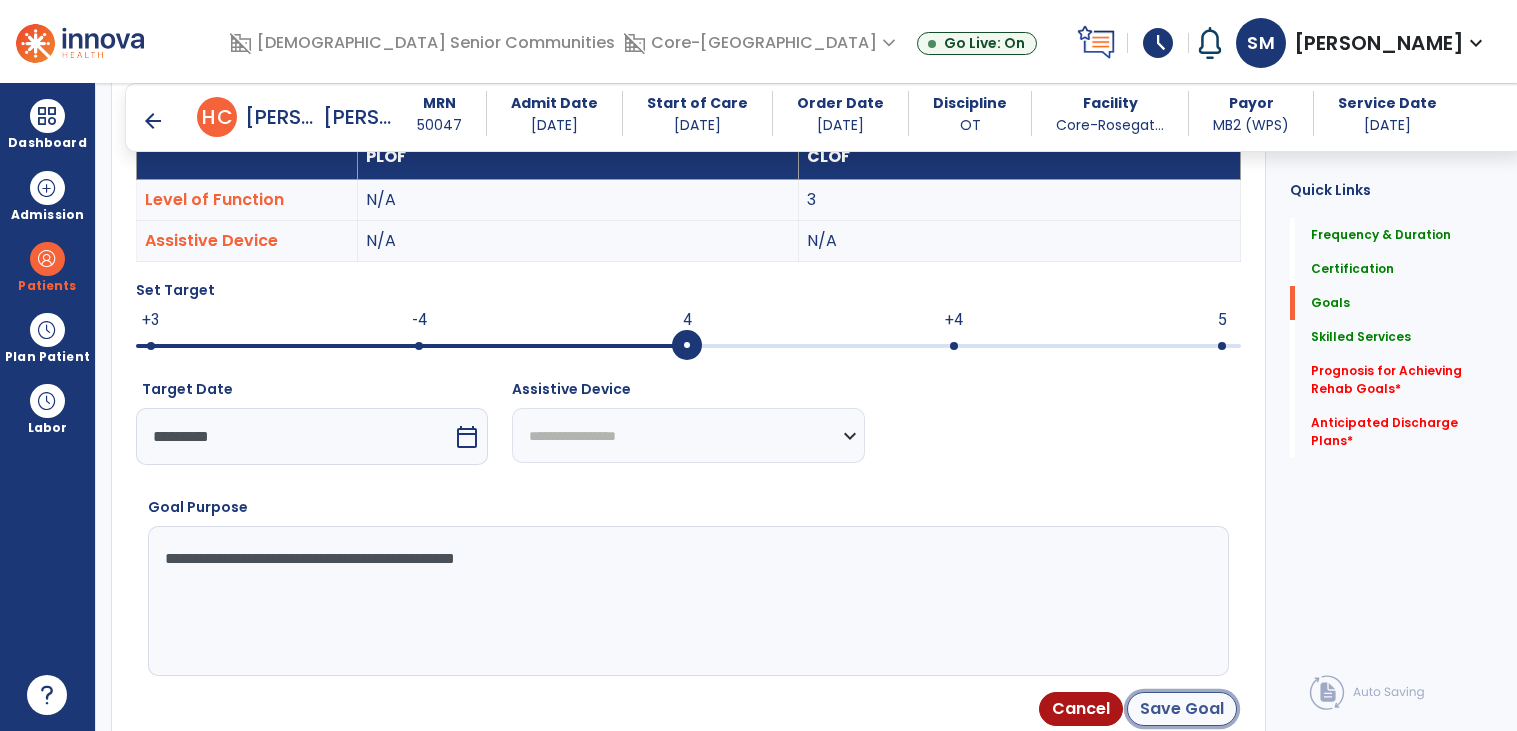 click on "Save Goal" at bounding box center (1182, 709) 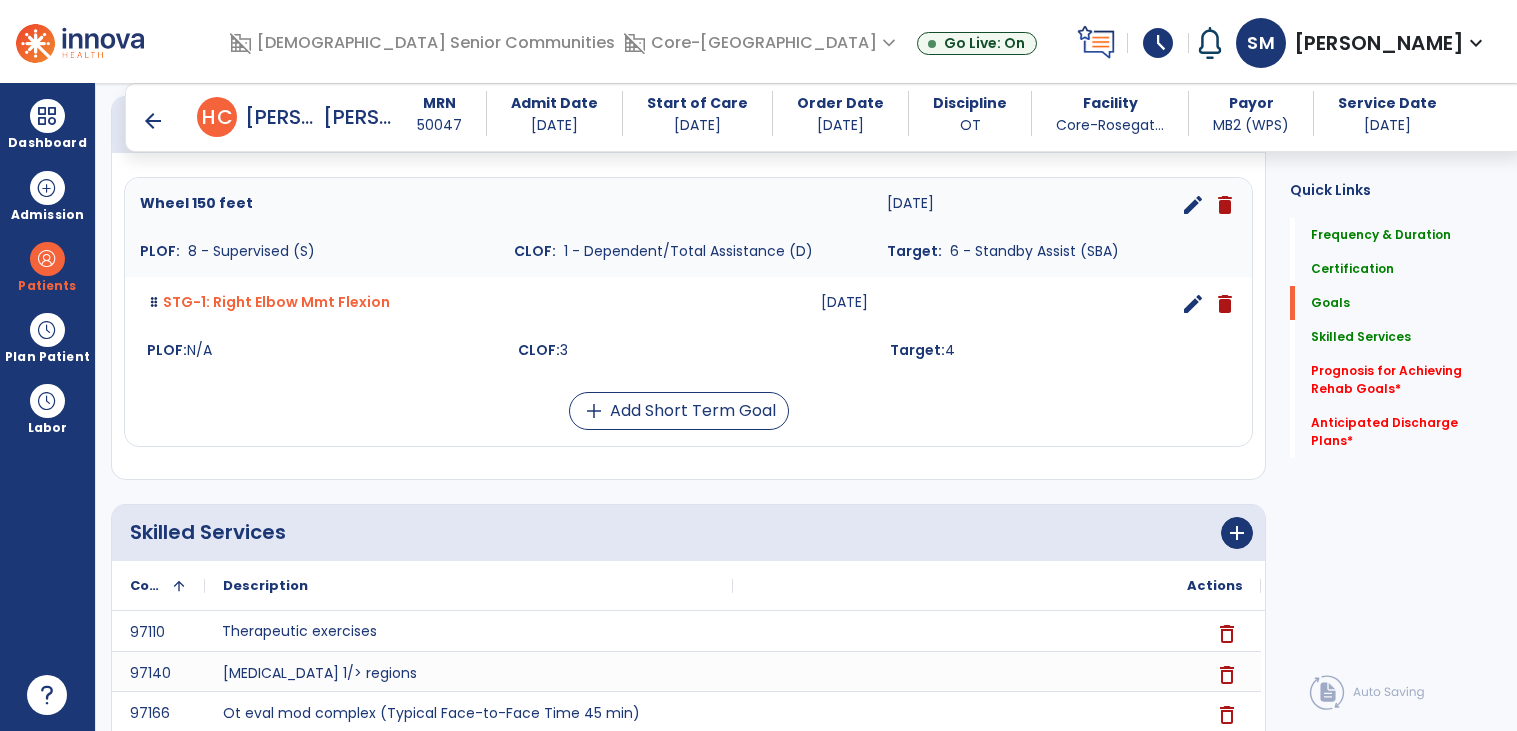 scroll, scrollTop: 507, scrollLeft: 0, axis: vertical 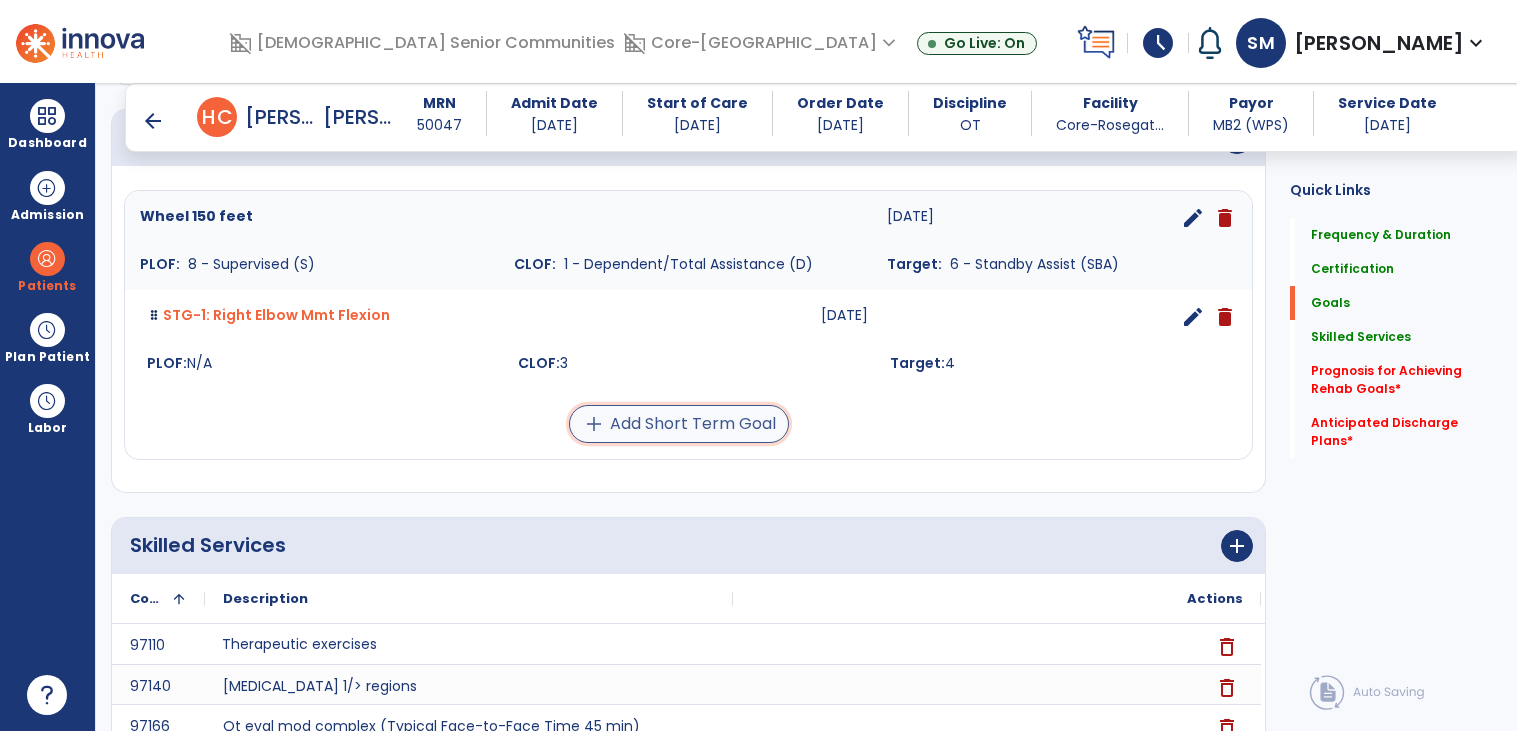 click on "add  Add Short Term Goal" at bounding box center (679, 424) 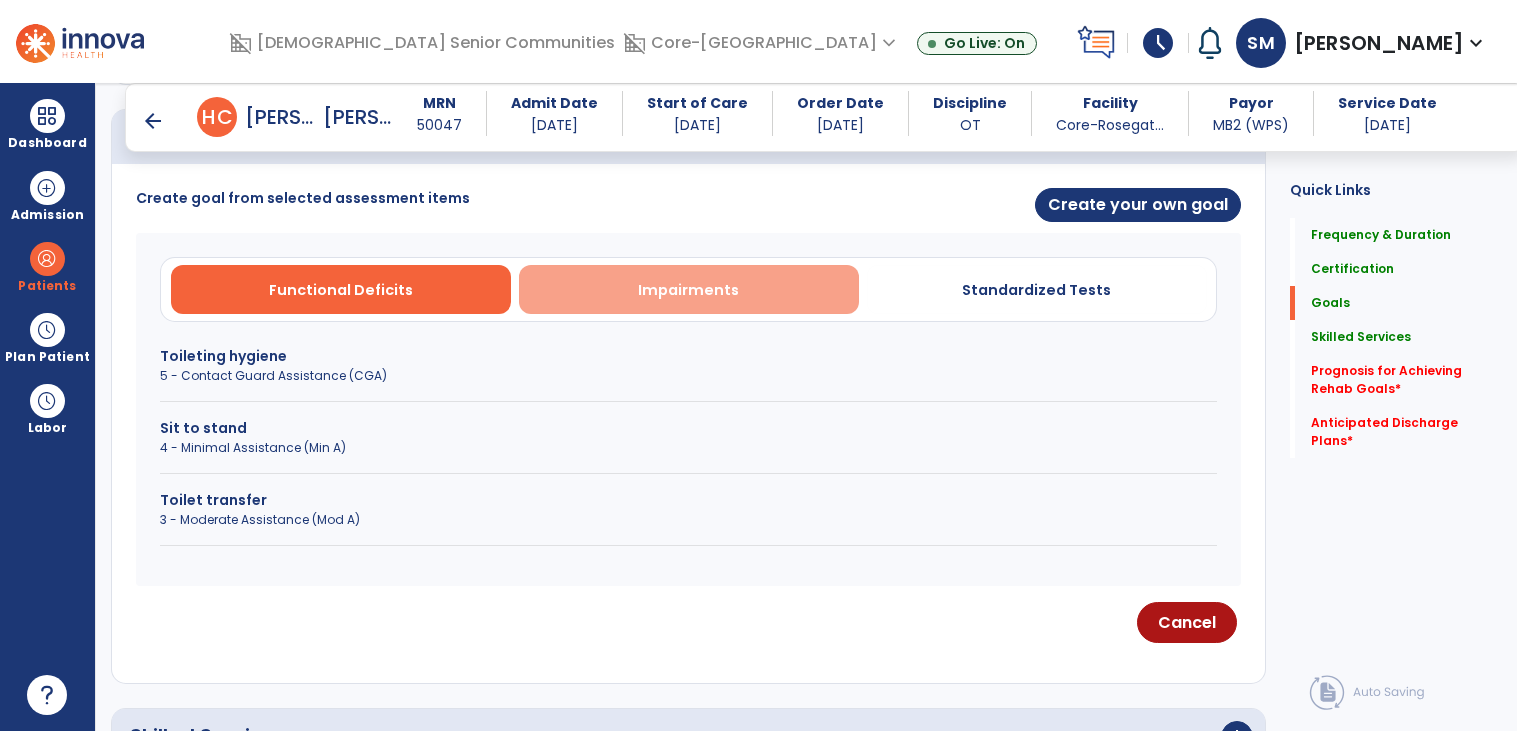 click on "Impairments" at bounding box center [689, 289] 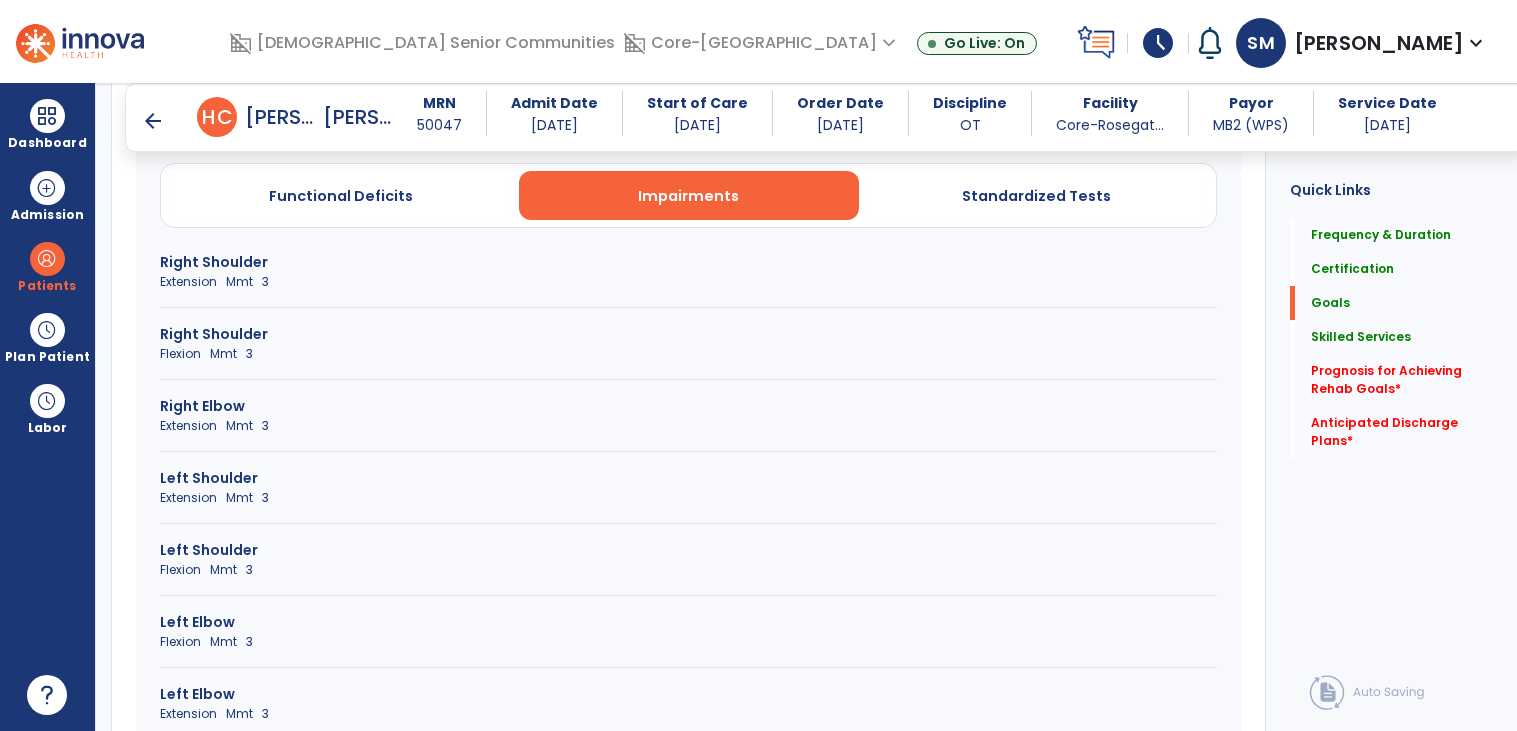 scroll, scrollTop: 646, scrollLeft: 0, axis: vertical 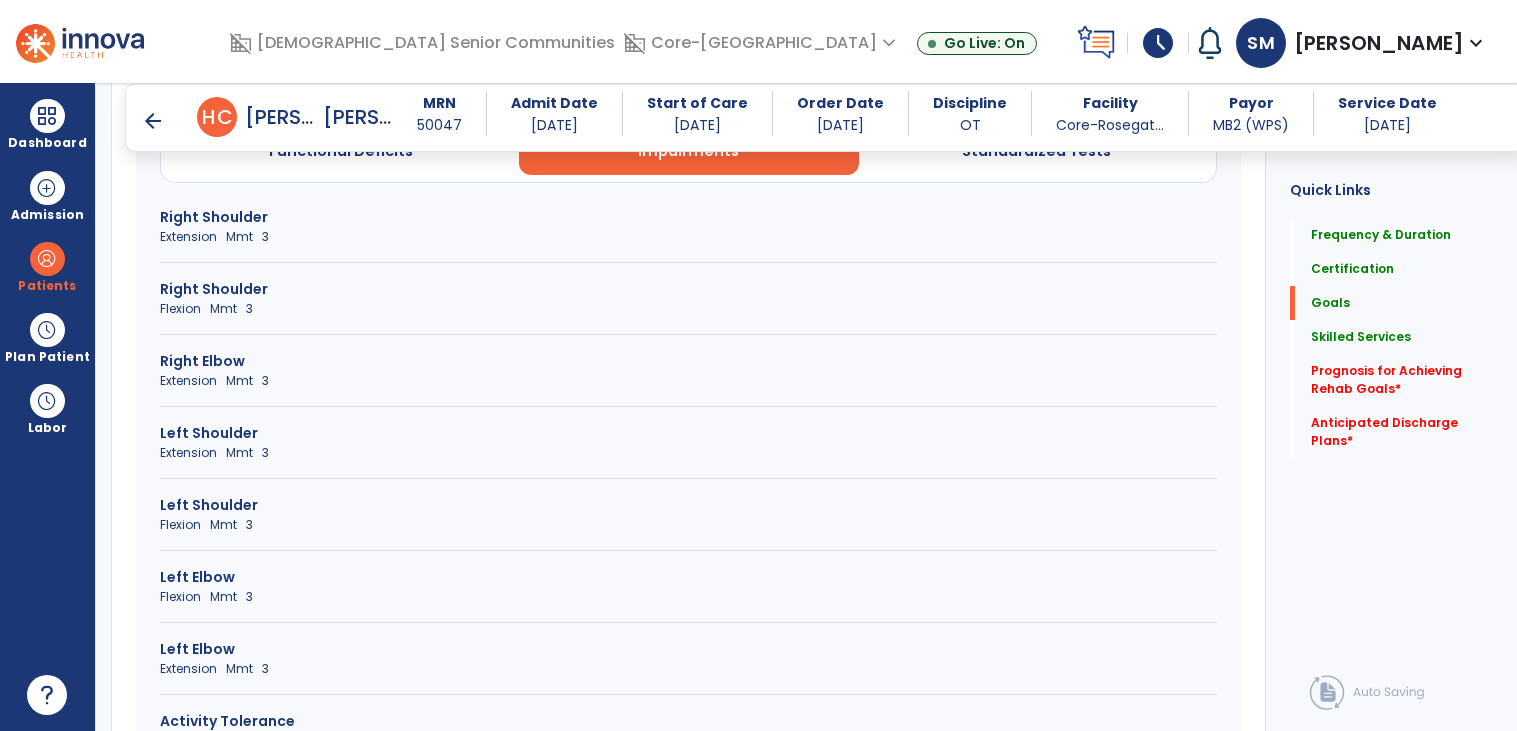 click on "Flexion   Mmt   3" at bounding box center [688, 597] 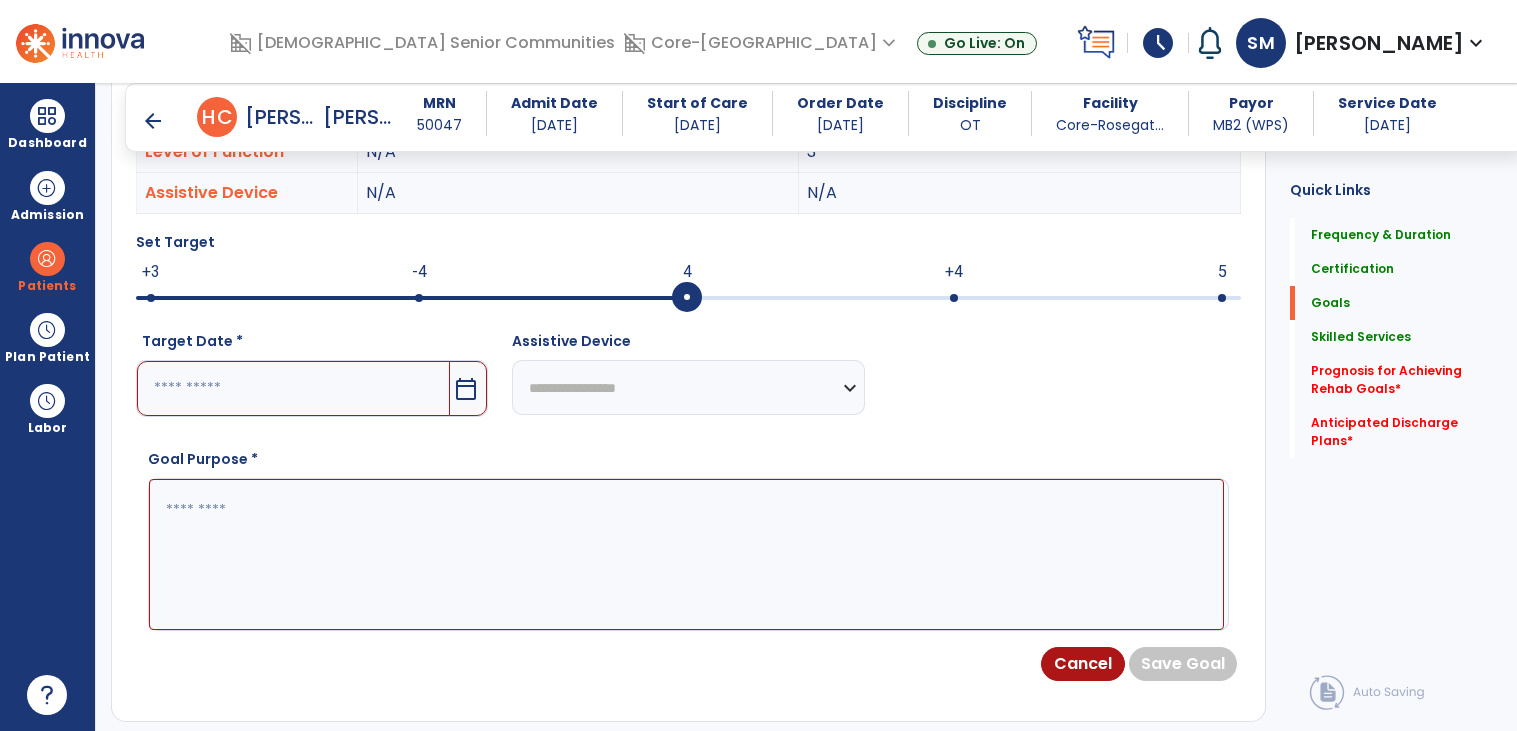 click at bounding box center [293, 388] 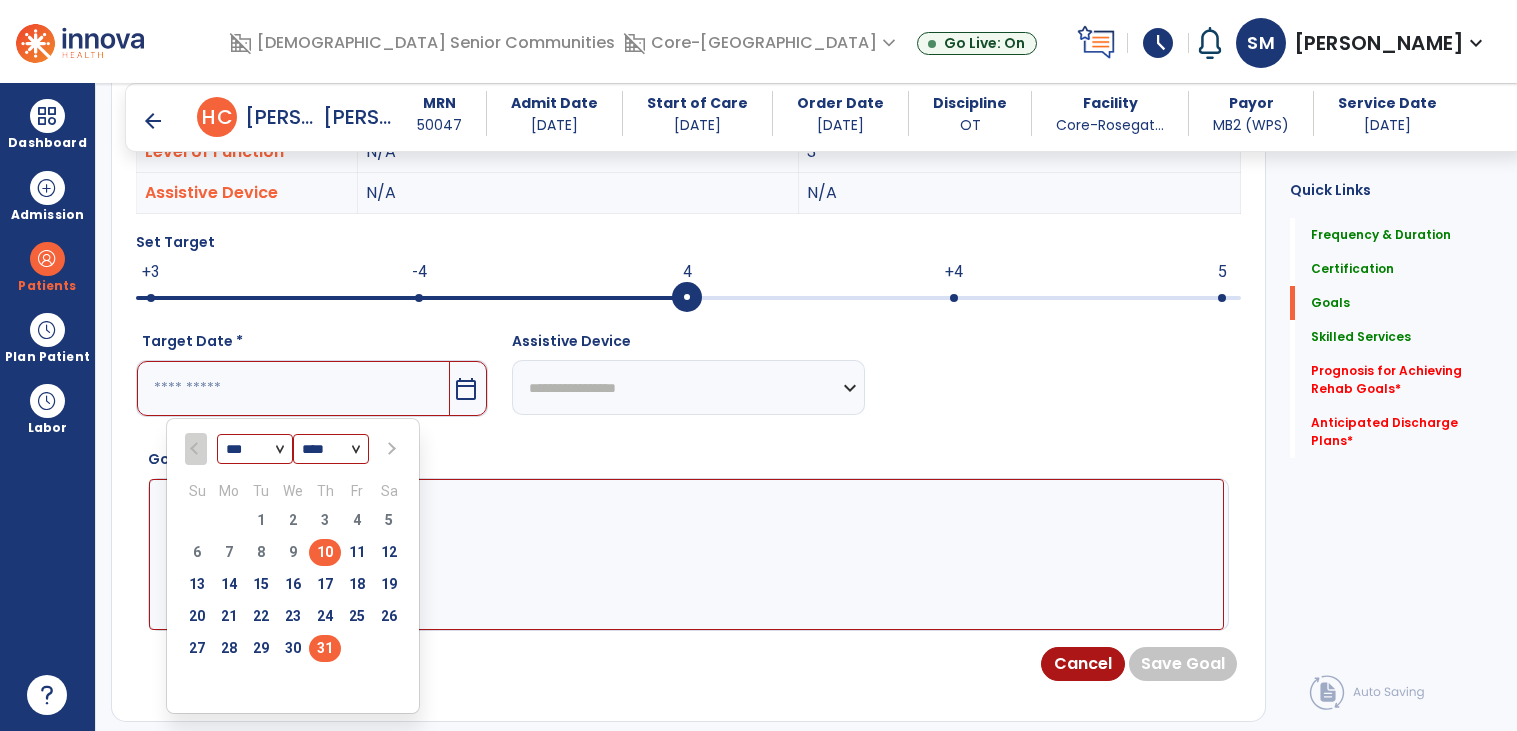 click on "31" at bounding box center [325, 648] 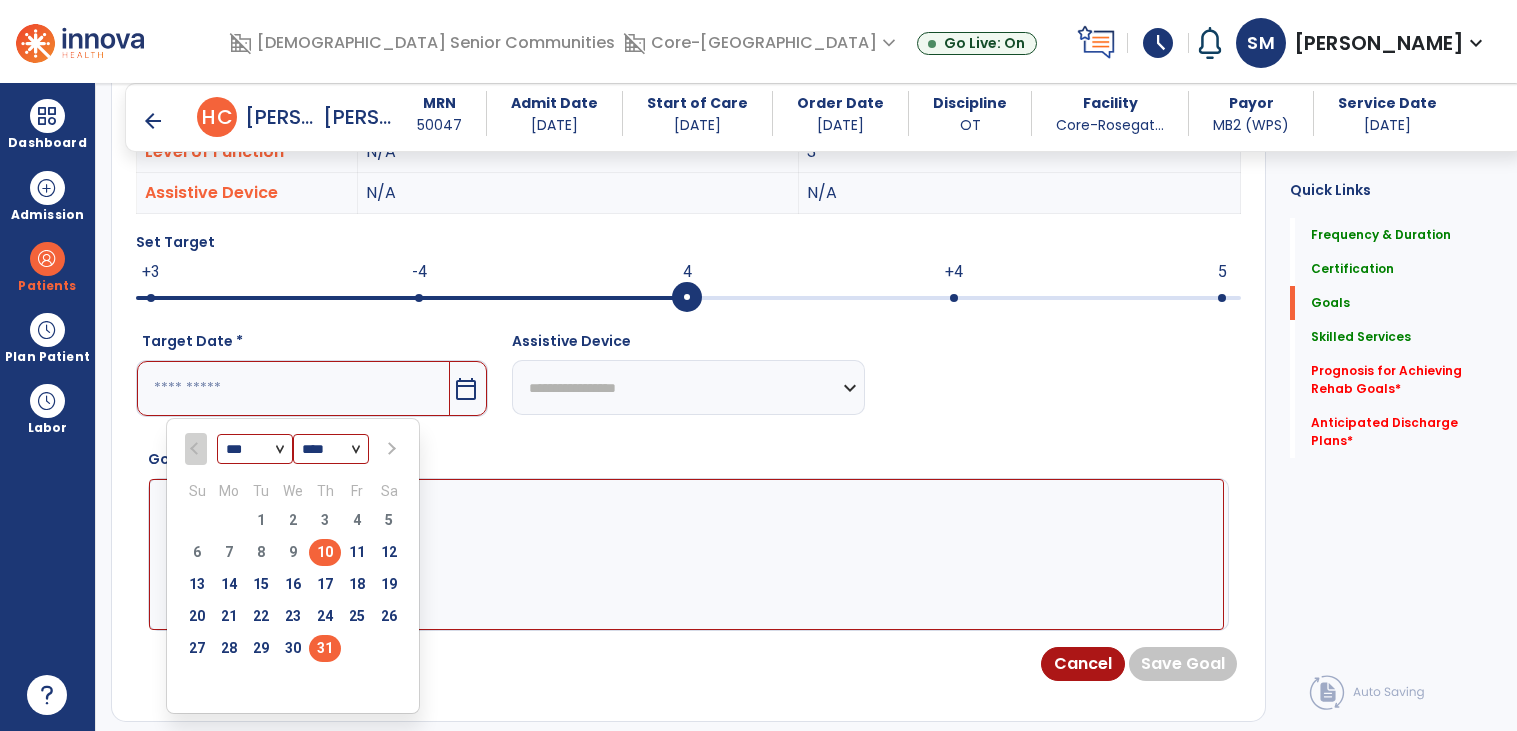 type on "*********" 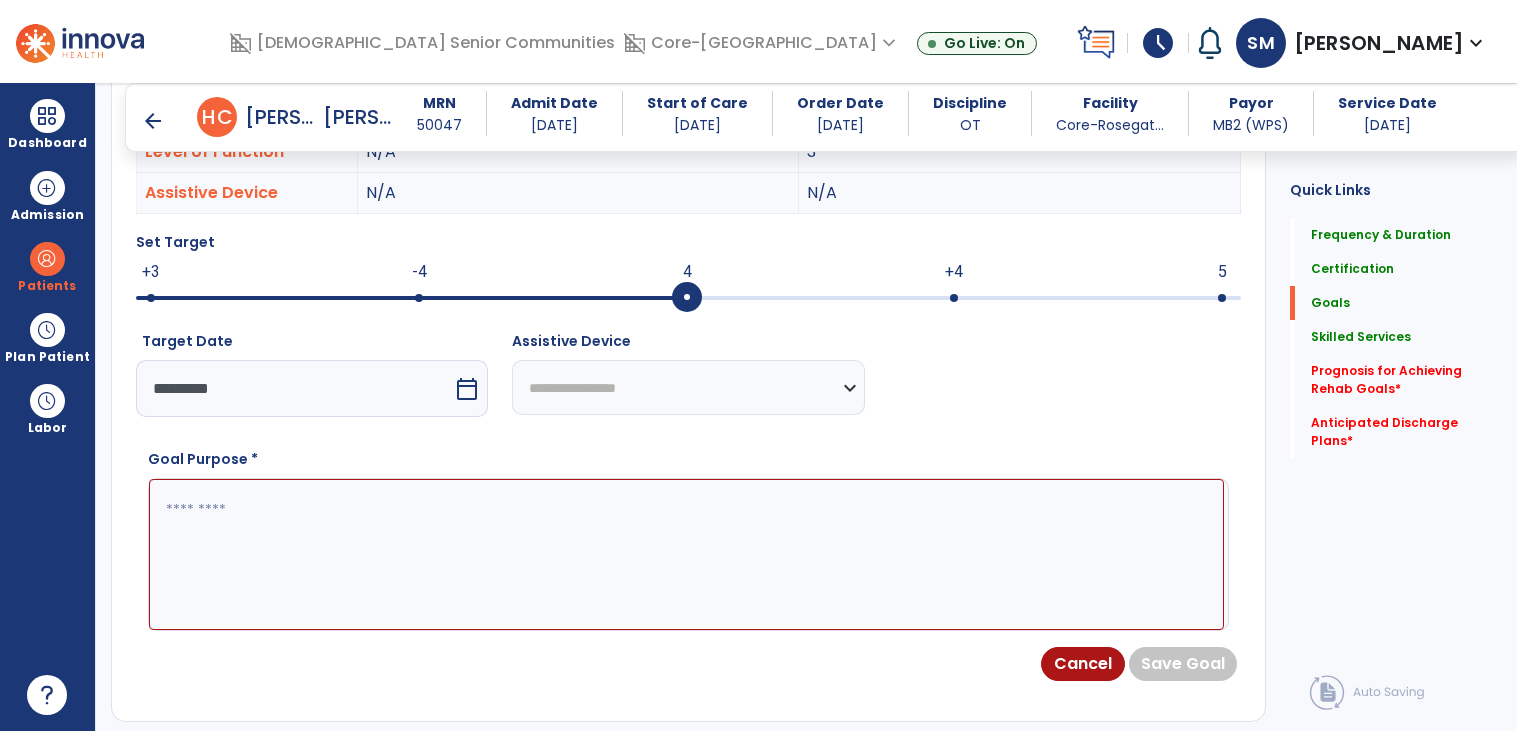 click at bounding box center (686, 554) 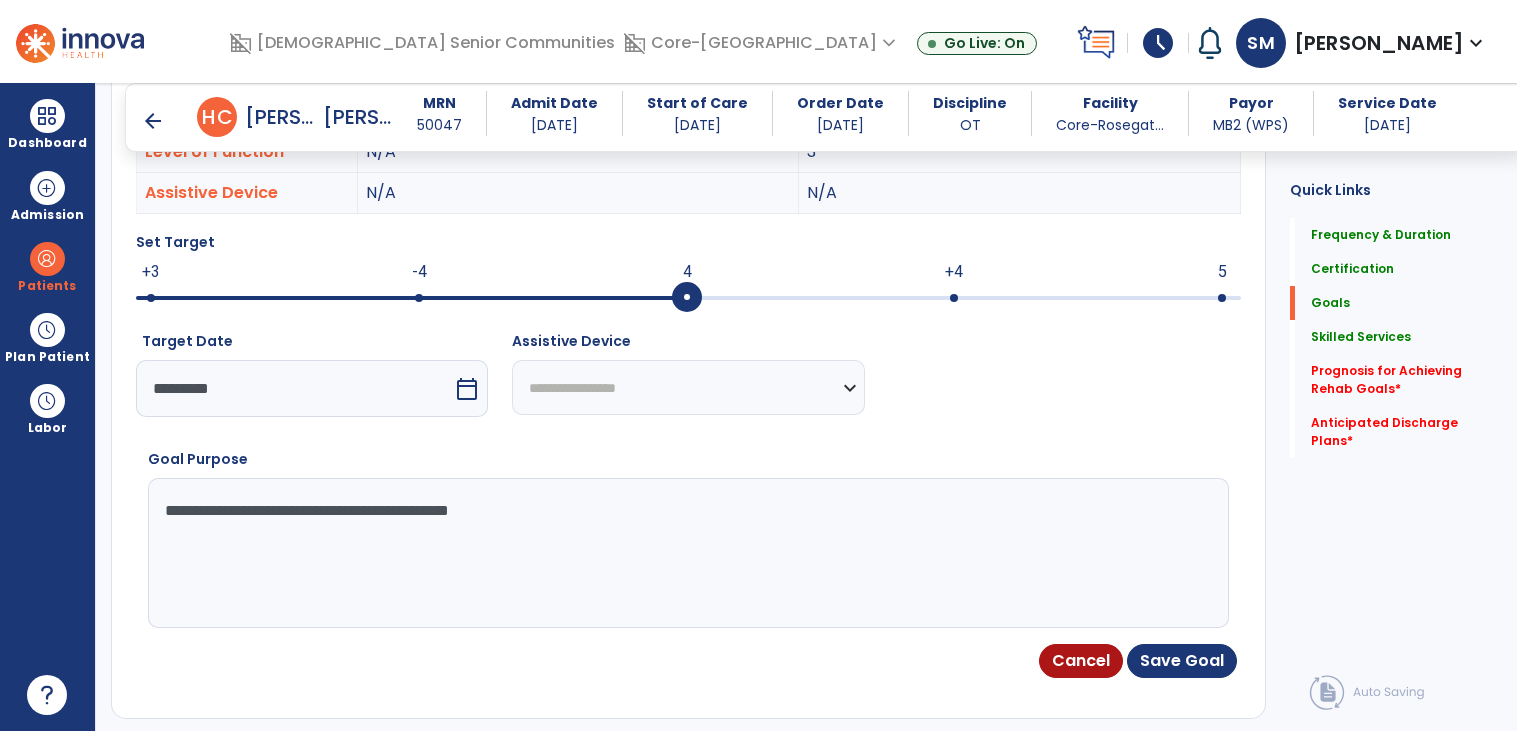 type on "**********" 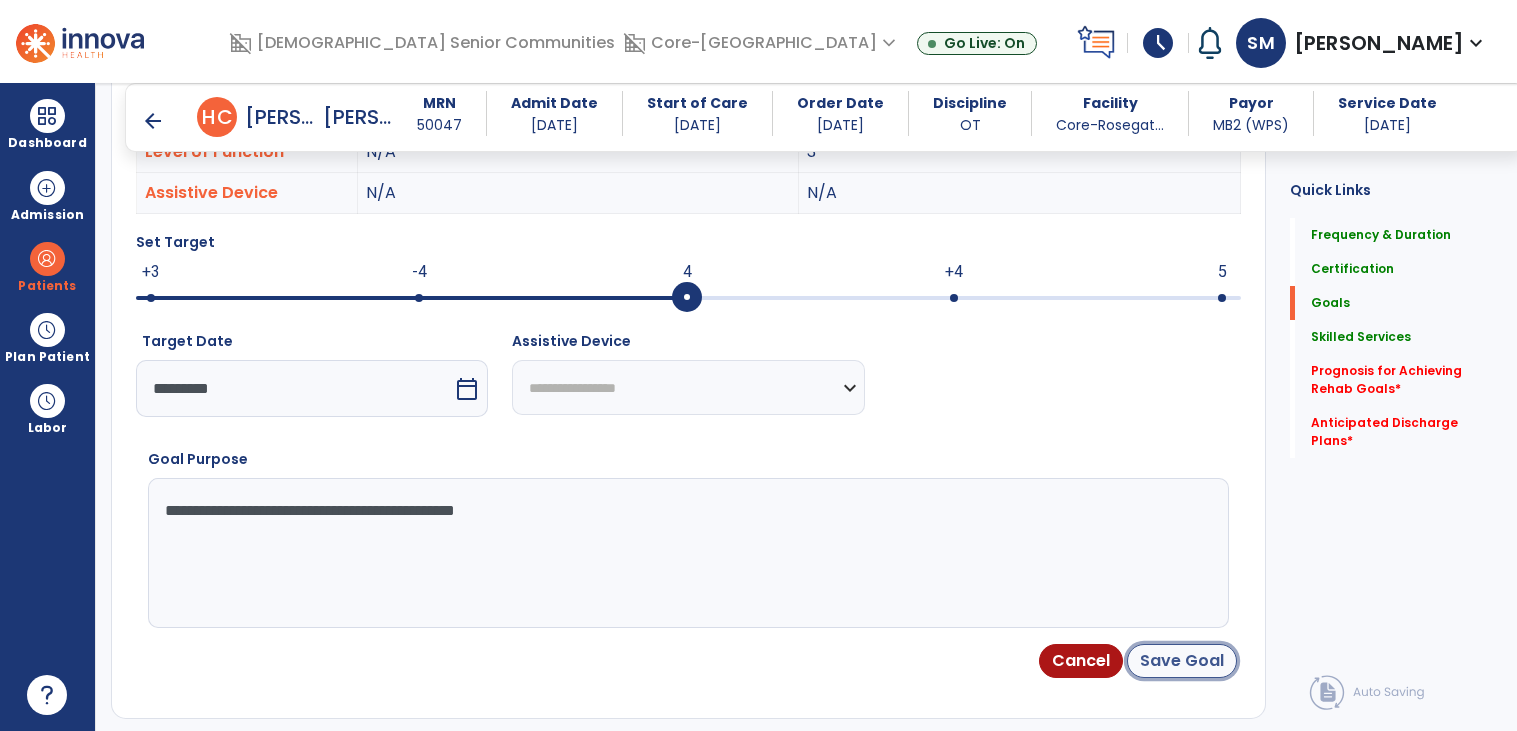 click on "Save Goal" at bounding box center [1182, 661] 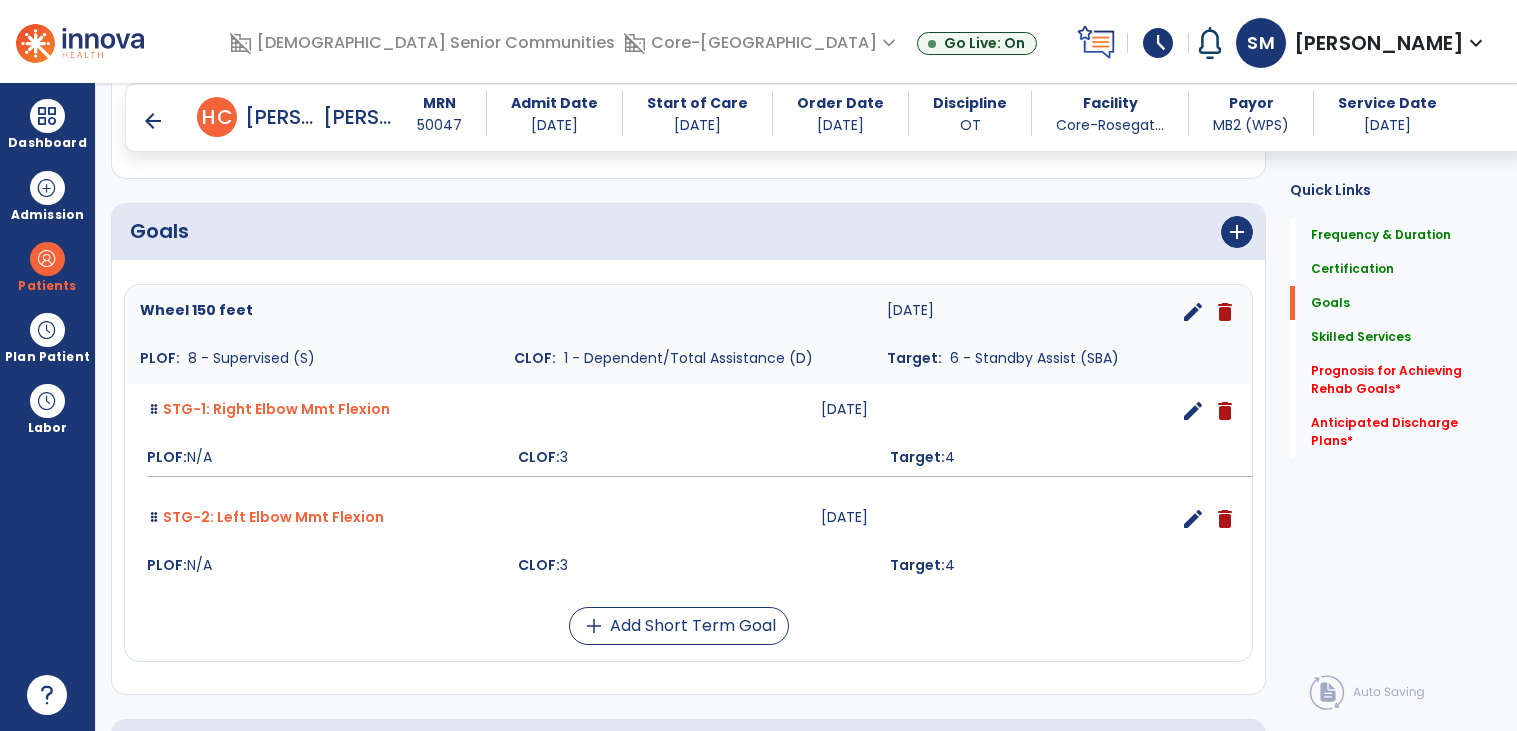 scroll, scrollTop: 414, scrollLeft: 0, axis: vertical 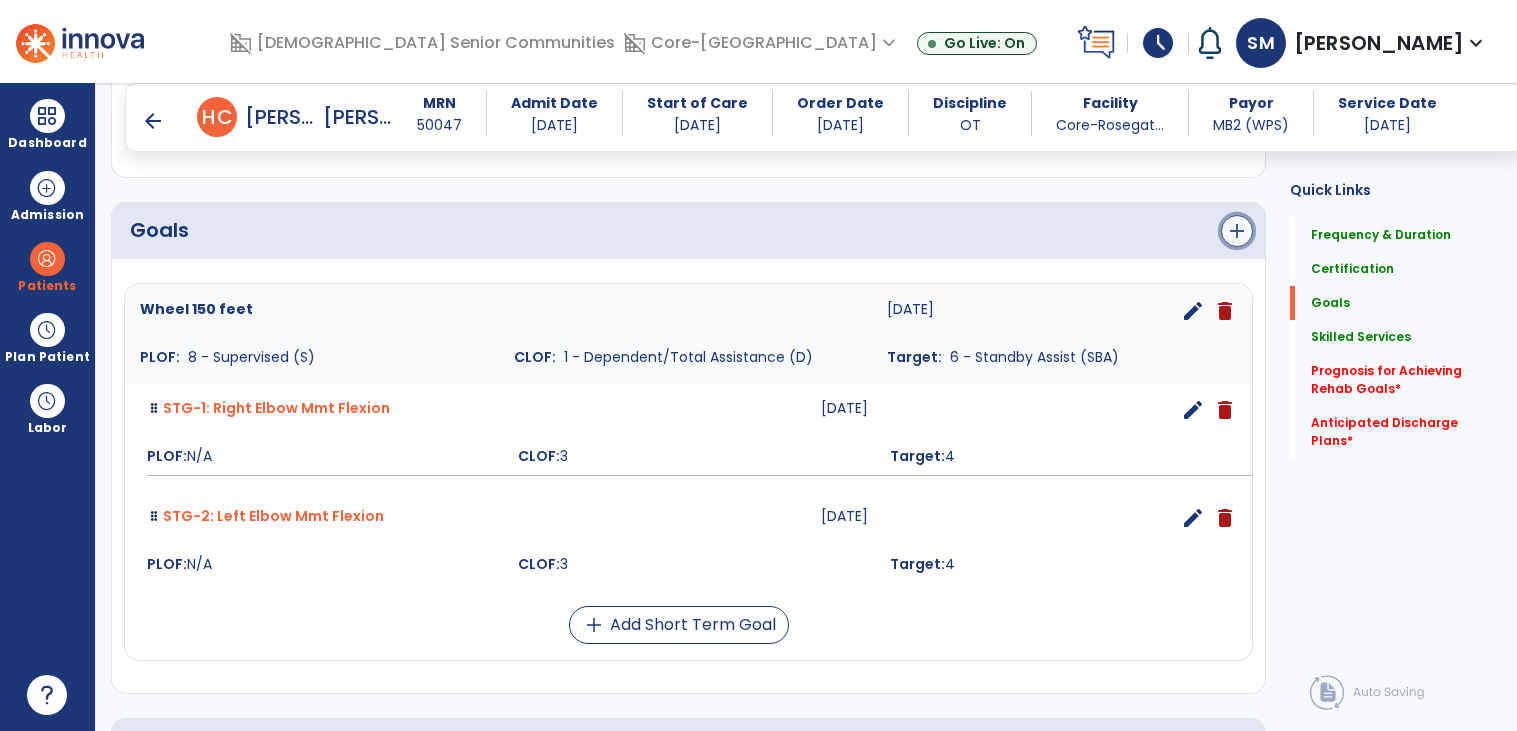 click on "add" at bounding box center [1237, 231] 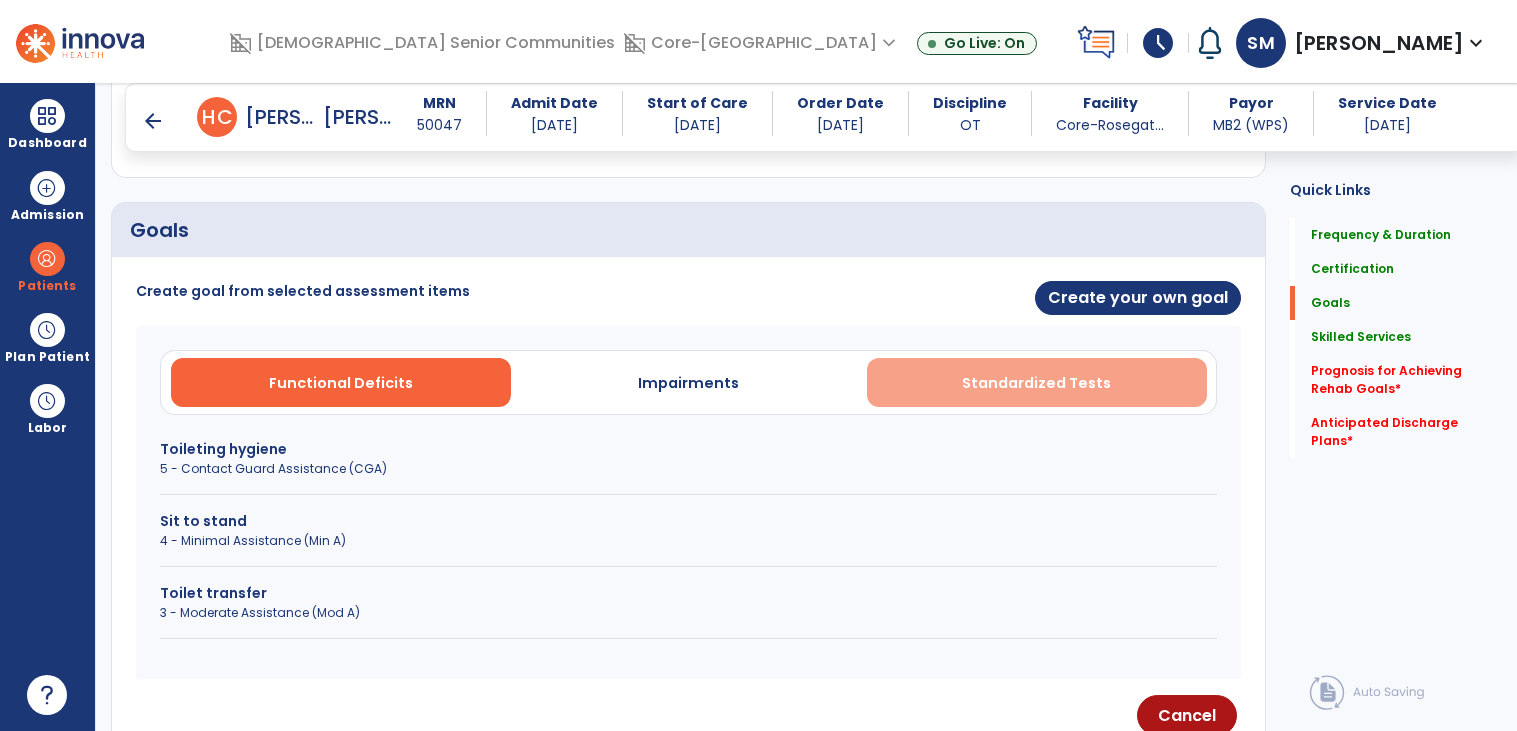 click on "Standardized Tests" at bounding box center [1037, 382] 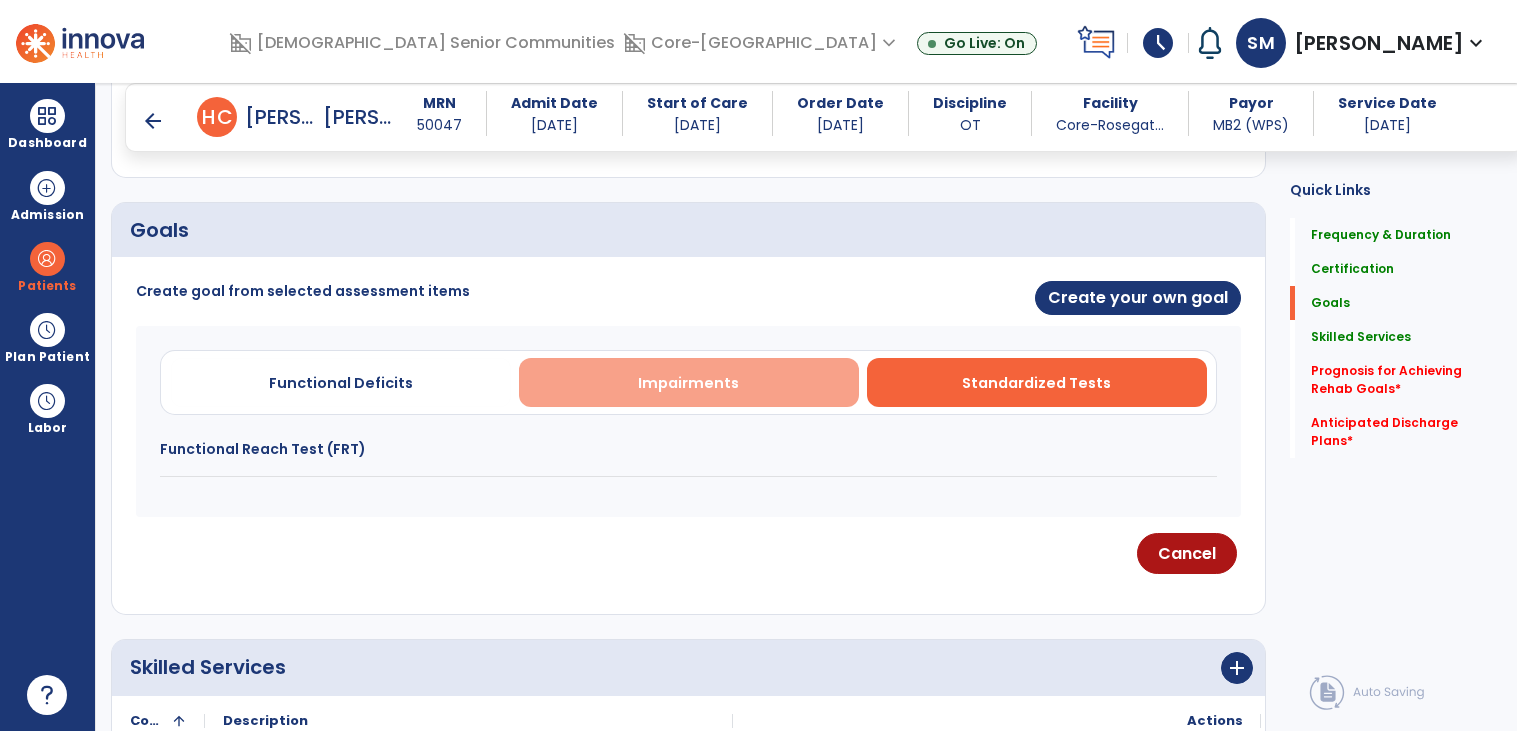 click on "Impairments" at bounding box center [689, 382] 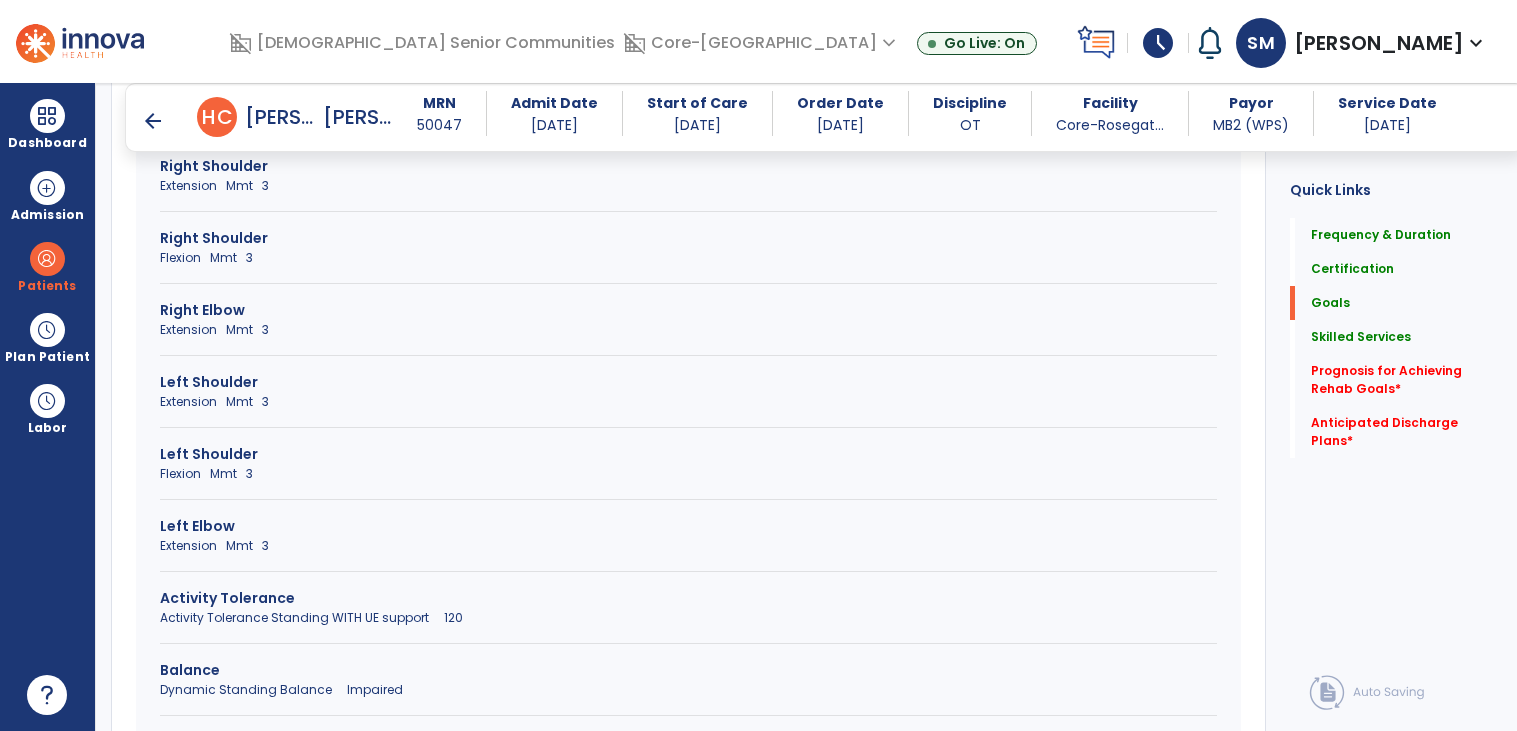 scroll, scrollTop: 721, scrollLeft: 0, axis: vertical 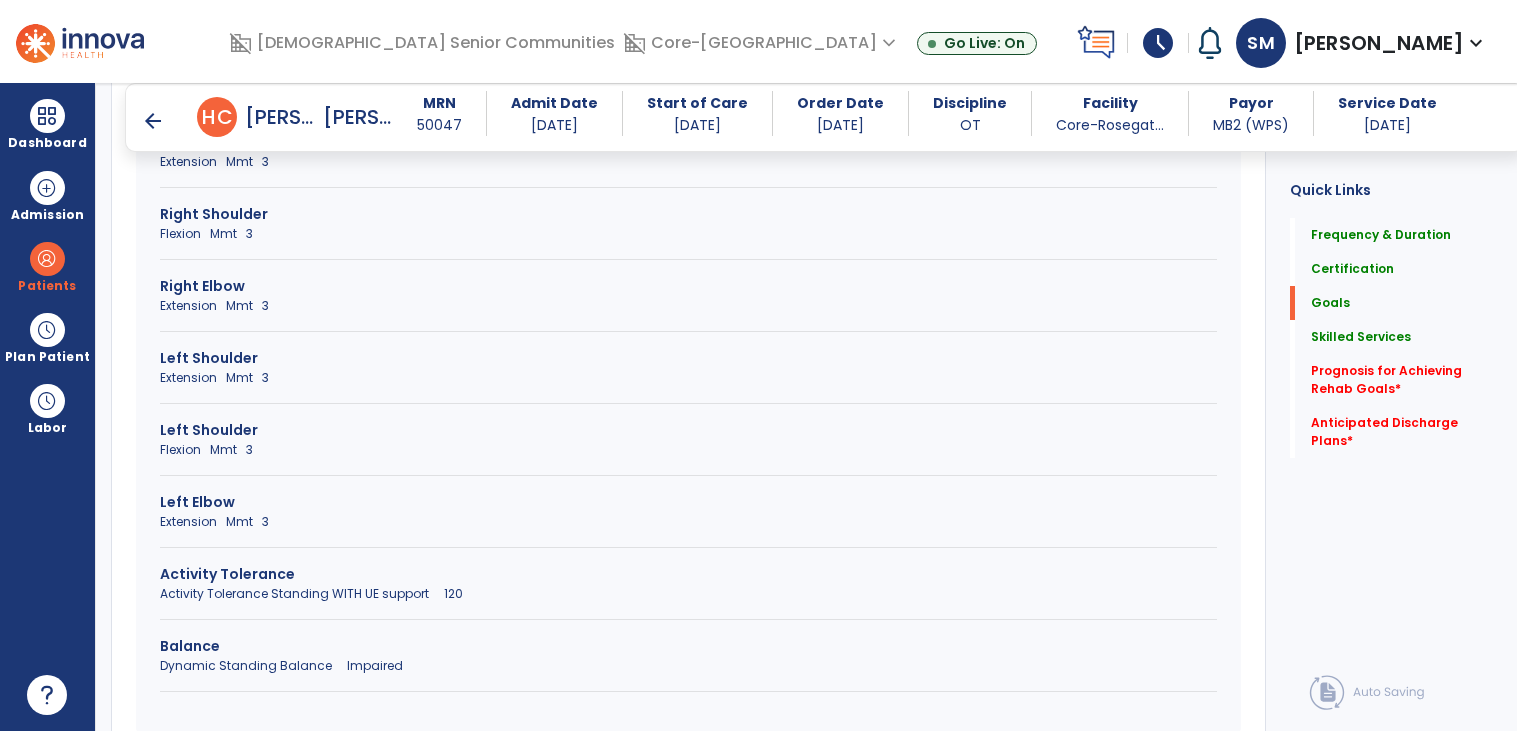 click on "Activity Tolerance Standing WITH UE support      120" at bounding box center [688, 594] 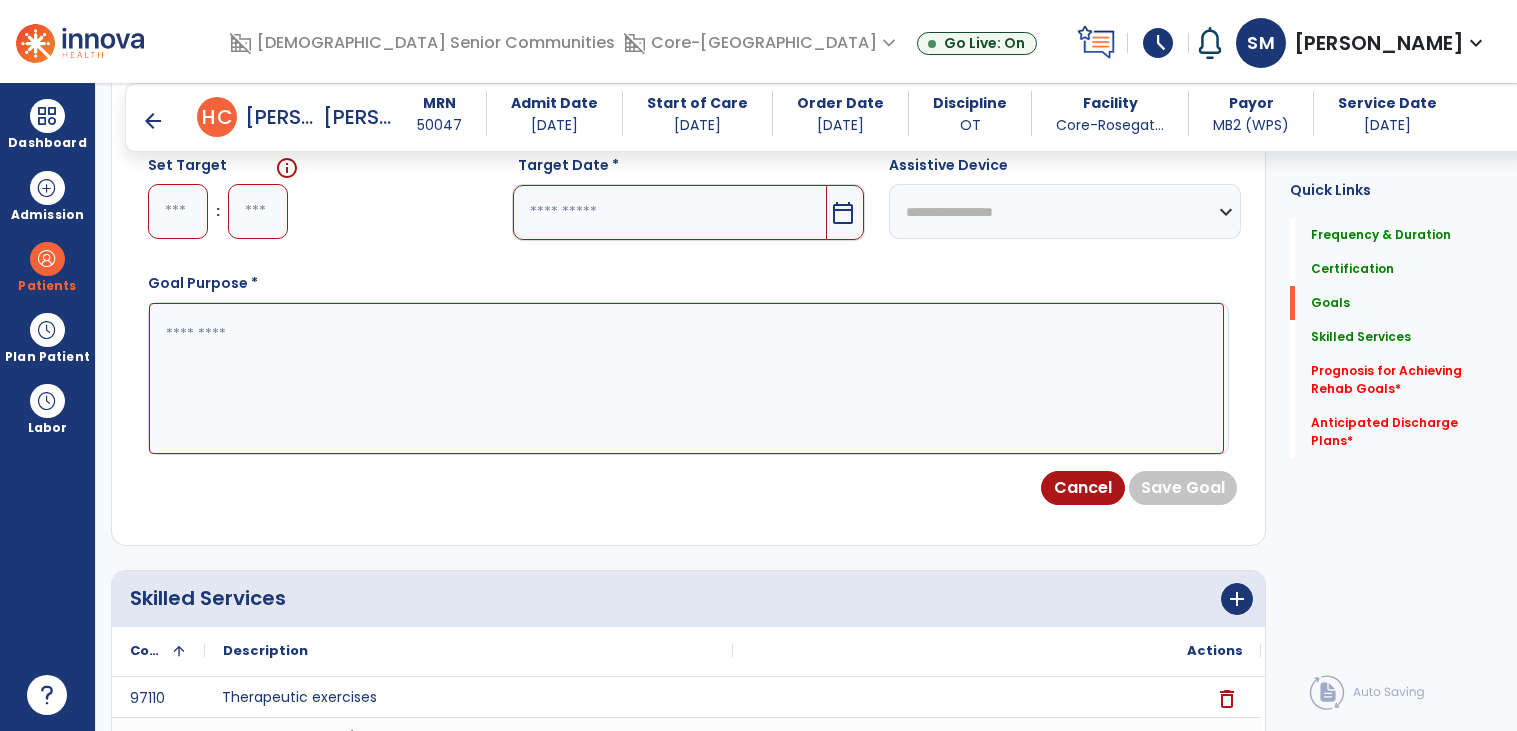 click at bounding box center [178, 211] 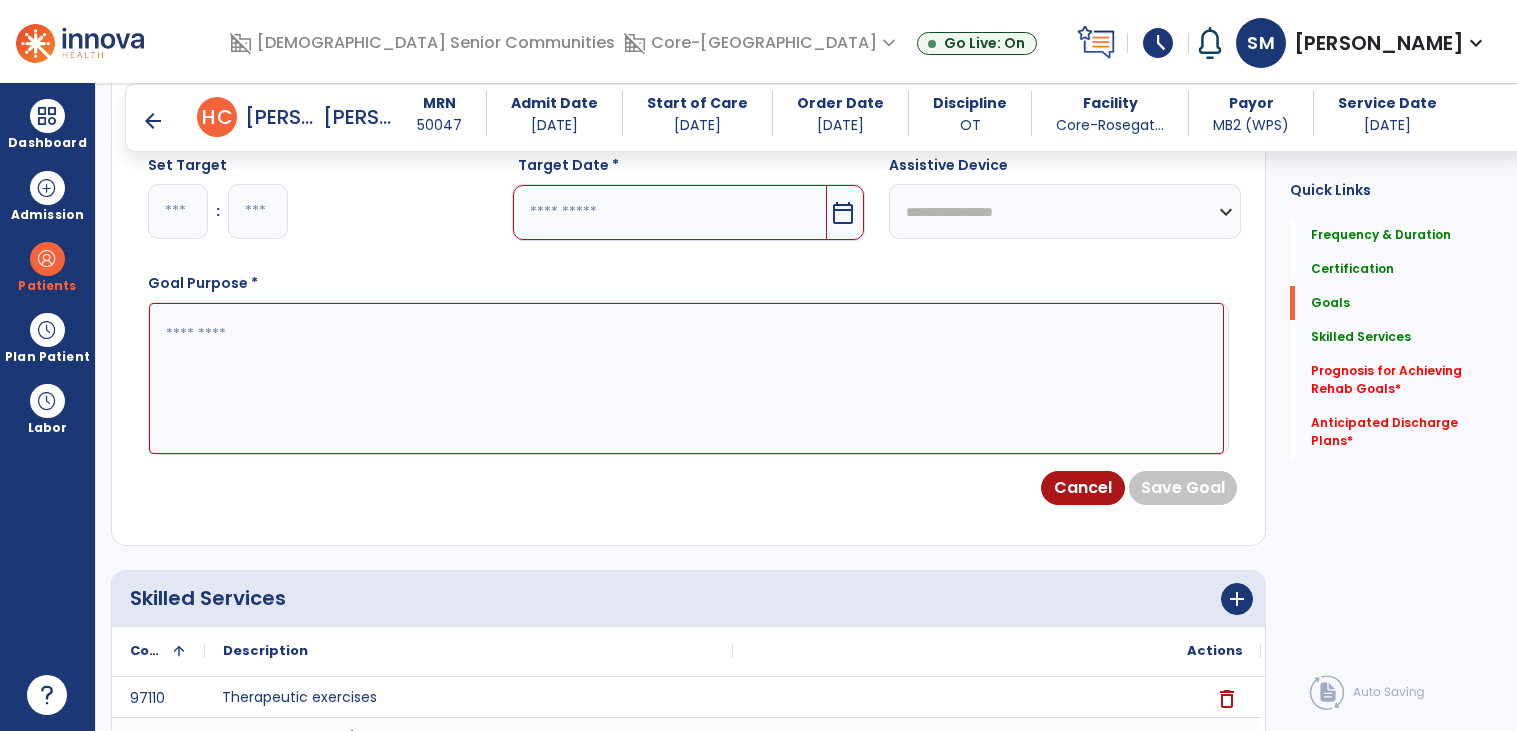 type on "*" 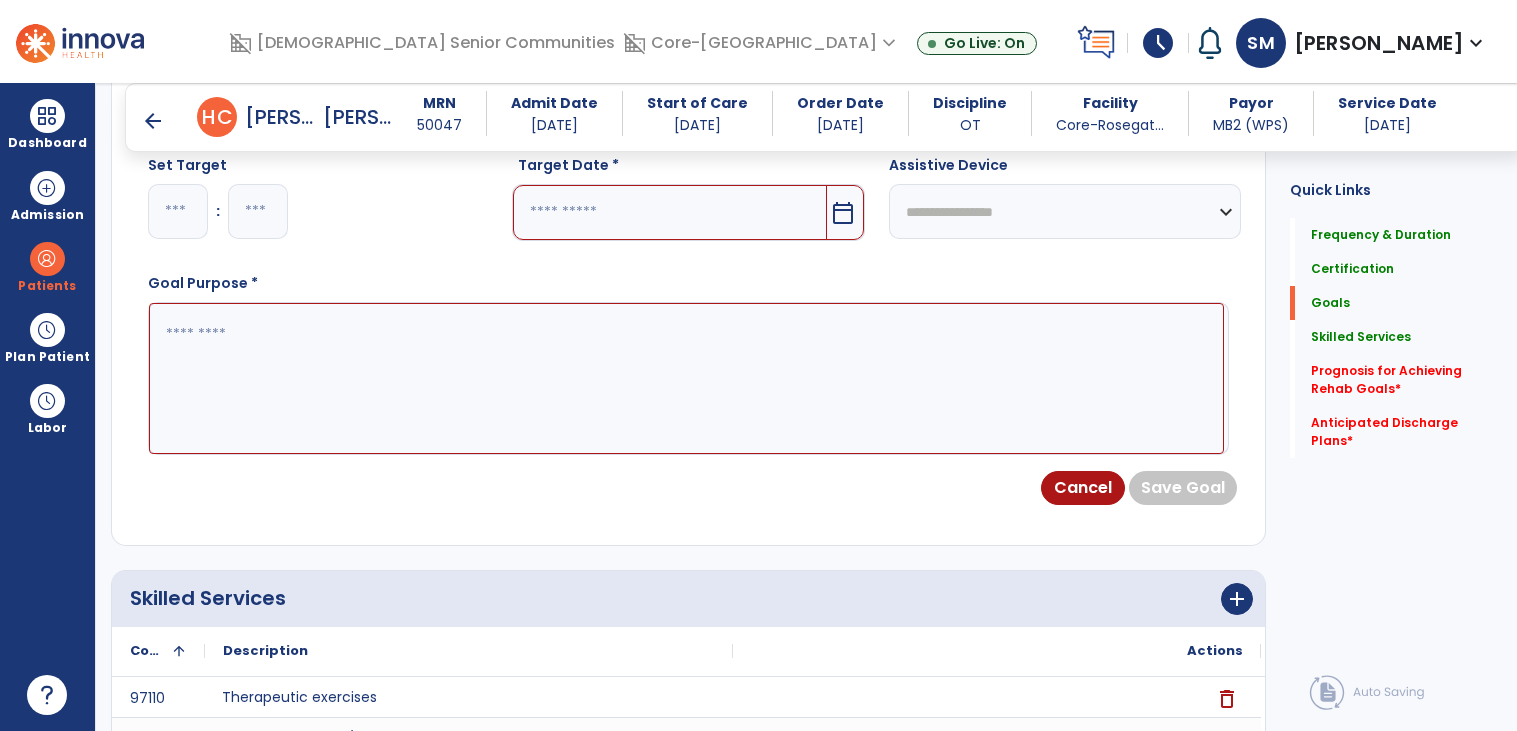 click at bounding box center (686, 378) 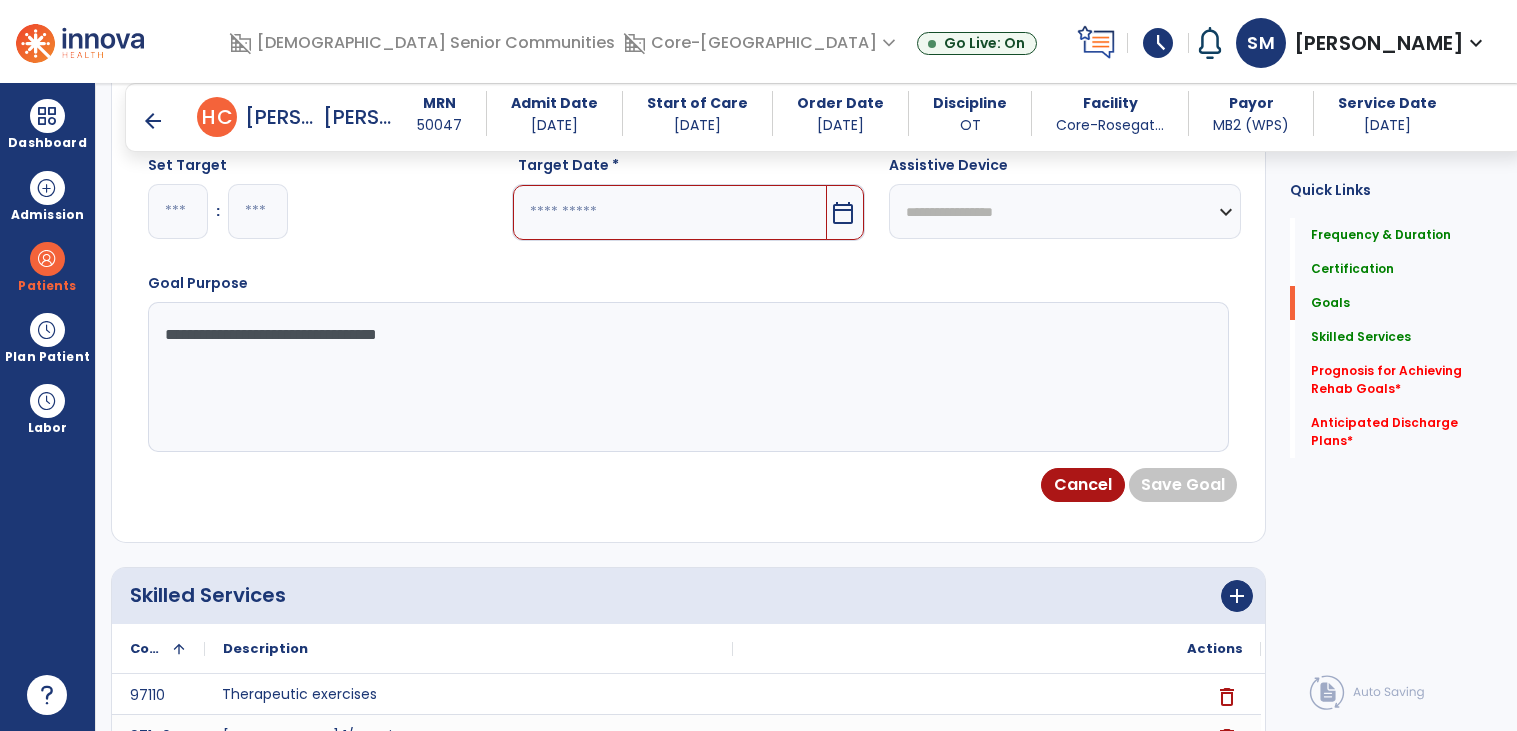 type on "**********" 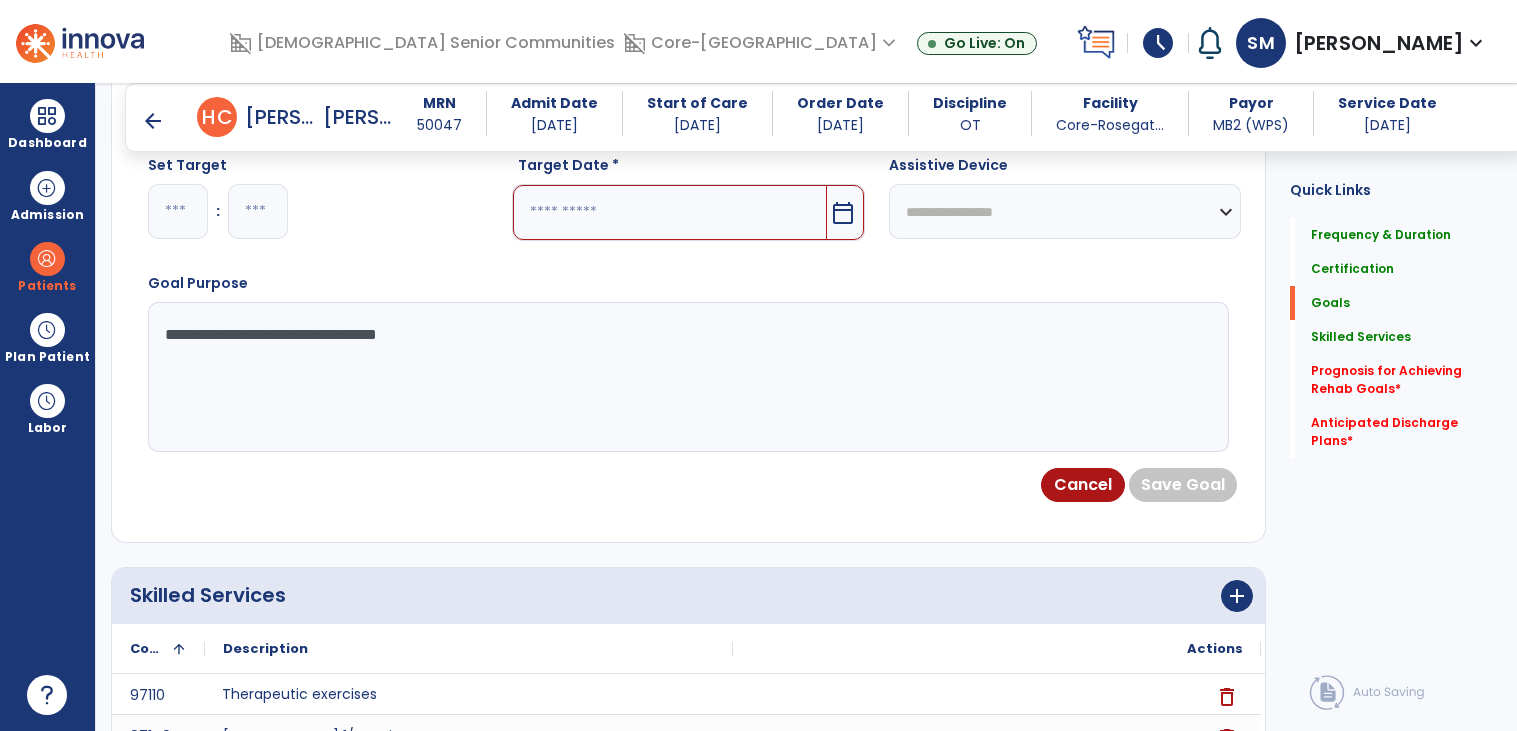 click at bounding box center (669, 212) 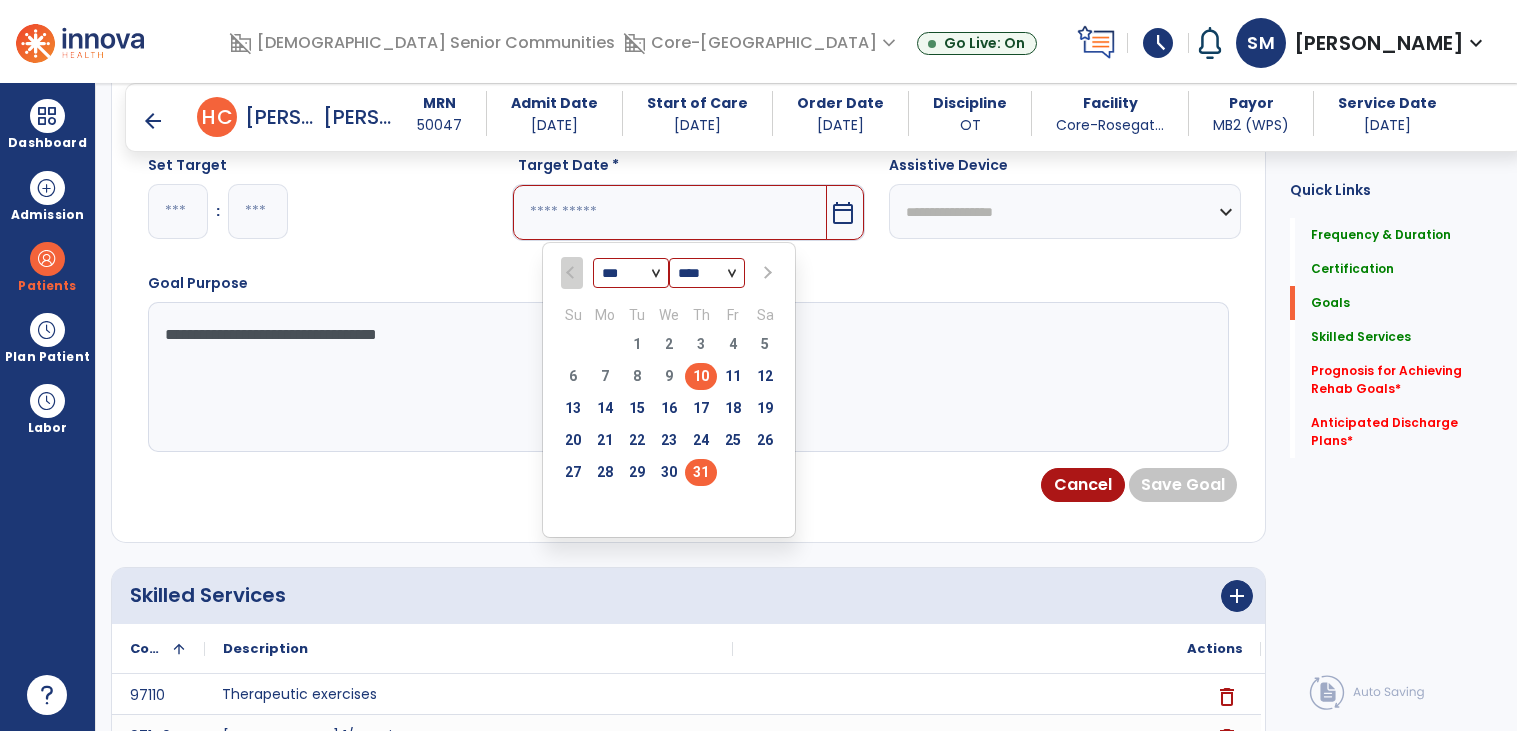 click on "31" at bounding box center (701, 472) 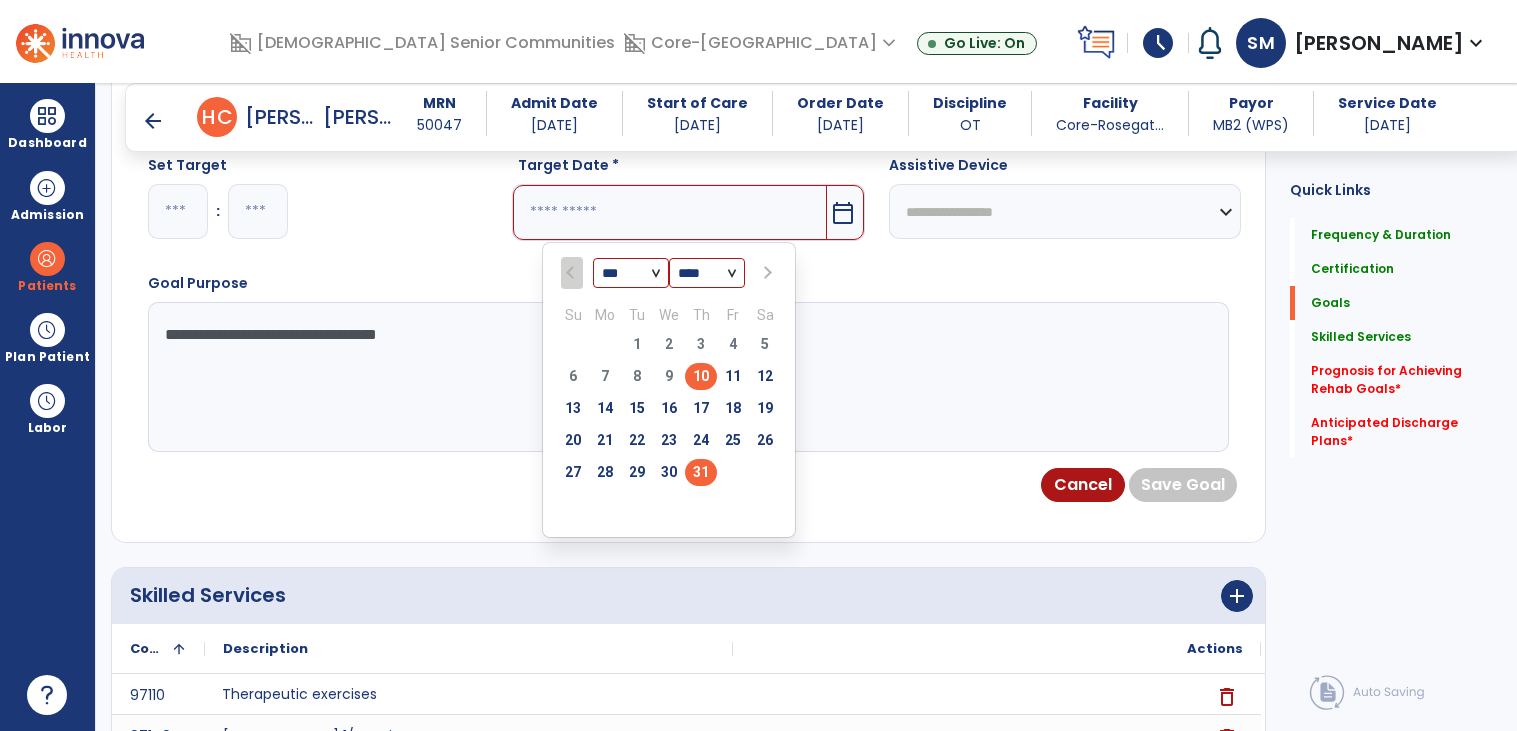 type on "*********" 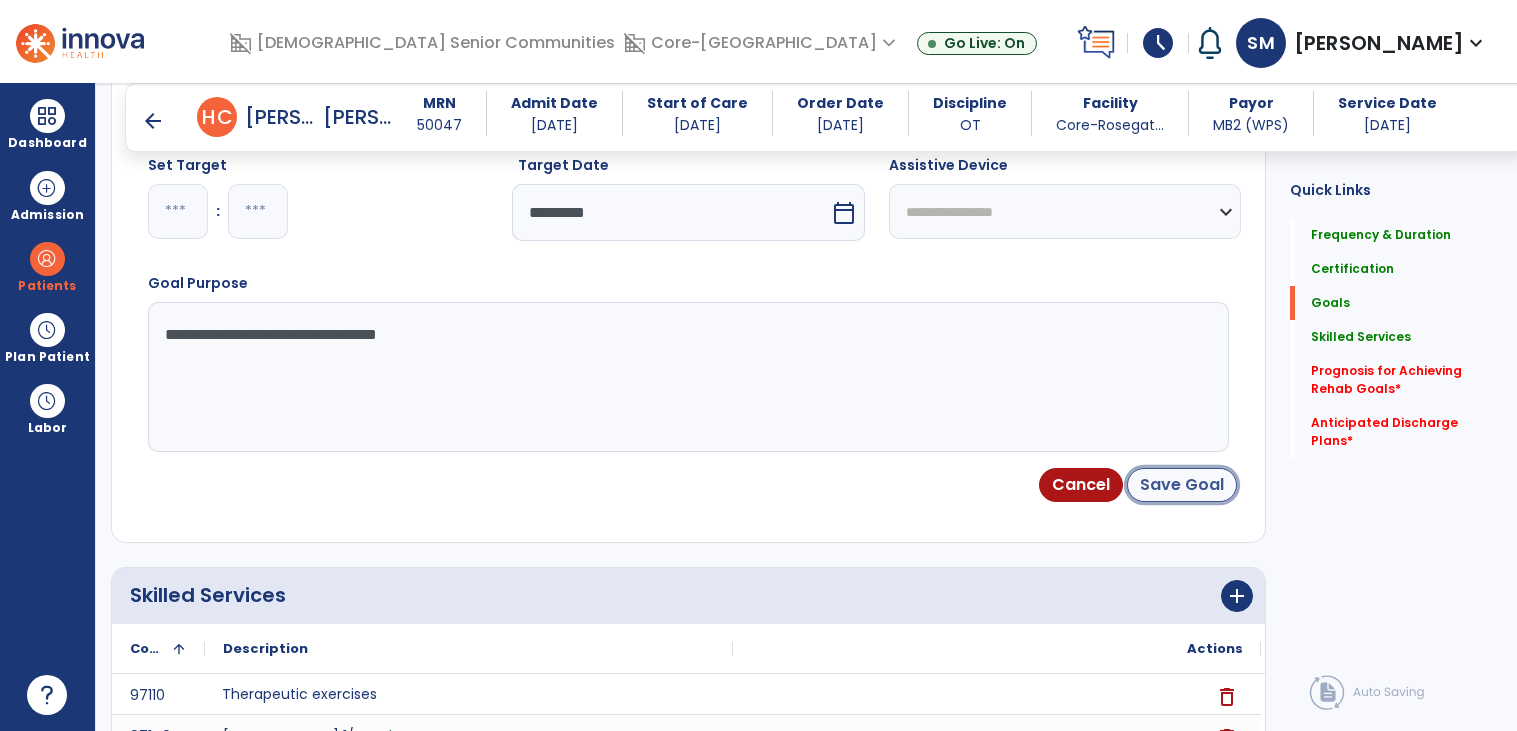 click on "Save Goal" at bounding box center [1182, 485] 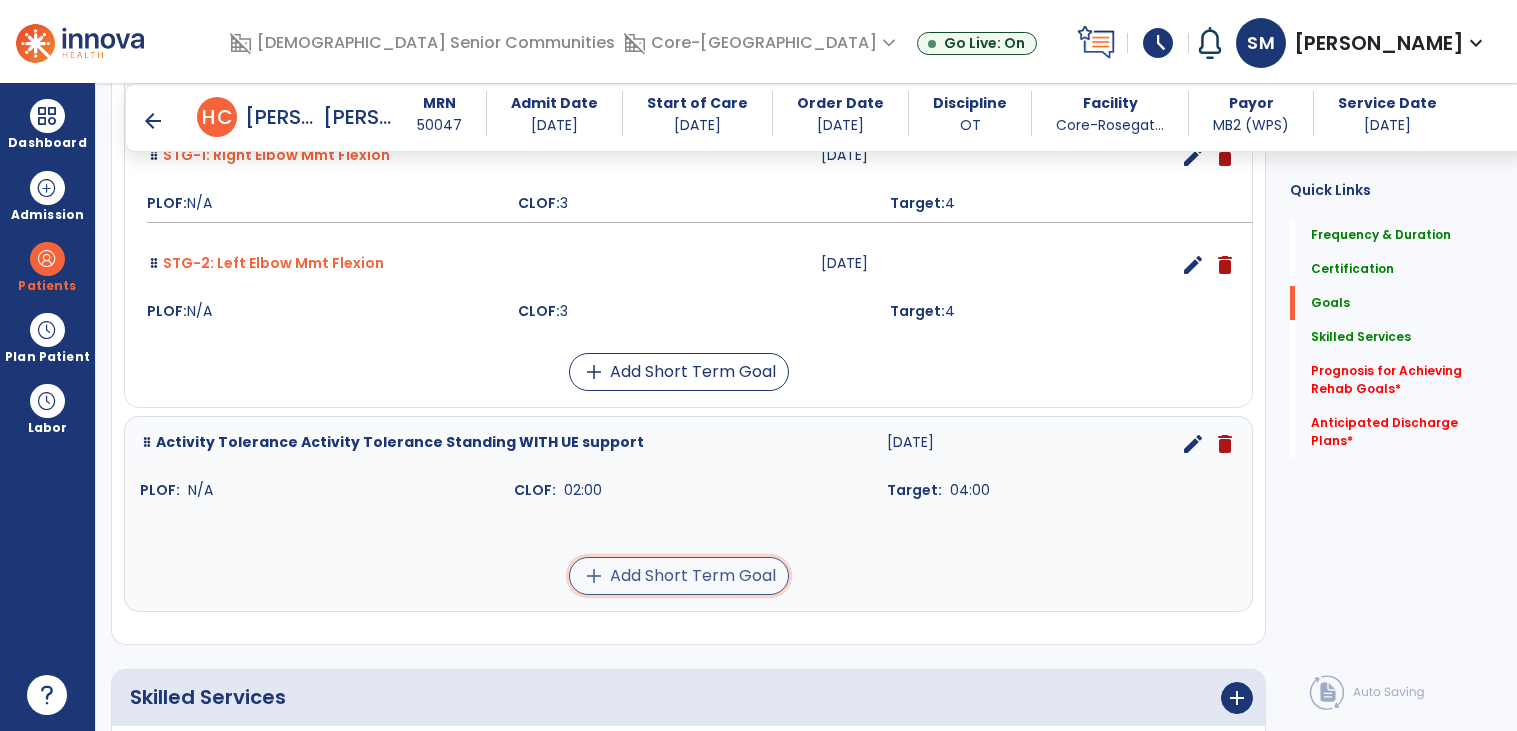 click on "add  Add Short Term Goal" at bounding box center (679, 576) 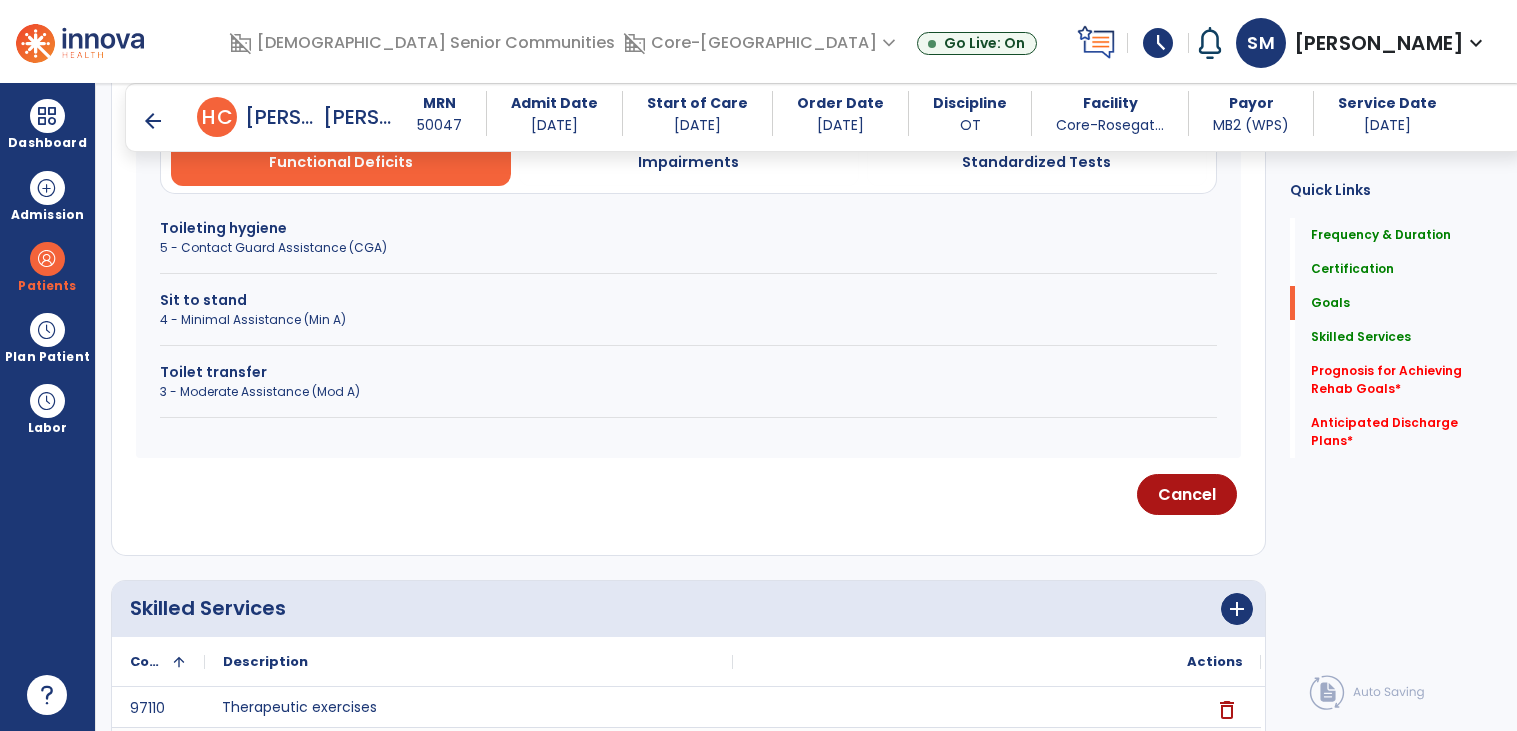 scroll, scrollTop: 601, scrollLeft: 0, axis: vertical 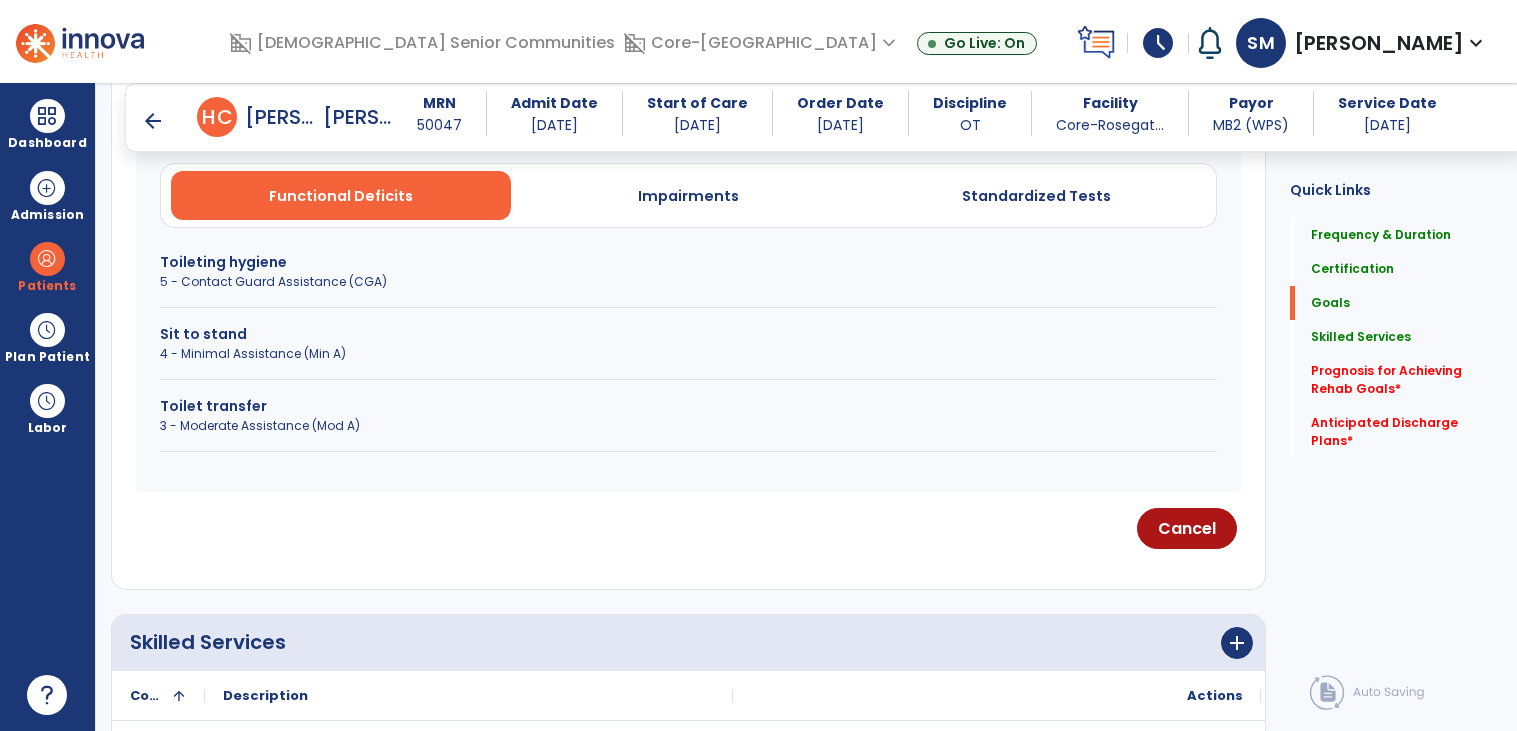 click on "3 - Moderate Assistance (Mod A)" at bounding box center [688, 426] 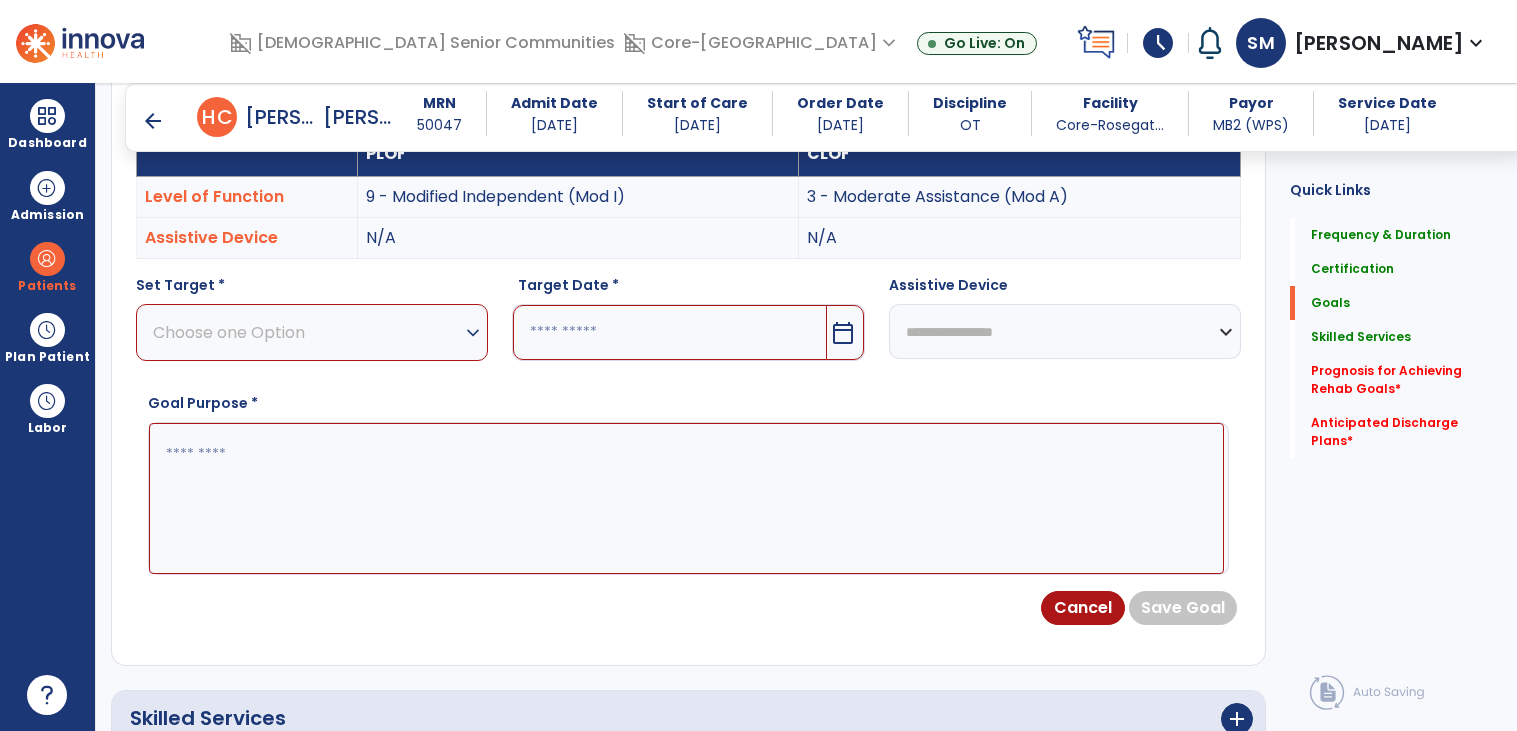 click on "Choose one Option" at bounding box center [307, 332] 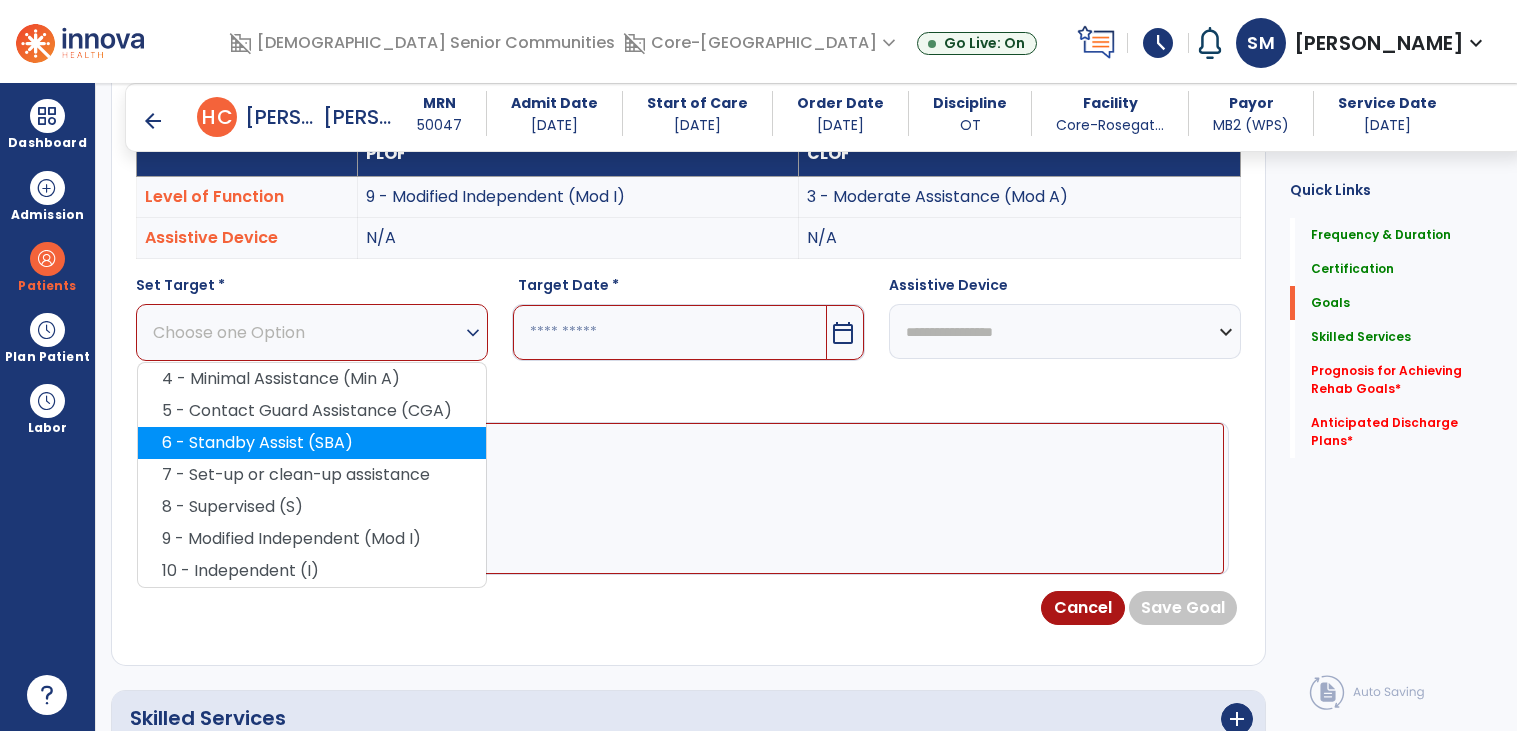 click on "6 - Standby Assist (SBA)" at bounding box center [312, 443] 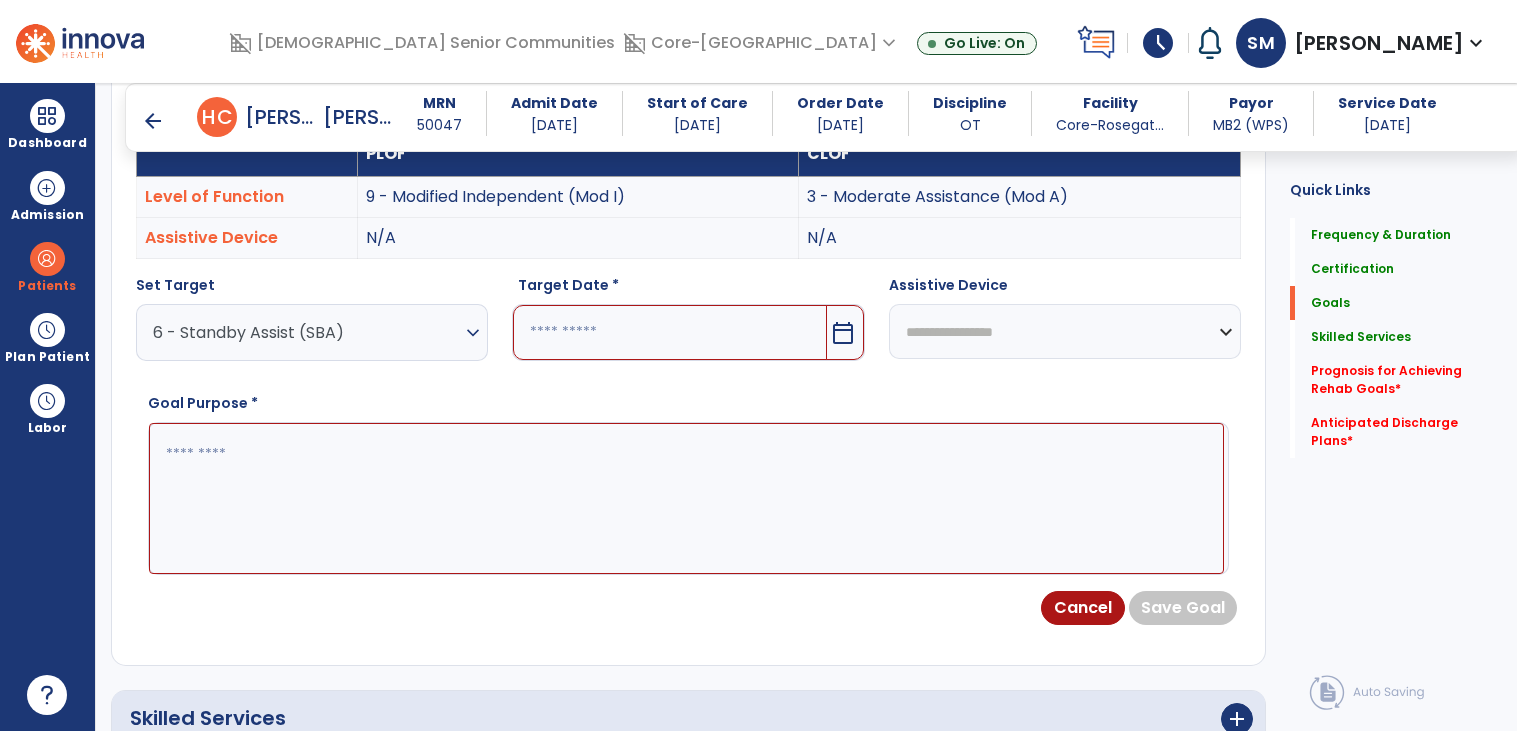 click at bounding box center (686, 498) 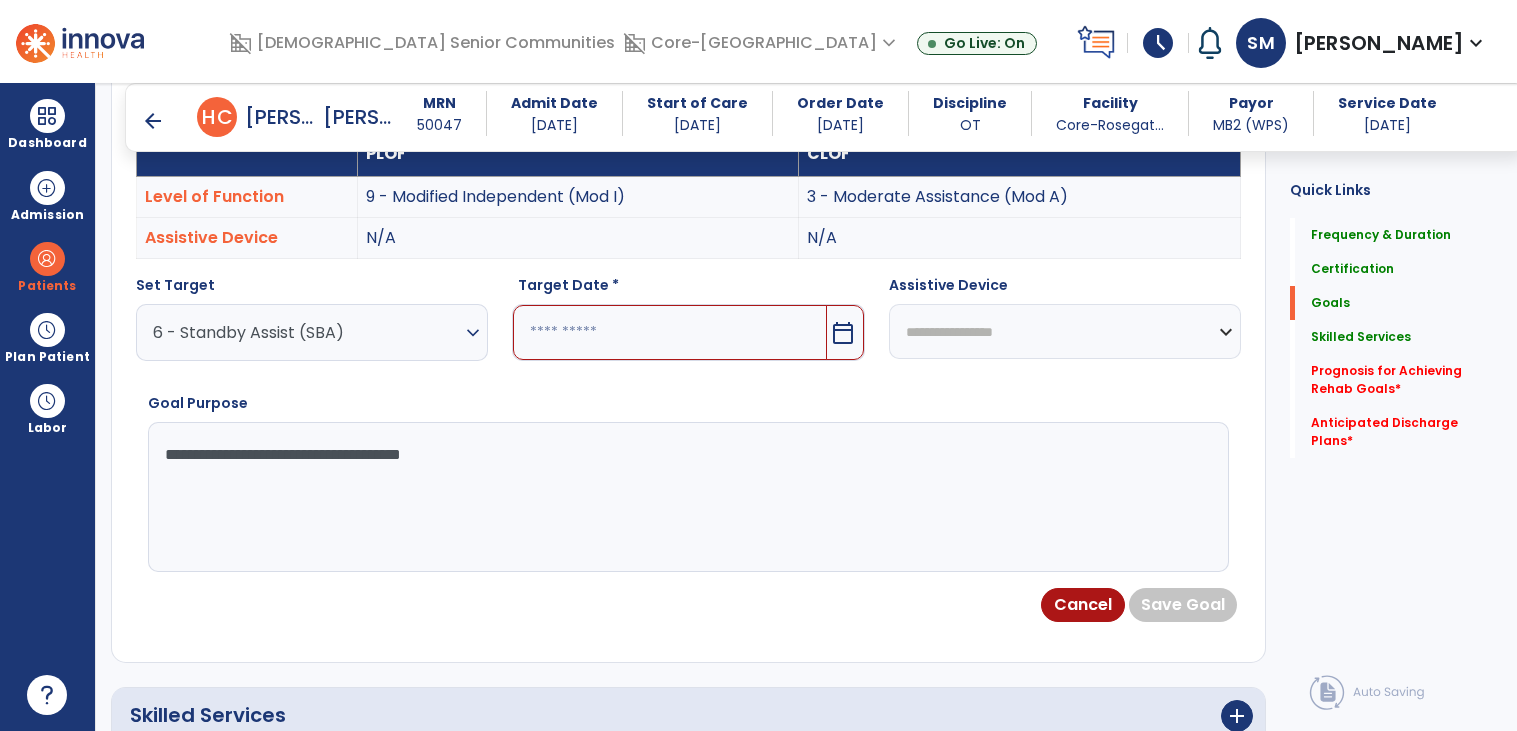 type on "**********" 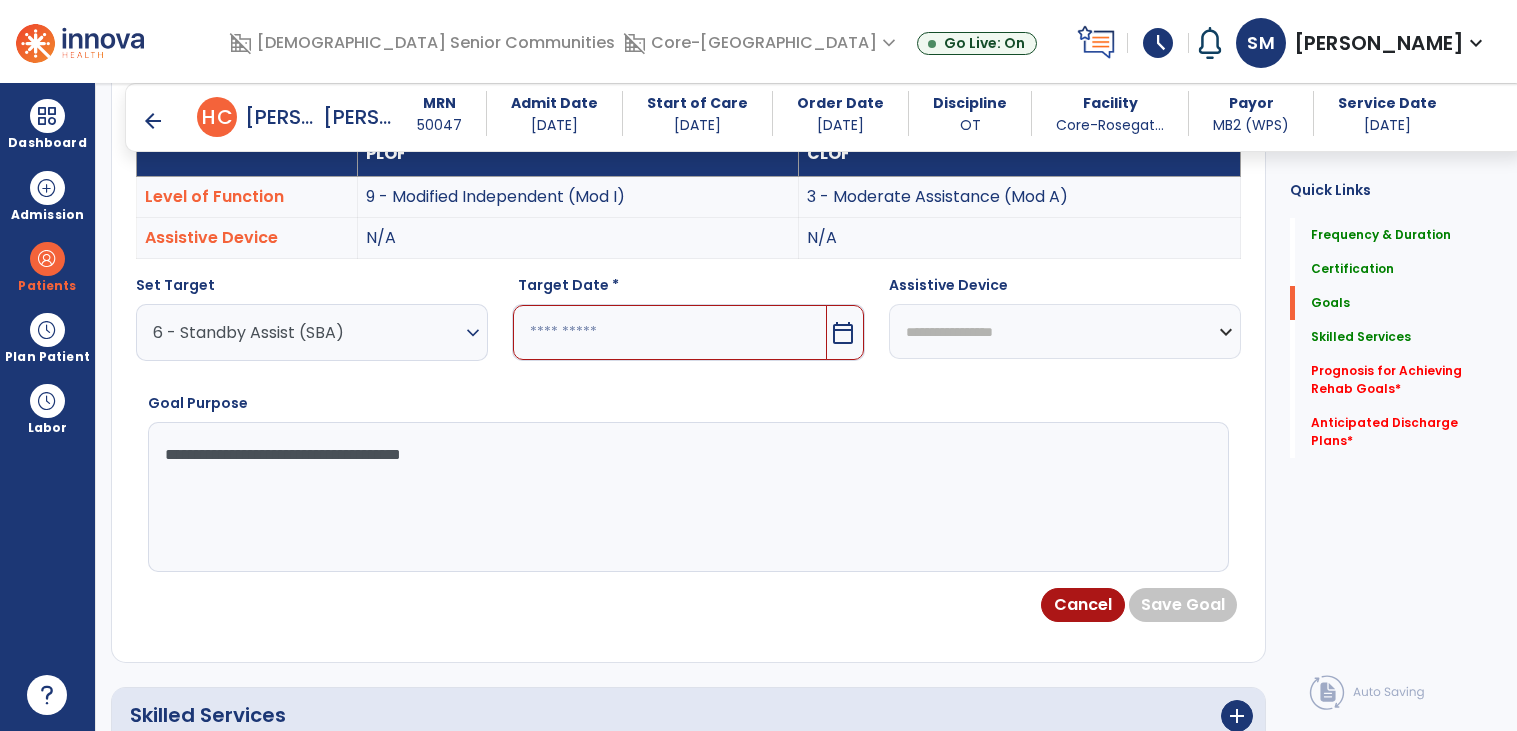 click at bounding box center (669, 332) 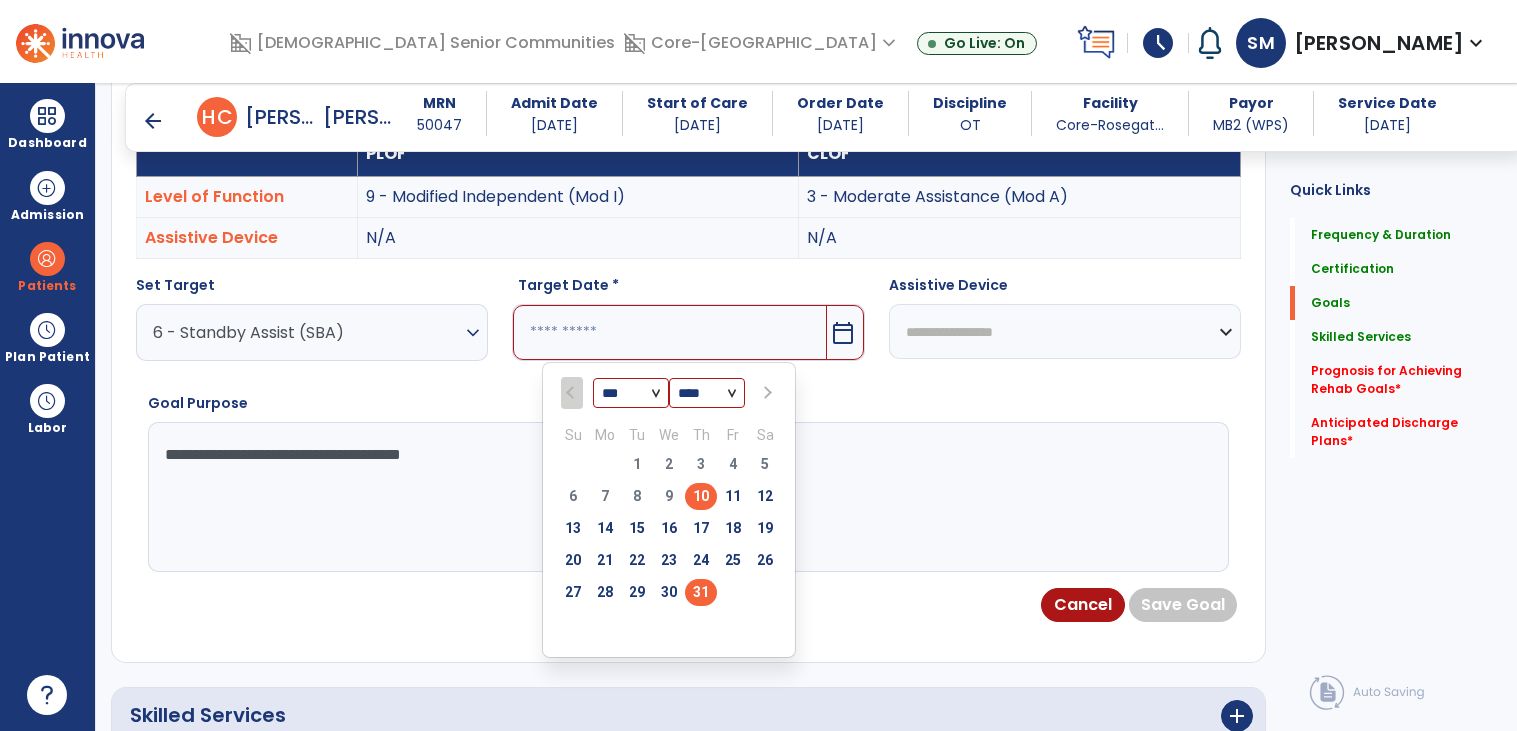 click on "31" at bounding box center (701, 592) 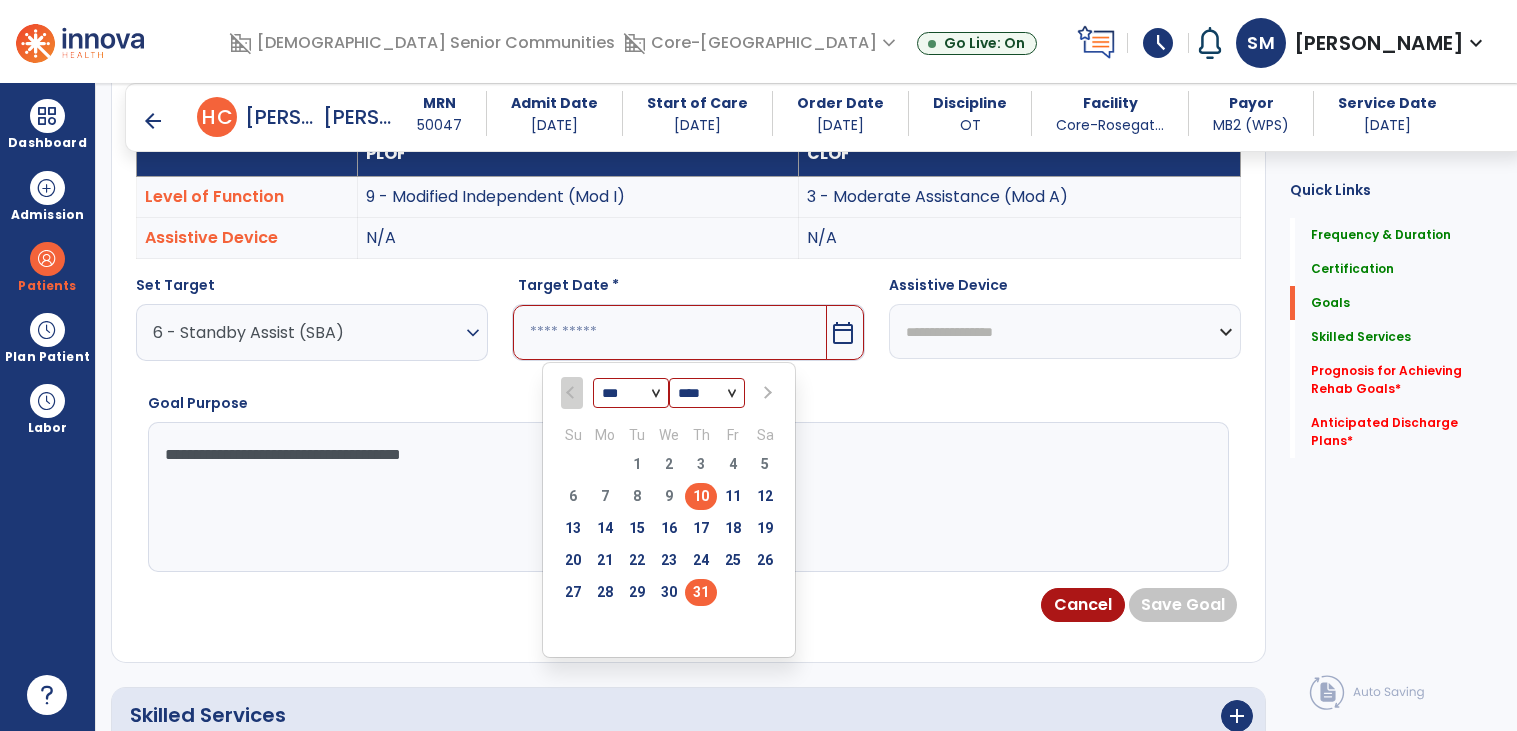 type on "*********" 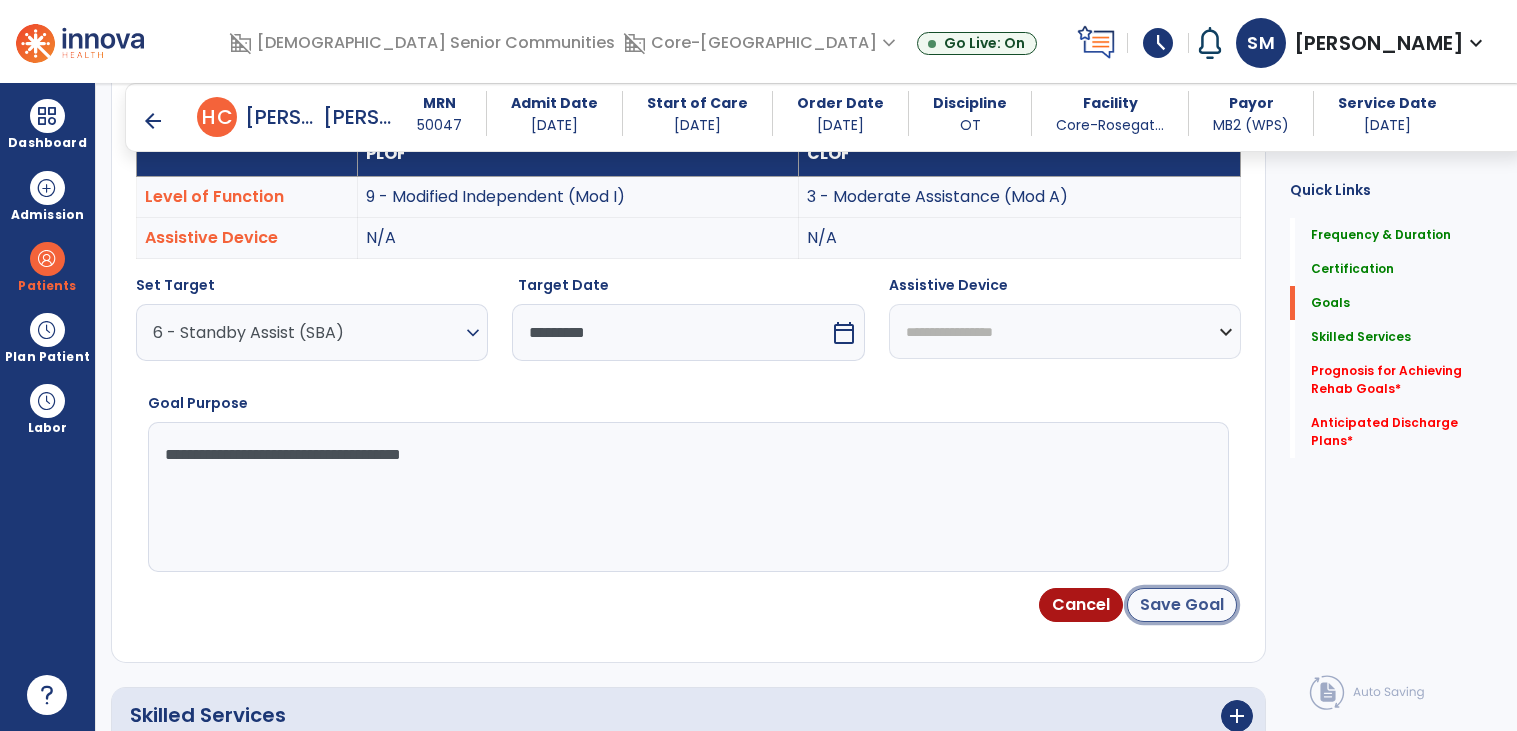 click on "Save Goal" at bounding box center [1182, 605] 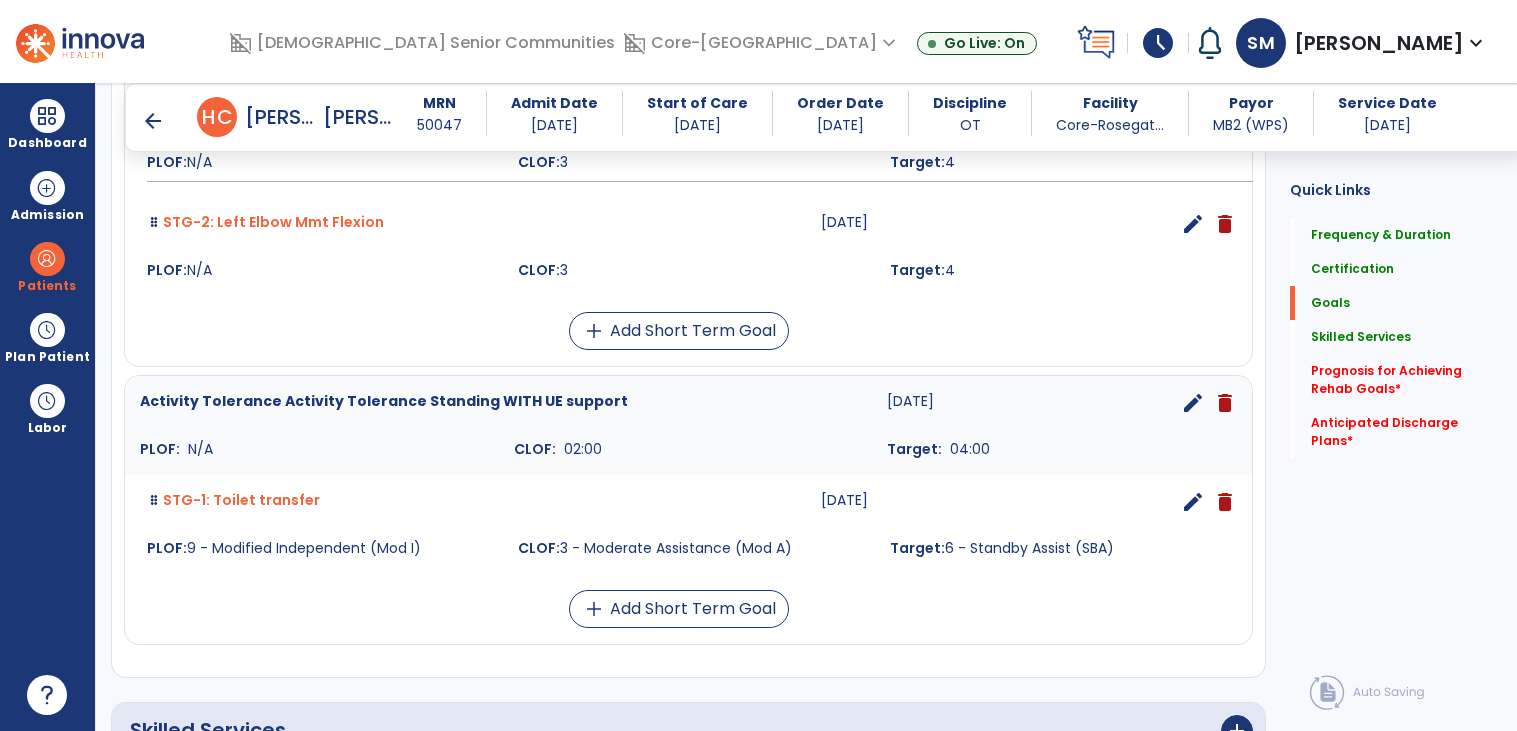 scroll, scrollTop: 710, scrollLeft: 0, axis: vertical 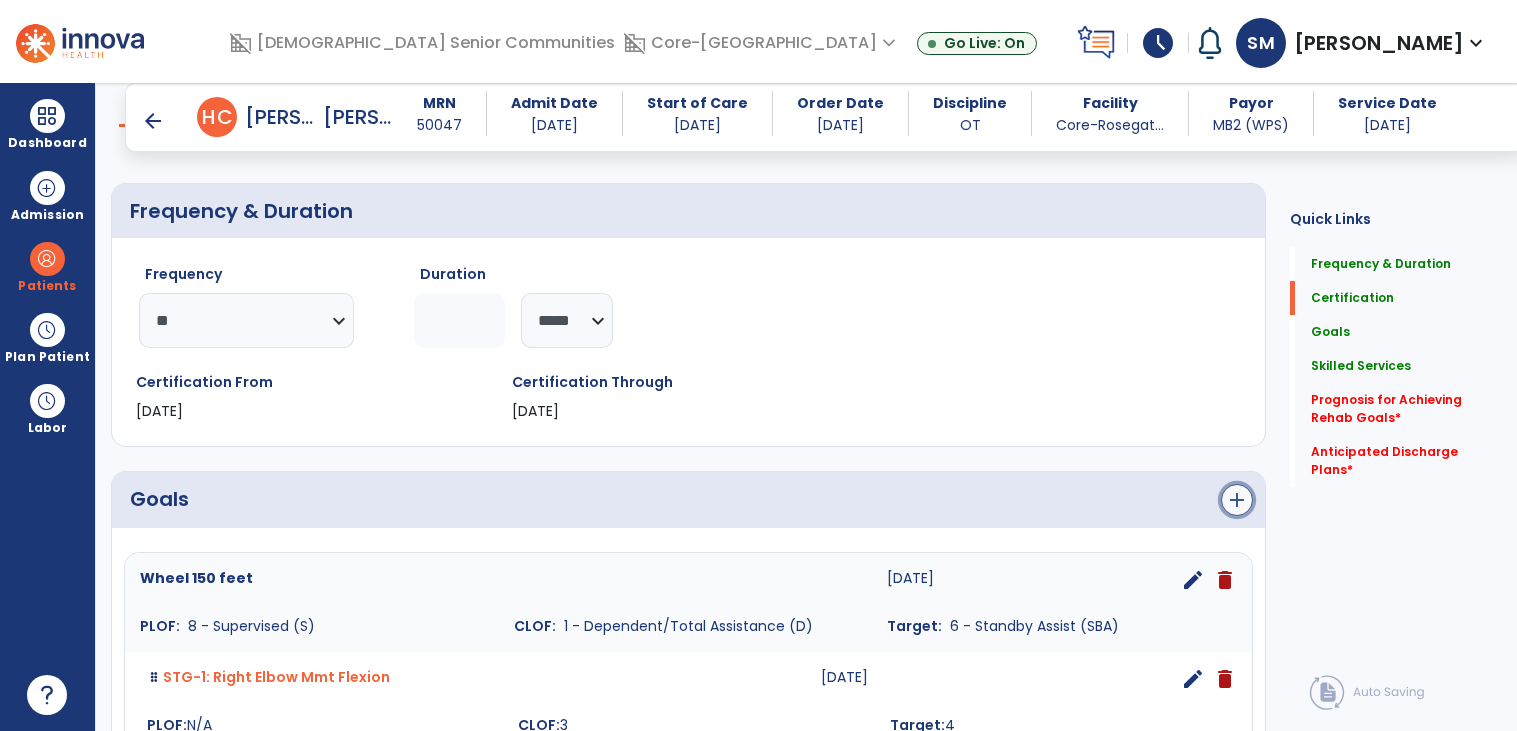 click on "add" at bounding box center [1237, 500] 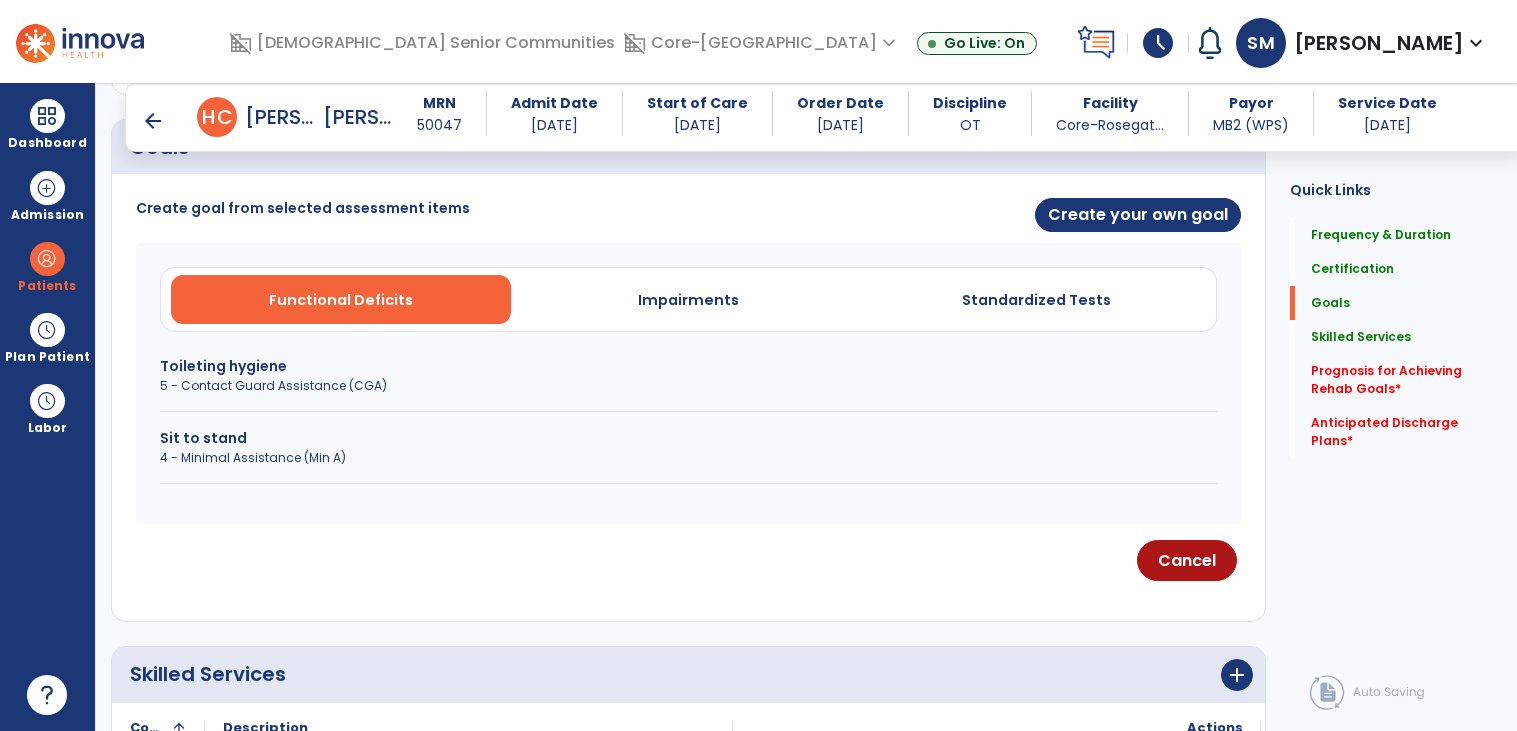 scroll, scrollTop: 498, scrollLeft: 0, axis: vertical 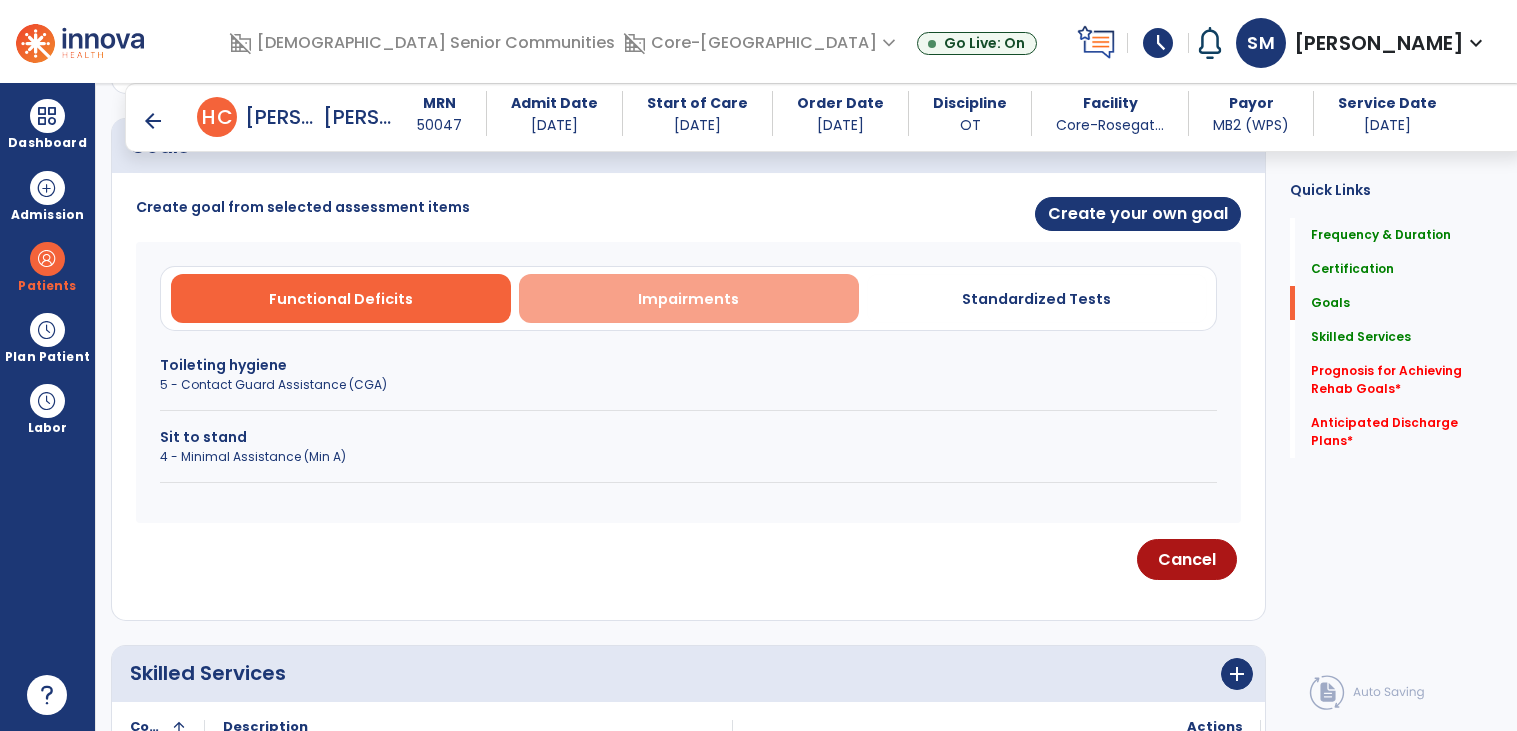 click on "Impairments" at bounding box center [688, 299] 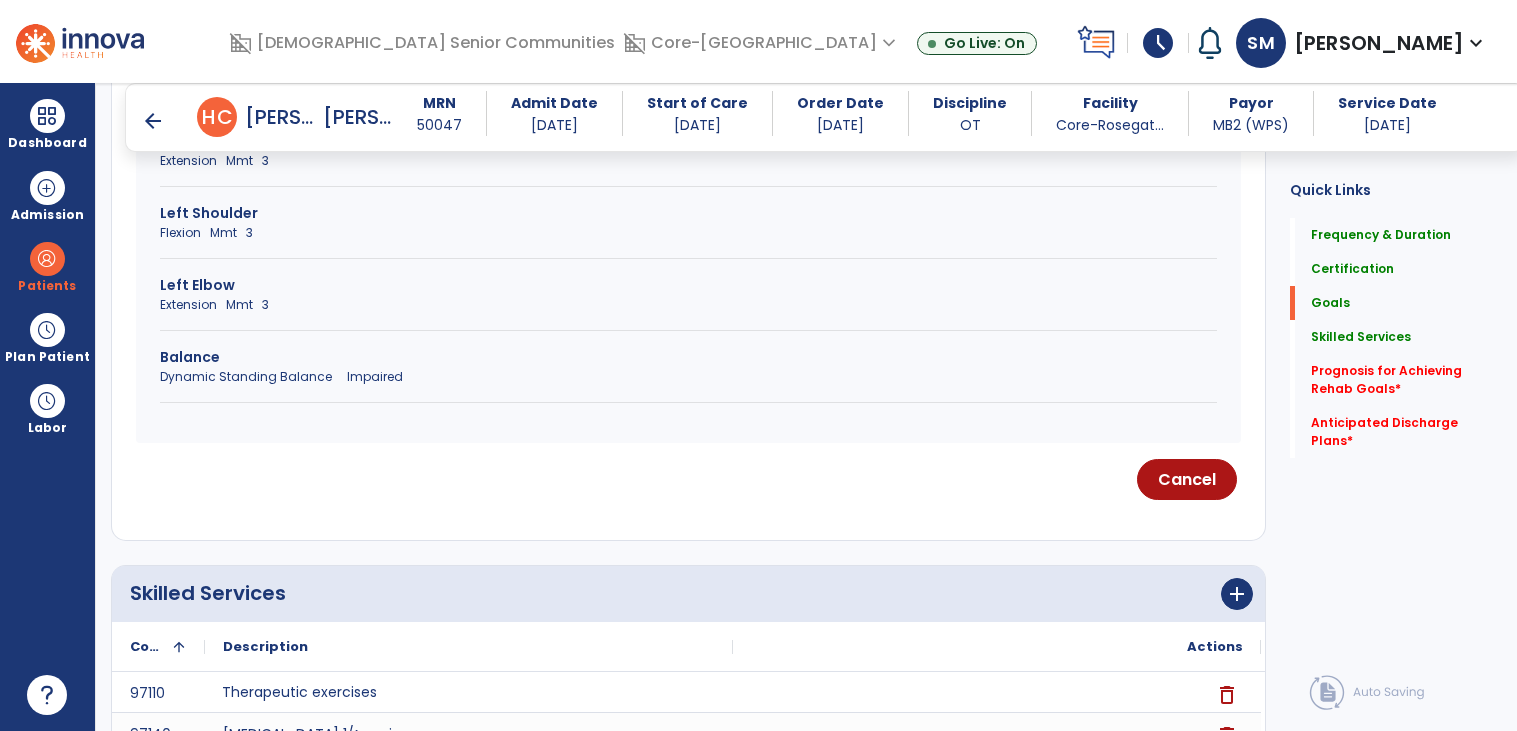 click on "Dynamic Standing Balance      Impaired" at bounding box center [688, 377] 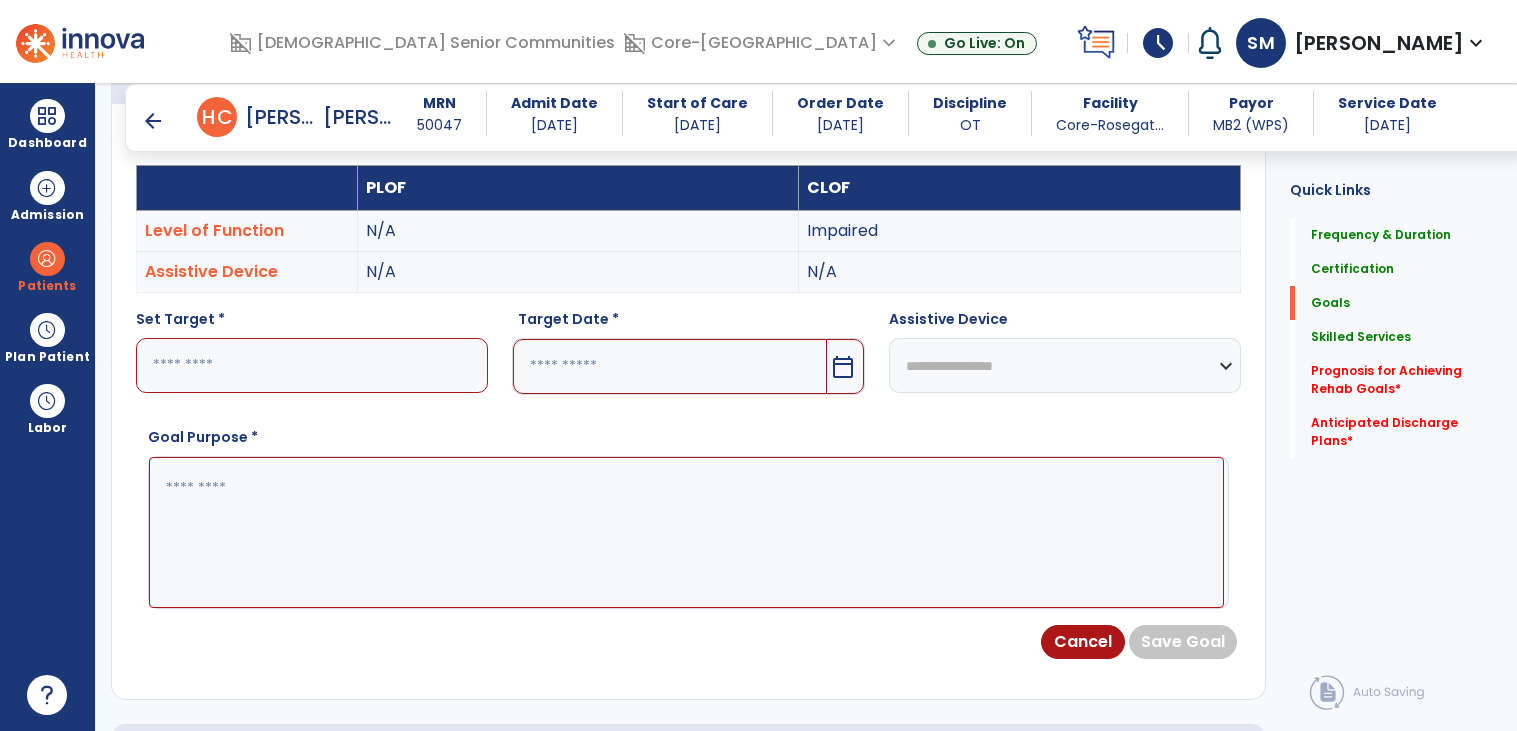 scroll, scrollTop: 563, scrollLeft: 0, axis: vertical 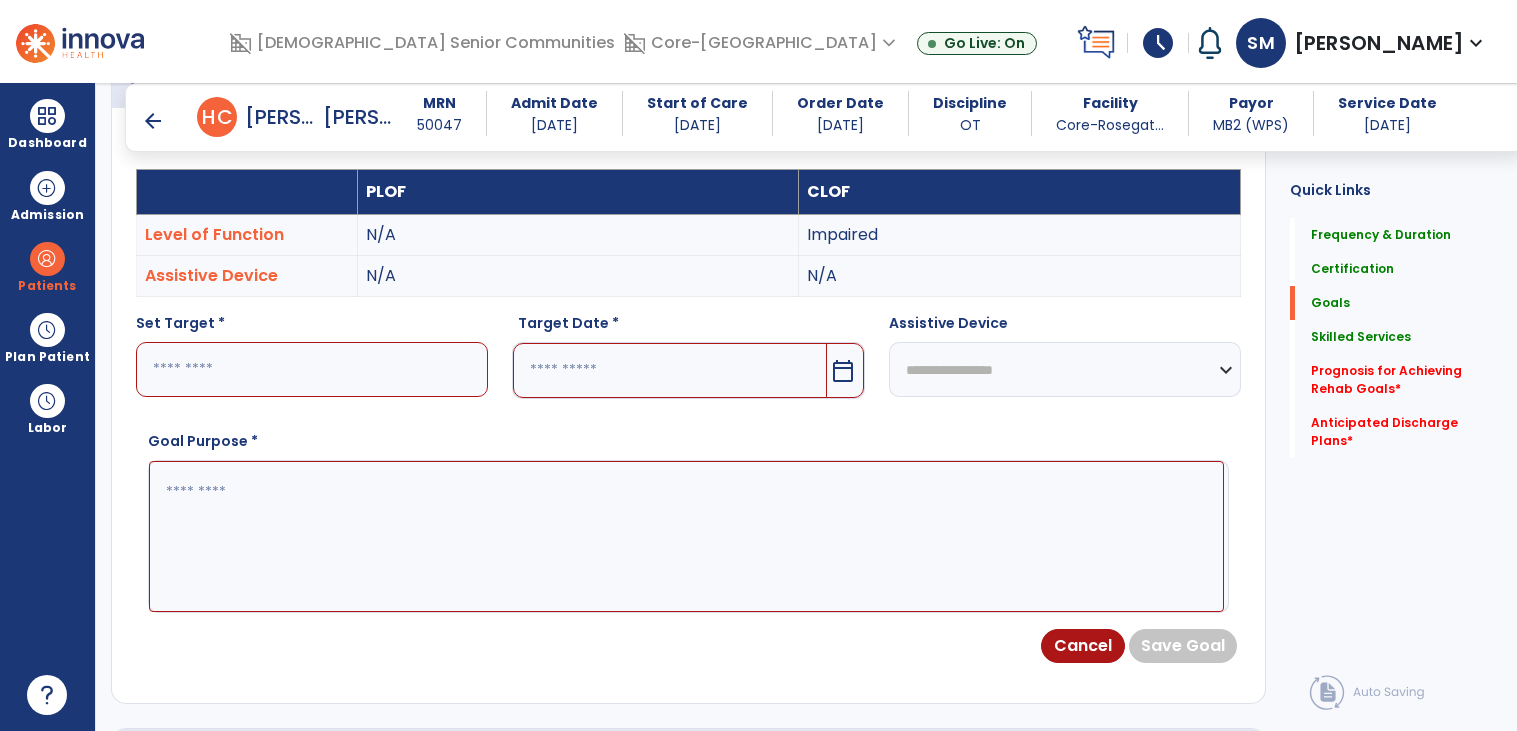 click at bounding box center (312, 369) 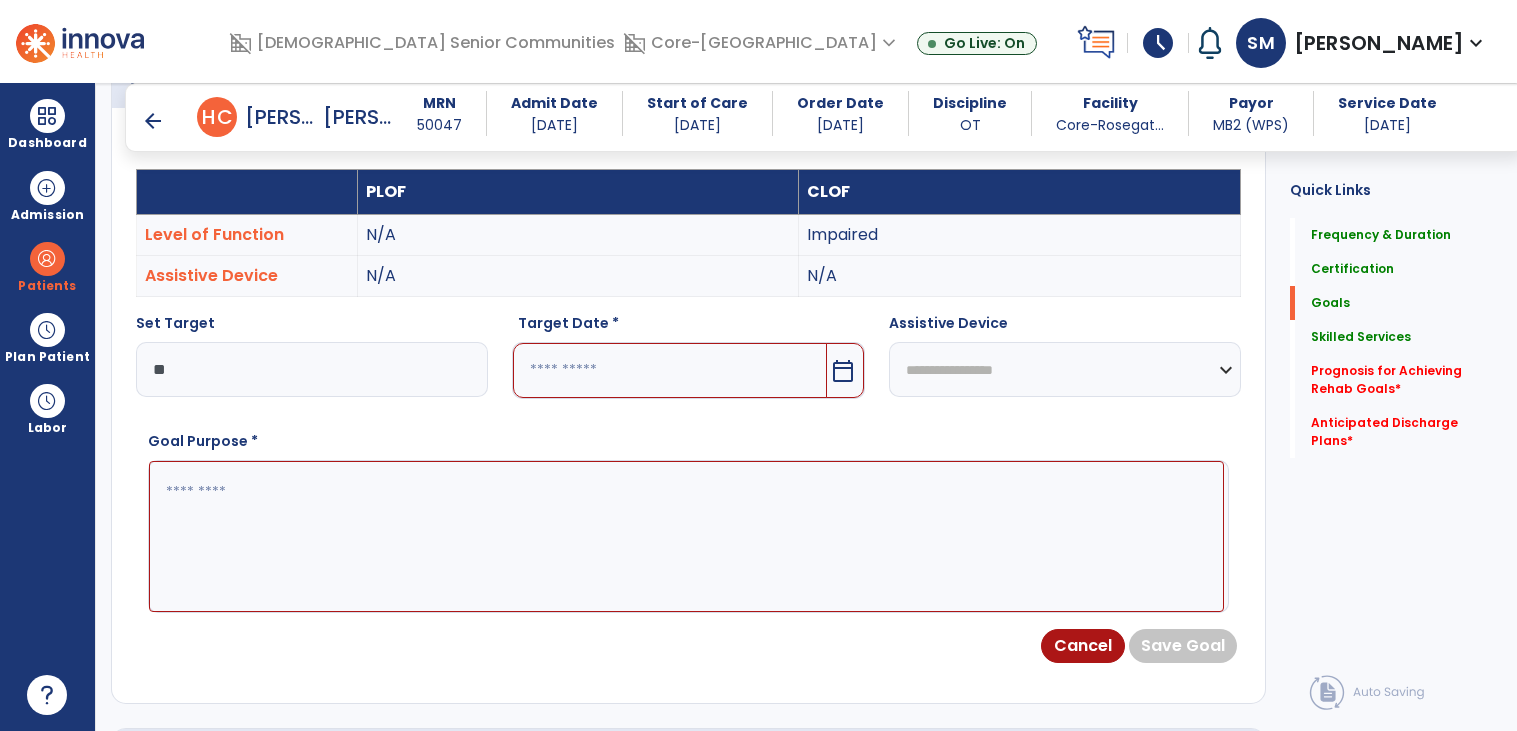type on "**" 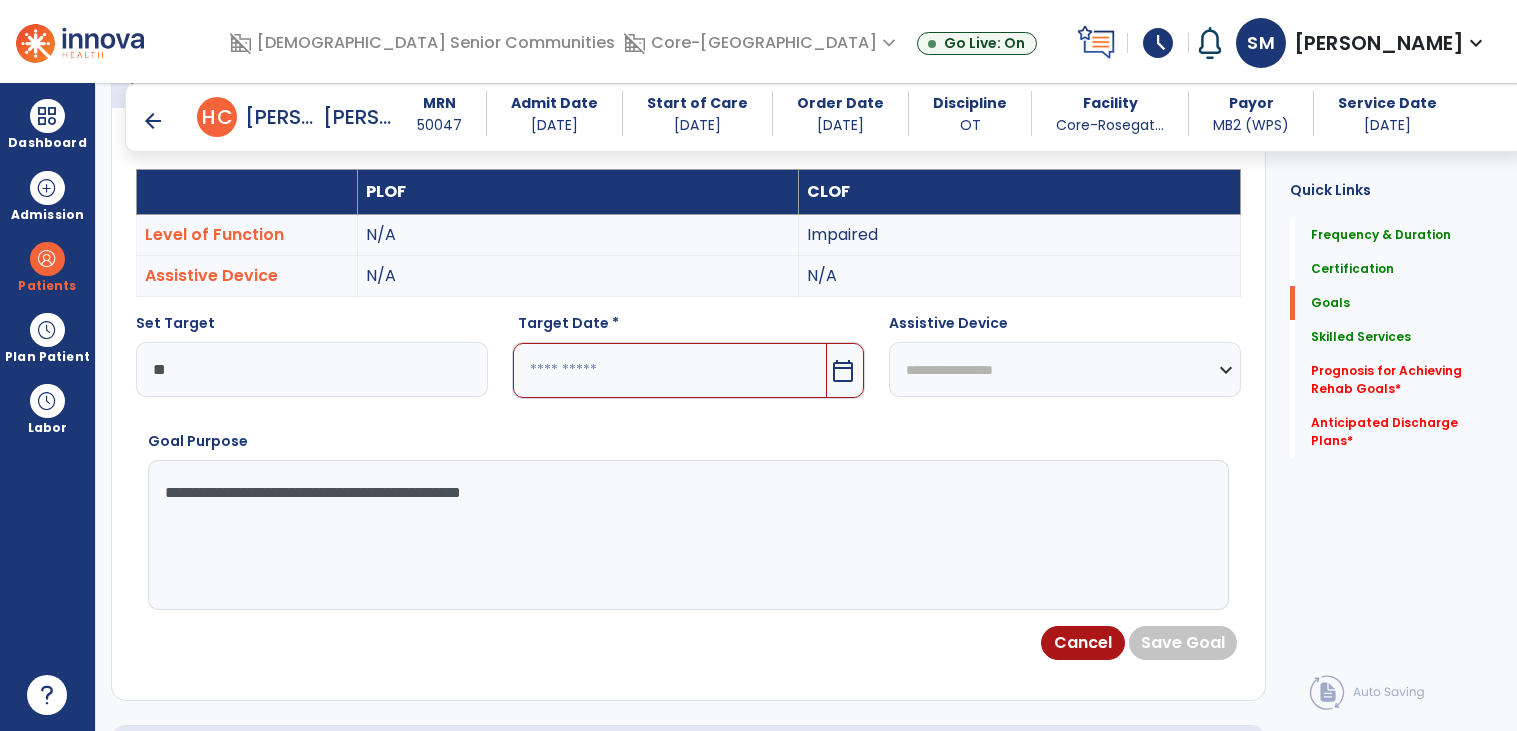type on "**********" 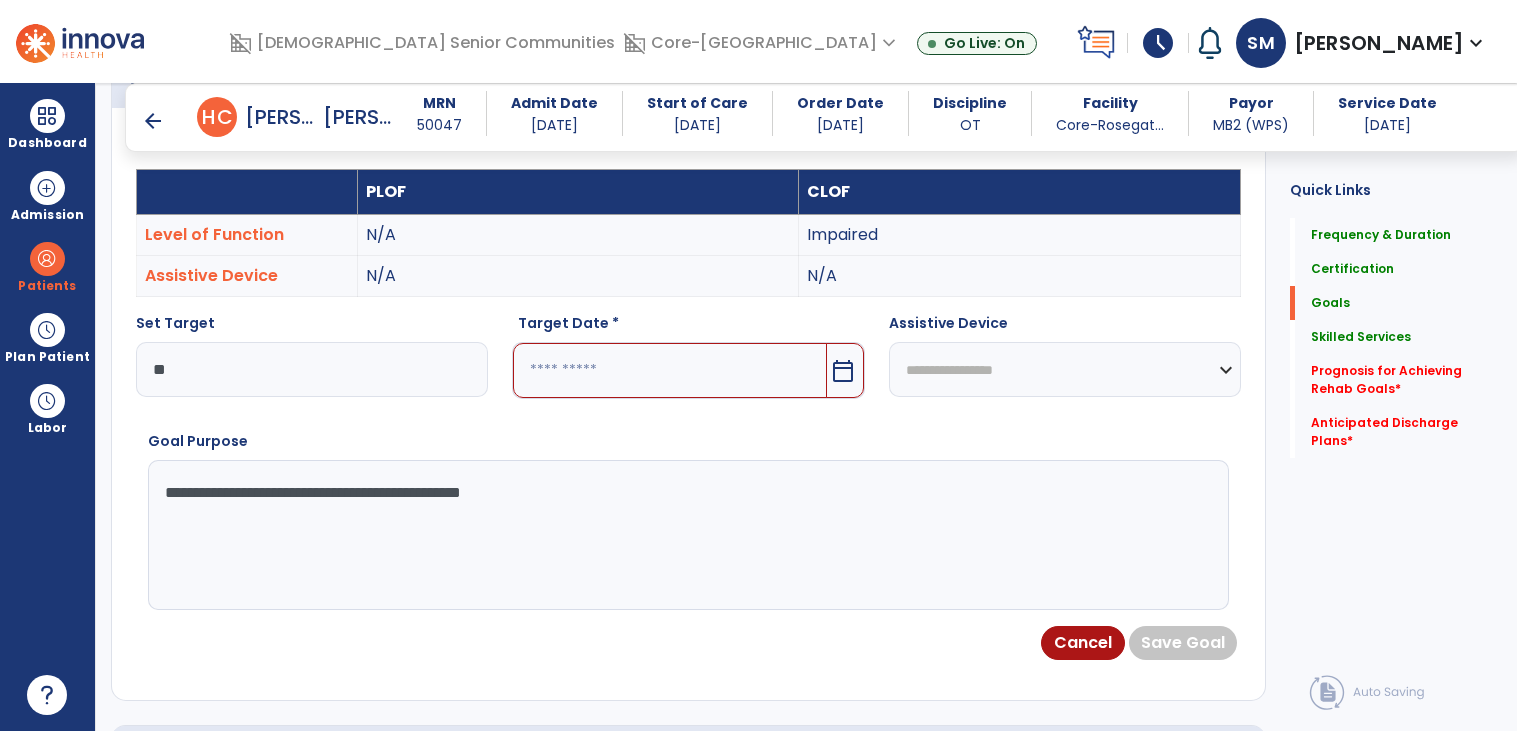 click at bounding box center [669, 370] 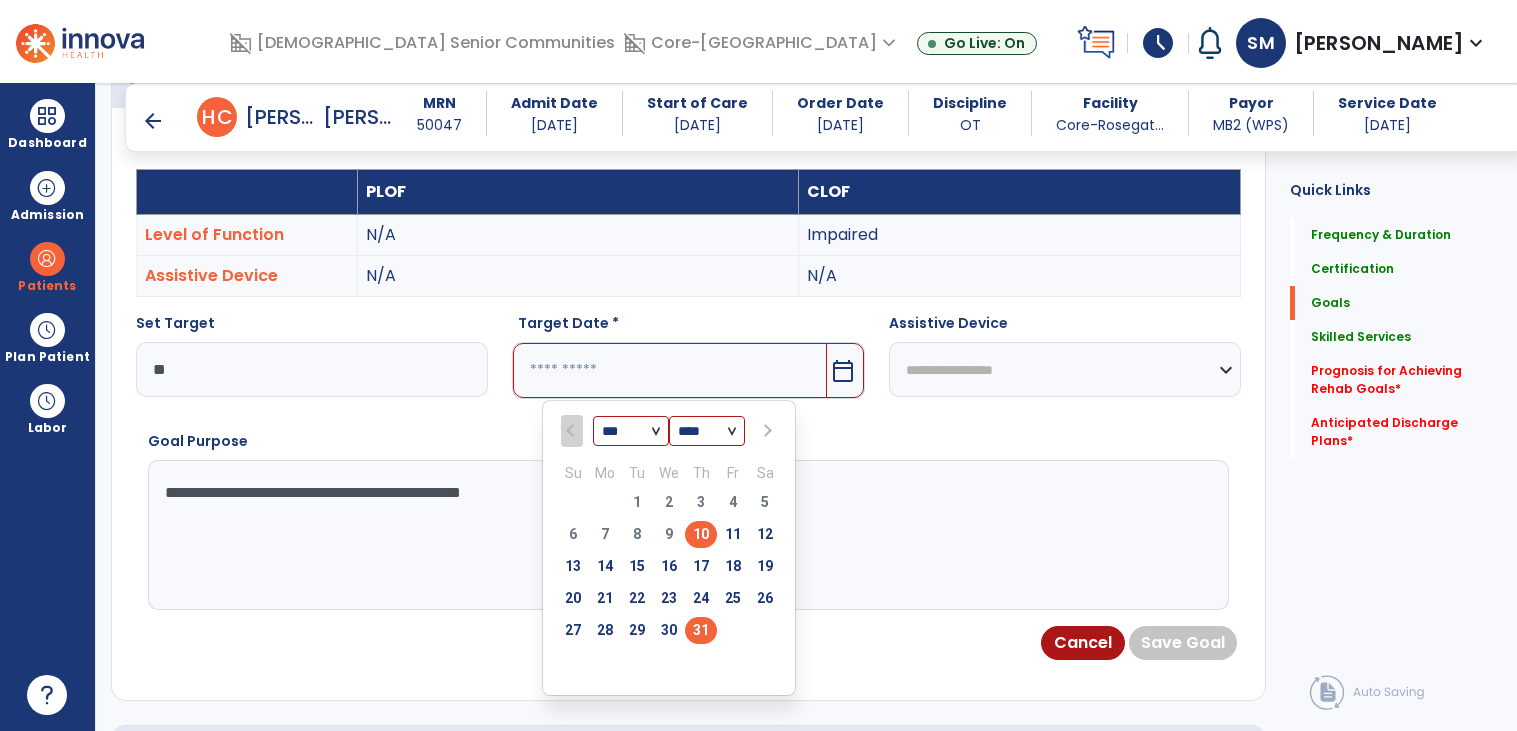 click on "31" at bounding box center (701, 630) 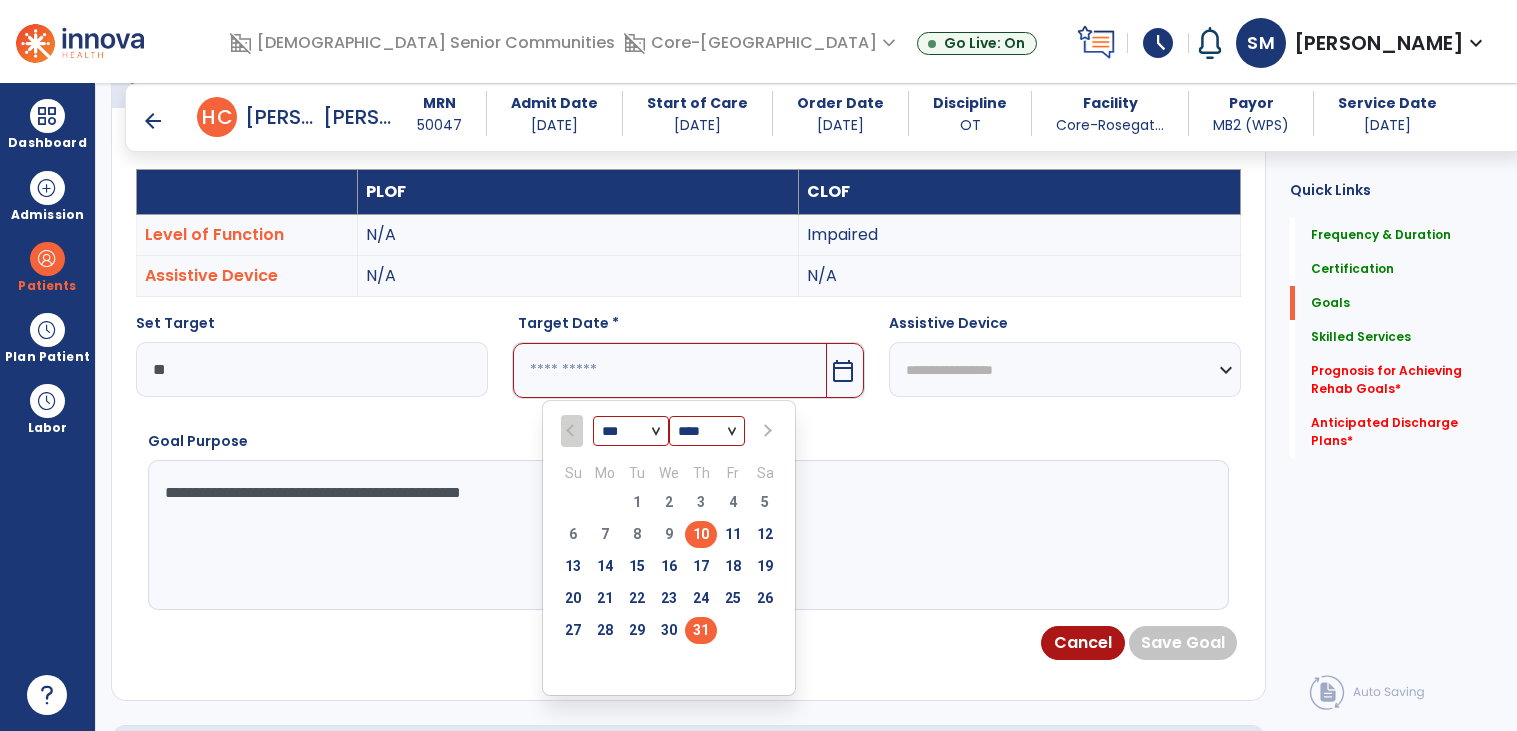 type on "*********" 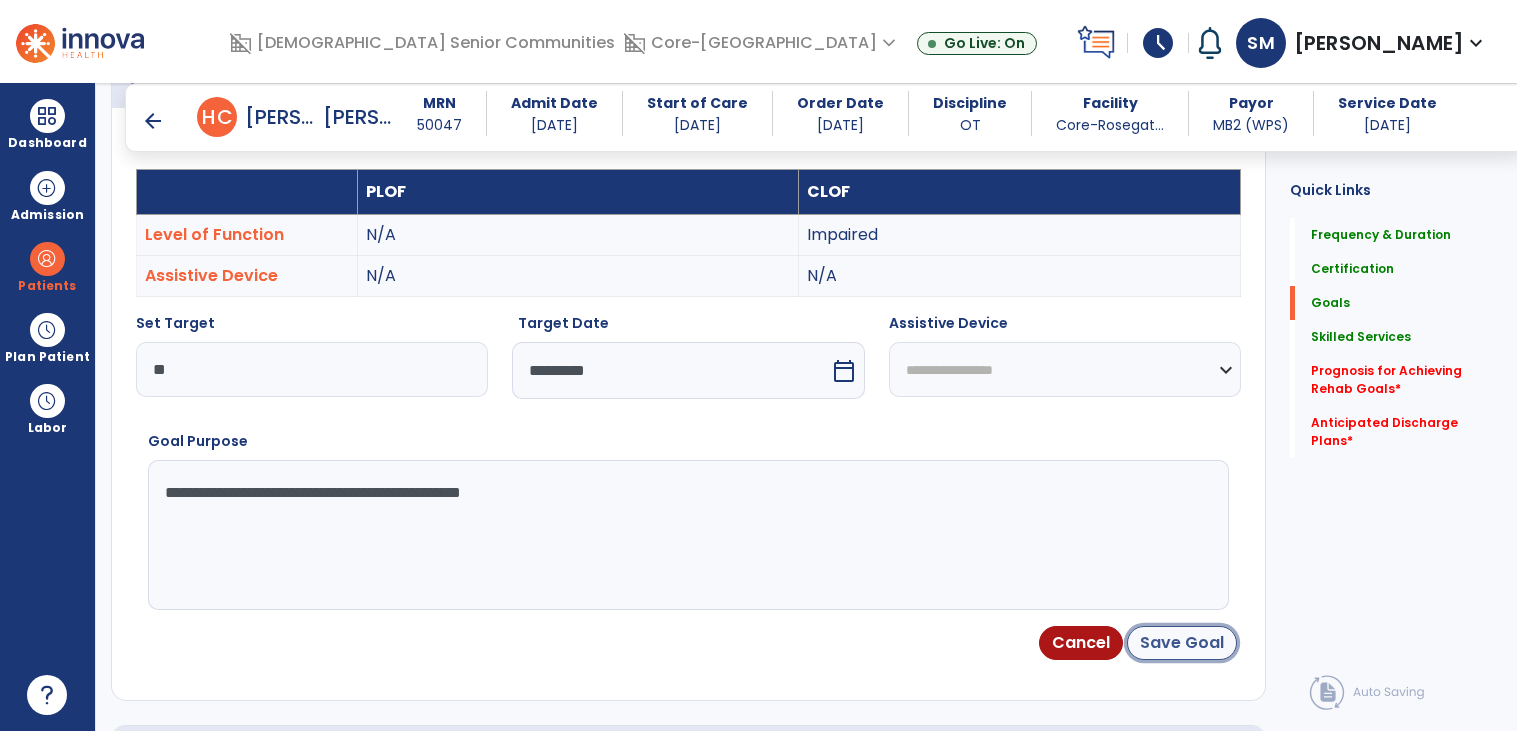 click on "Save Goal" at bounding box center (1182, 643) 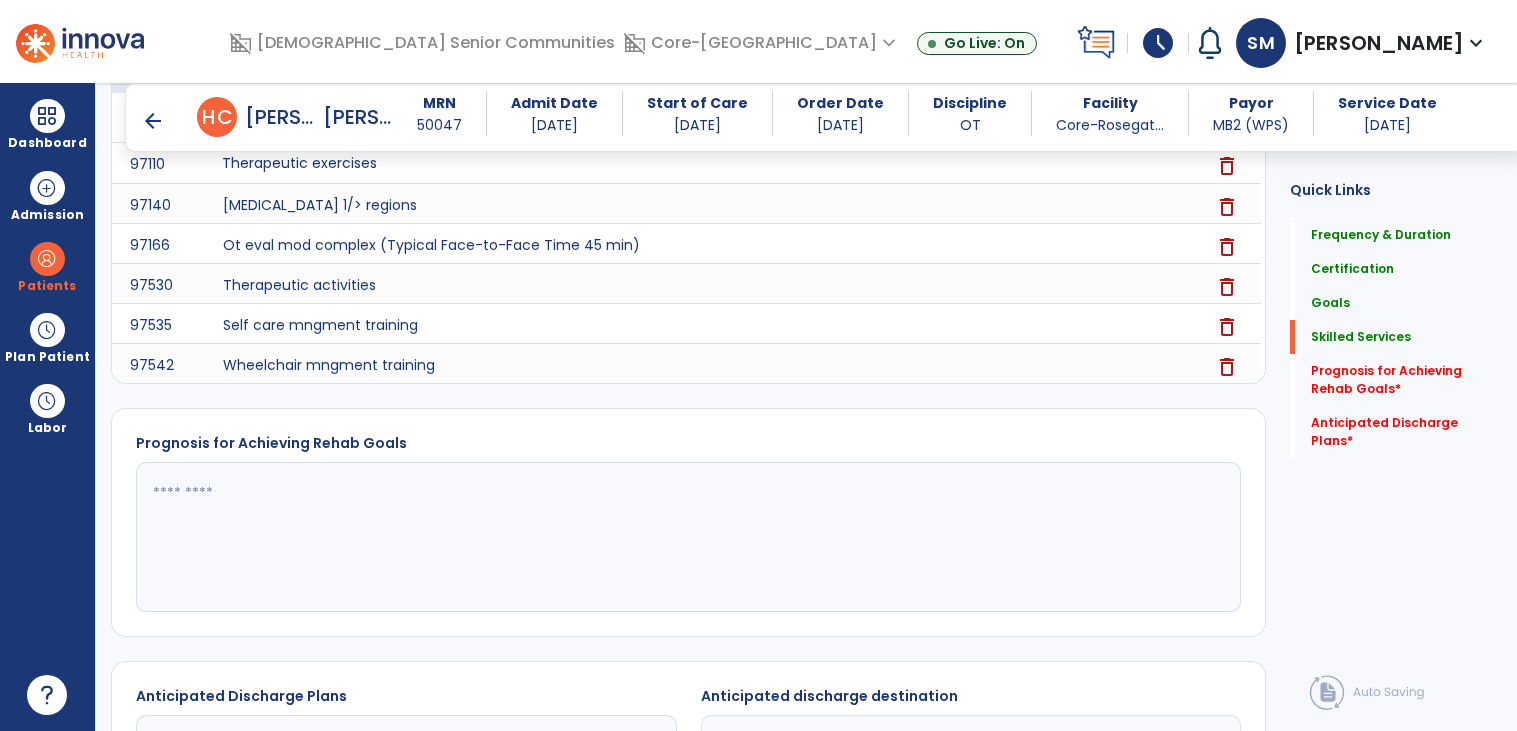 scroll, scrollTop: 1581, scrollLeft: 0, axis: vertical 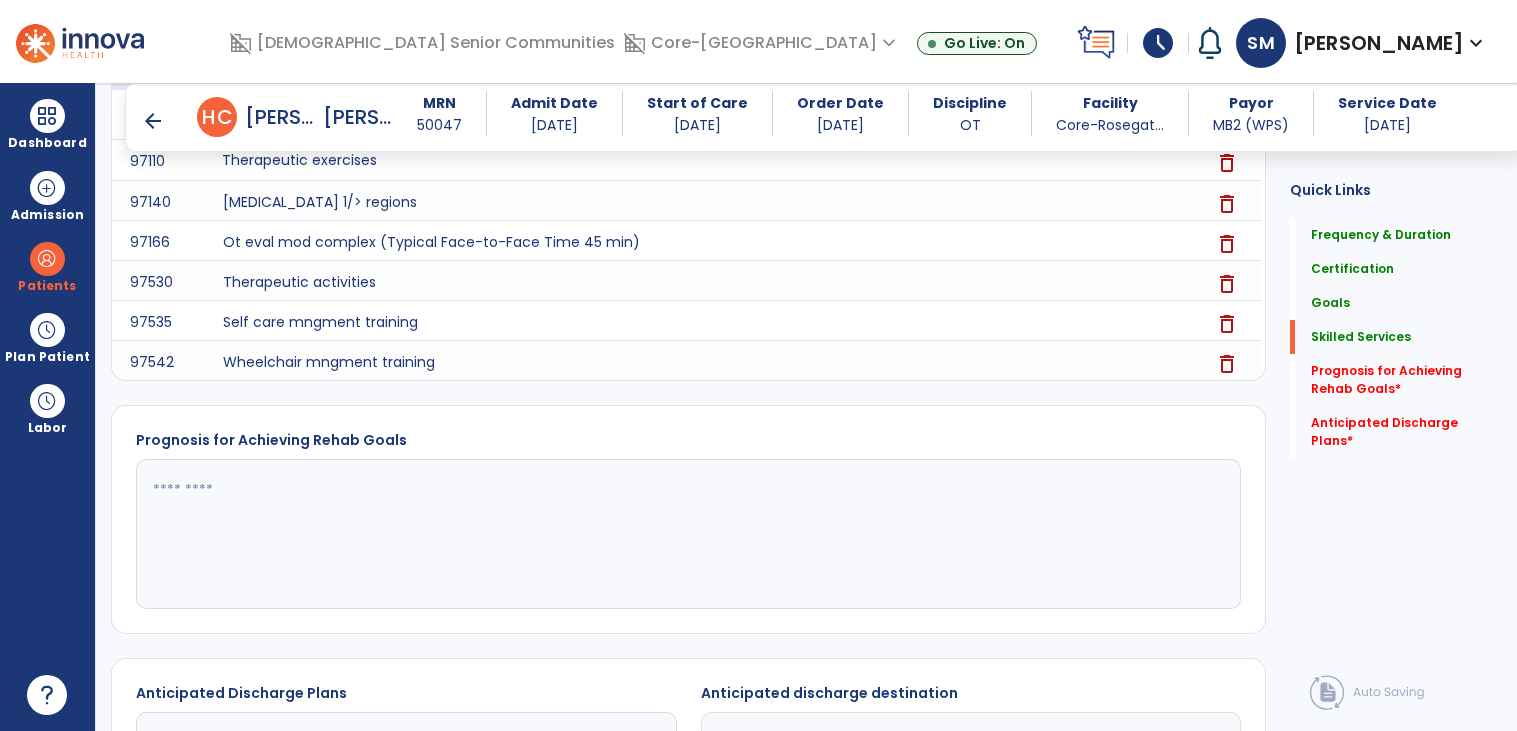 click 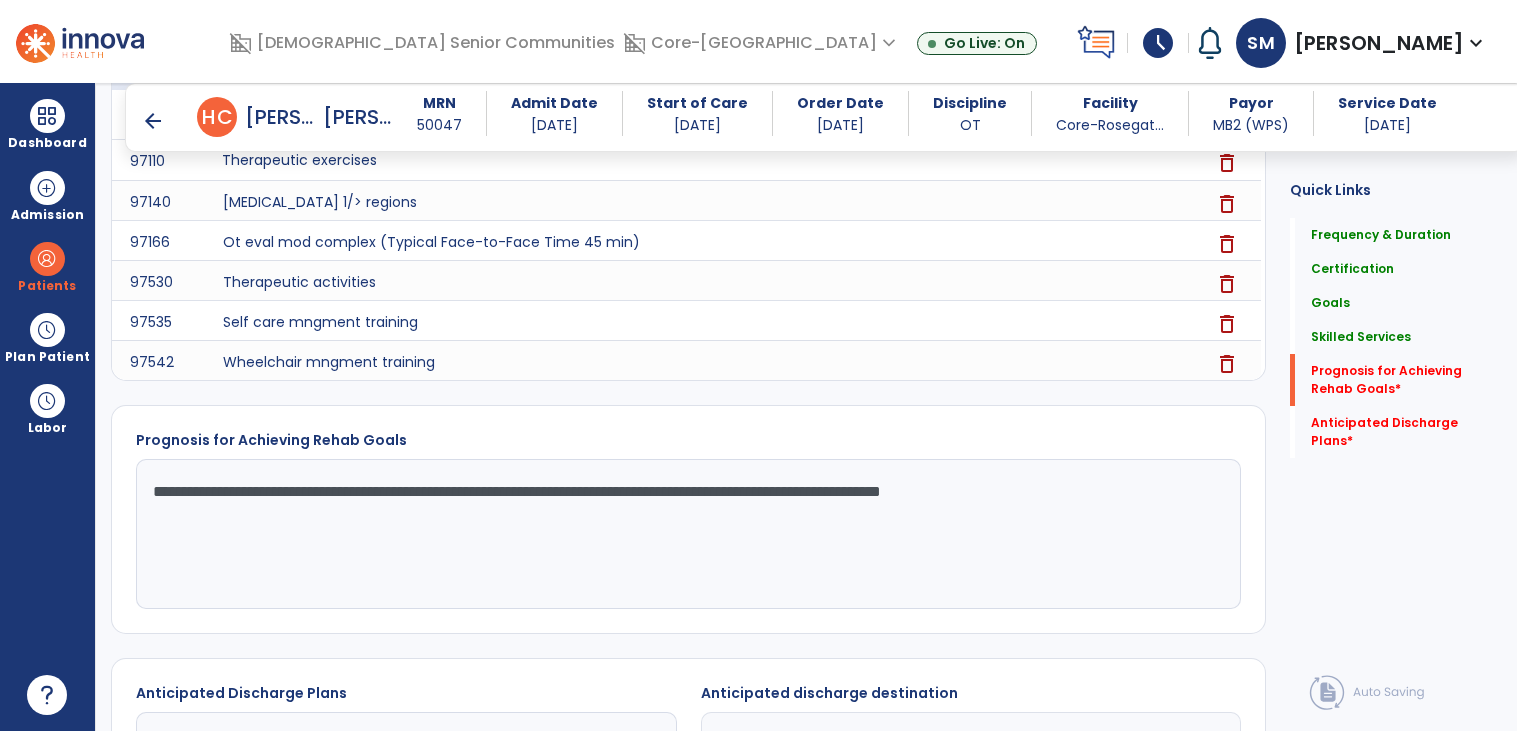 scroll, scrollTop: 1825, scrollLeft: 0, axis: vertical 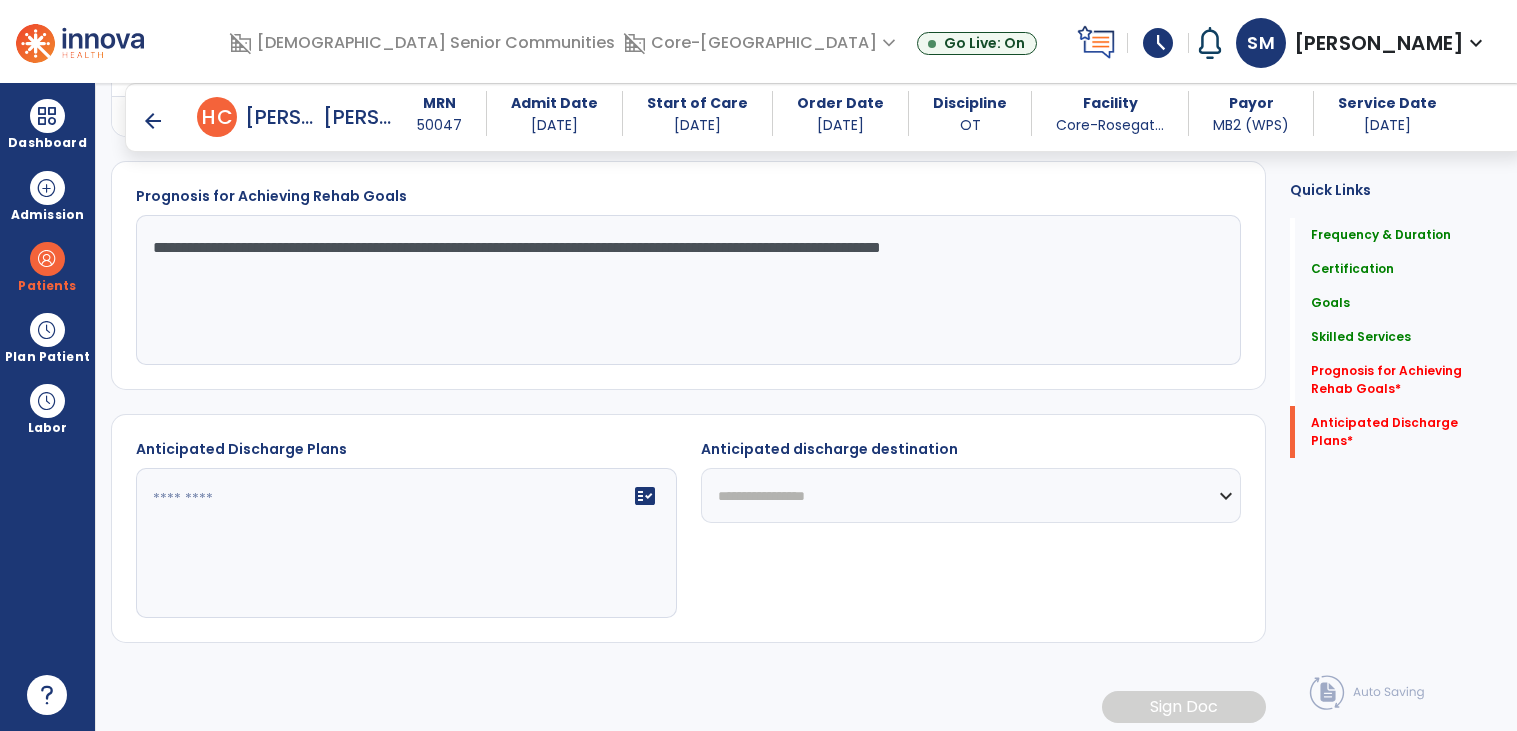 type on "**********" 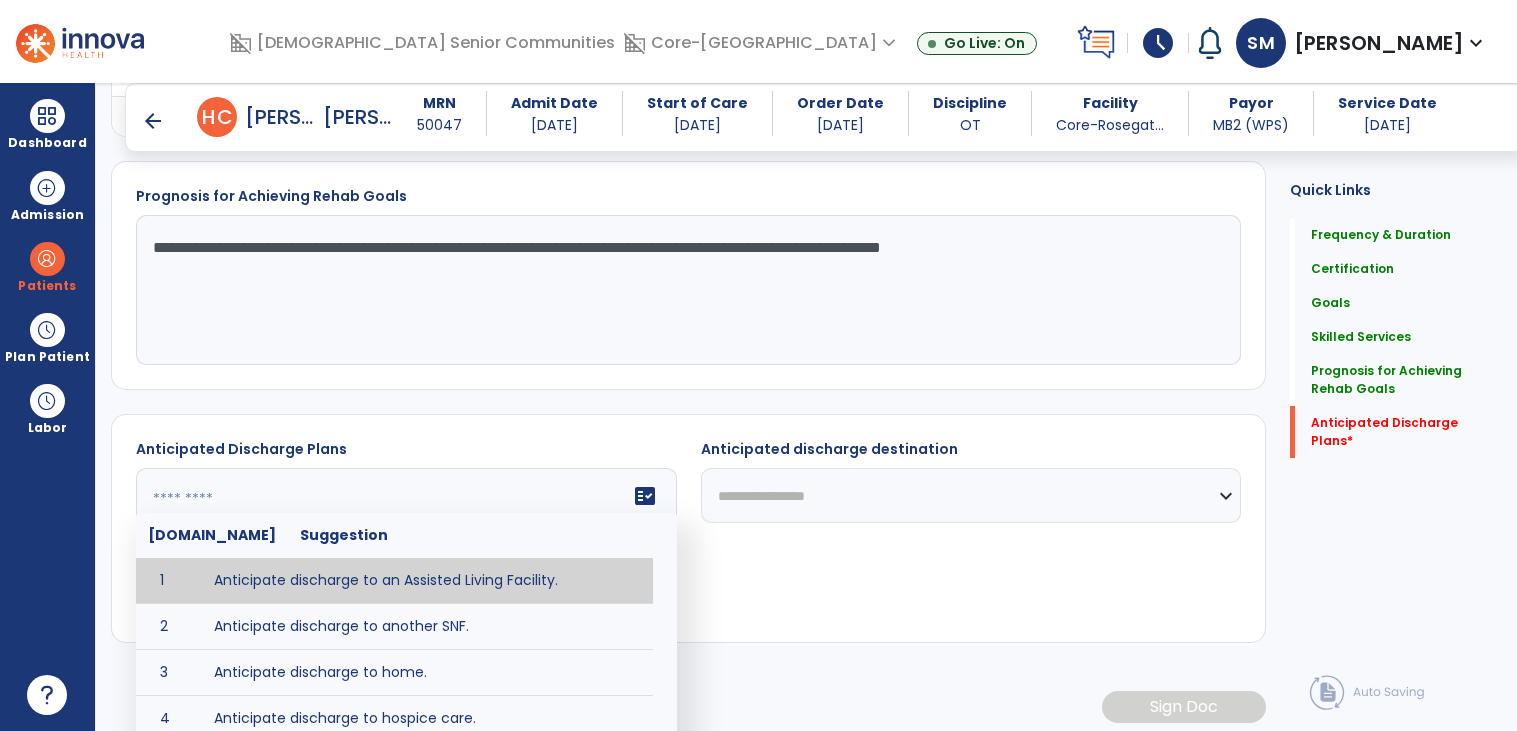 type on "**********" 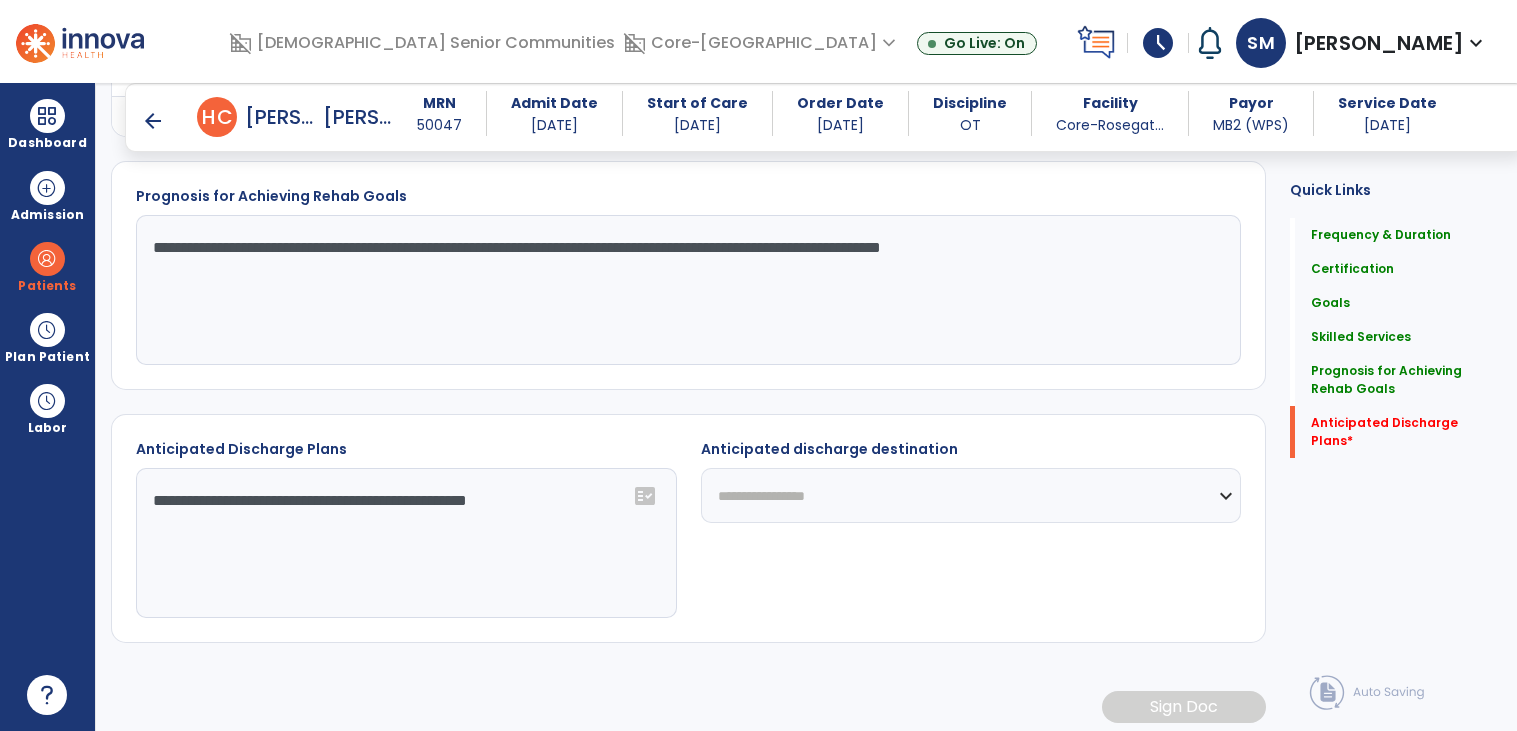 click on "**********" 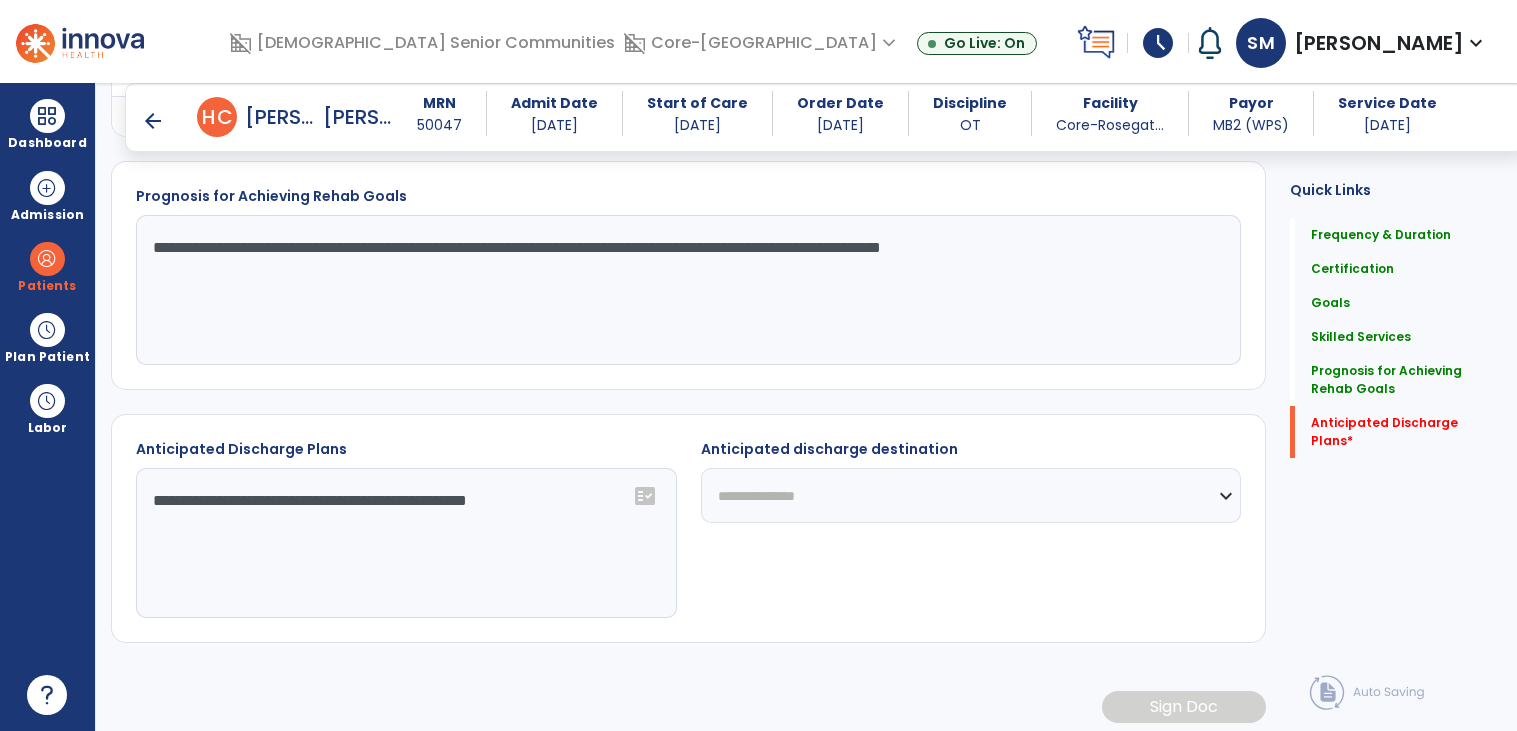 click on "**********" 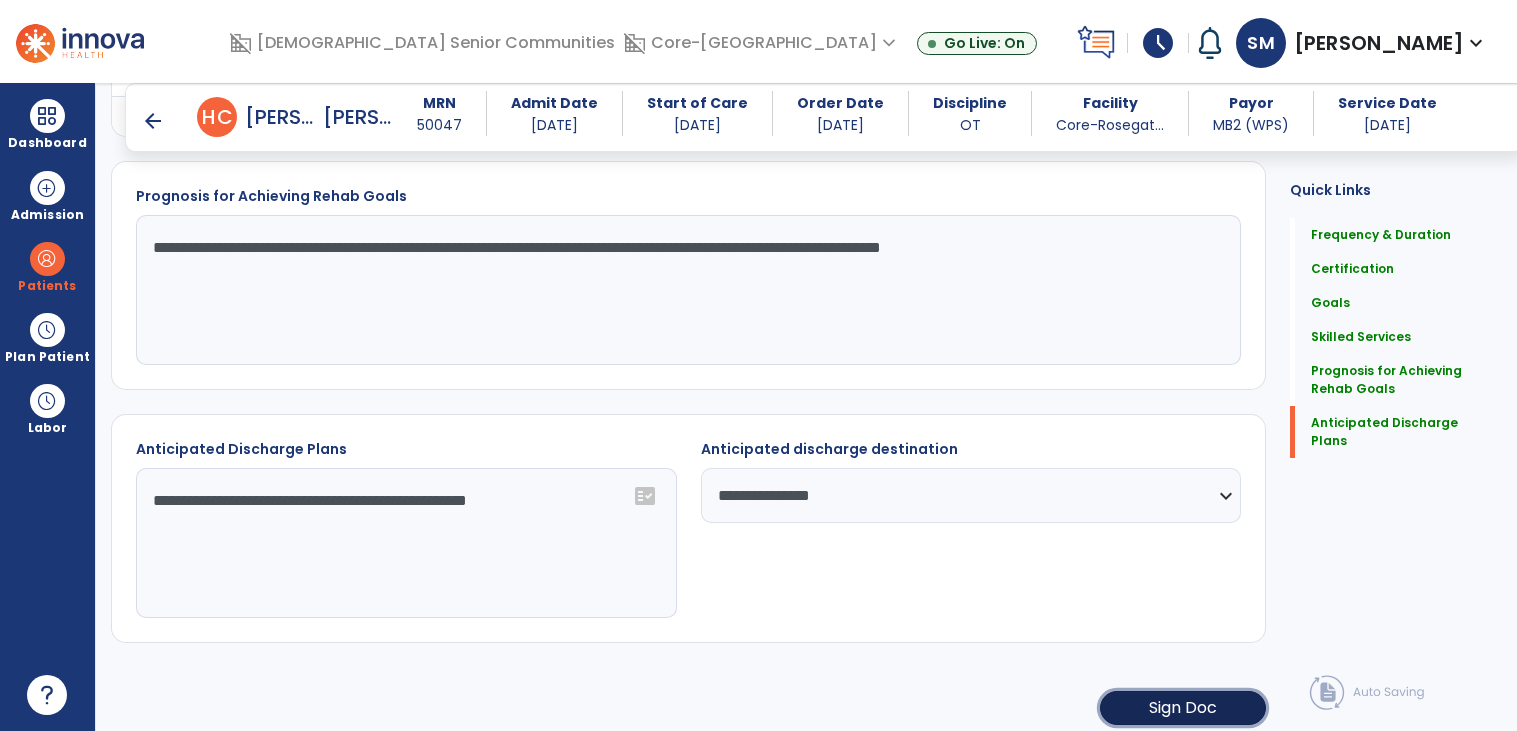 click on "Sign Doc" 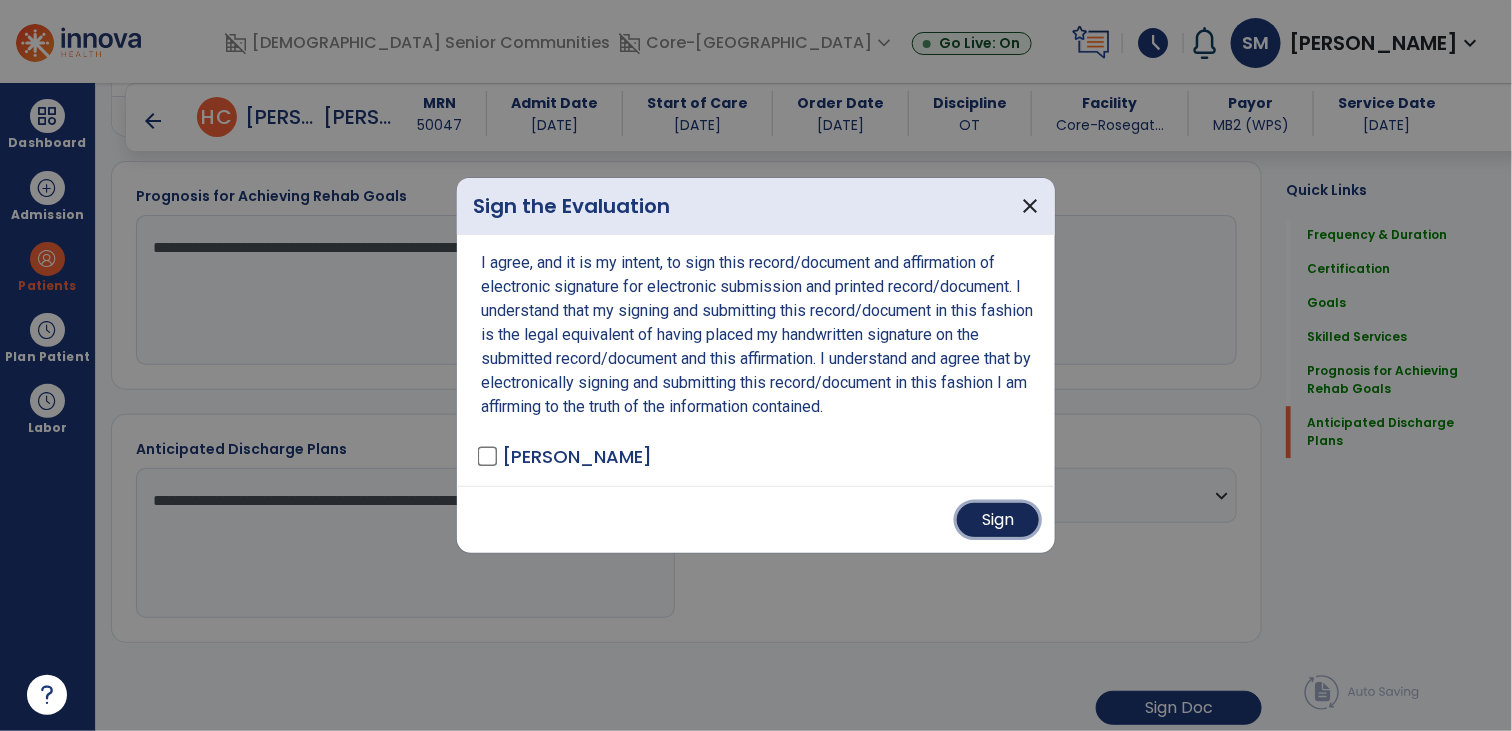 click on "Sign" at bounding box center (998, 520) 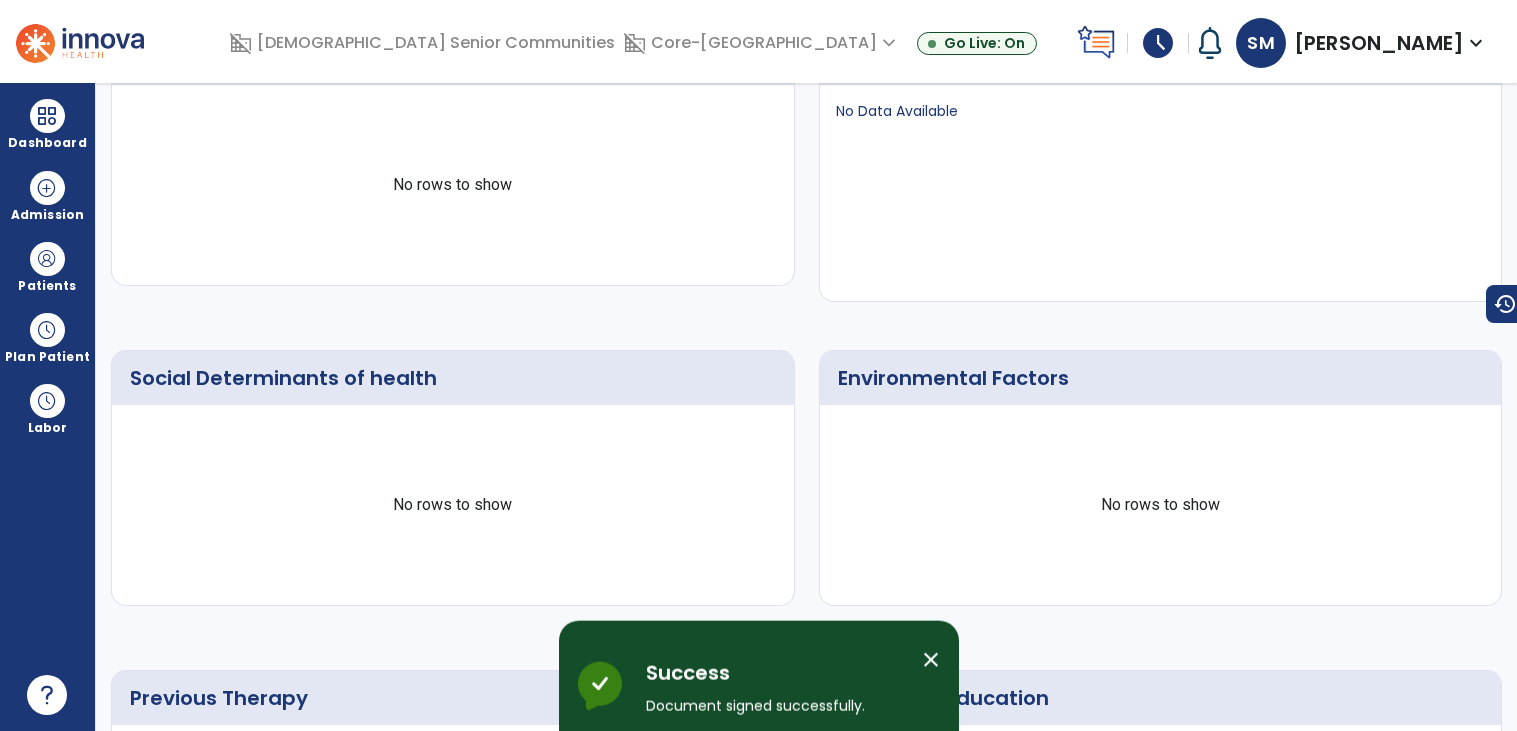scroll, scrollTop: 0, scrollLeft: 0, axis: both 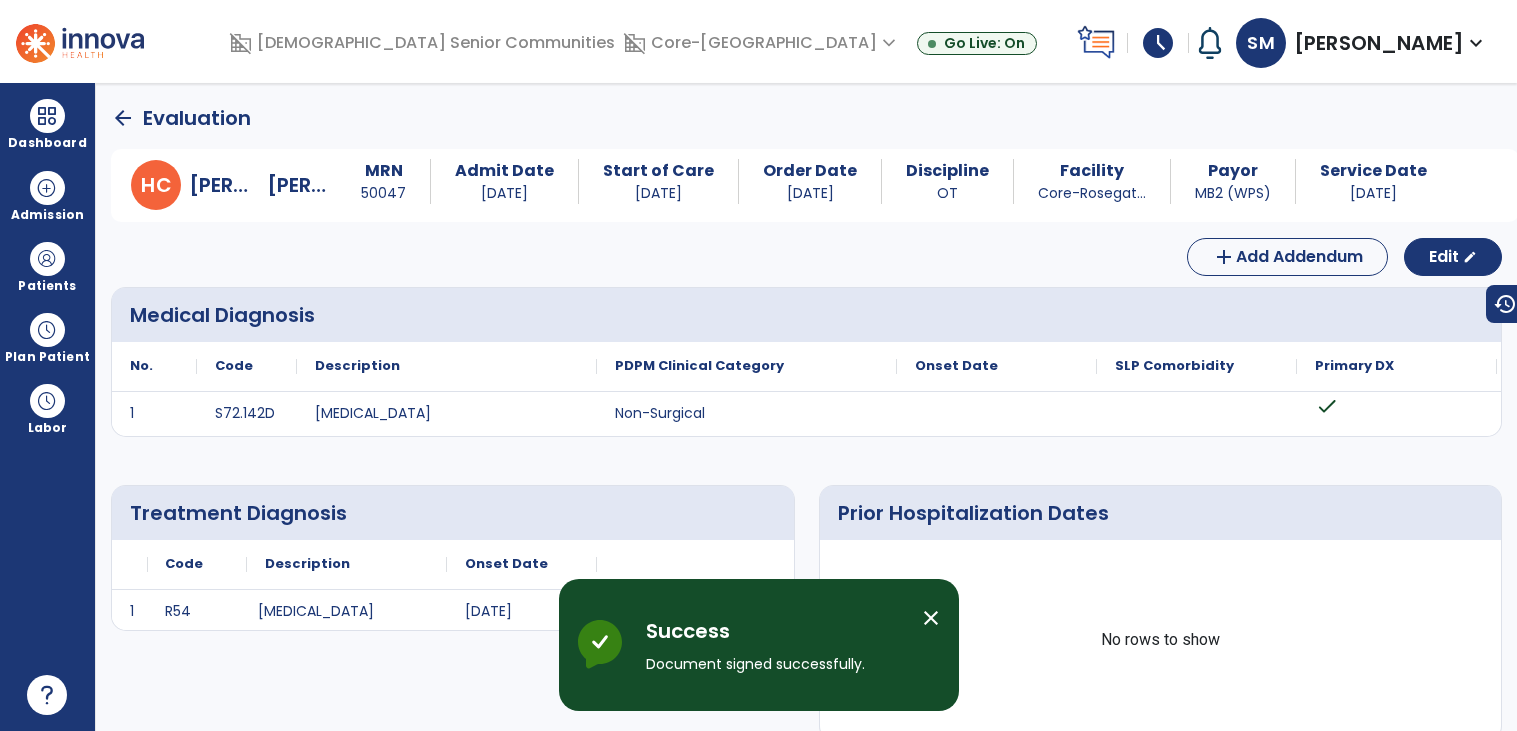 click on "arrow_back" 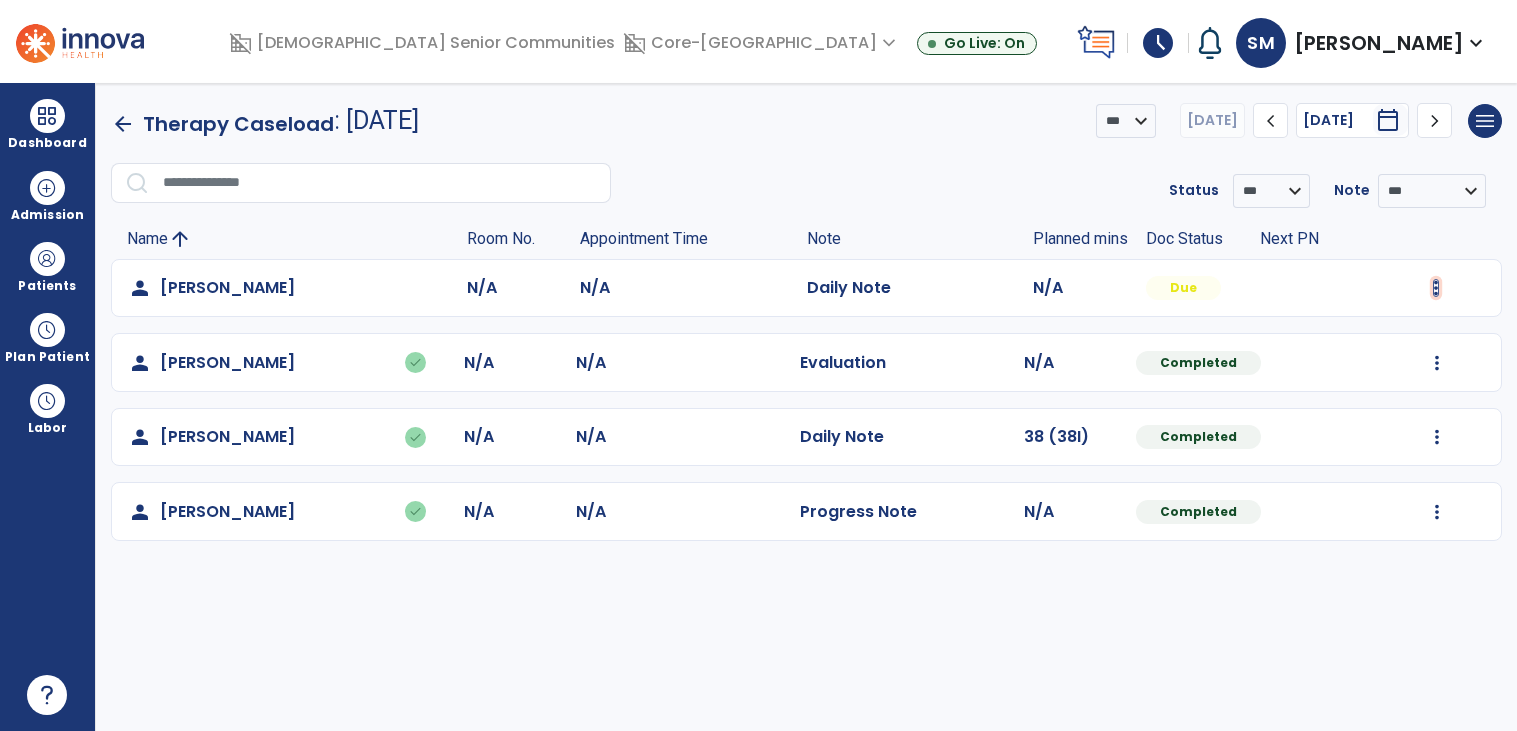 click at bounding box center (1436, 288) 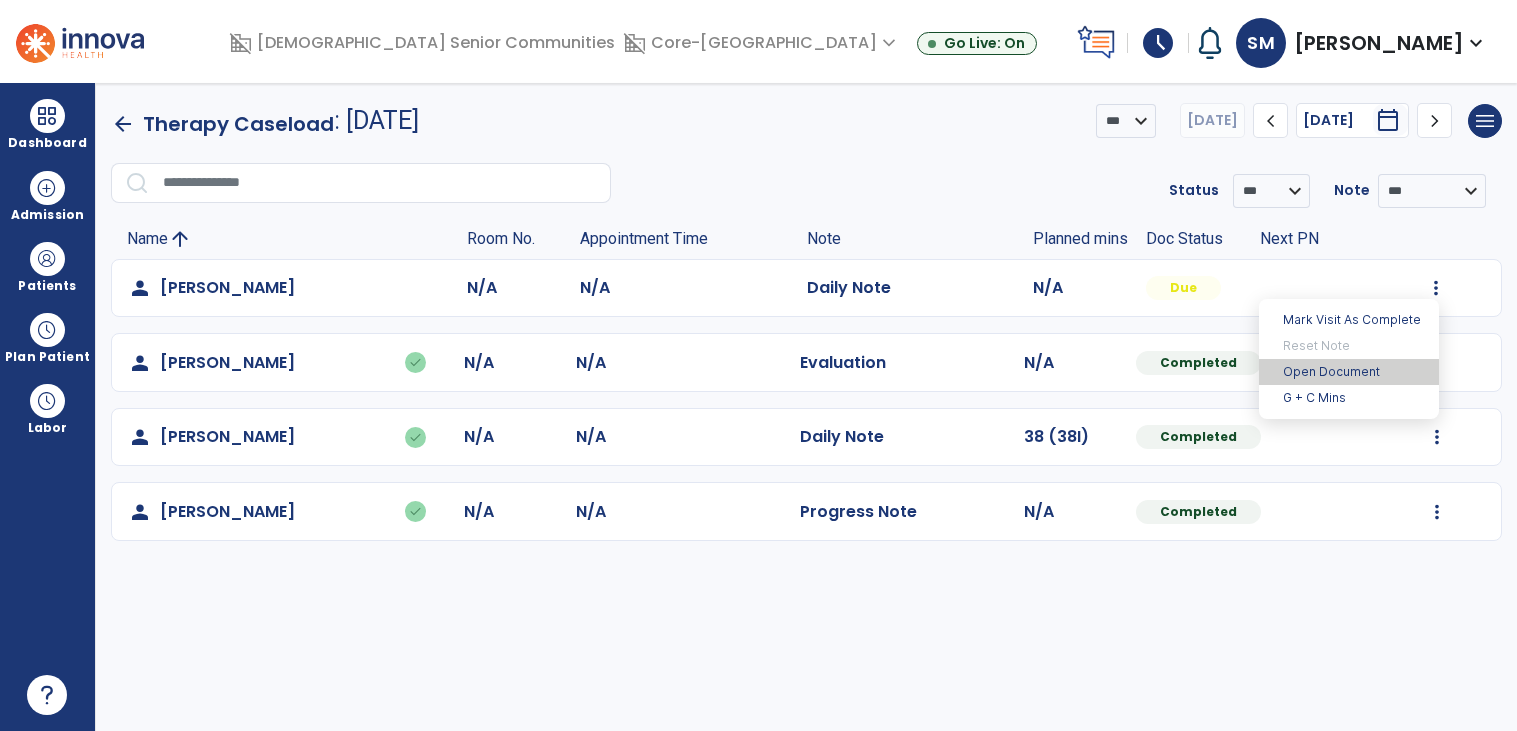 click on "Open Document" at bounding box center (1349, 372) 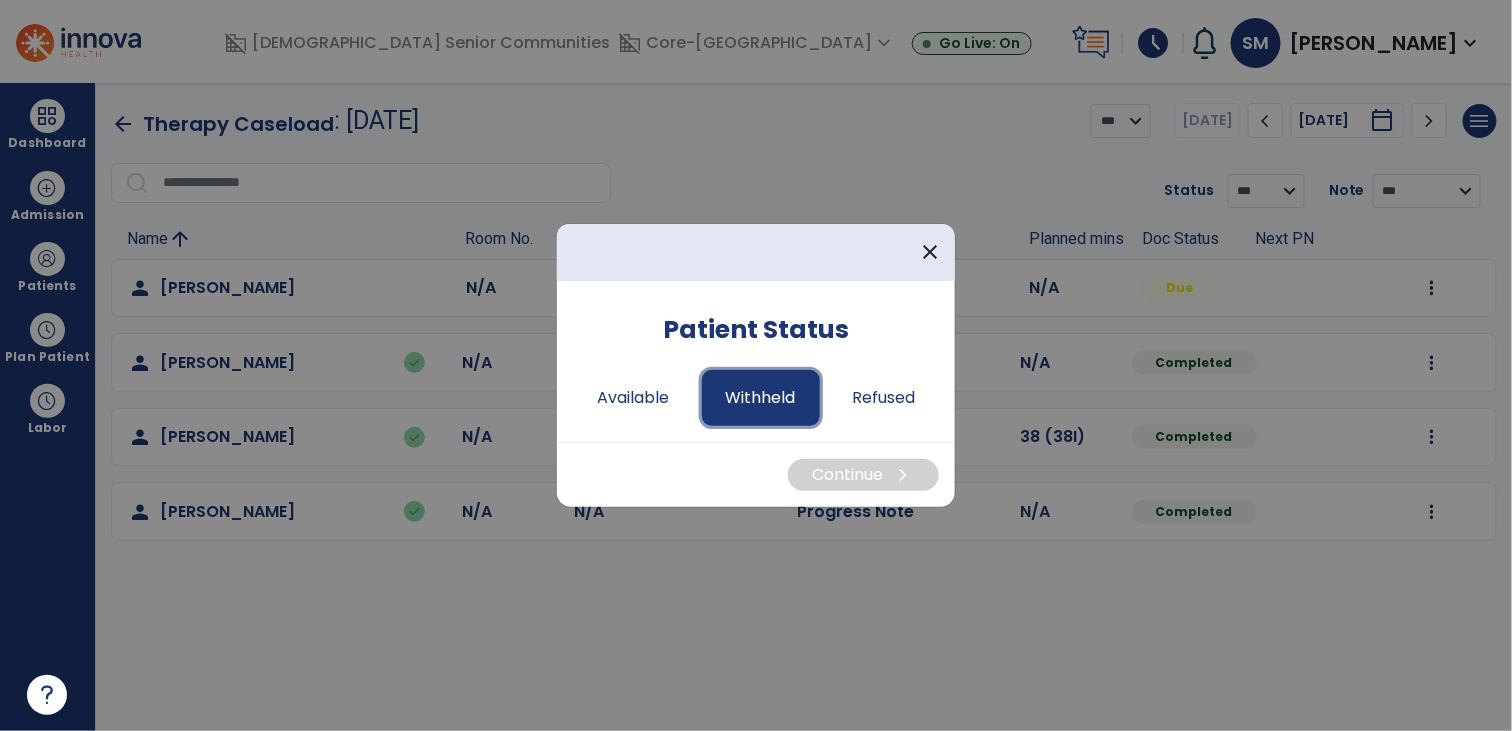 click on "Withheld" at bounding box center (761, 398) 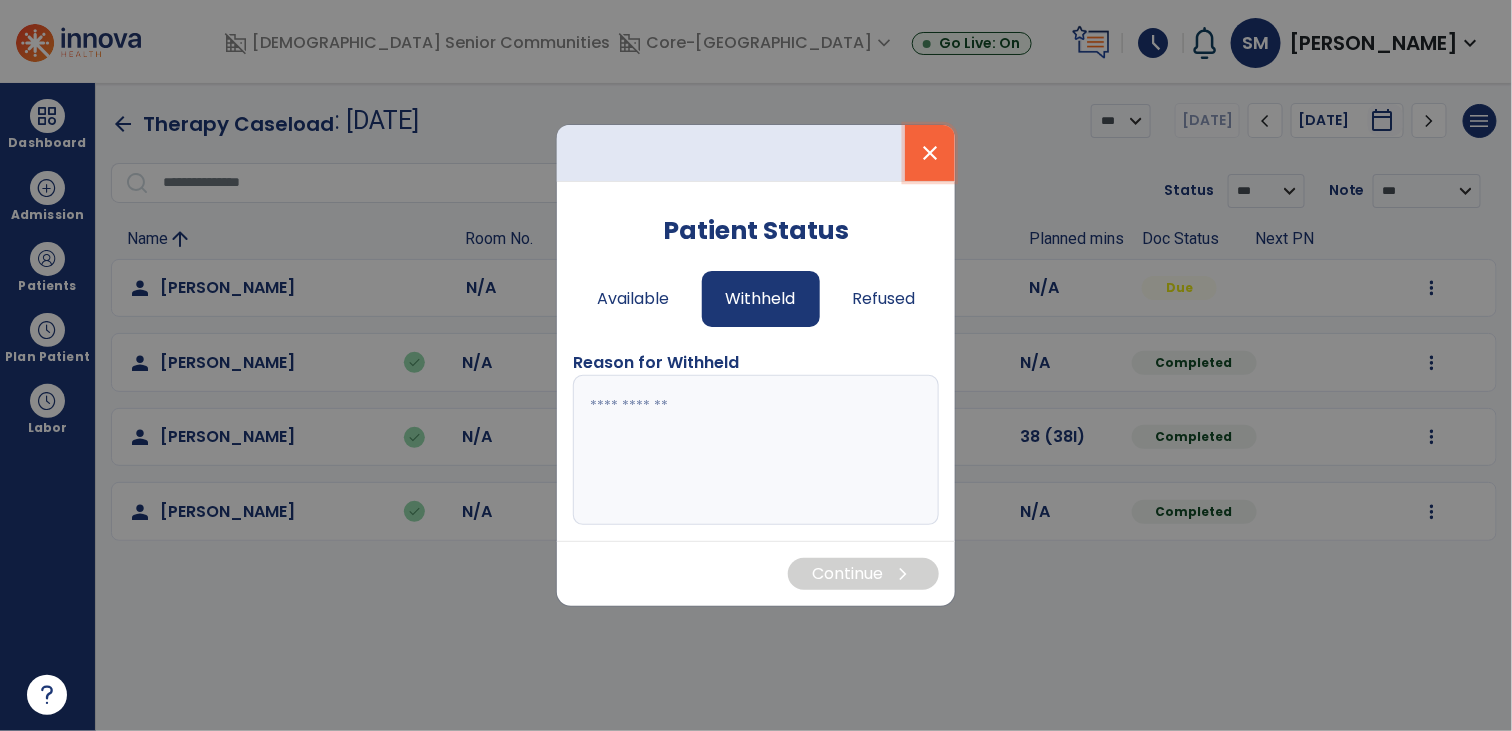 click on "close" at bounding box center [930, 153] 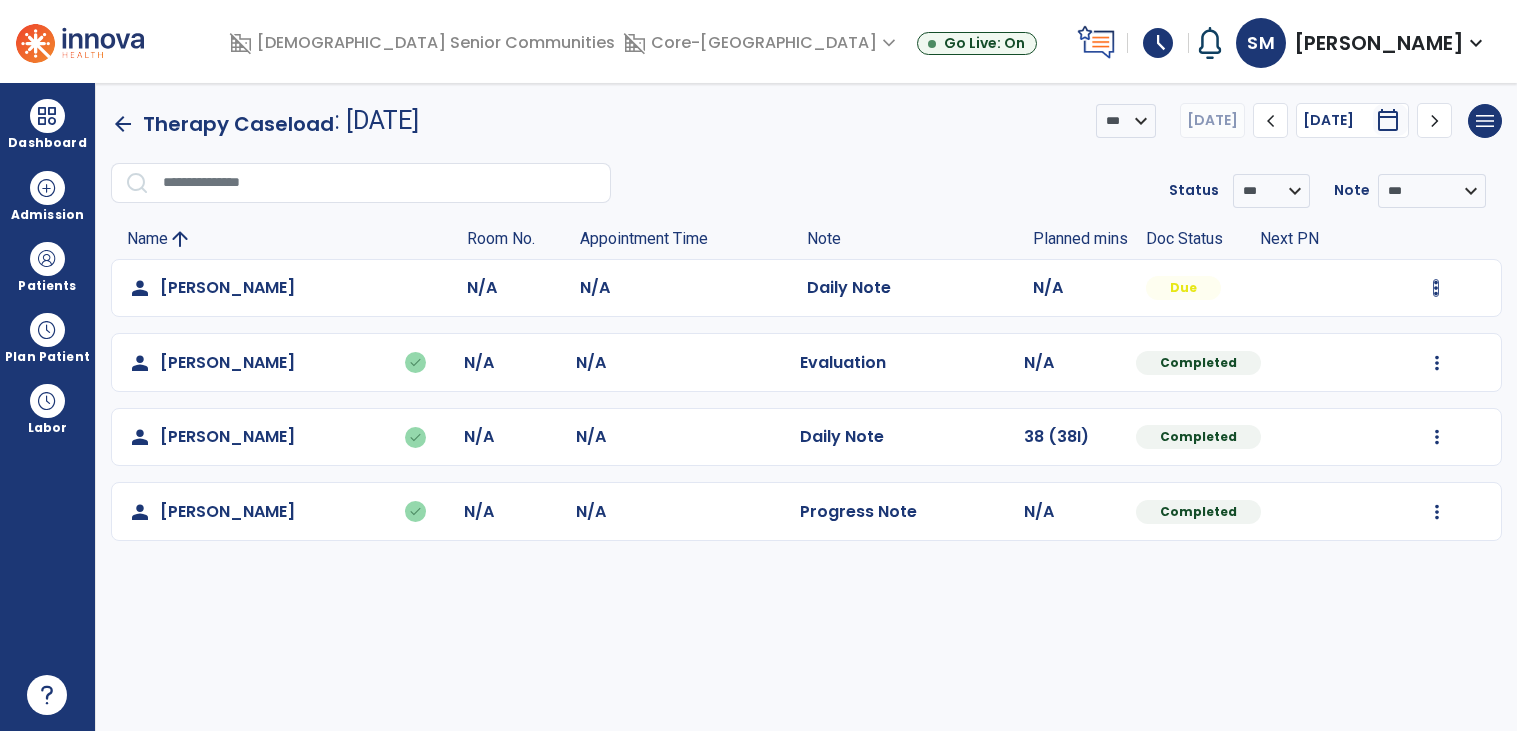 click at bounding box center (1436, 288) 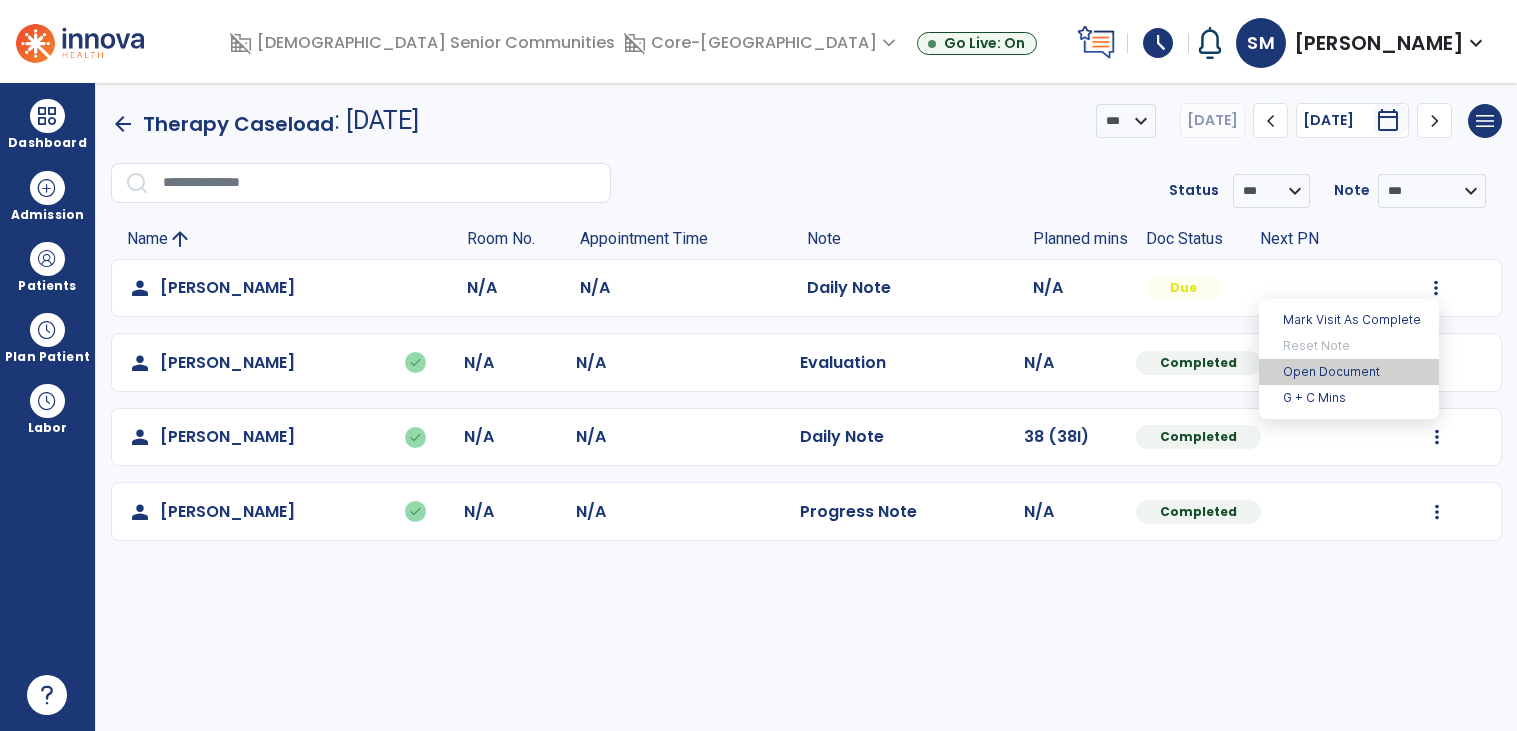 click on "Open Document" at bounding box center (1349, 372) 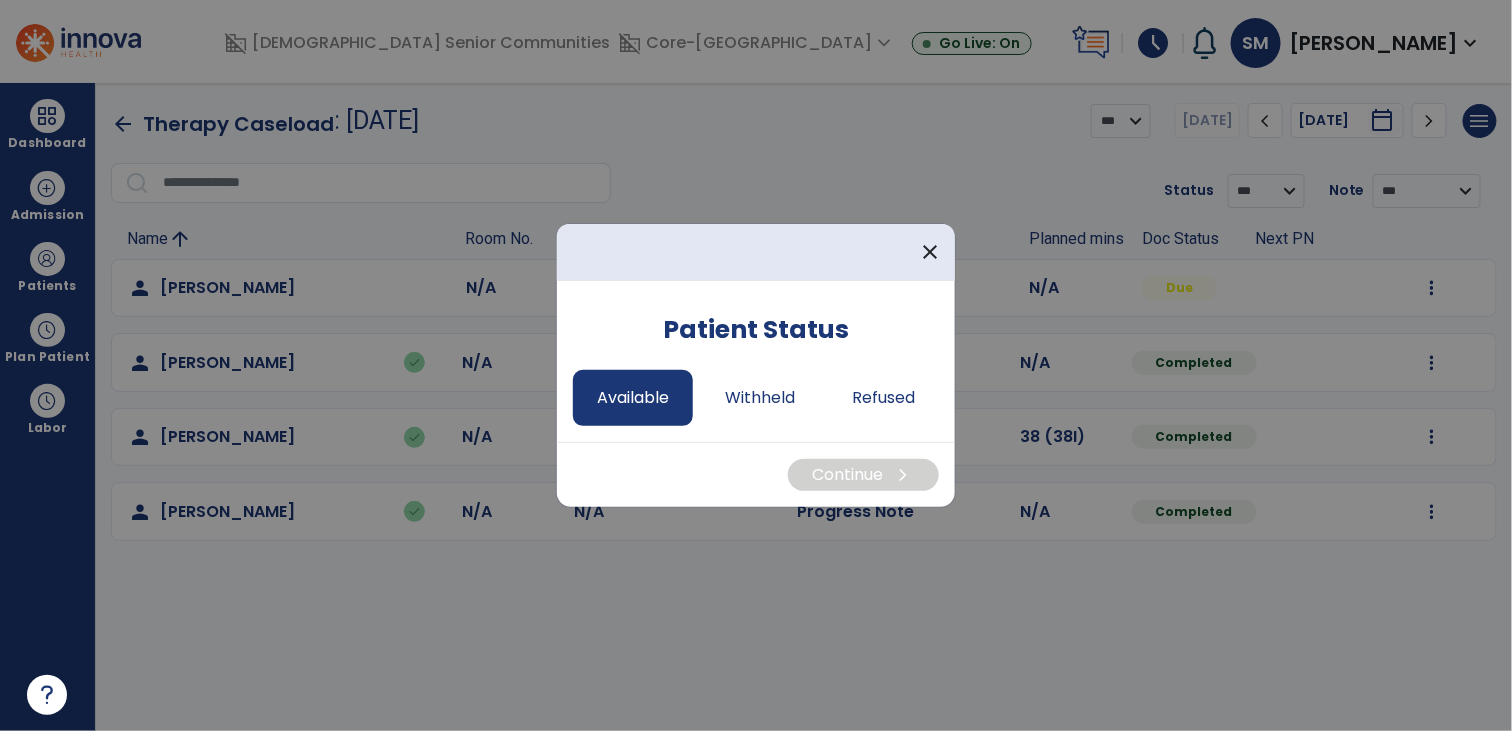 click on "Available" at bounding box center (633, 398) 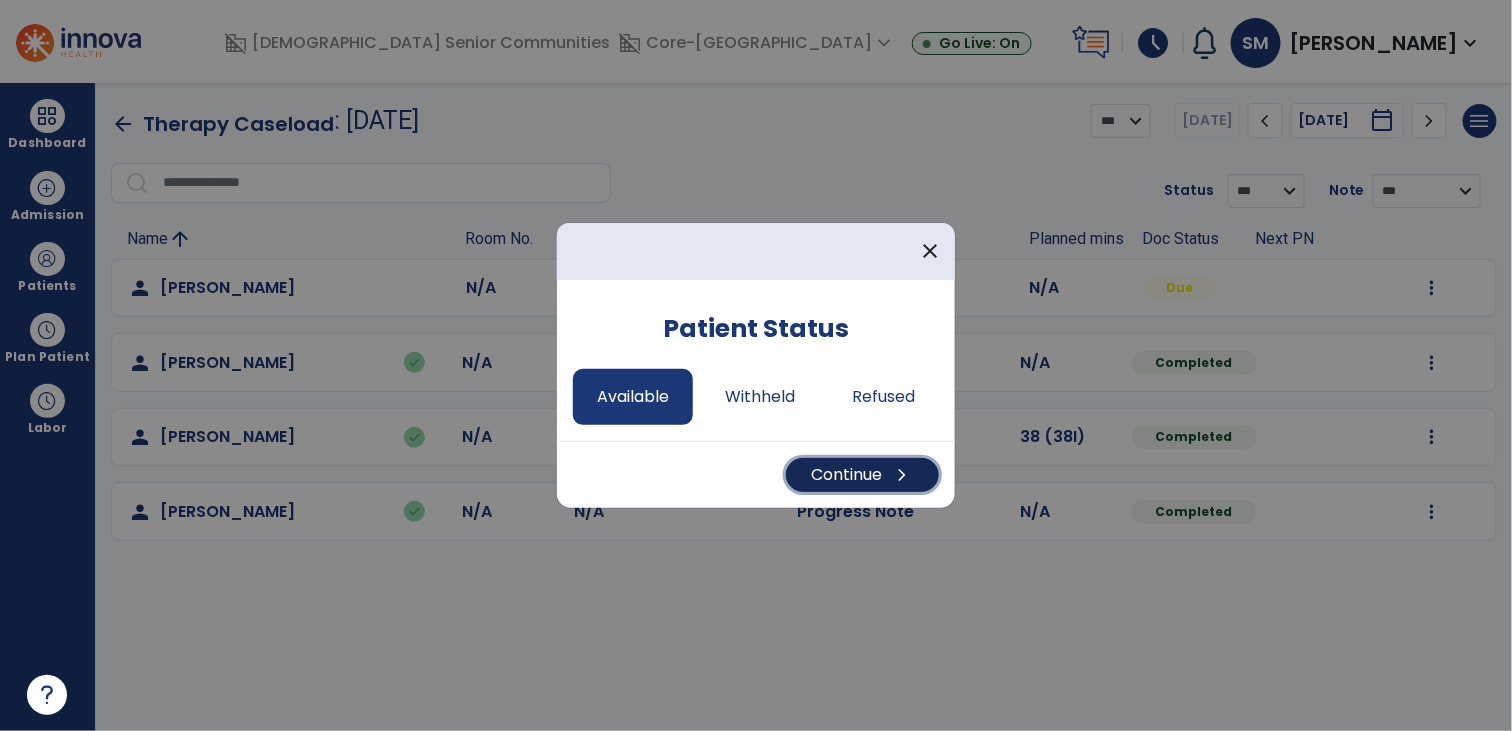 click on "Continue   chevron_right" at bounding box center [862, 475] 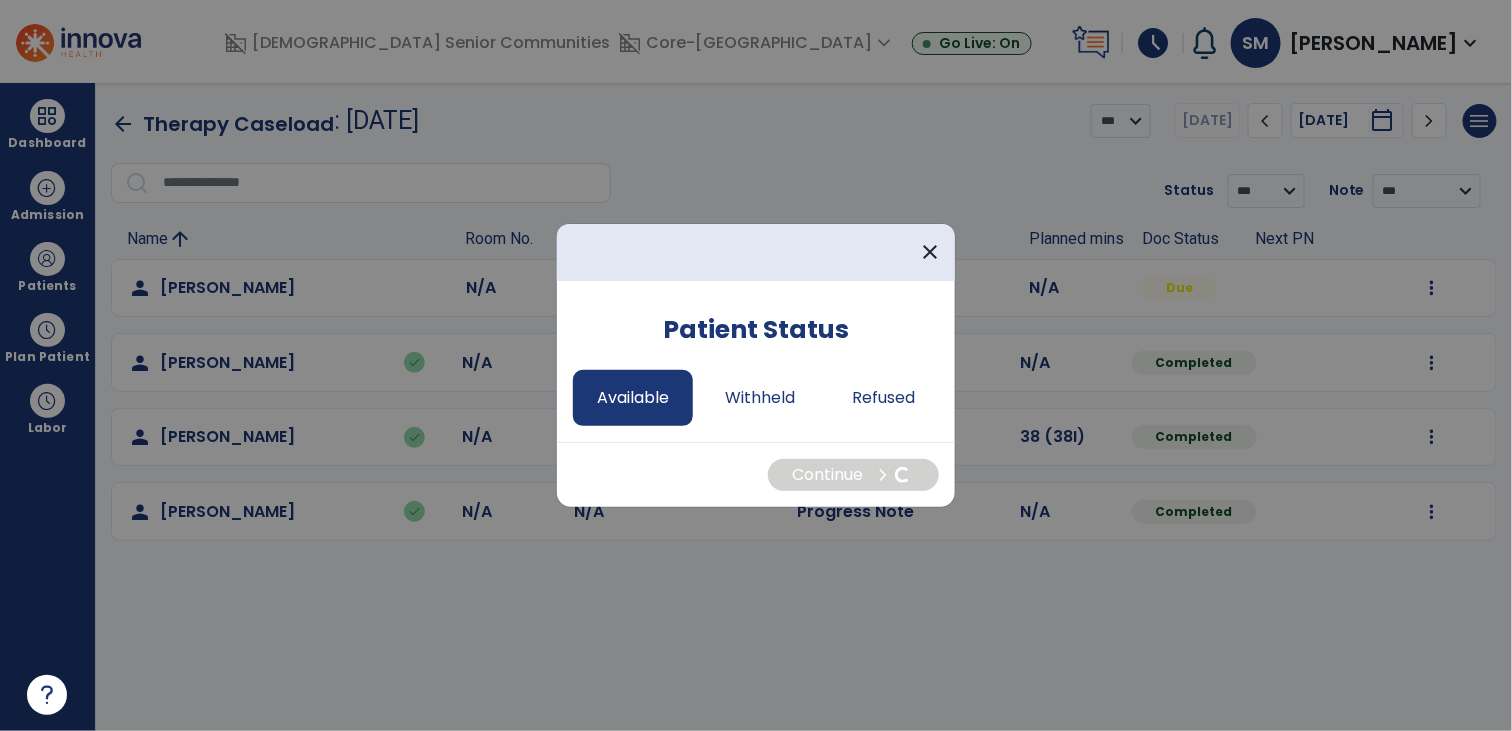 select on "*" 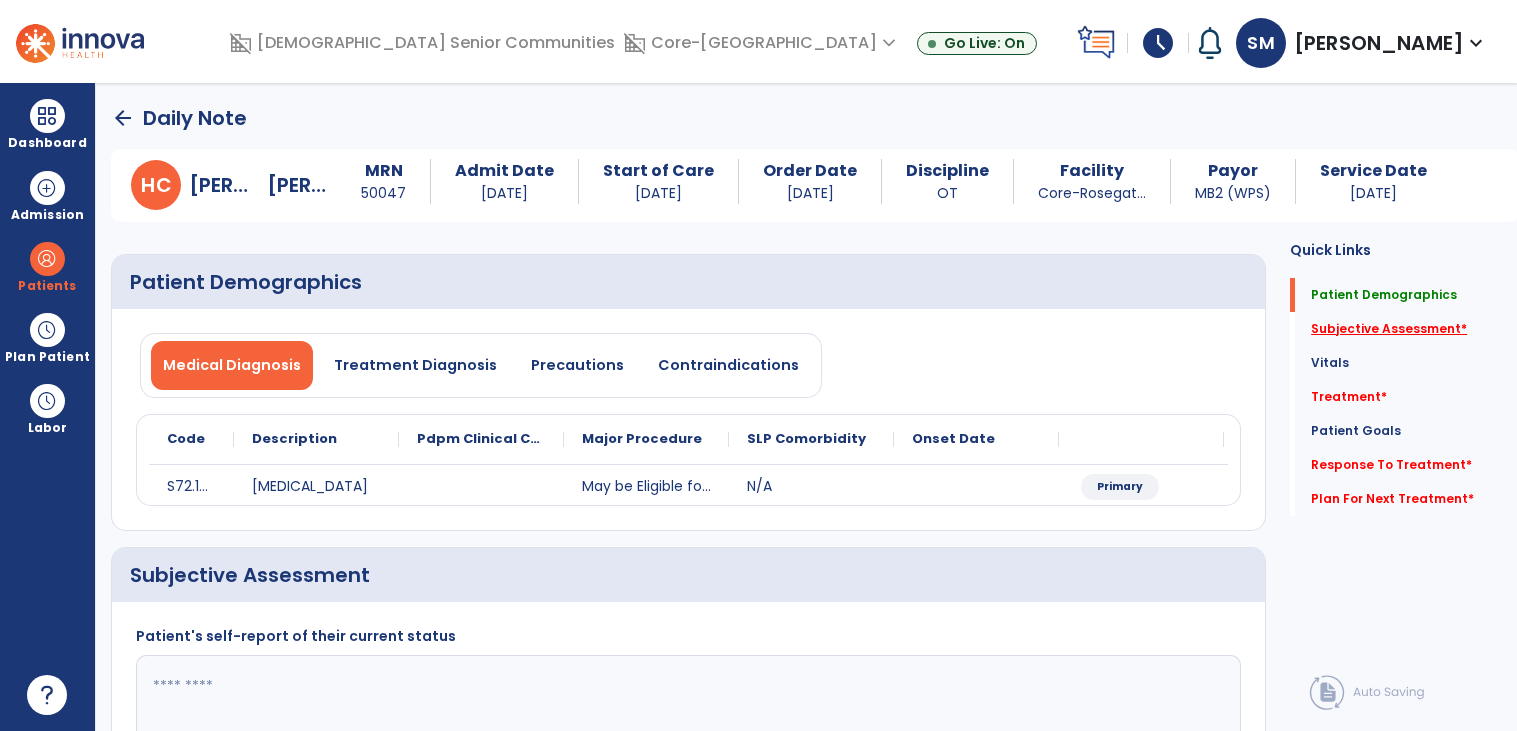 click on "Subjective Assessment   *" 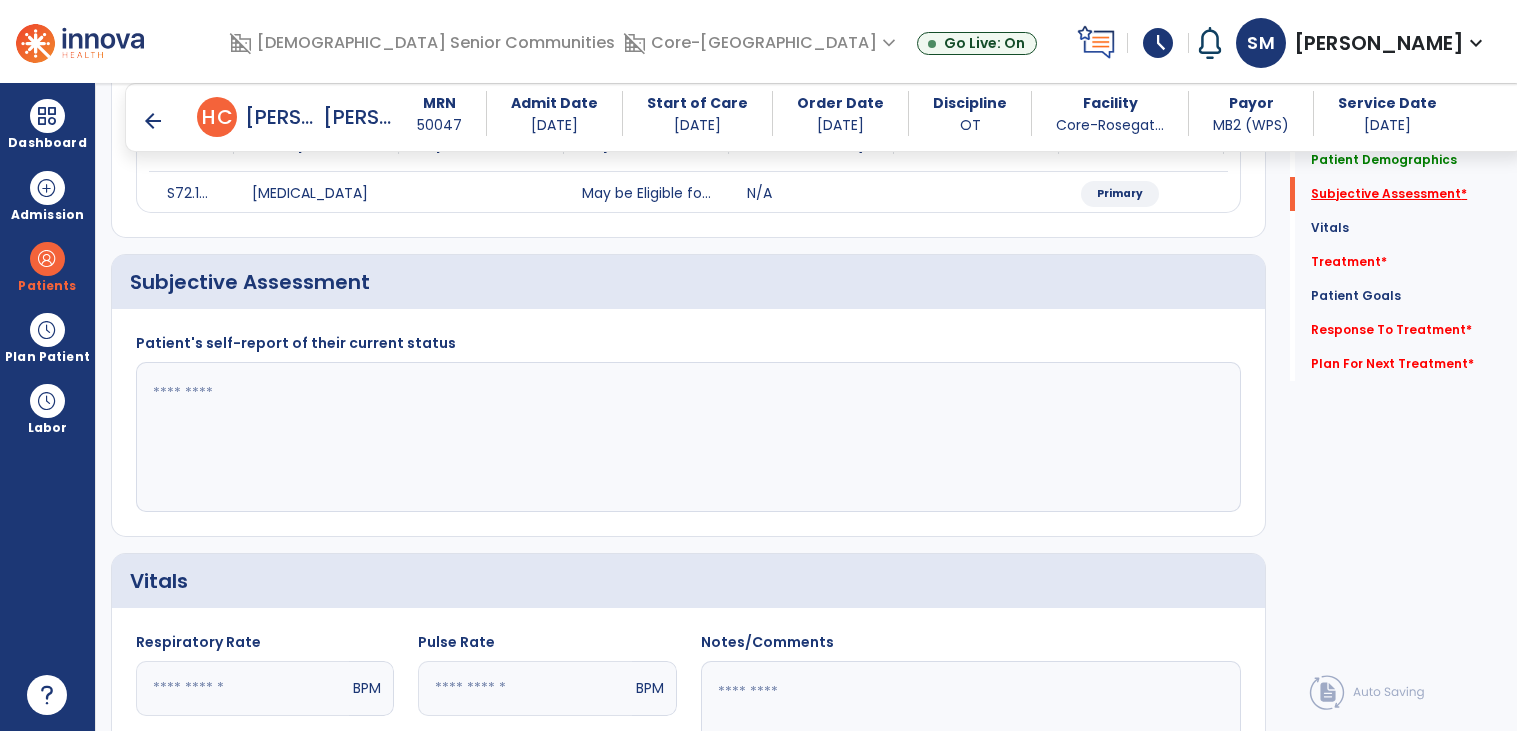 scroll, scrollTop: 282, scrollLeft: 0, axis: vertical 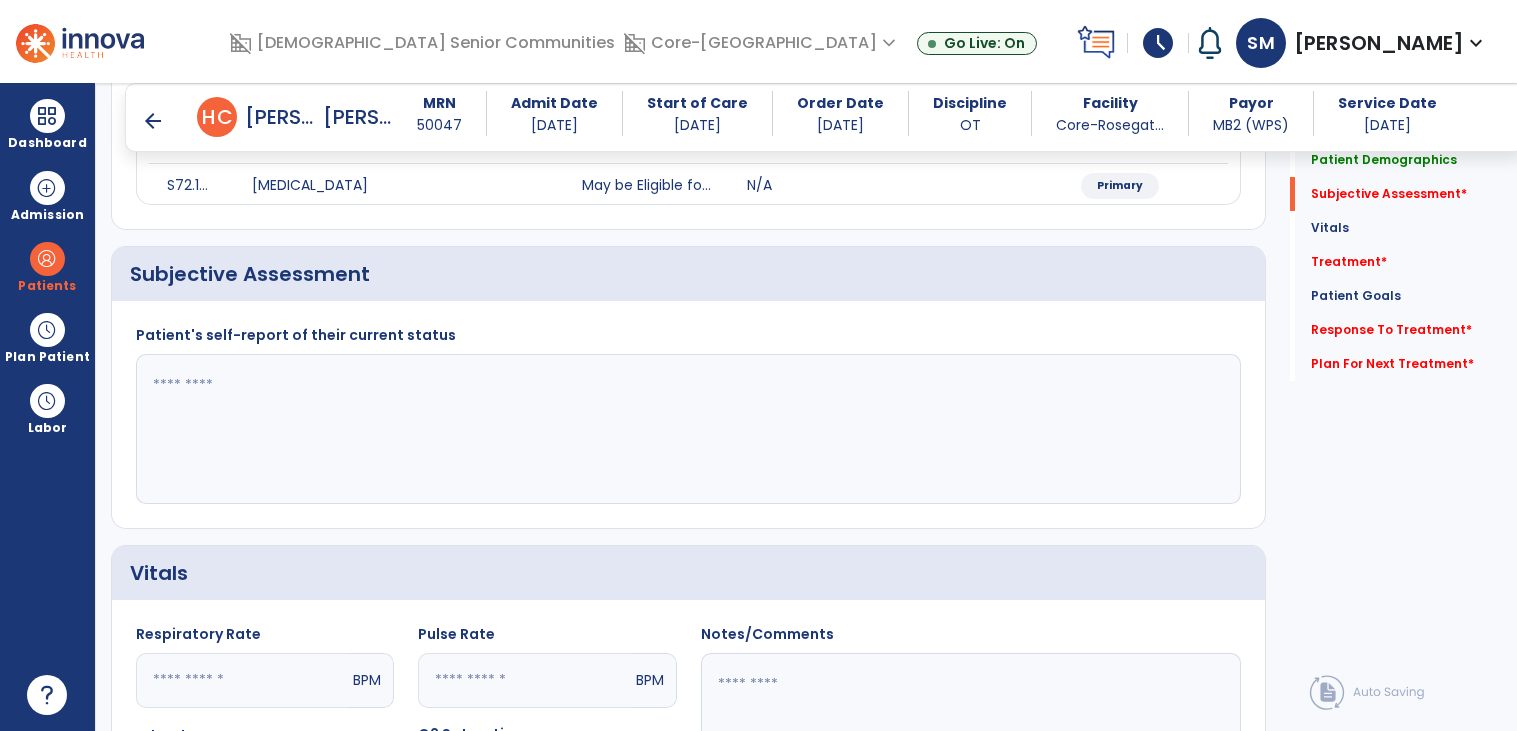 click 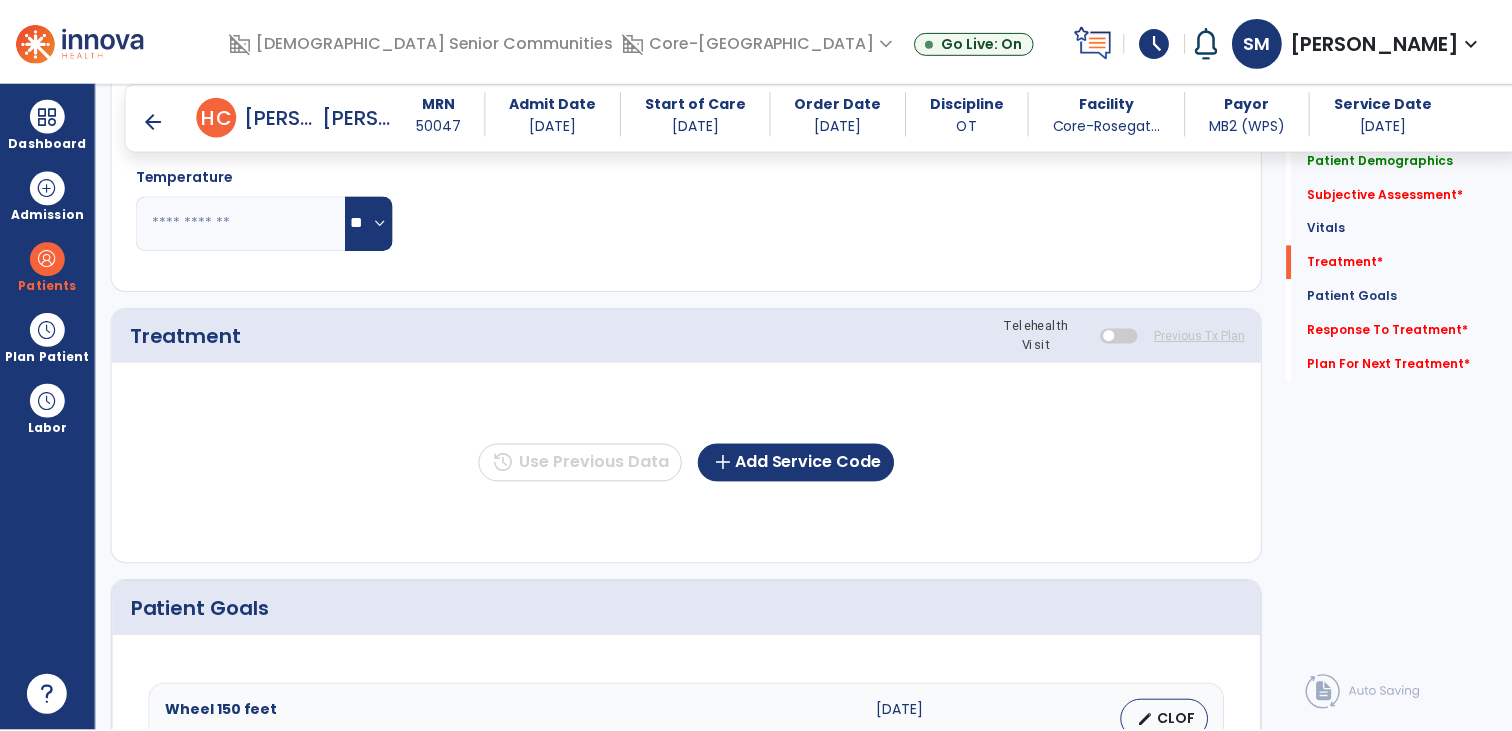 scroll, scrollTop: 947, scrollLeft: 0, axis: vertical 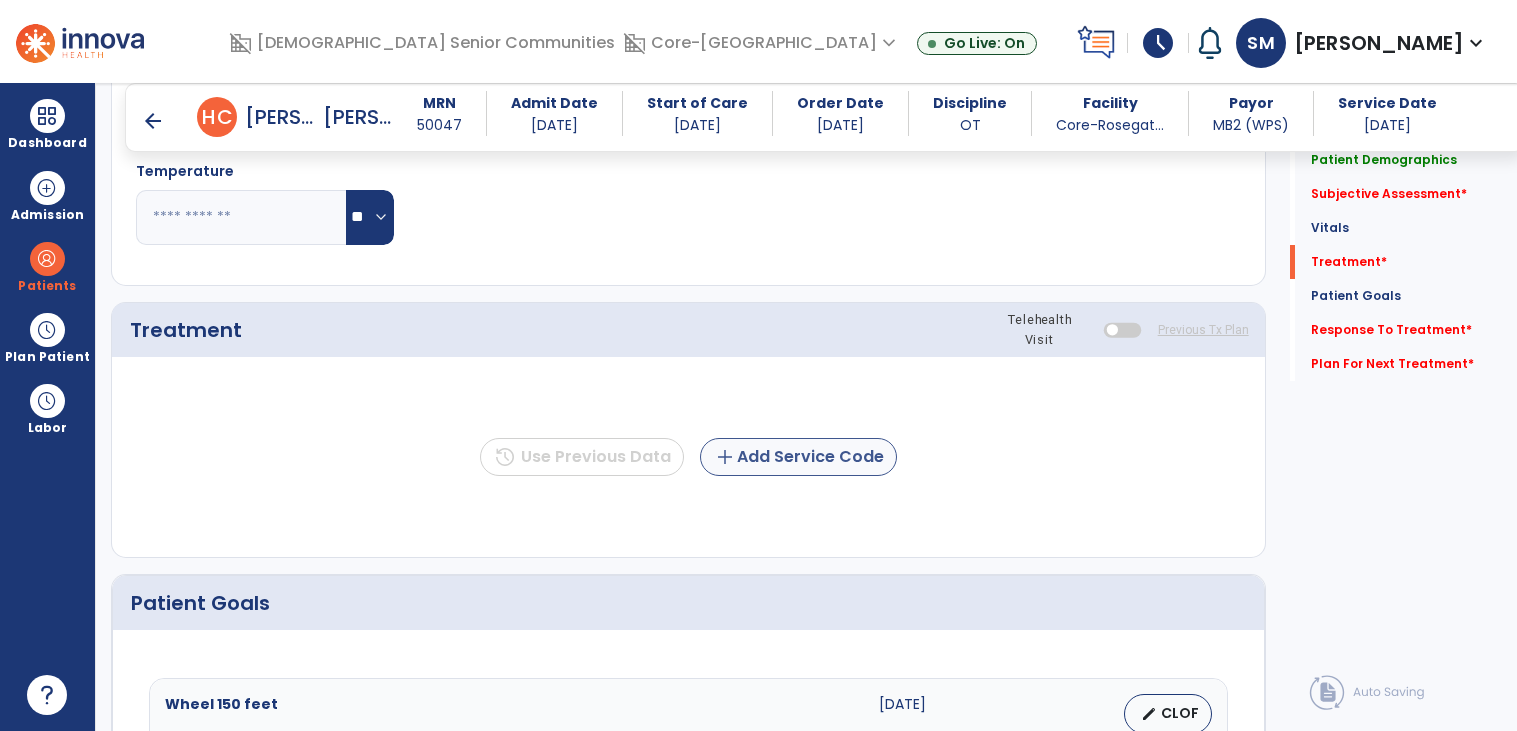 type on "**********" 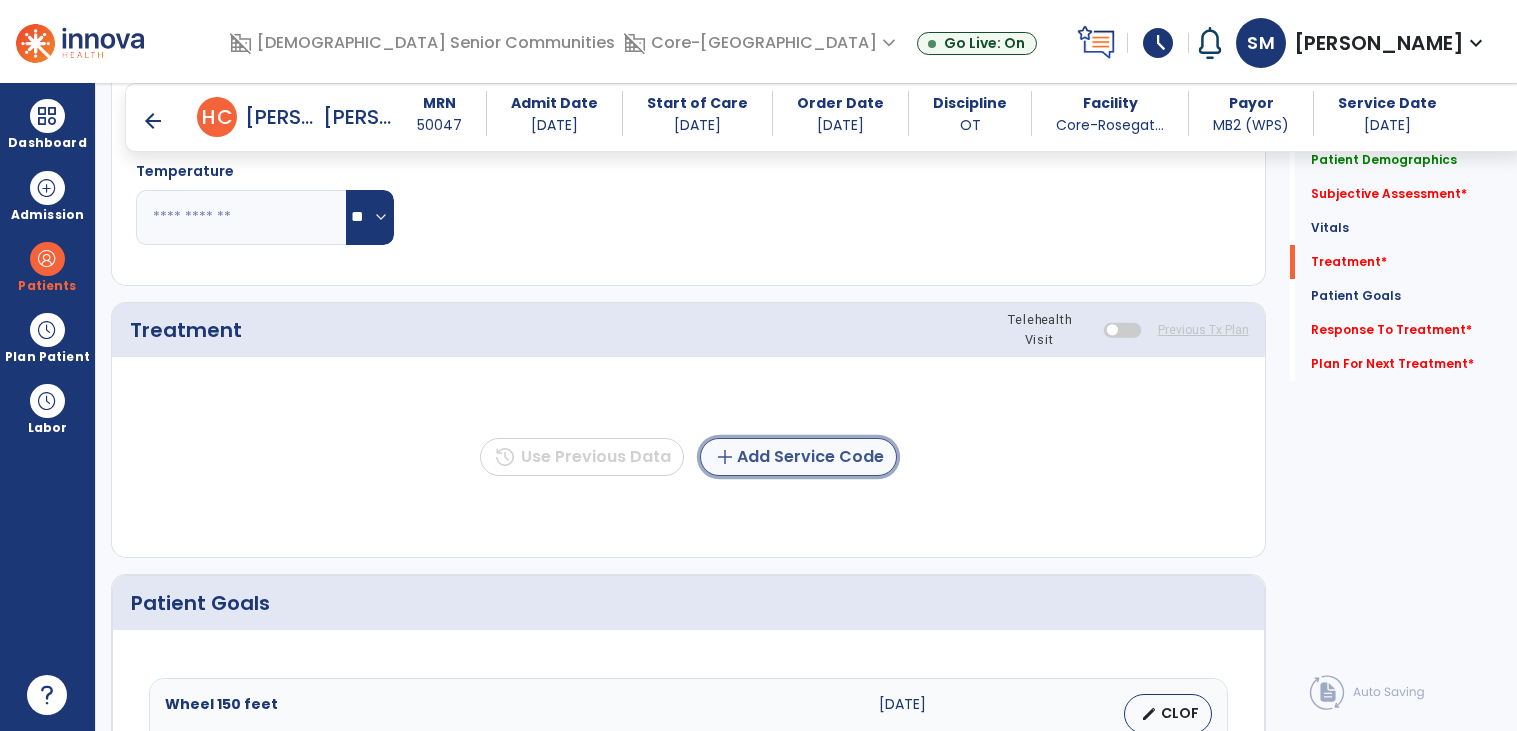 click on "add  Add Service Code" 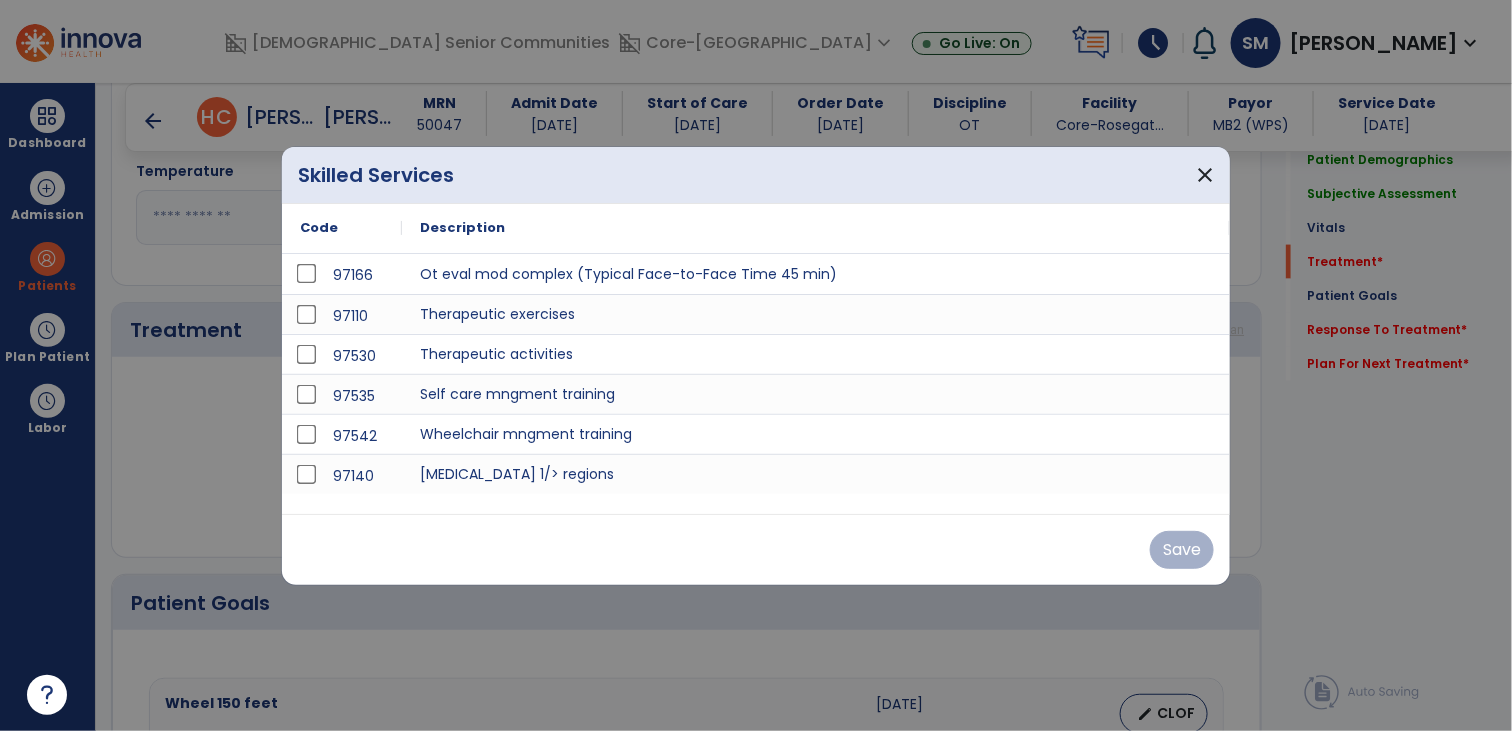 scroll, scrollTop: 947, scrollLeft: 0, axis: vertical 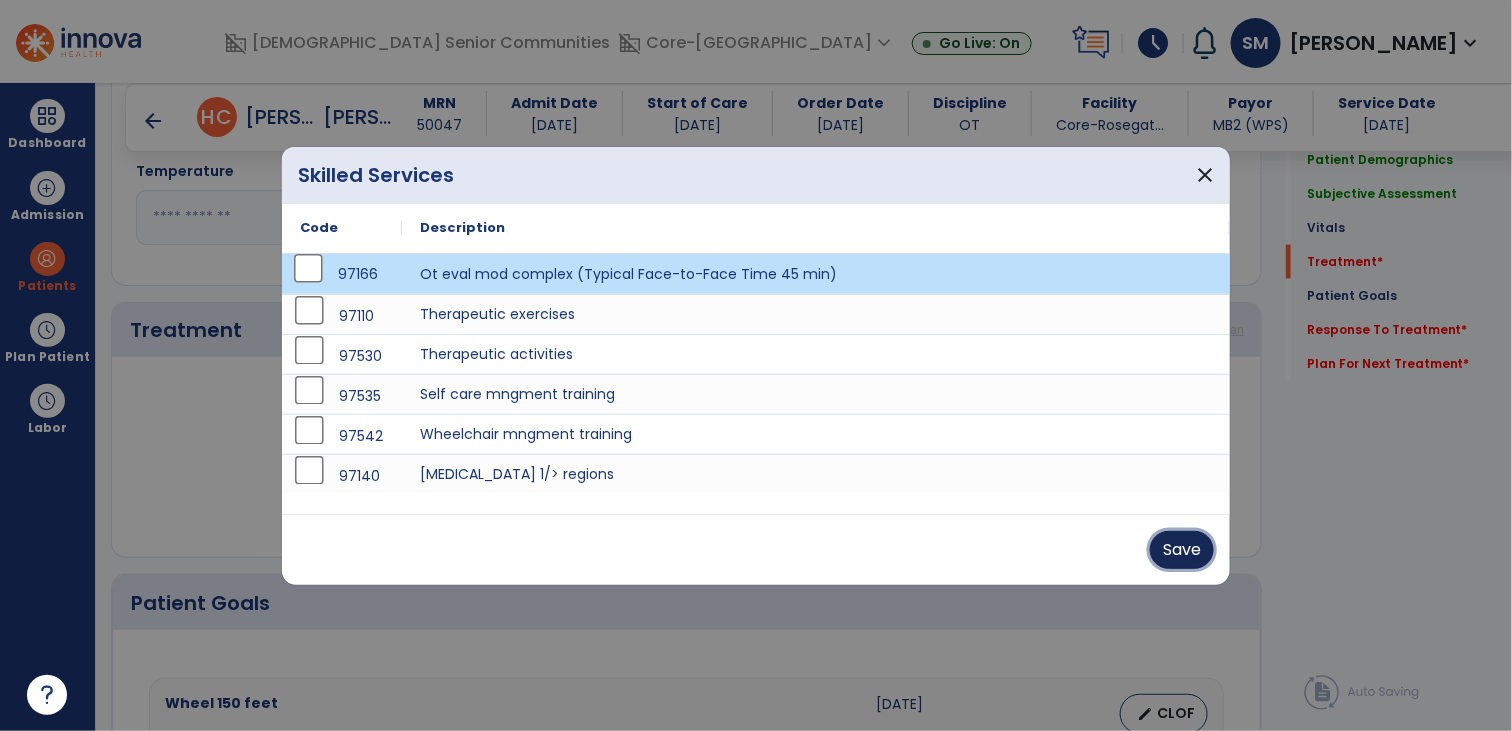 click on "Save" at bounding box center (1182, 550) 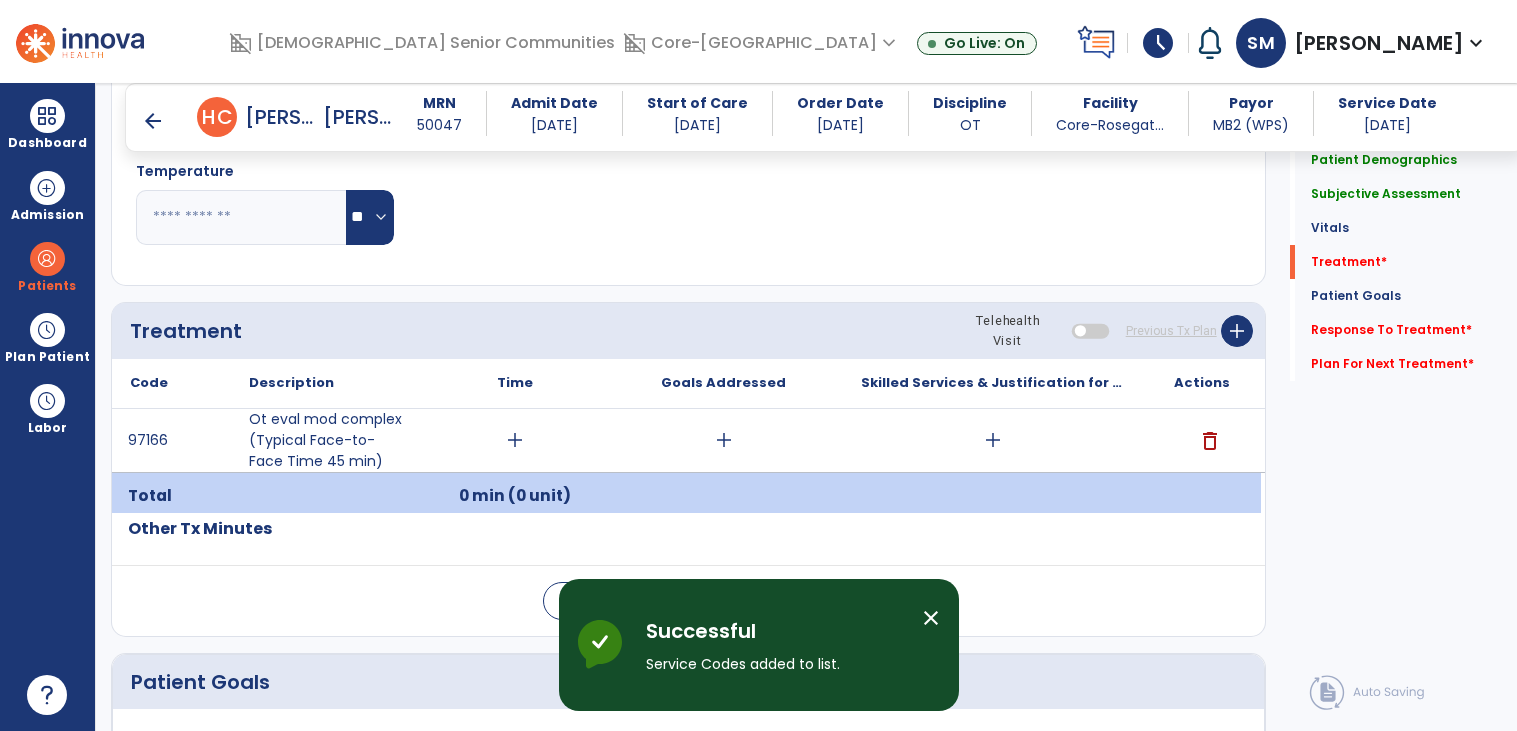 click on "add" at bounding box center (515, 440) 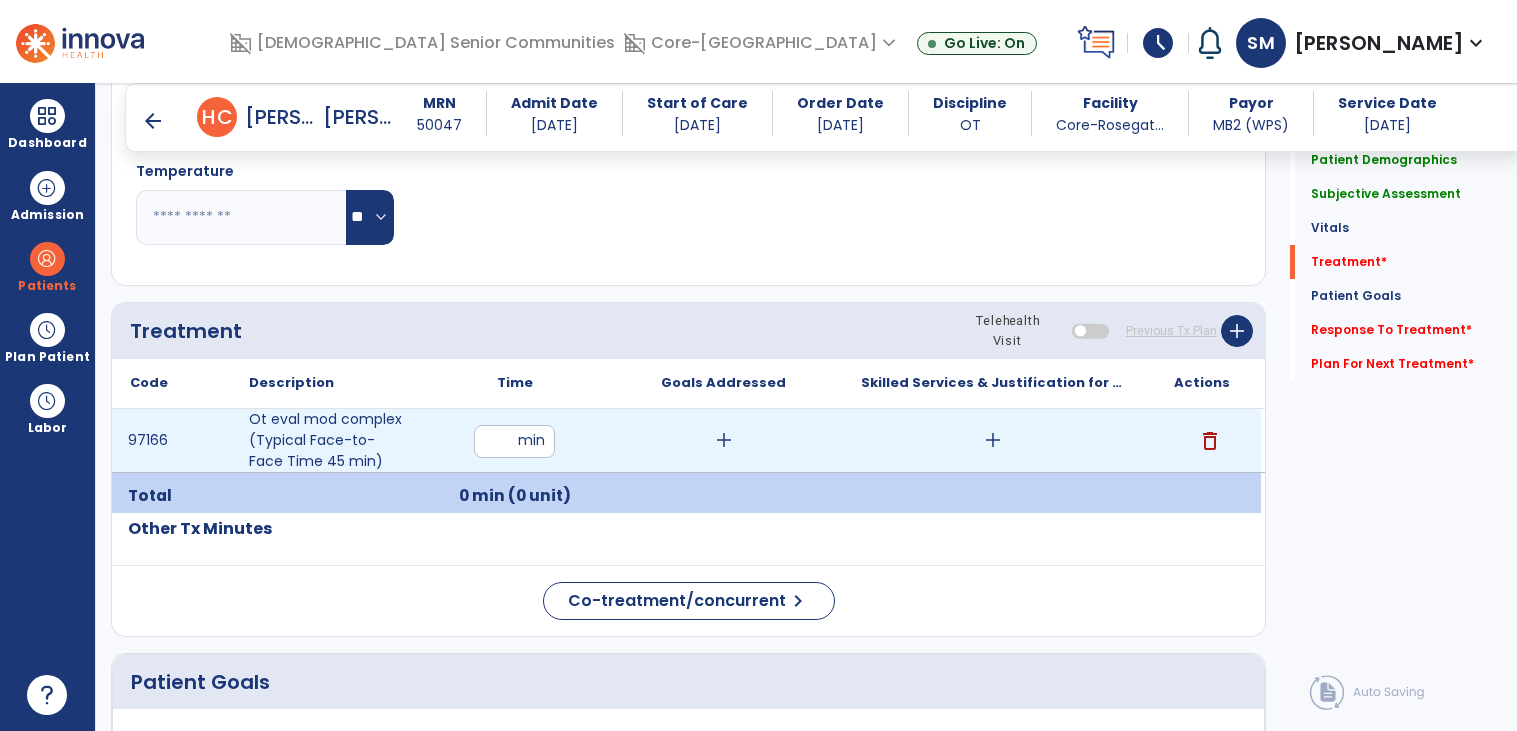 type on "**" 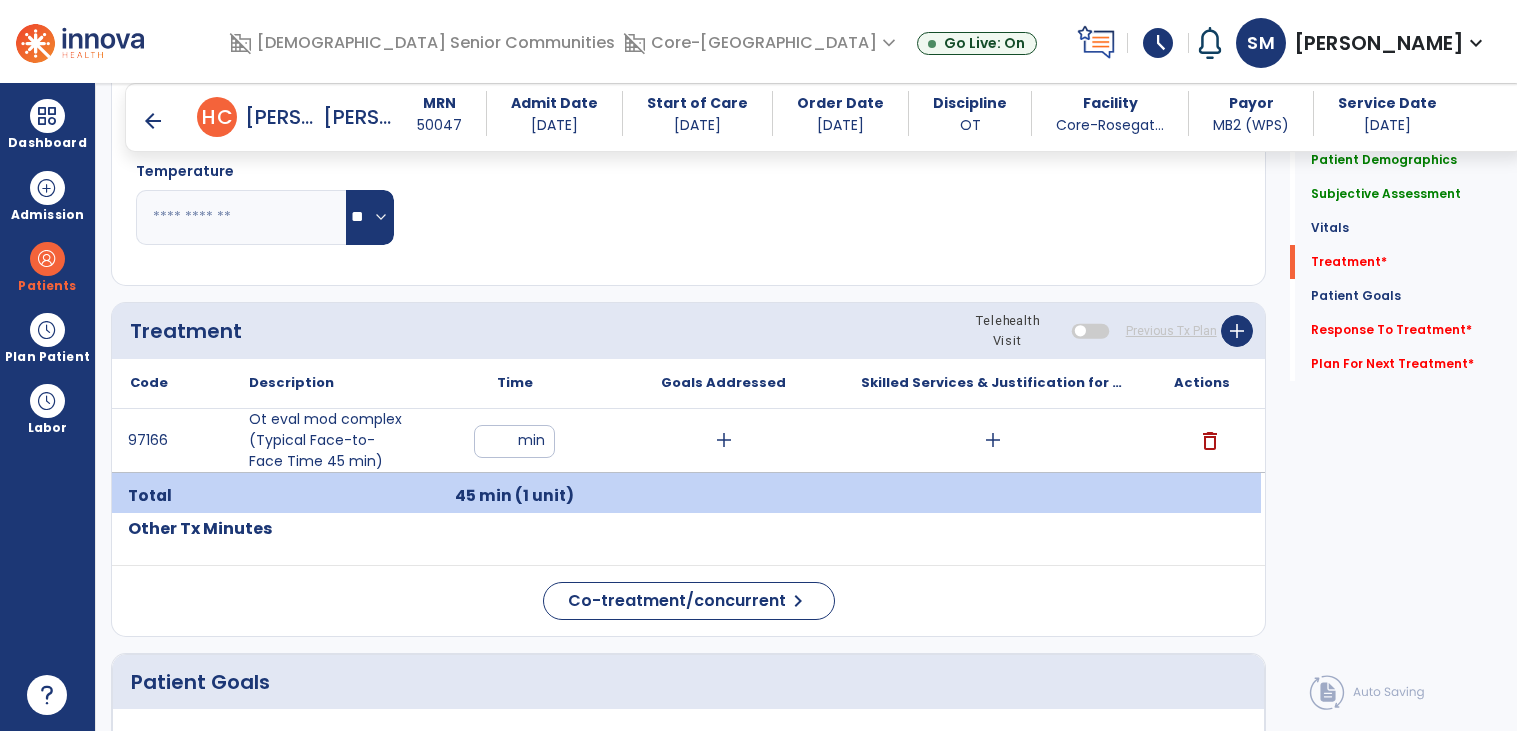 click on "add" at bounding box center (993, 440) 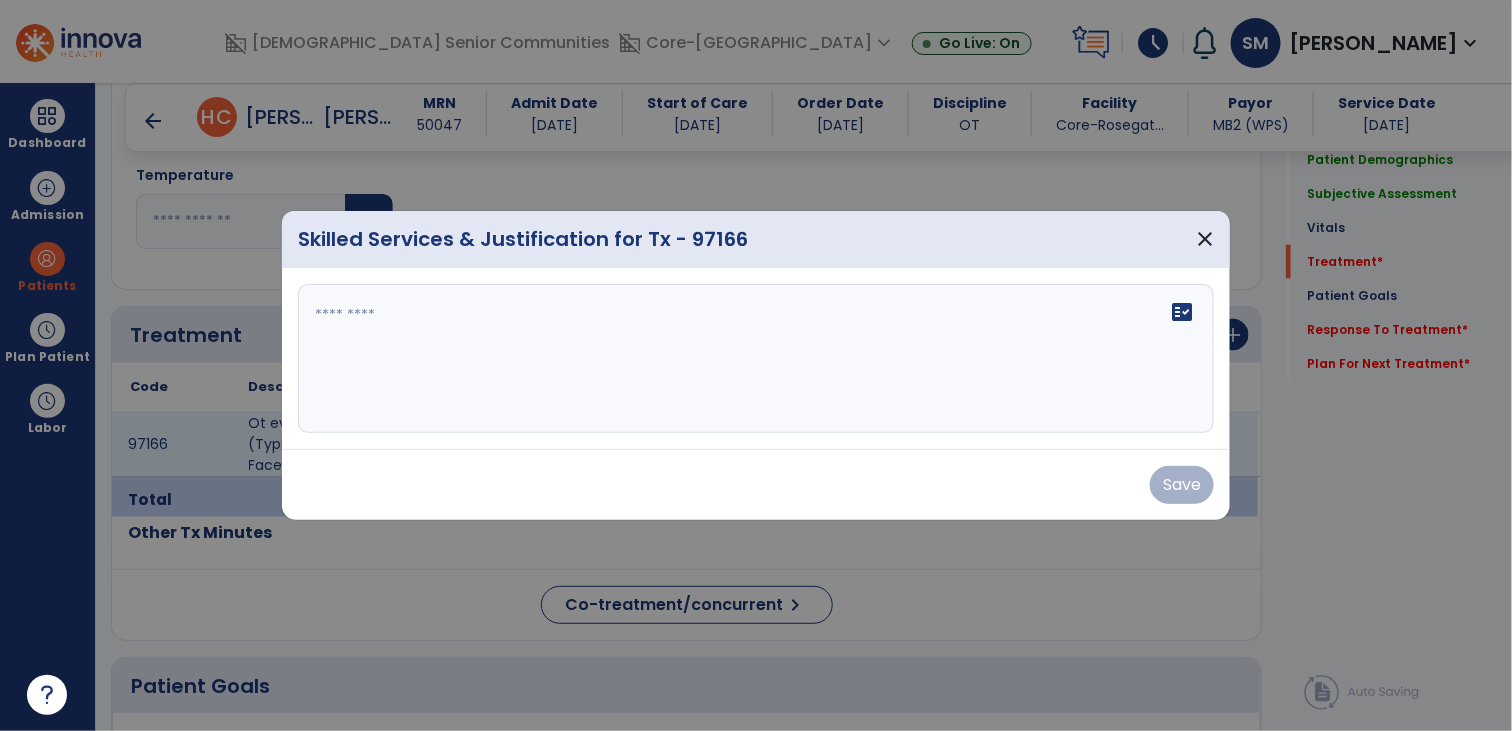 scroll, scrollTop: 947, scrollLeft: 0, axis: vertical 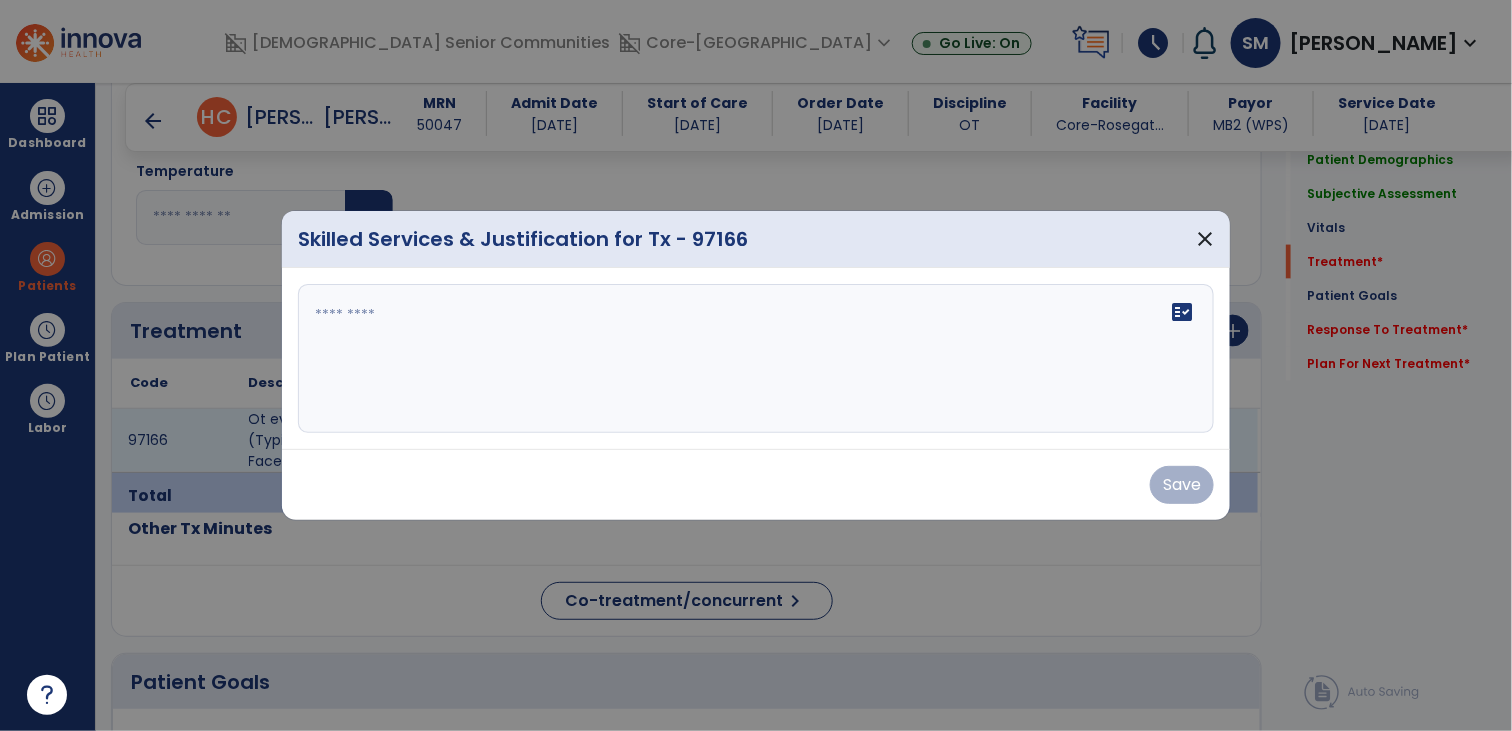click on "fact_check" at bounding box center (756, 359) 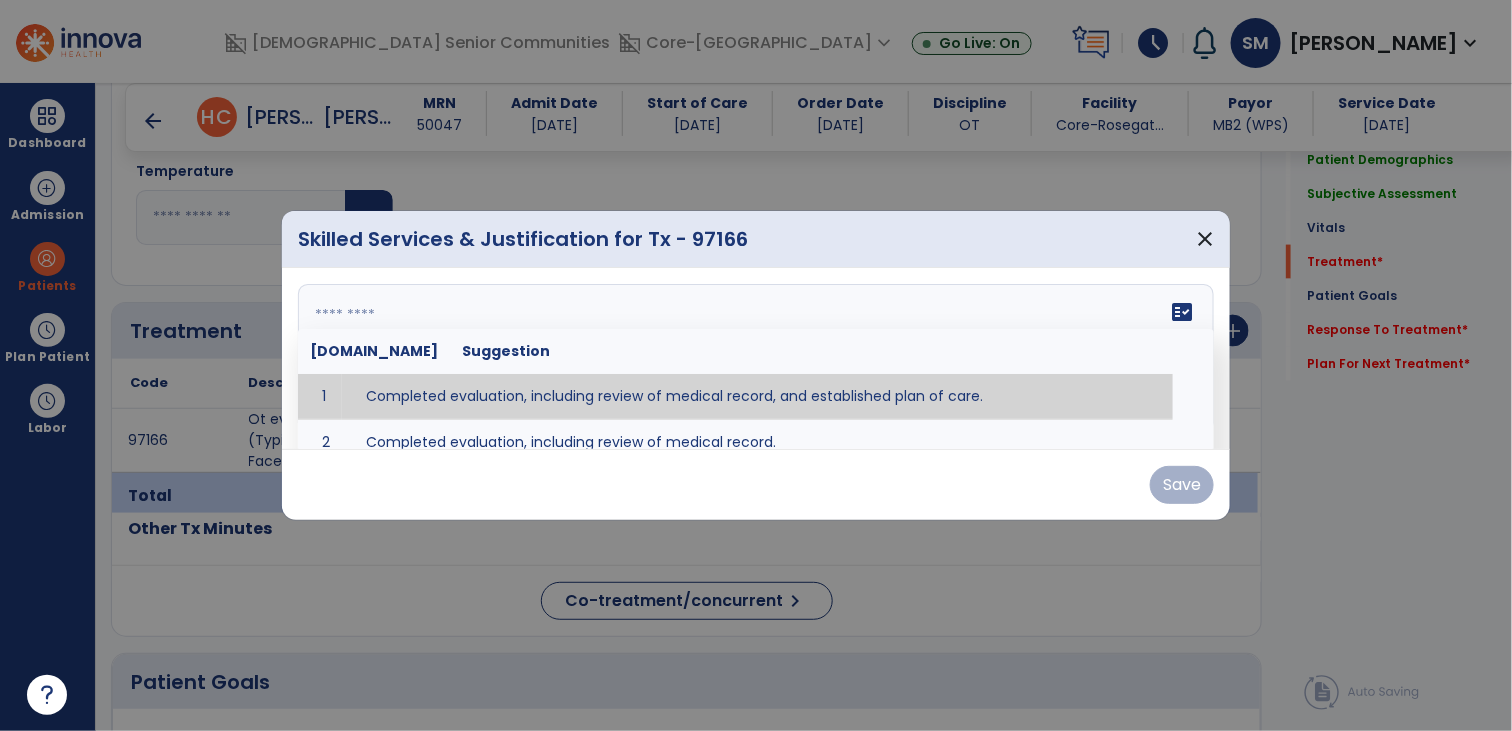 type on "**********" 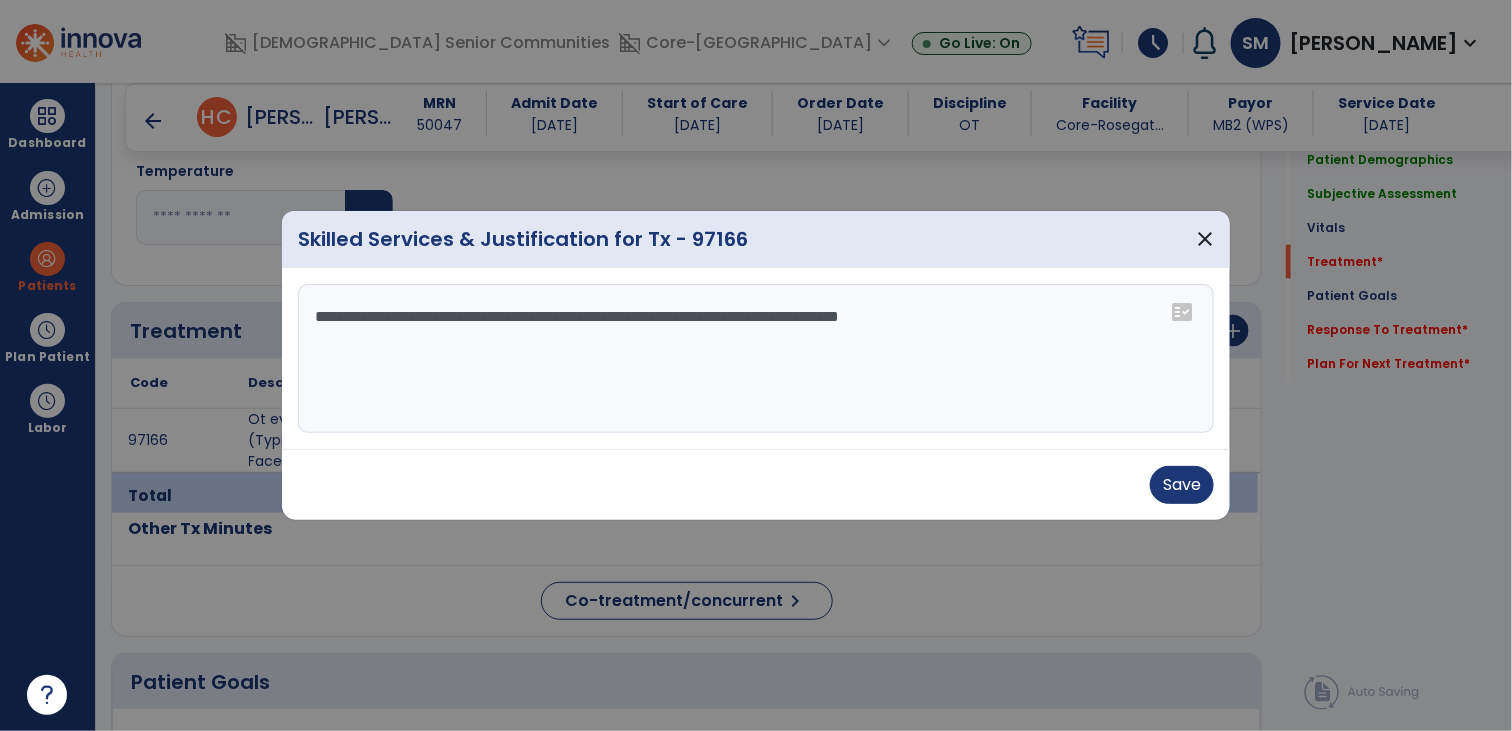 click on "Save" at bounding box center (756, 484) 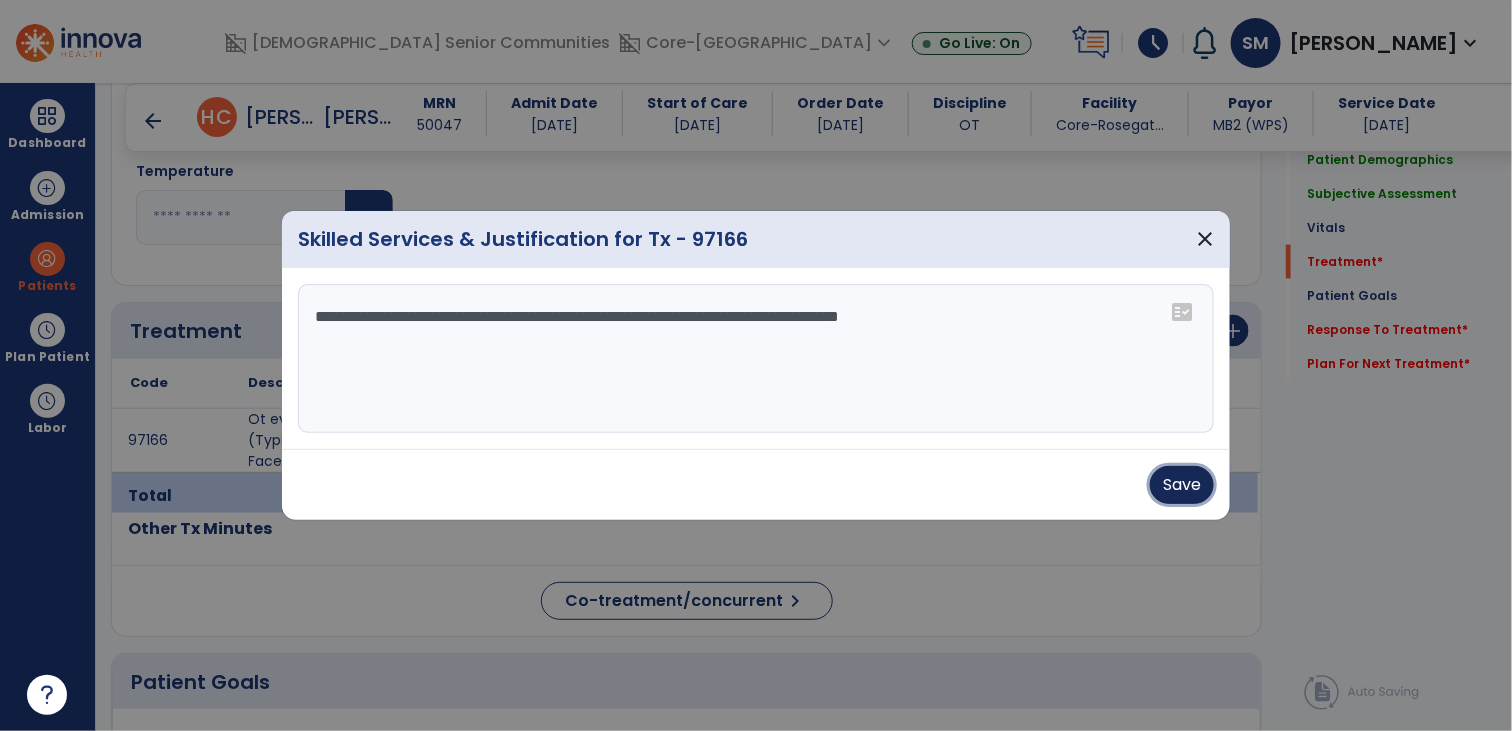 click on "Save" at bounding box center [1182, 485] 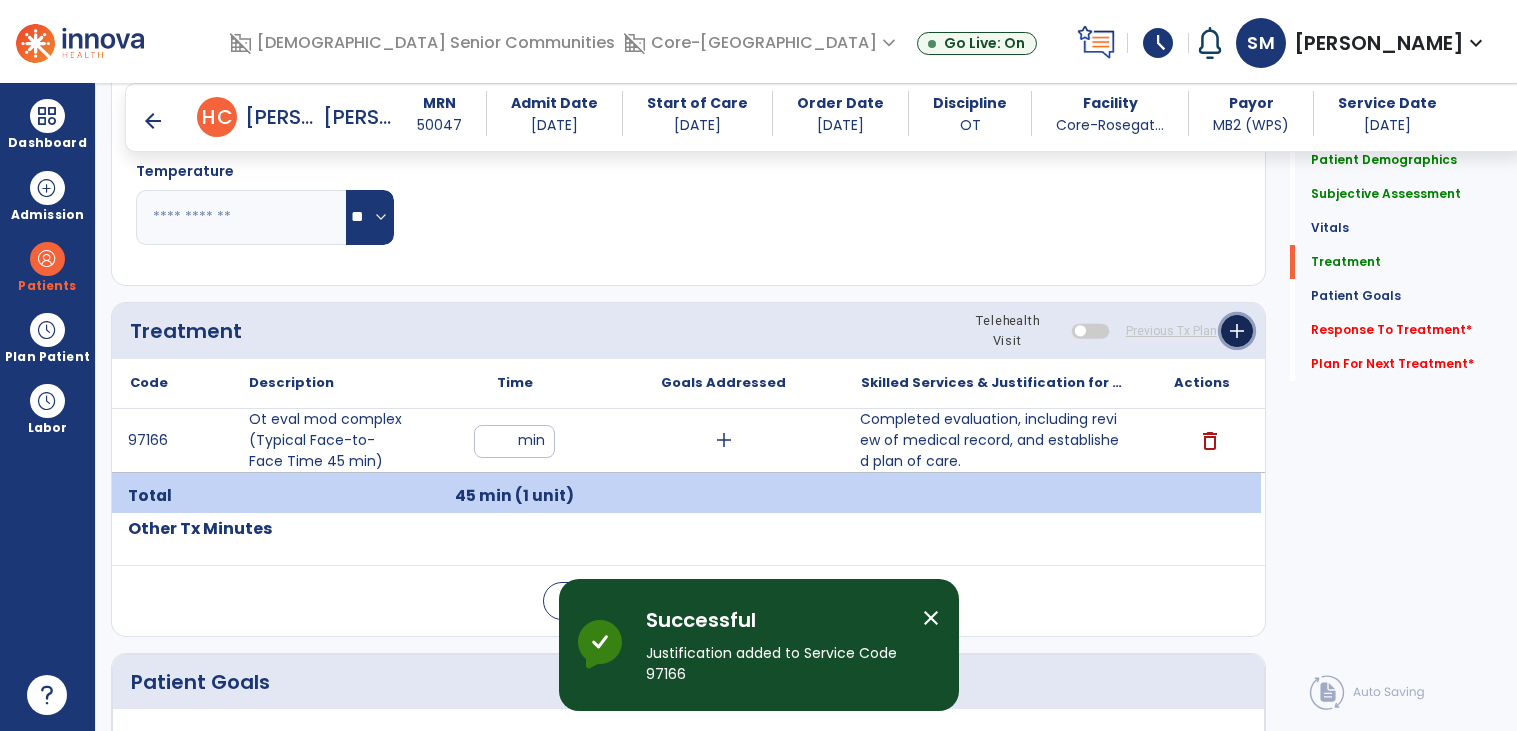 click on "add" 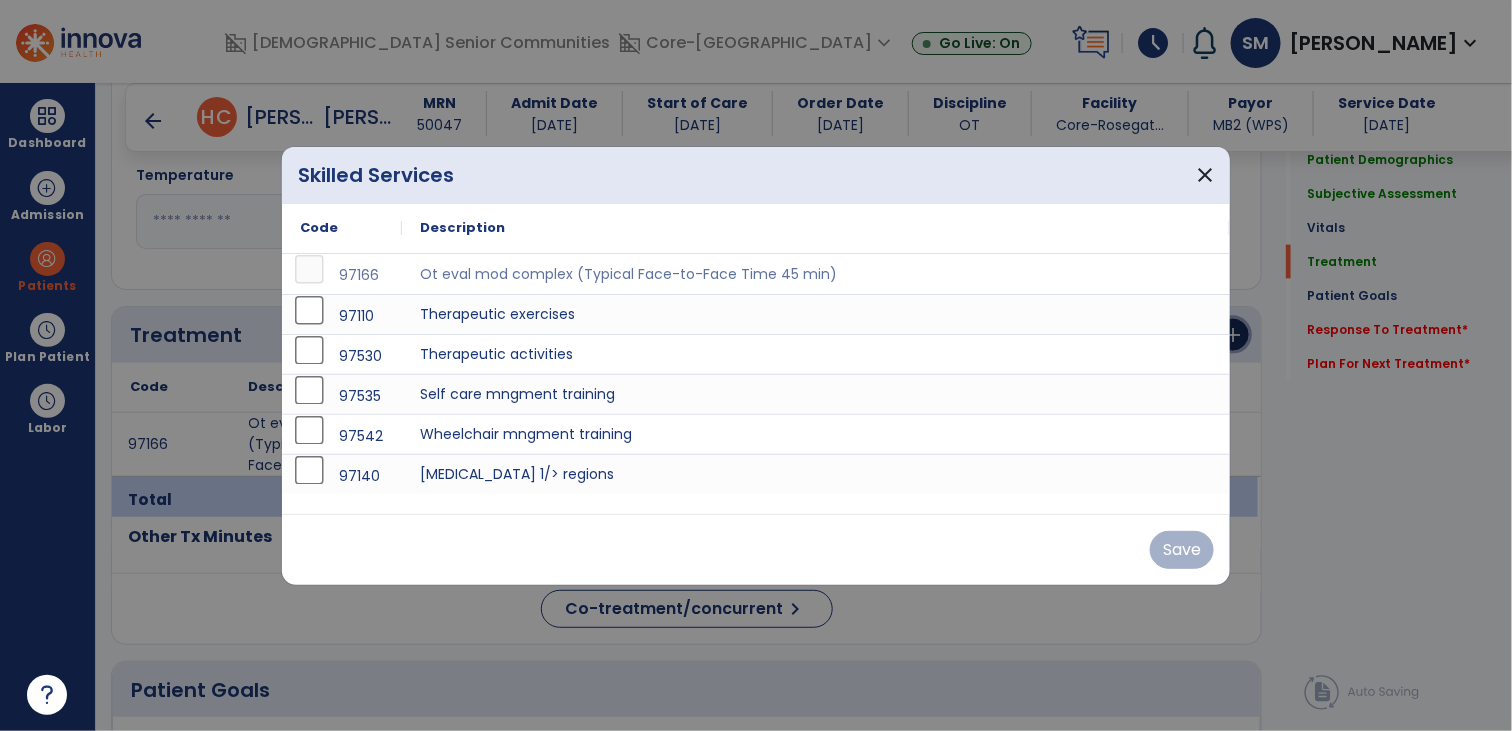 scroll, scrollTop: 947, scrollLeft: 0, axis: vertical 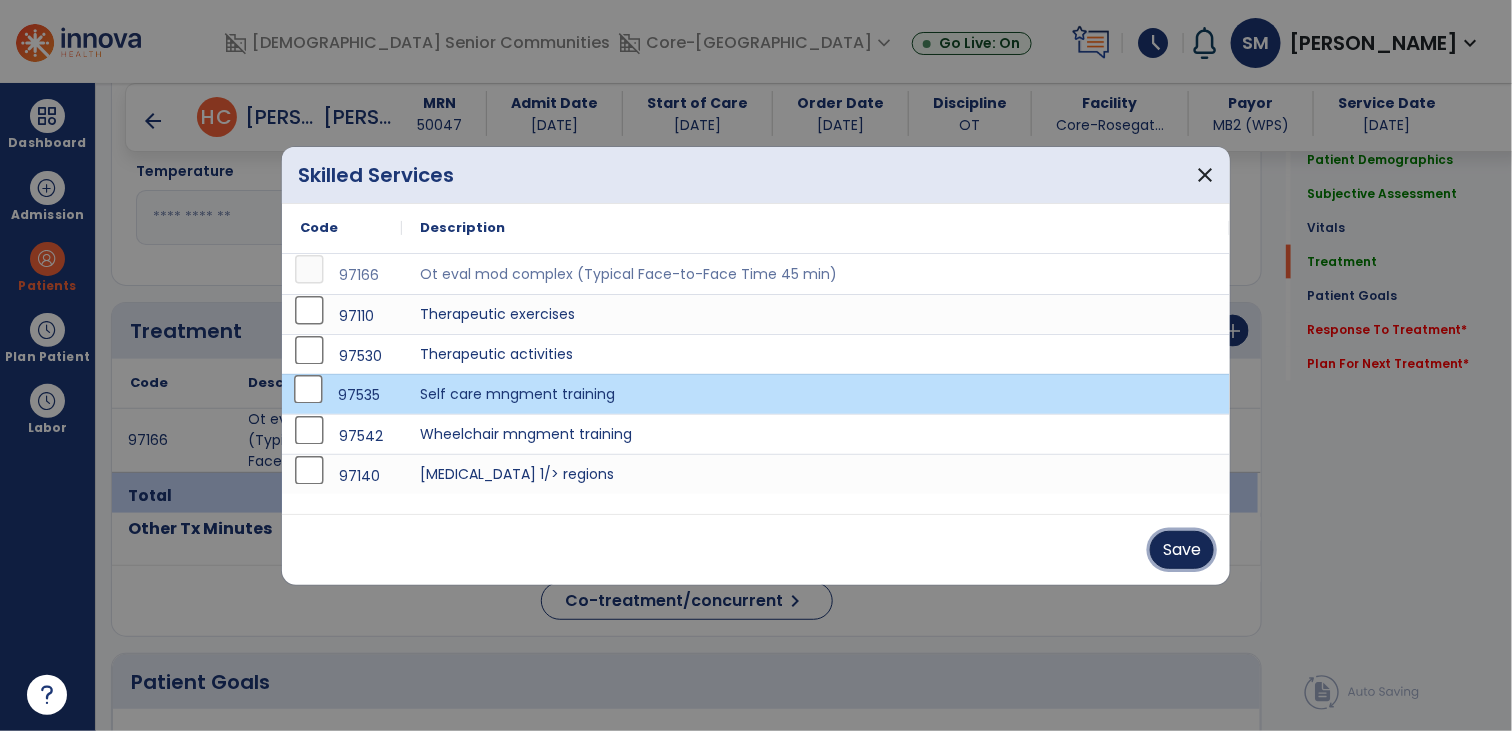 click on "Save" at bounding box center (1182, 550) 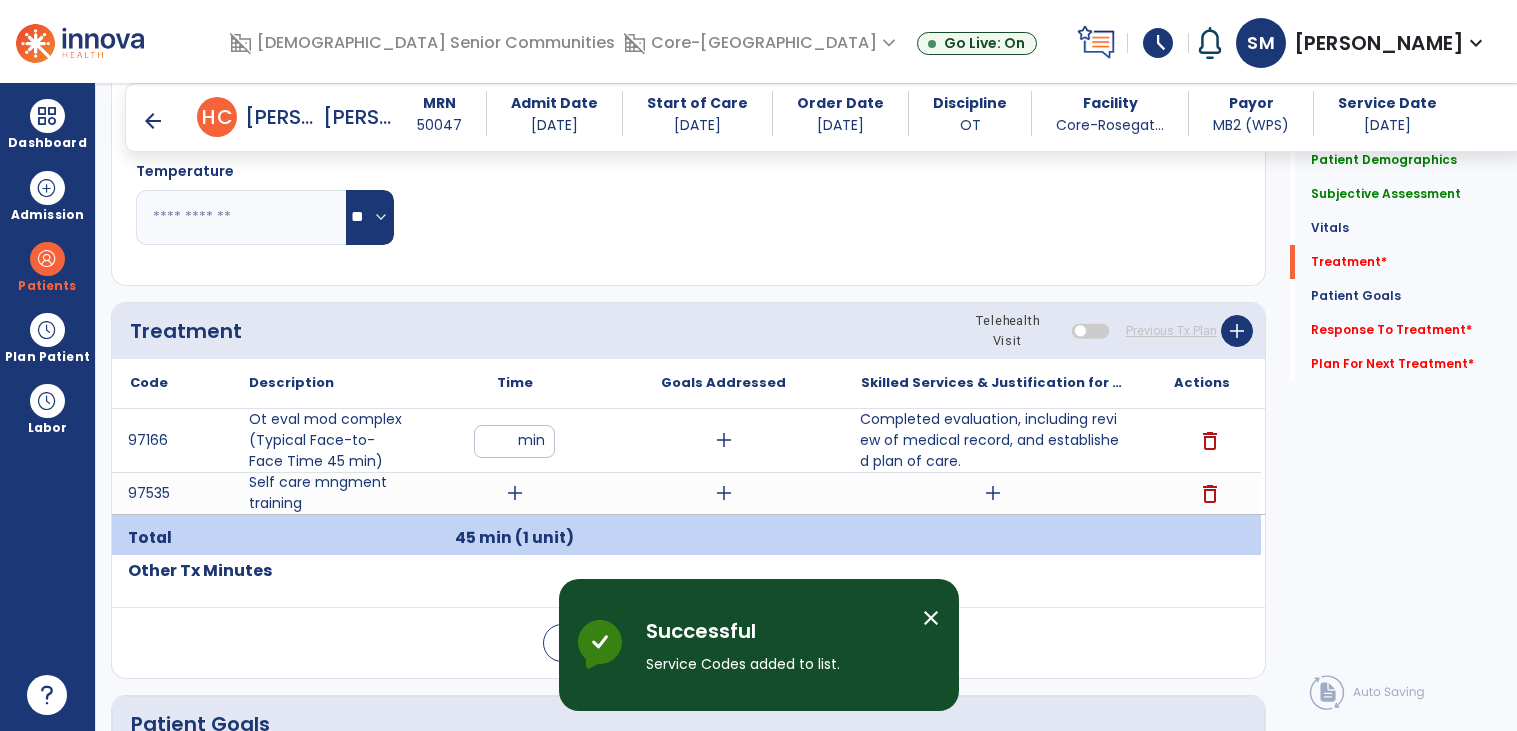 click on "45 min (1 unit)" at bounding box center [514, 538] 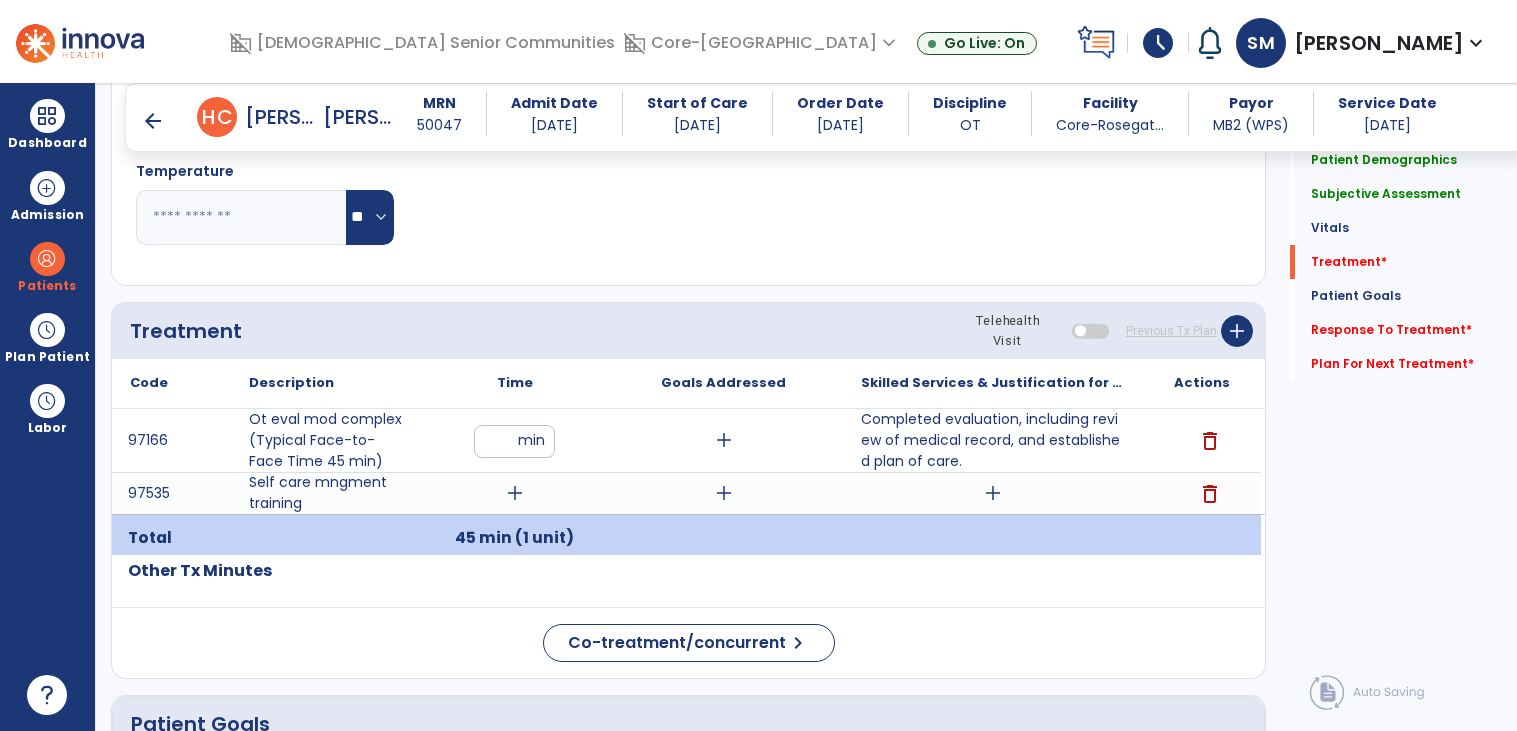 click on "45 min (1 unit)" at bounding box center [514, 537] 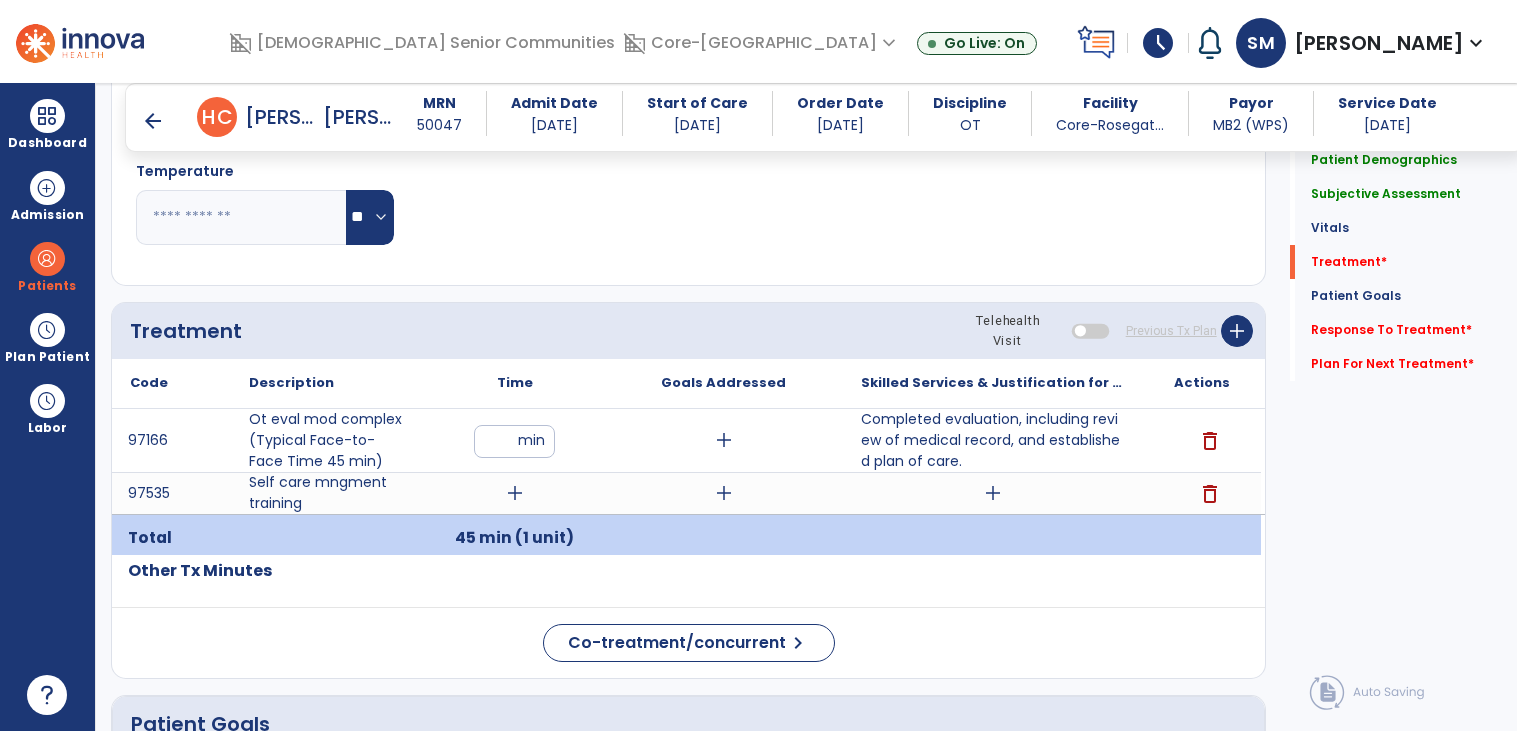click on "add" at bounding box center (515, 493) 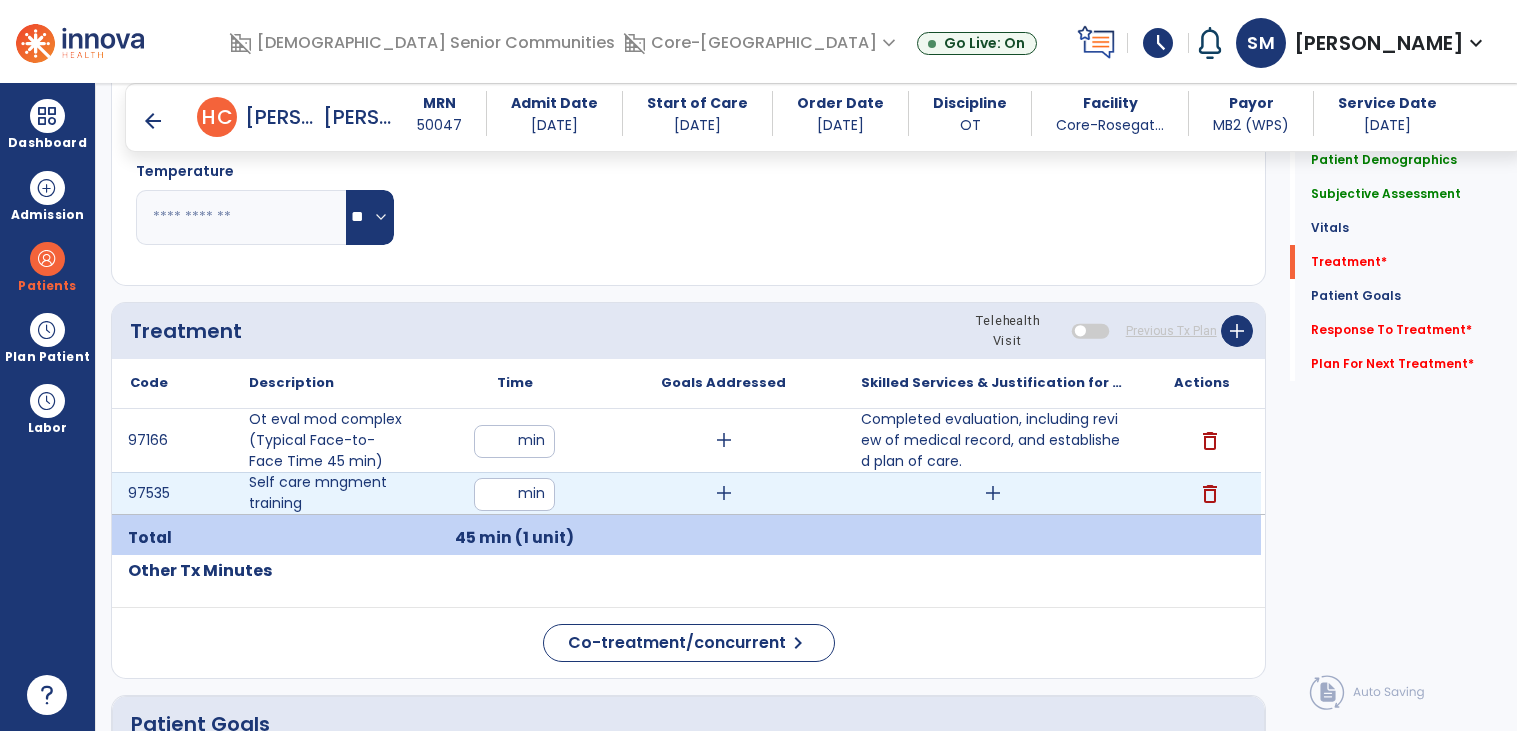 type on "**" 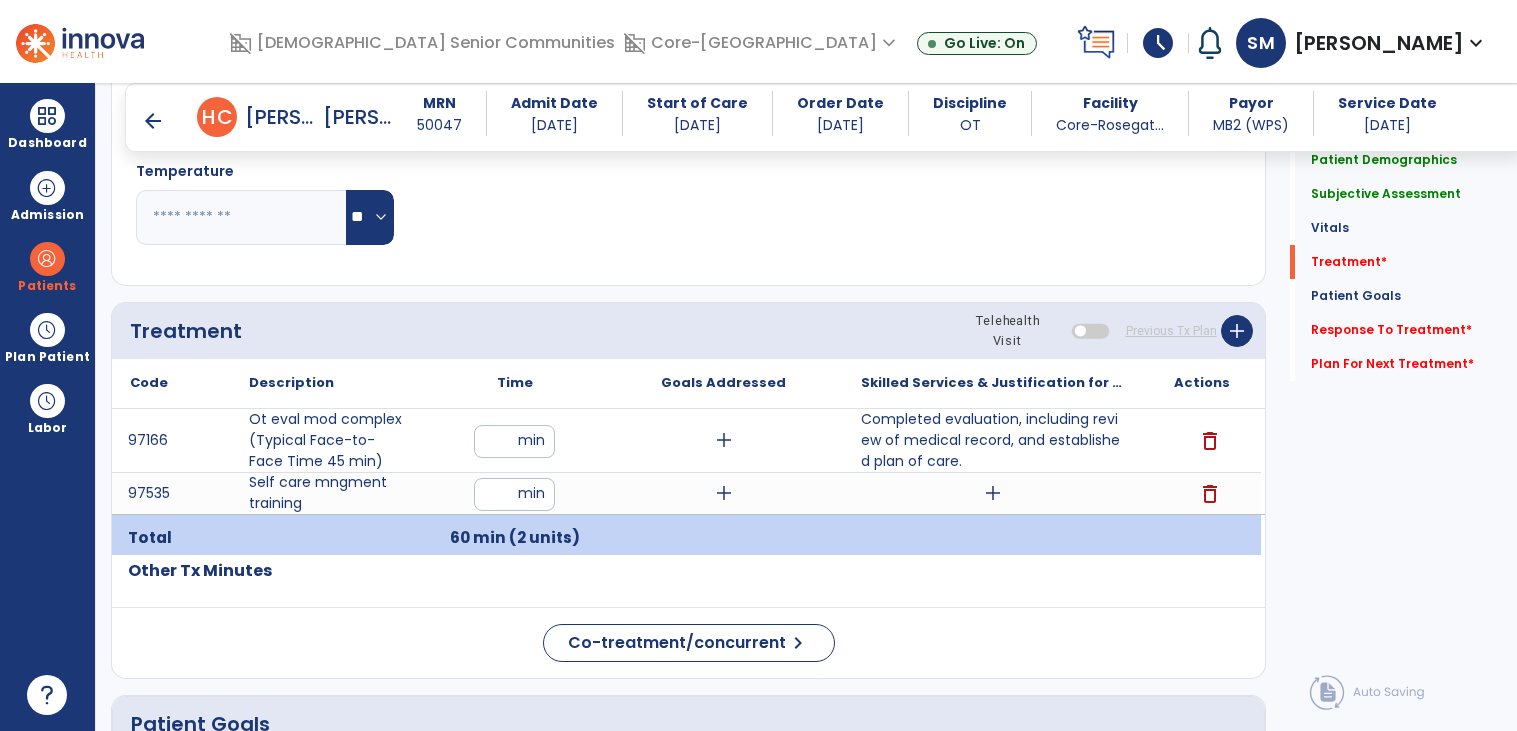 click on "add" at bounding box center (992, 493) 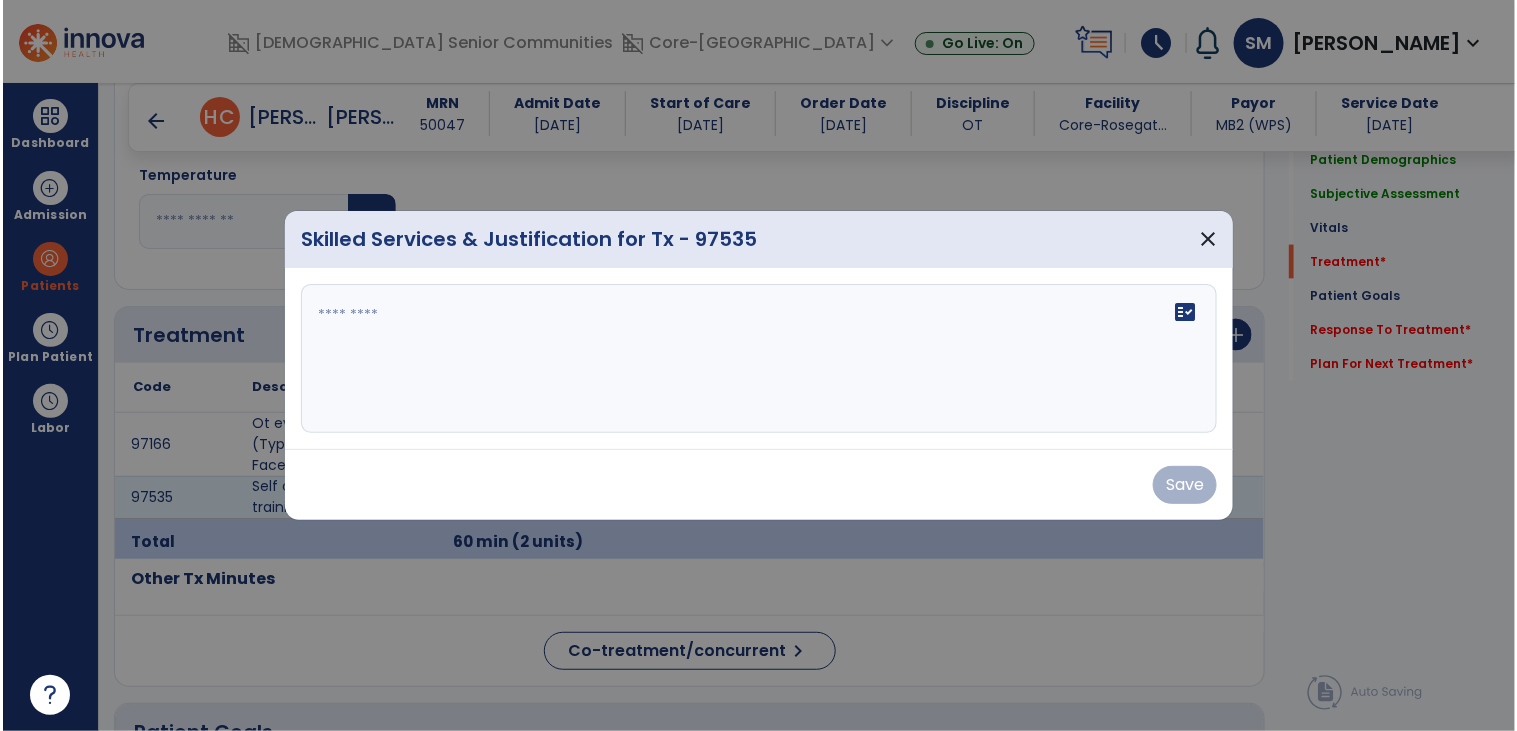 scroll, scrollTop: 947, scrollLeft: 0, axis: vertical 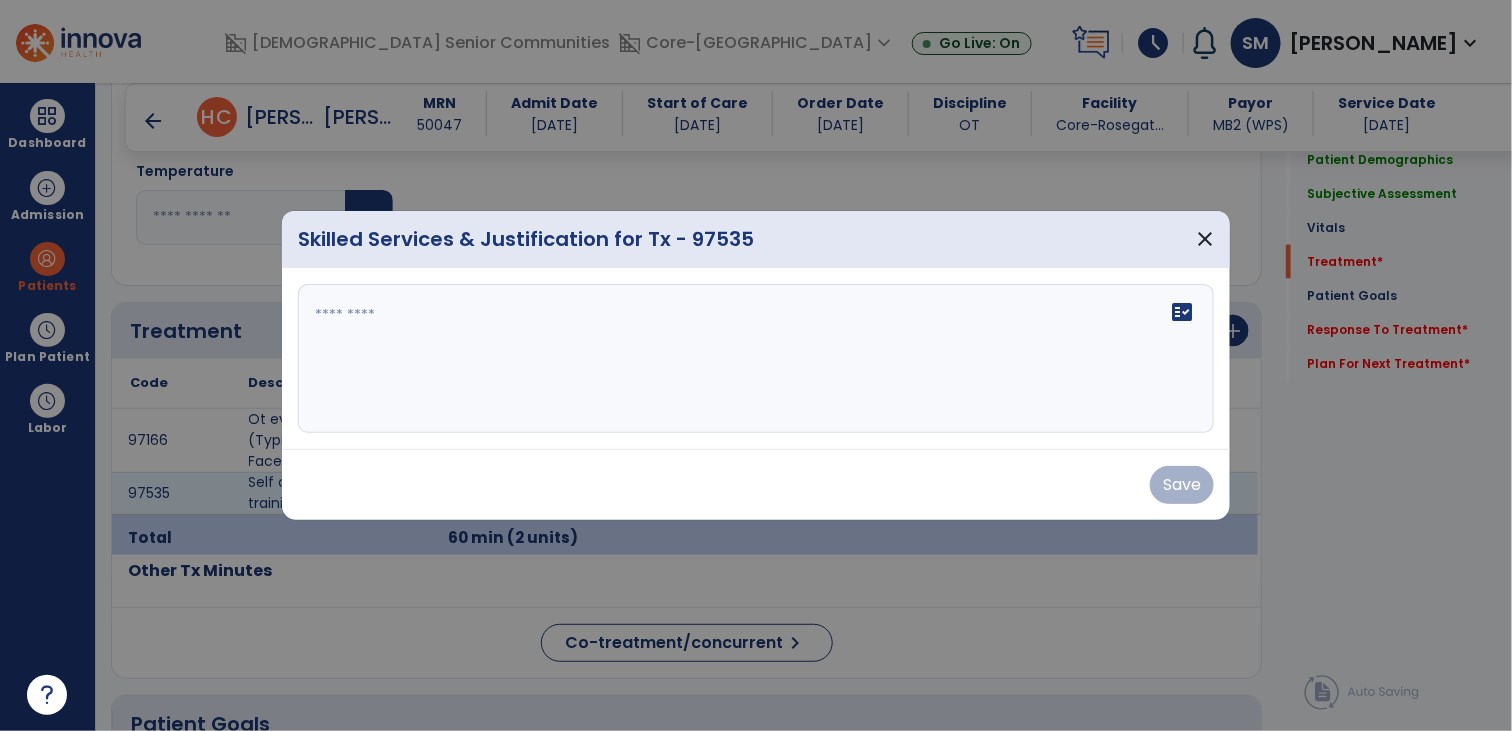 click on "fact_check" at bounding box center [756, 359] 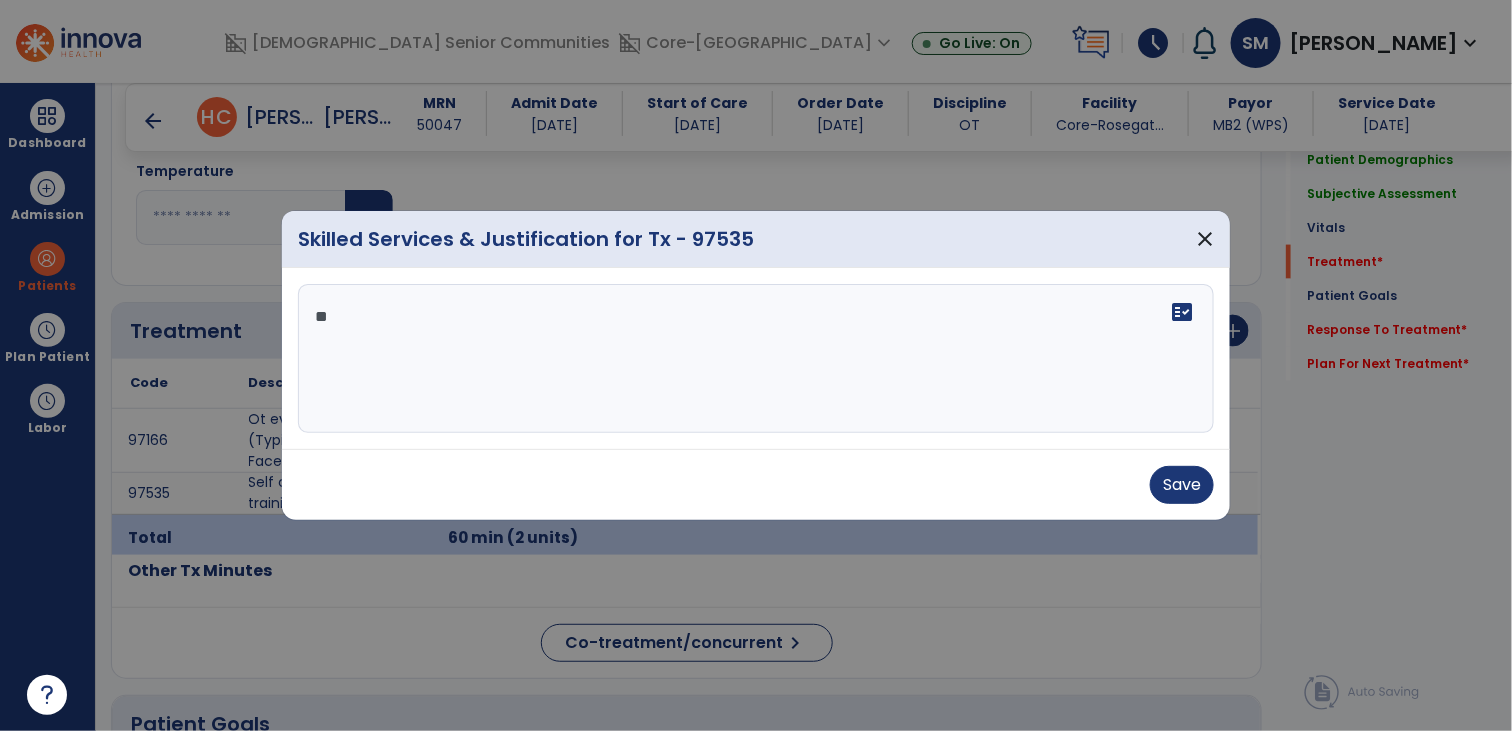 type on "*" 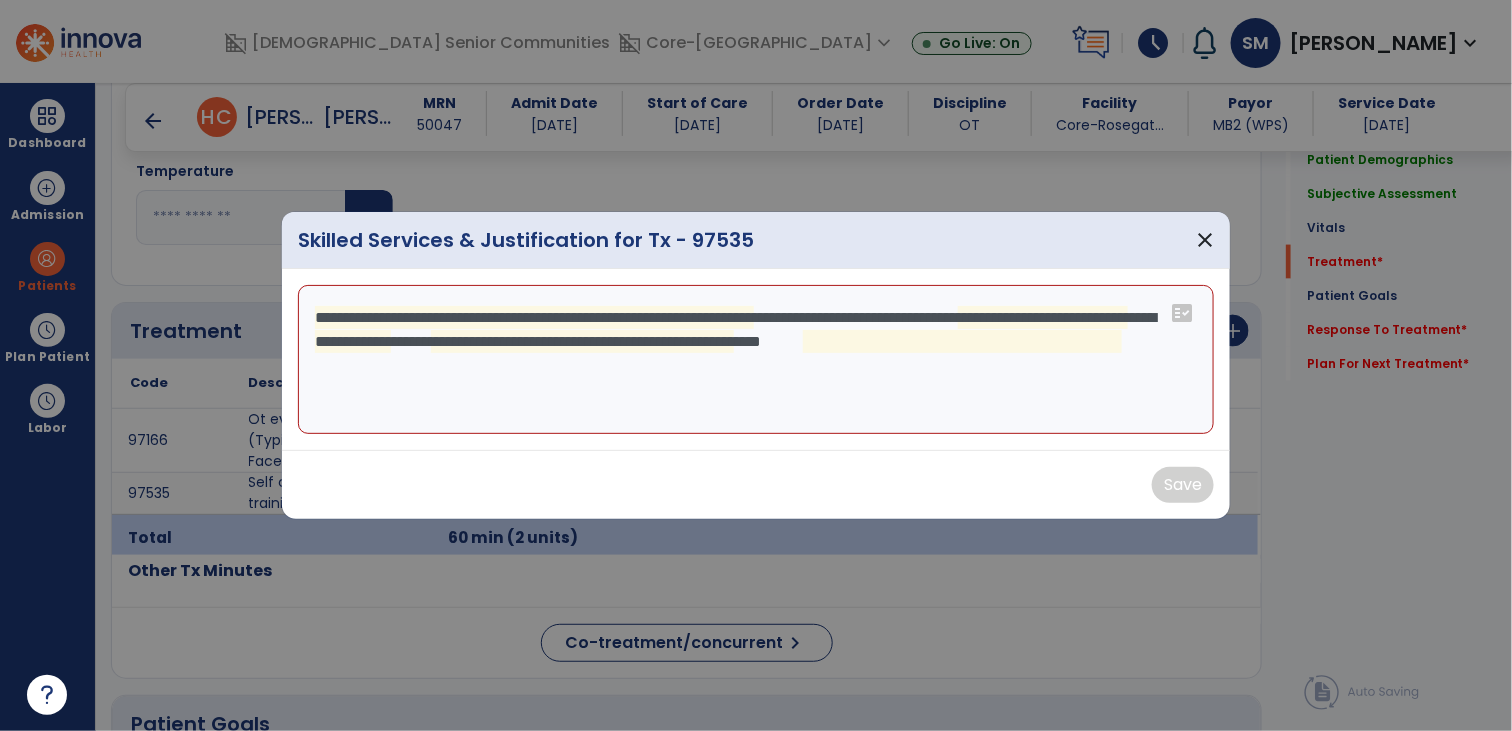 click on "**********" at bounding box center [756, 360] 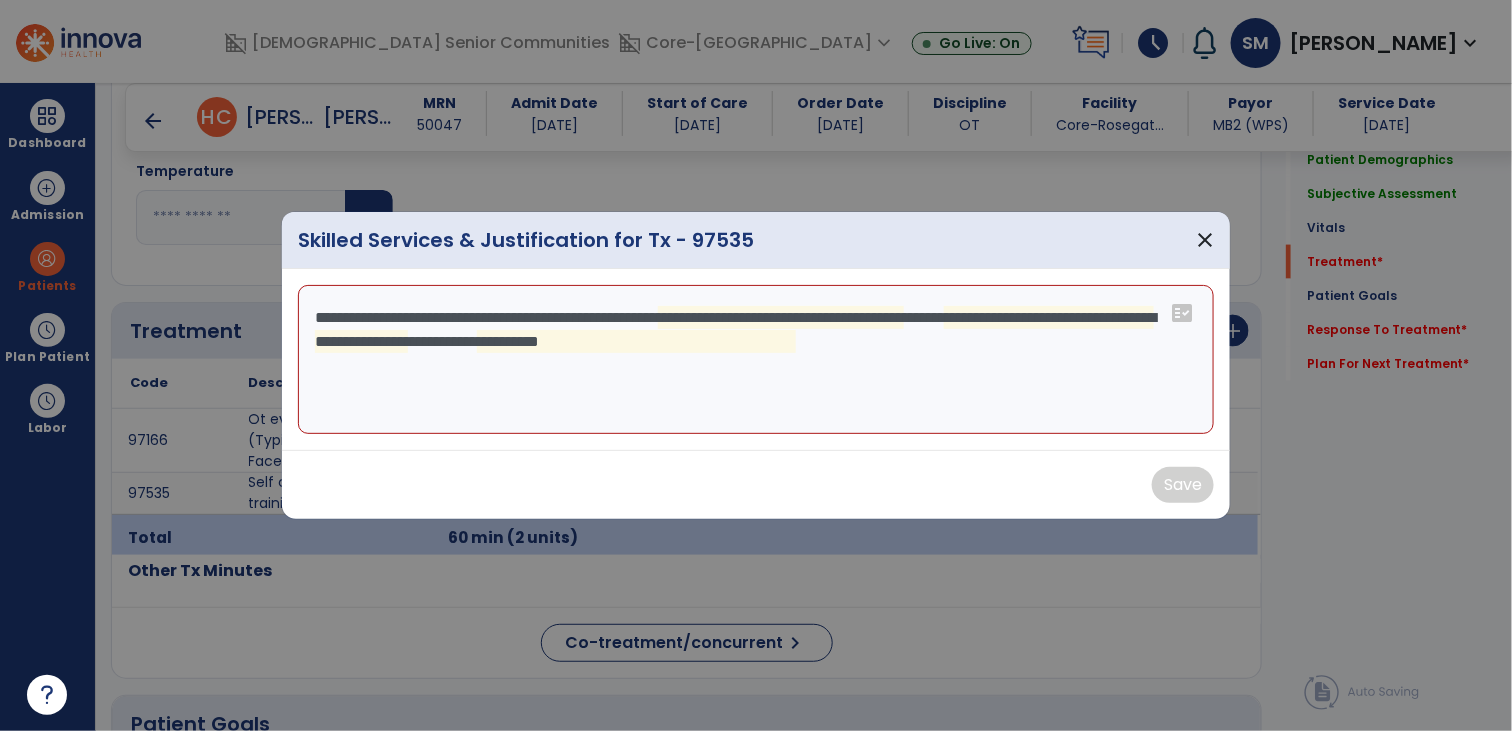 click on "**********" at bounding box center (756, 360) 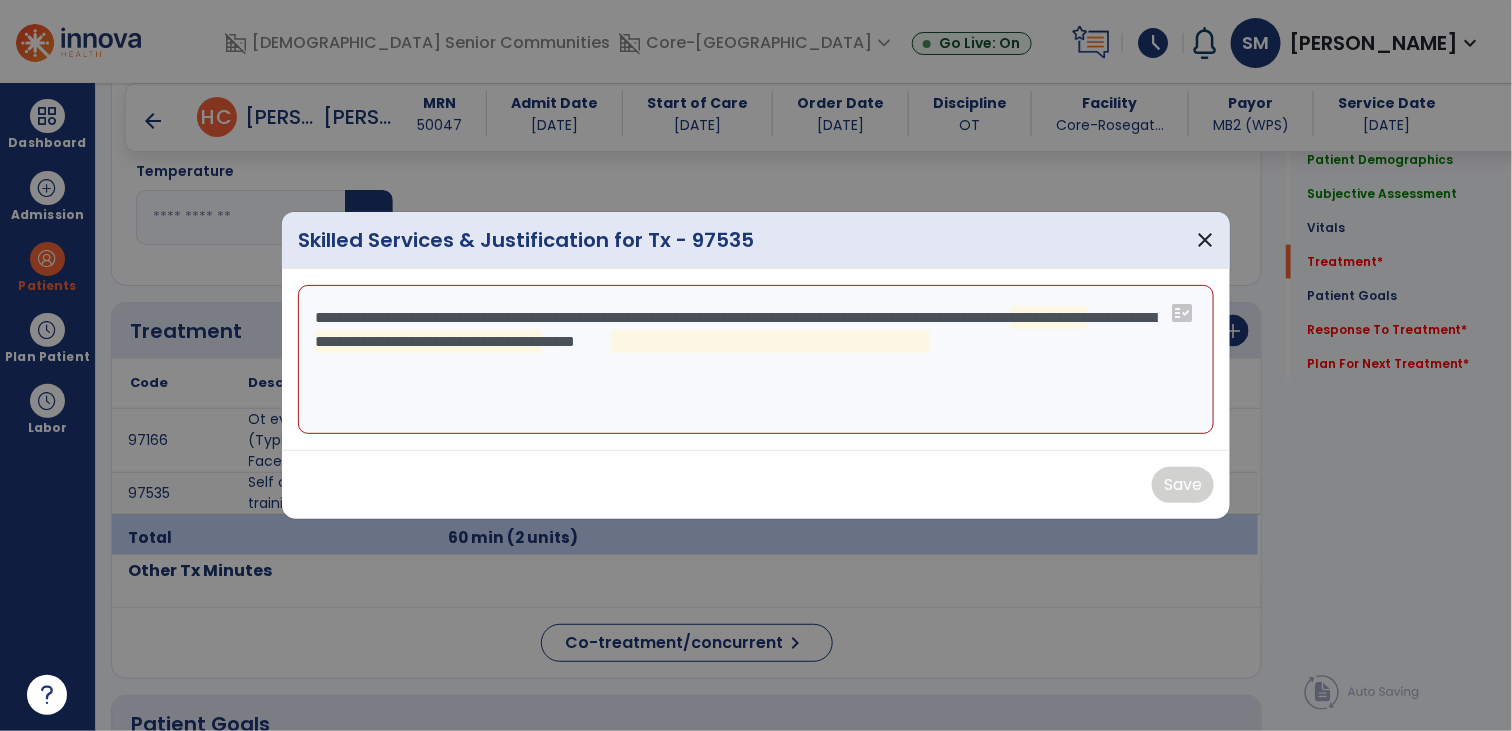 click on "**********" at bounding box center [756, 360] 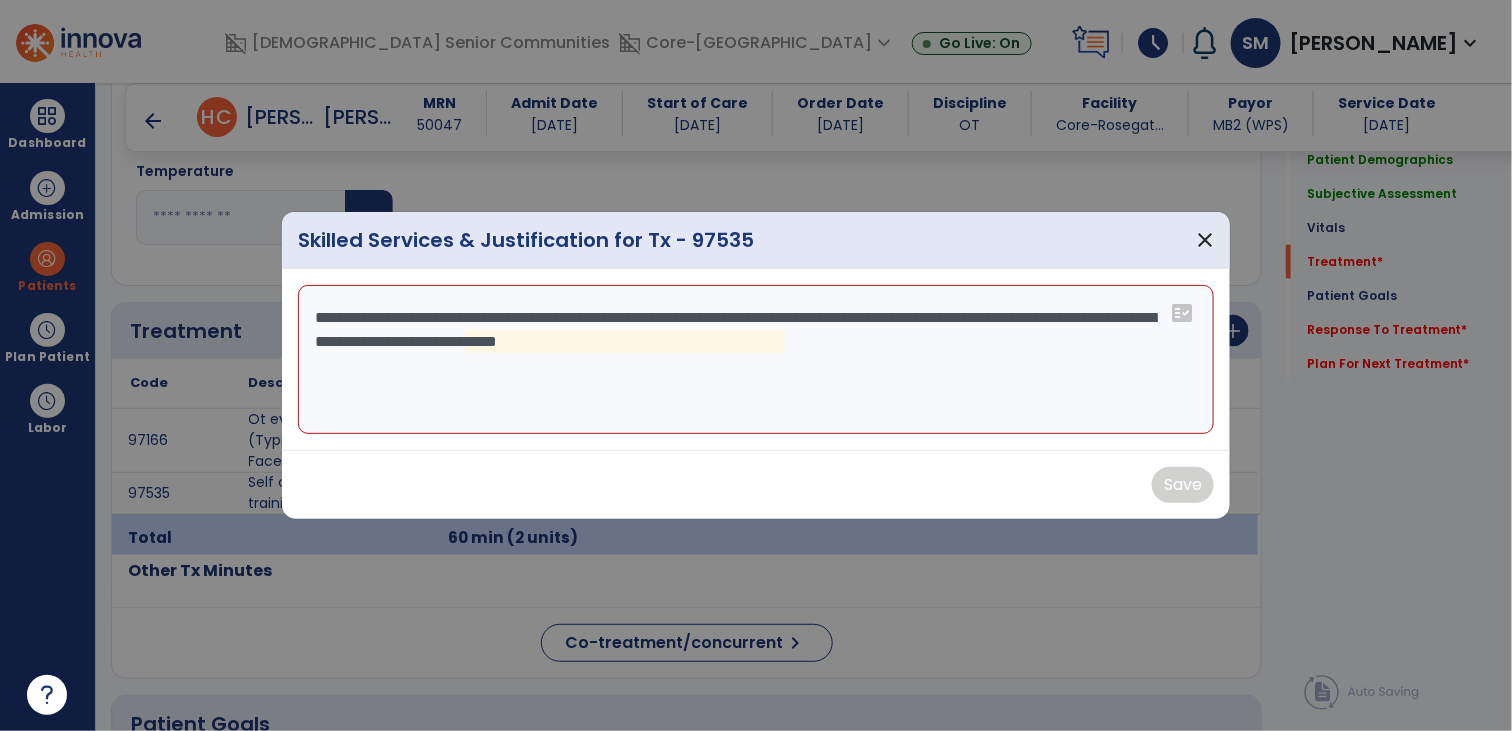 click on "**********" at bounding box center [756, 360] 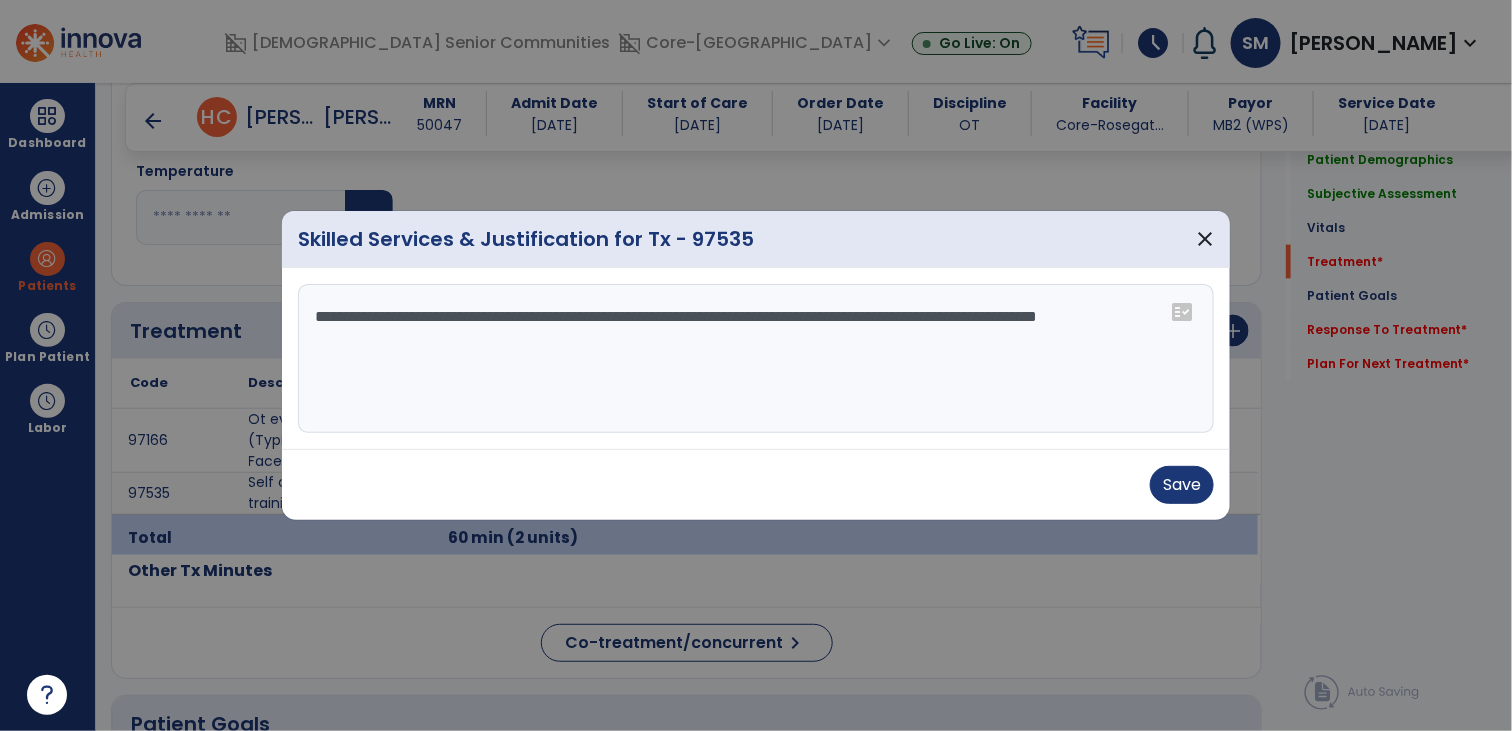 type on "**********" 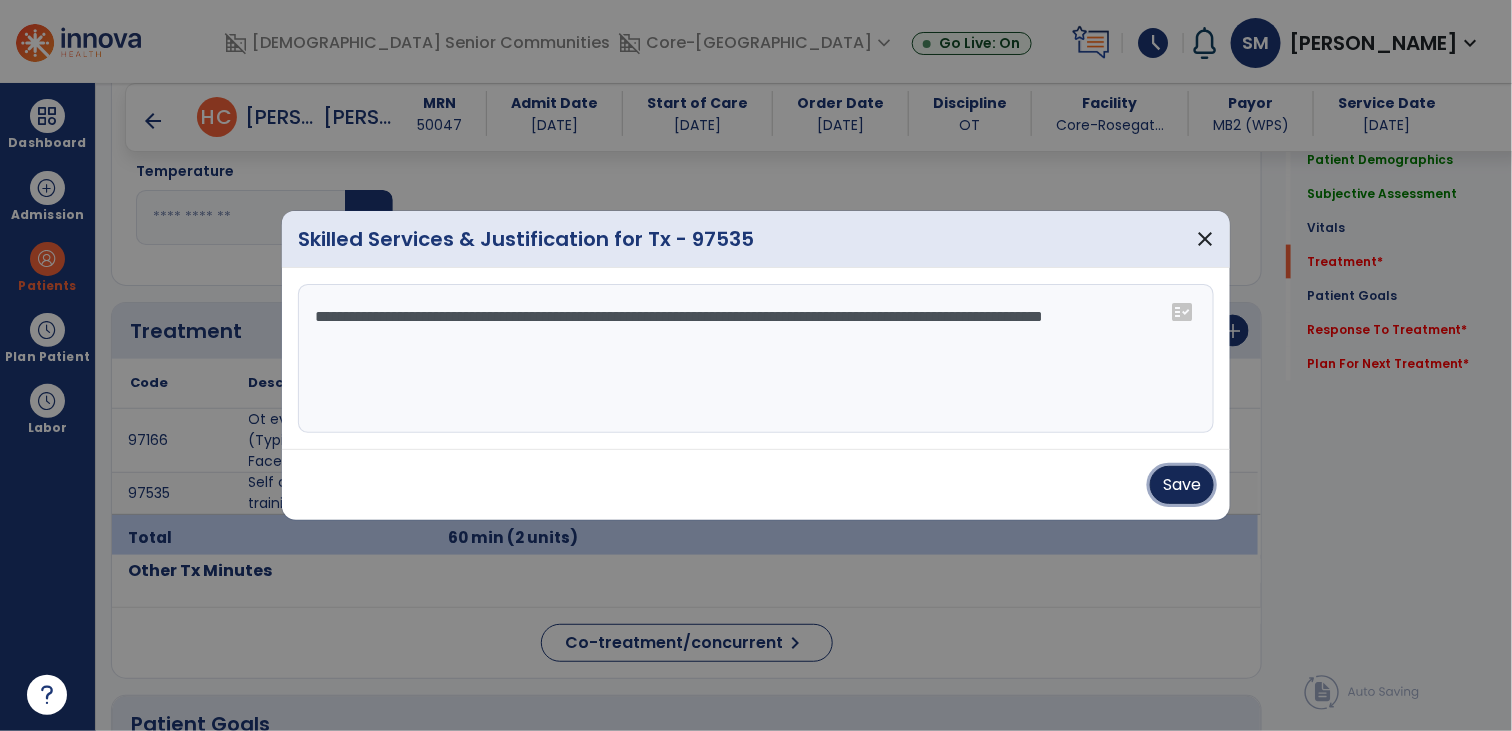 click on "Save" at bounding box center (1182, 485) 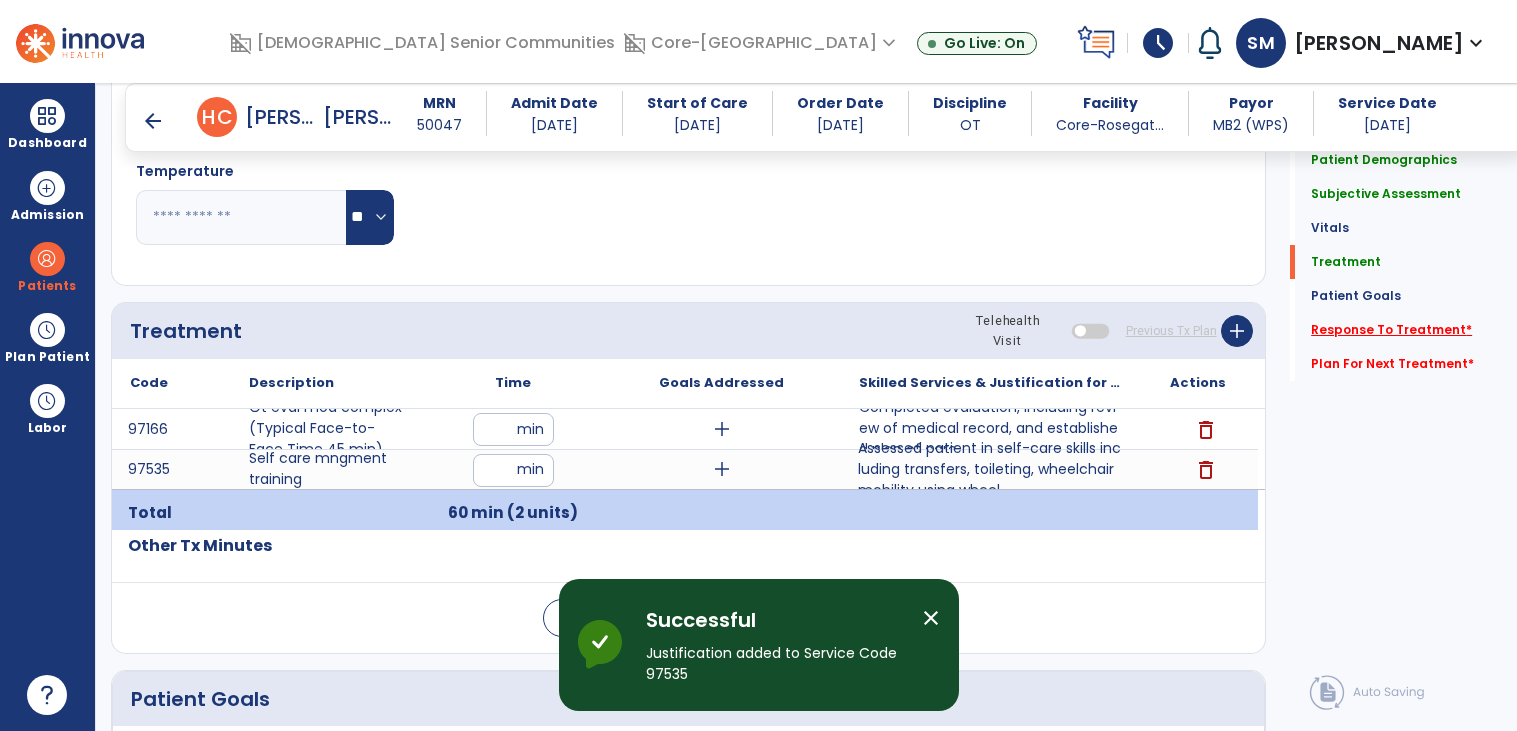 click on "Response To Treatment   *" 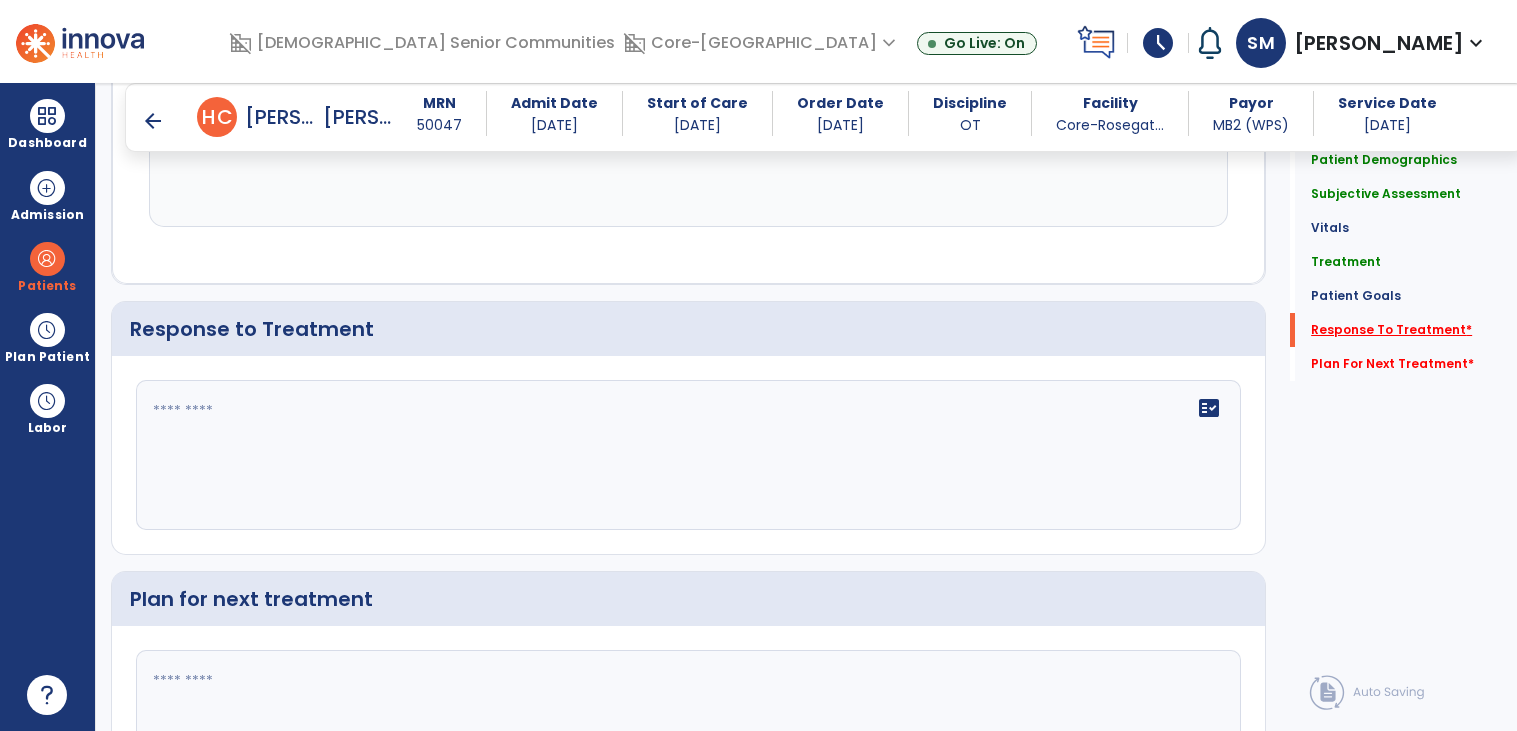 scroll, scrollTop: 2405, scrollLeft: 0, axis: vertical 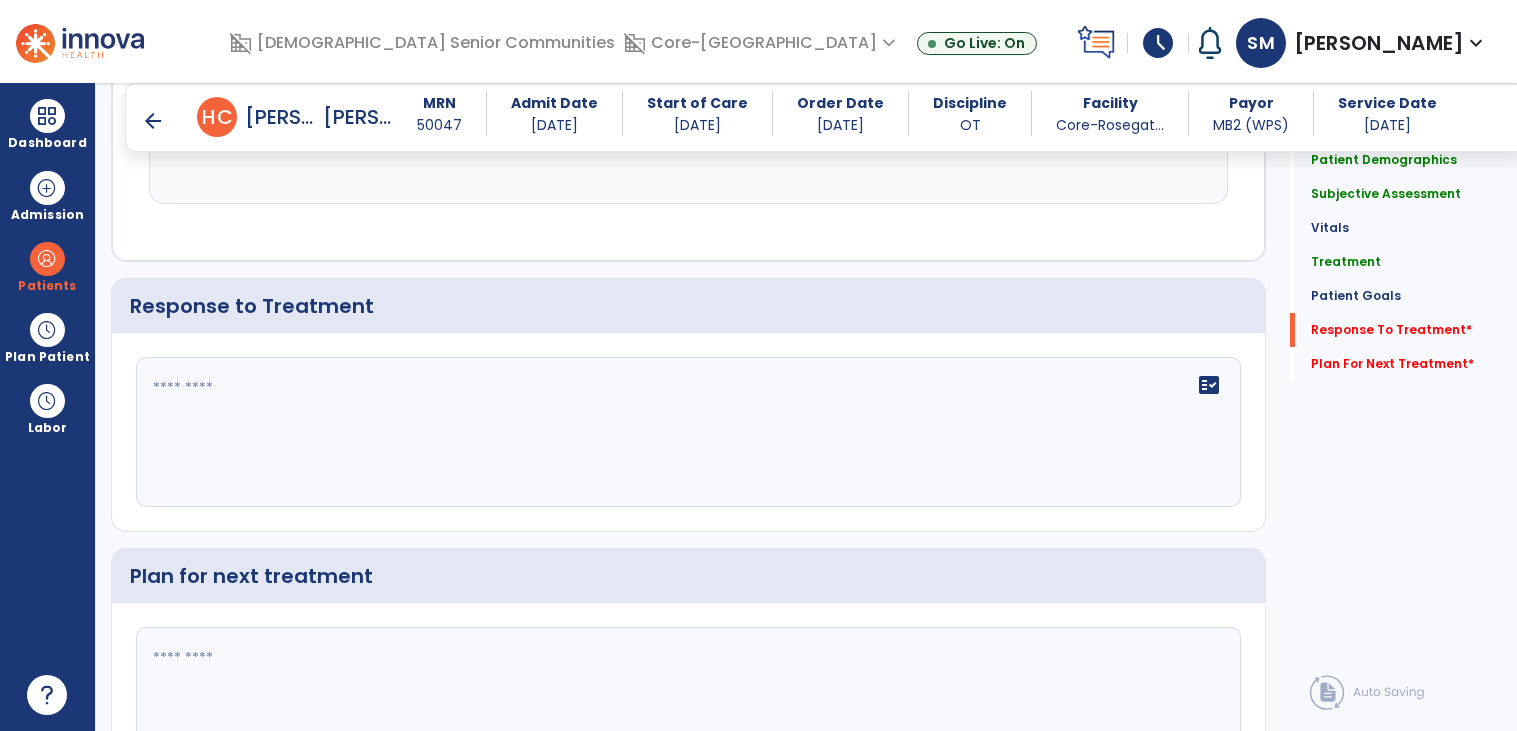 click 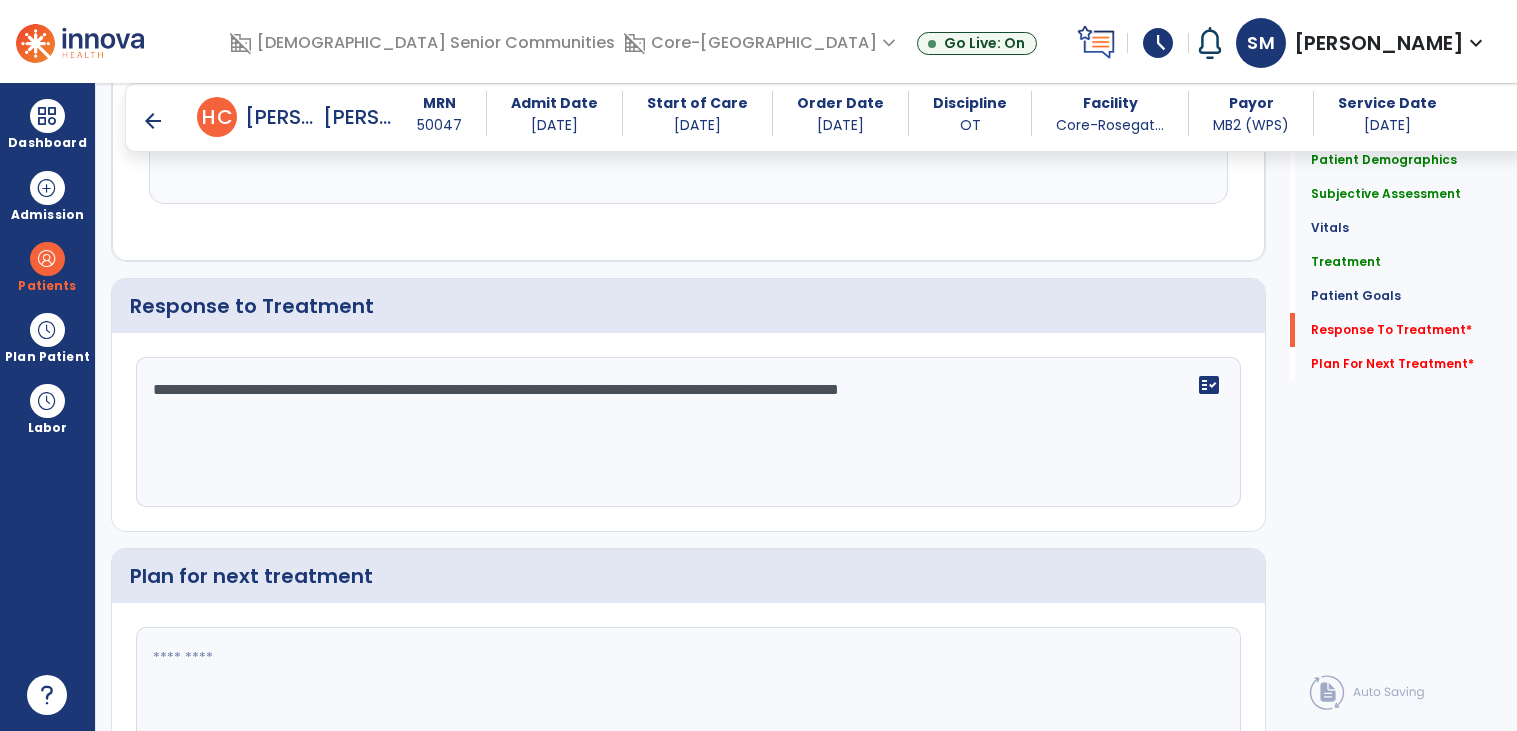 type on "**********" 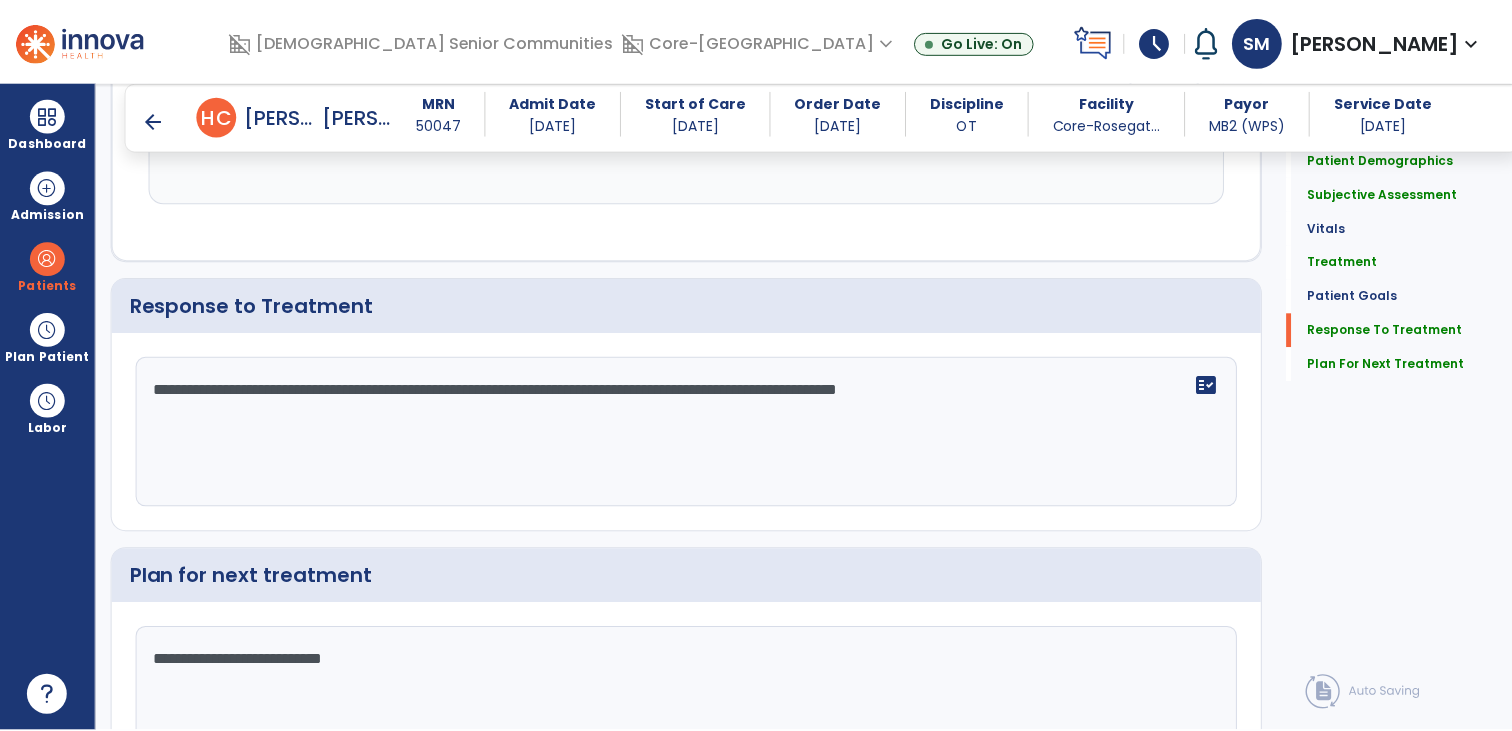 scroll, scrollTop: 2544, scrollLeft: 0, axis: vertical 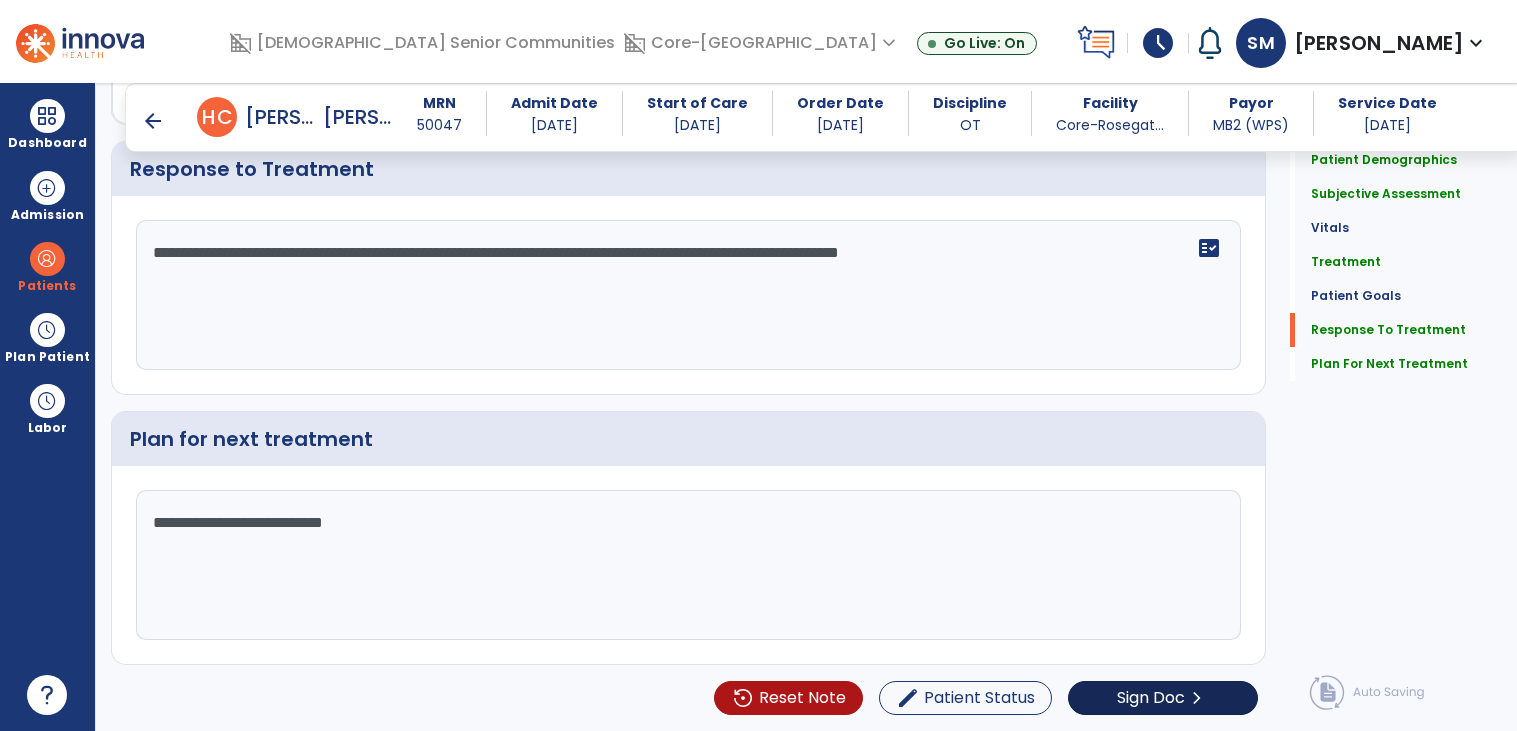 type on "**********" 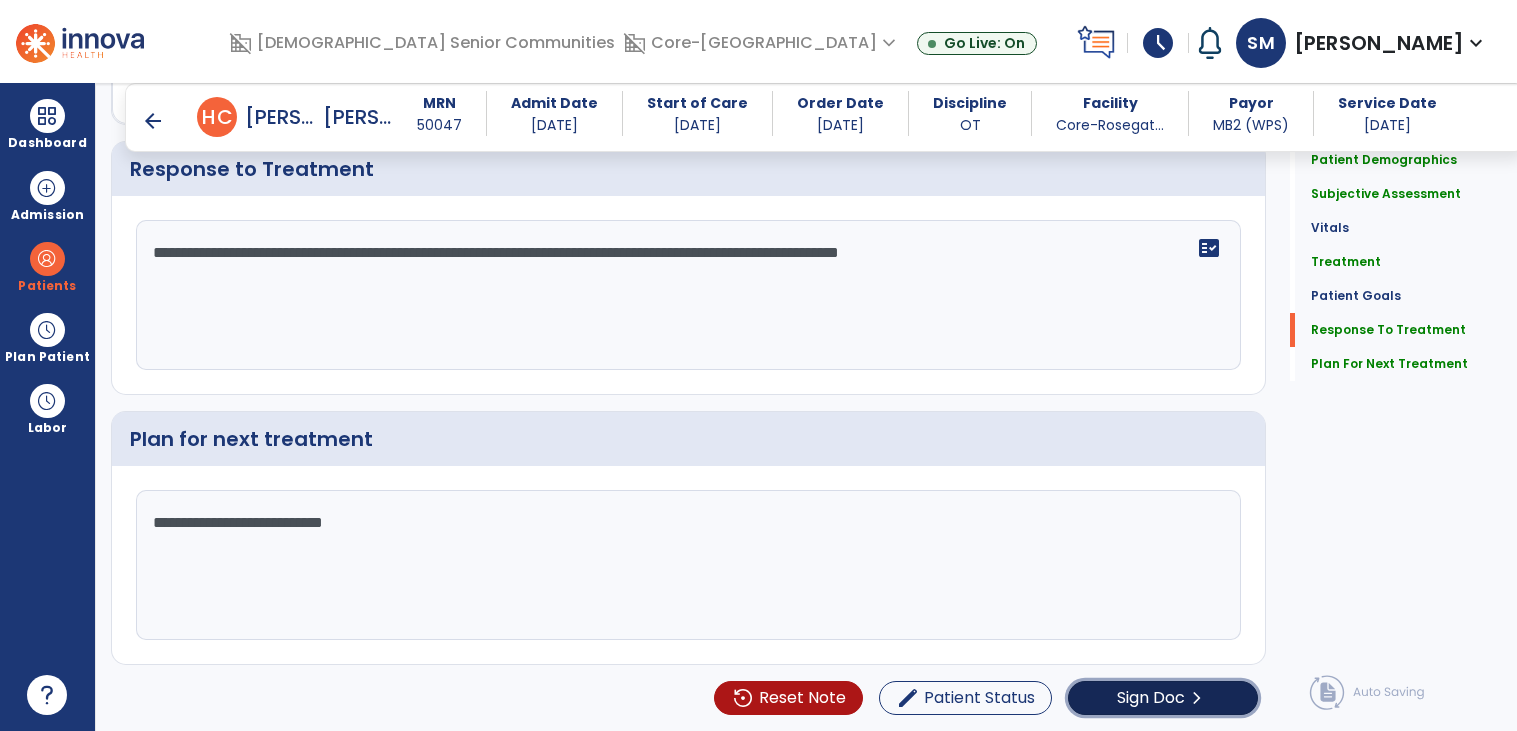click on "chevron_right" 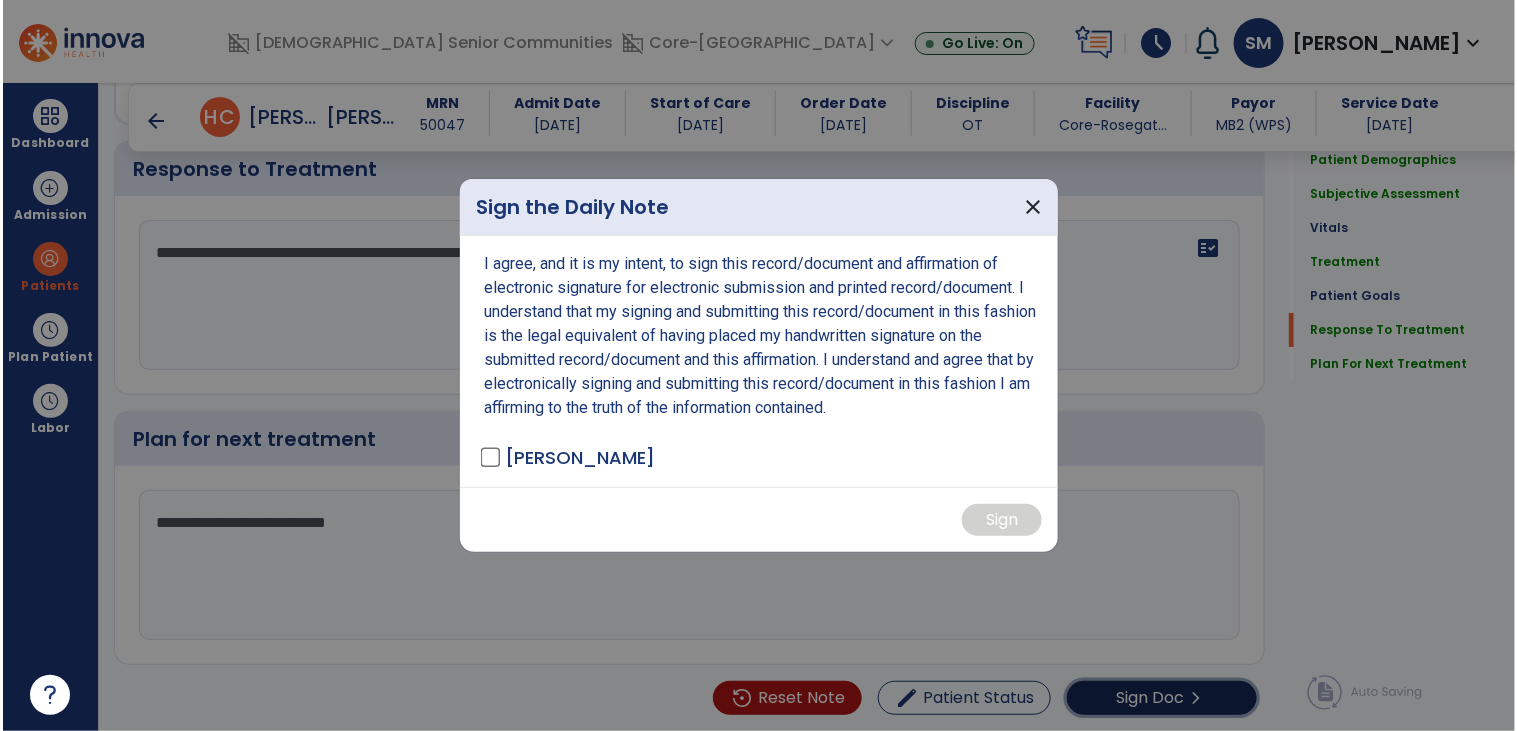 scroll, scrollTop: 2544, scrollLeft: 0, axis: vertical 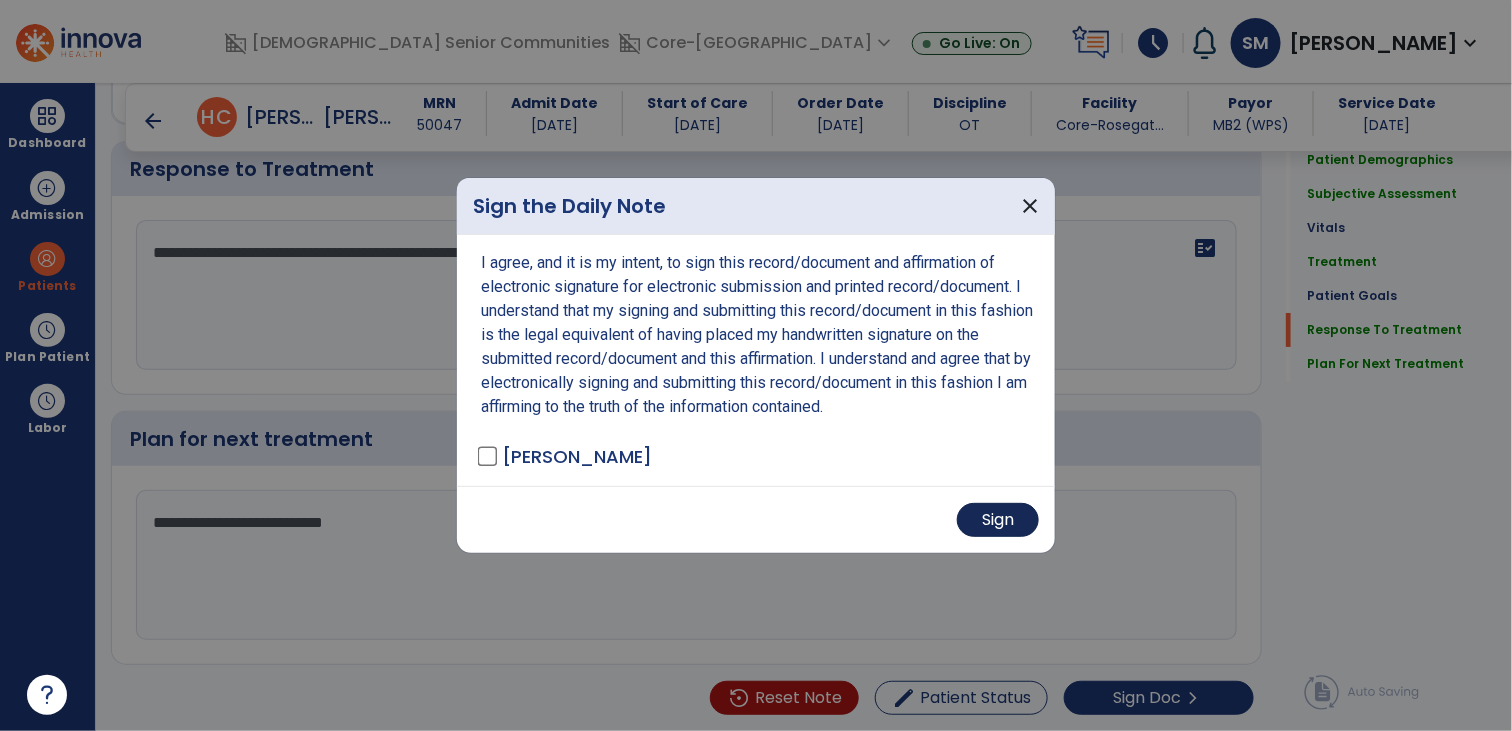 click on "Sign" at bounding box center [998, 520] 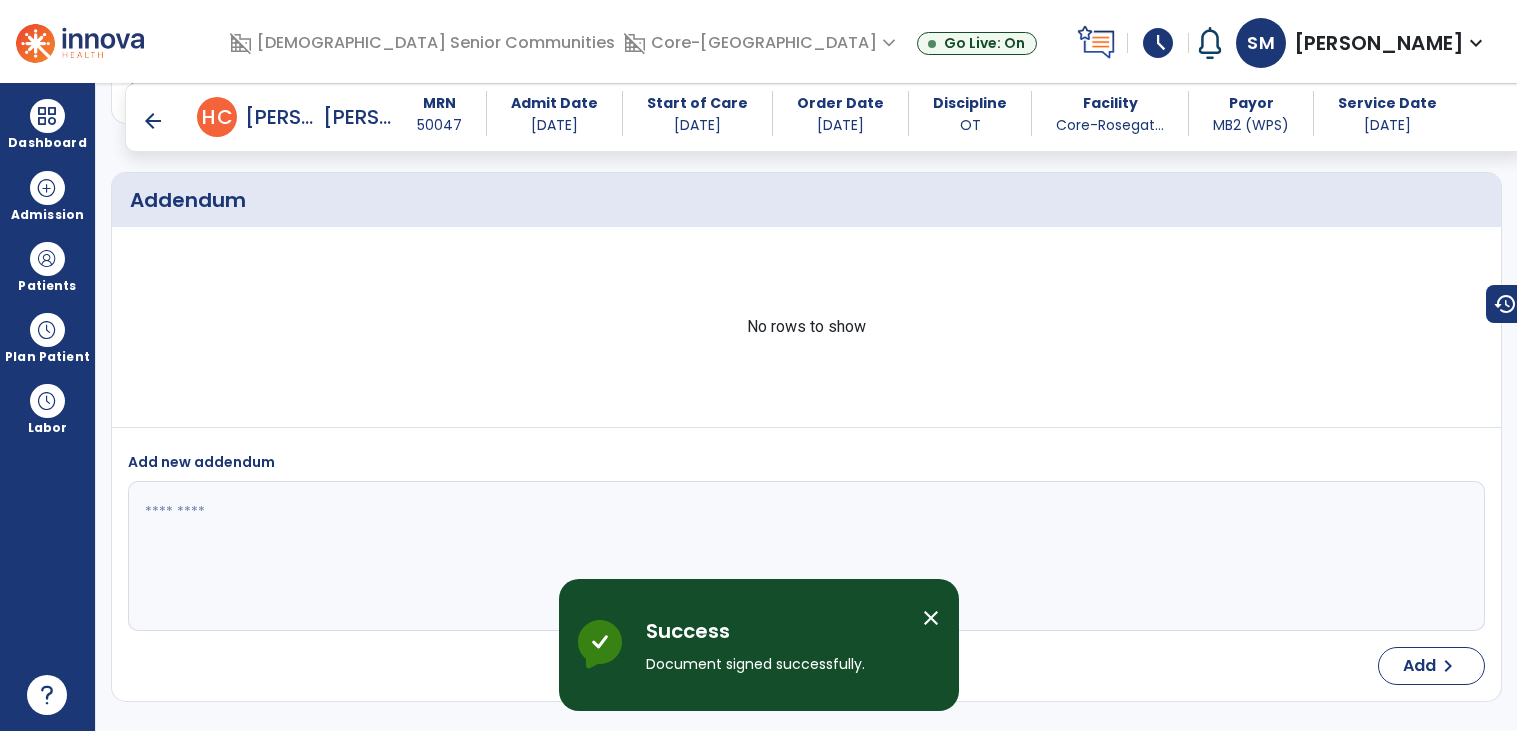 scroll, scrollTop: 3436, scrollLeft: 0, axis: vertical 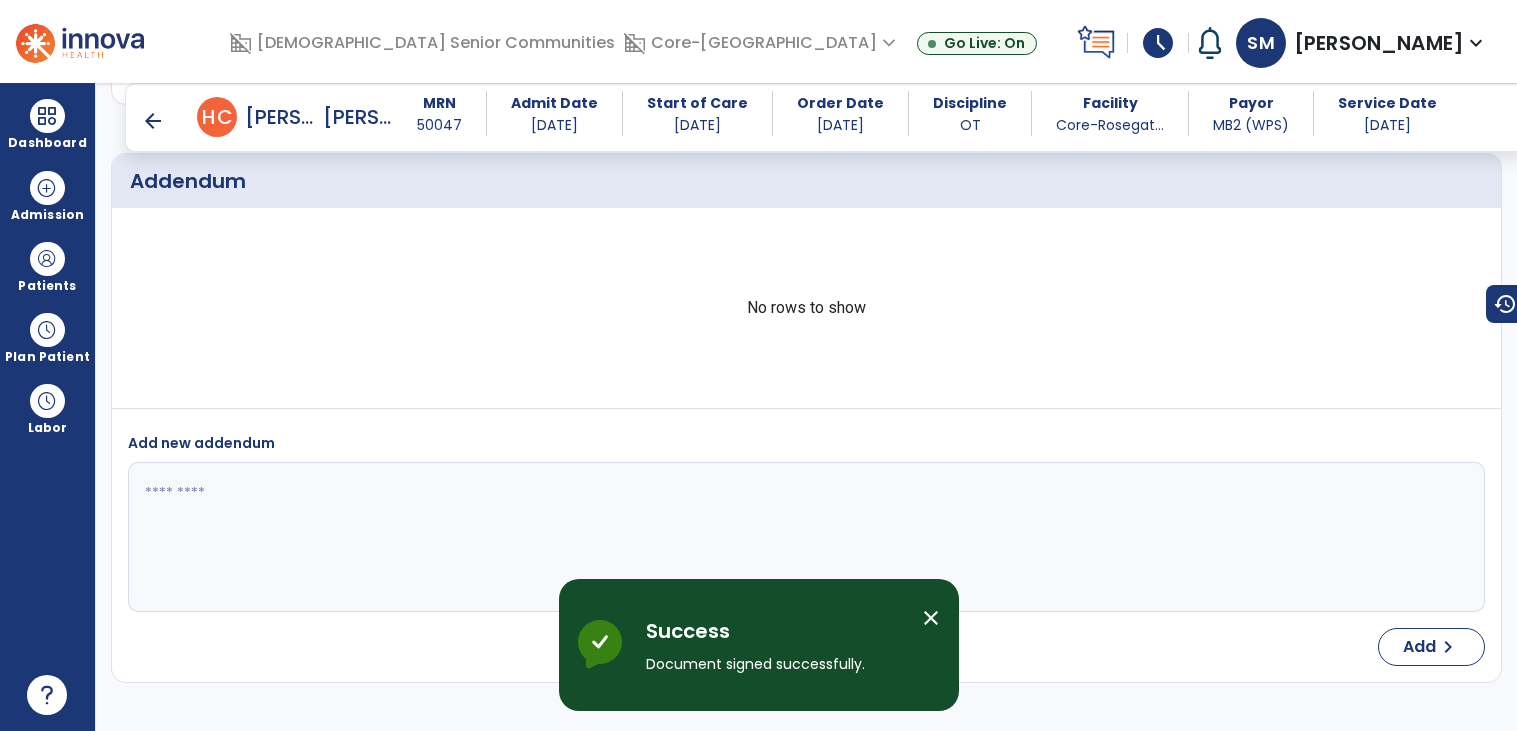 click on "arrow_back" at bounding box center [153, 121] 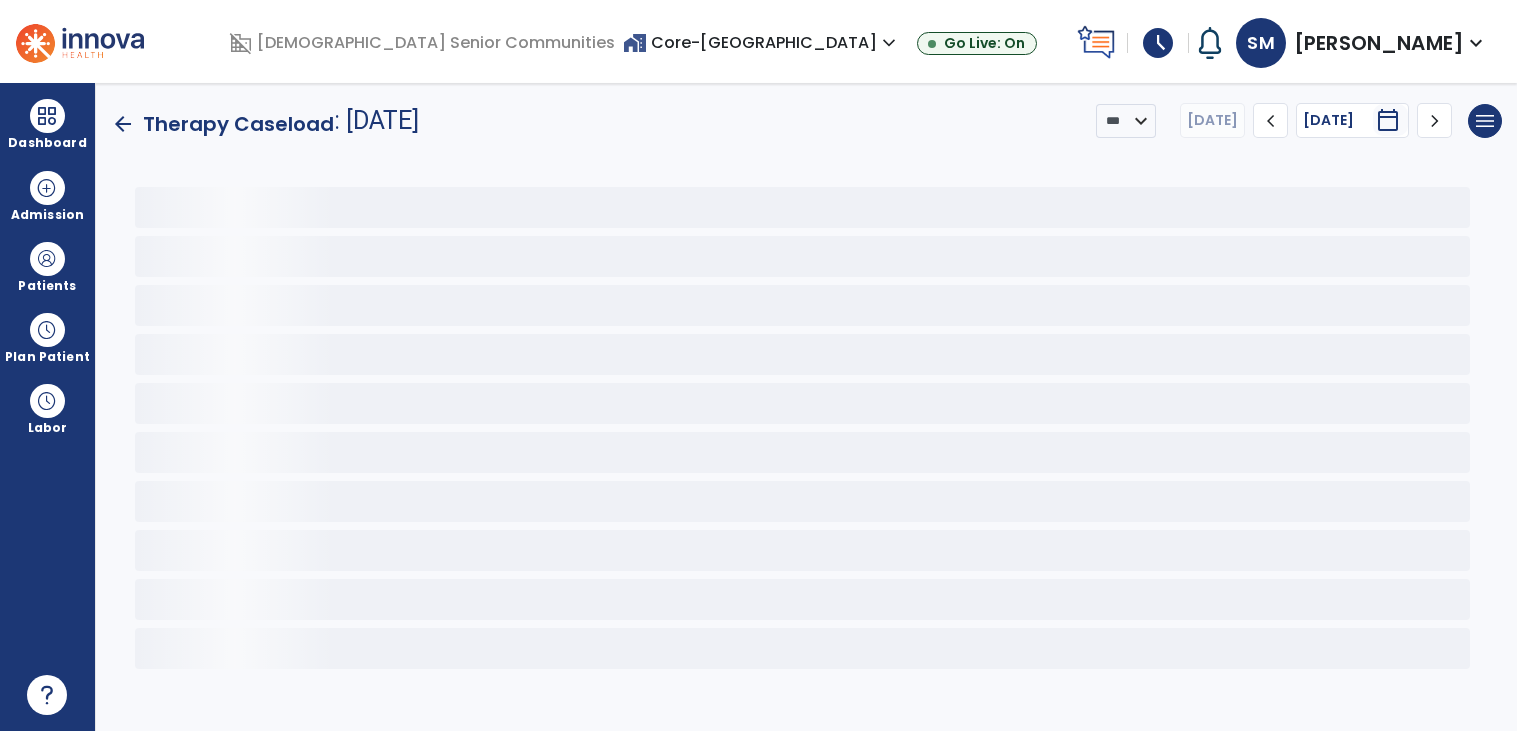 scroll, scrollTop: 0, scrollLeft: 0, axis: both 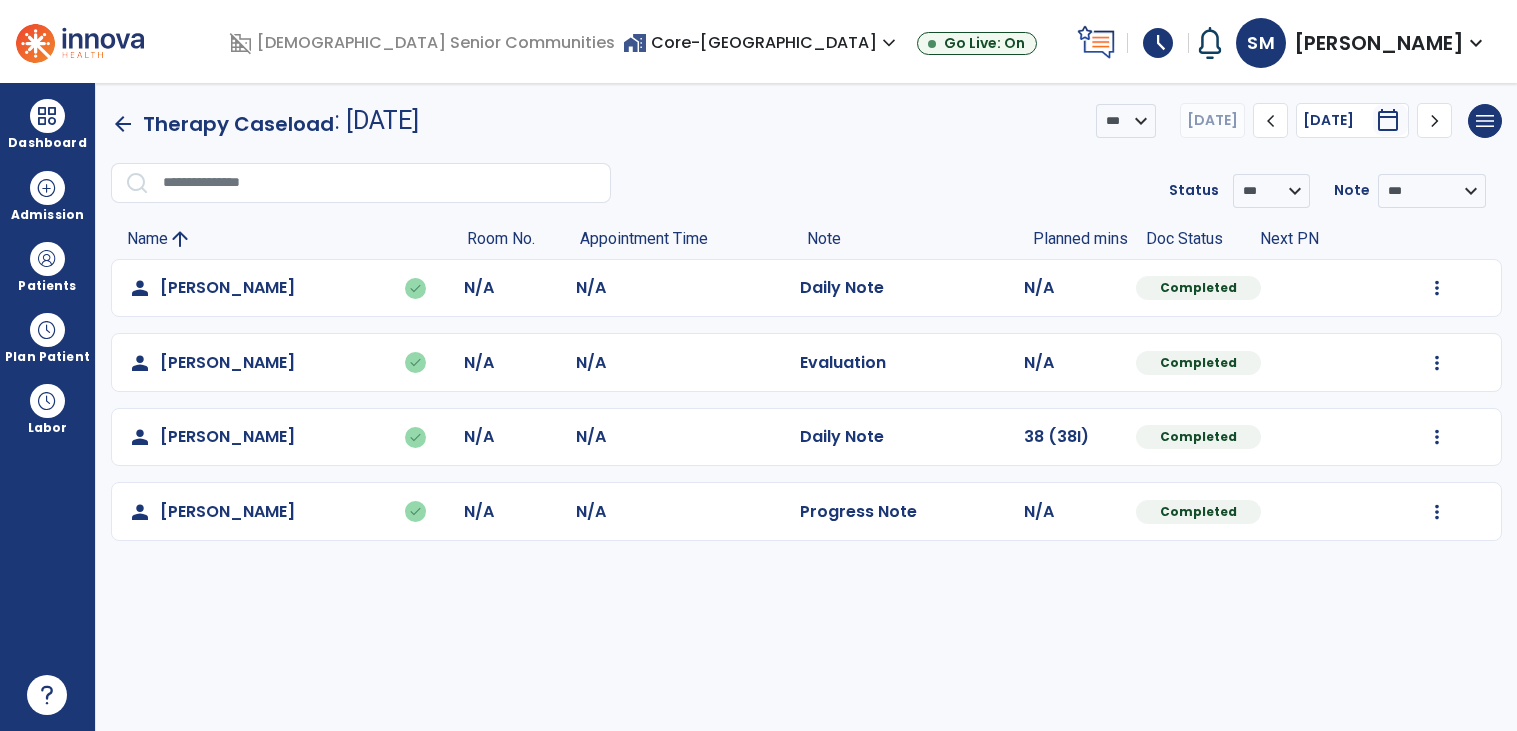 click on "arrow_back" 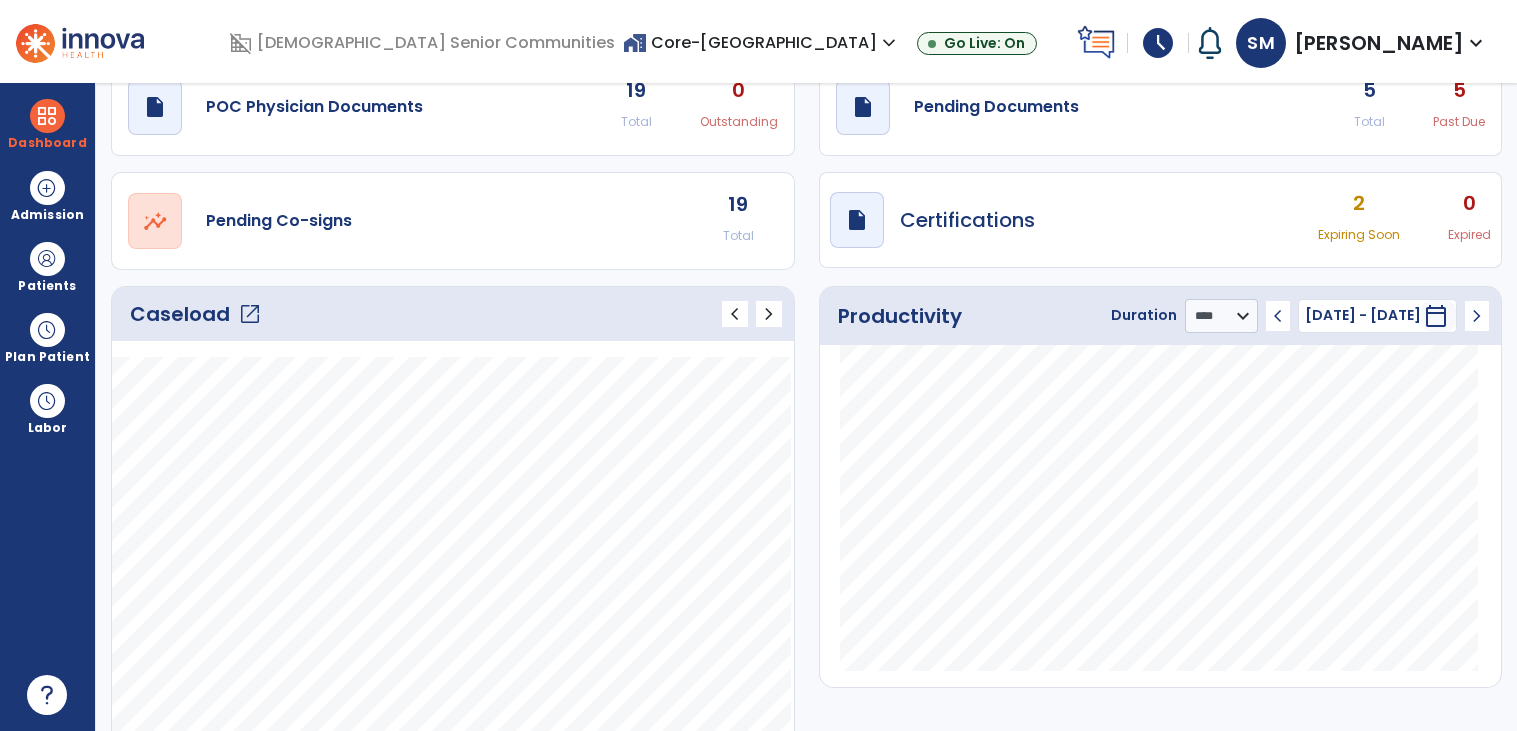 scroll, scrollTop: 0, scrollLeft: 0, axis: both 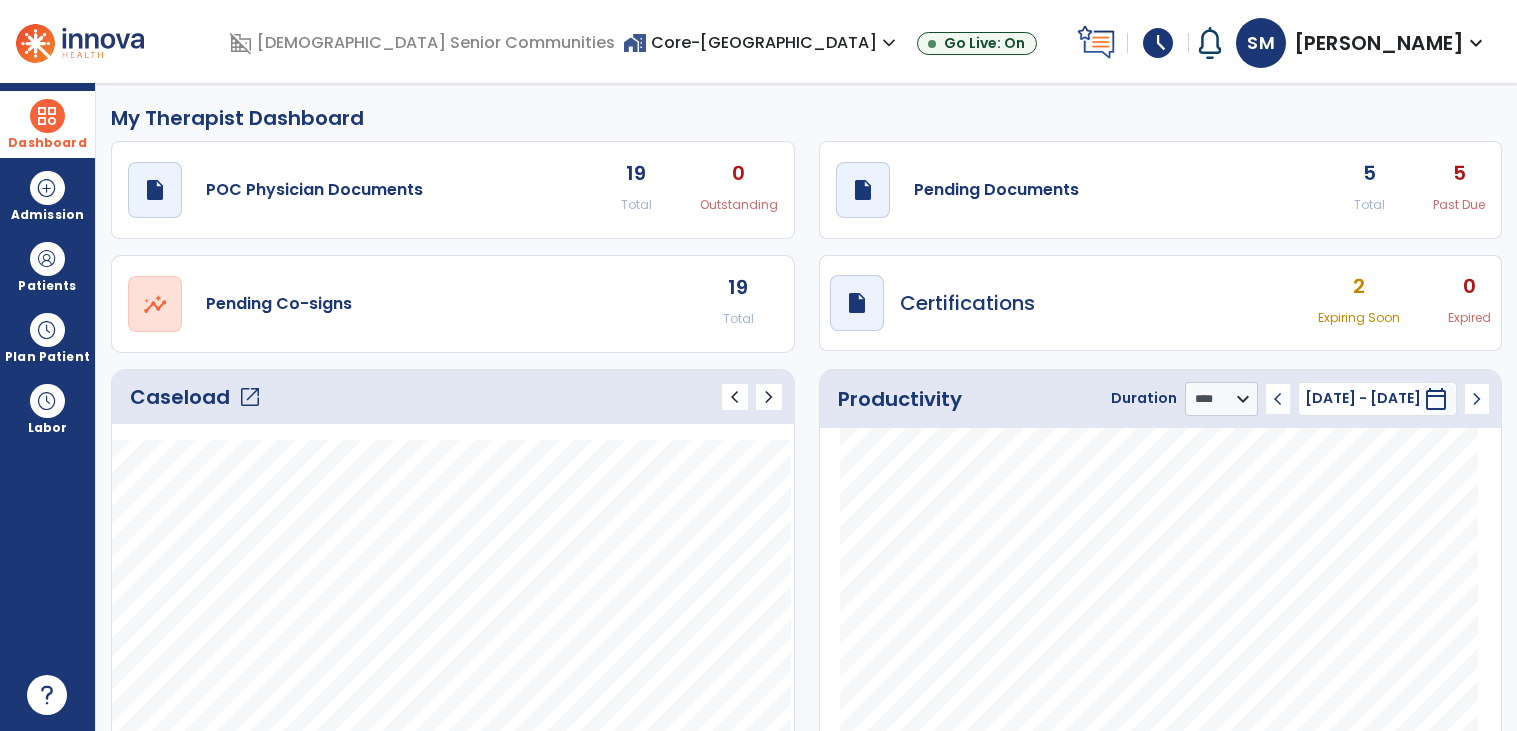 click at bounding box center (47, 116) 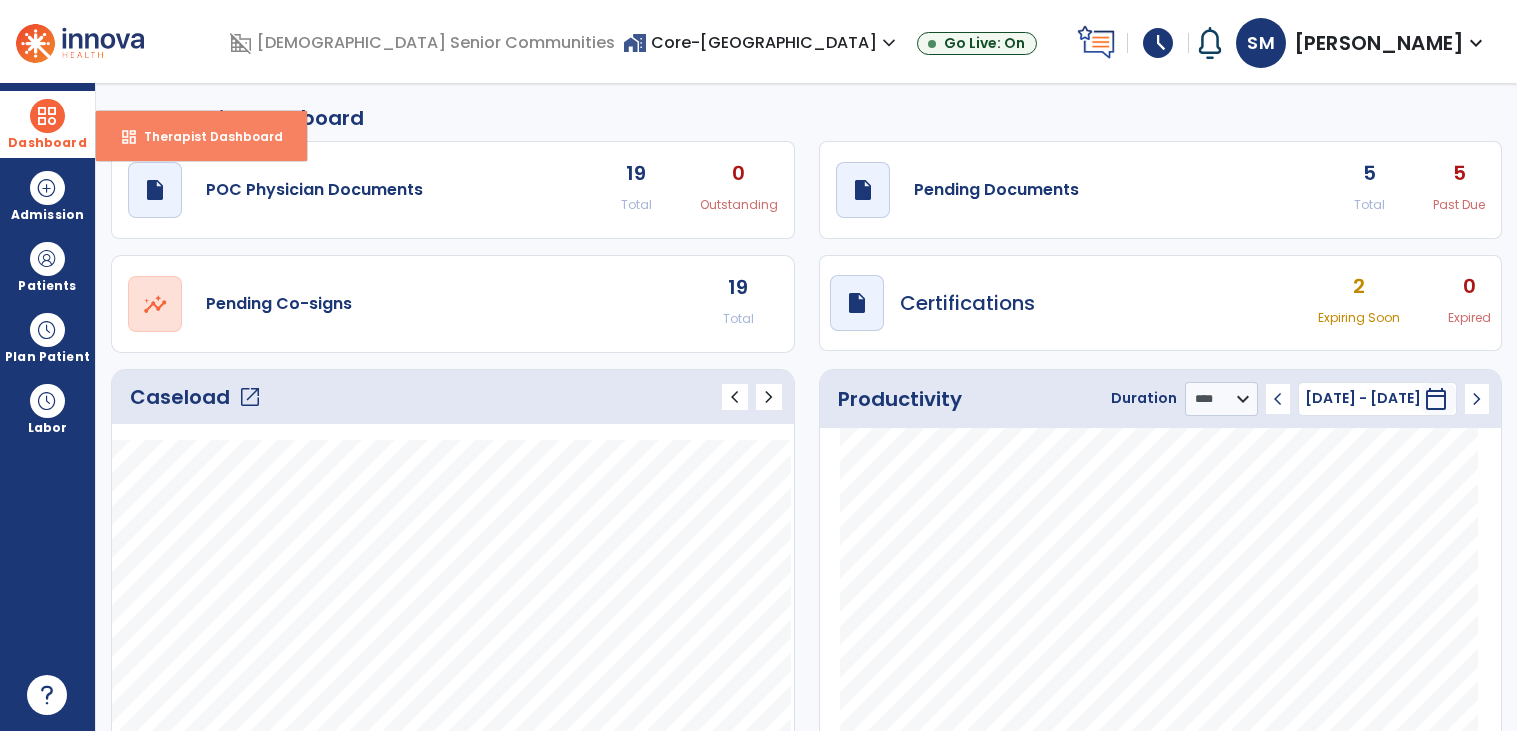 click on "Therapist Dashboard" at bounding box center (205, 136) 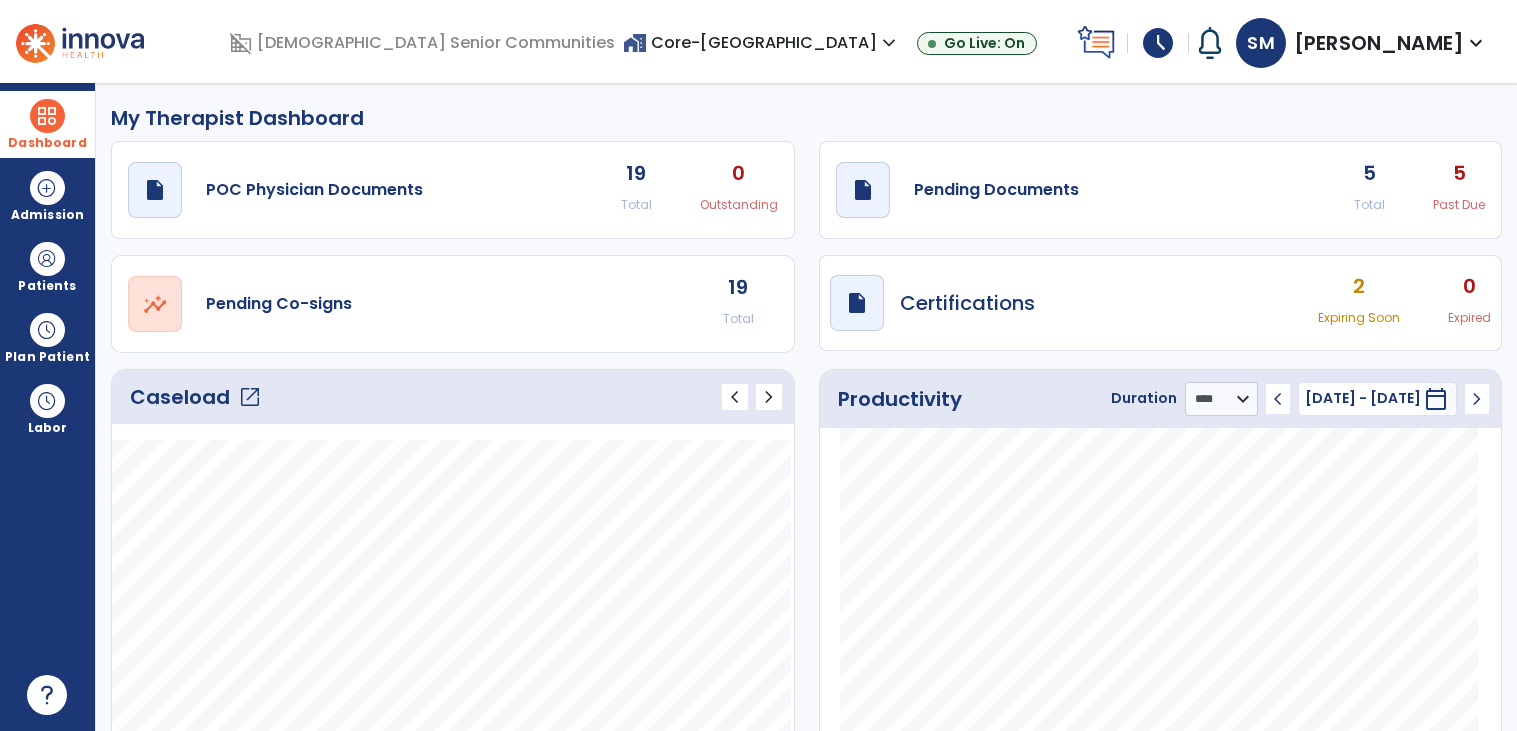 click on "home_work   Core-Rosegate Village   expand_more" at bounding box center [762, 42] 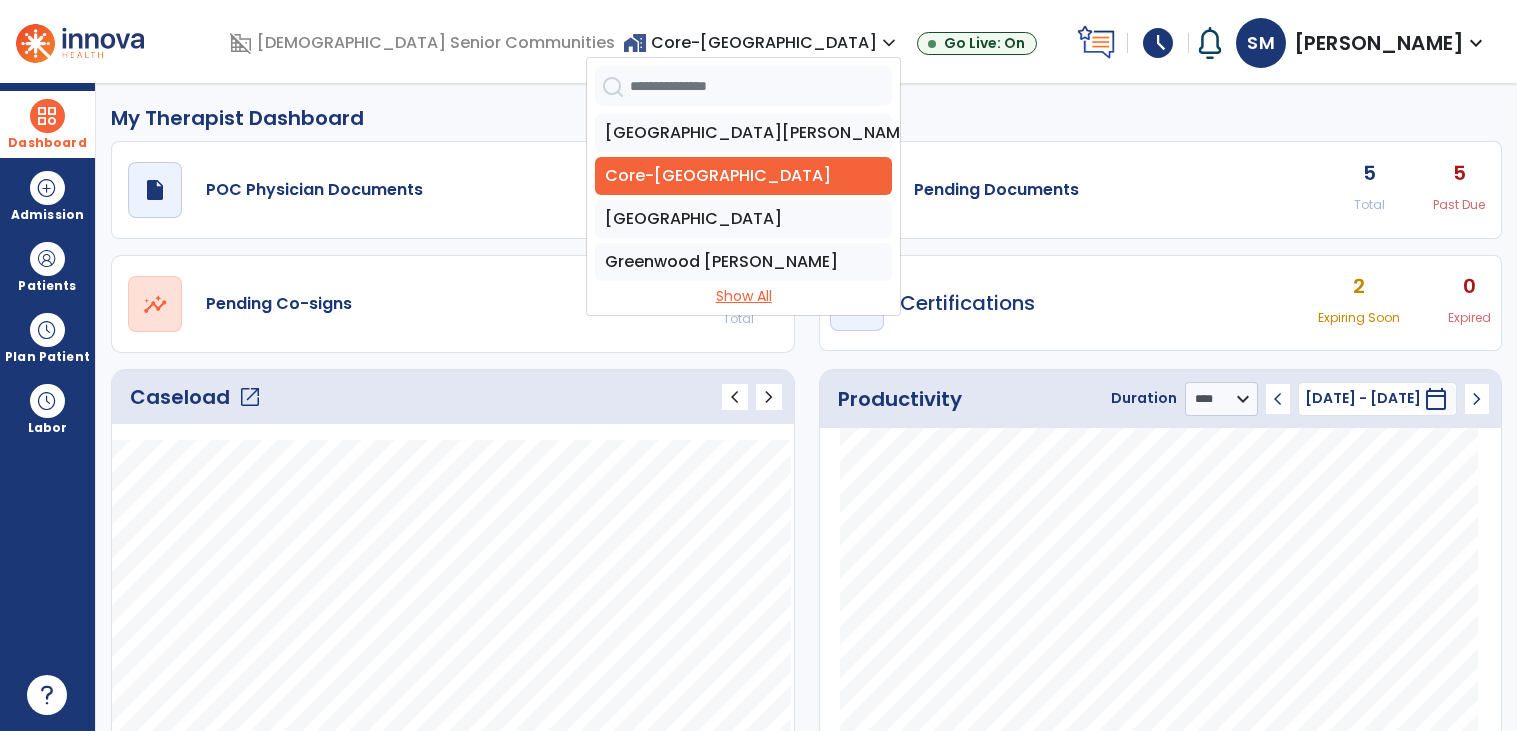 click on "Show All" at bounding box center (743, 296) 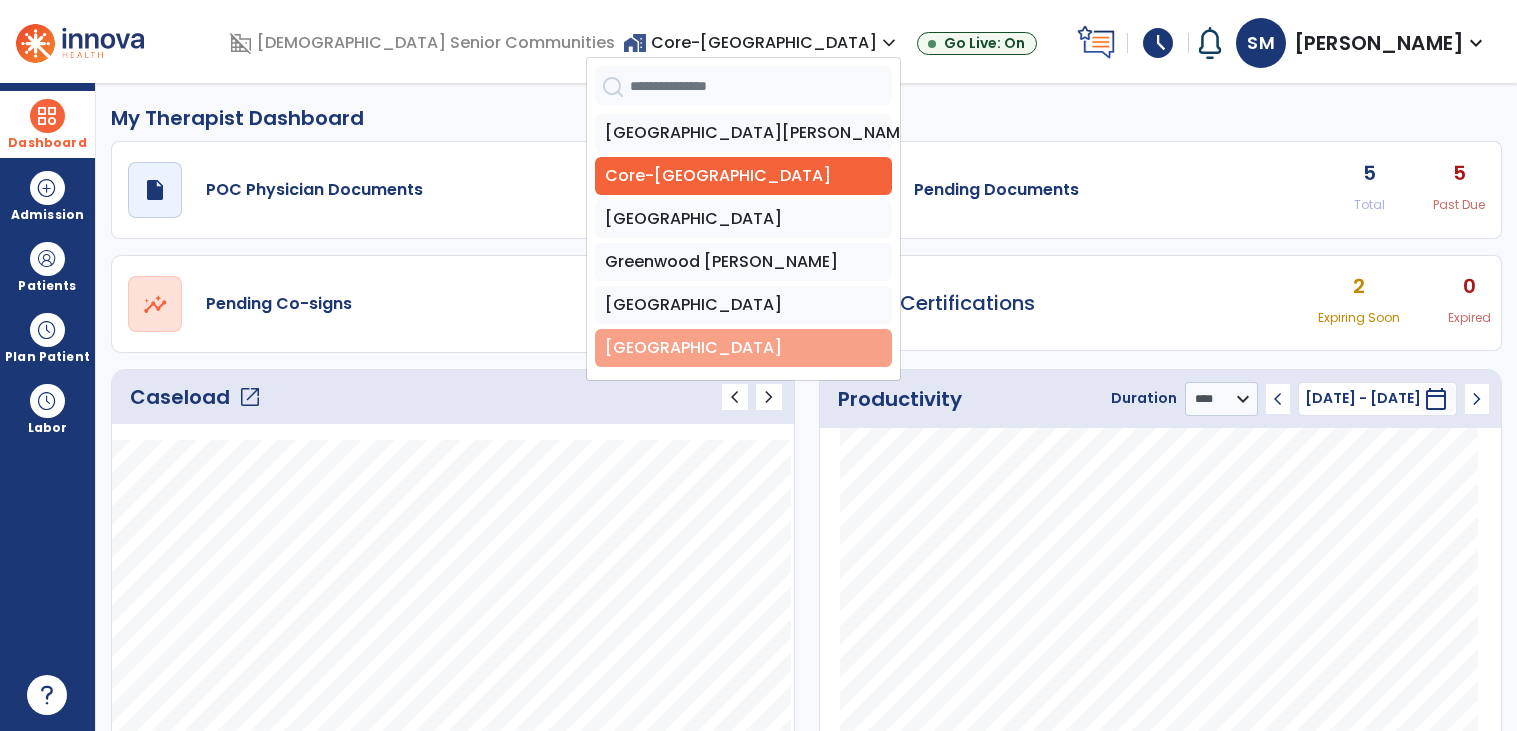 click on "[GEOGRAPHIC_DATA]" at bounding box center (743, 348) 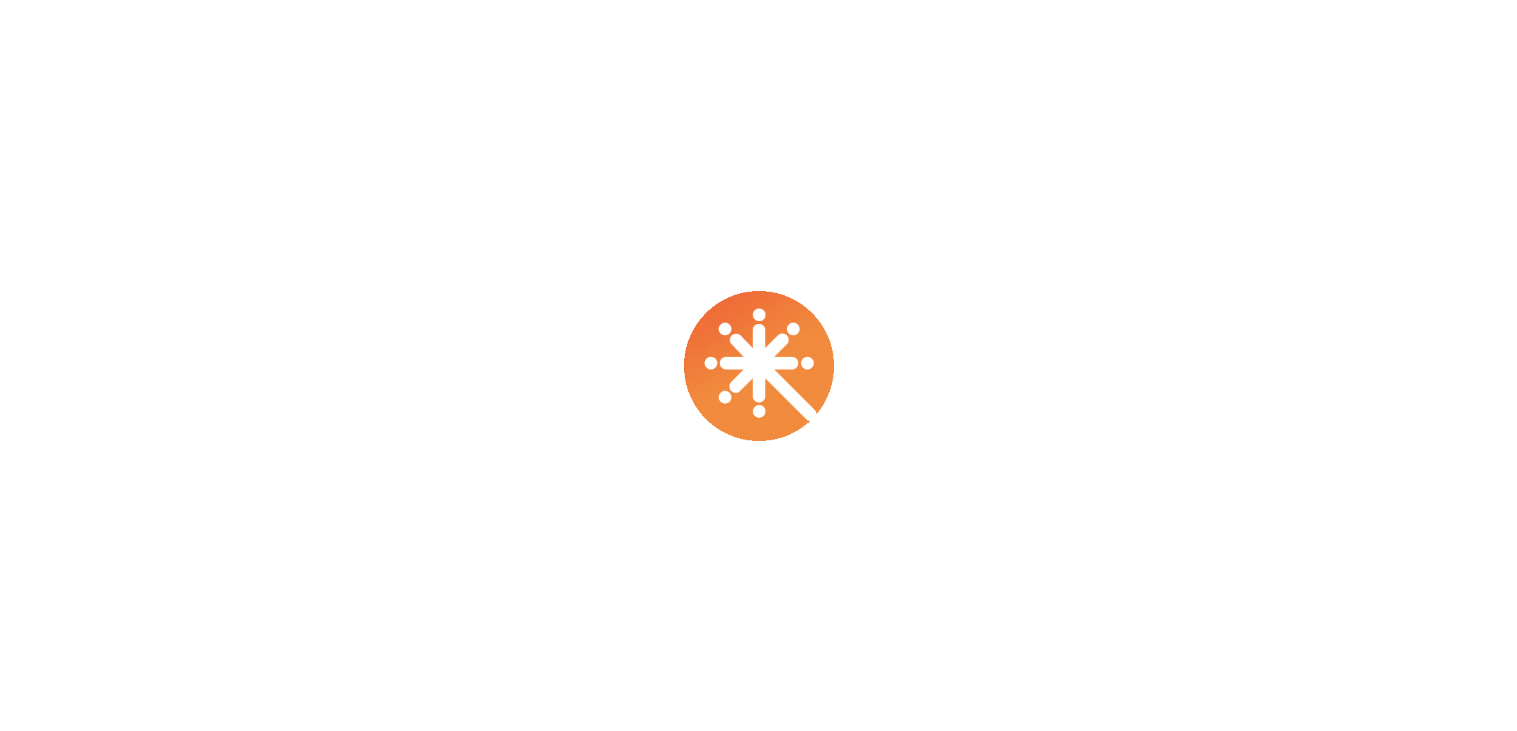scroll, scrollTop: 0, scrollLeft: 0, axis: both 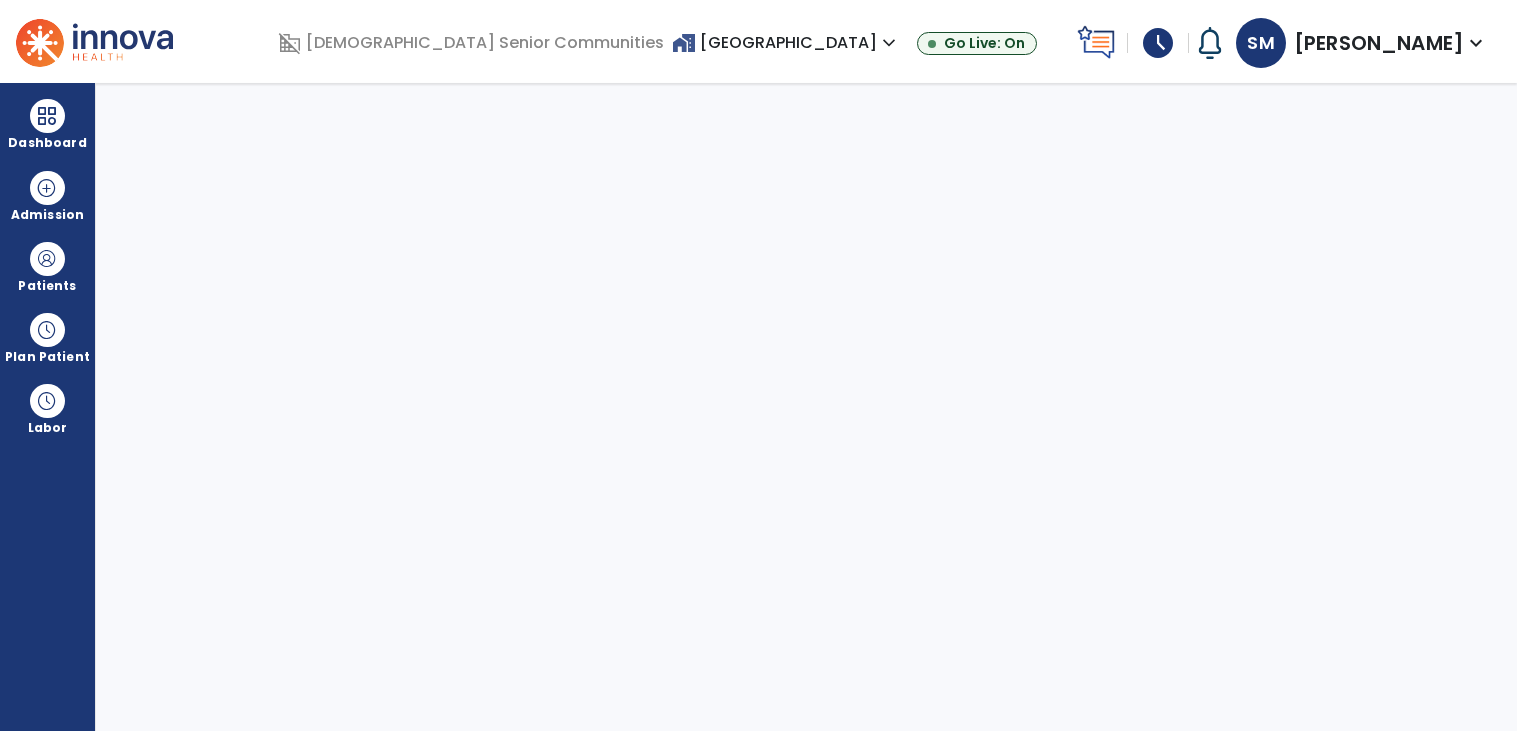 select on "****" 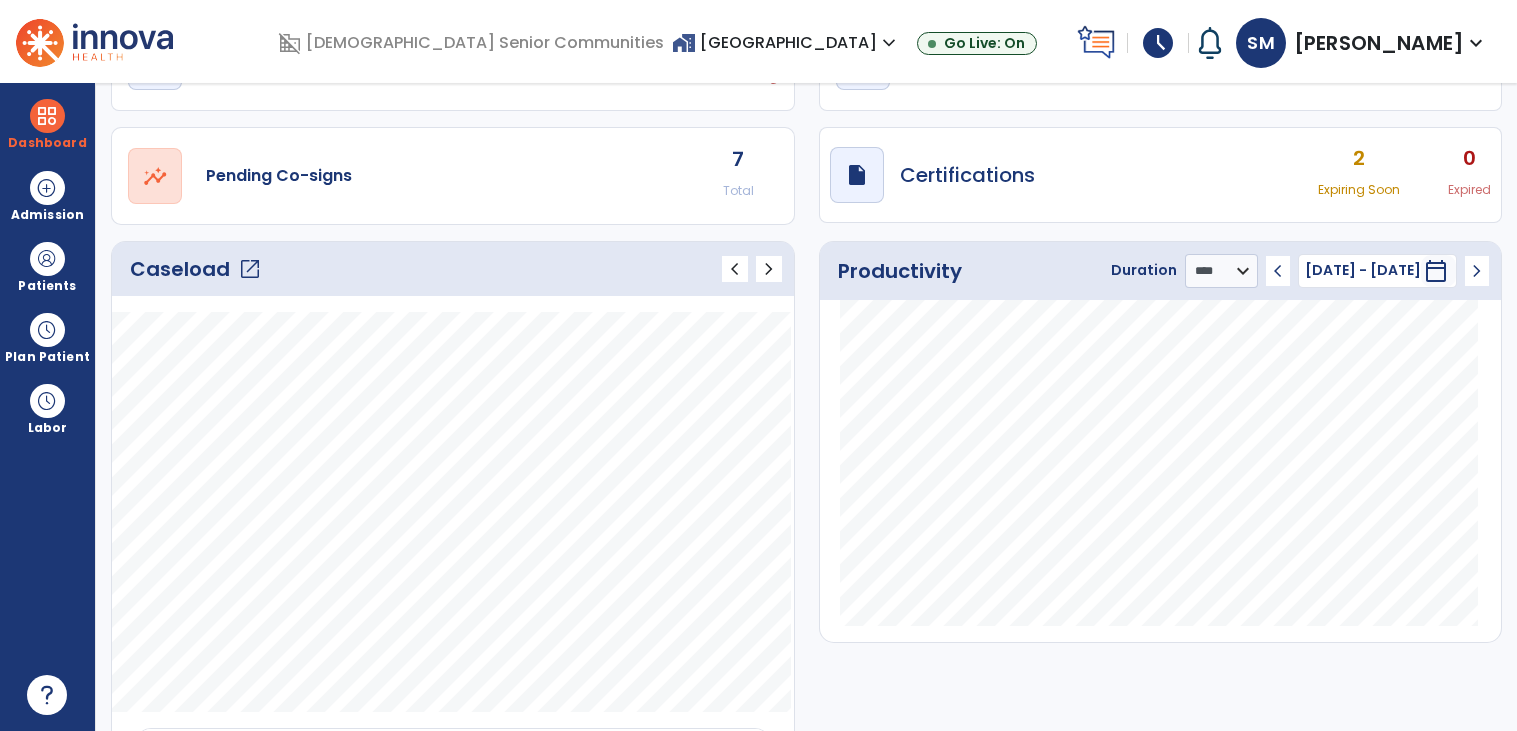 scroll, scrollTop: 0, scrollLeft: 0, axis: both 